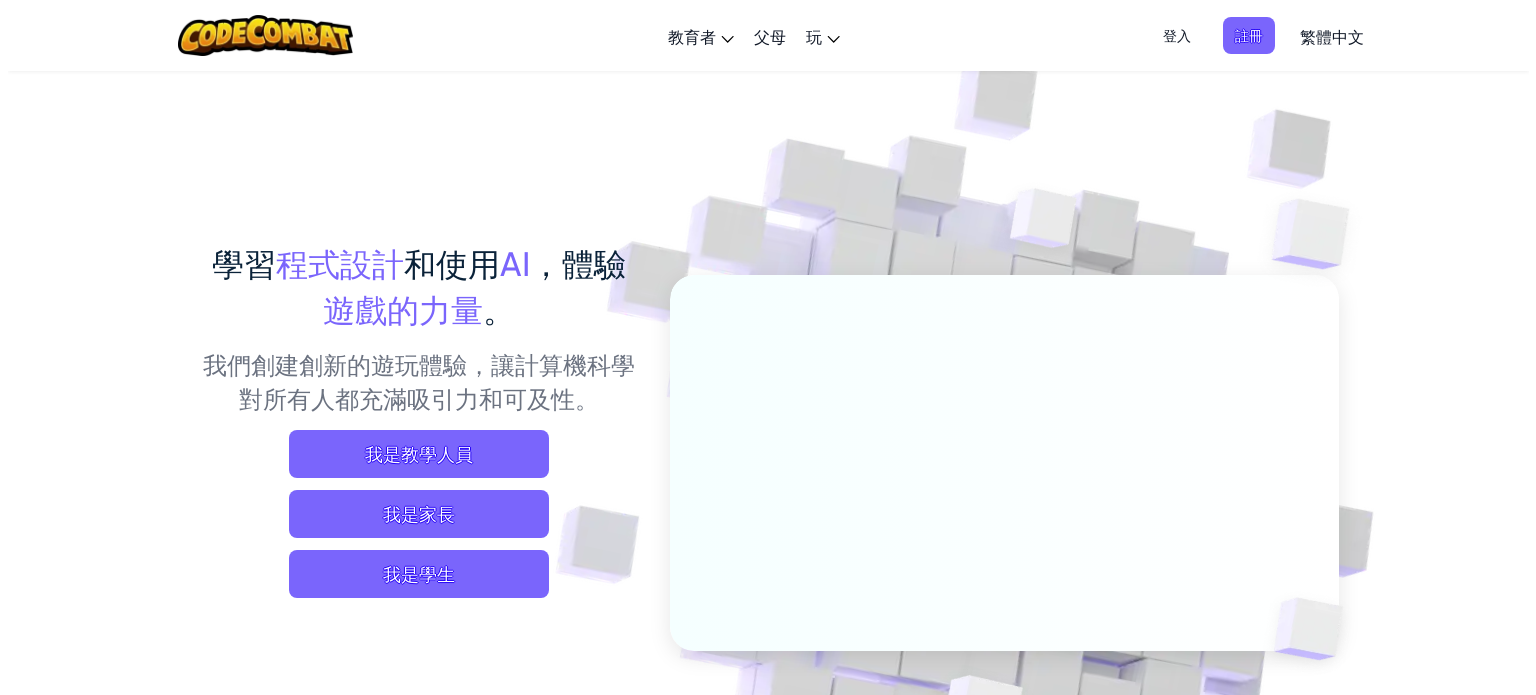 scroll, scrollTop: 0, scrollLeft: 0, axis: both 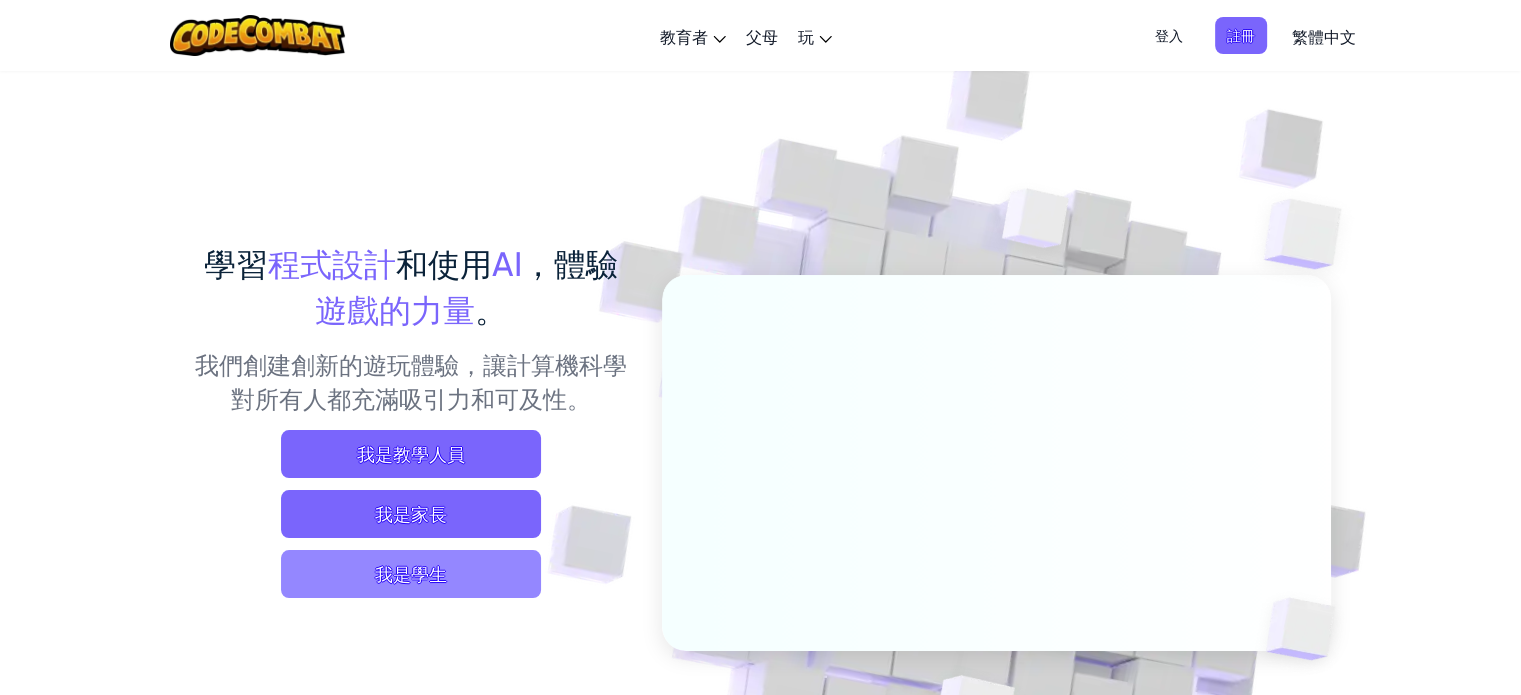 click on "我是學生" at bounding box center (411, 574) 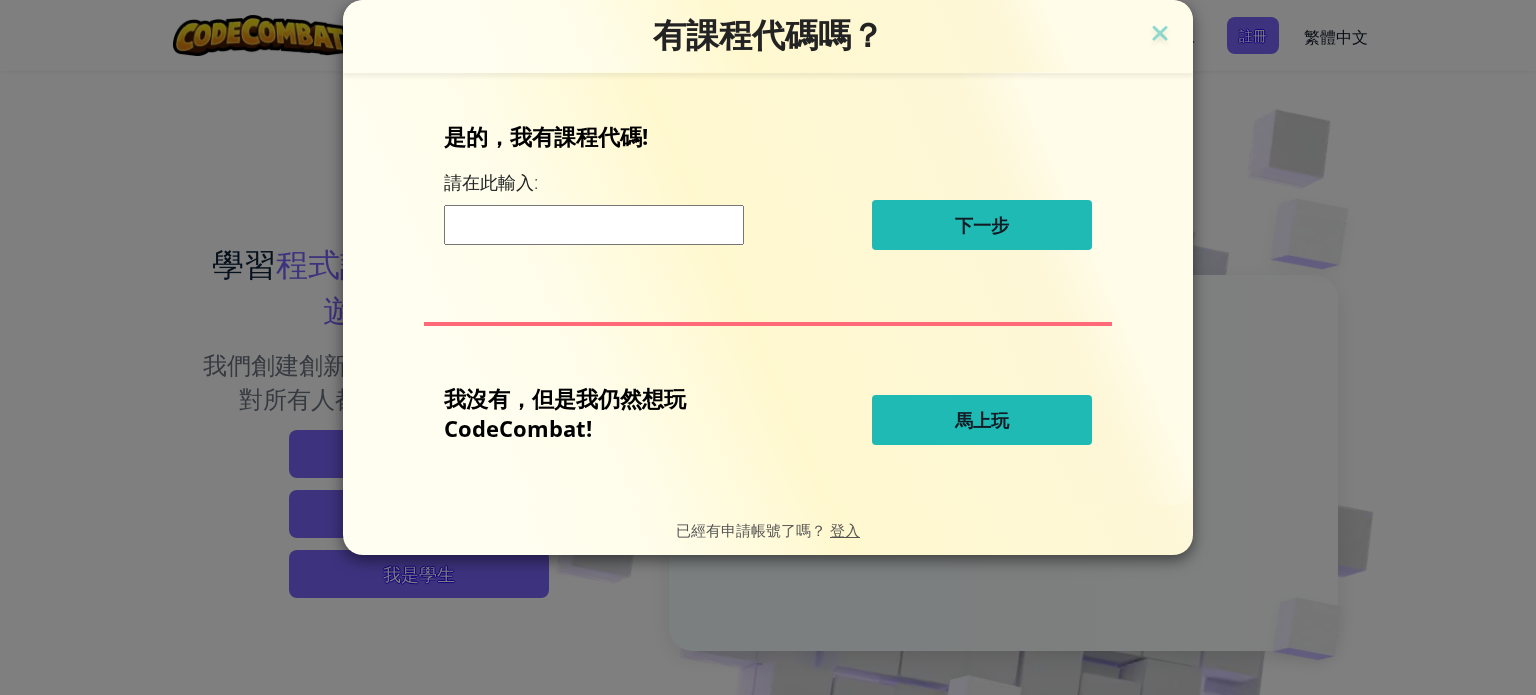 click at bounding box center [594, 225] 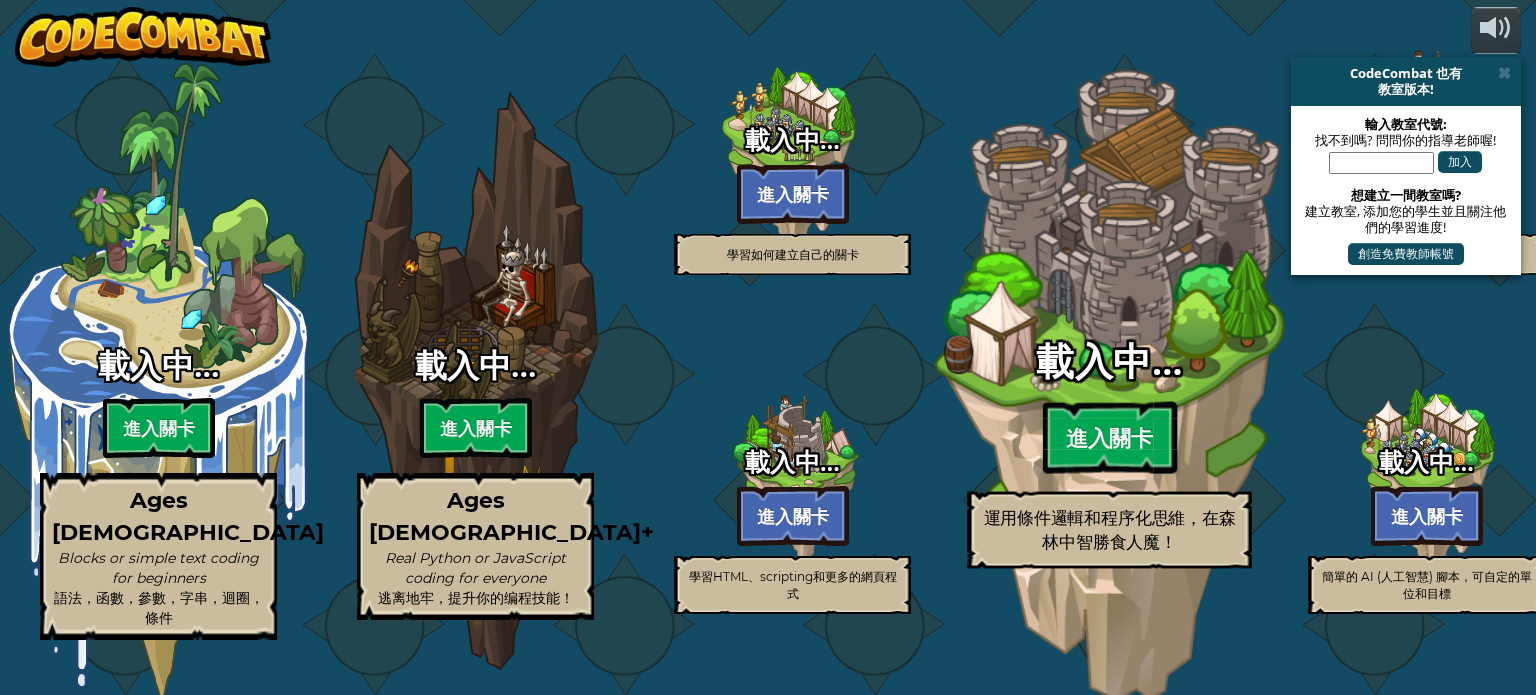 select on "zh-HANT" 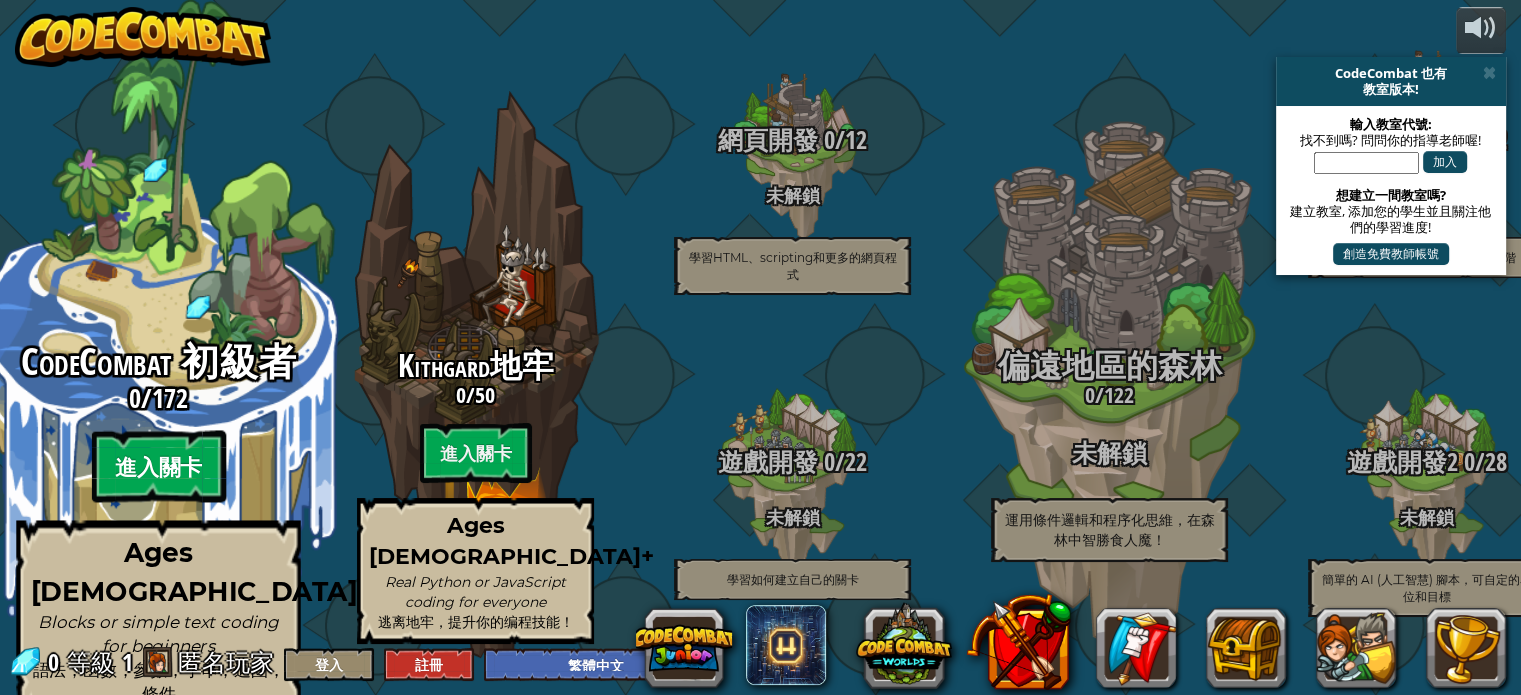 click on "進入關卡" at bounding box center [158, 467] 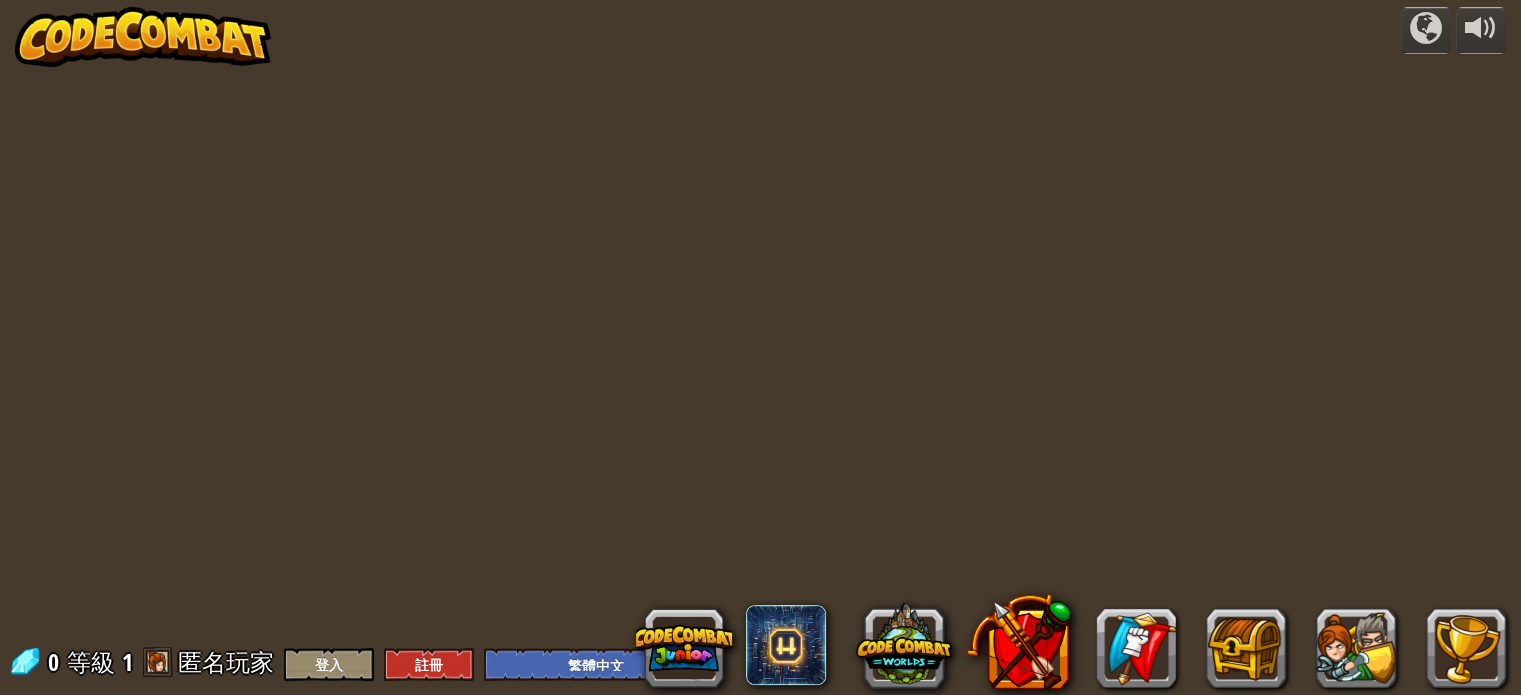 select on "zh-HANT" 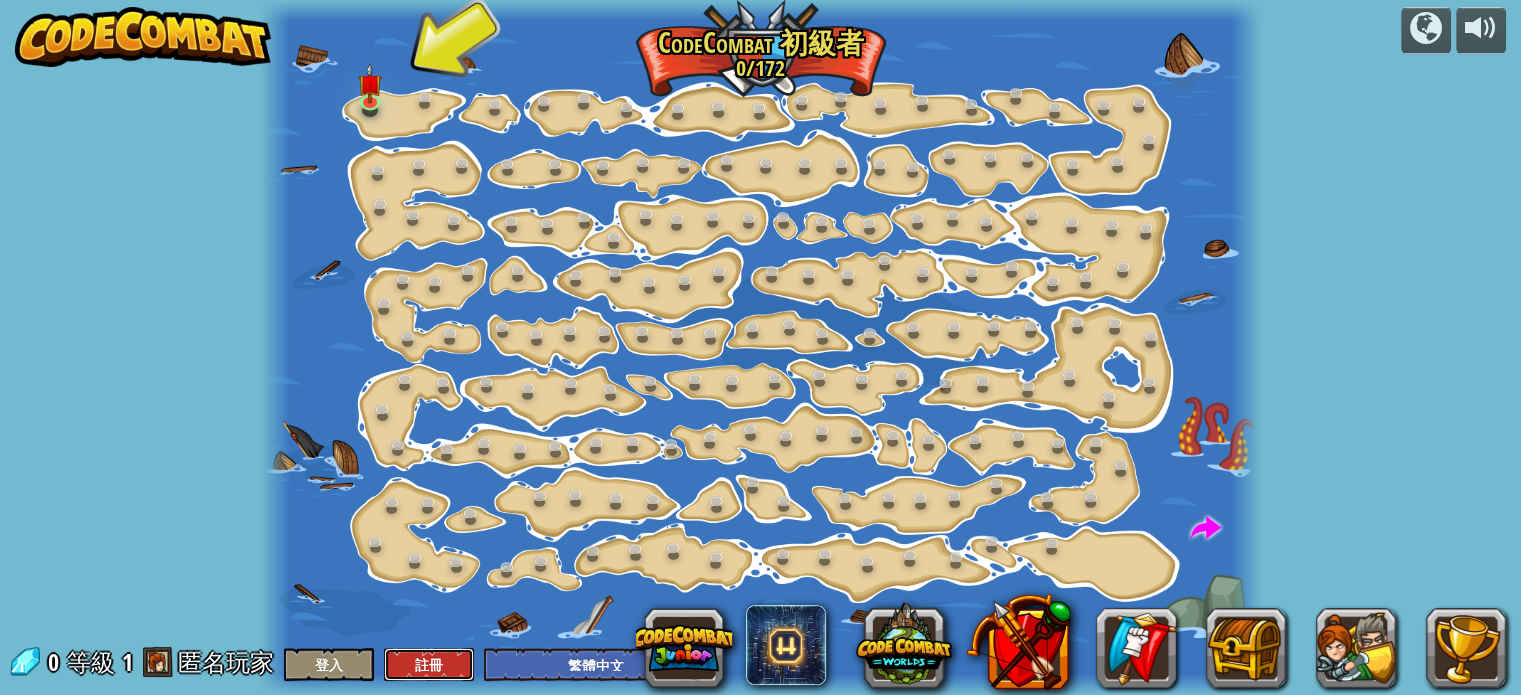 click on "註冊" at bounding box center [429, 664] 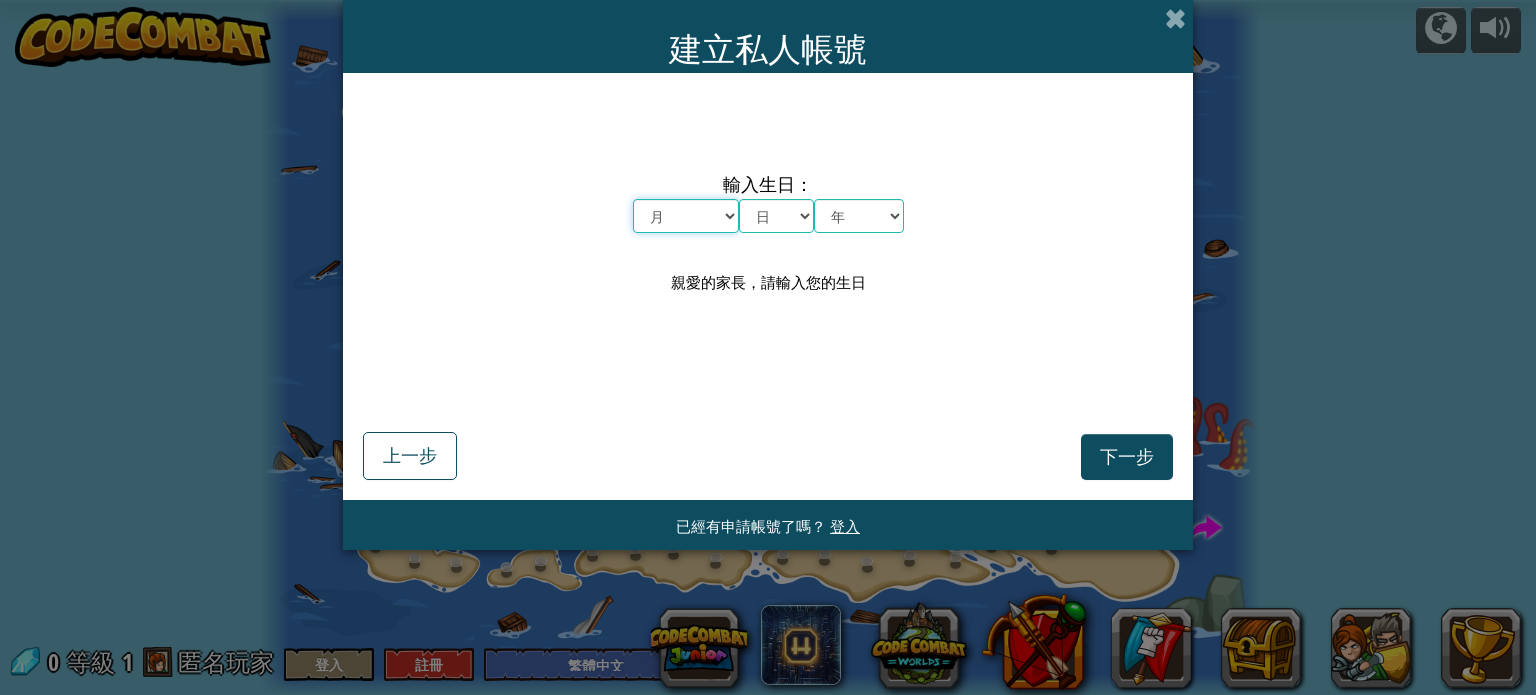 click on "月 一月 二月 三月 四月 五月 六月 七月 八月 九月 十月 十一月 十二月" at bounding box center [686, 216] 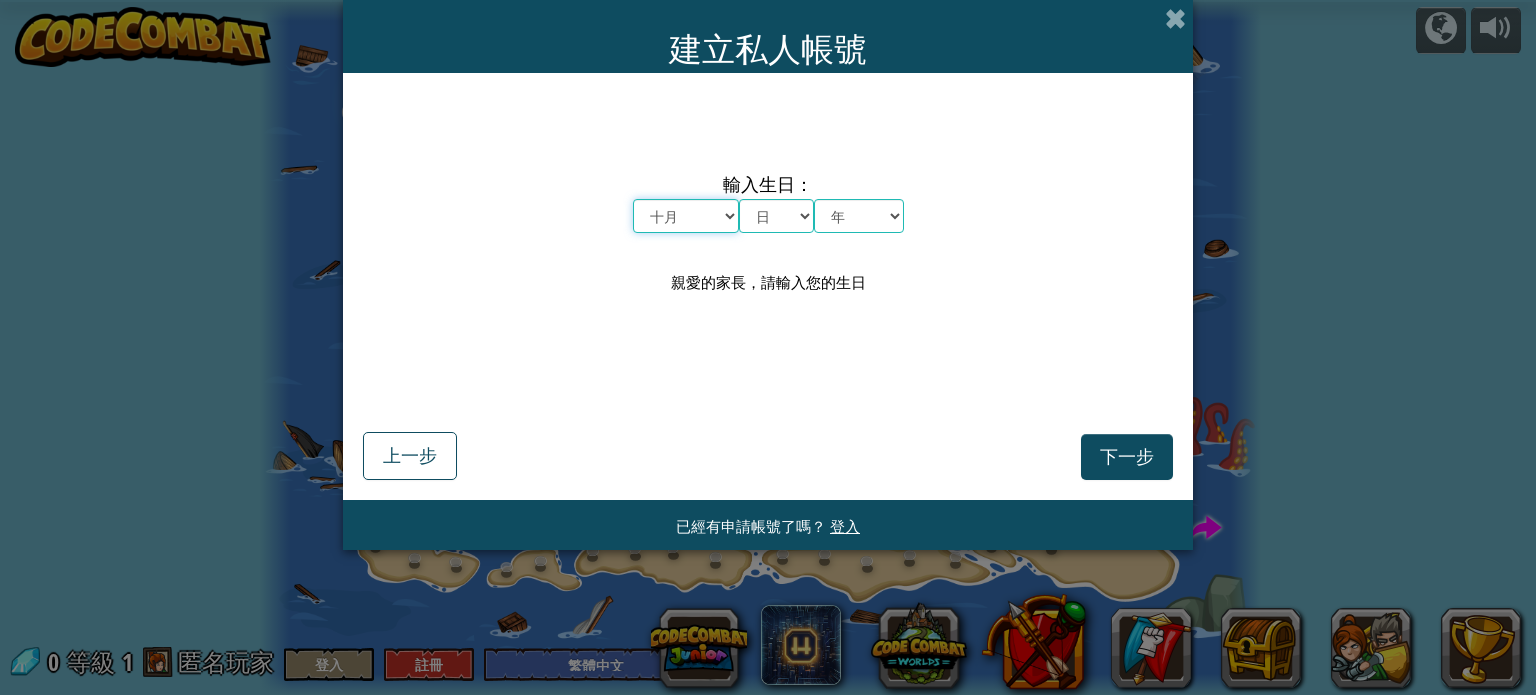 click on "月 一月 二月 三月 四月 五月 六月 七月 八月 九月 十月 十一月 十二月" at bounding box center (686, 216) 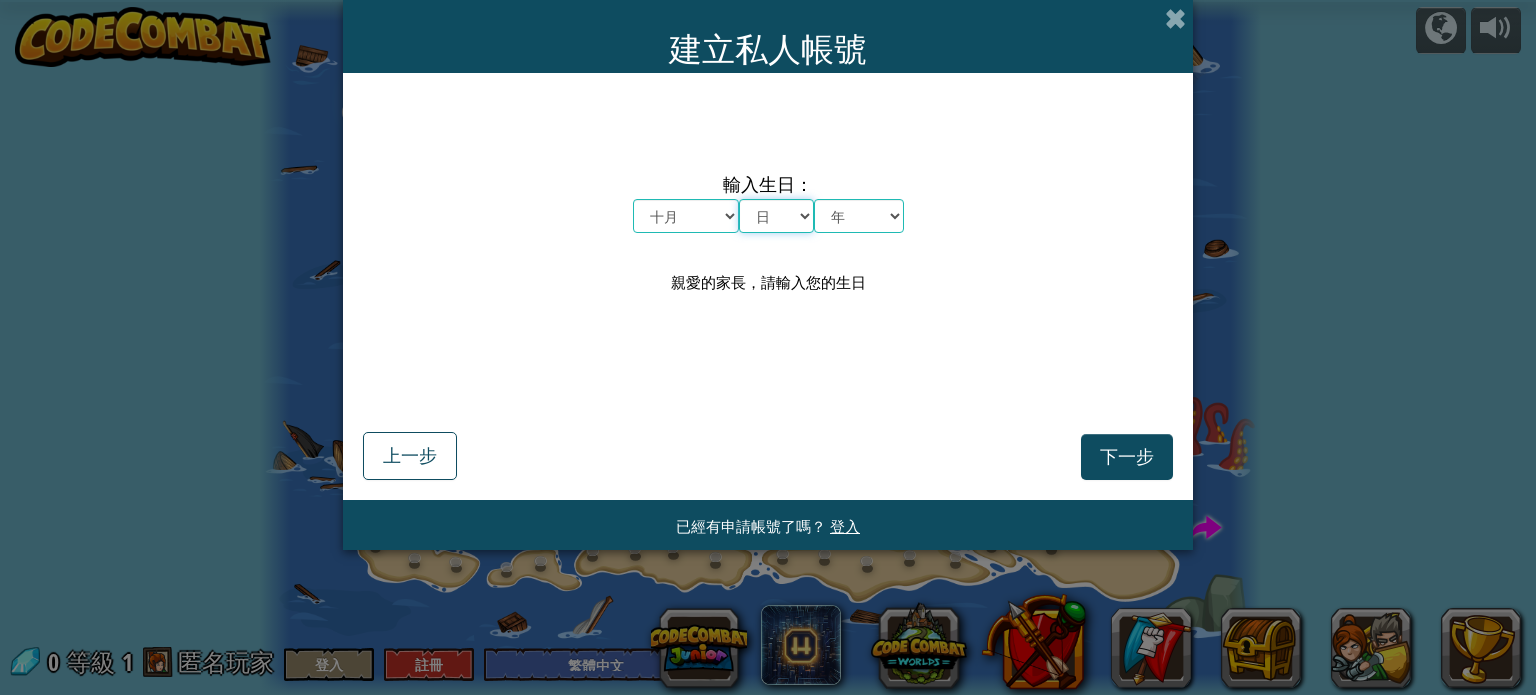 click on "日 1 2 3 4 5 6 7 8 9 10 11 12 13 14 15 16 17 18 19 20 21 22 23 24 25 26 27 28 29 30 31" at bounding box center (776, 216) 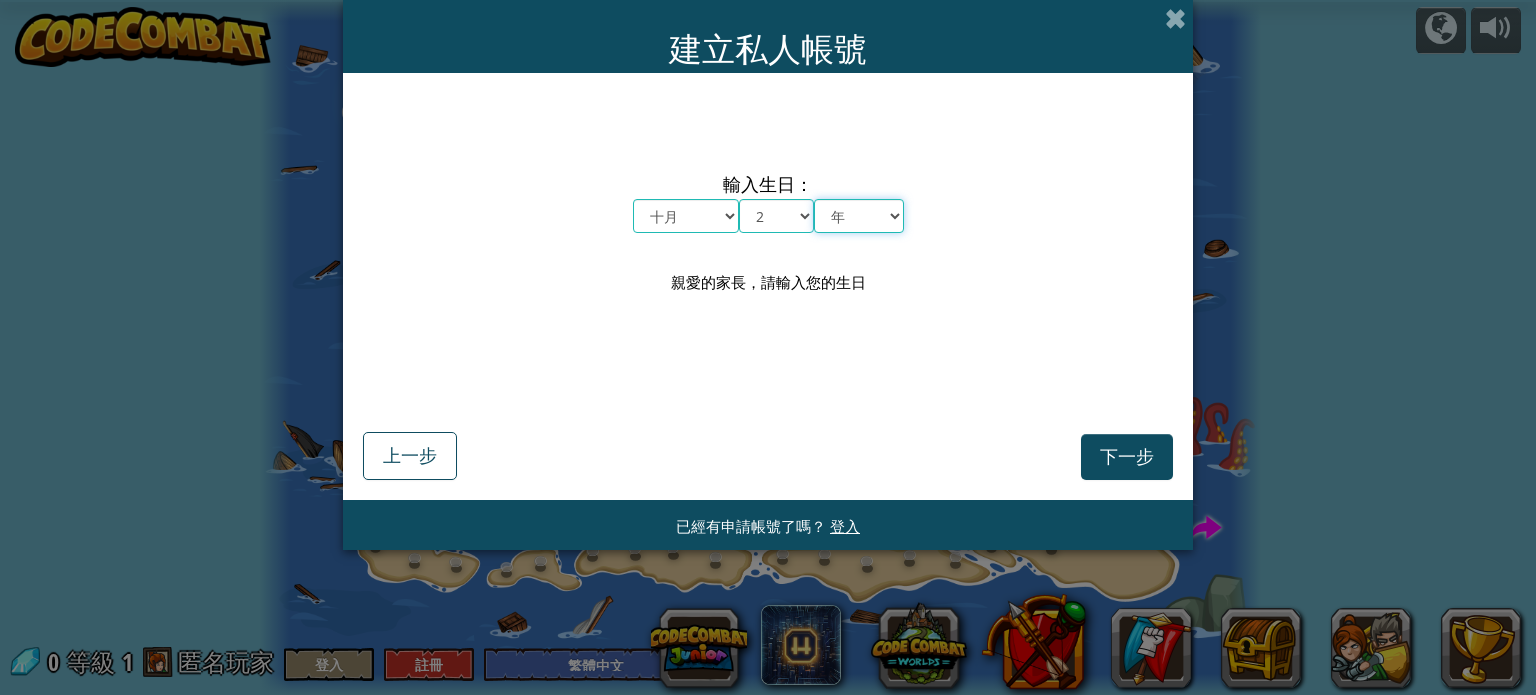 click on "年 2025 2024 2023 2022 2021 2020 2019 2018 2017 2016 2015 2014 2013 2012 2011 2010 2009 2008 2007 2006 2005 2004 2003 2002 2001 2000 1999 1998 1997 1996 1995 1994 1993 1992 1991 1990 1989 1988 1987 1986 1985 1984 1983 1982 1981 1980 1979 1978 1977 1976 1975 1974 1973 1972 1971 1970 1969 1968 1967 1966 1965 1964 1963 1962 1961 1960 1959 1958 1957 1956 1955 1954 1953 1952 1951 1950 1949 1948 1947 1946 1945 1944 1943 1942 1941 1940 1939 1938 1937 1936 1935 1934 1933 1932 1931 1930 1929 1928 1927 1926" at bounding box center (859, 216) 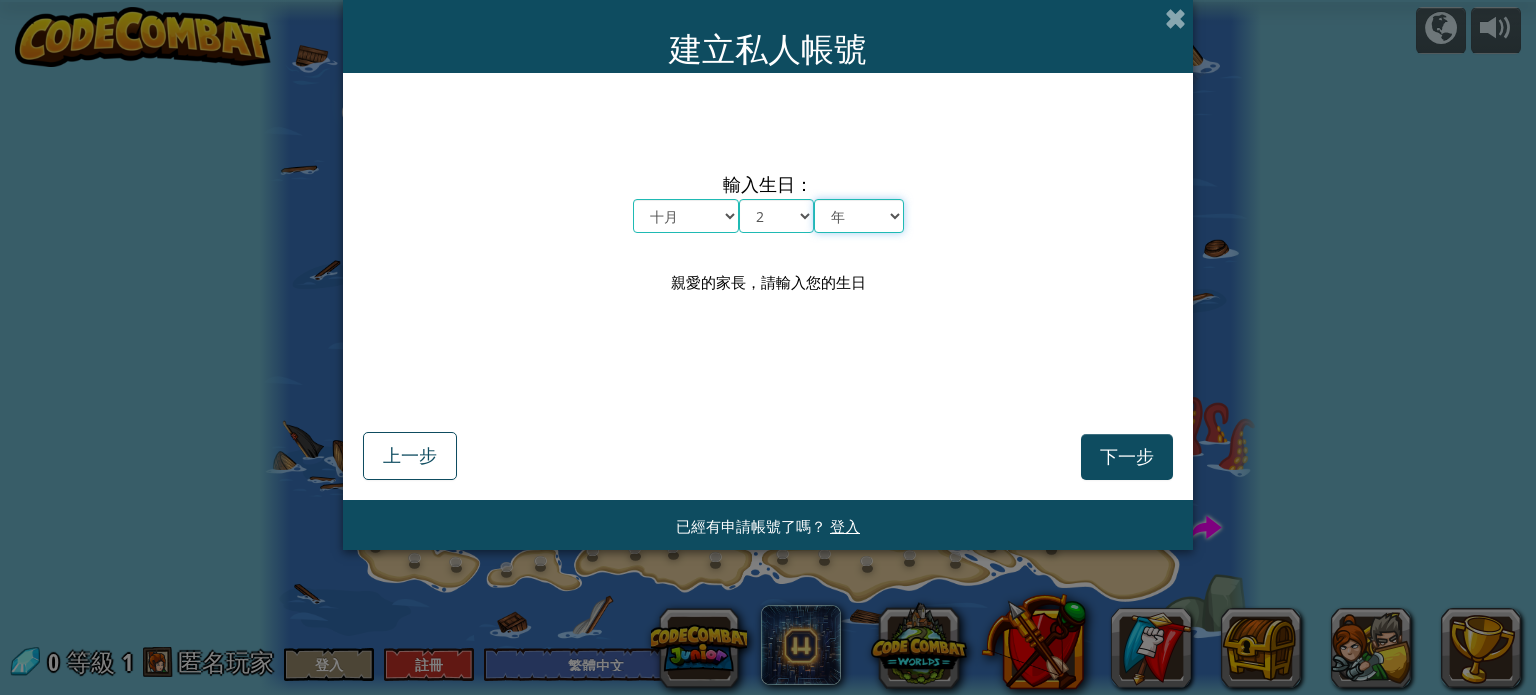 select on "2007" 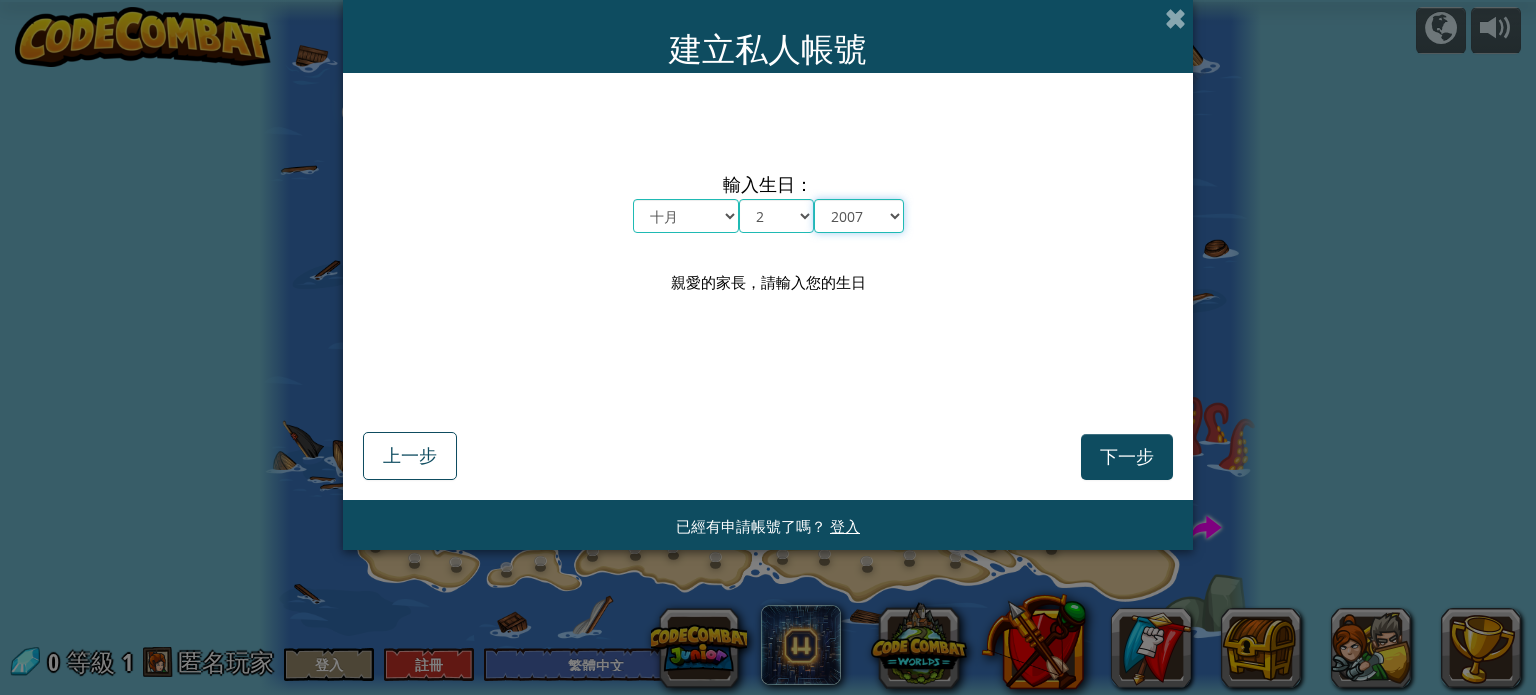 click on "年 2025 2024 2023 2022 2021 2020 2019 2018 2017 2016 2015 2014 2013 2012 2011 2010 2009 2008 2007 2006 2005 2004 2003 2002 2001 2000 1999 1998 1997 1996 1995 1994 1993 1992 1991 1990 1989 1988 1987 1986 1985 1984 1983 1982 1981 1980 1979 1978 1977 1976 1975 1974 1973 1972 1971 1970 1969 1968 1967 1966 1965 1964 1963 1962 1961 1960 1959 1958 1957 1956 1955 1954 1953 1952 1951 1950 1949 1948 1947 1946 1945 1944 1943 1942 1941 1940 1939 1938 1937 1936 1935 1934 1933 1932 1931 1930 1929 1928 1927 1926" at bounding box center (859, 216) 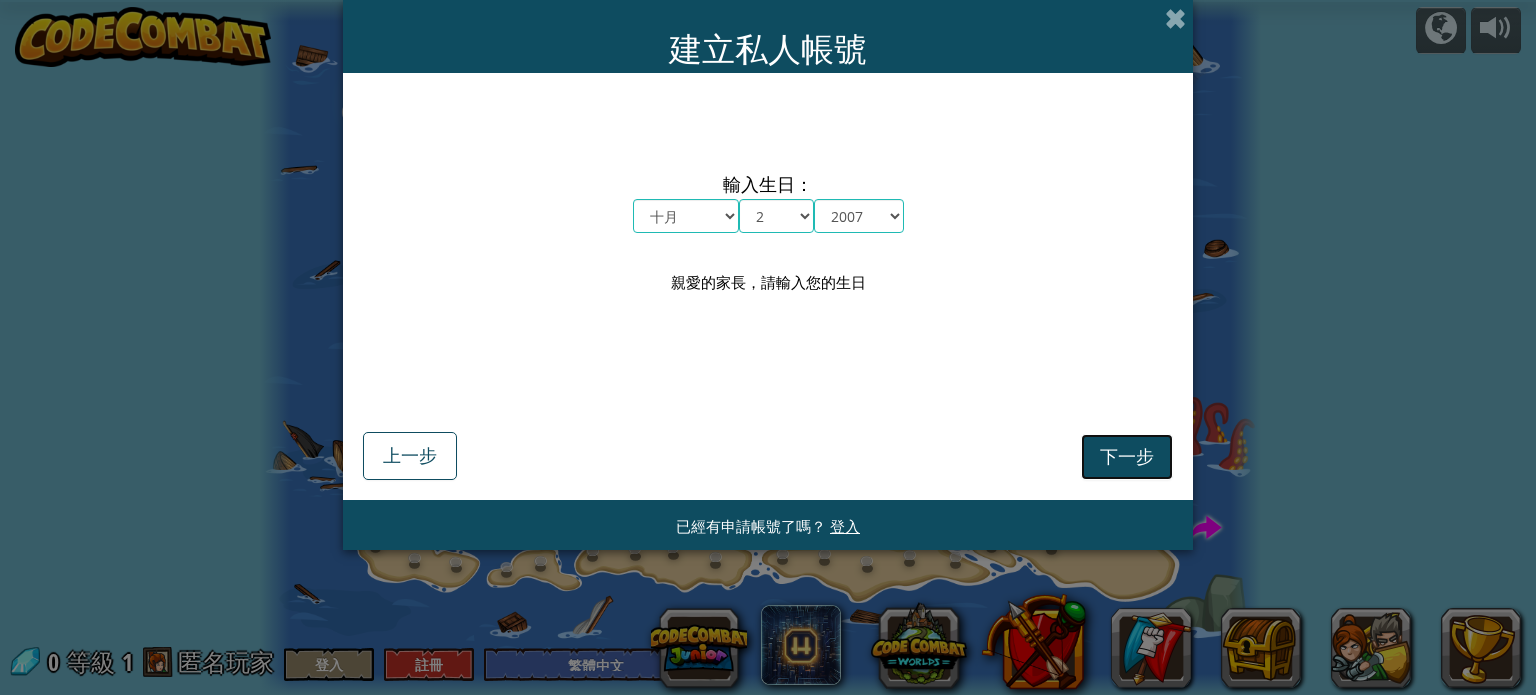 click on "下一步" at bounding box center (1127, 456) 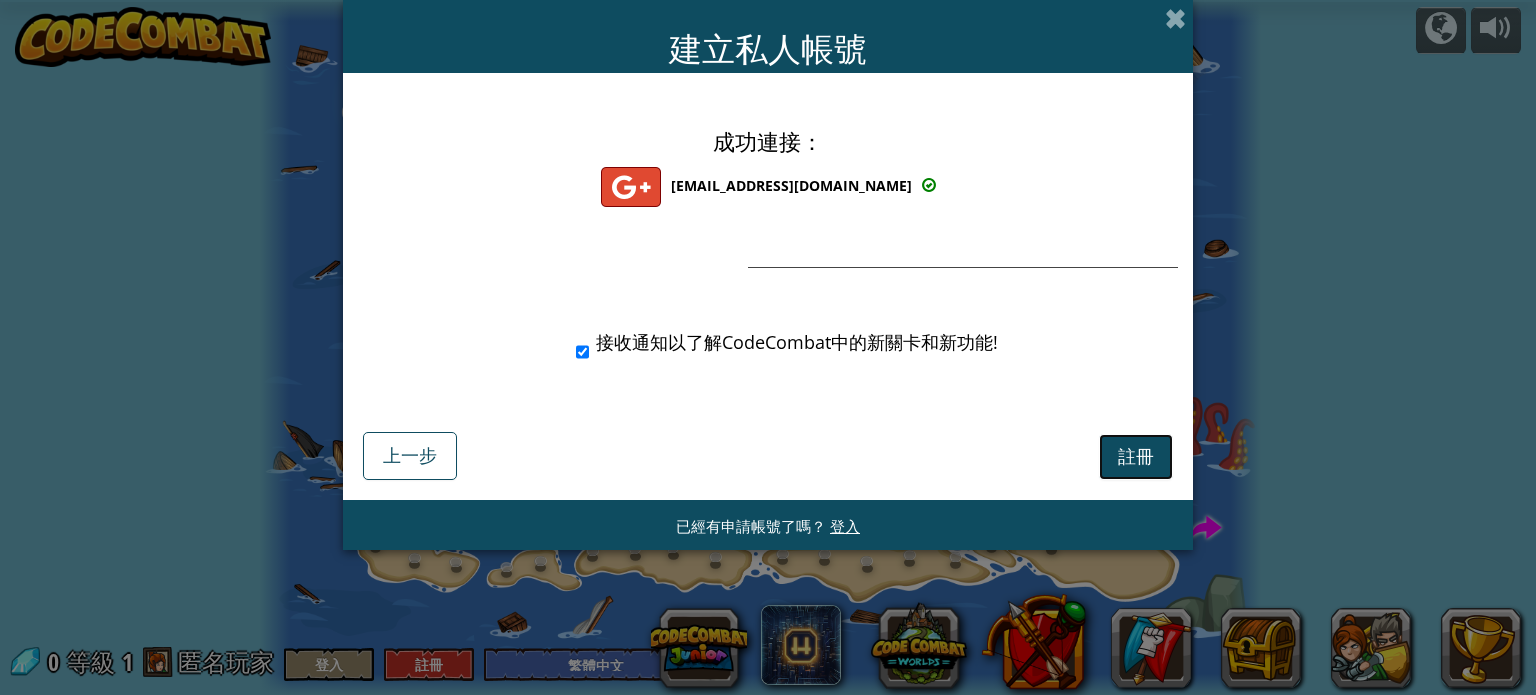 click on "註冊" at bounding box center [1136, 456] 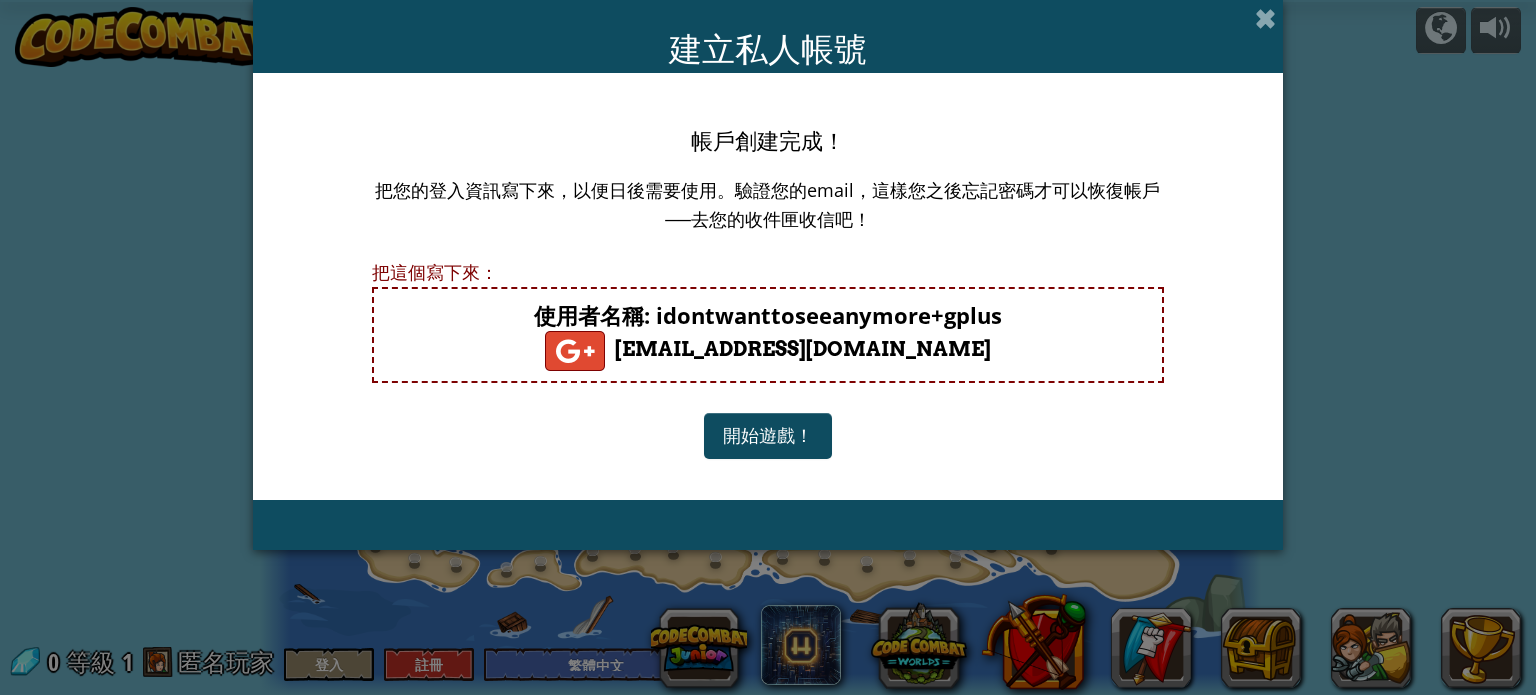 click on "開始遊戲！" at bounding box center [768, 436] 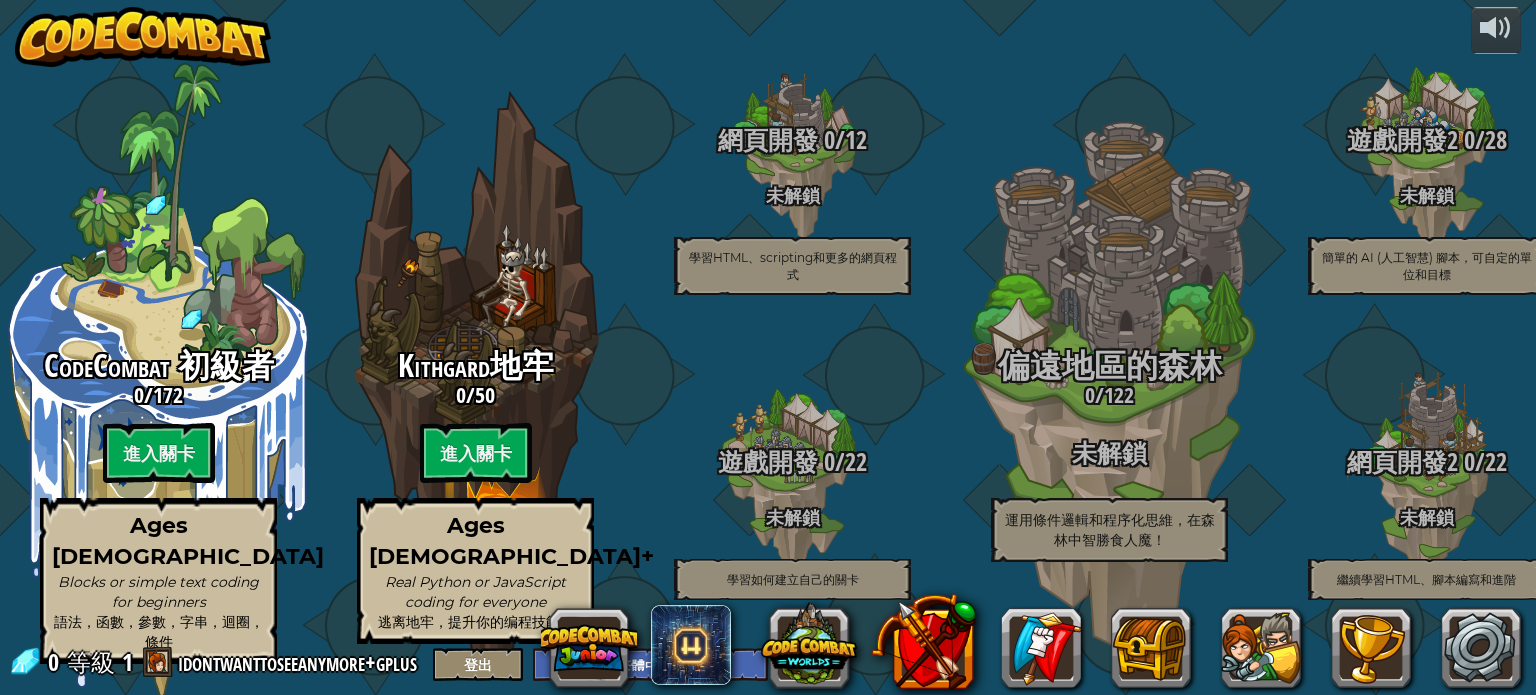 select on "zh-HANT" 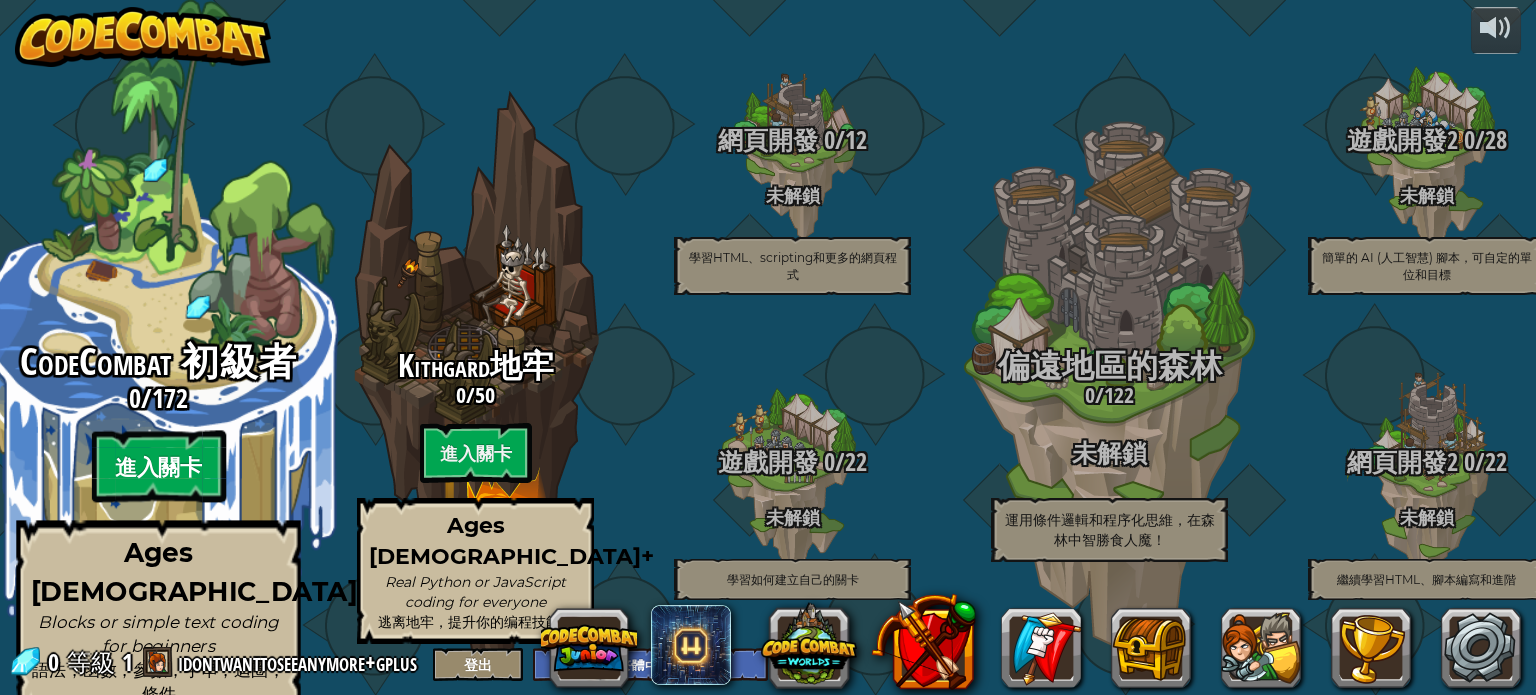 scroll, scrollTop: 0, scrollLeft: 0, axis: both 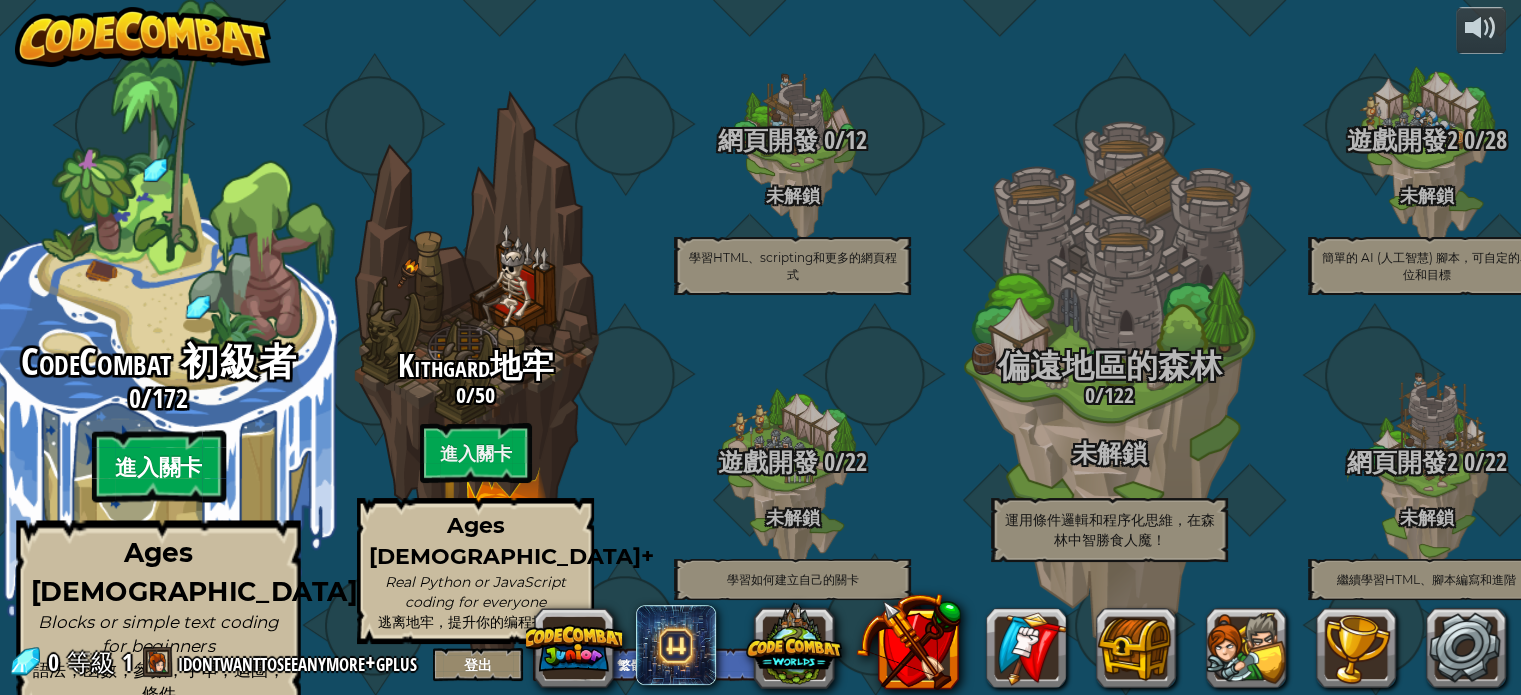 click on "進入關卡" at bounding box center [158, 467] 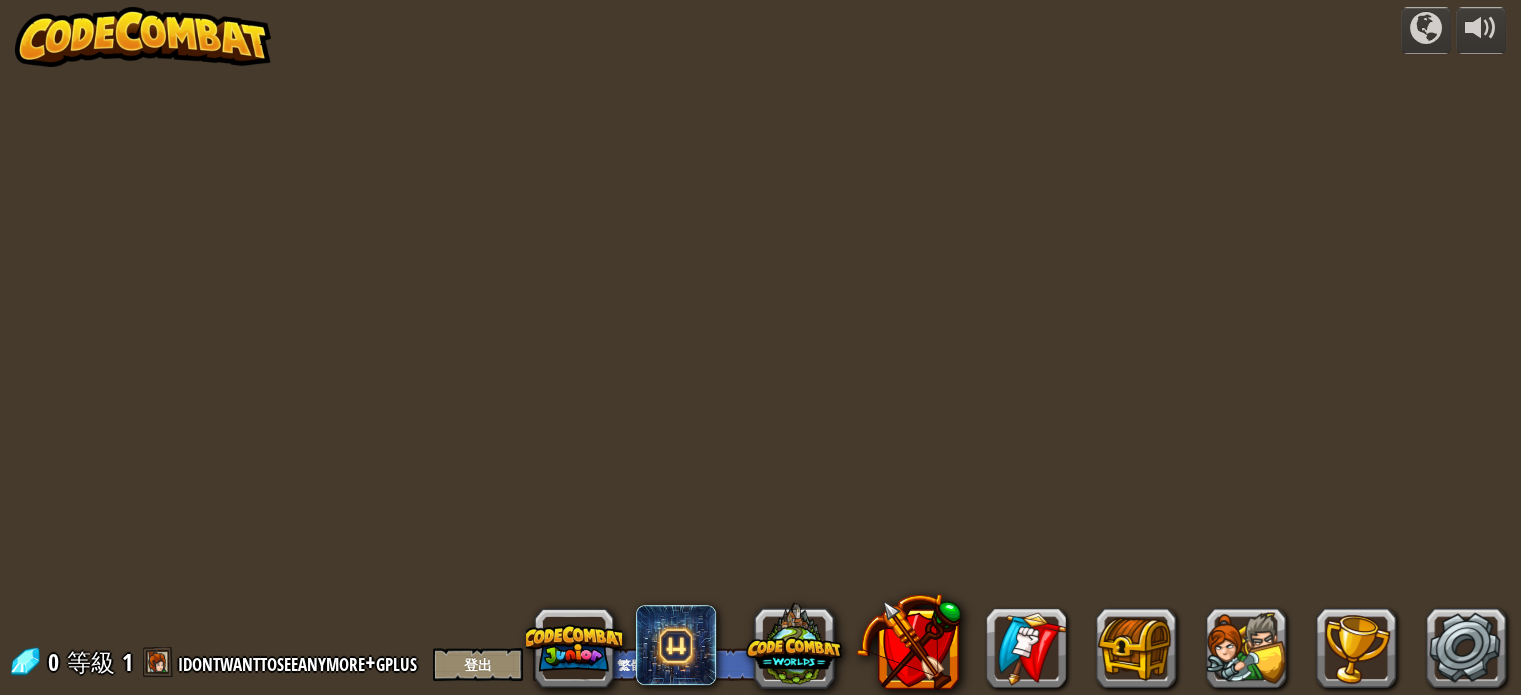 select on "zh-HANT" 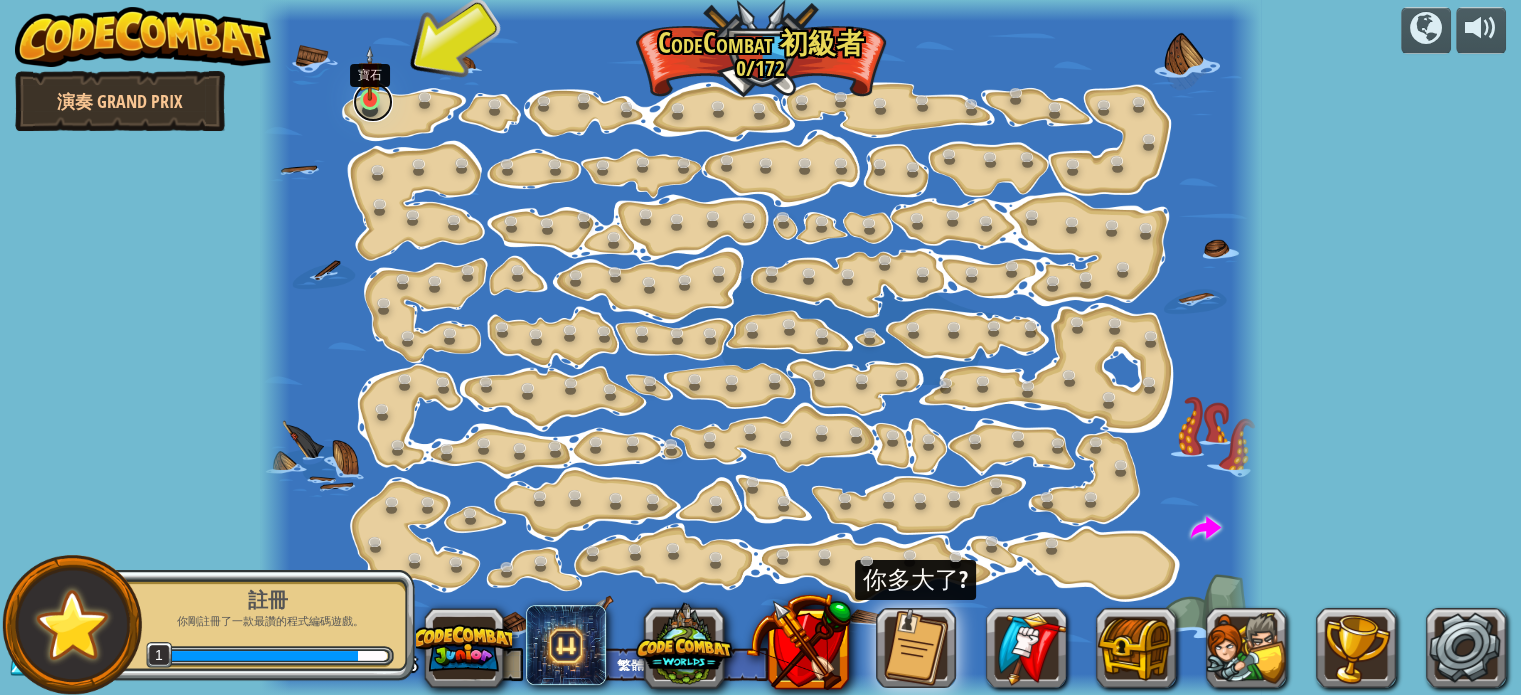 click at bounding box center (373, 102) 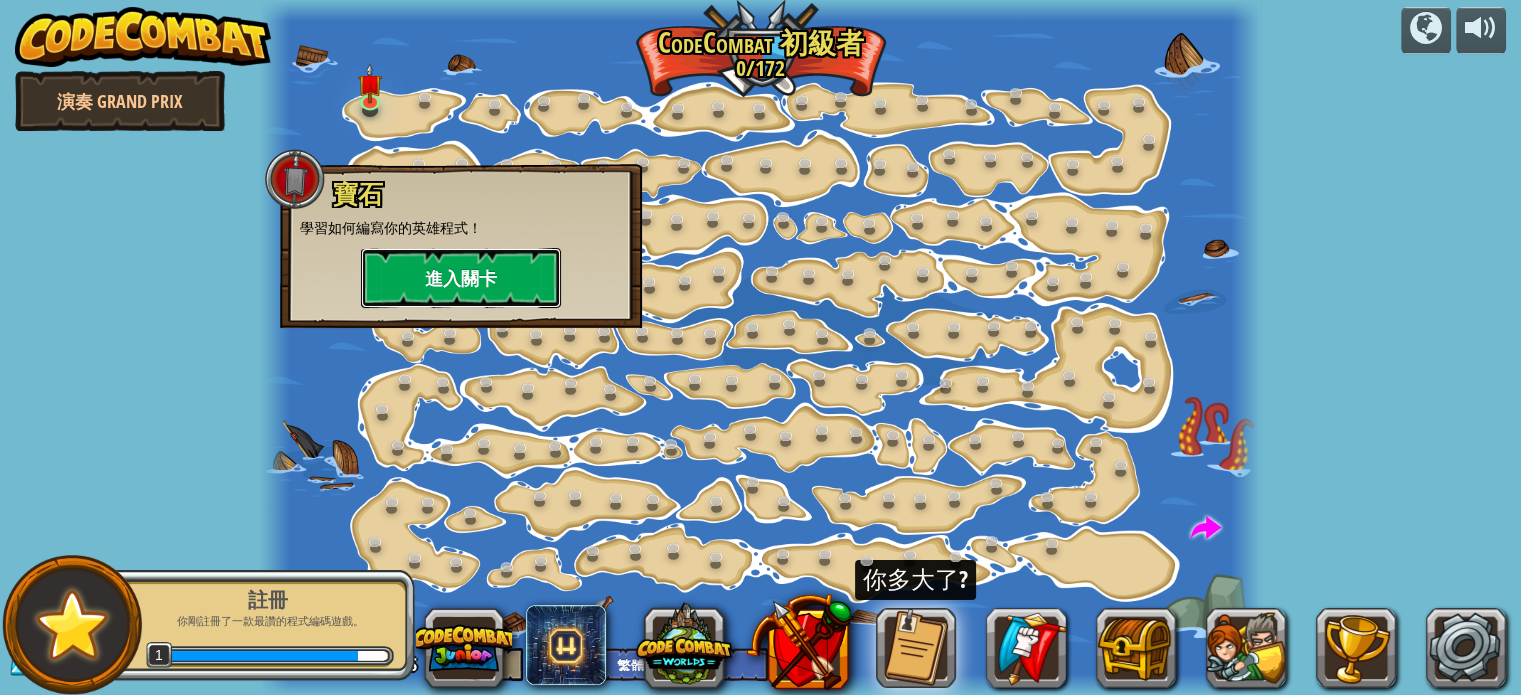 click on "進入關卡" at bounding box center [461, 278] 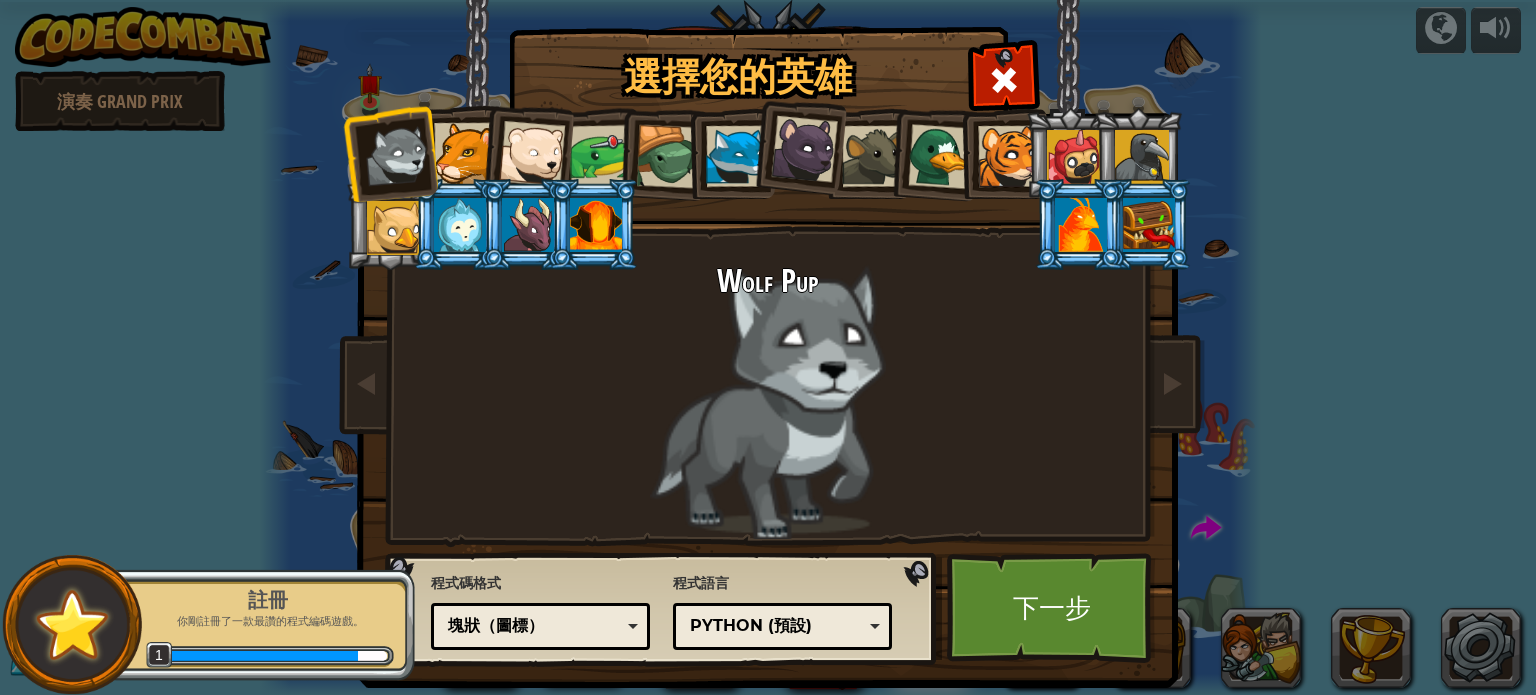 click at bounding box center (596, 225) 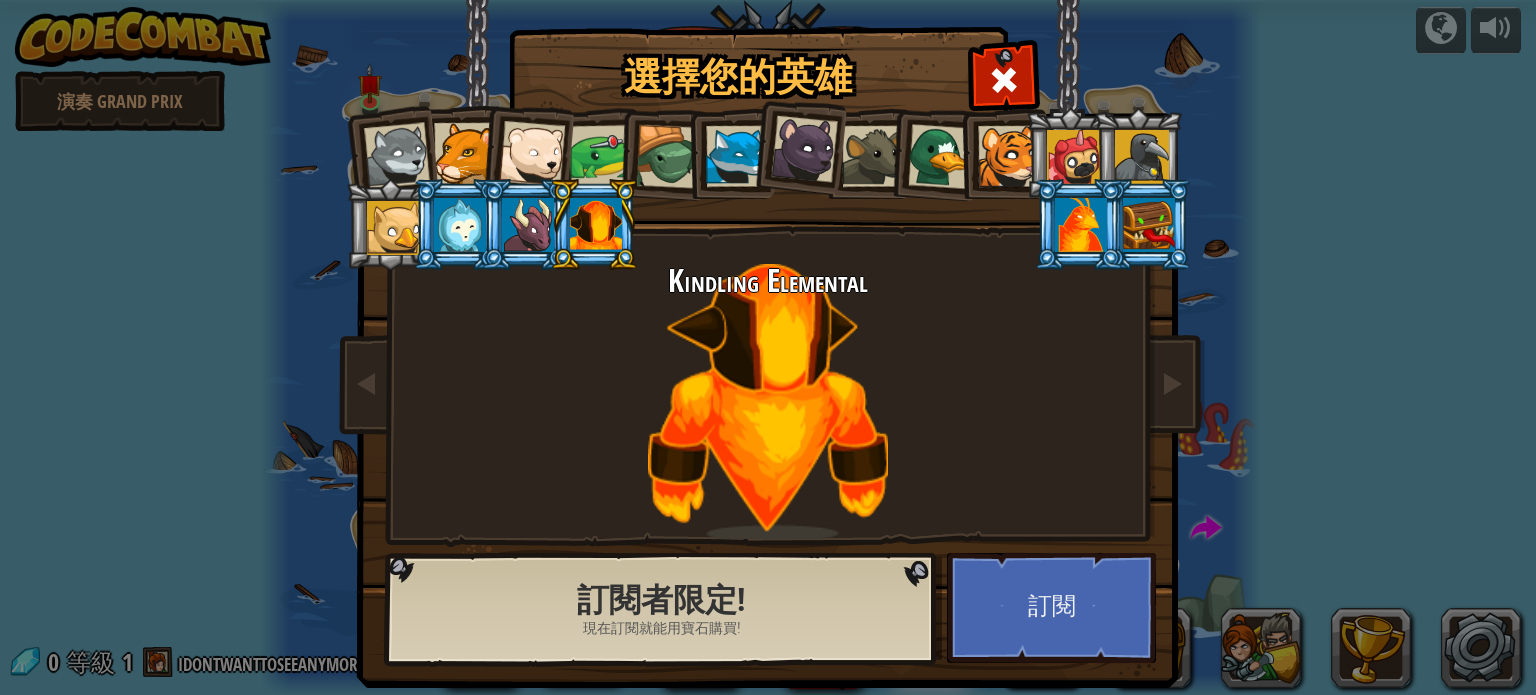 click at bounding box center (1142, 157) 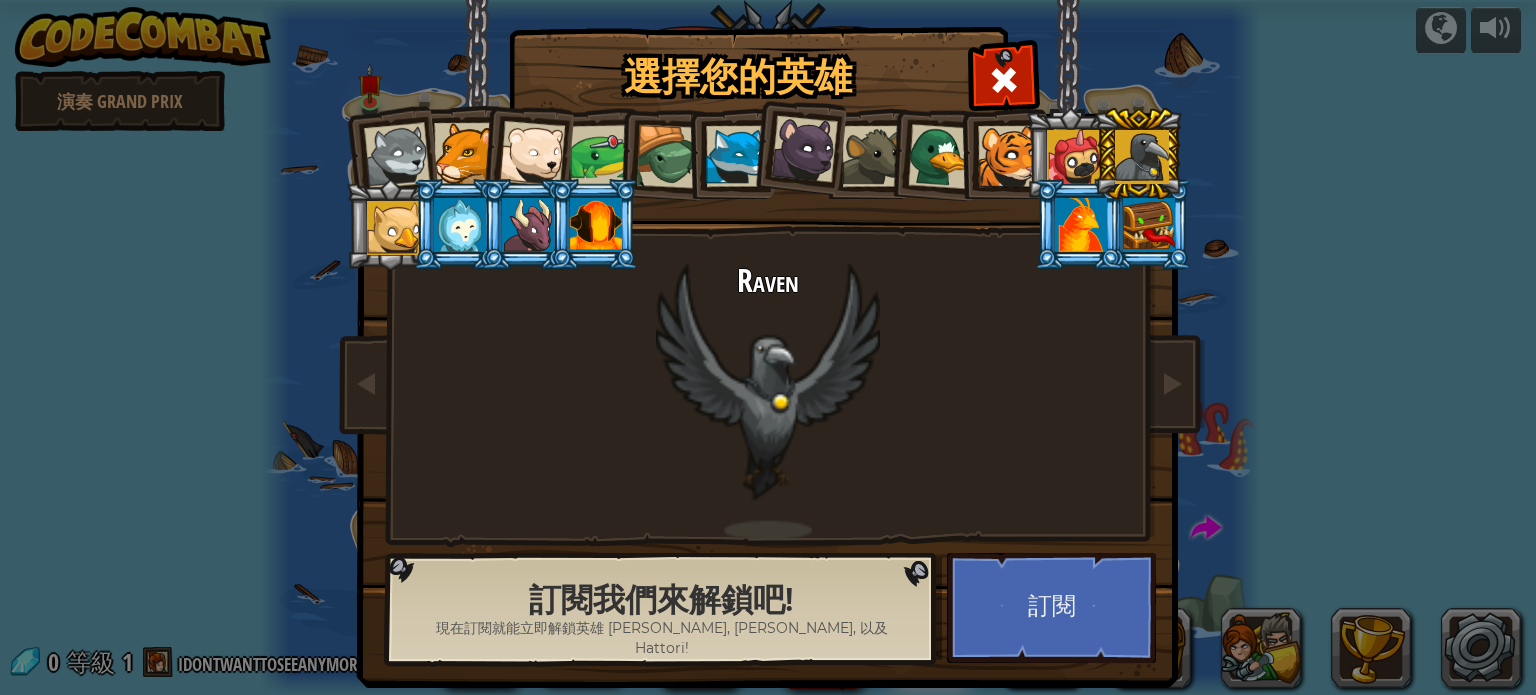 click at bounding box center [736, 156] 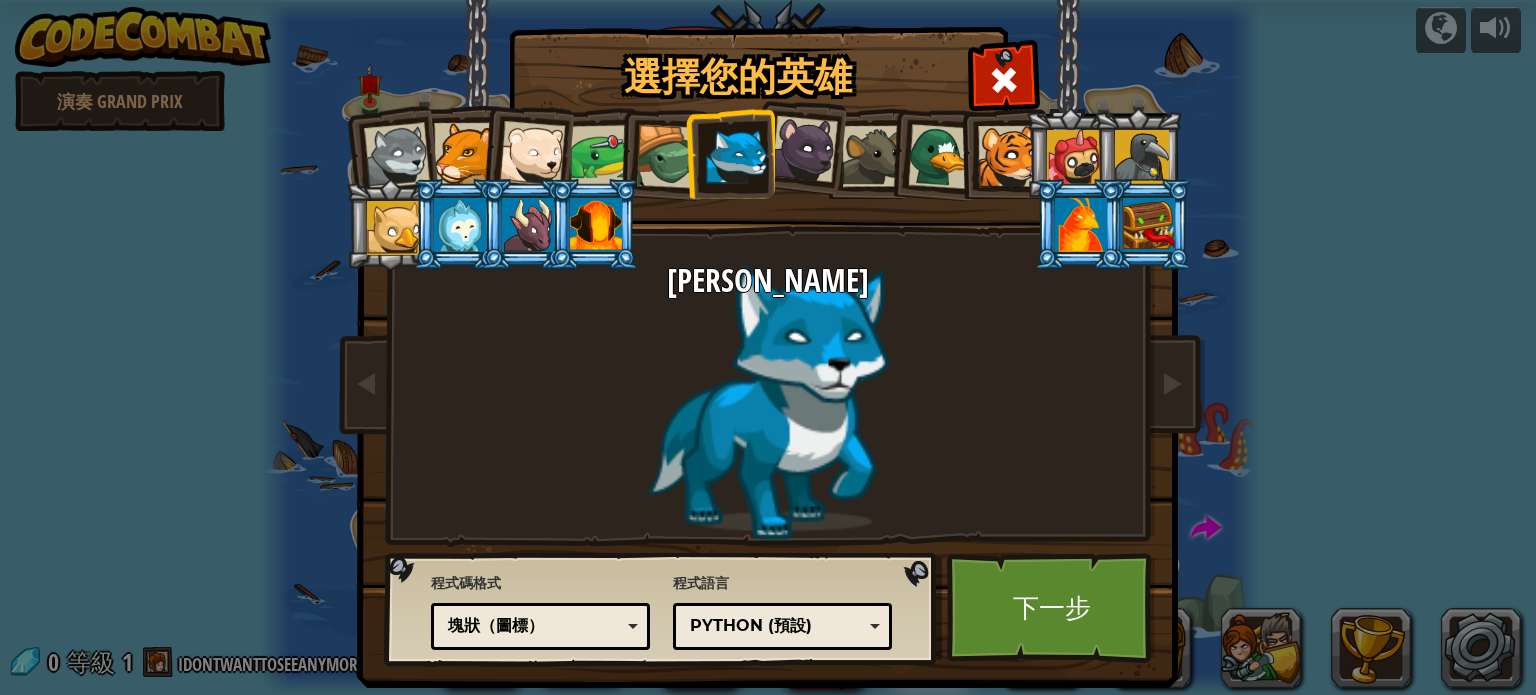 click at bounding box center (1008, 156) 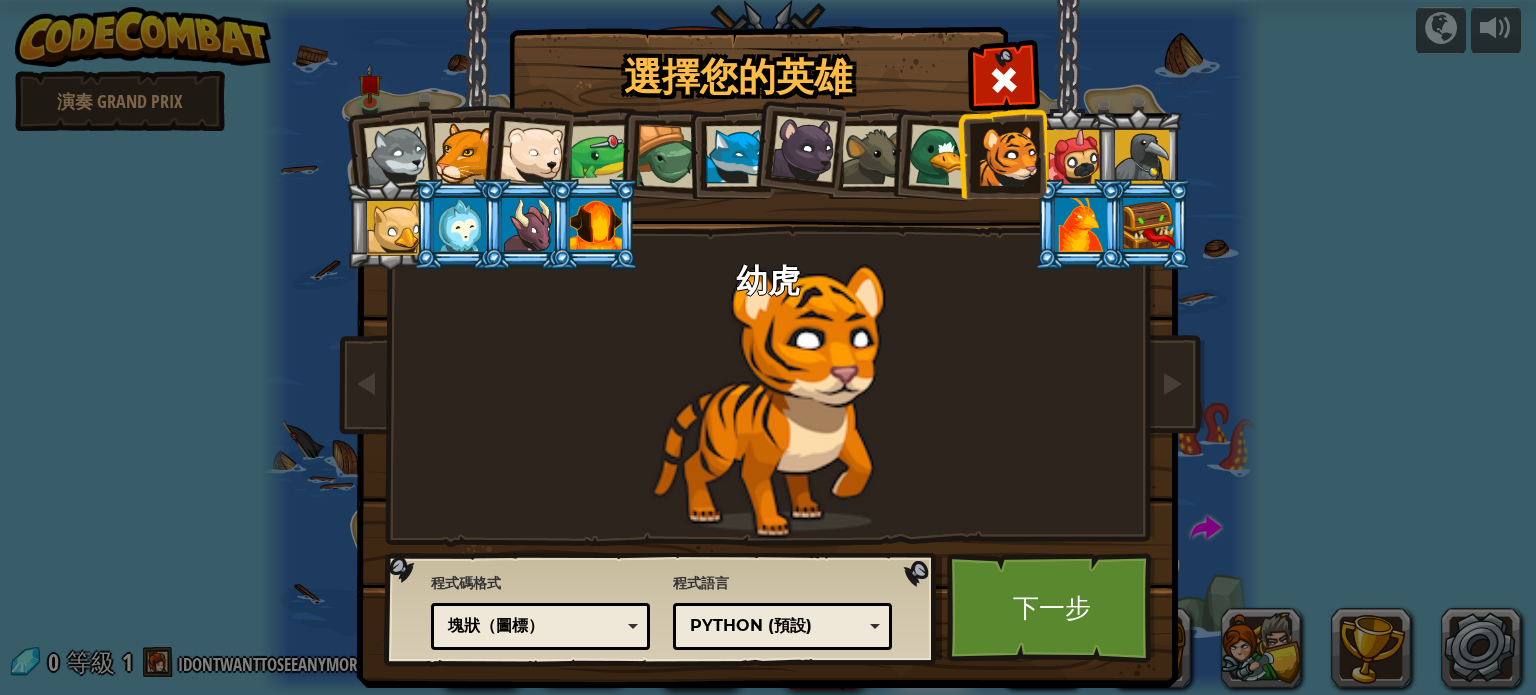 click at bounding box center [1081, 225] 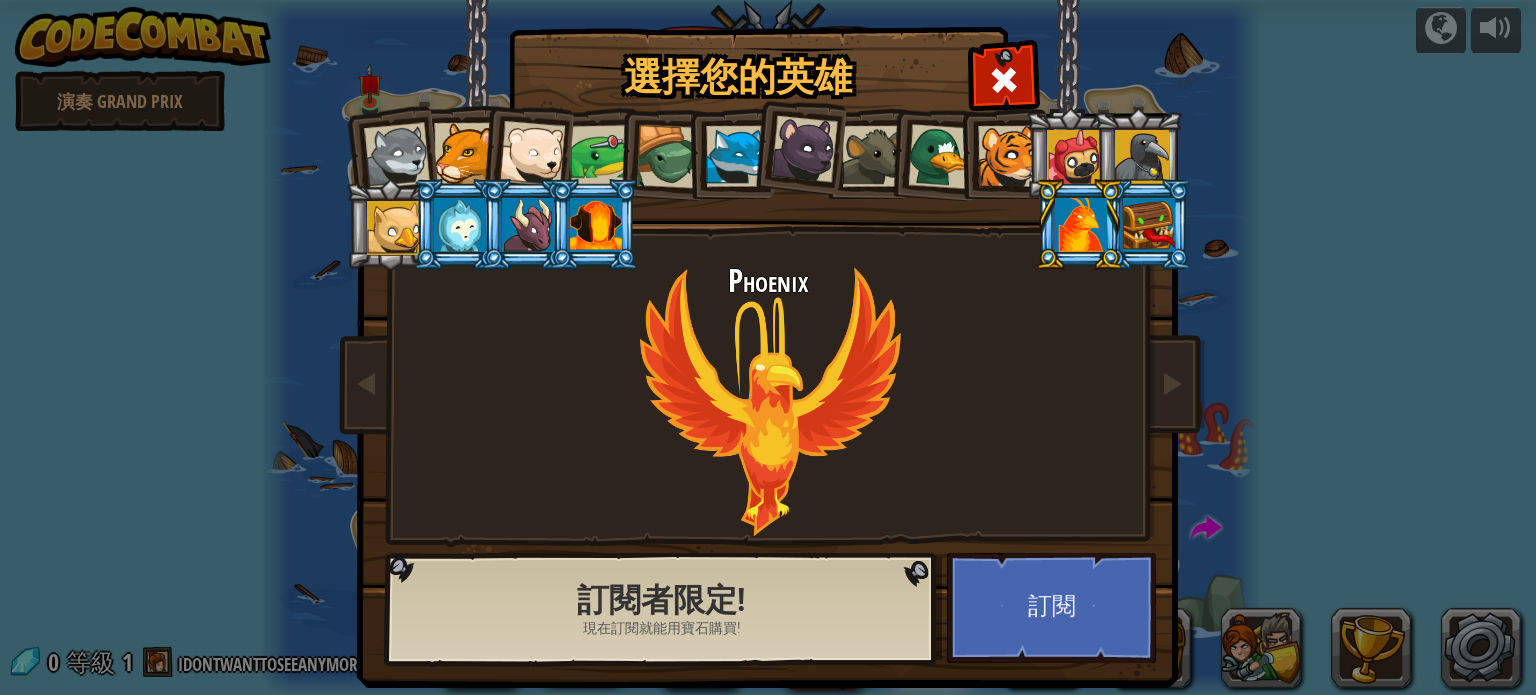 click at bounding box center (532, 154) 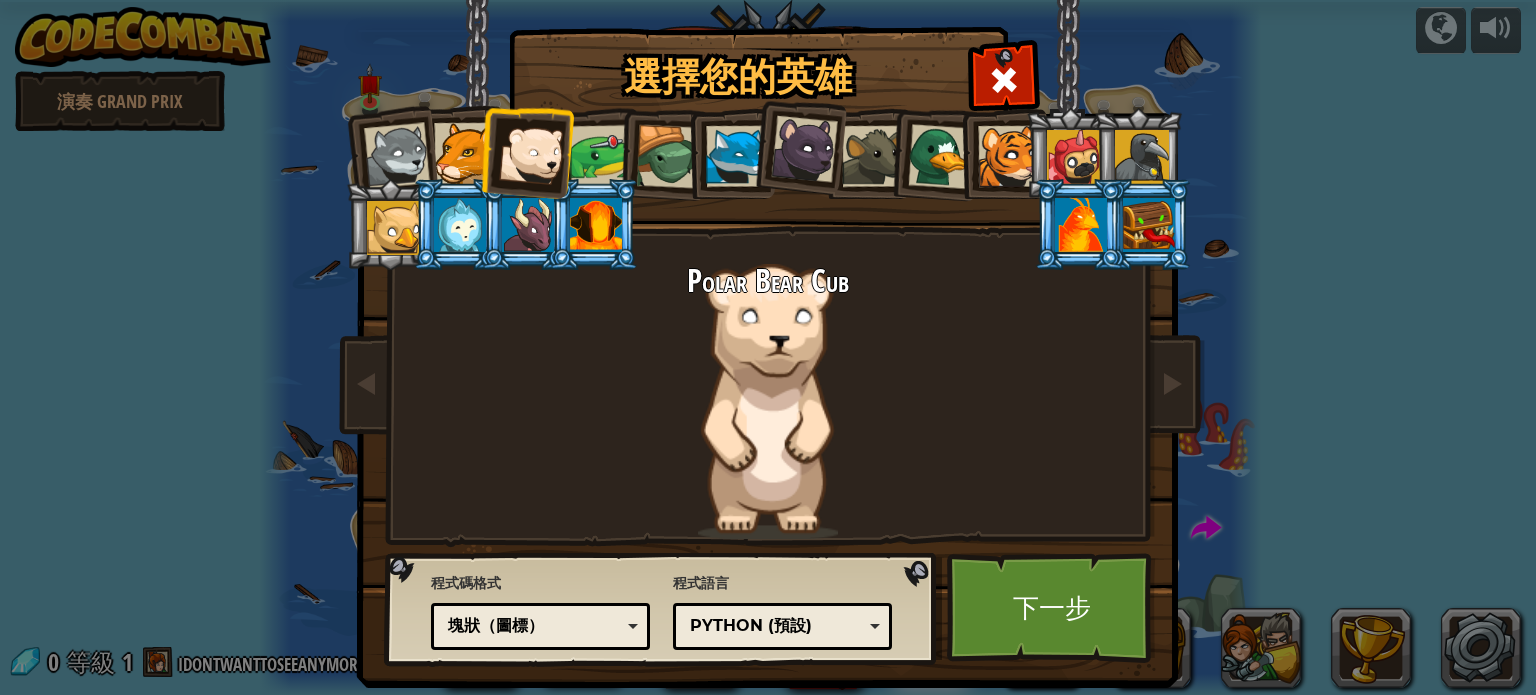 click at bounding box center [662, 154] 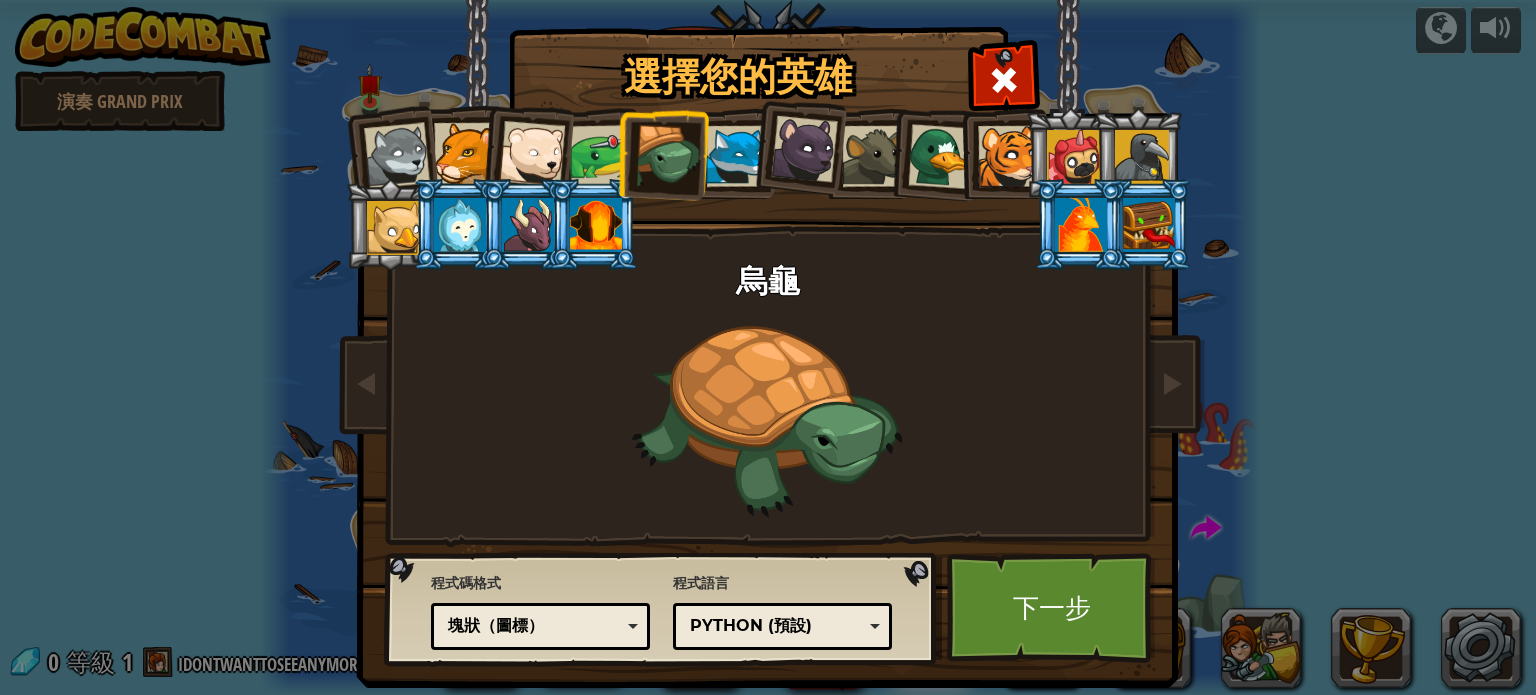 click at bounding box center (736, 156) 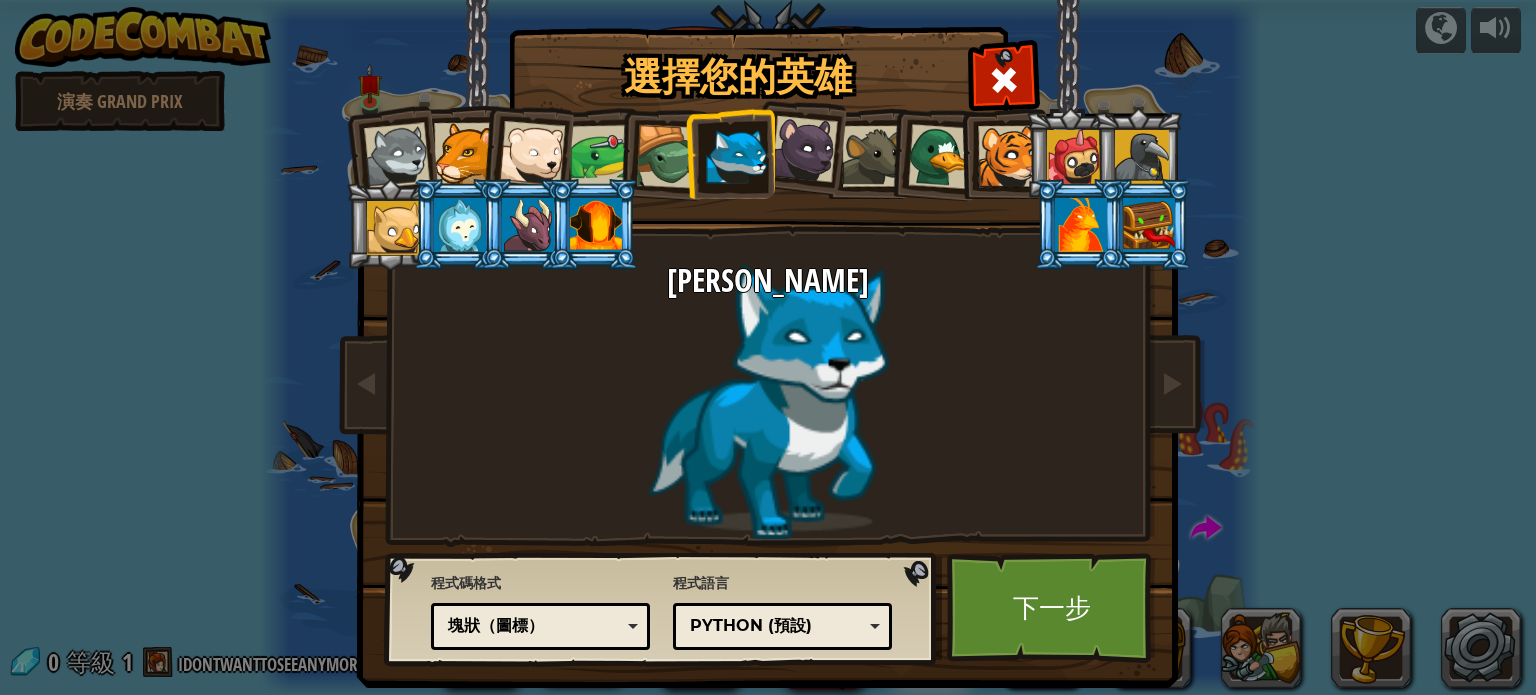 click at bounding box center (601, 156) 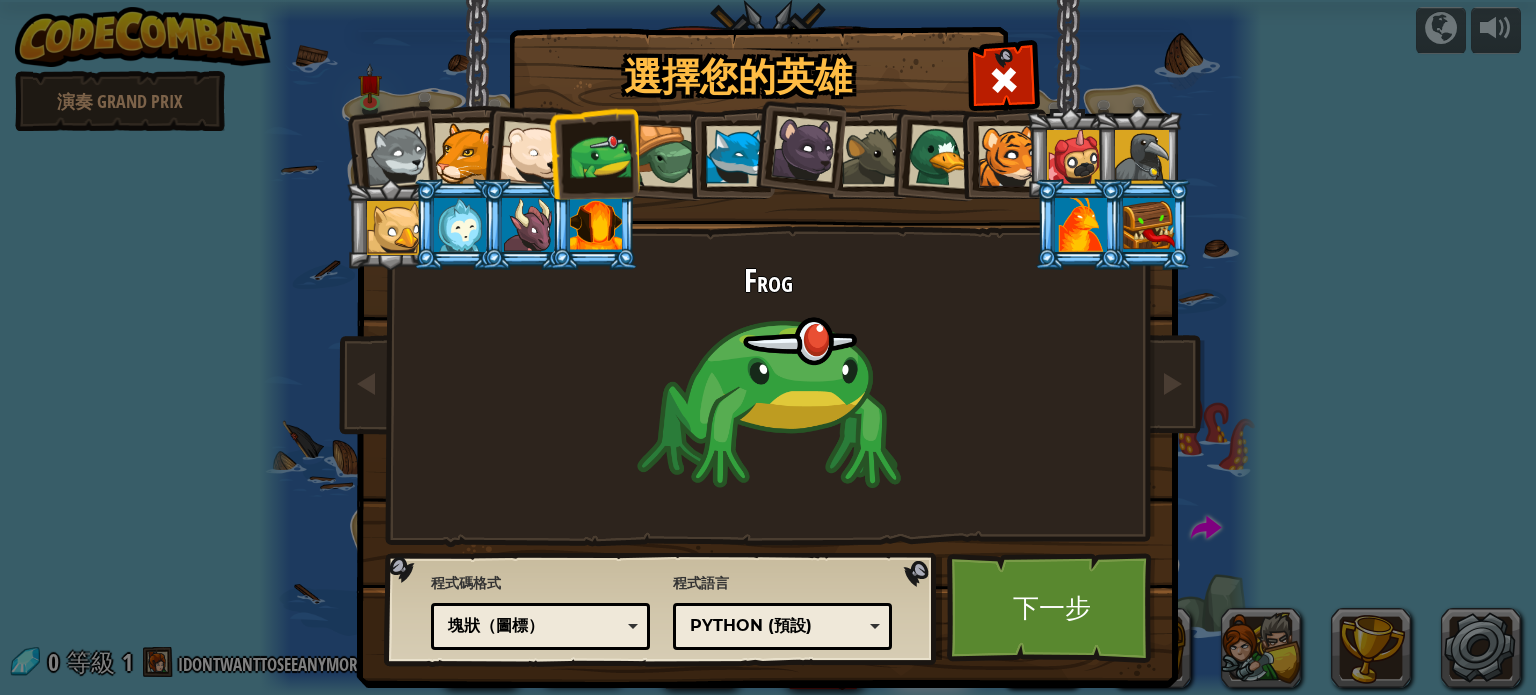 click at bounding box center (397, 156) 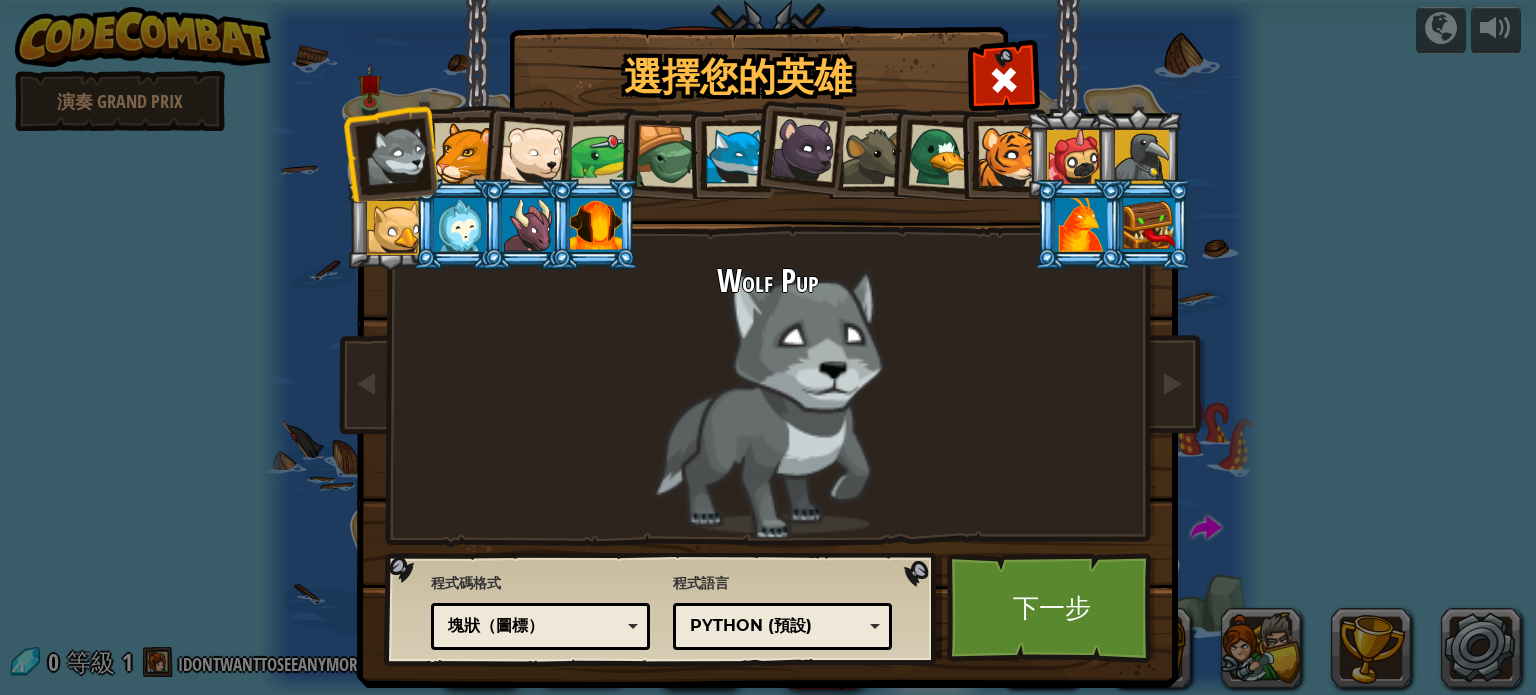 click at bounding box center [464, 153] 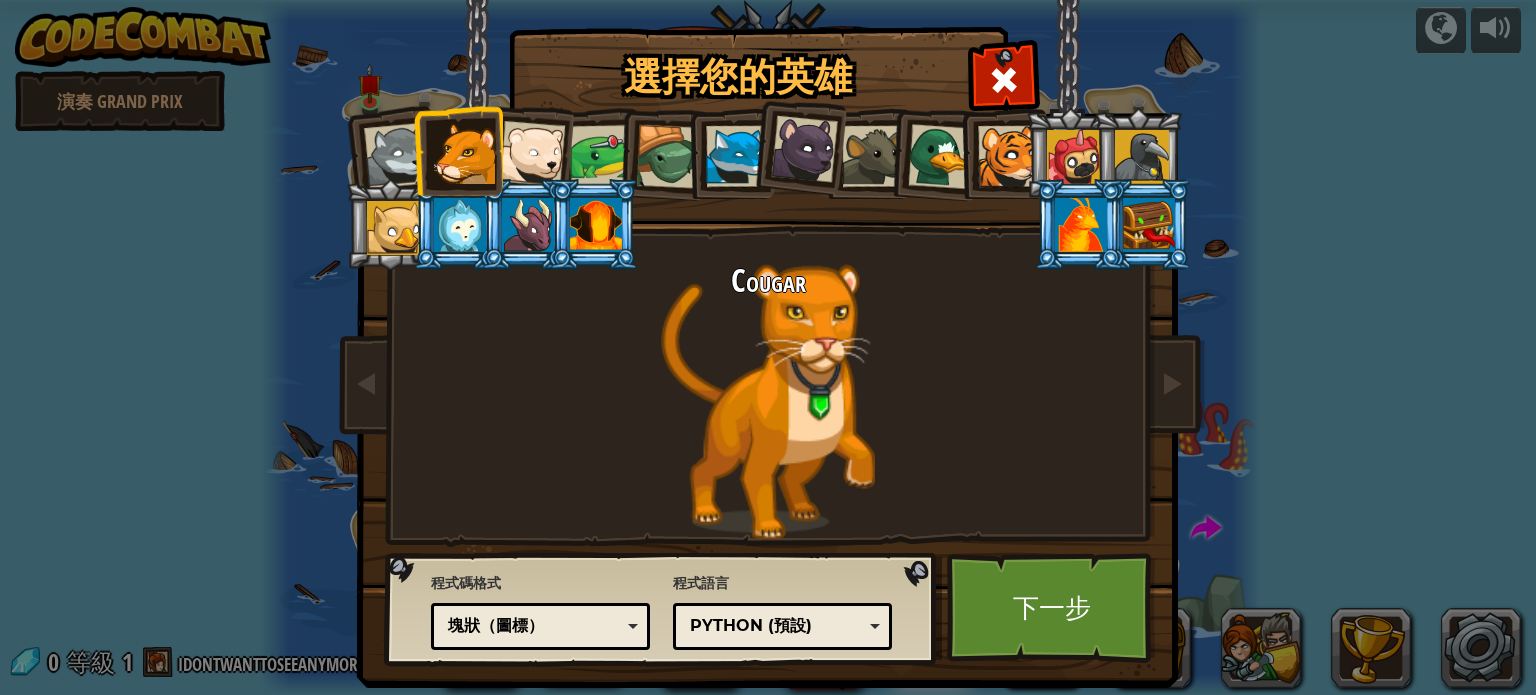 click at bounding box center (532, 154) 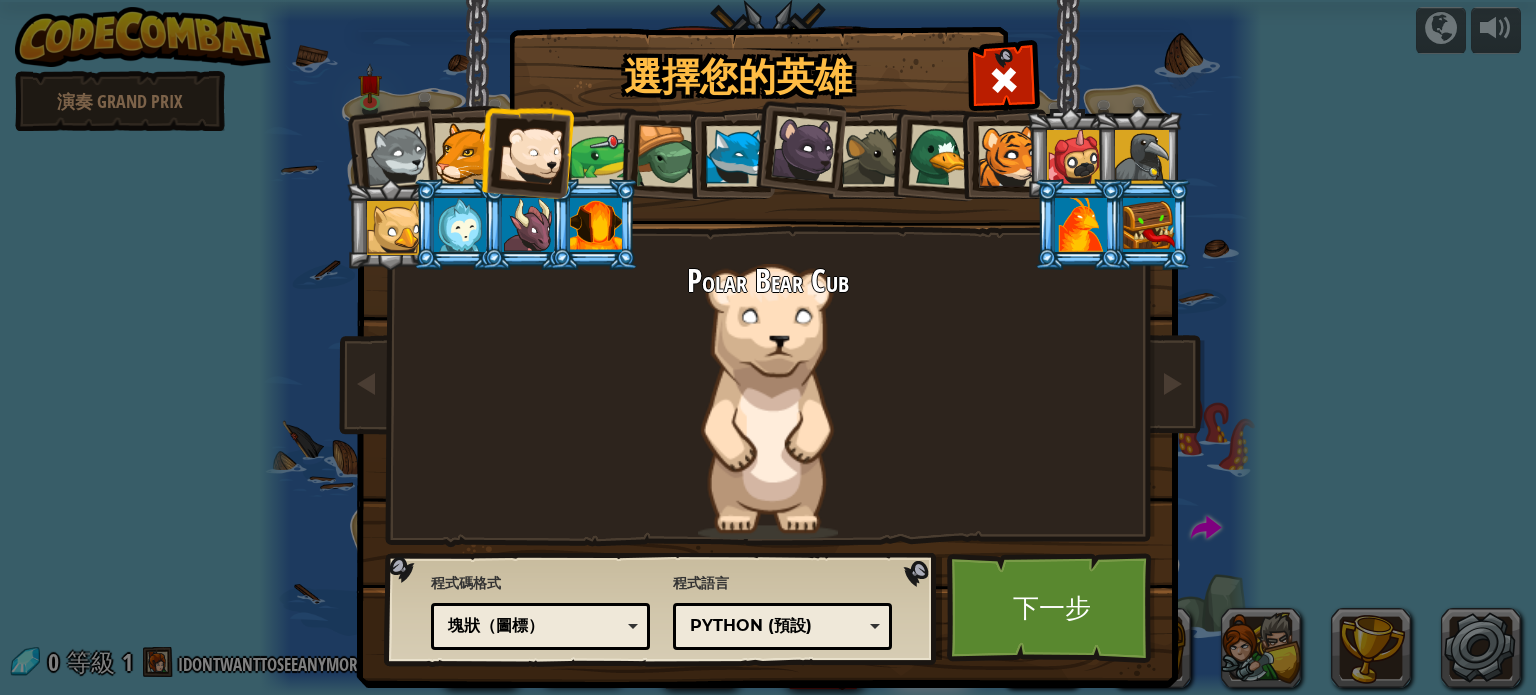 click at bounding box center [601, 156] 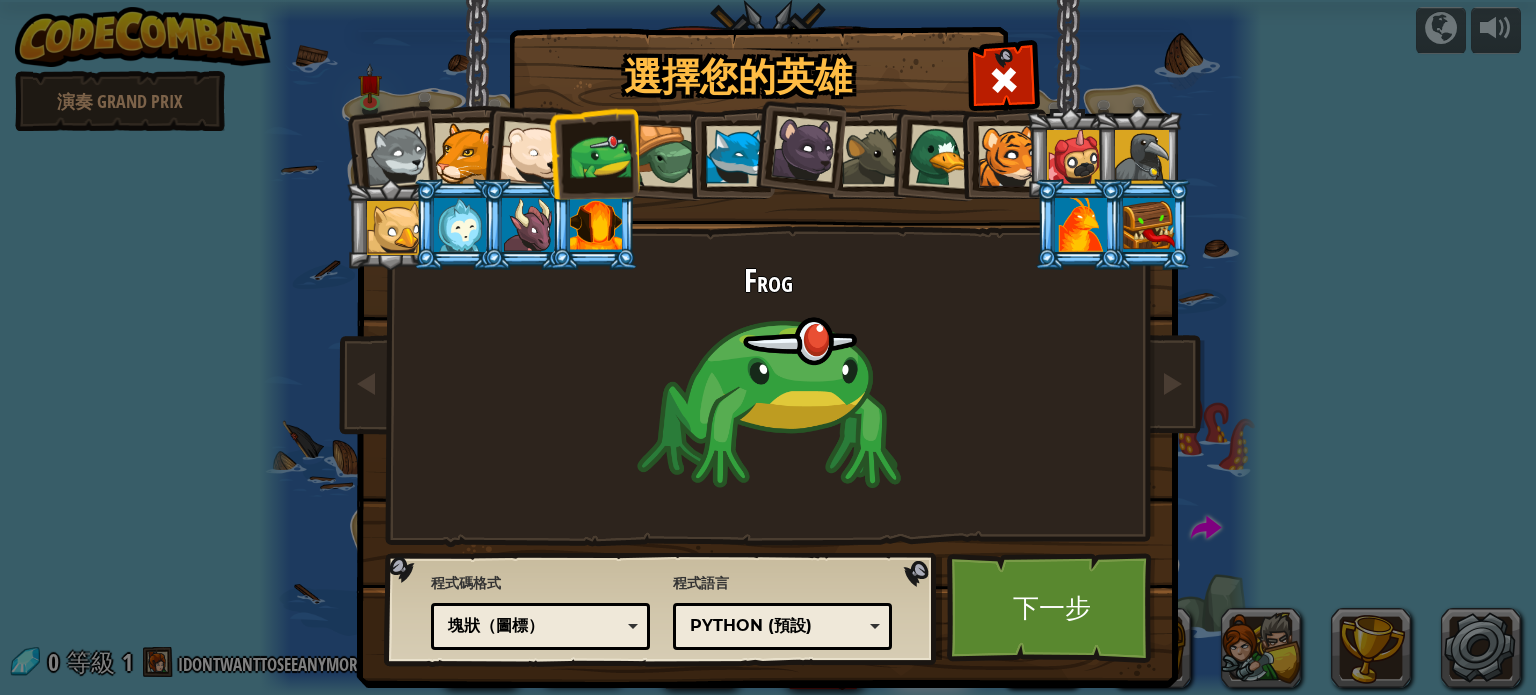 click at bounding box center (730, 153) 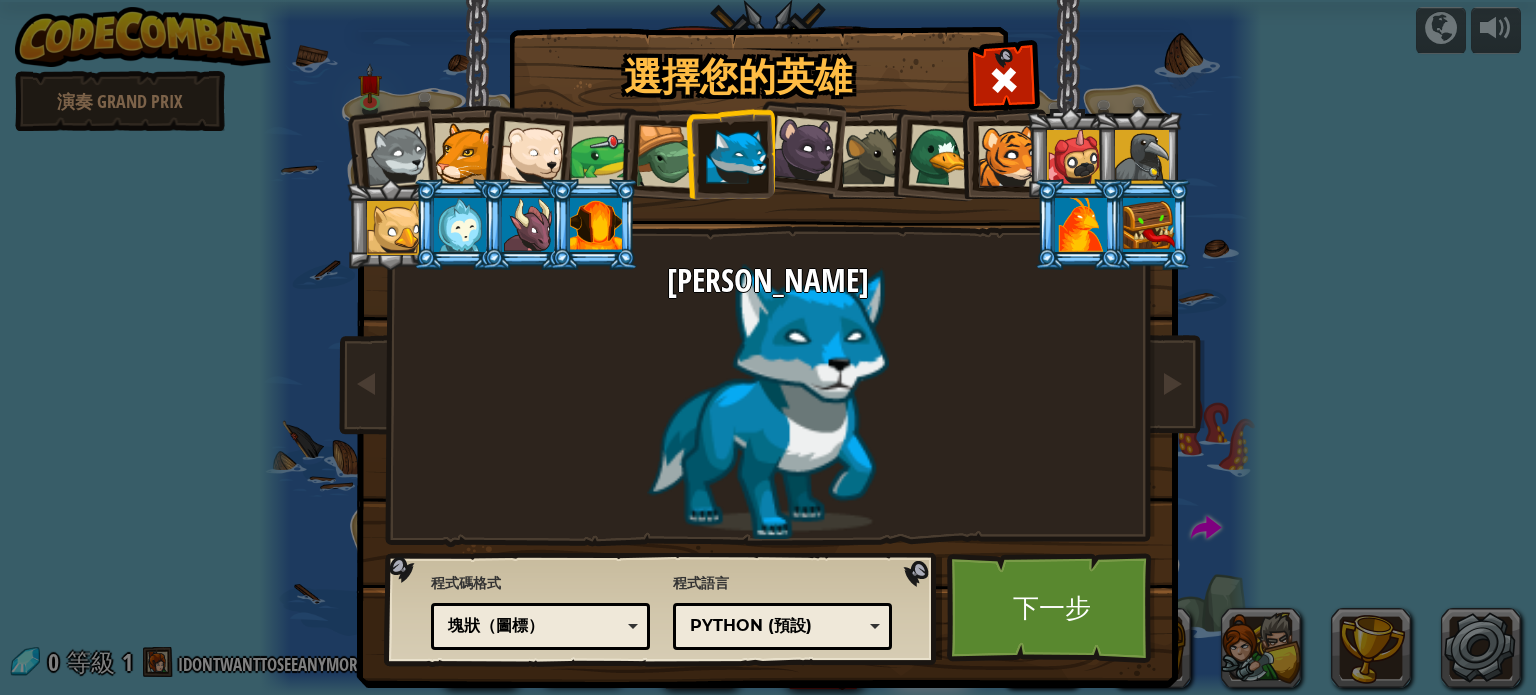 click at bounding box center (872, 156) 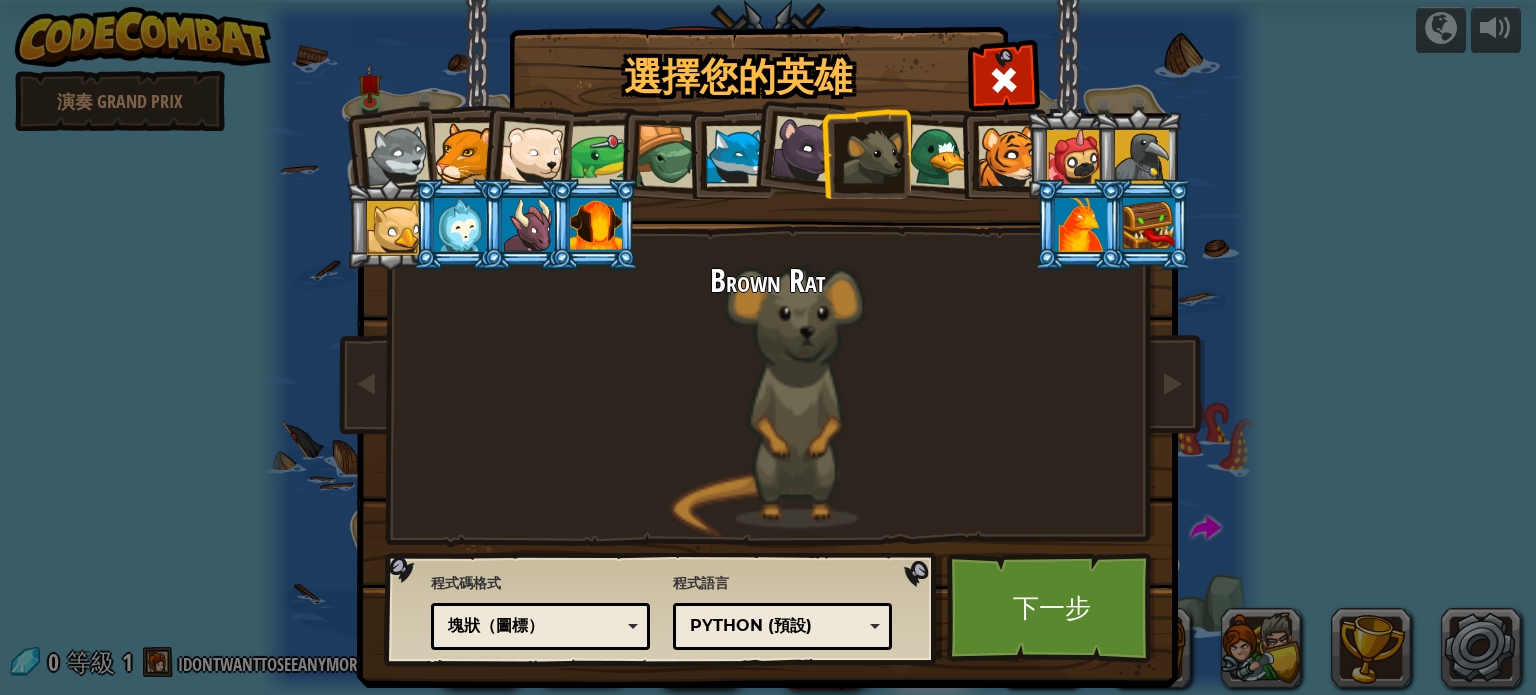 click at bounding box center [940, 156] 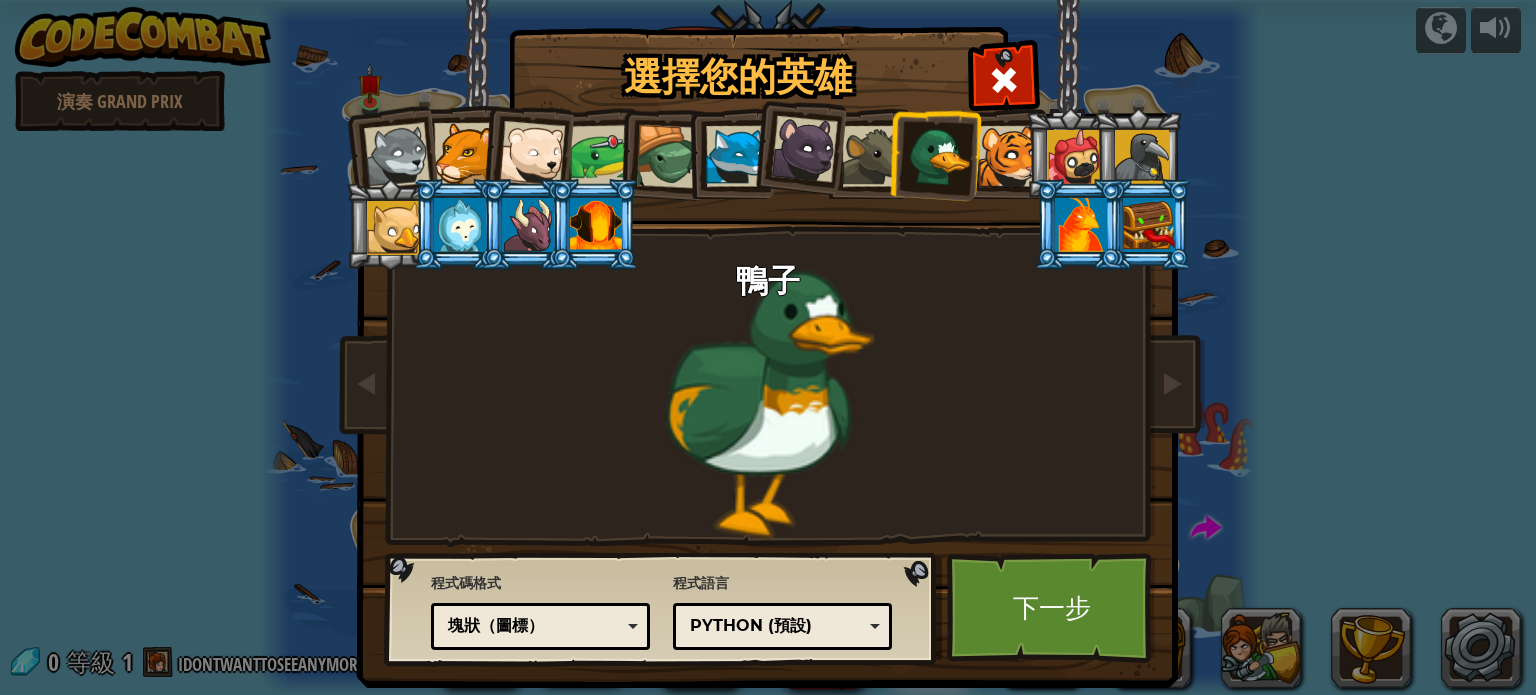 click at bounding box center [668, 157] 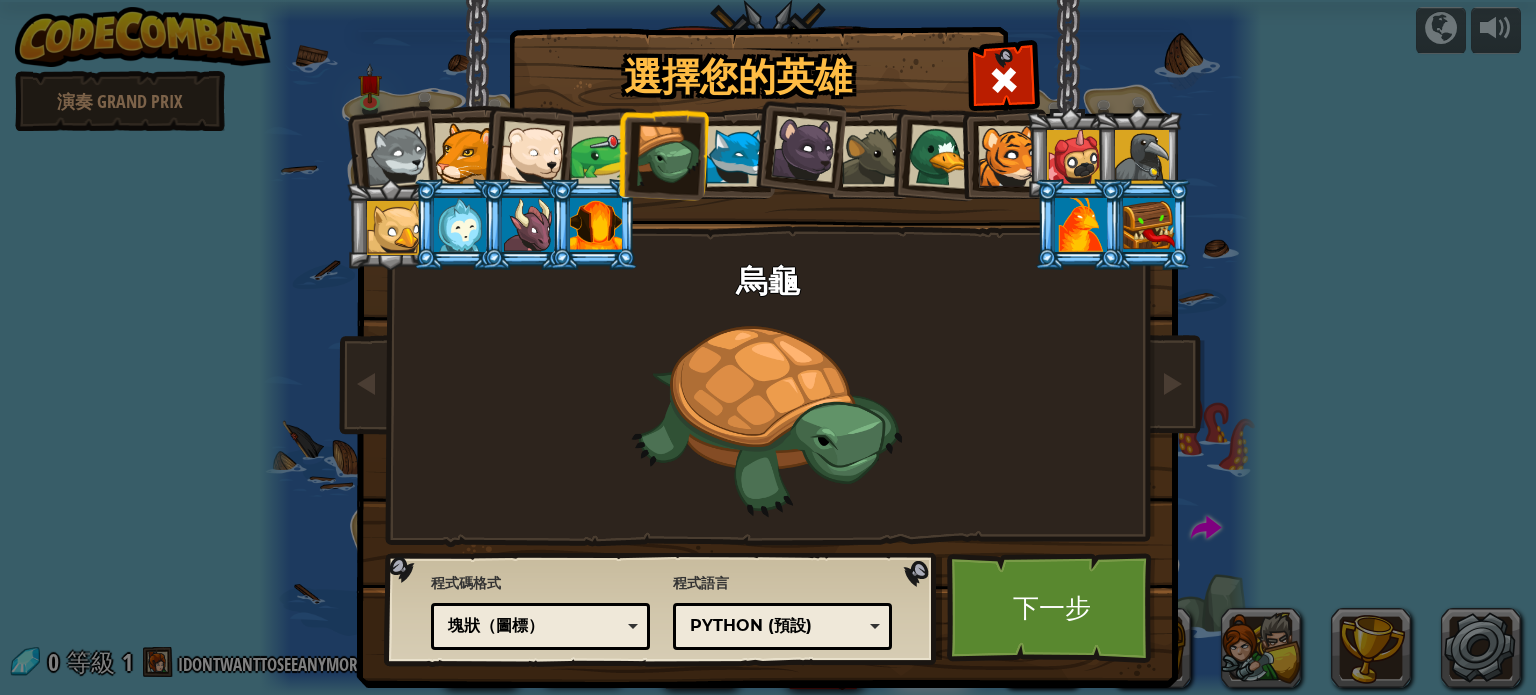 click at bounding box center [1008, 156] 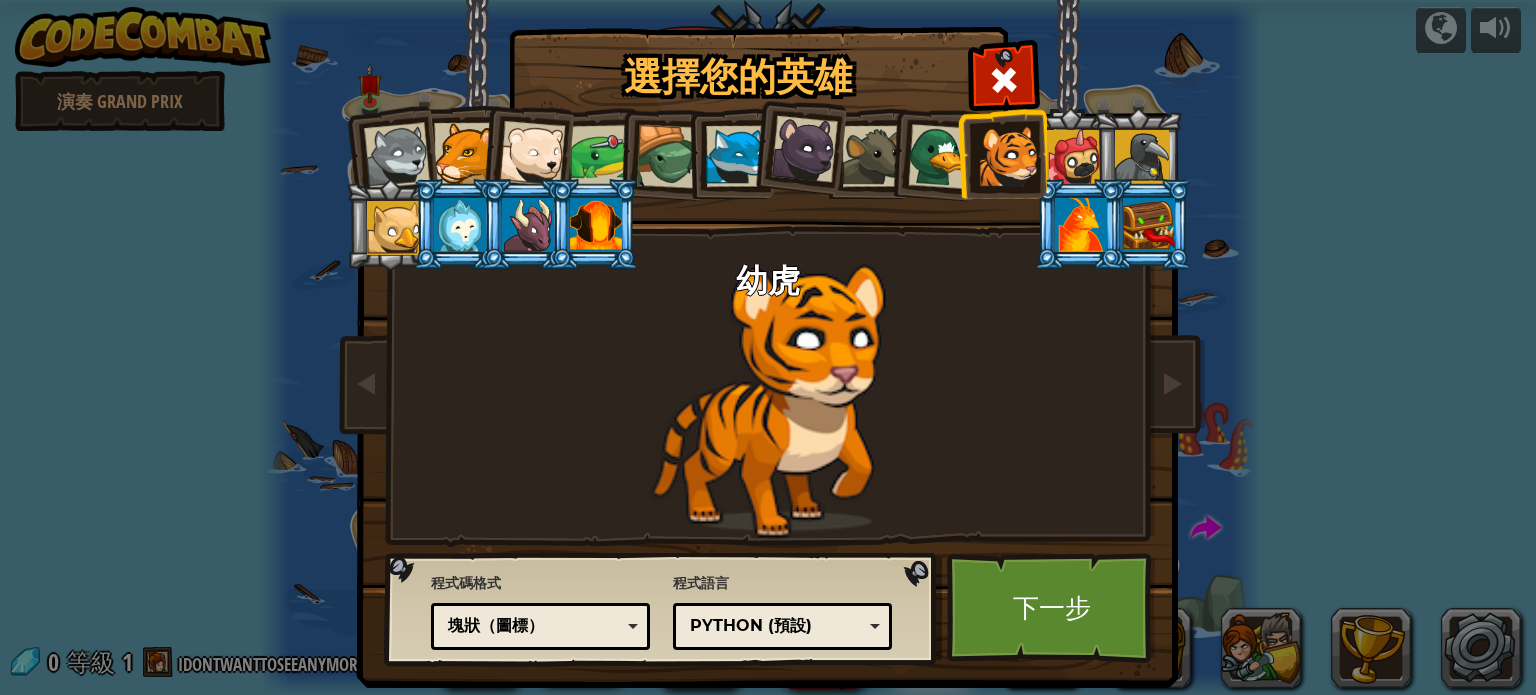 click at bounding box center [668, 157] 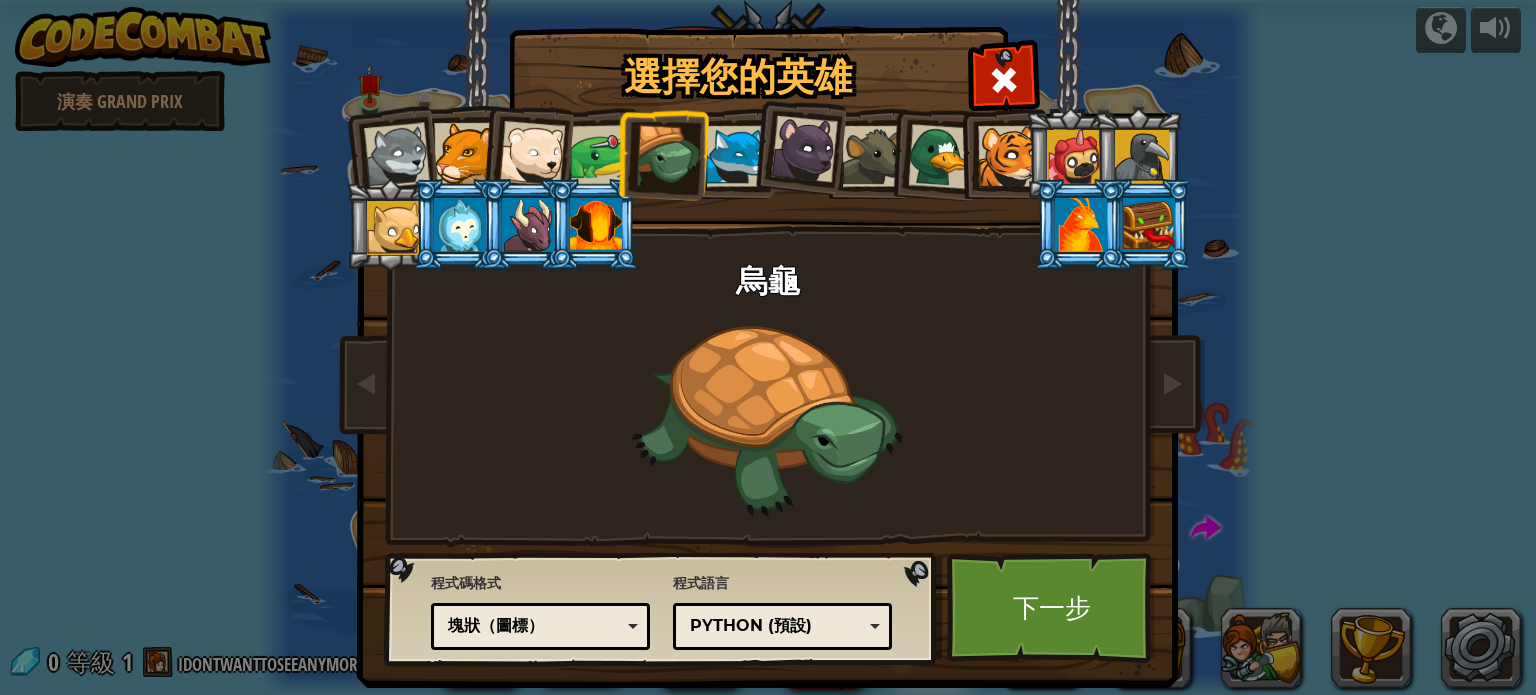 click on "Python (預設)" at bounding box center (776, 626) 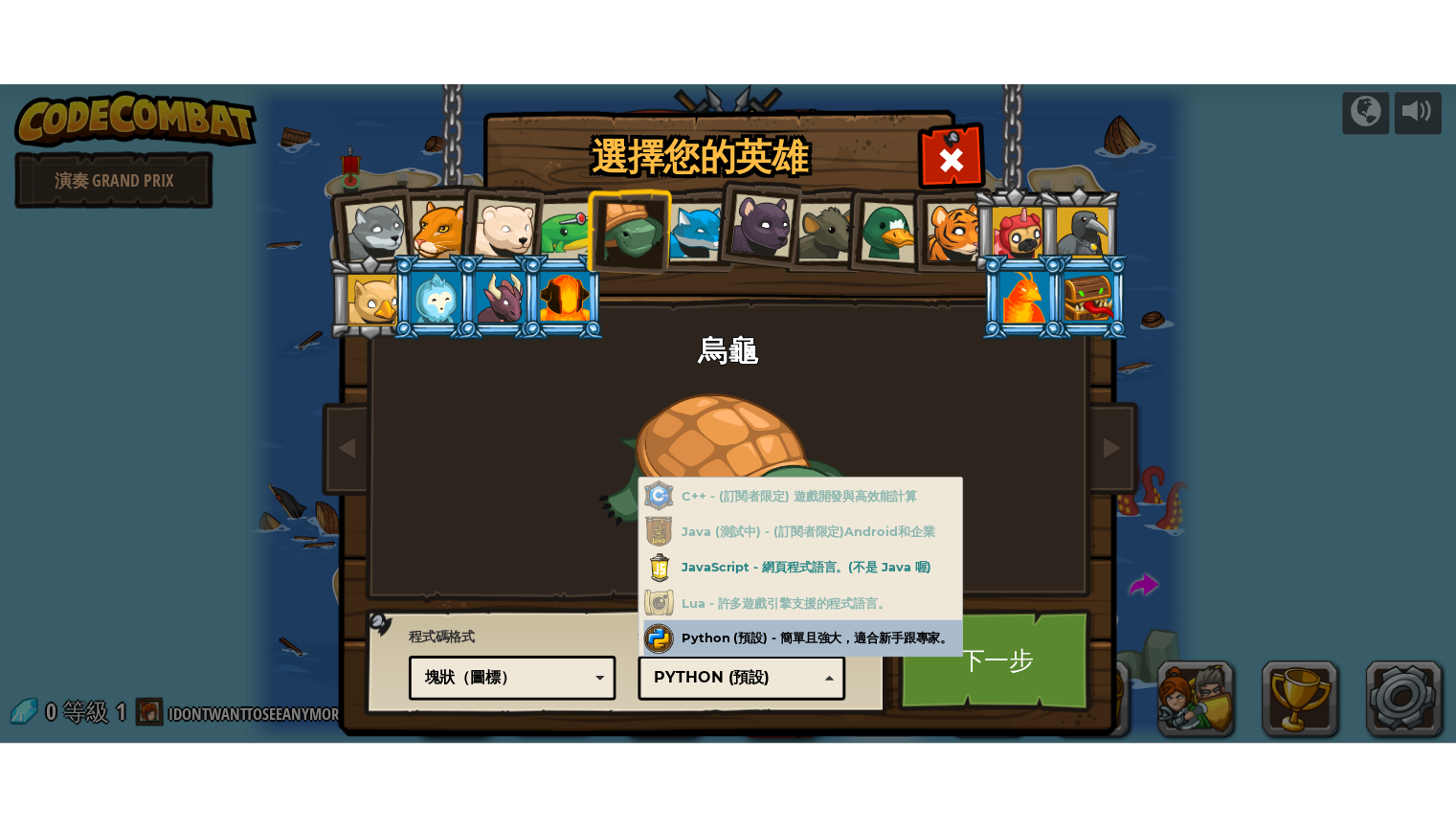 scroll, scrollTop: 22, scrollLeft: 0, axis: vertical 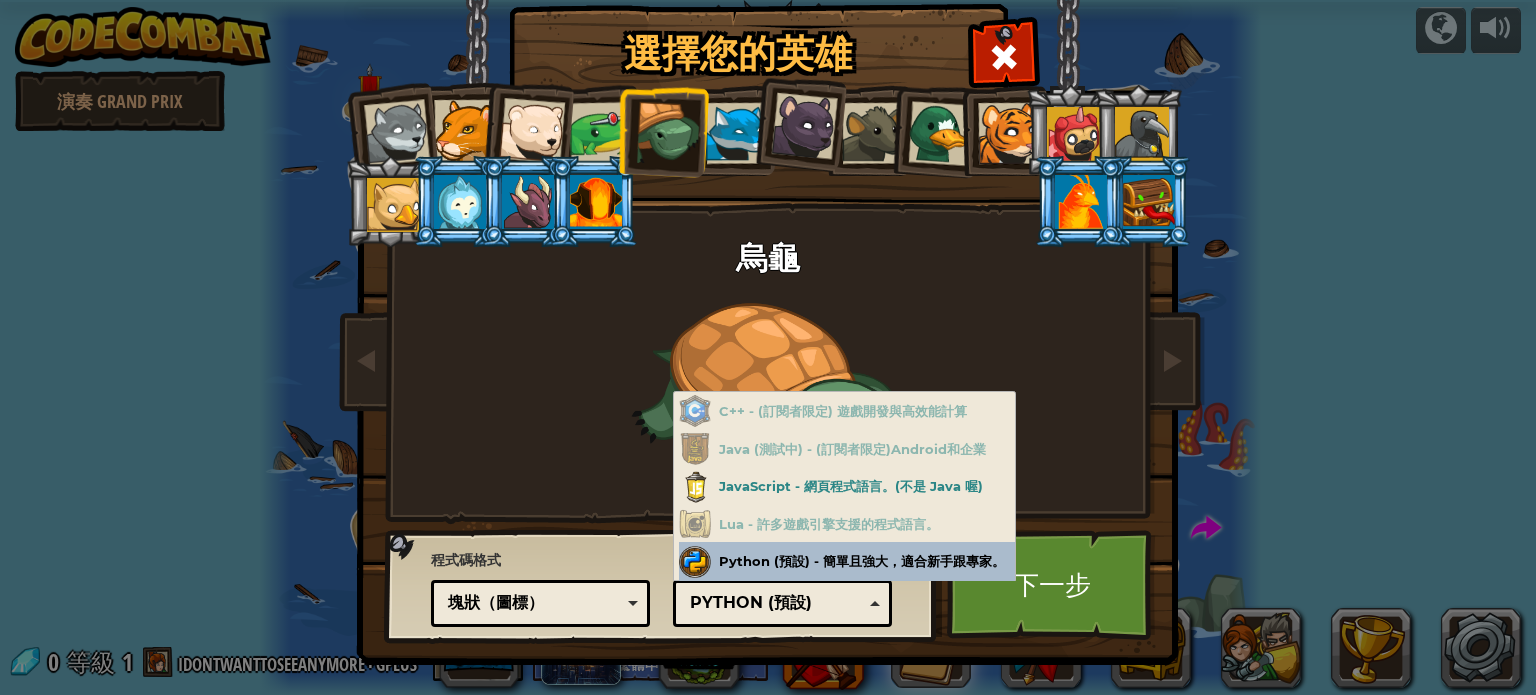 click on "Python (預設)" at bounding box center [776, 603] 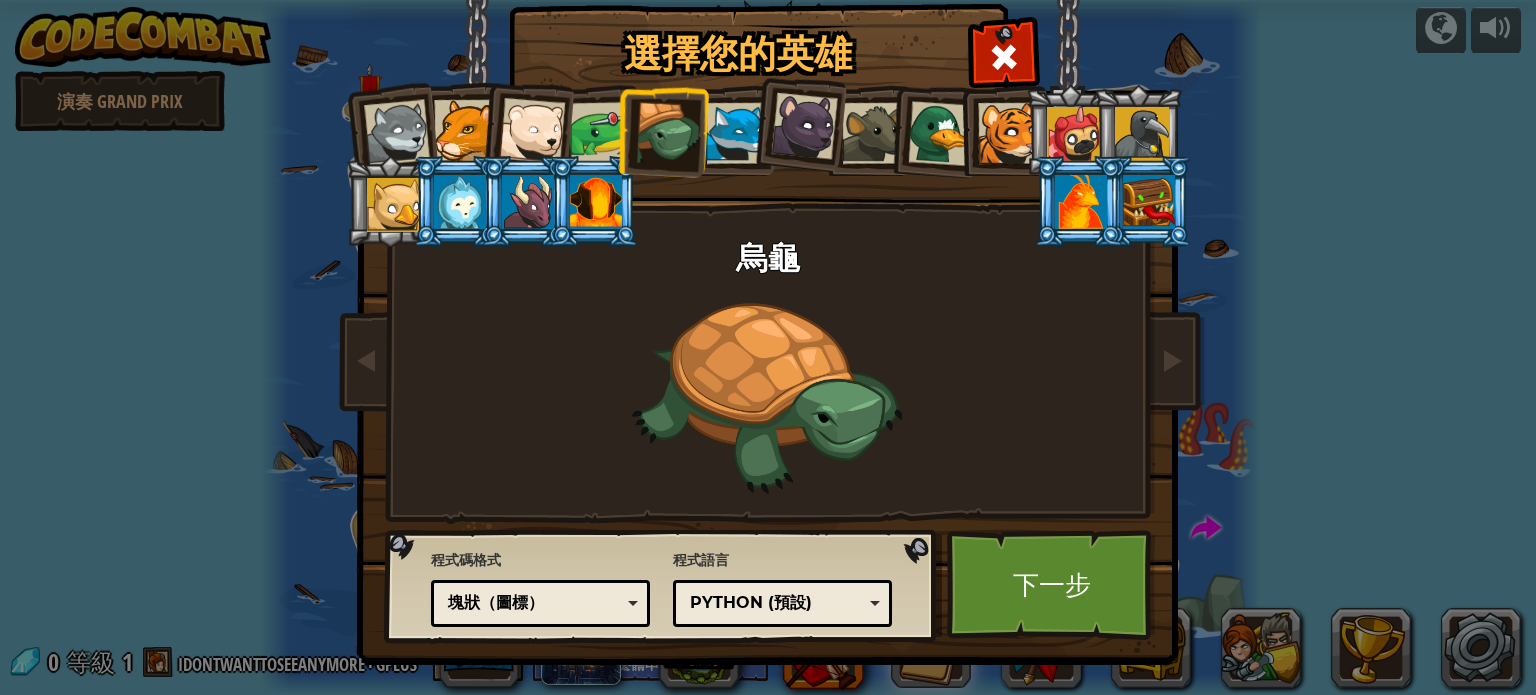 click on "塊狀（圖標）" at bounding box center [534, 603] 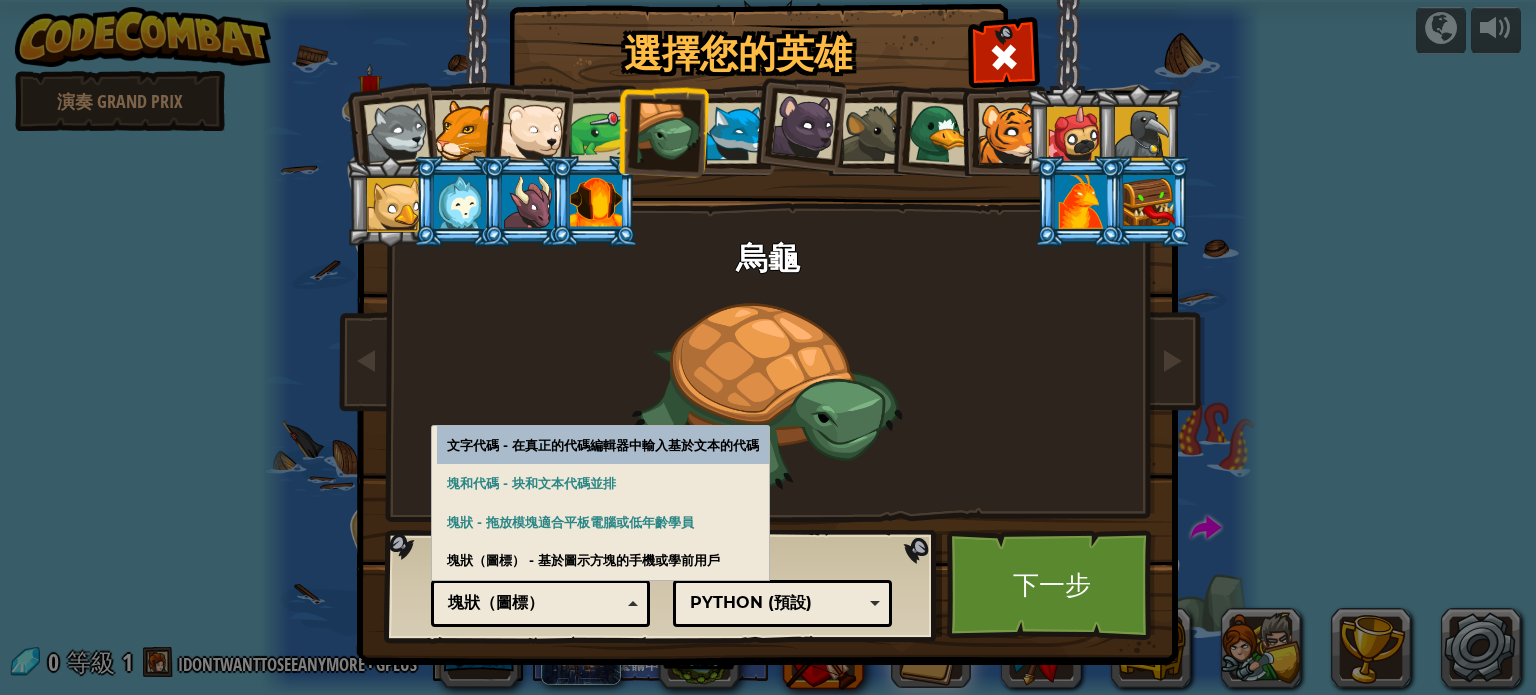 click on "塊狀（圖標）" at bounding box center (534, 603) 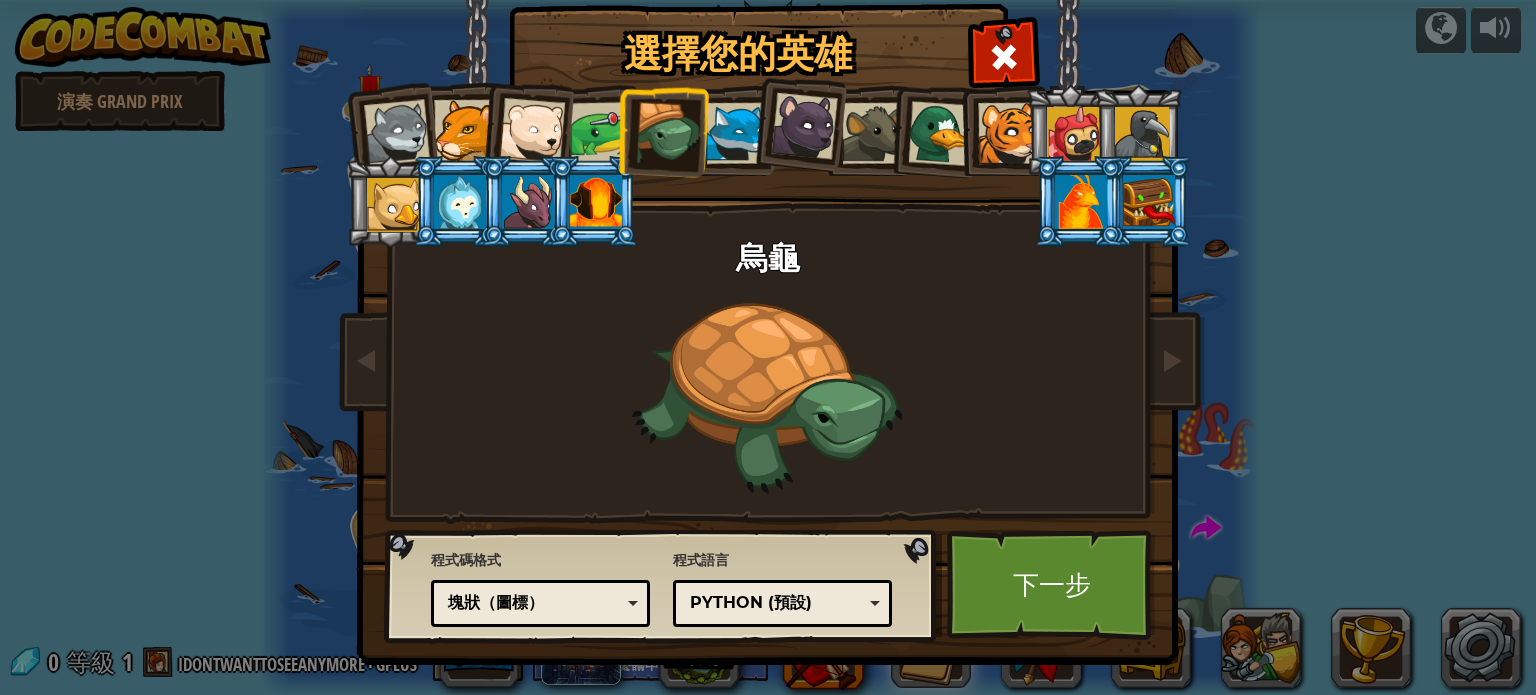 click on "塊狀（圖標）" at bounding box center (534, 603) 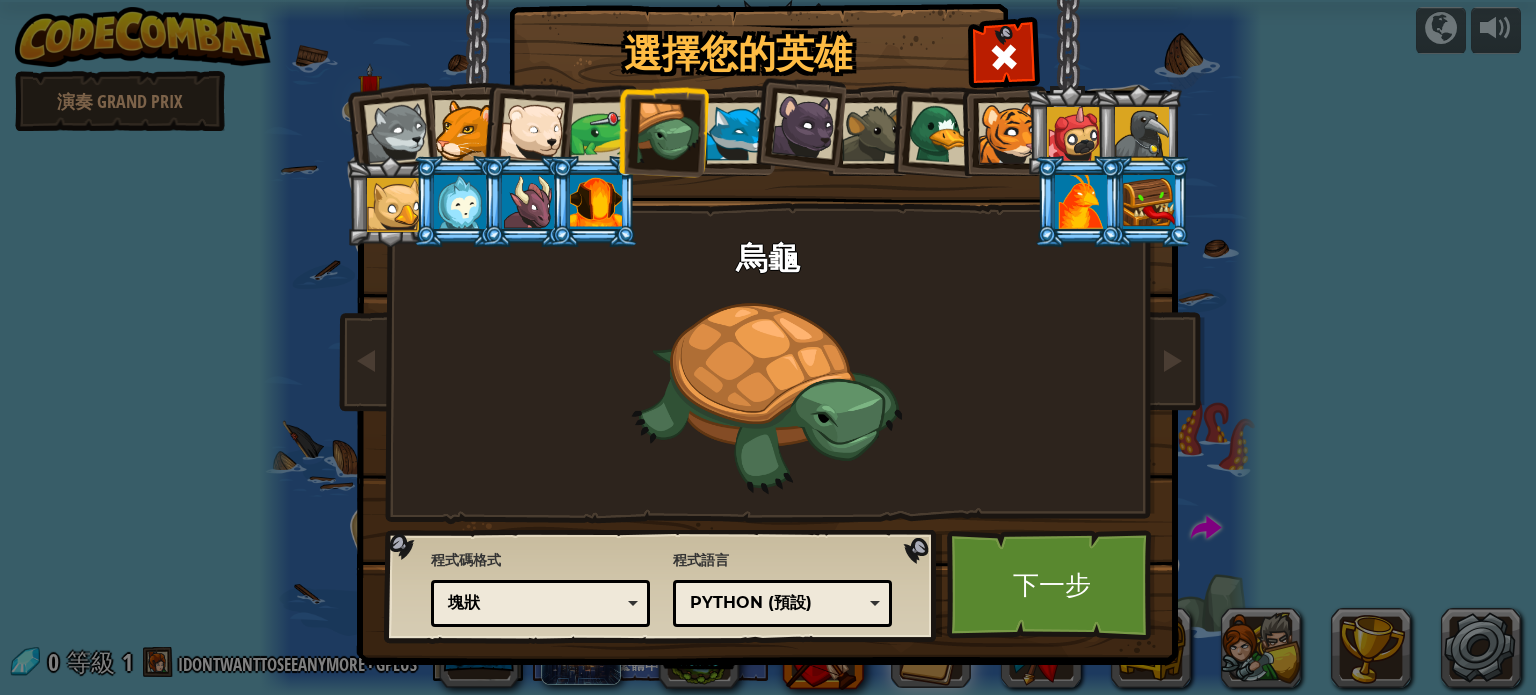 click on "塊狀" at bounding box center [534, 603] 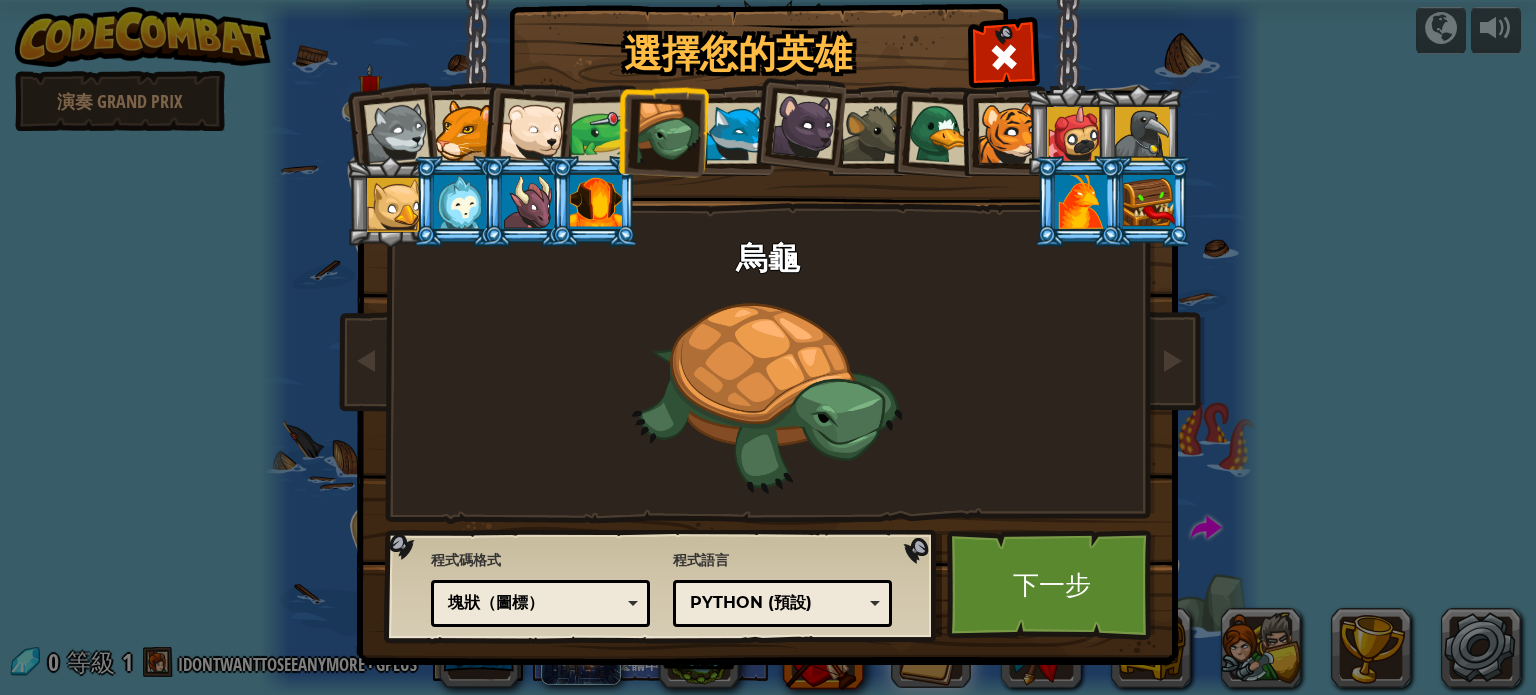click on "Python (預設)" at bounding box center [782, 603] 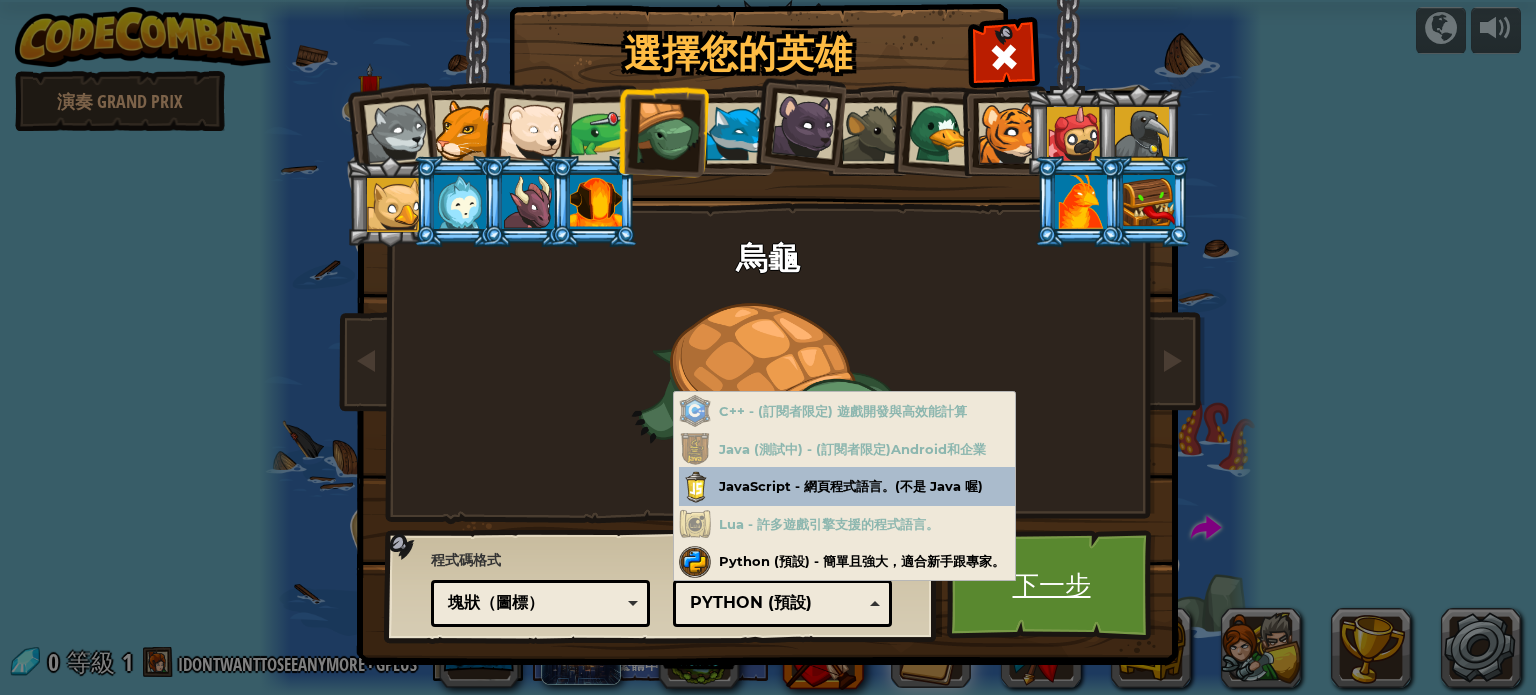 drag, startPoint x: 749, startPoint y: 597, endPoint x: 1032, endPoint y: 566, distance: 284.6928 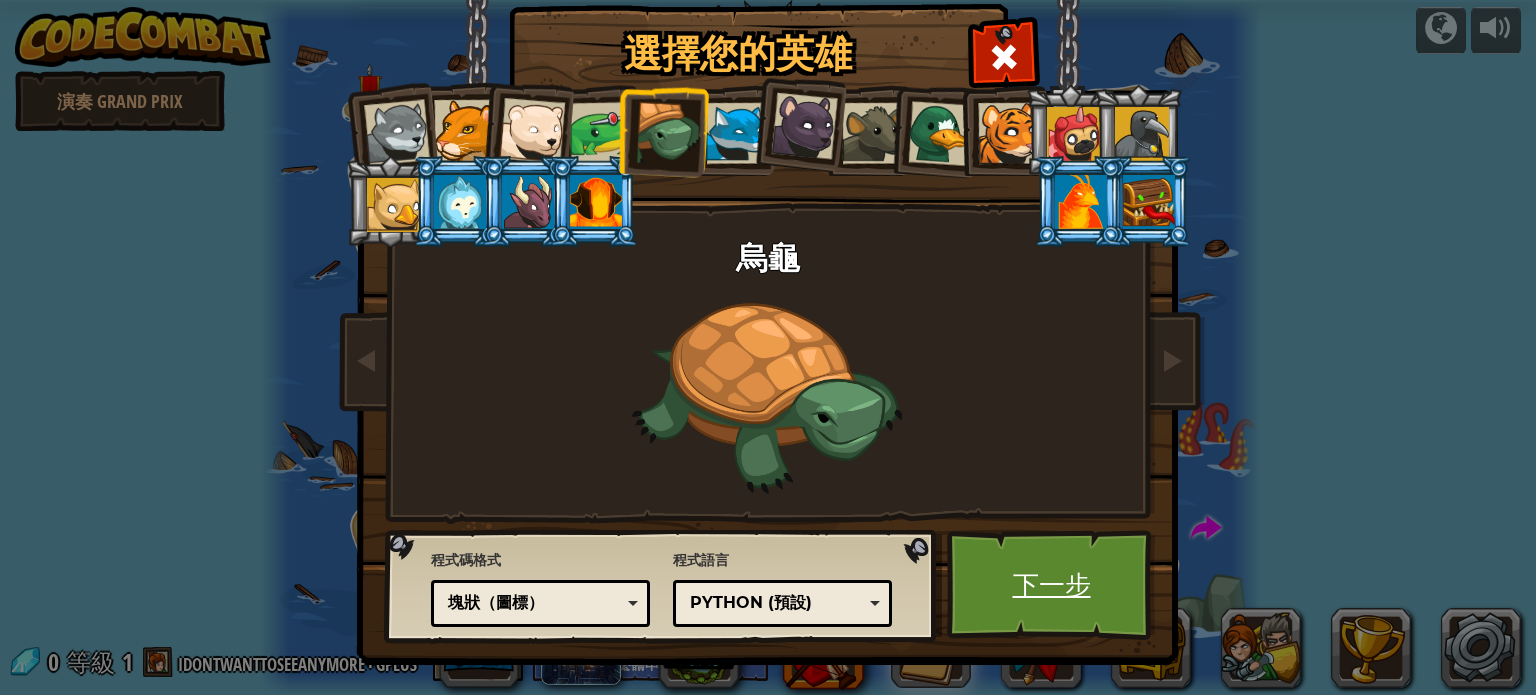 click on "下一步" at bounding box center [1051, 585] 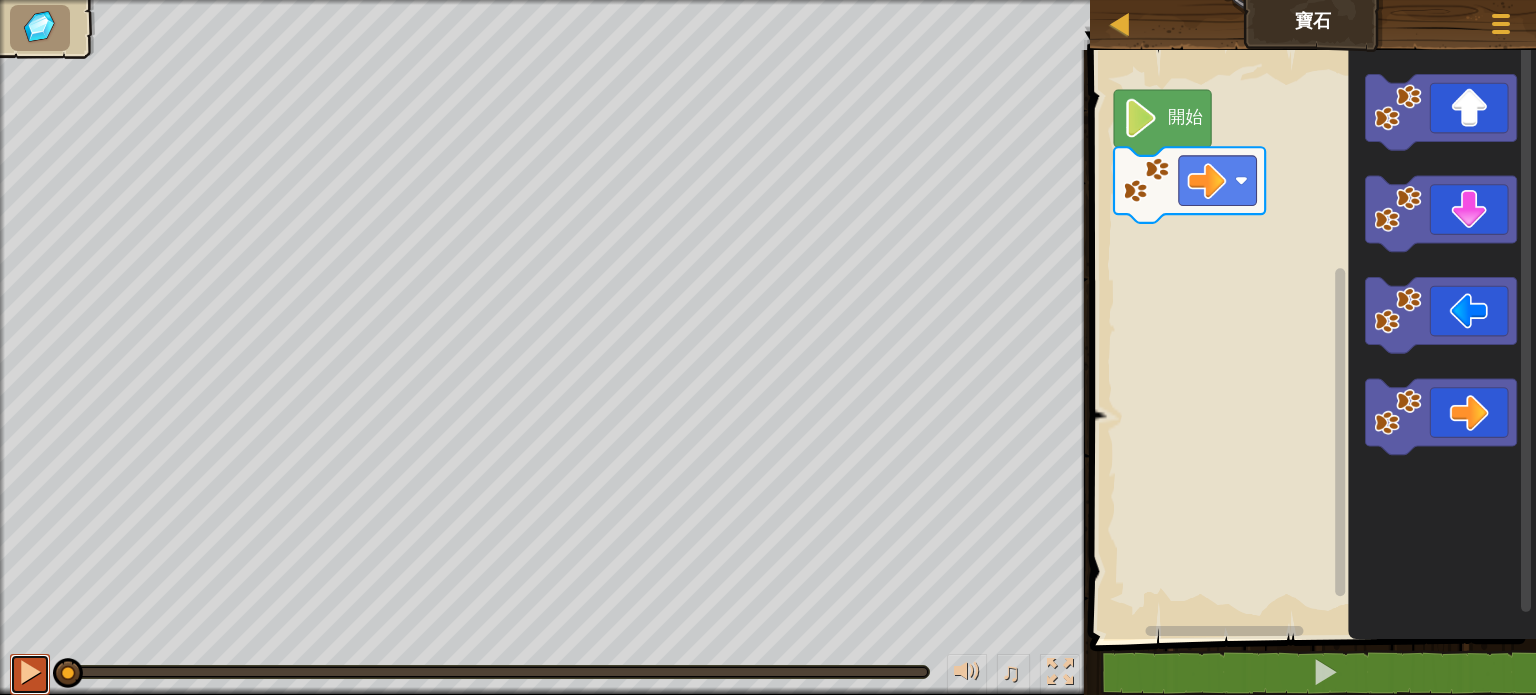 click at bounding box center (30, 674) 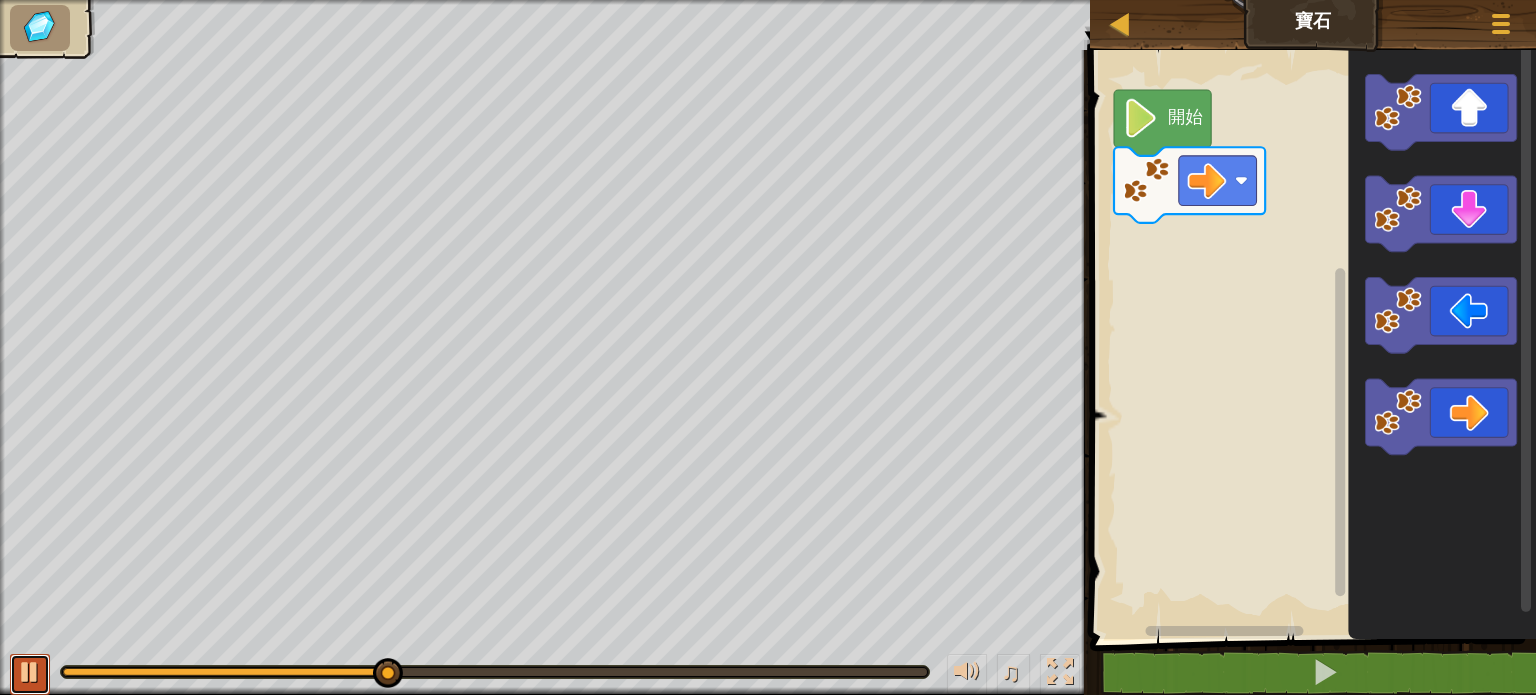 click at bounding box center [30, 672] 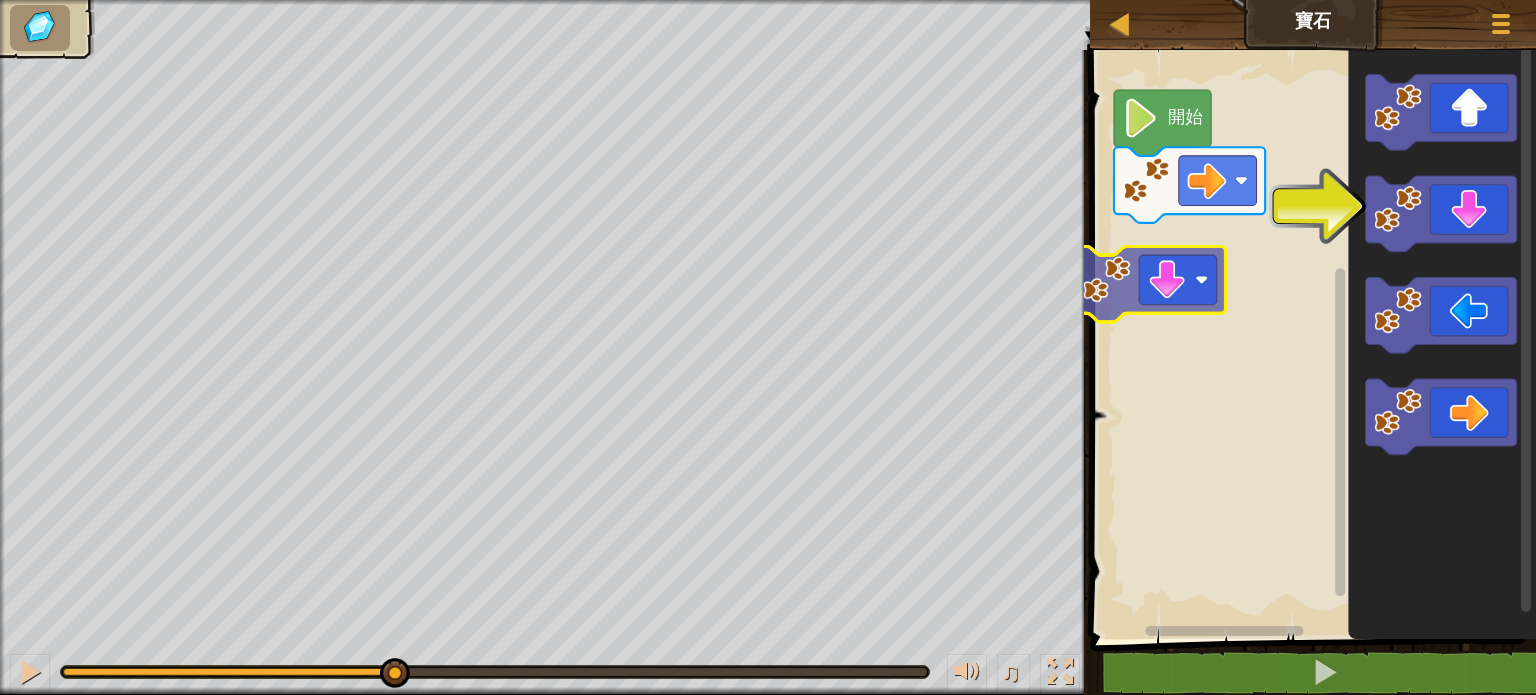 click on "開始" at bounding box center [1310, 339] 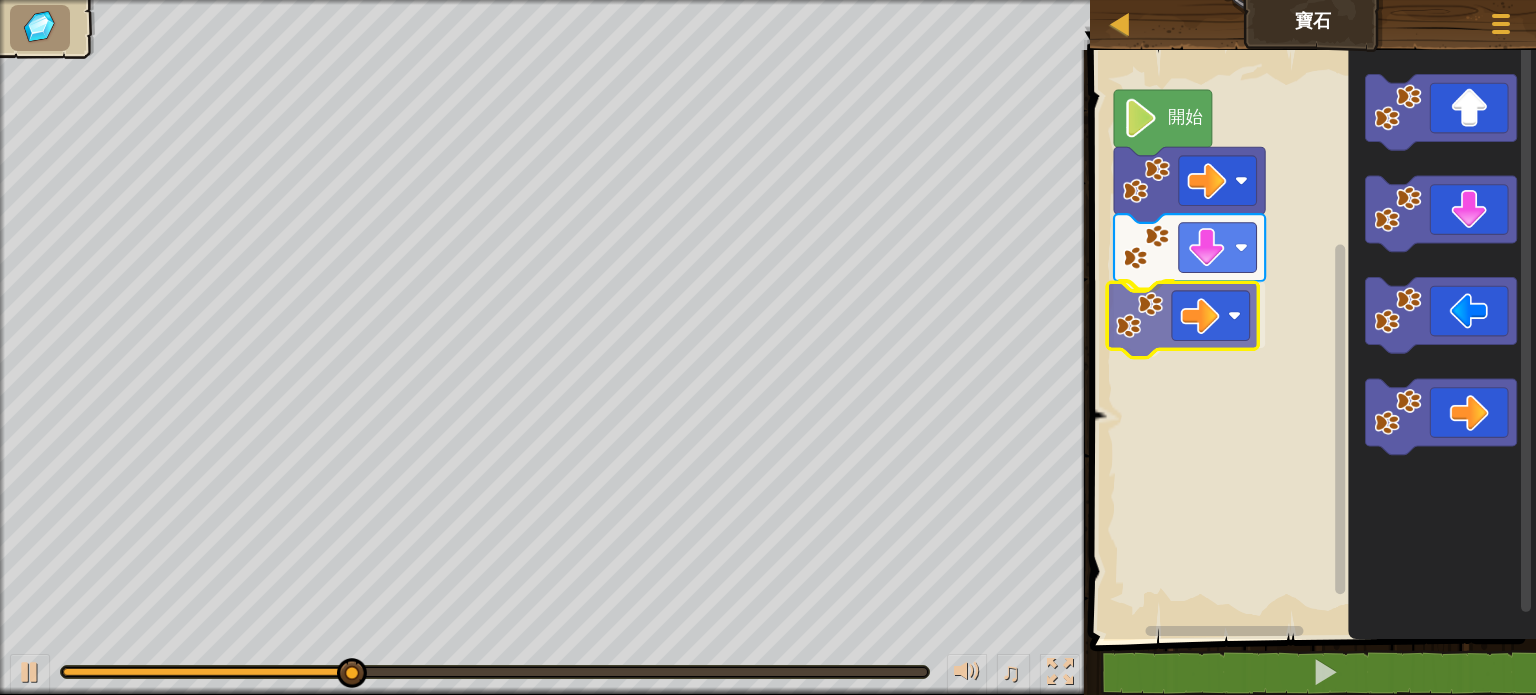 click on "開始" at bounding box center (1310, 339) 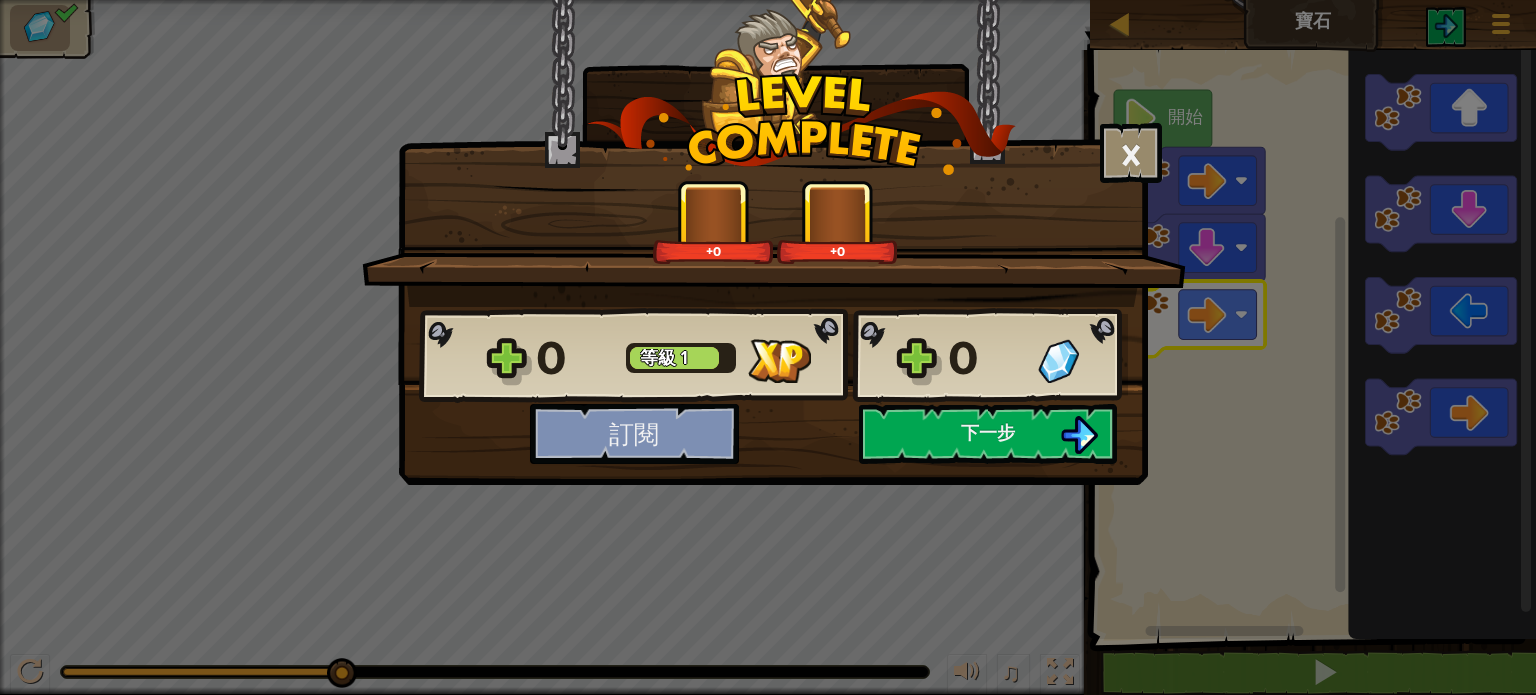 click on "訂閱" at bounding box center (634, 434) 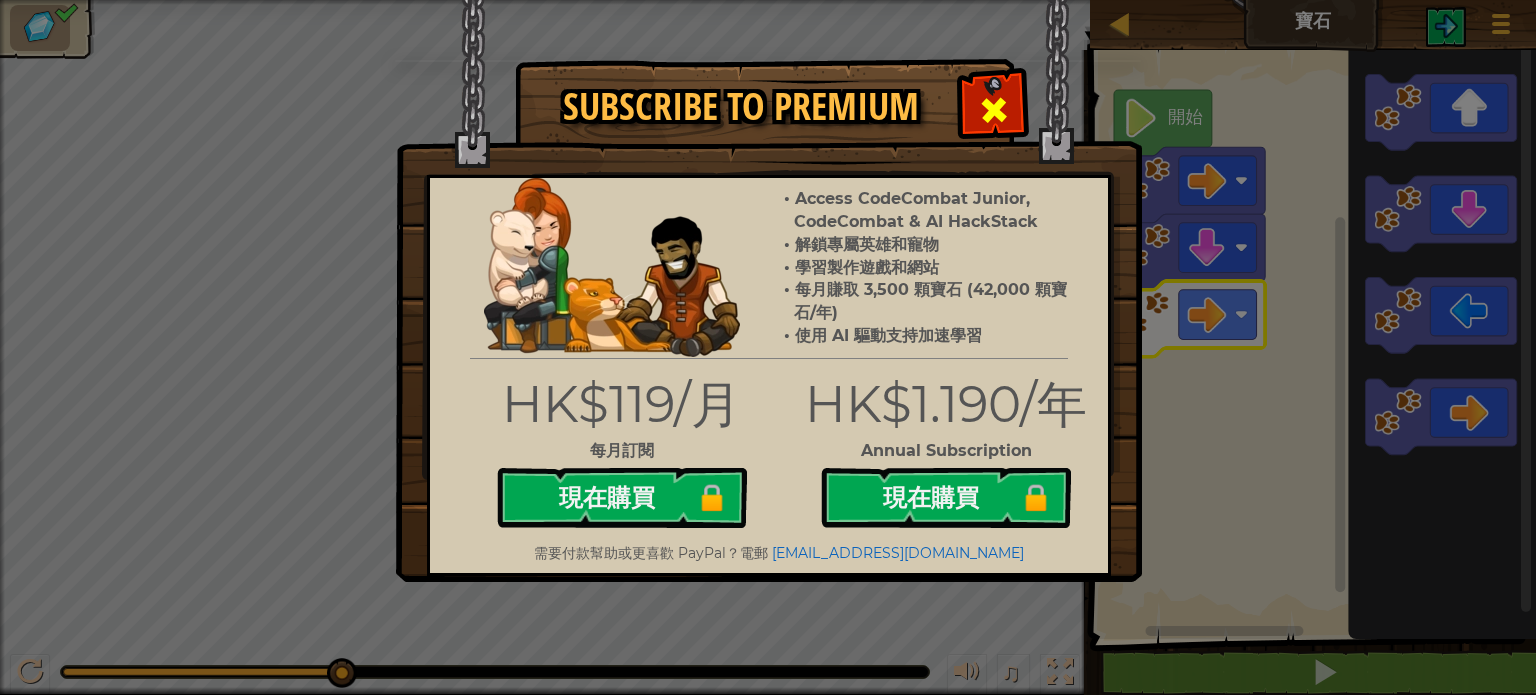click at bounding box center (994, 110) 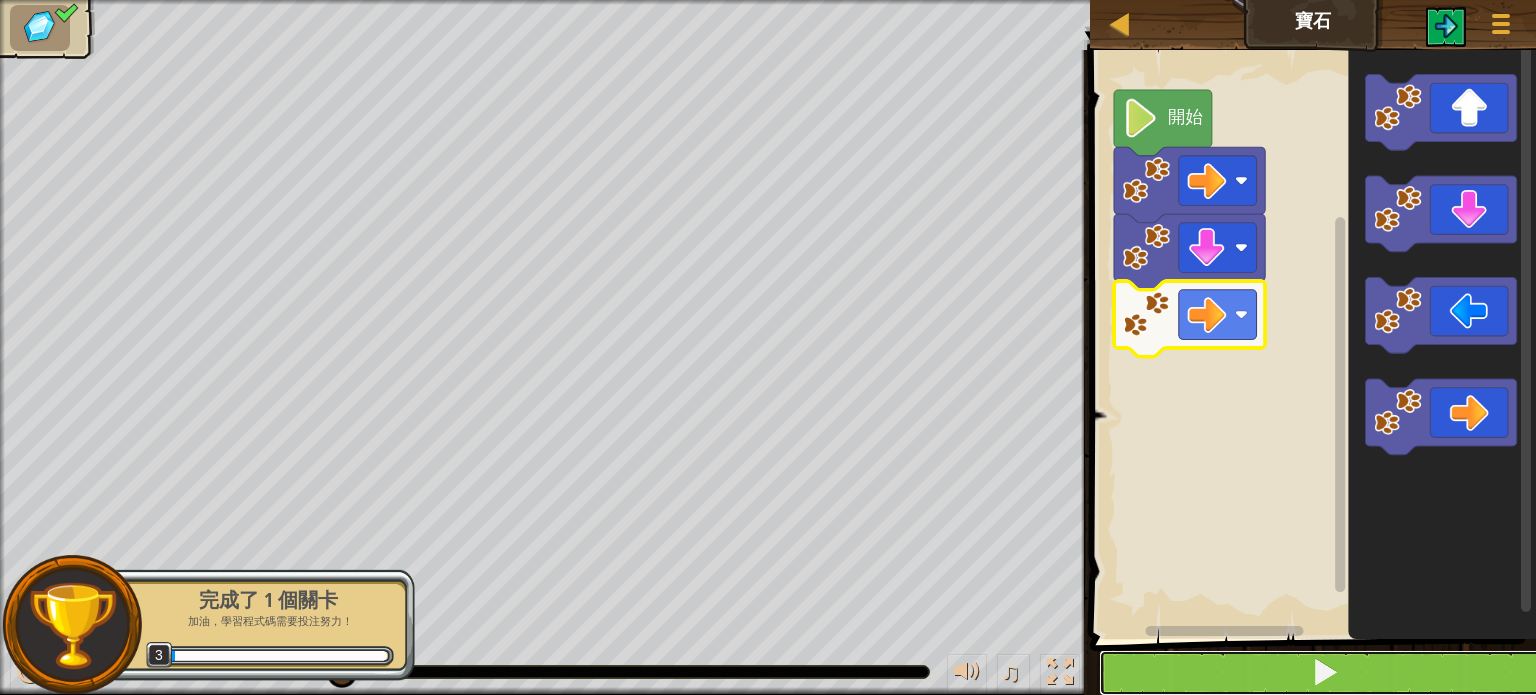click at bounding box center [1325, 672] 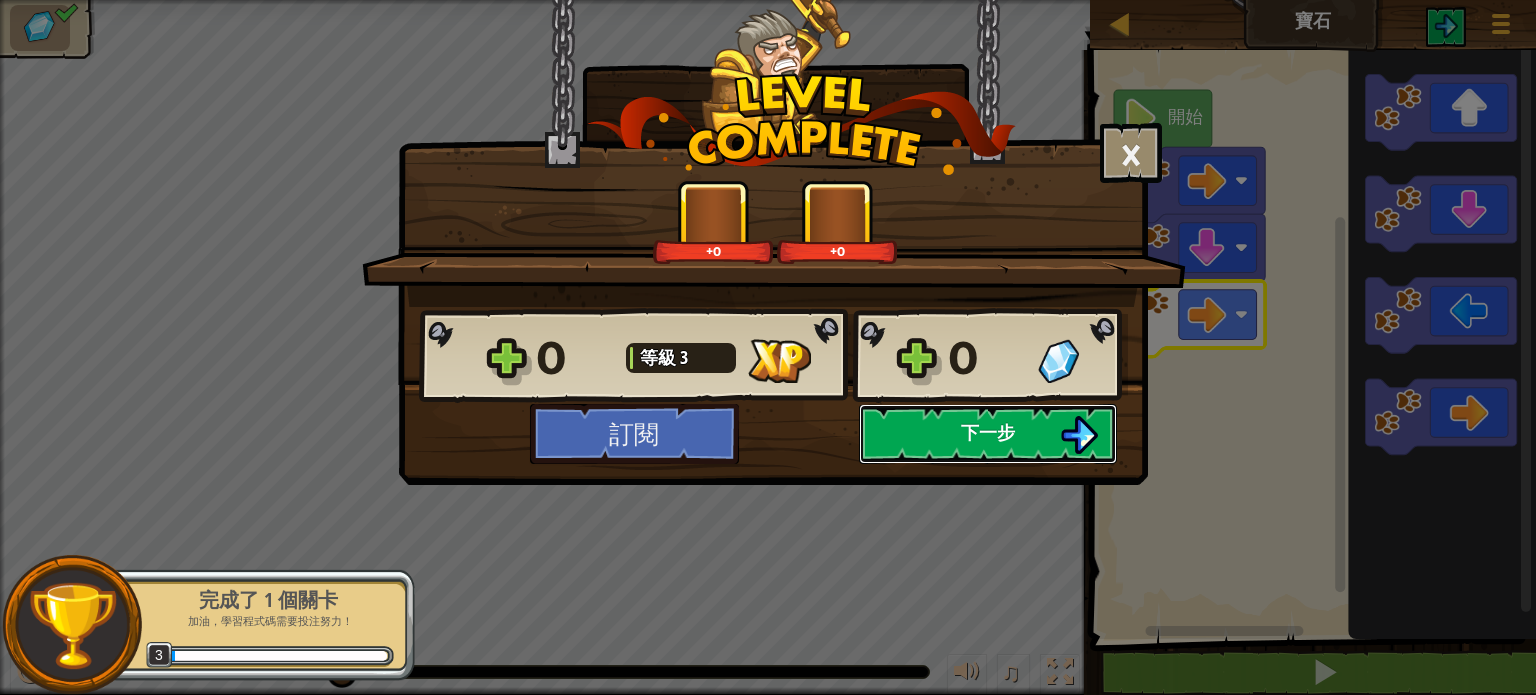 click on "下一步" at bounding box center (988, 432) 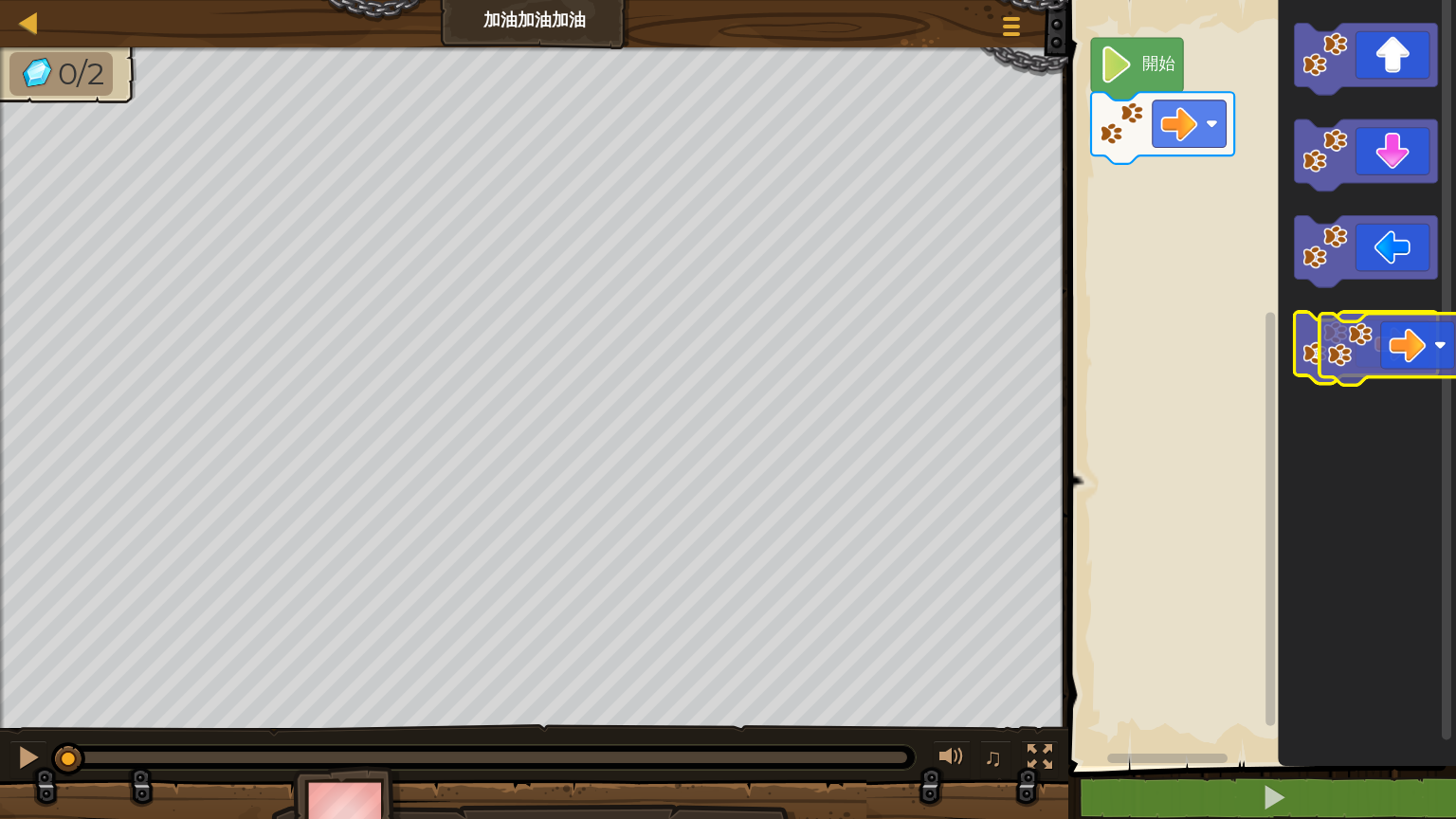 click 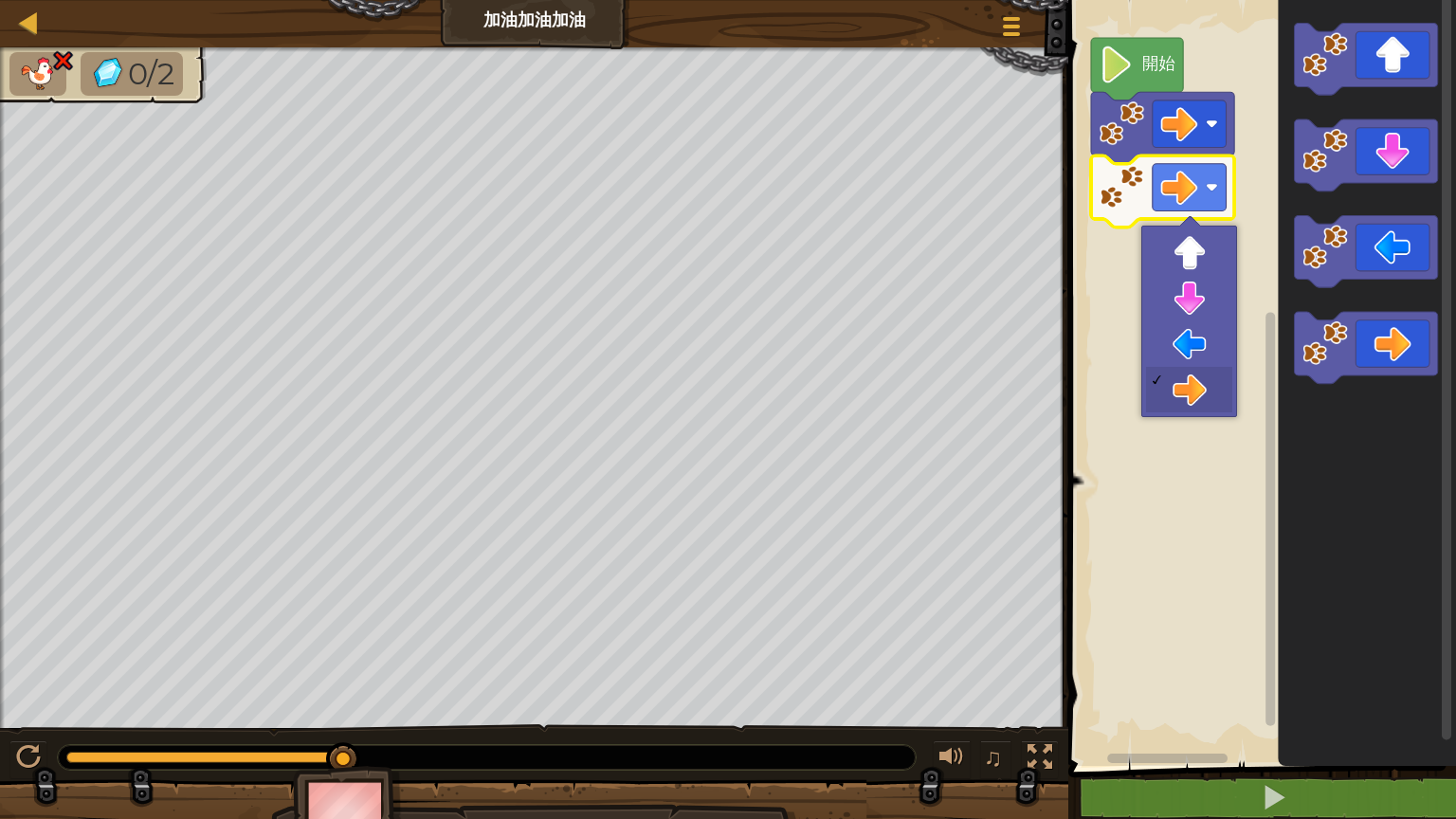 click 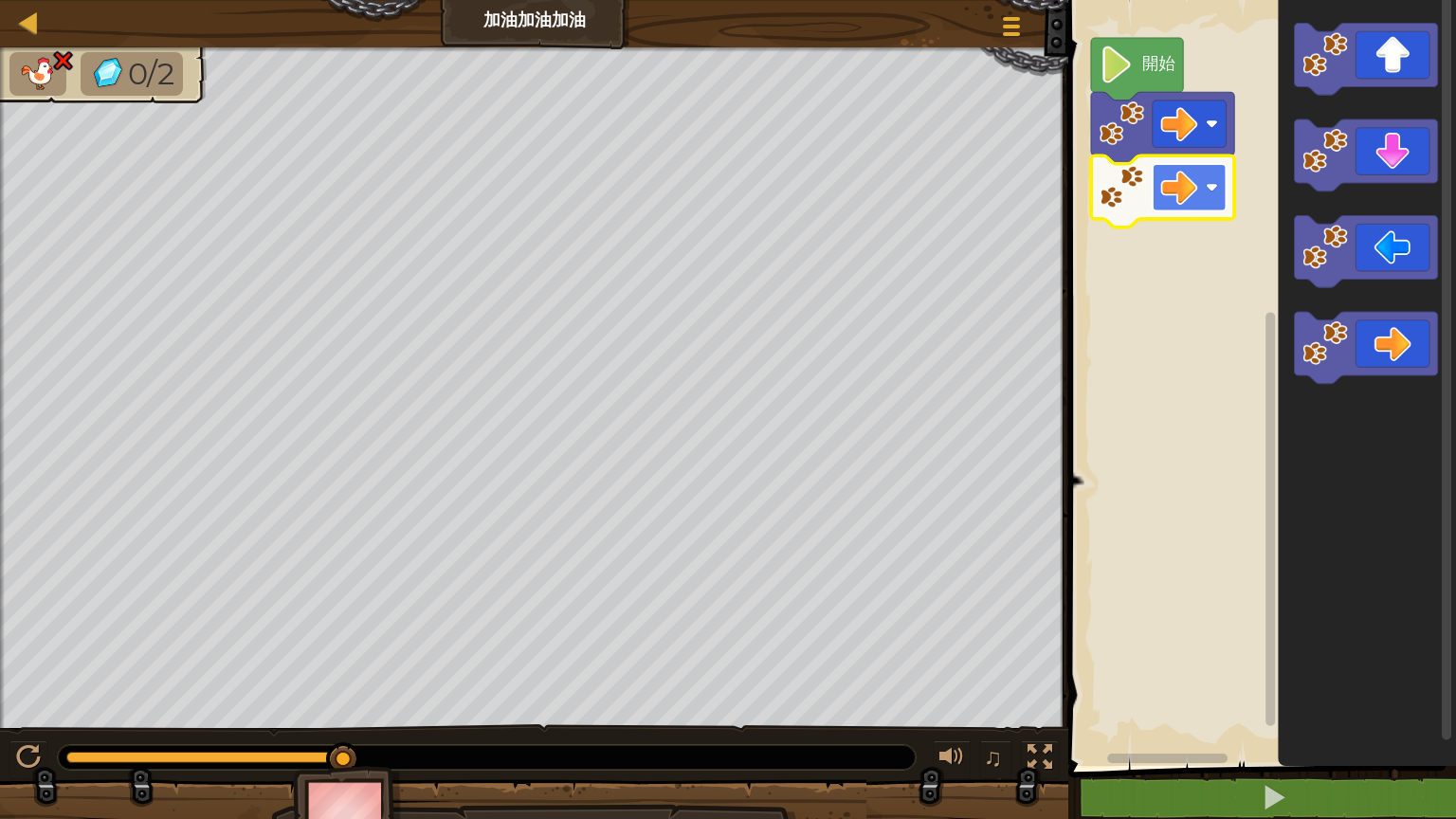 click 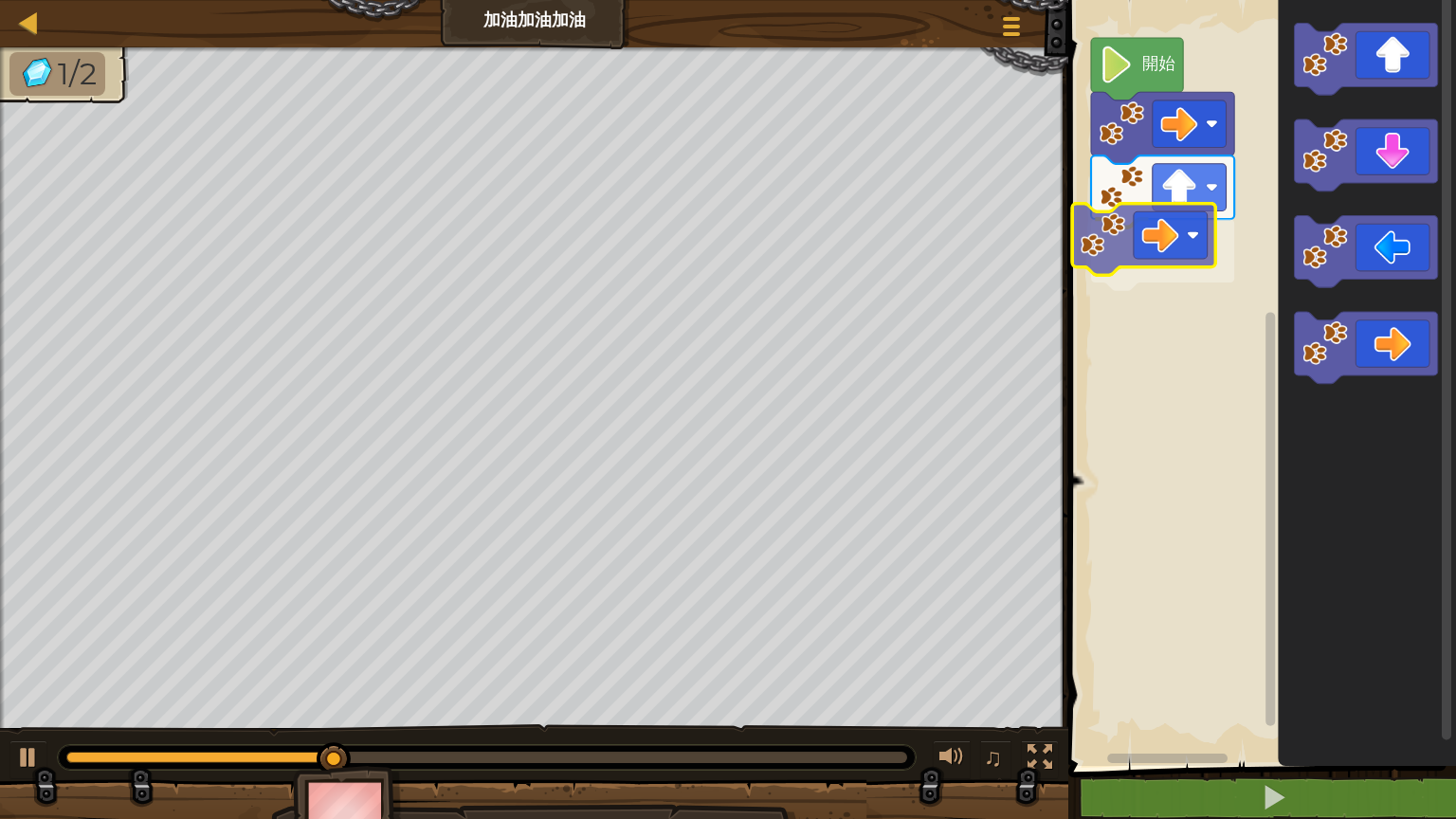 click on "開始" at bounding box center (1259, 378) 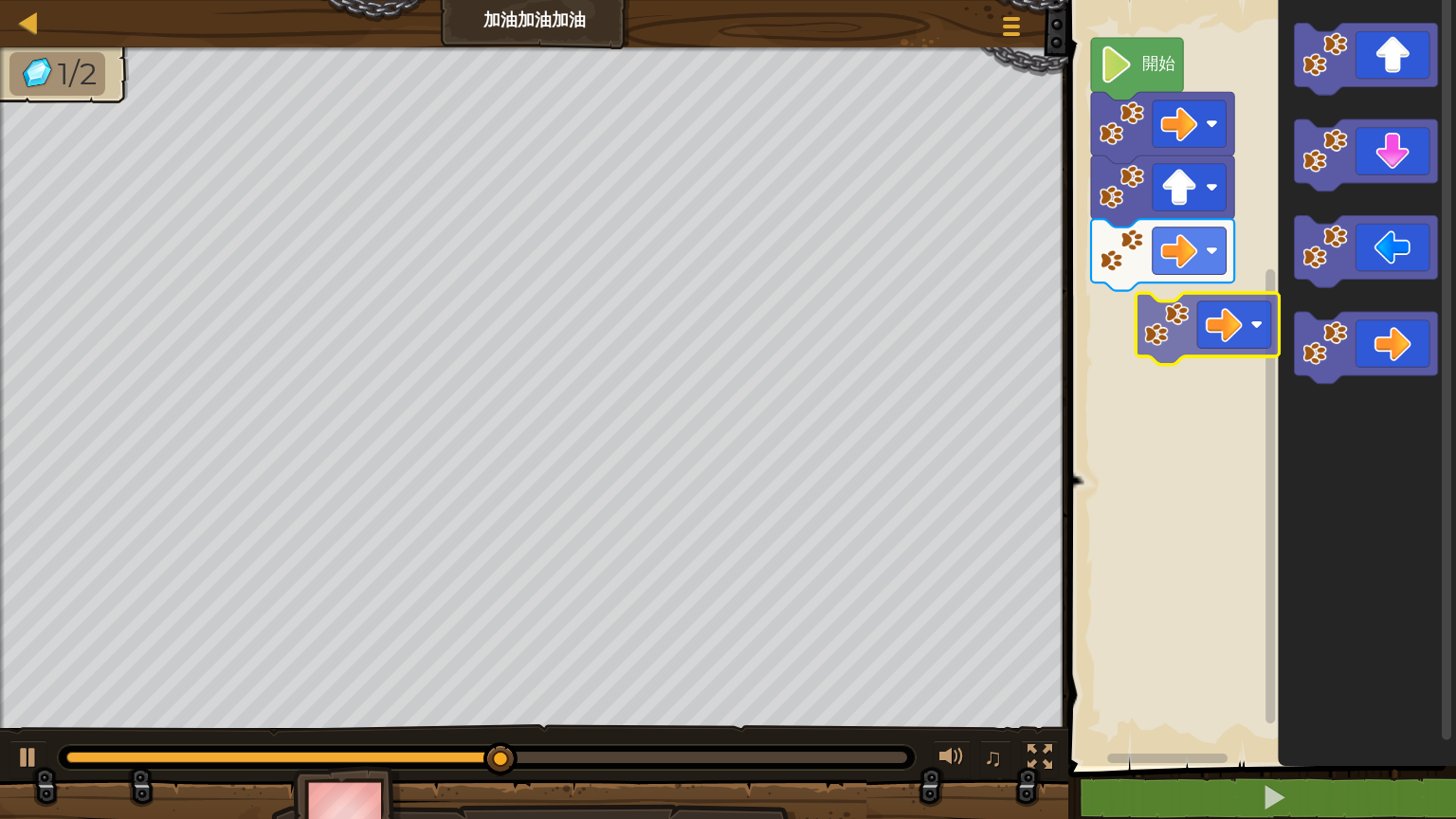 click on "開始" at bounding box center (1259, 378) 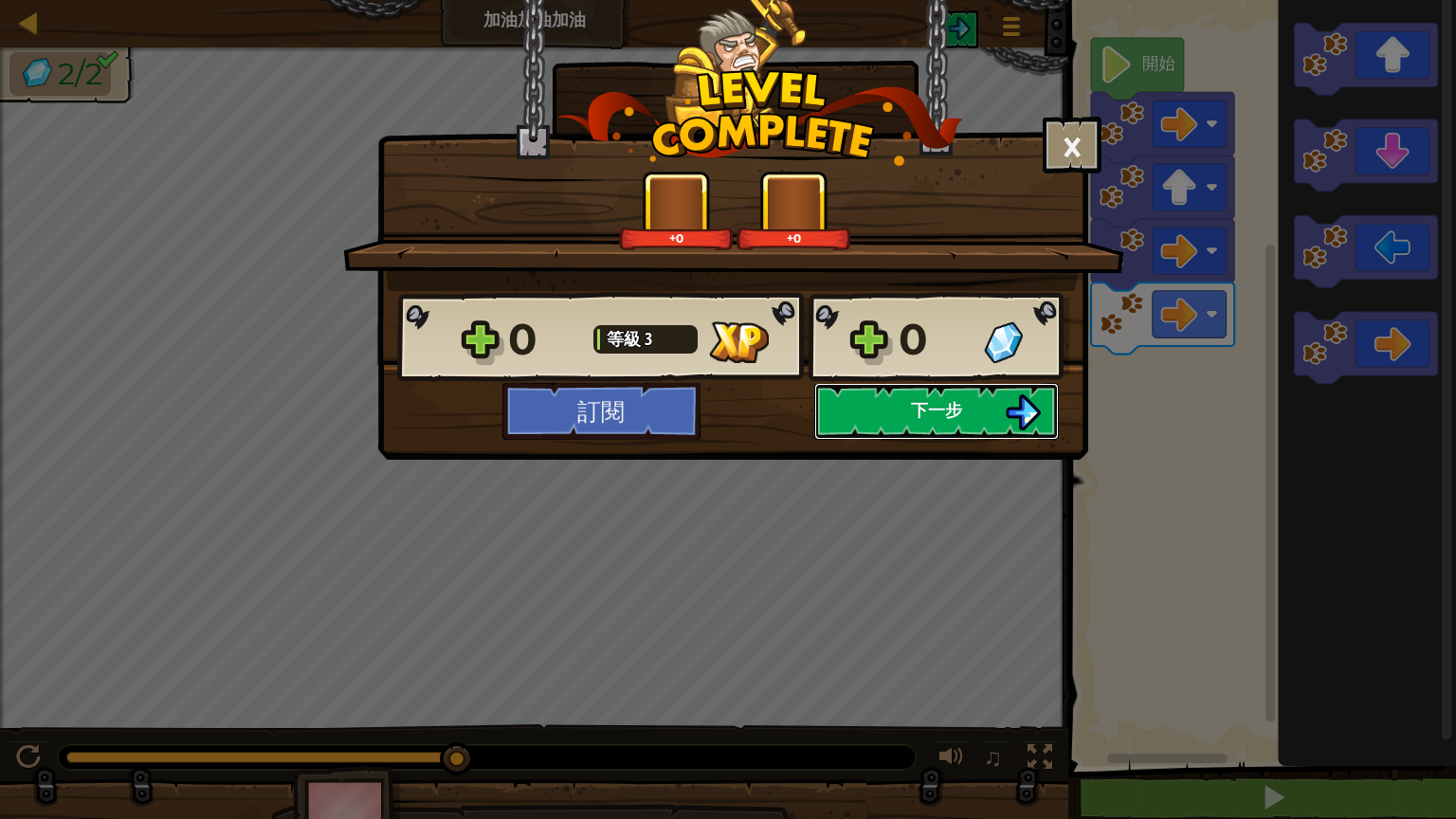 click on "下一步" at bounding box center (937, 411) 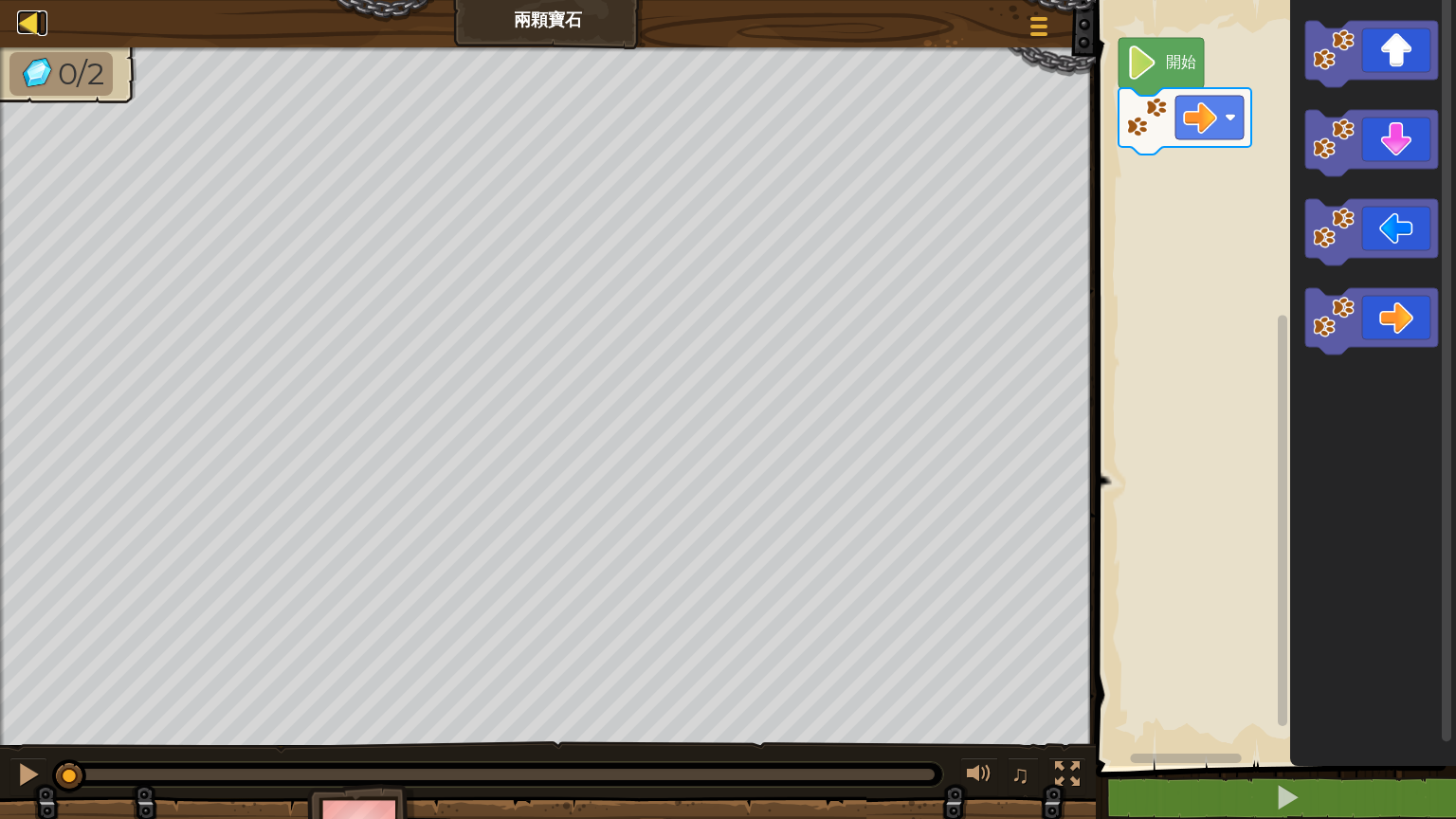 click at bounding box center (28, 22) 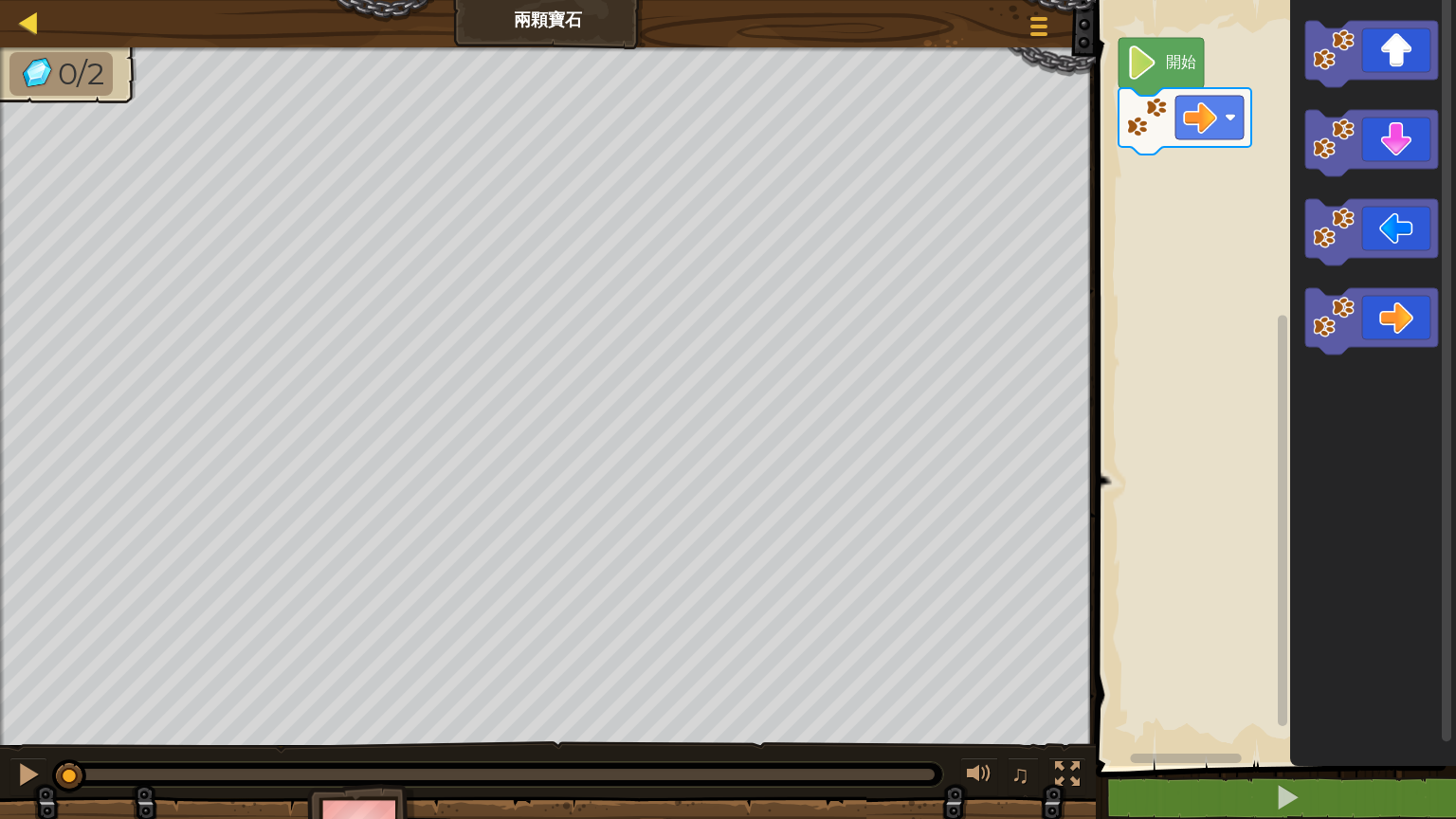 select on "zh-HANT" 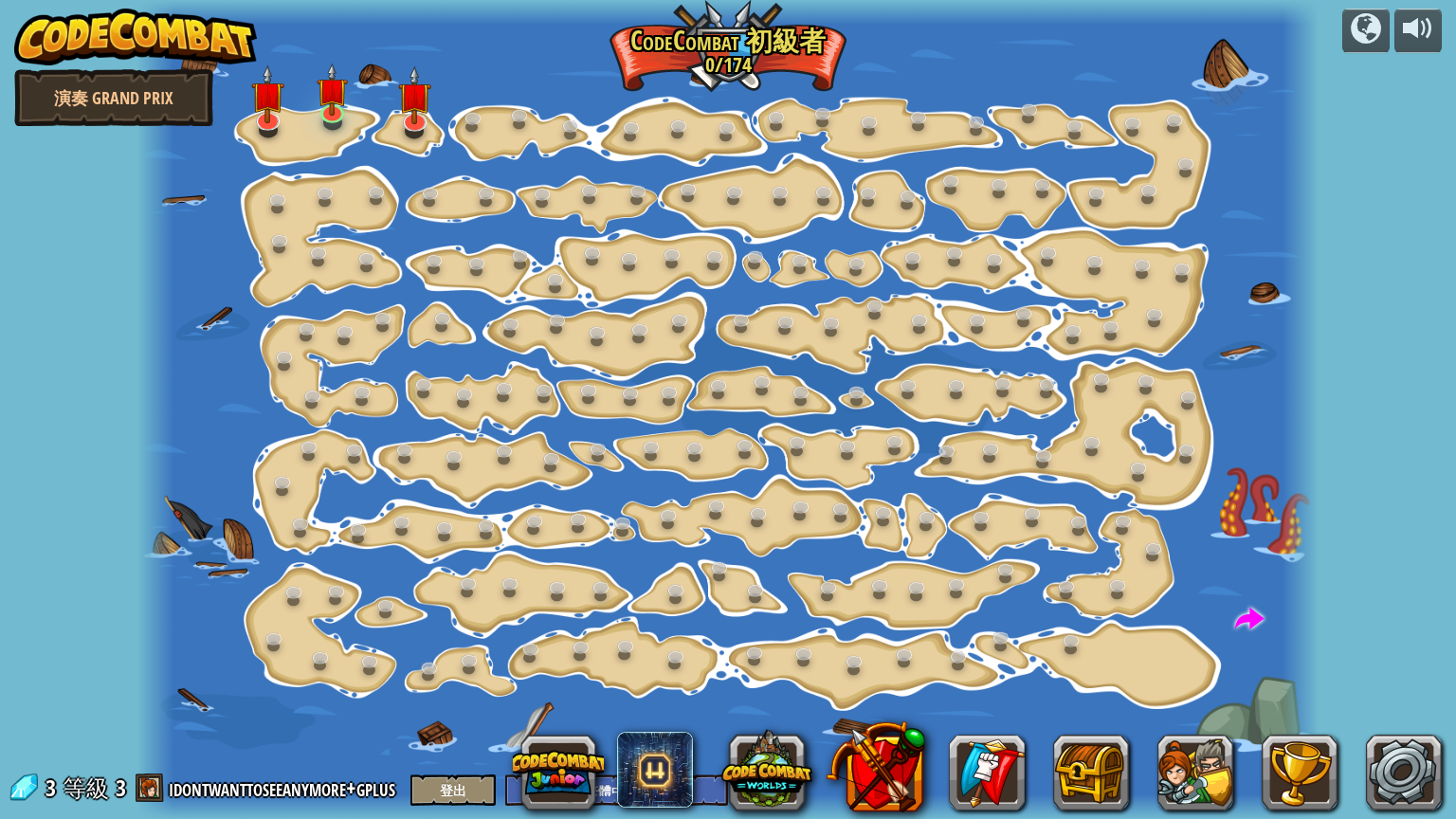 select on "zh-HANT" 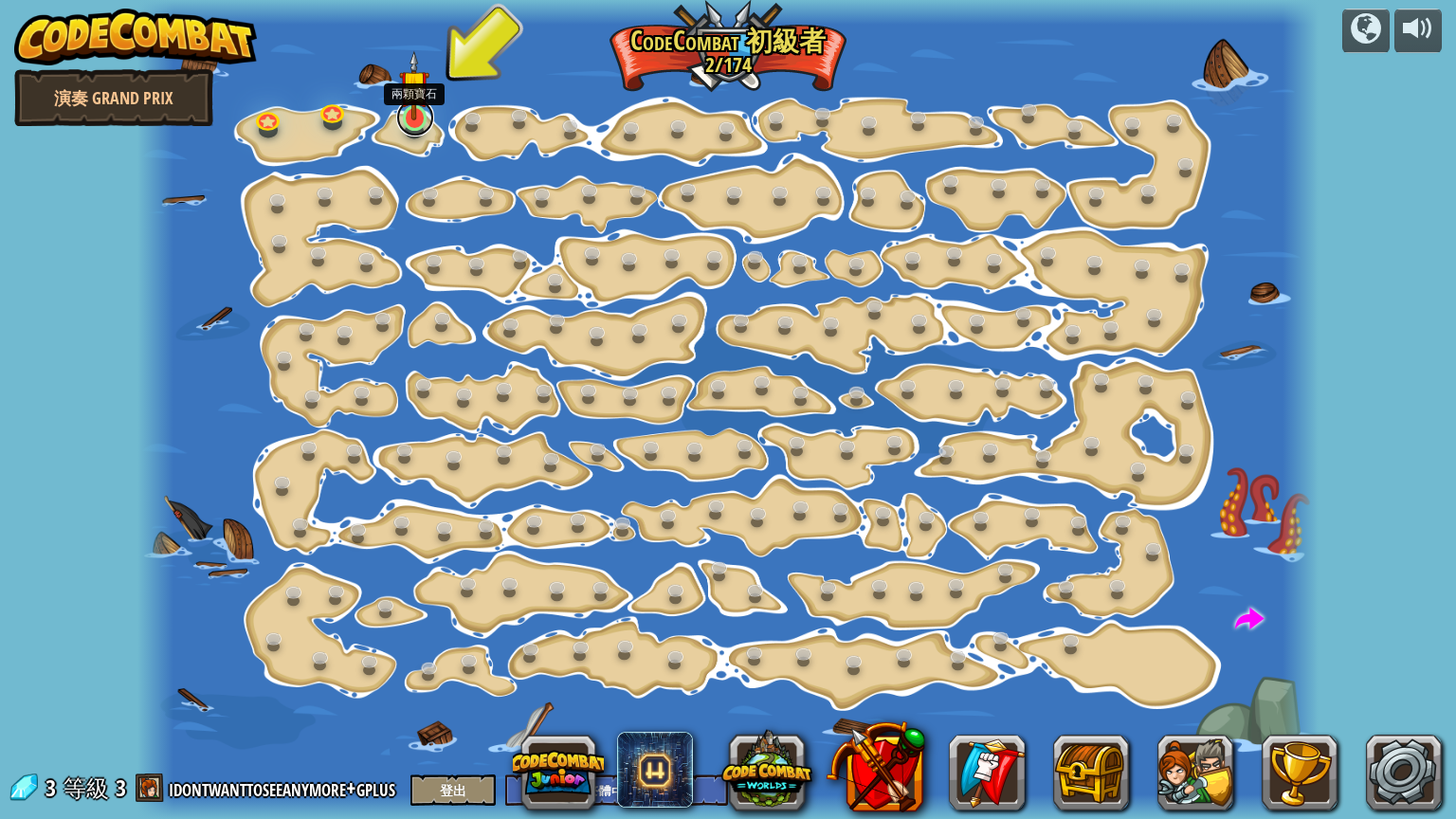 click at bounding box center [415, 118] 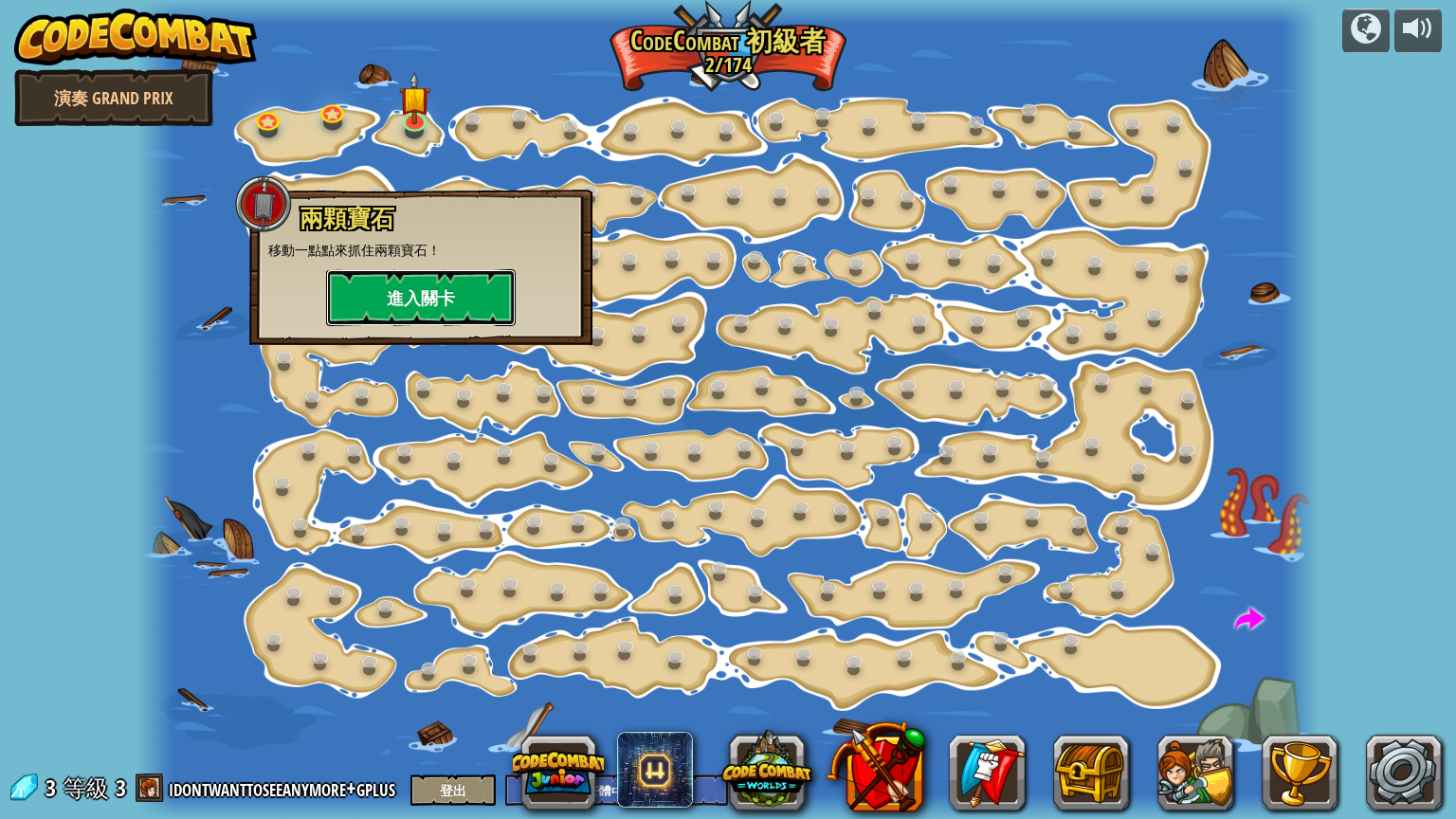 click on "進入關卡" at bounding box center [421, 298] 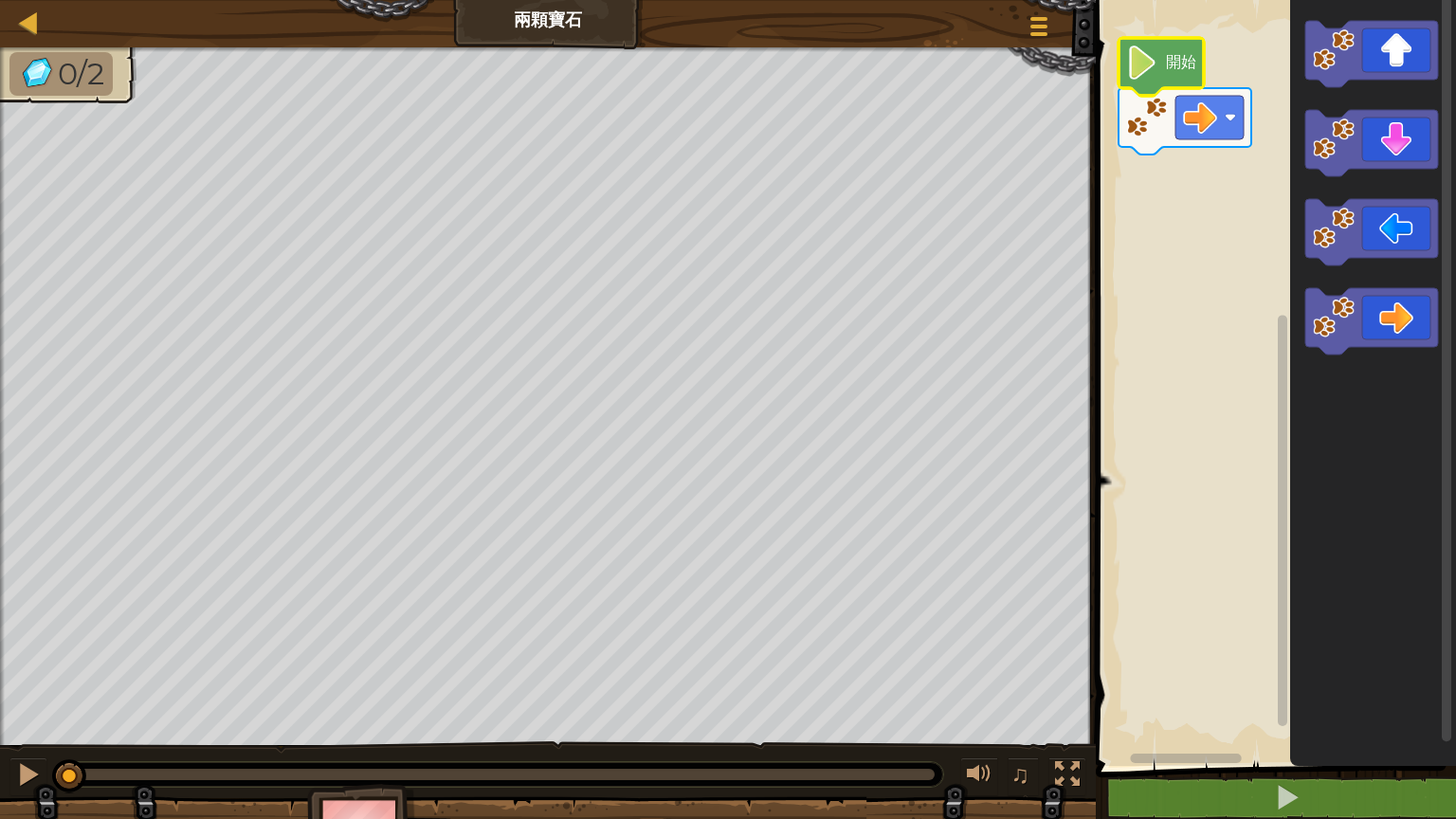 click 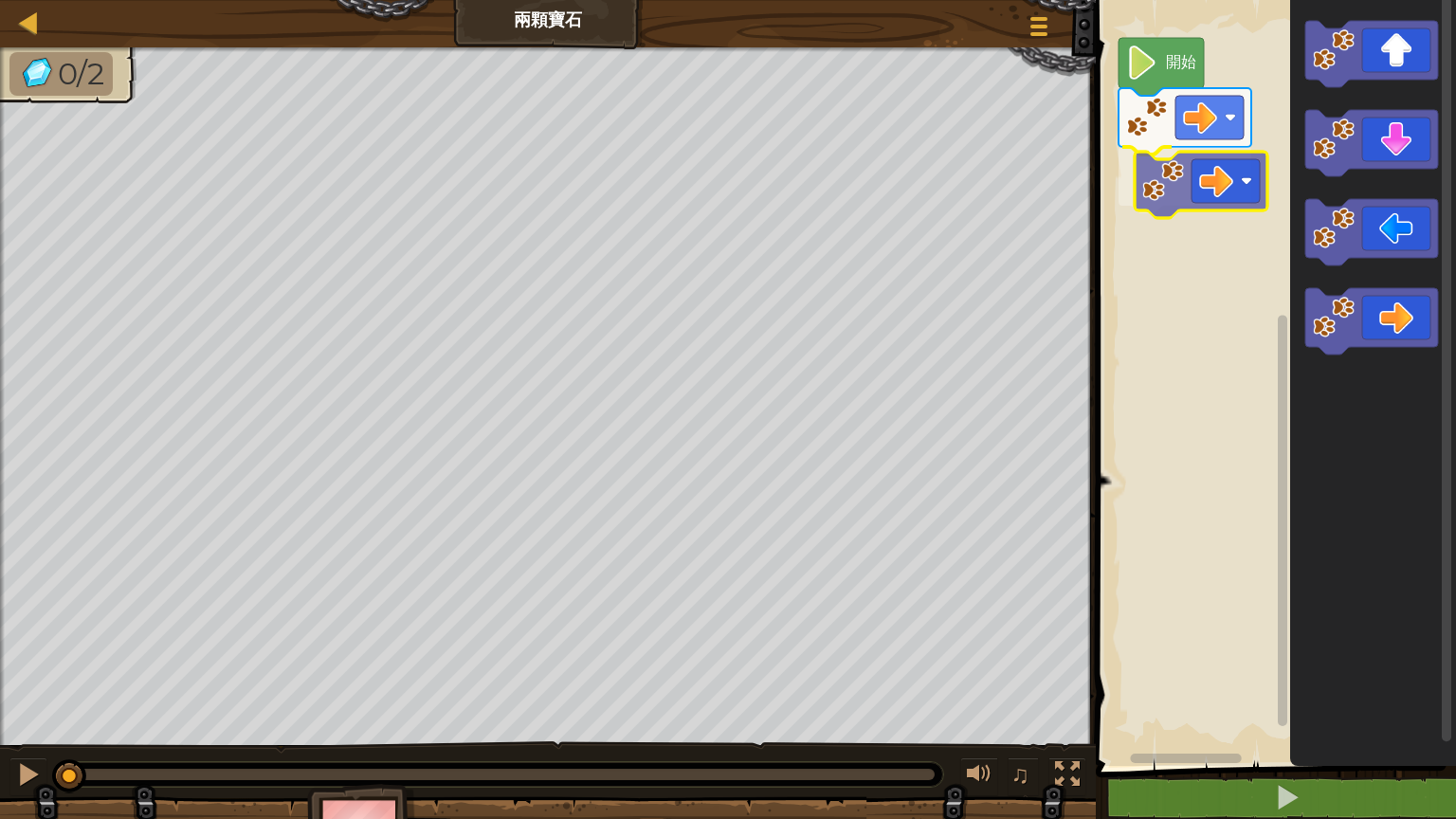 click on "開始" at bounding box center (1273, 378) 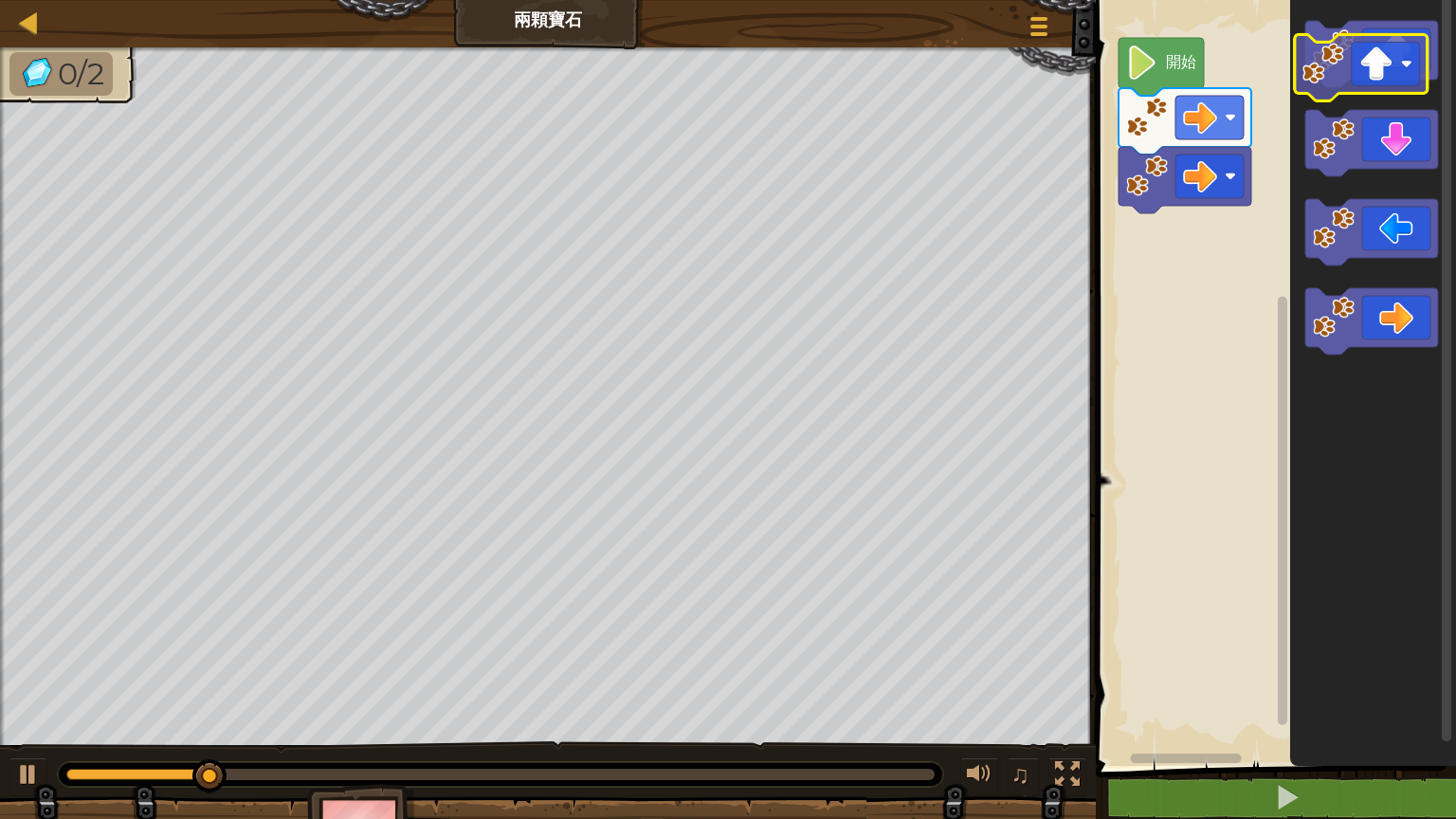 click 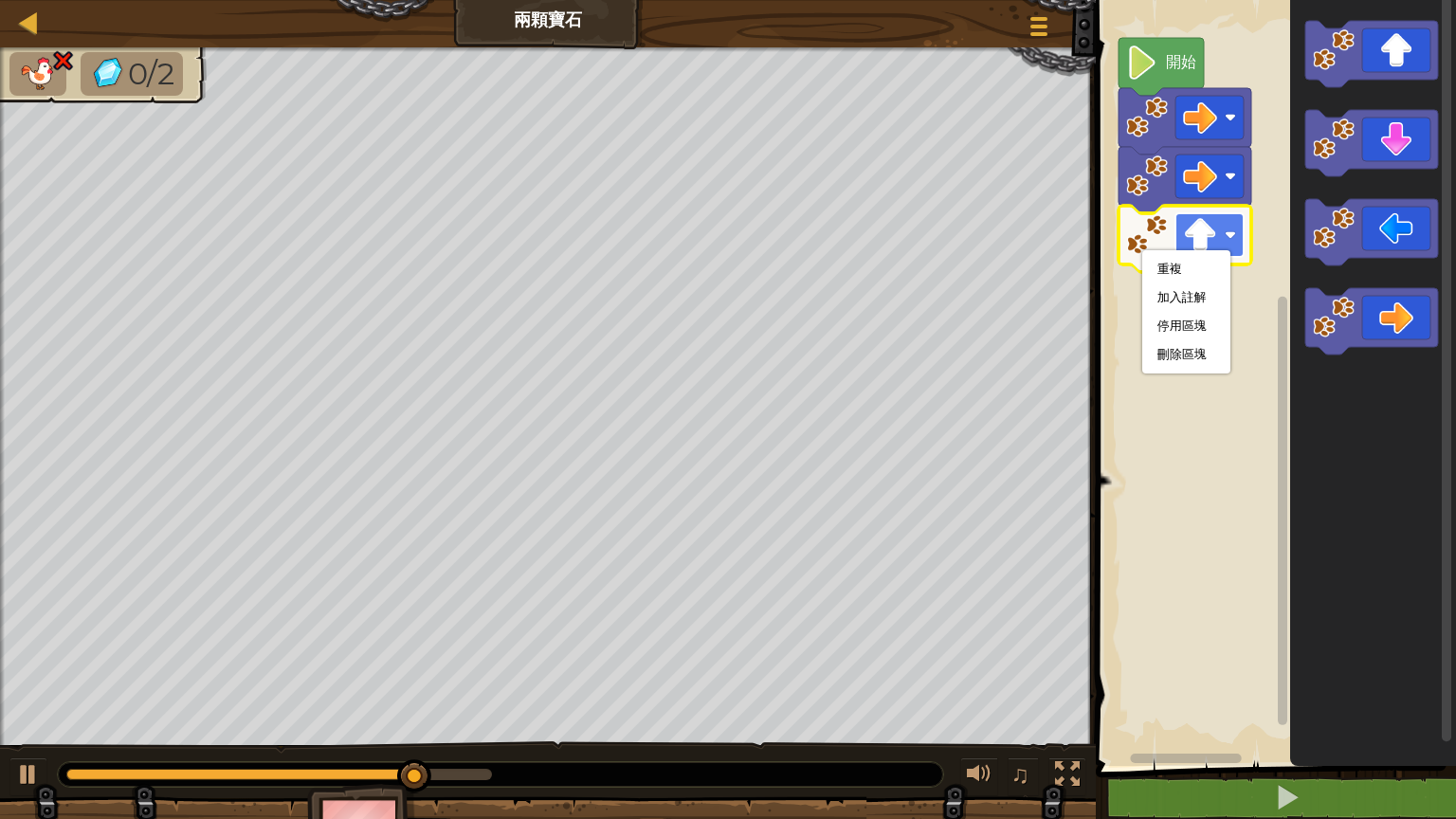 click 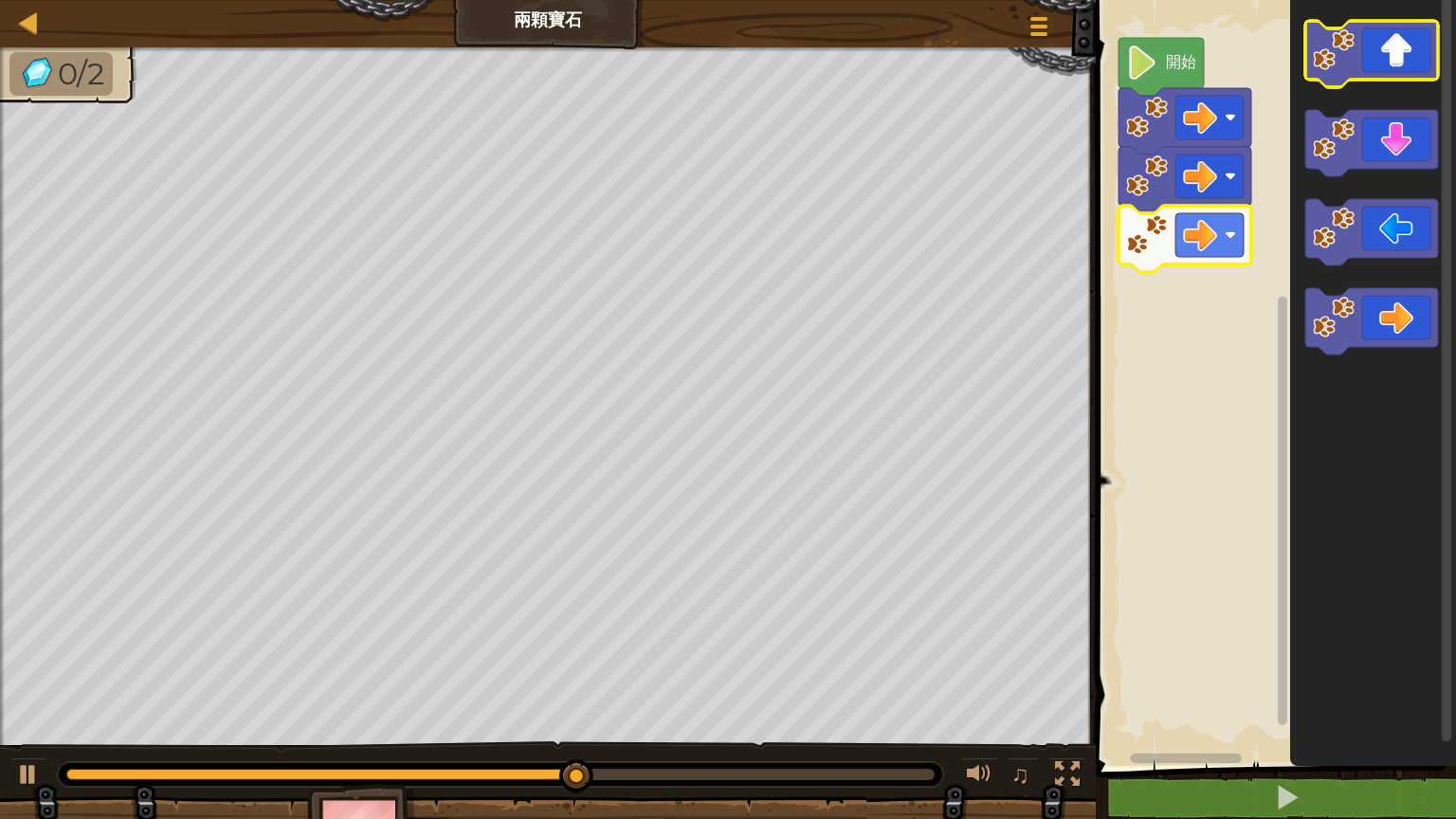 click 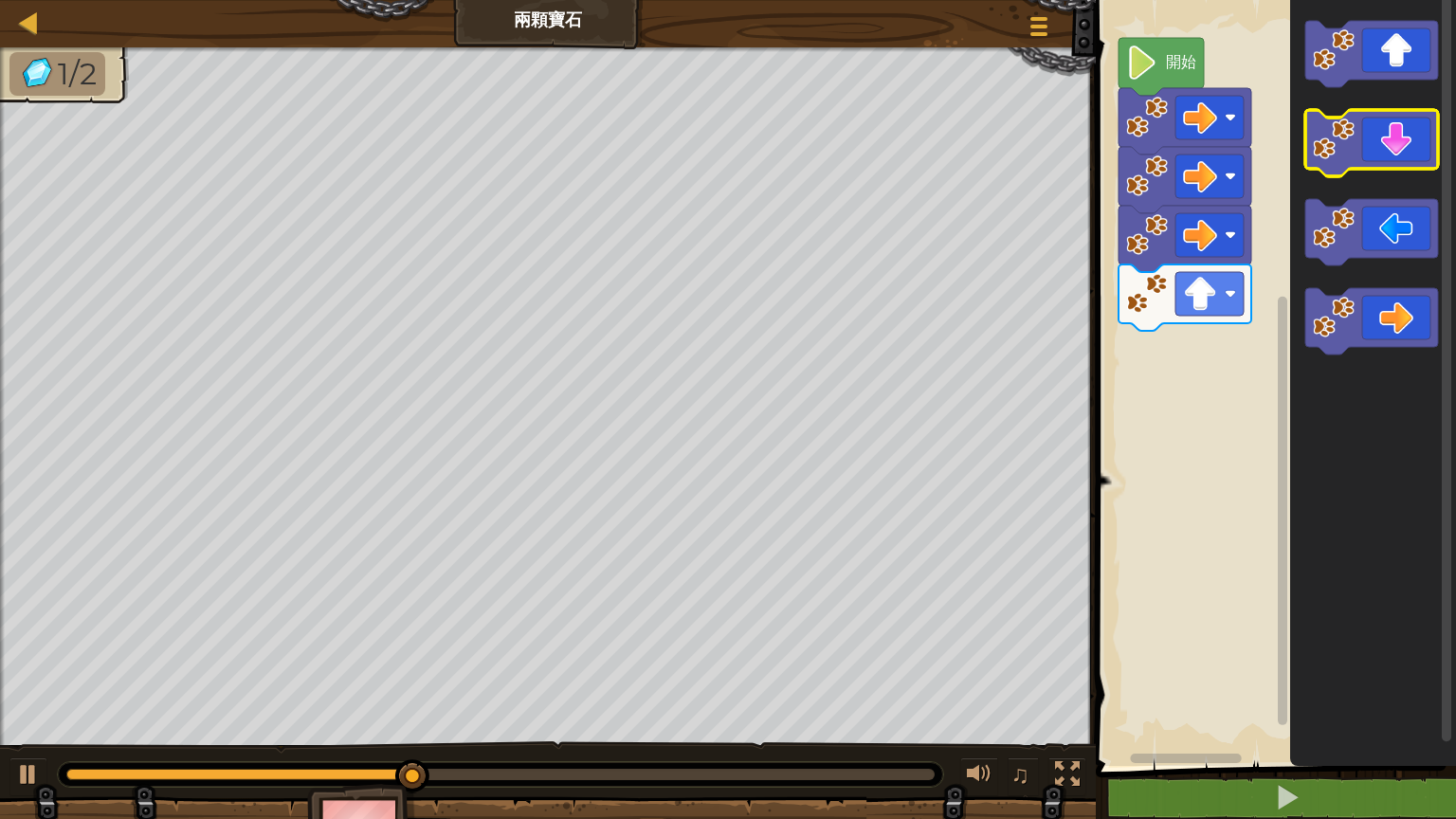 click 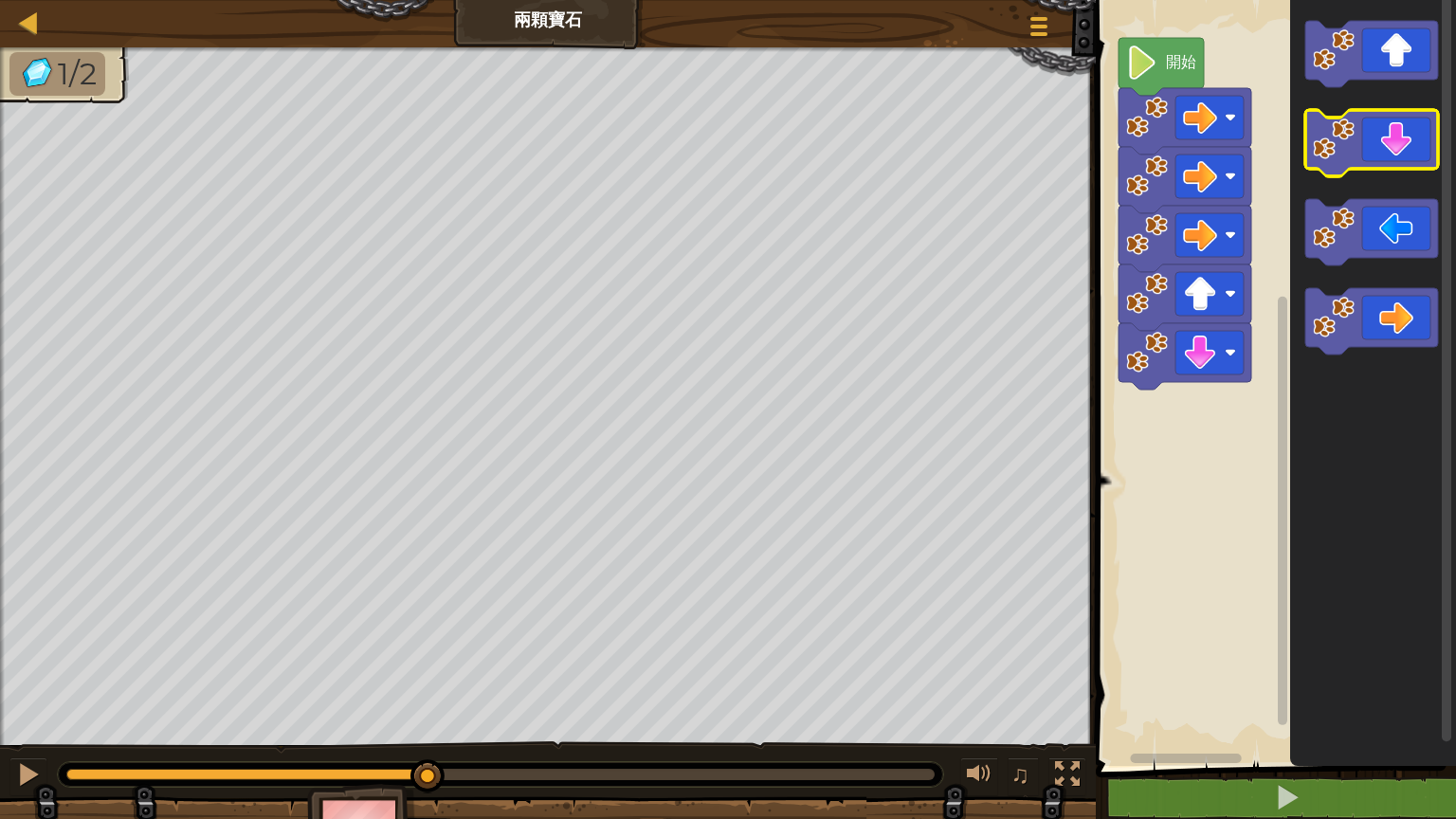 click 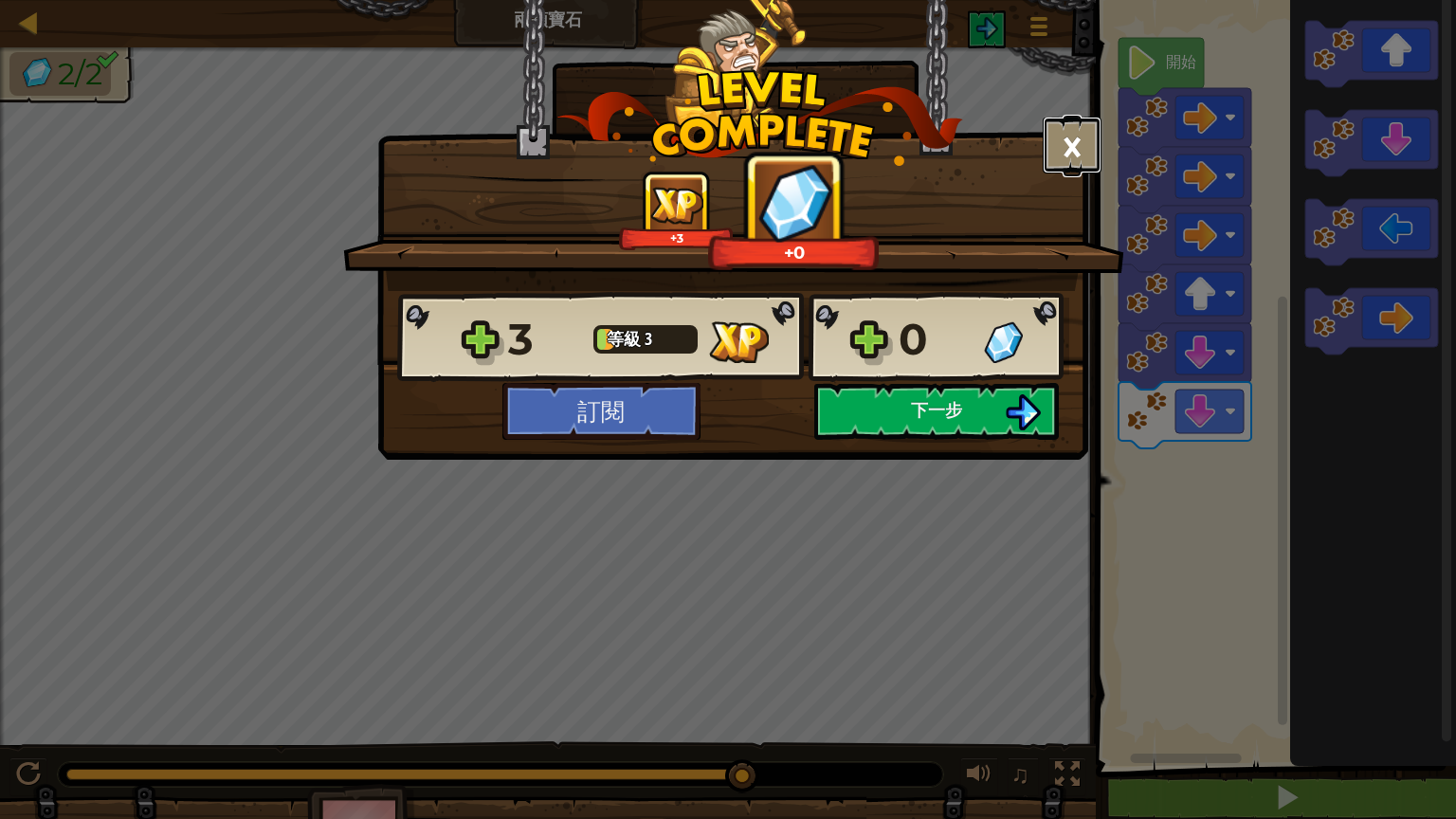 click on "×" at bounding box center (1072, 145) 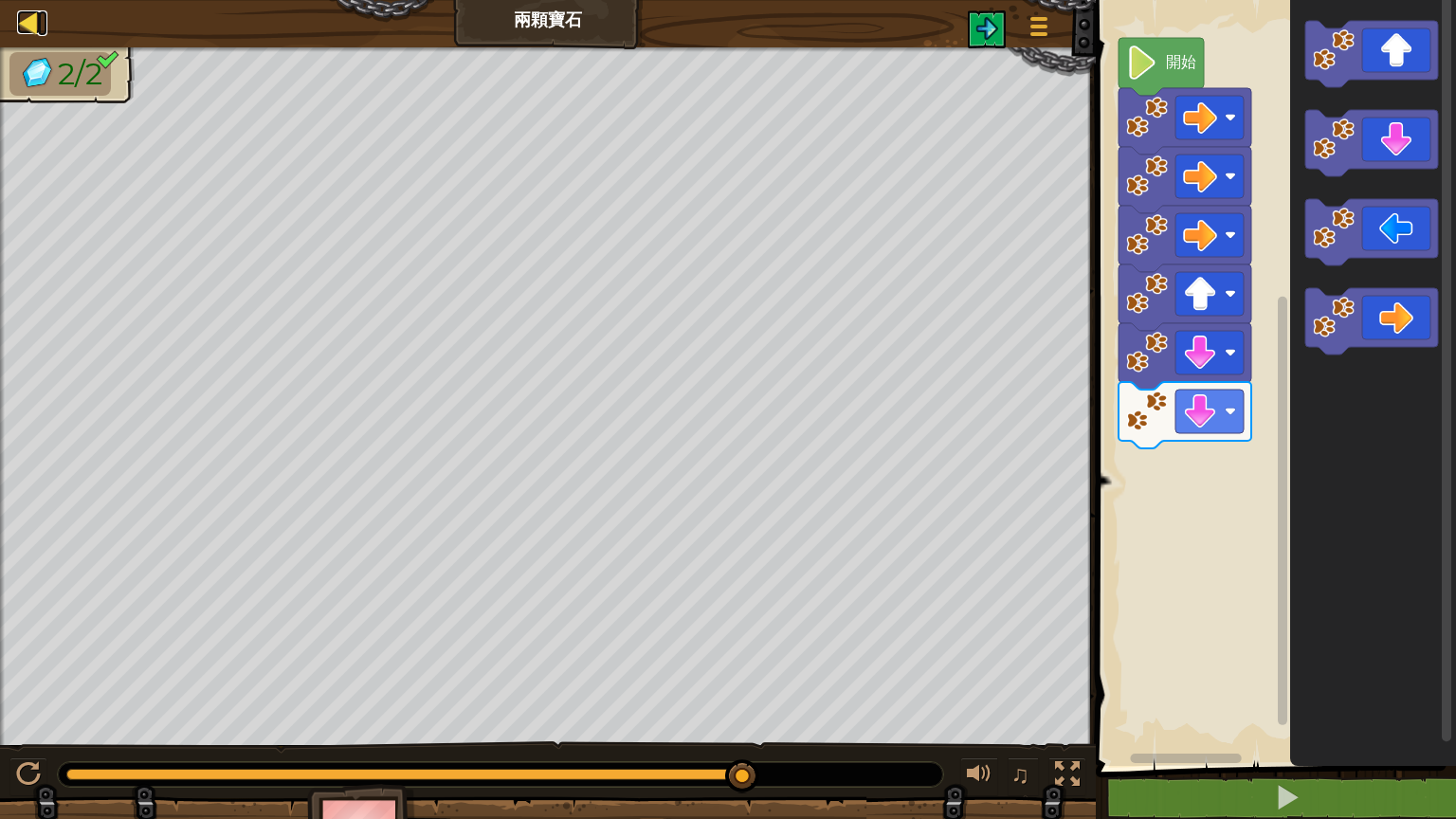 click at bounding box center [28, 22] 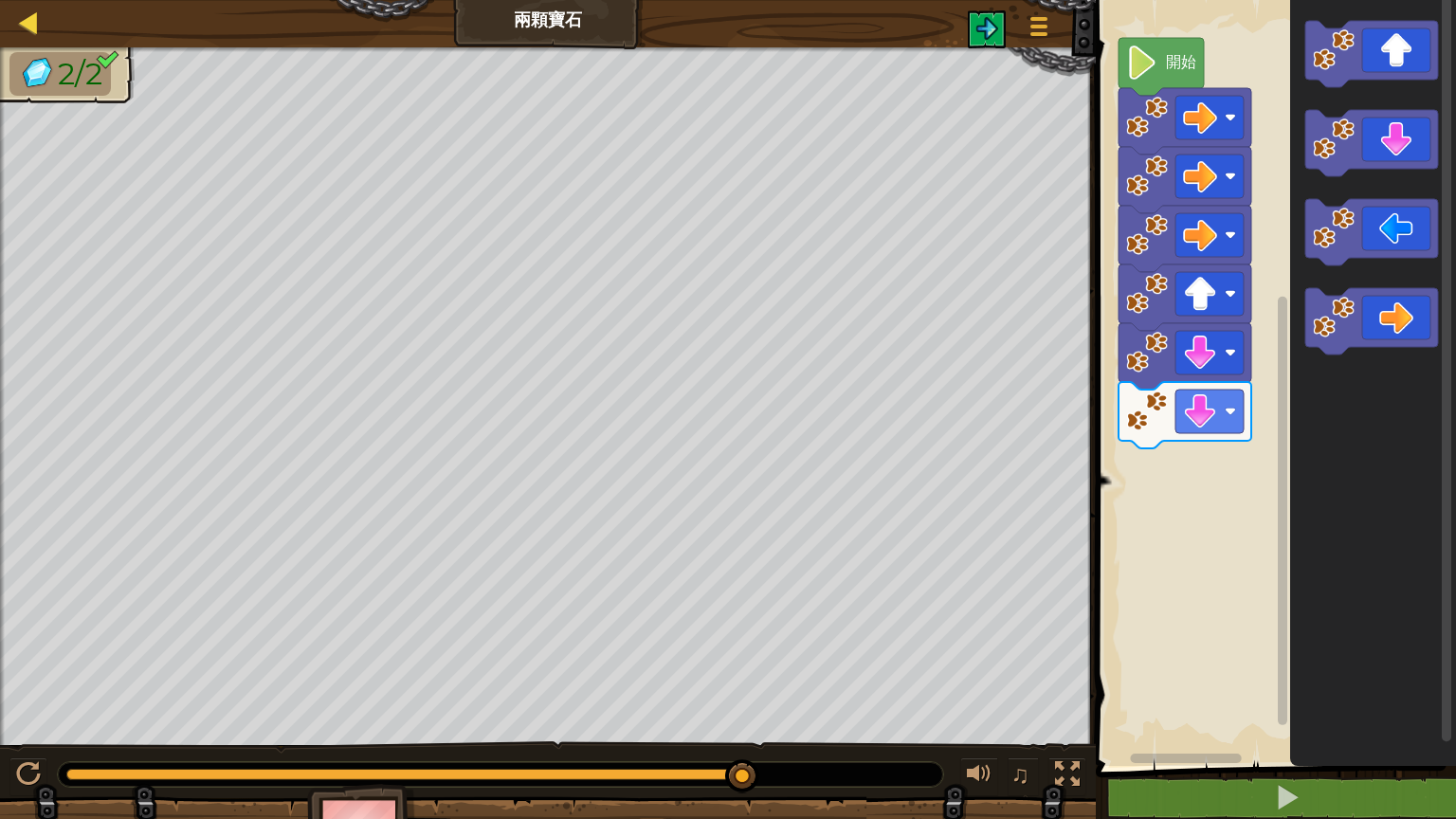 select on "zh-HANT" 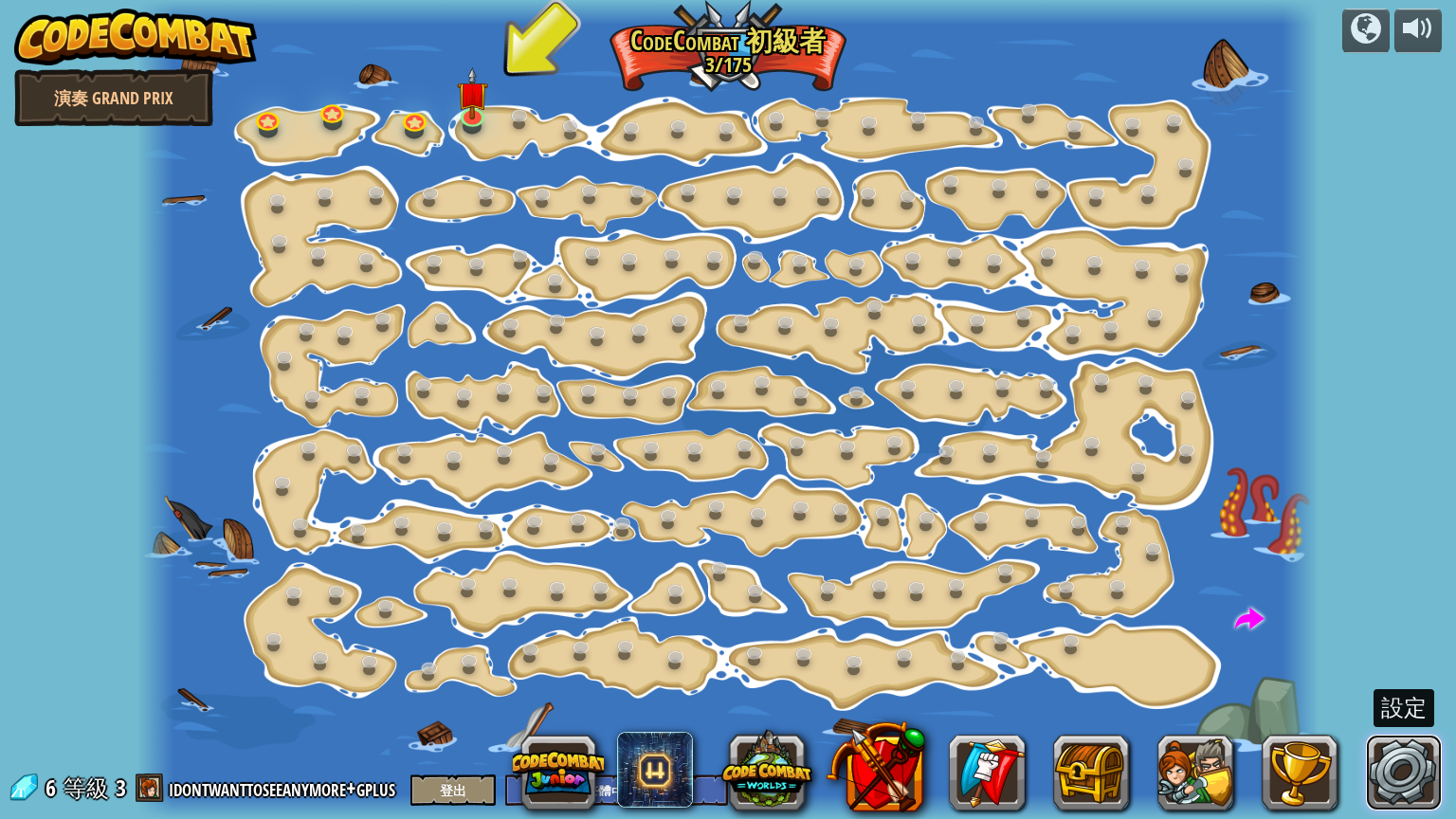 click at bounding box center [1404, 773] 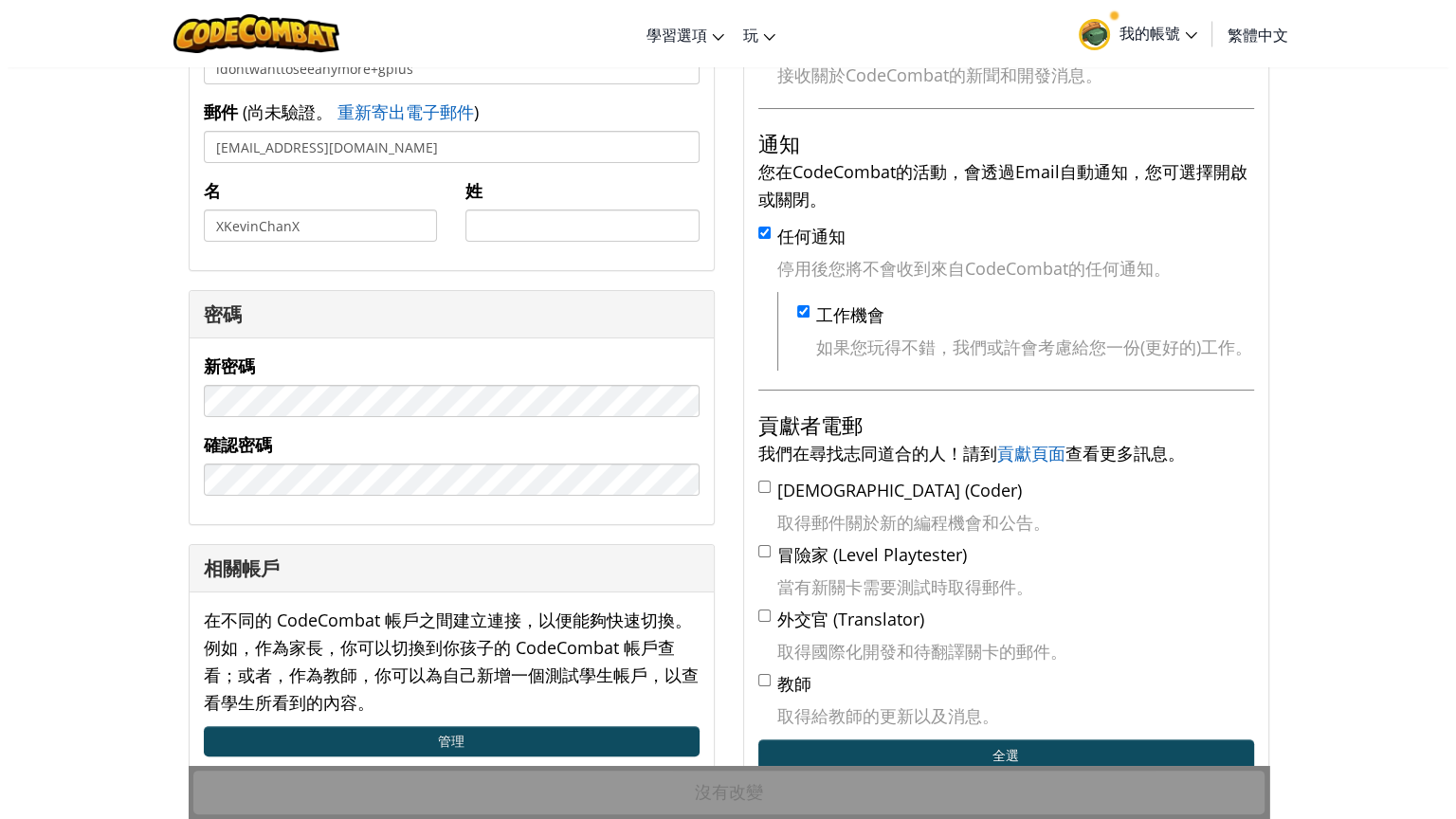 scroll, scrollTop: 0, scrollLeft: 0, axis: both 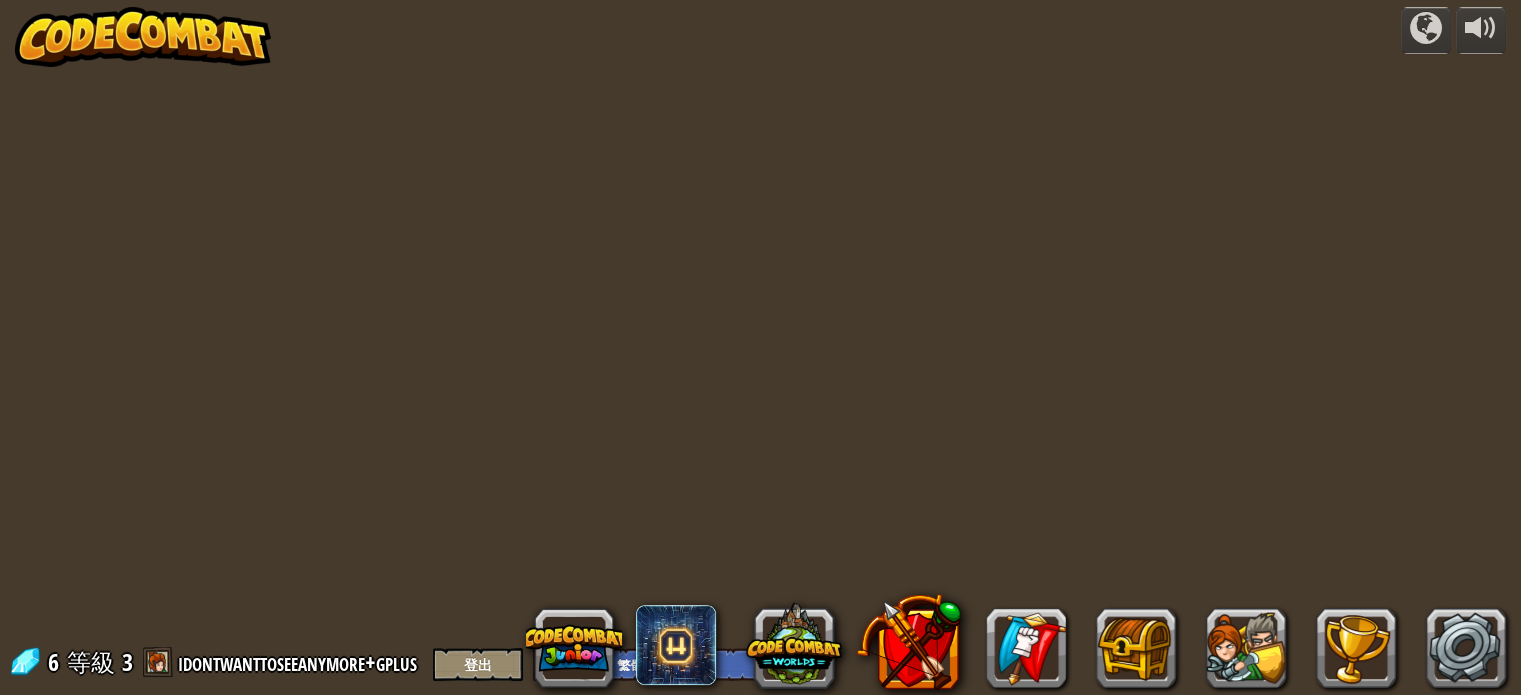 select on "zh-HANT" 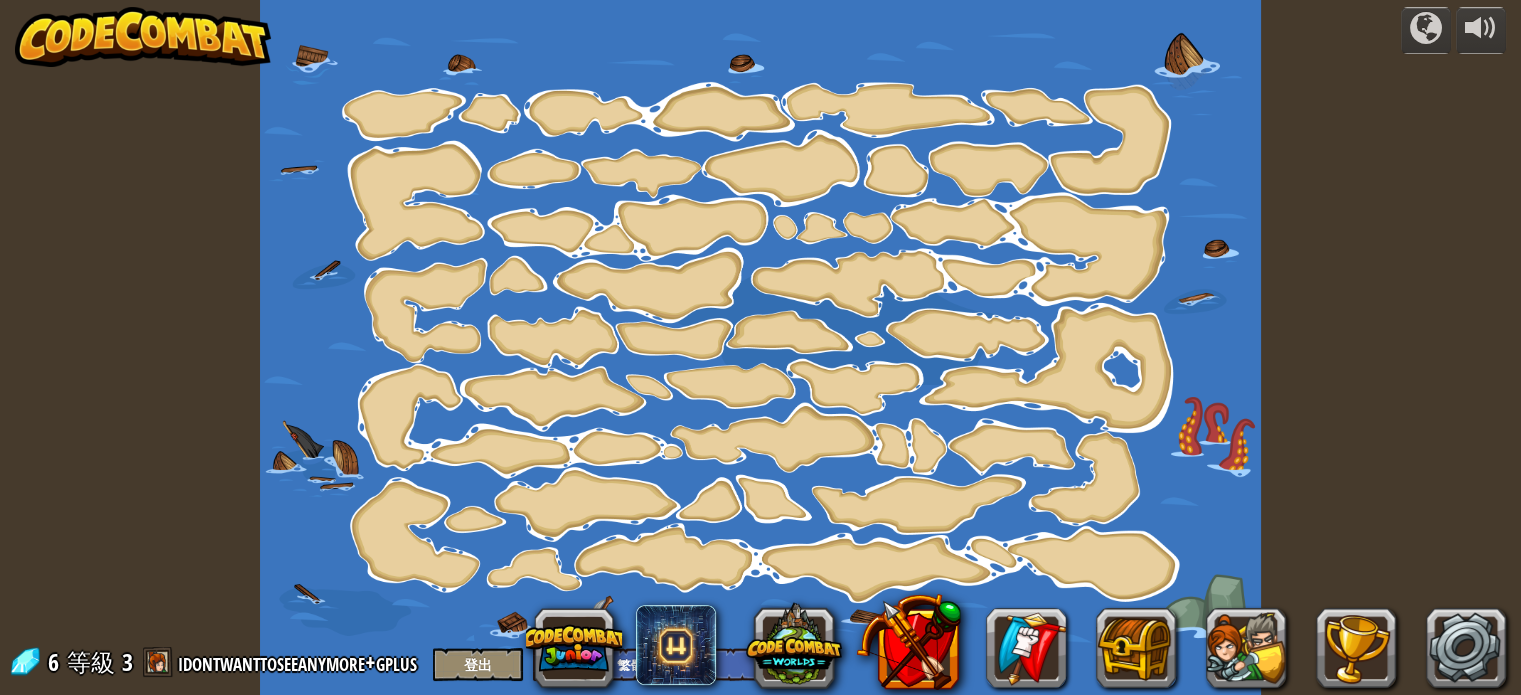 select on "zh-HANT" 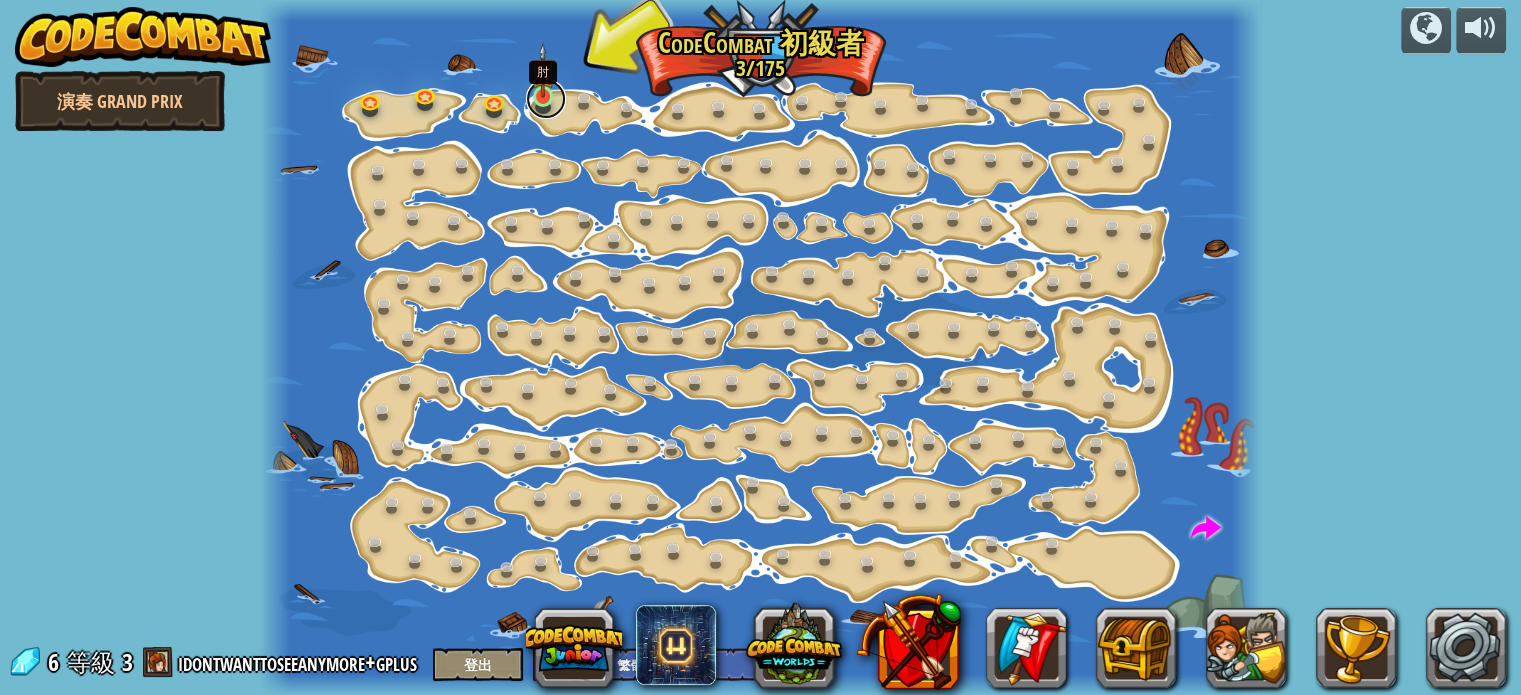 click at bounding box center [546, 99] 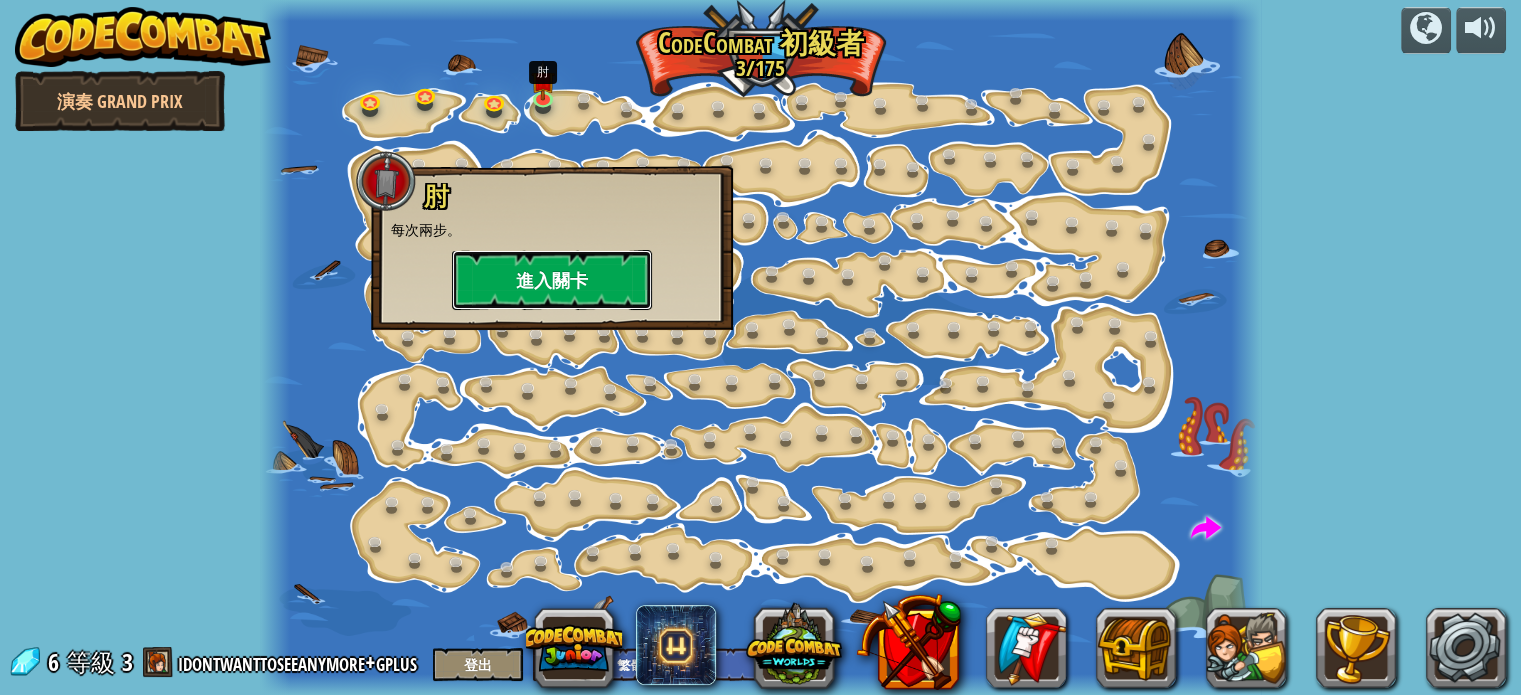 click on "進入關卡" at bounding box center [552, 280] 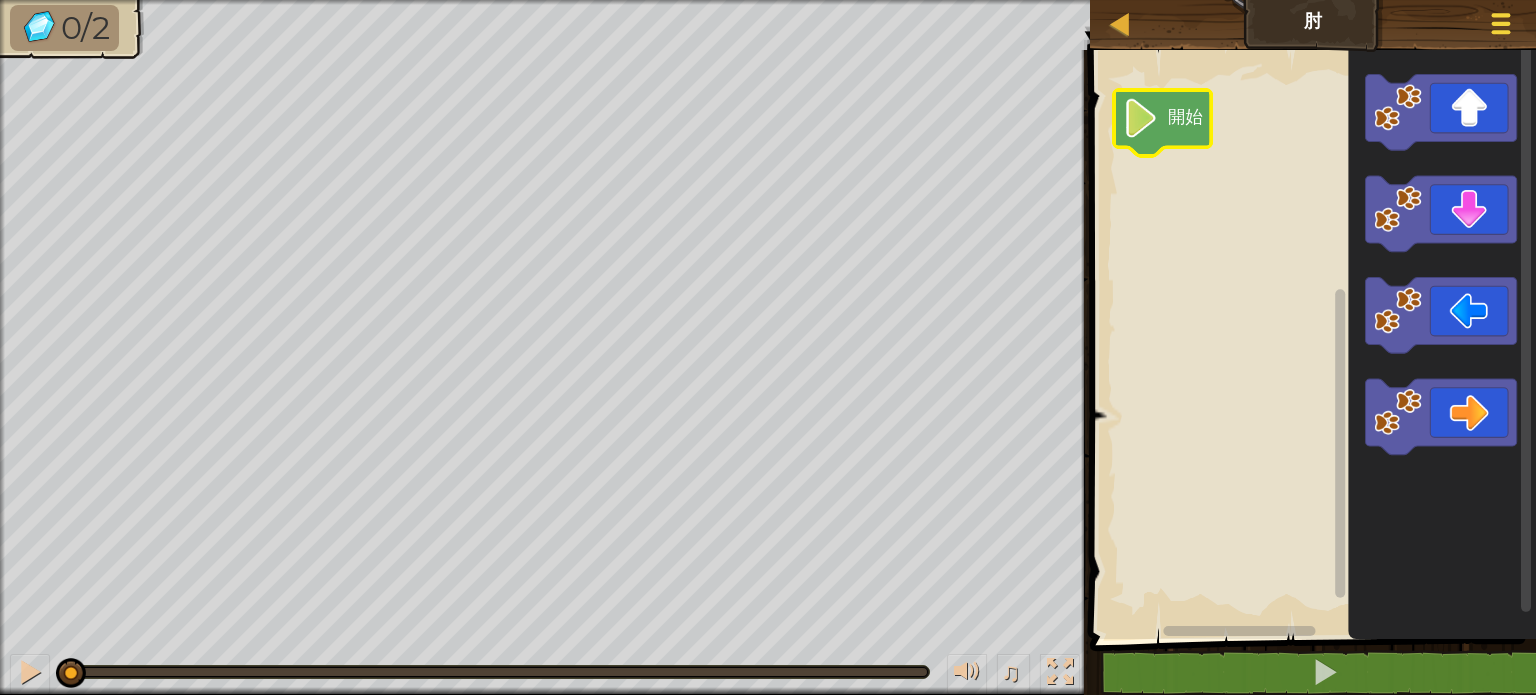 click at bounding box center (1501, 24) 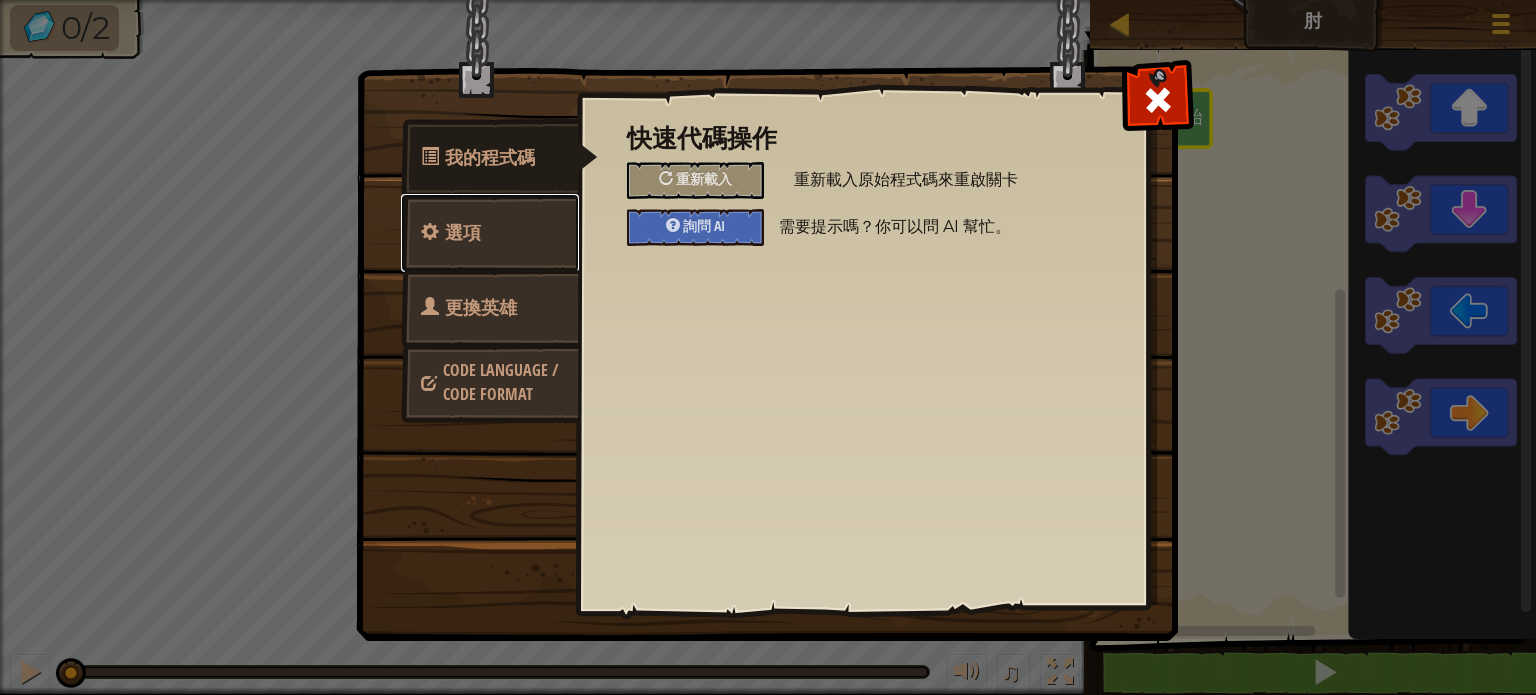 click on "選項" at bounding box center (463, 232) 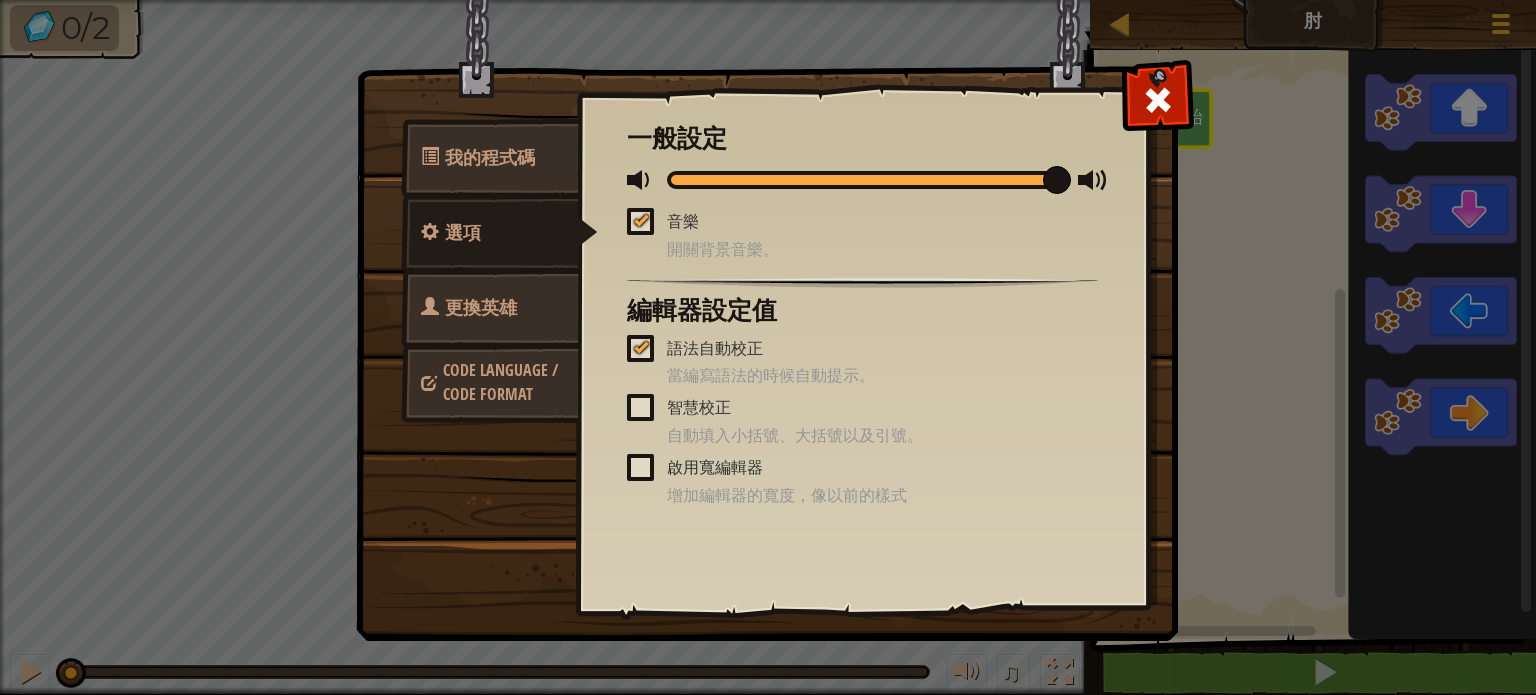 click on "更換英雄" at bounding box center (481, 307) 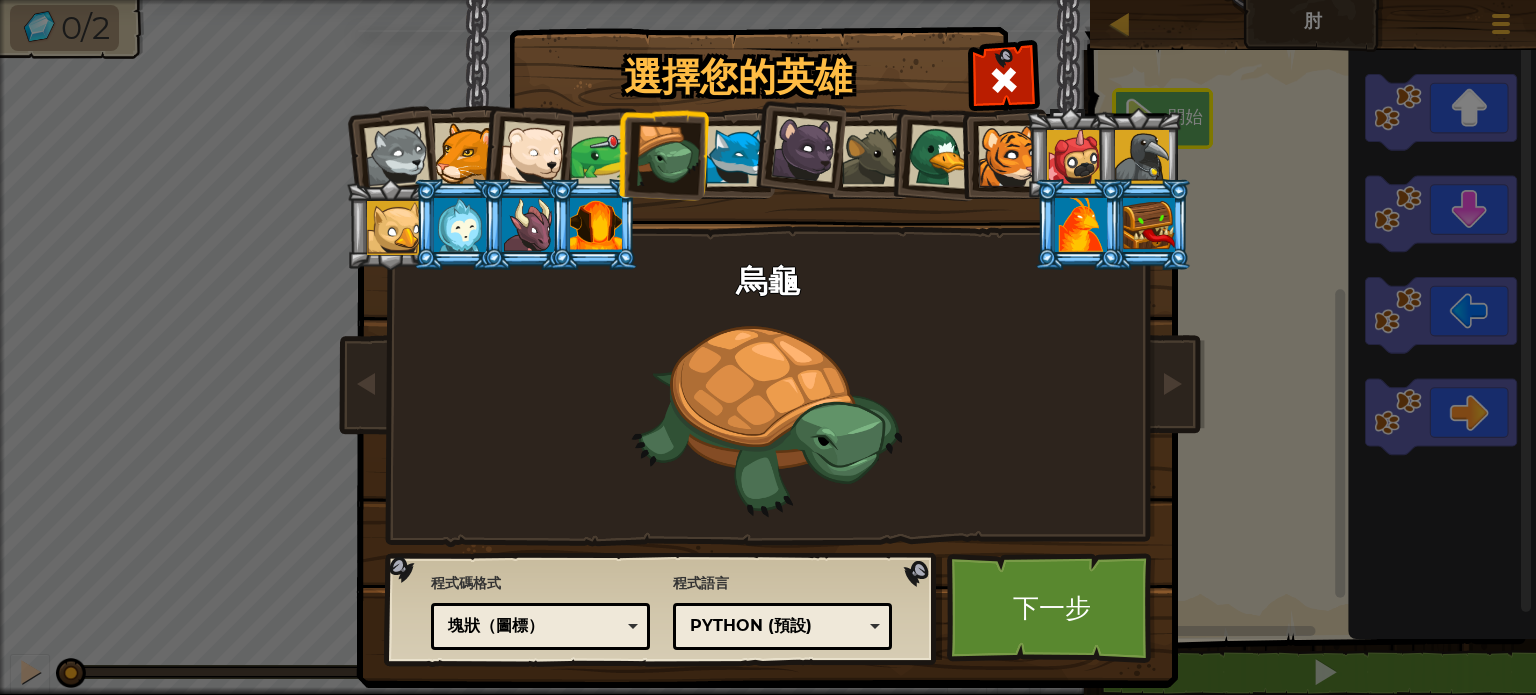 click on "塊狀（圖標）" at bounding box center [534, 626] 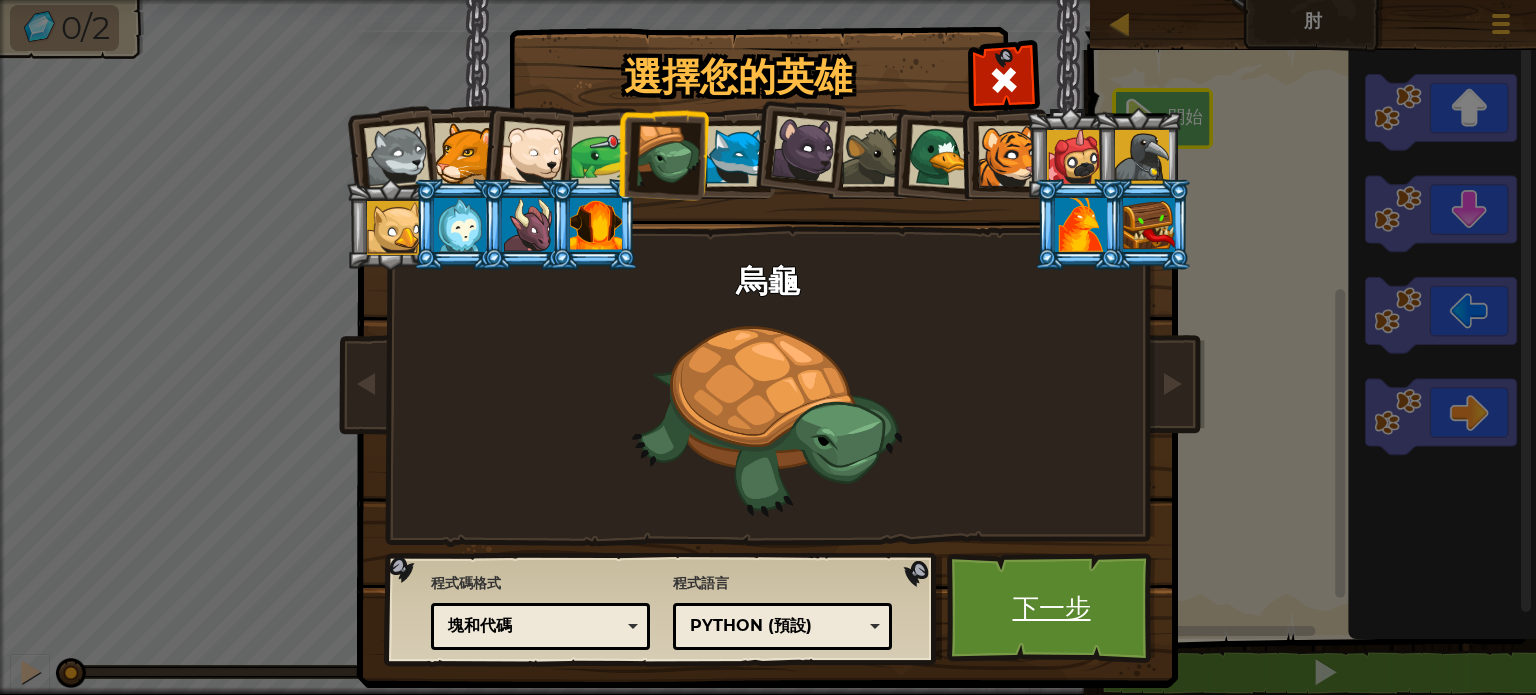 click on "下一步" at bounding box center (1051, 608) 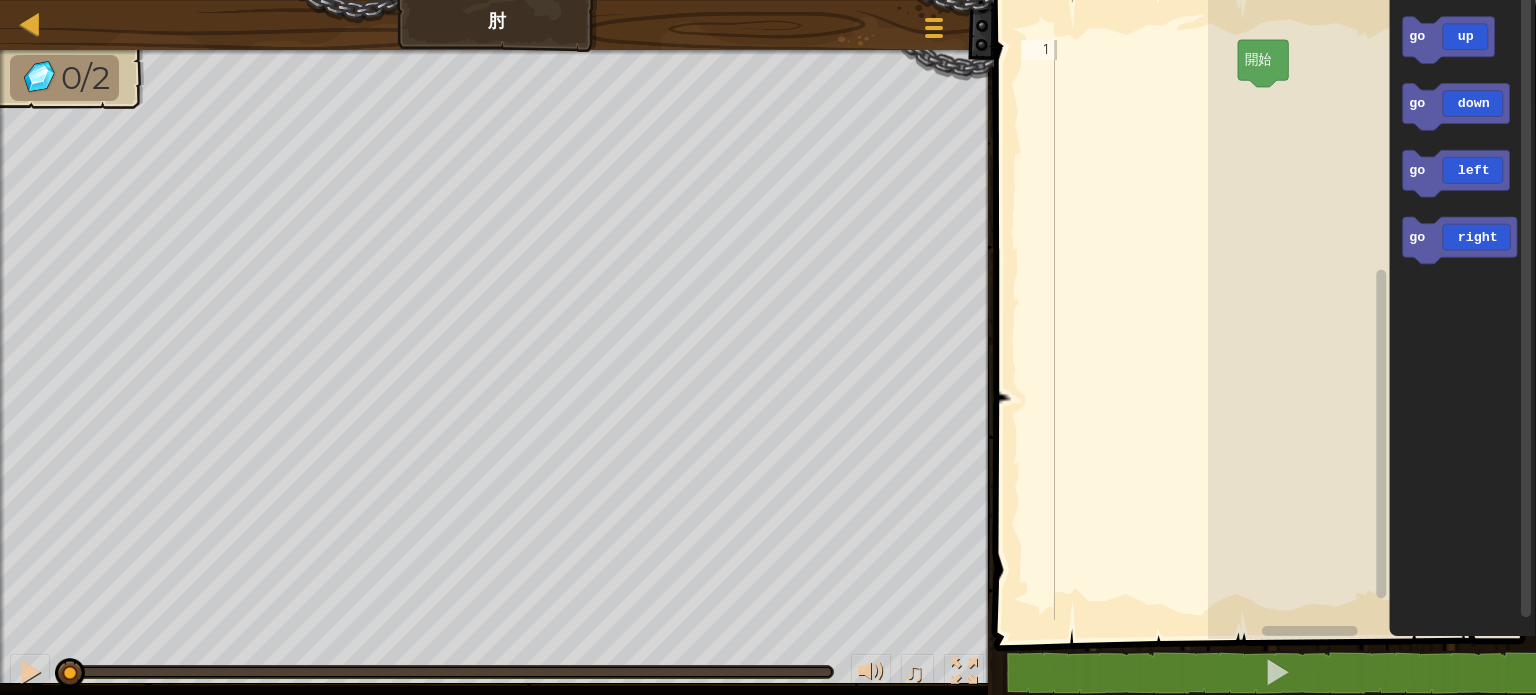 click on "開始" 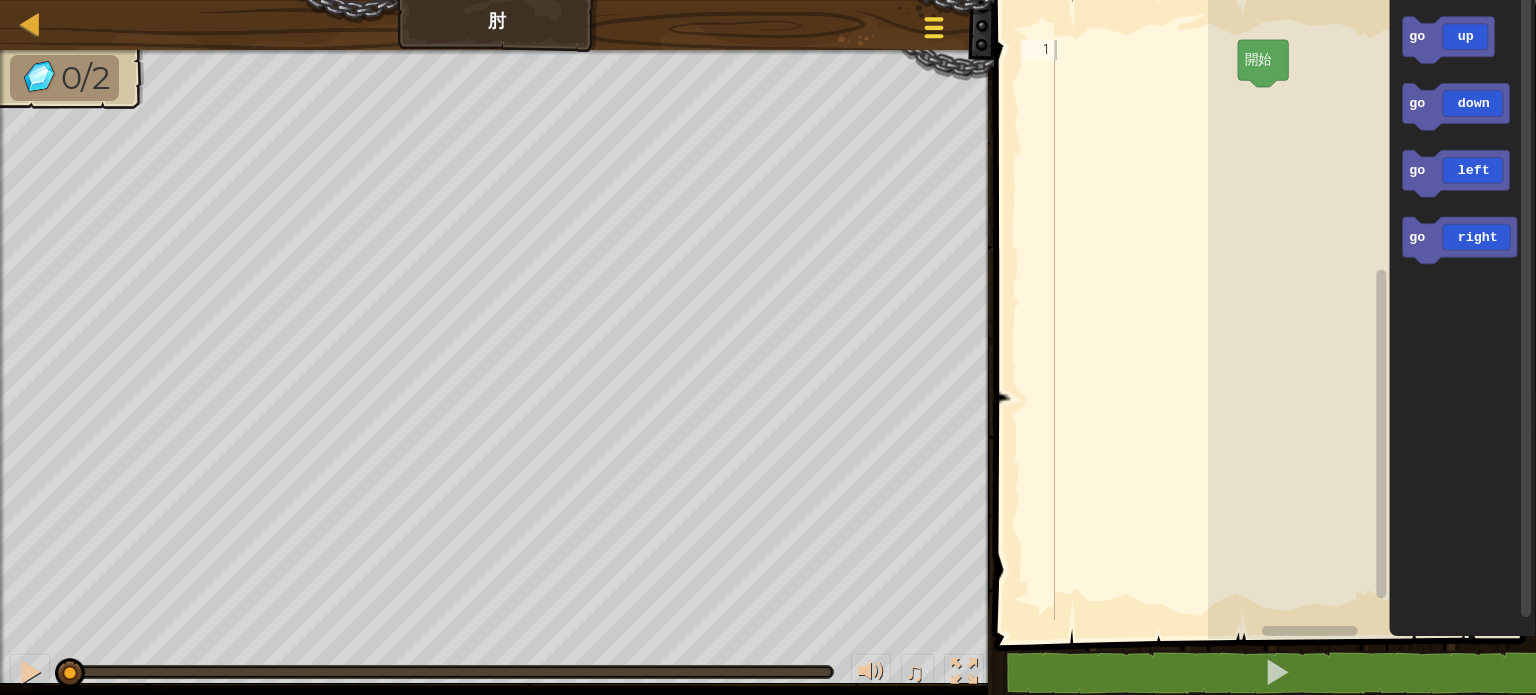 click at bounding box center (933, 27) 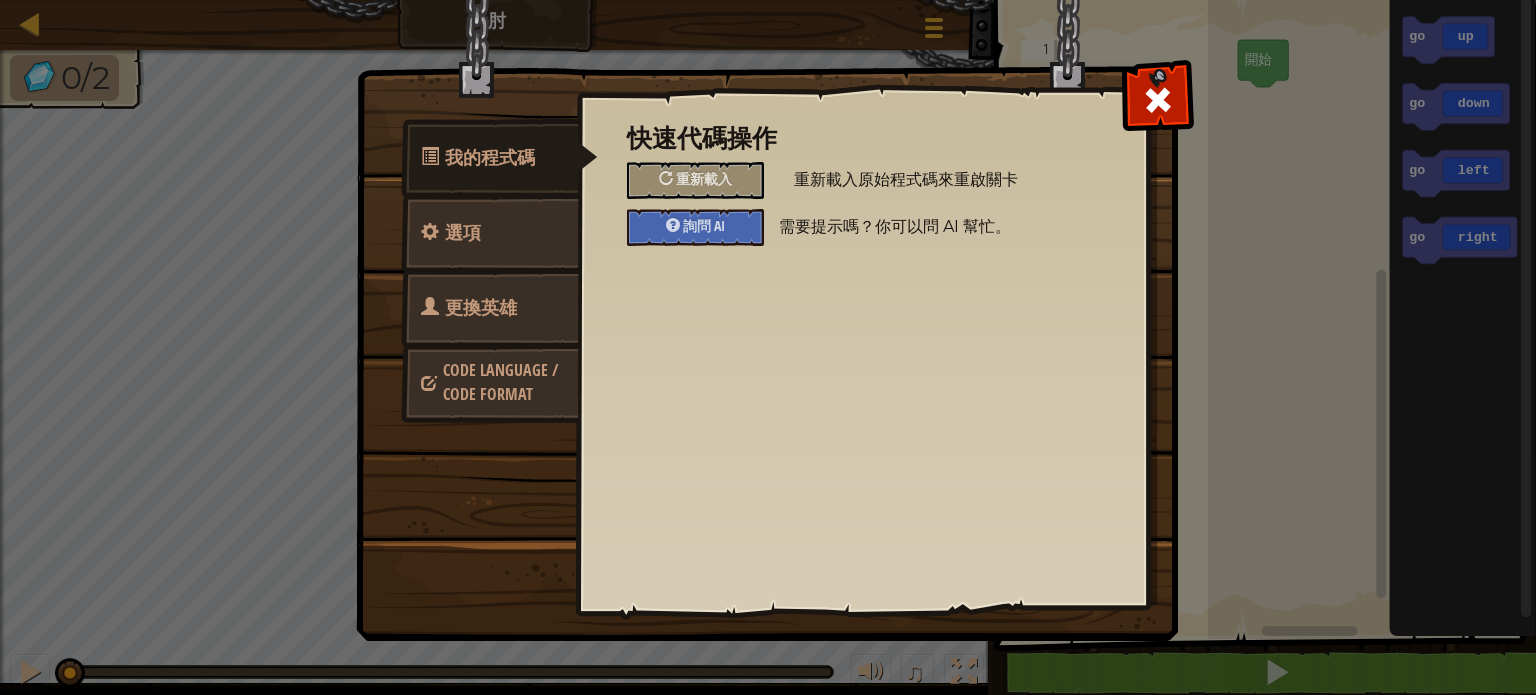 click on "更換英雄" at bounding box center (481, 307) 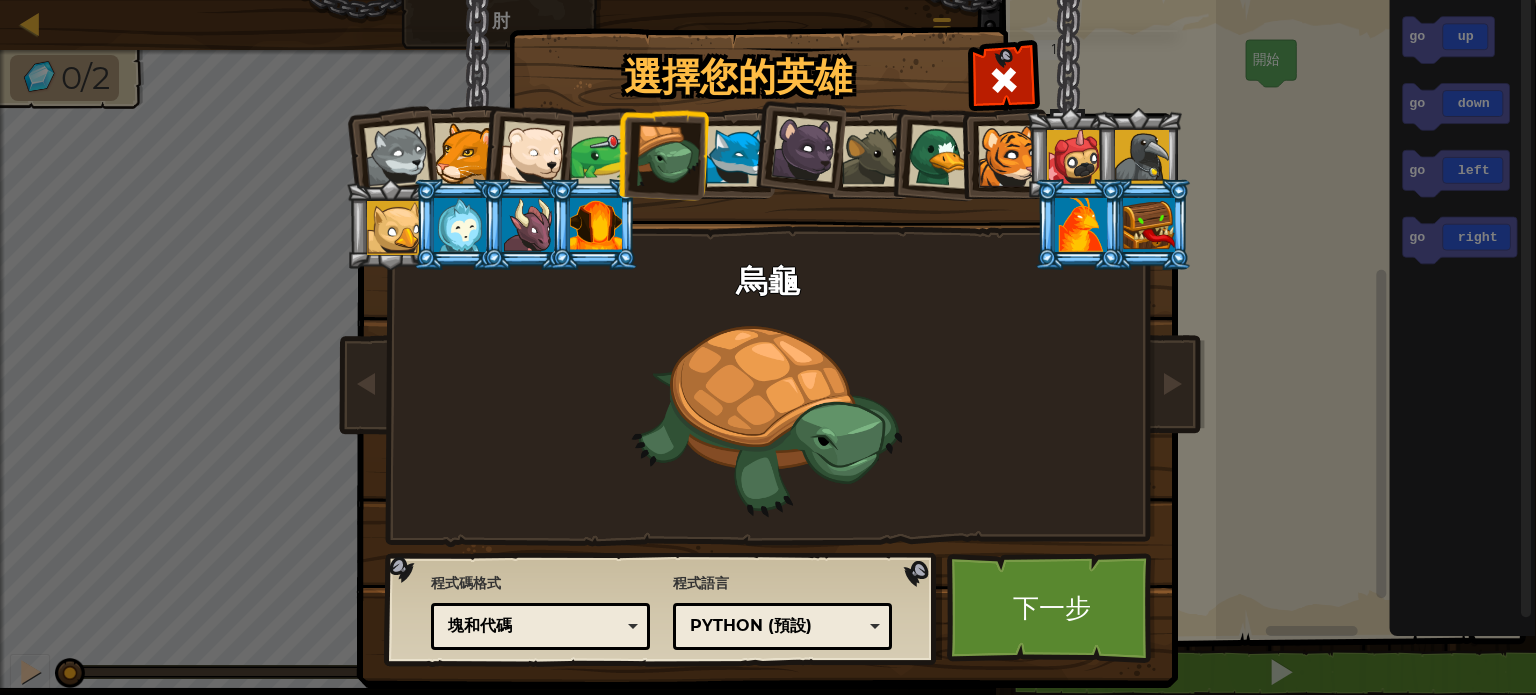 click on "塊和代碼" at bounding box center [534, 626] 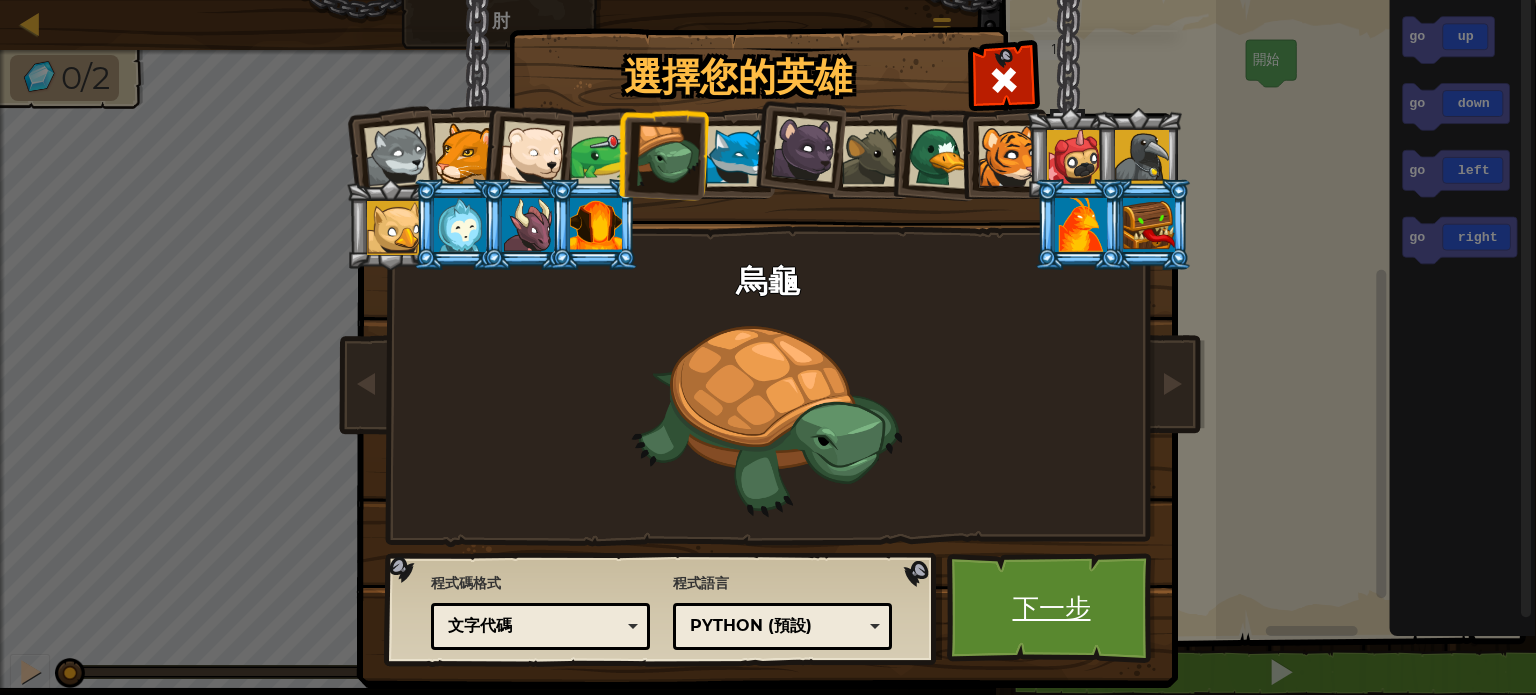 click on "下一步" at bounding box center [1051, 608] 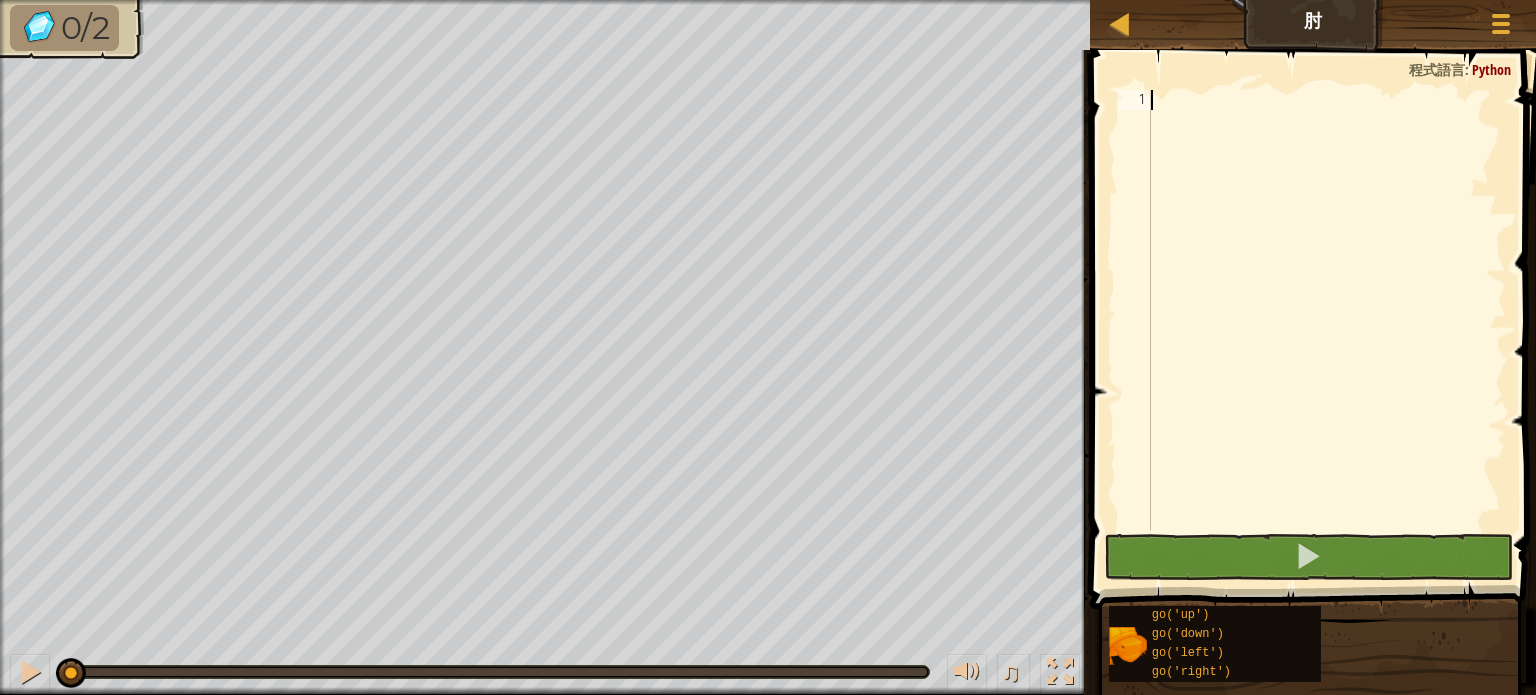 click at bounding box center [1326, 330] 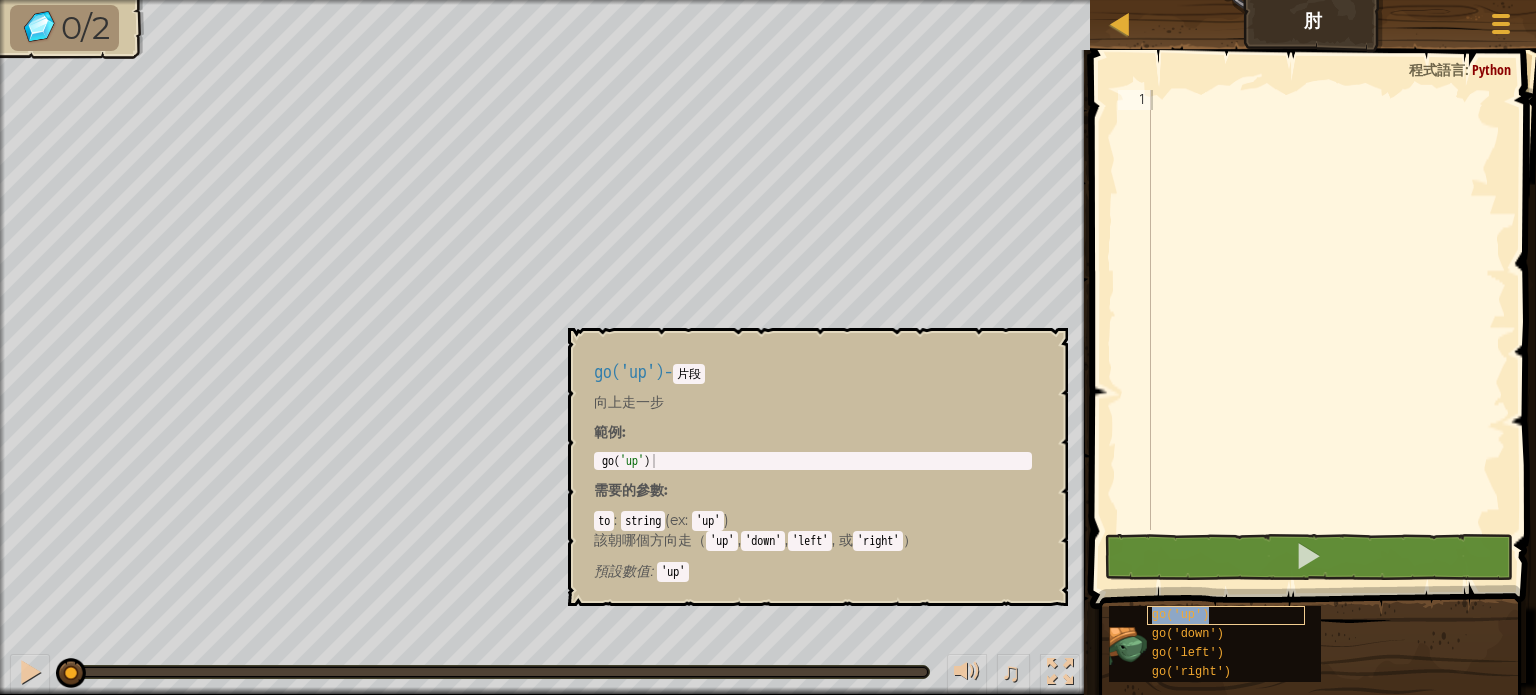 click on "go('up')" at bounding box center [1181, 615] 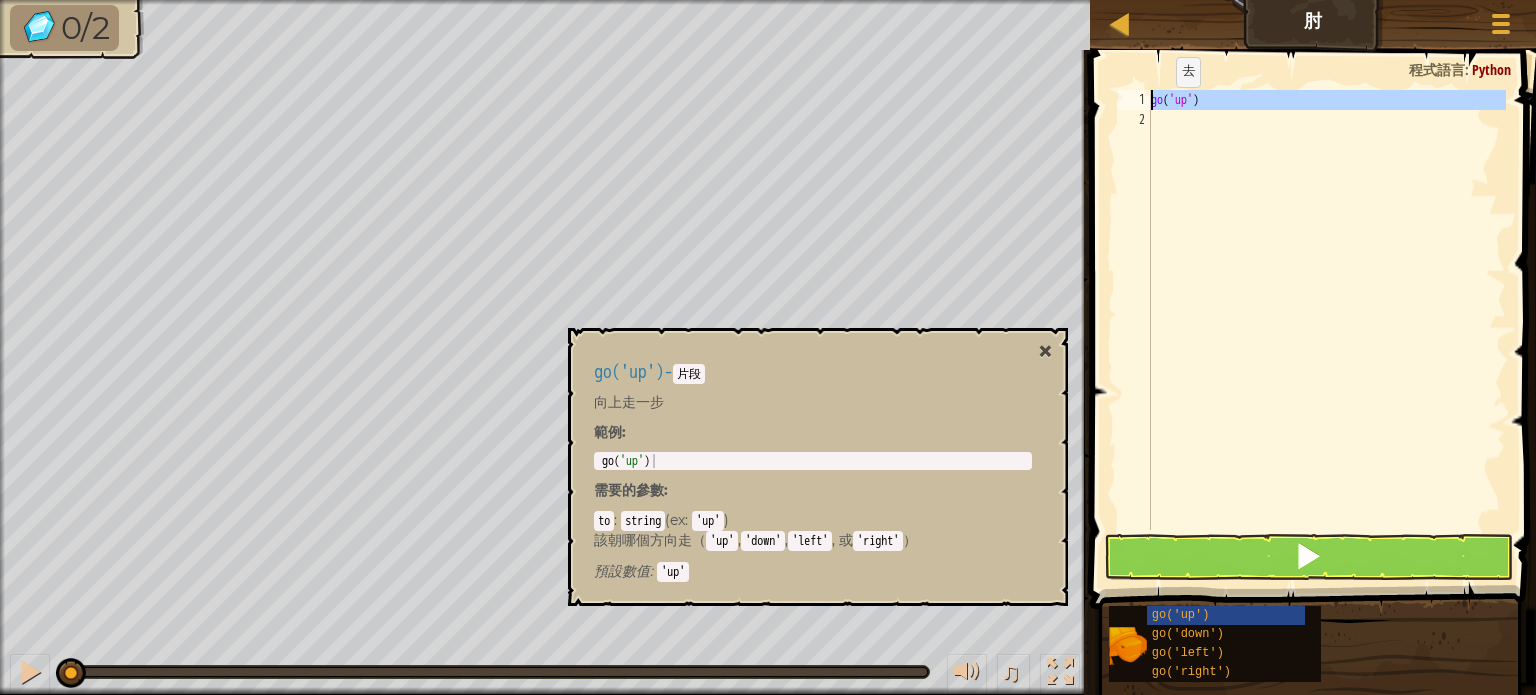 drag, startPoint x: 1204, startPoint y: 114, endPoint x: 1094, endPoint y: 107, distance: 110.2225 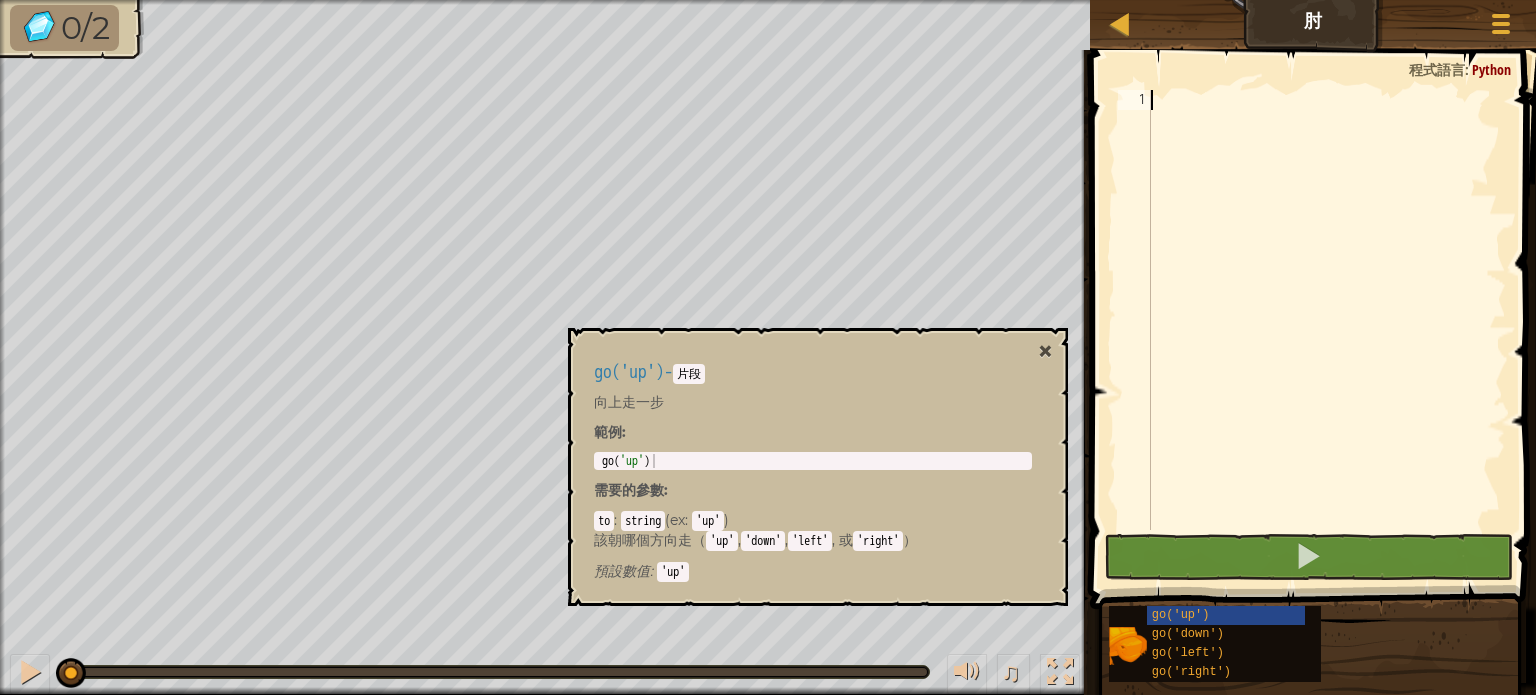 click at bounding box center (1326, 330) 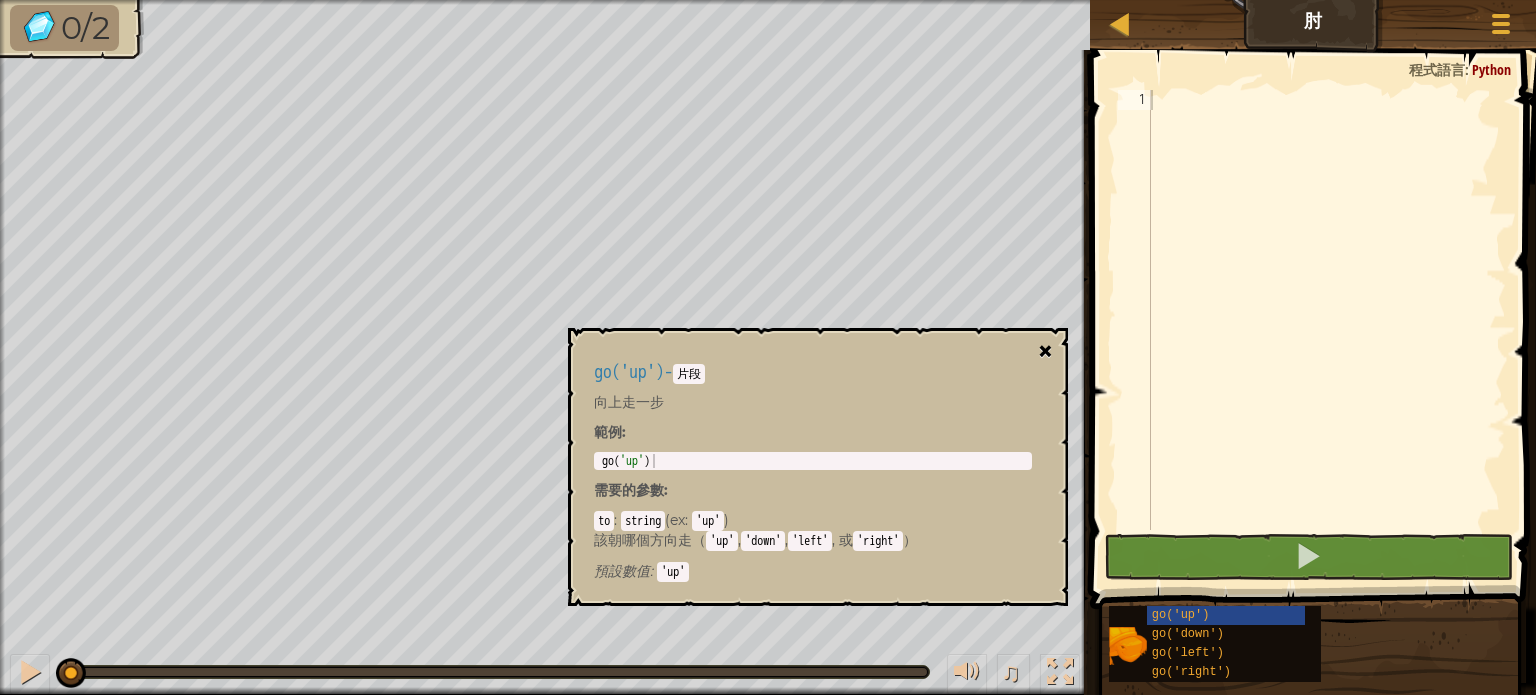 click on "×" at bounding box center [1045, 351] 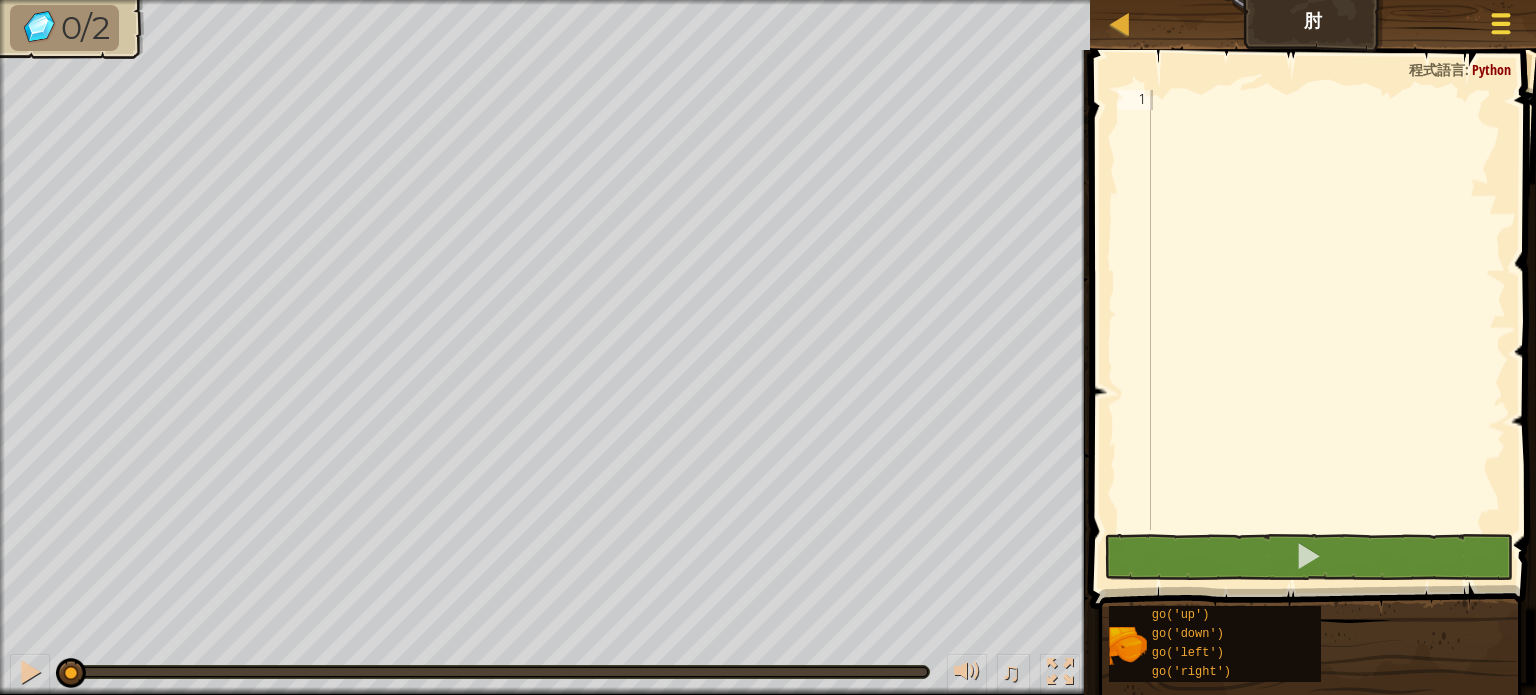 click at bounding box center (1501, 24) 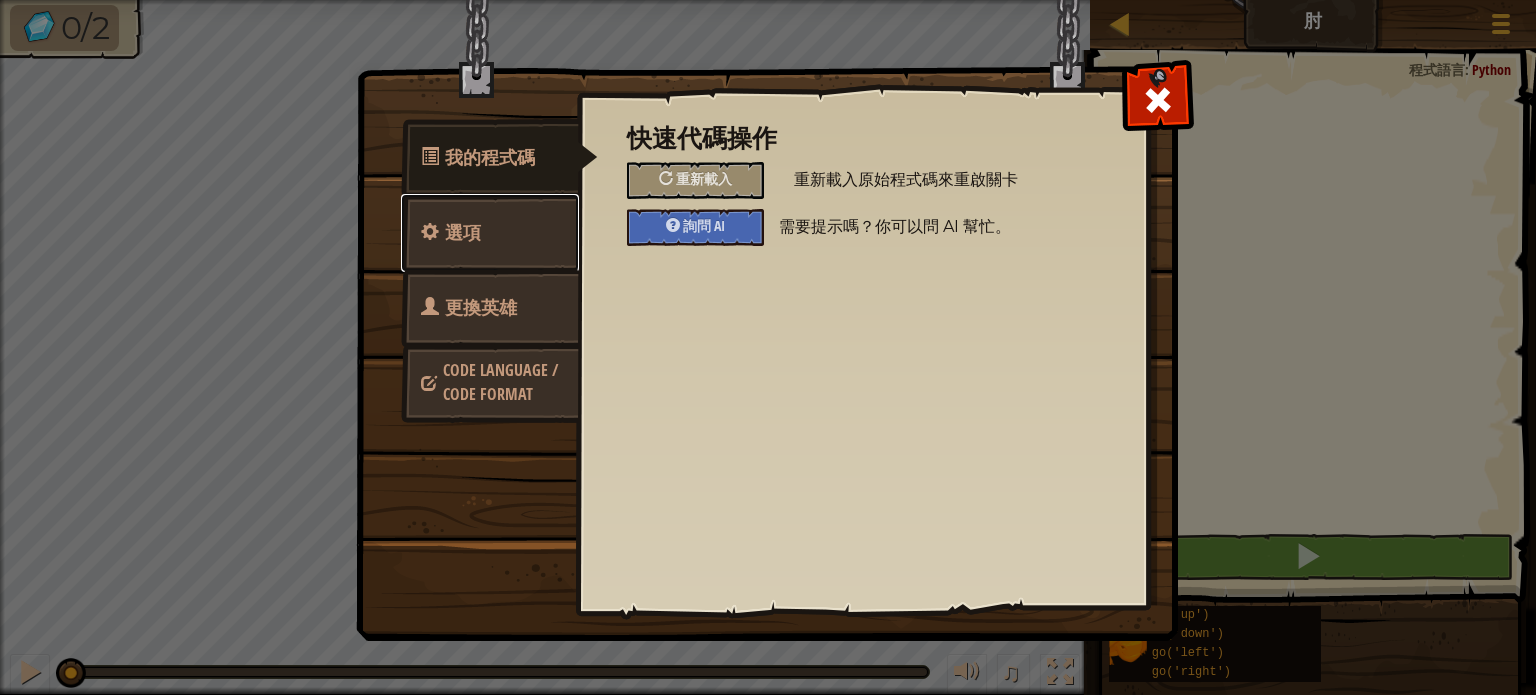 click on "選項" at bounding box center (490, 233) 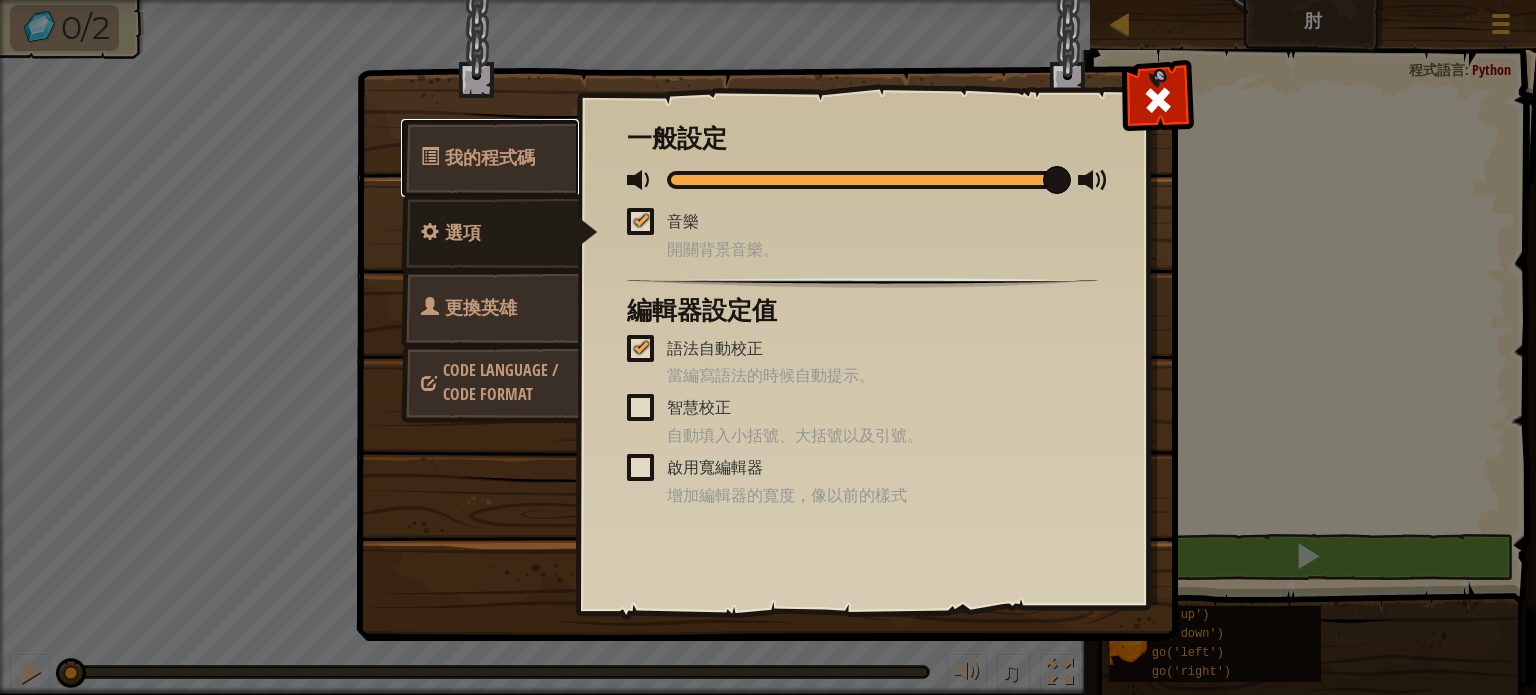 click on "我的程式碼" at bounding box center (490, 157) 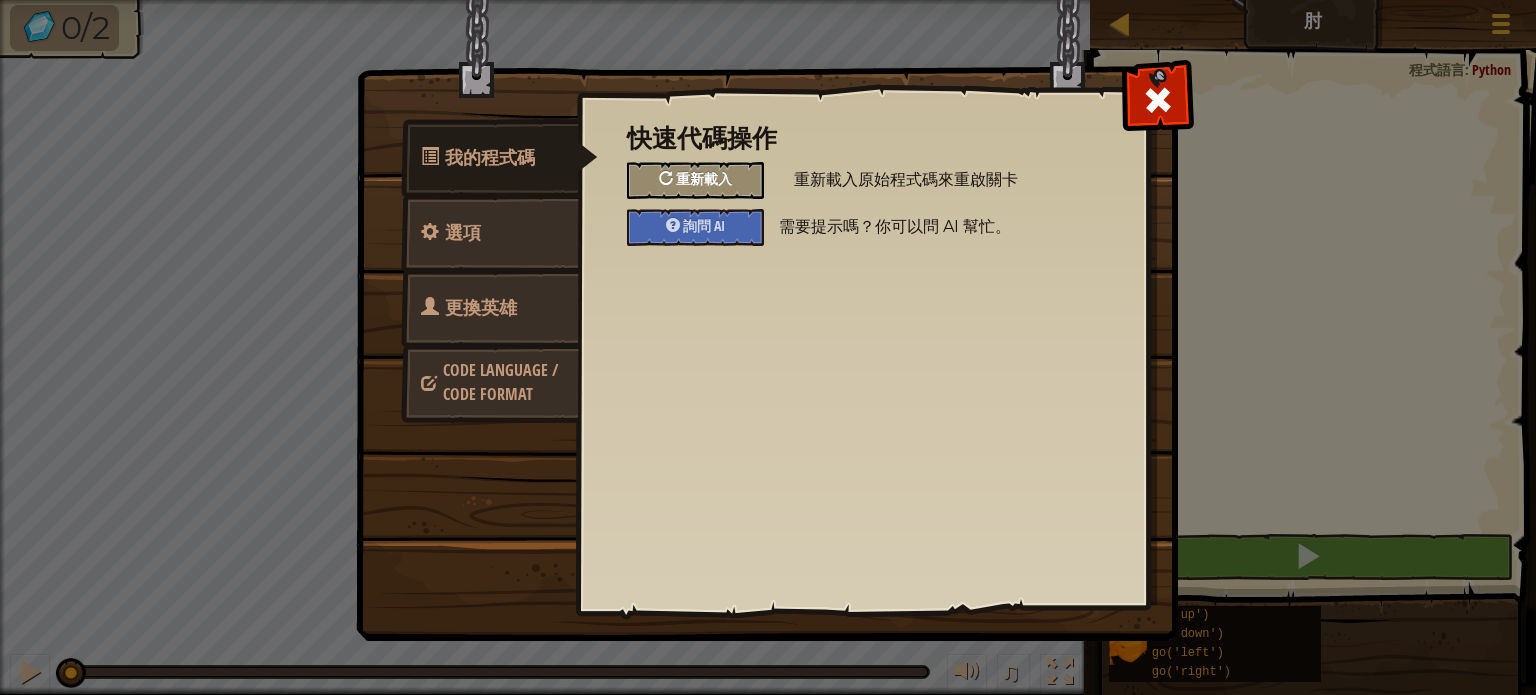 click on "重新載入" at bounding box center [695, 180] 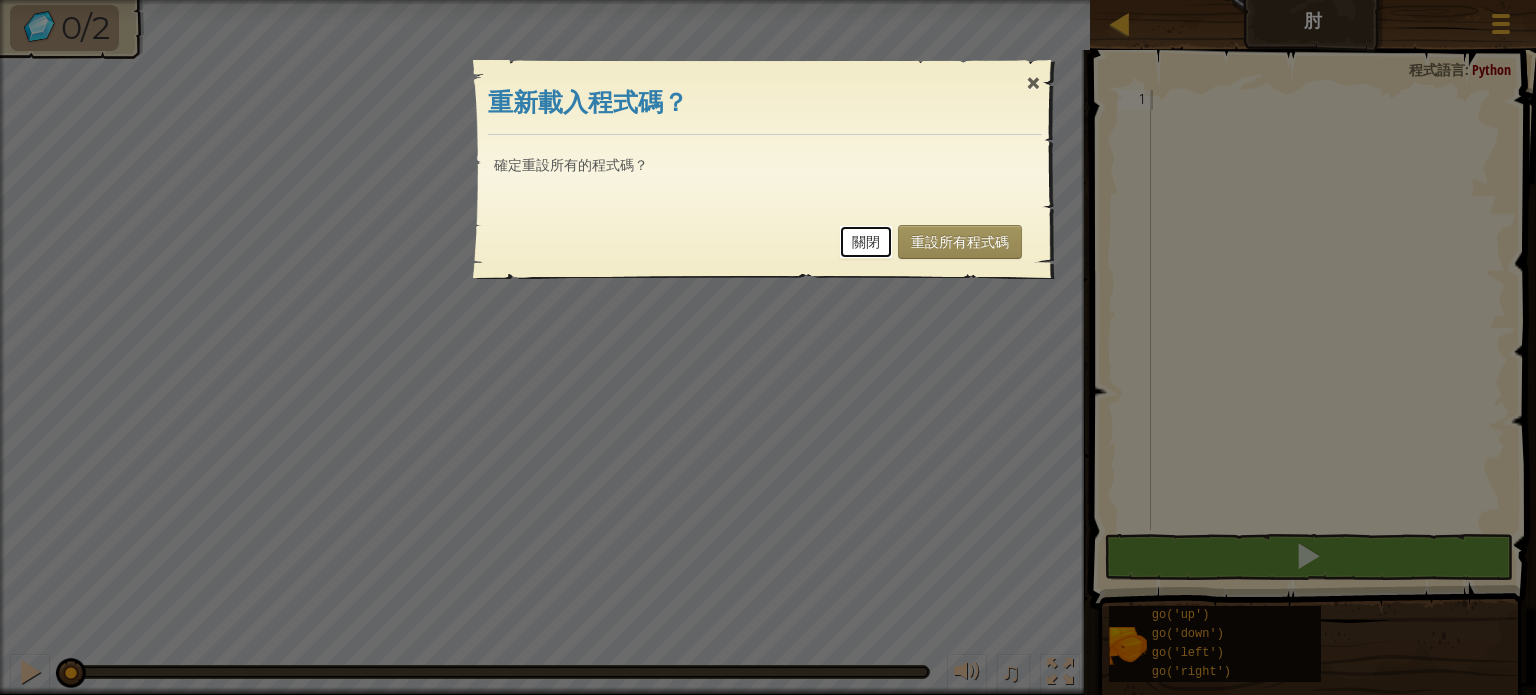 click on "關閉" at bounding box center (866, 242) 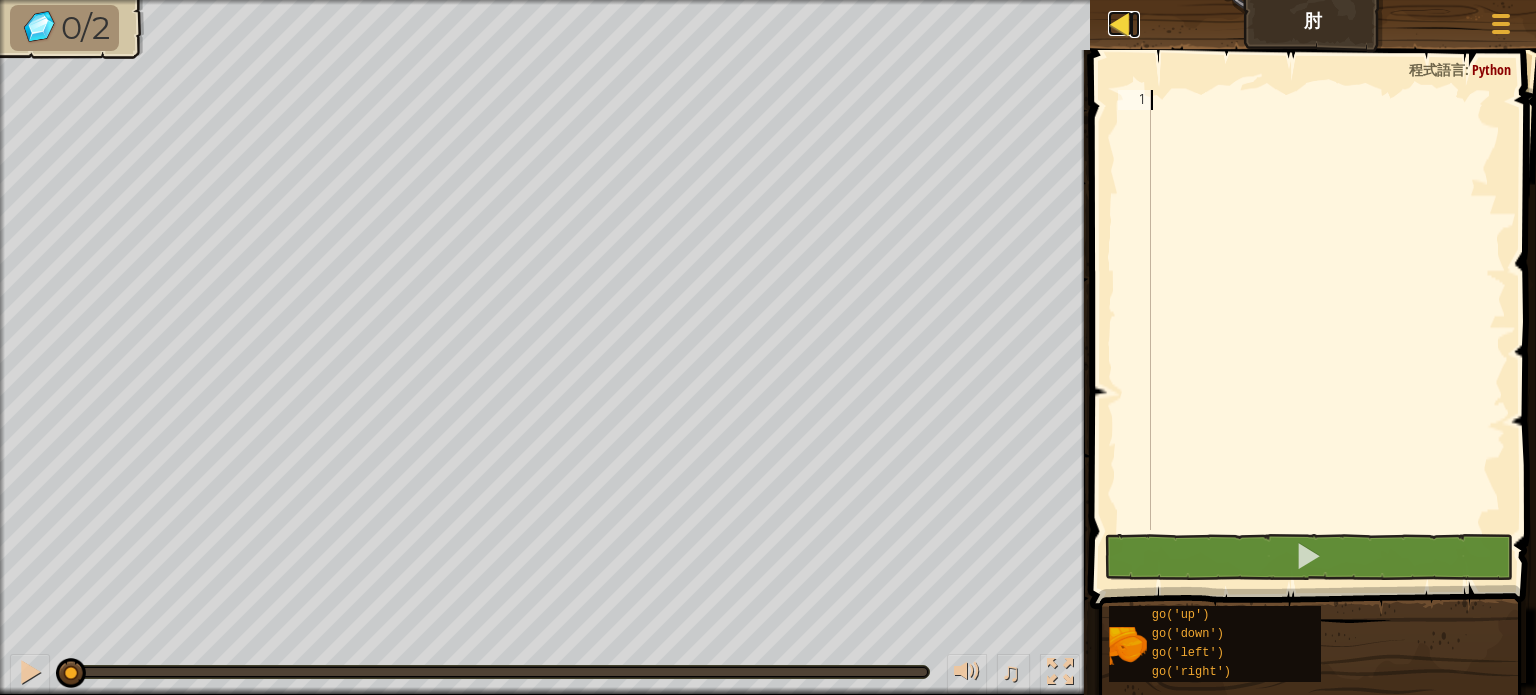 click at bounding box center [1120, 23] 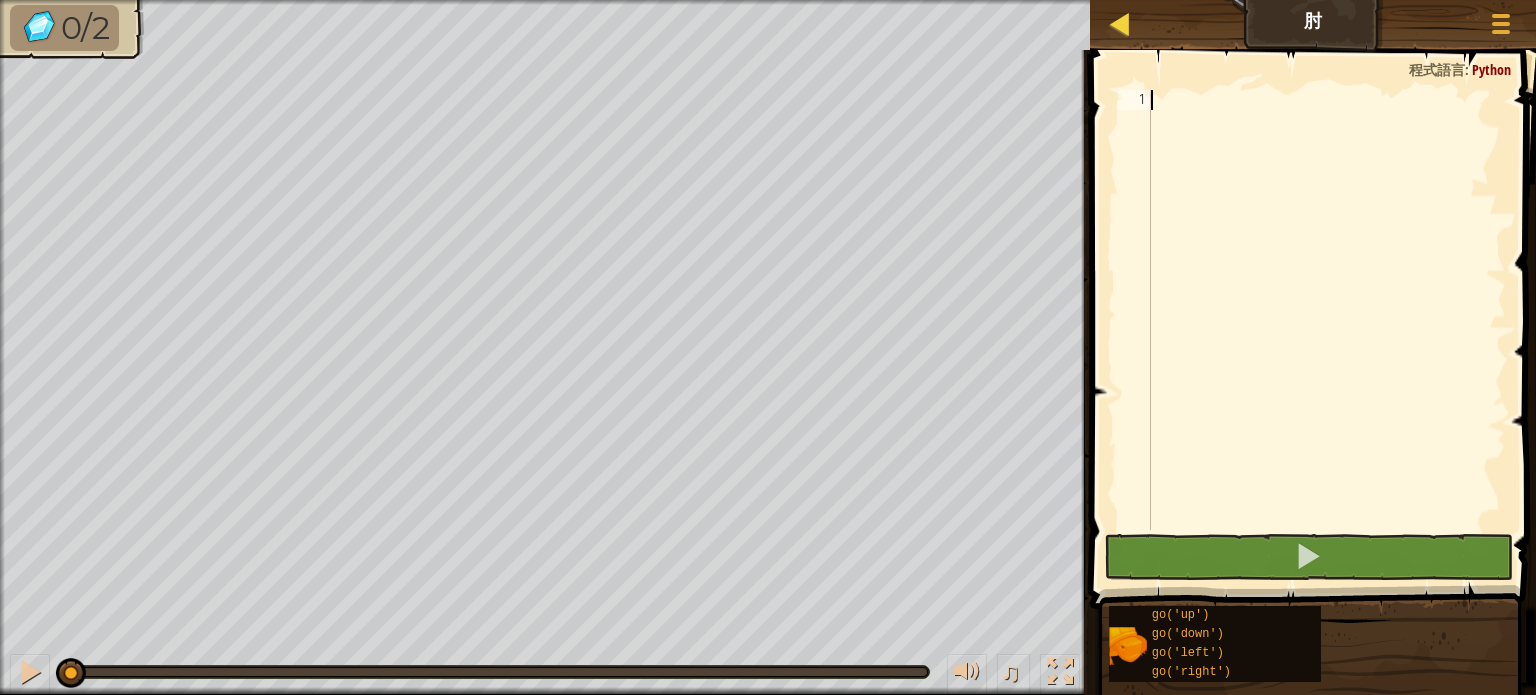 select on "zh-HANT" 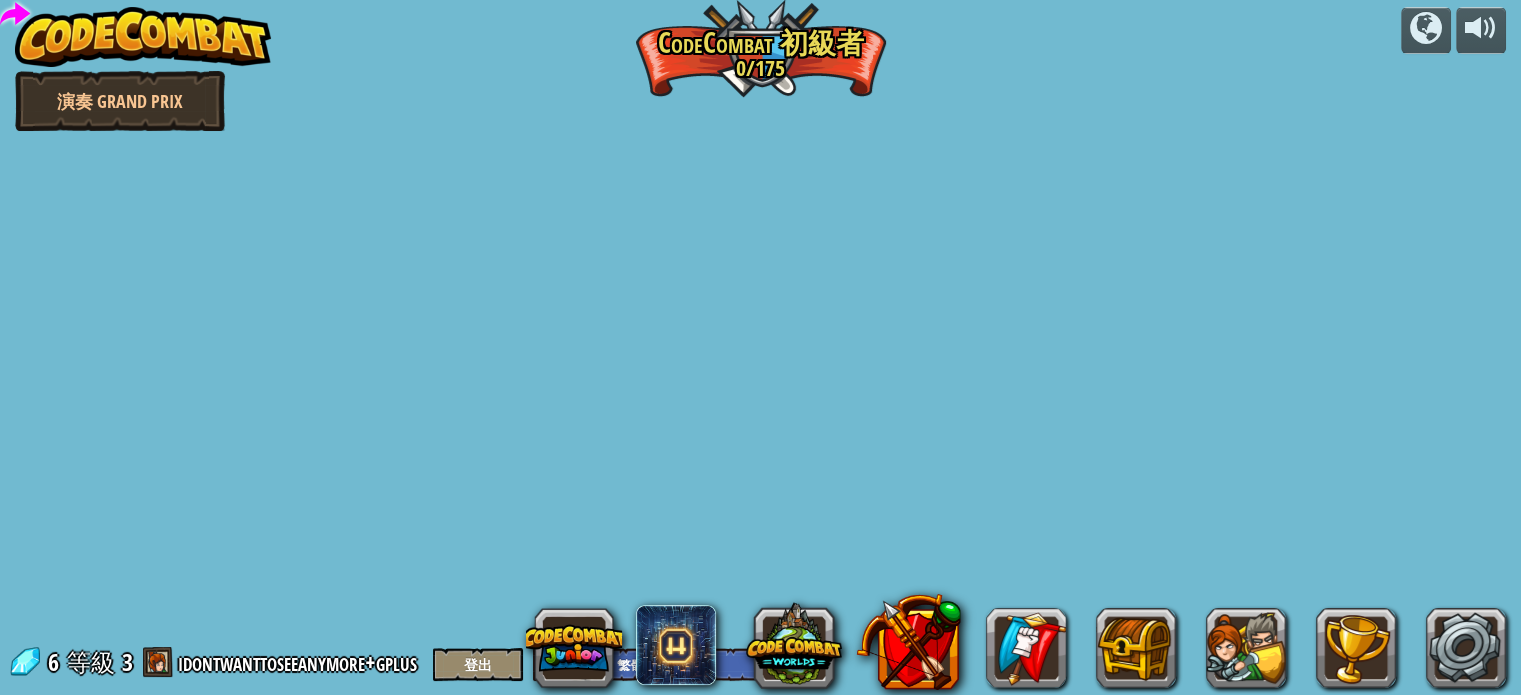 select on "zh-HANT" 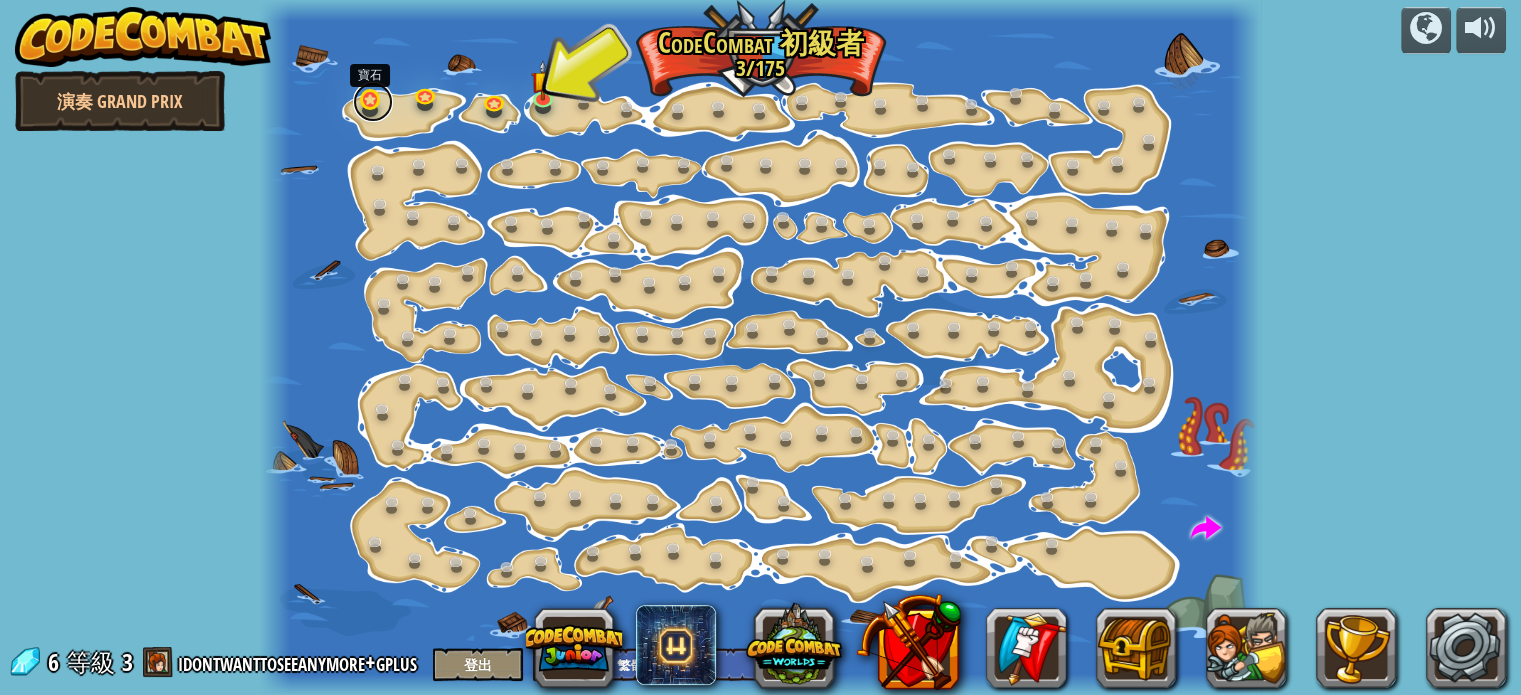 click at bounding box center [373, 102] 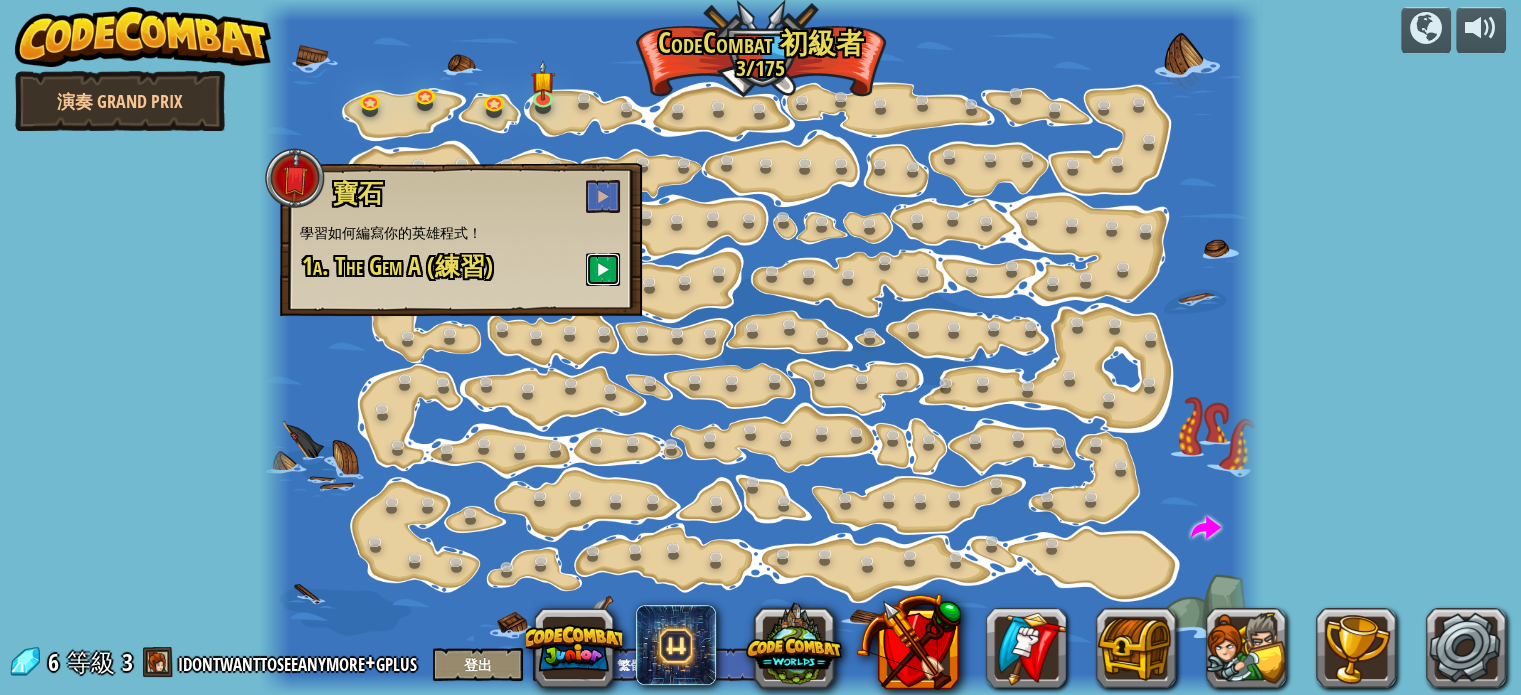 click at bounding box center [603, 269] 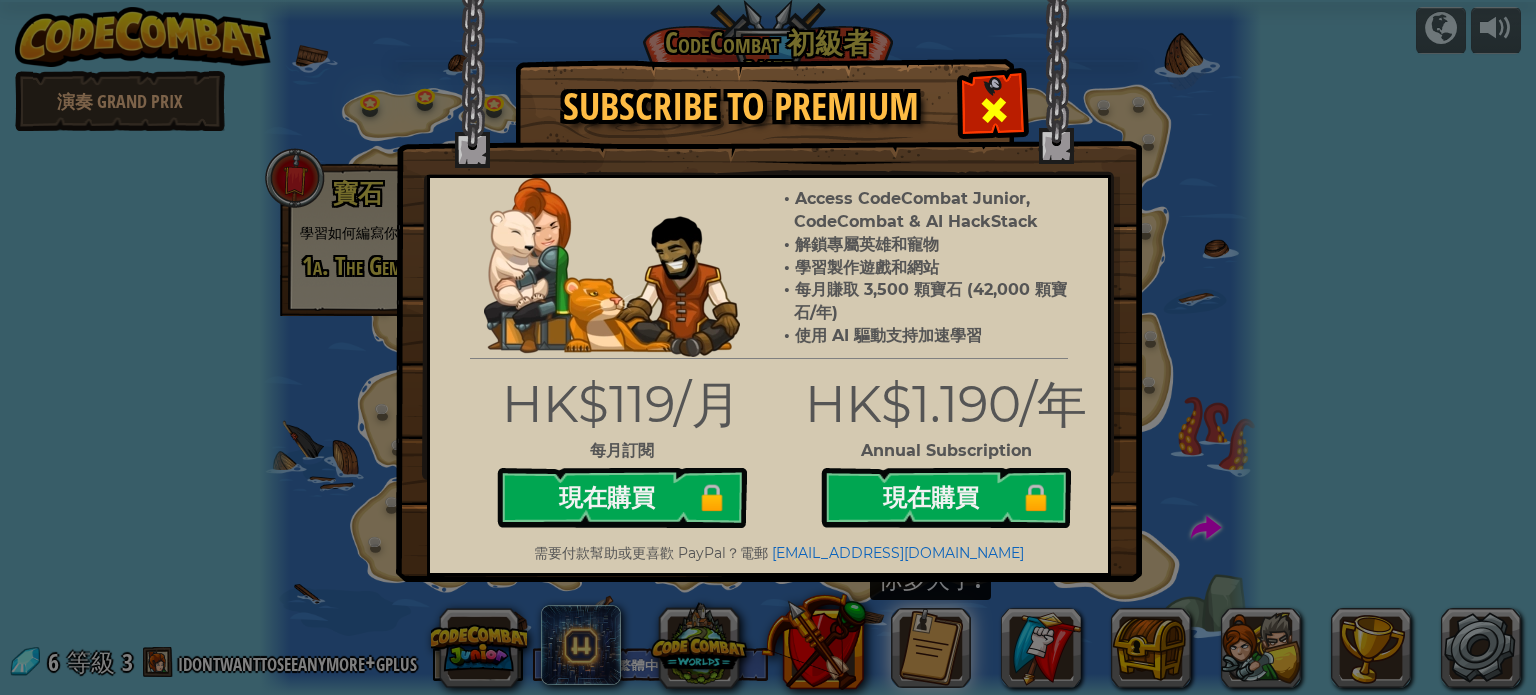click at bounding box center (993, 107) 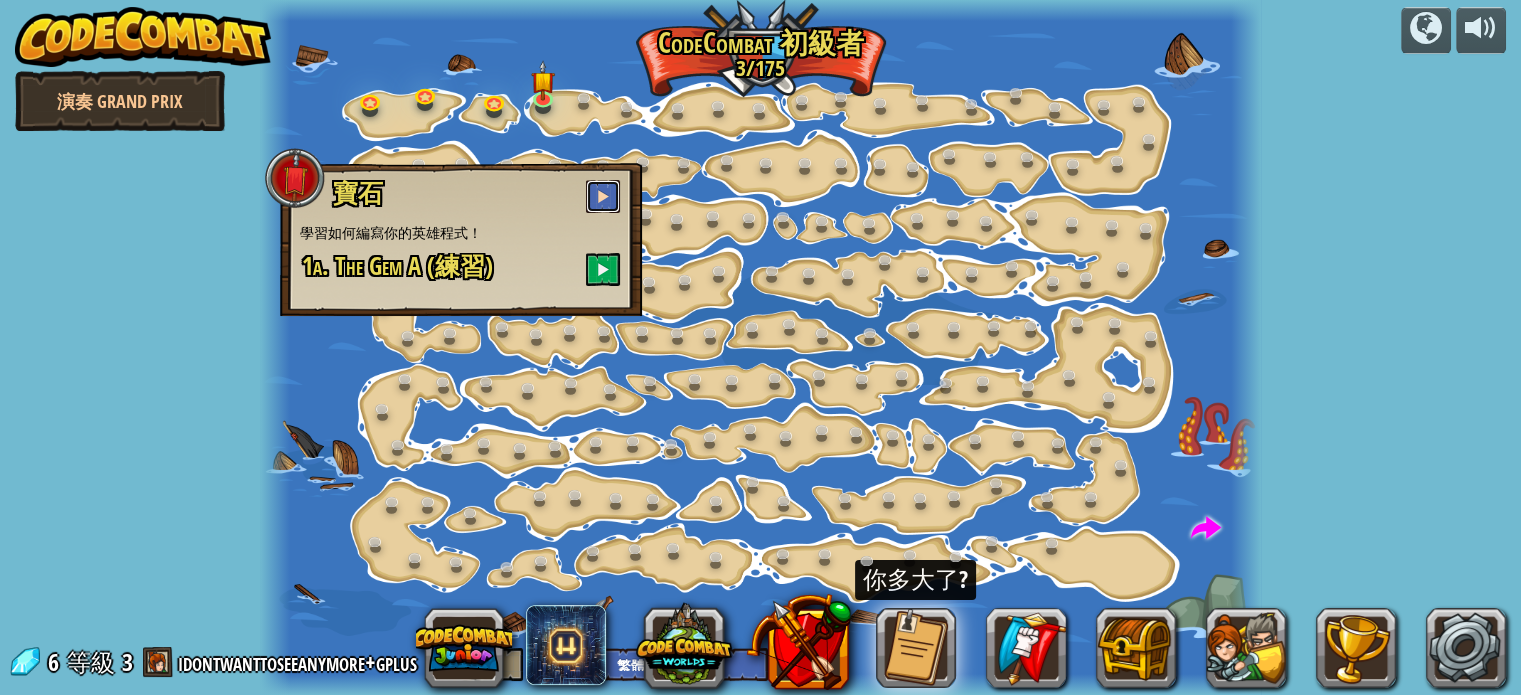 click at bounding box center [603, 196] 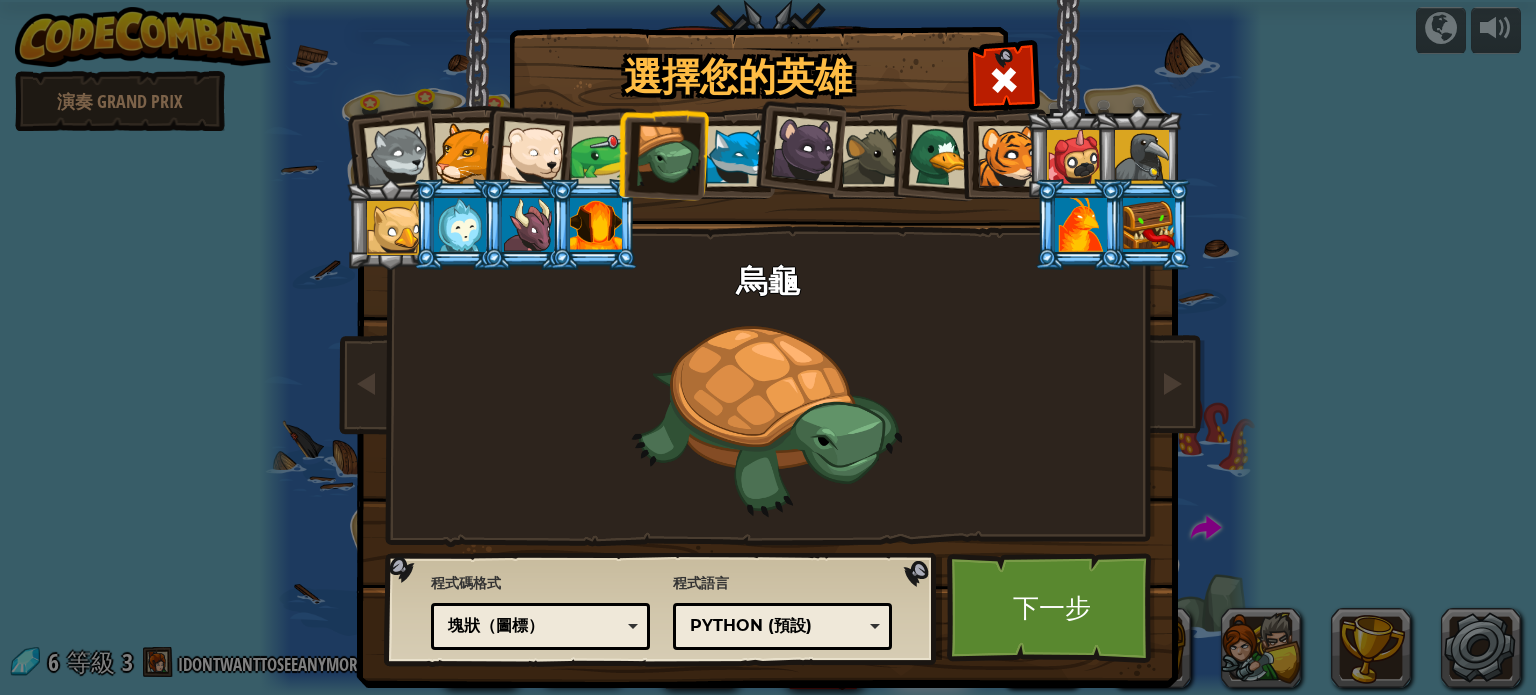 click on "塊狀（圖標）" at bounding box center [540, 626] 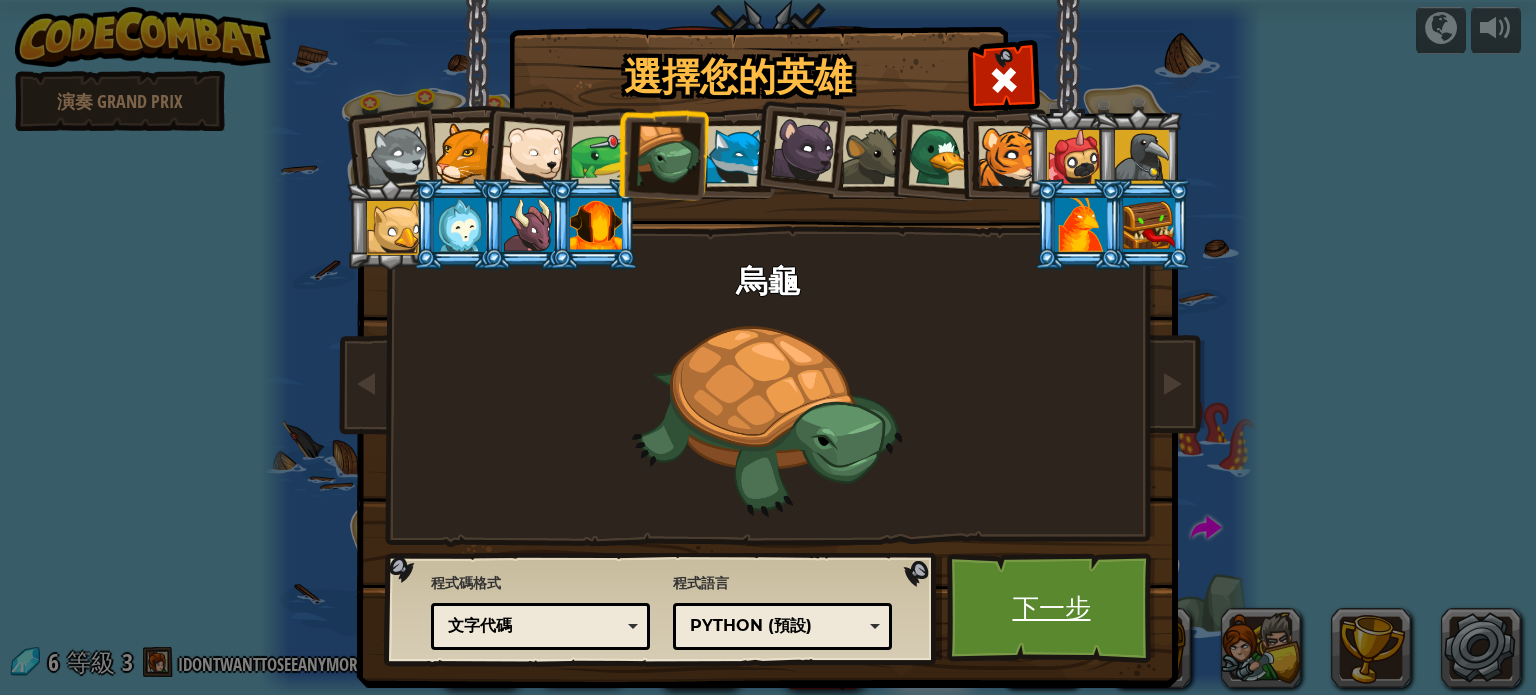 click on "下一步" at bounding box center (1051, 608) 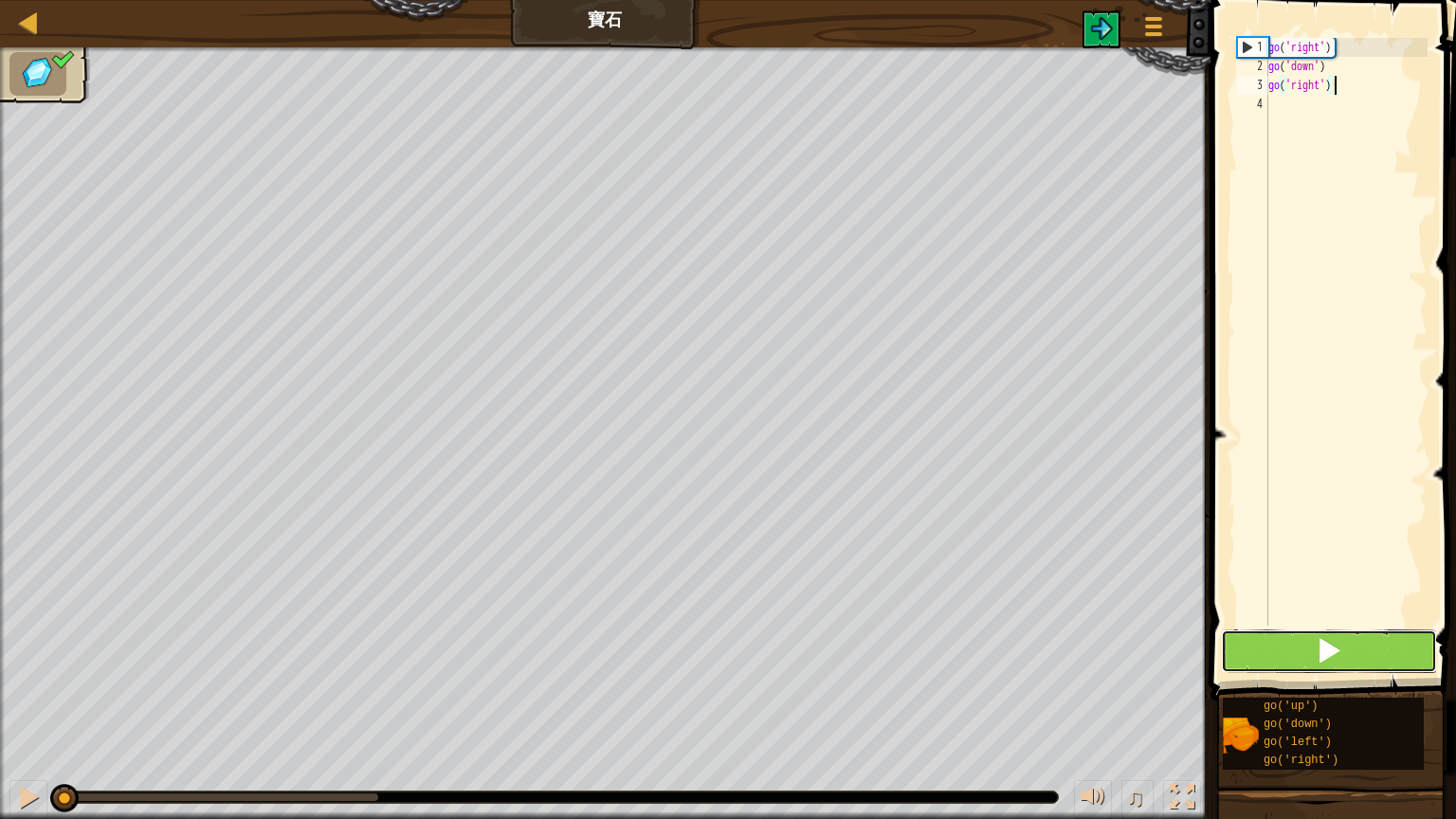 click at bounding box center [1329, 650] 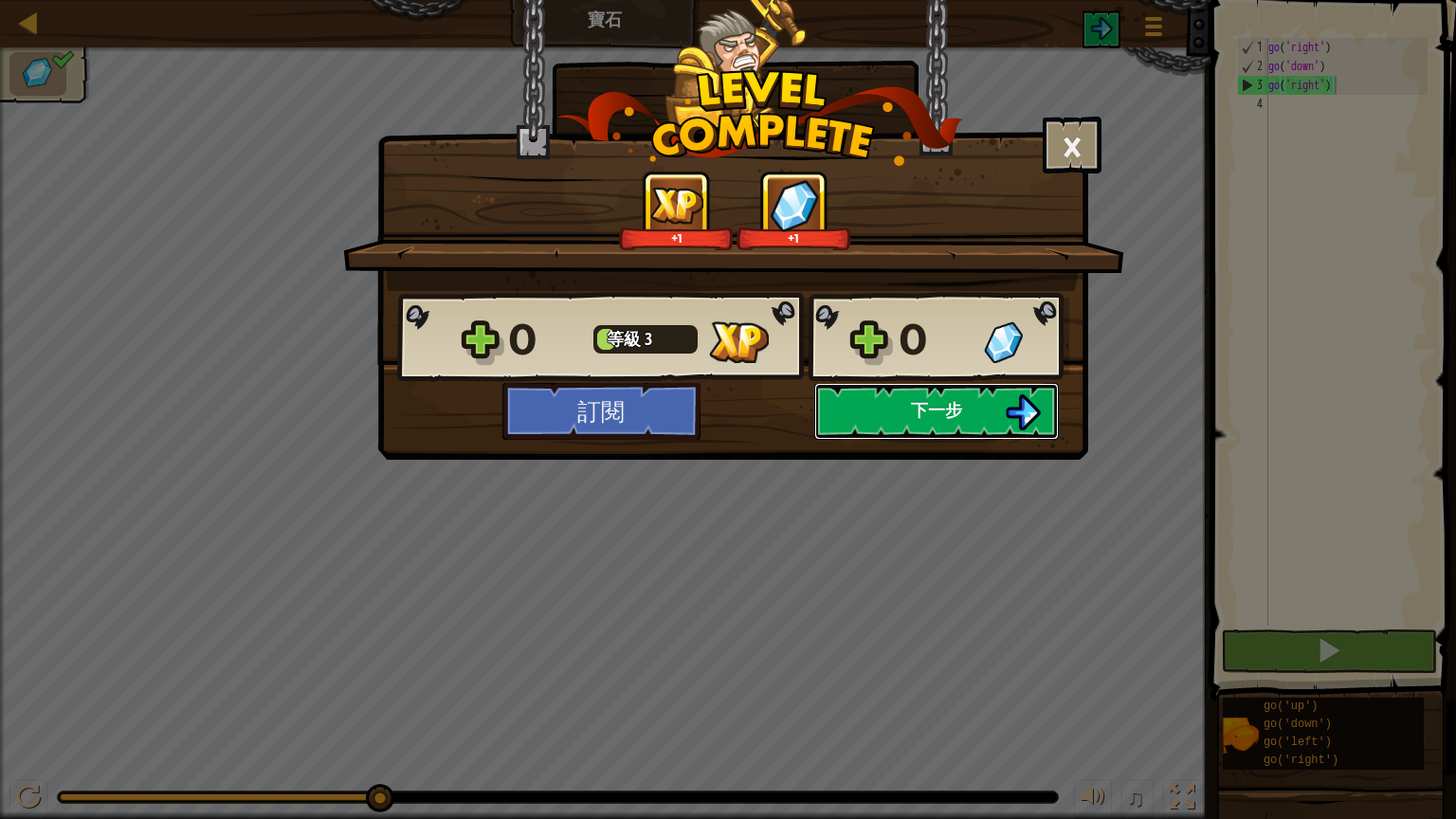 click on "下一步" at bounding box center (937, 411) 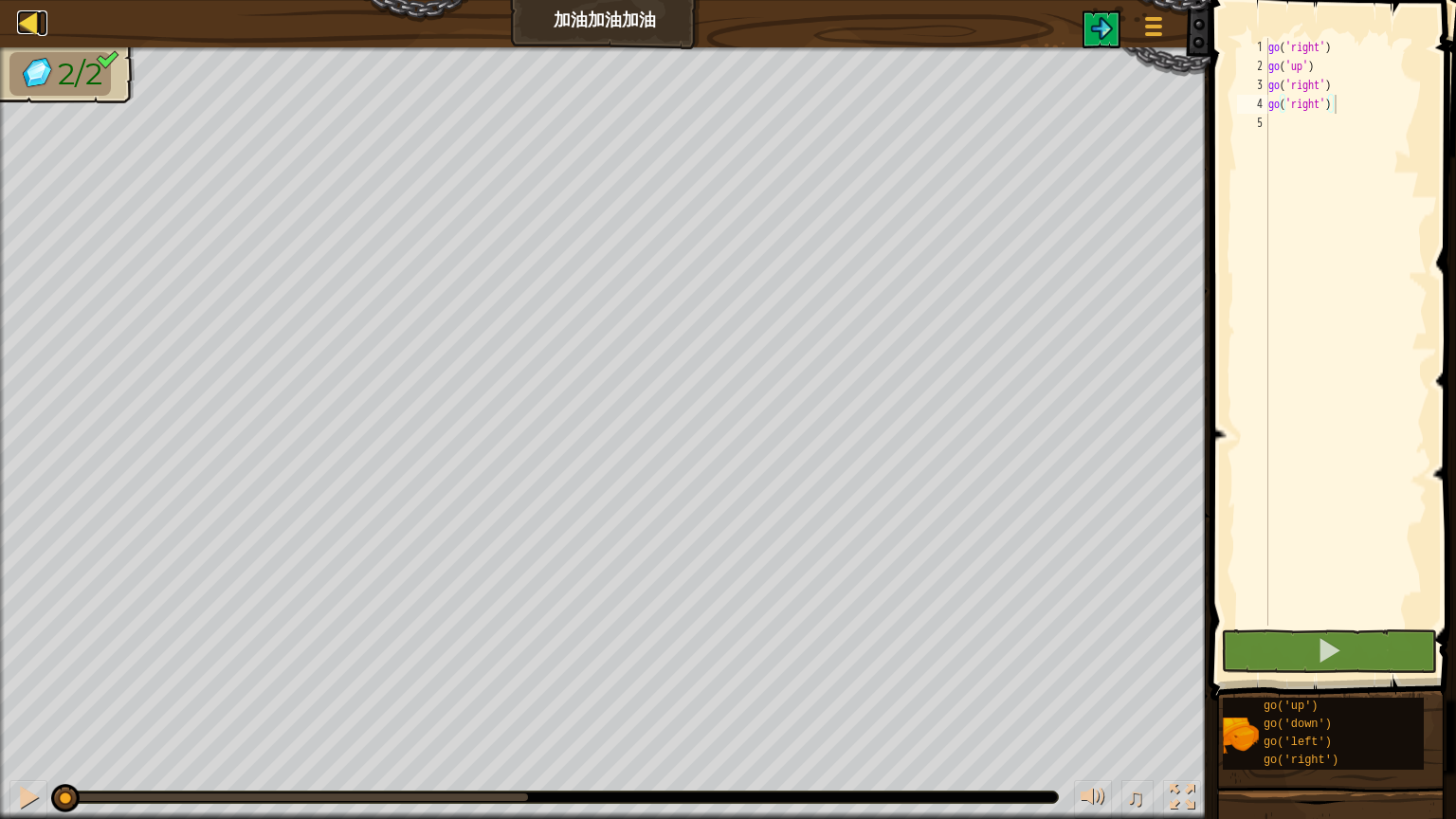 click at bounding box center (28, 22) 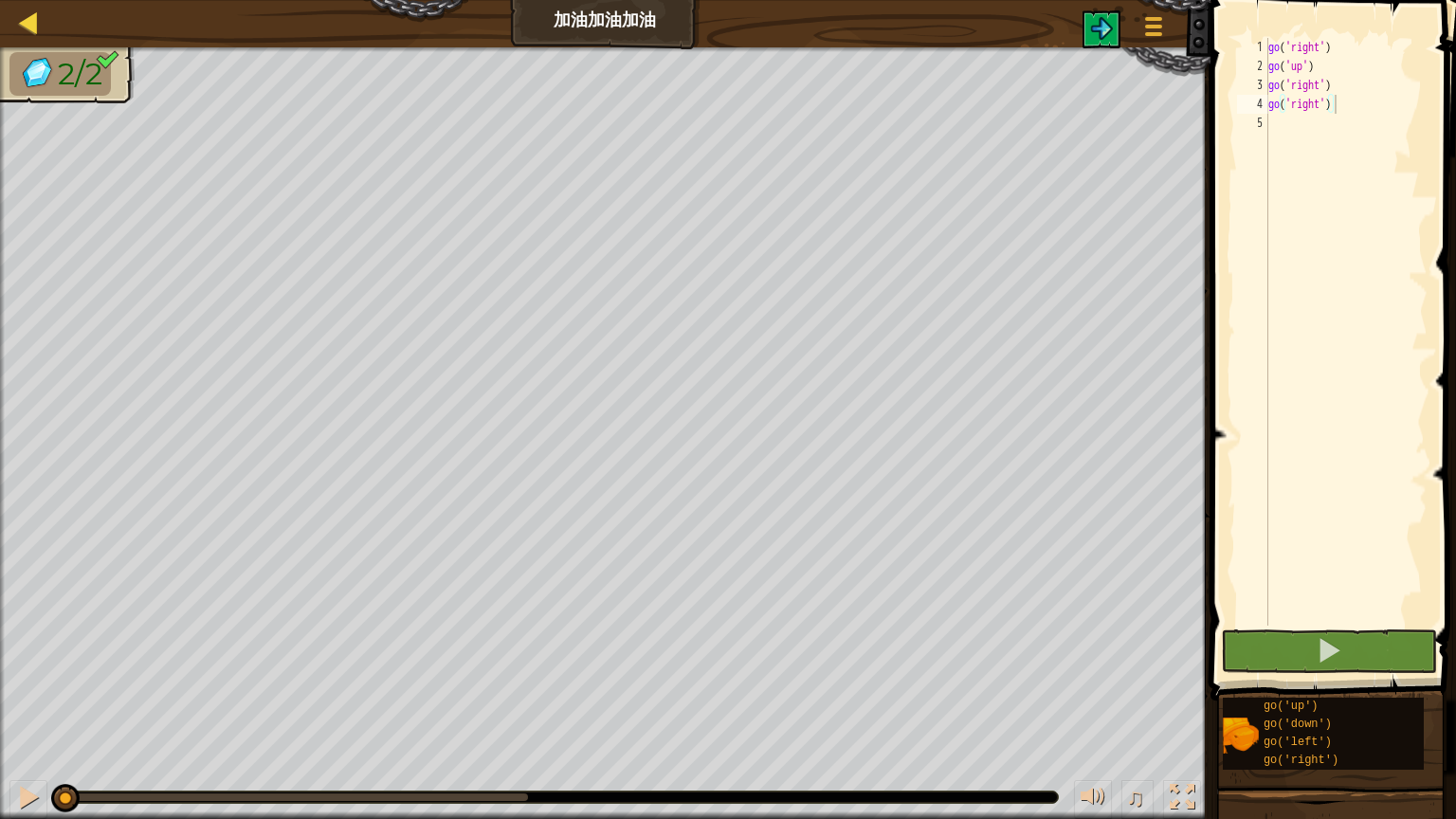 select on "zh-HANT" 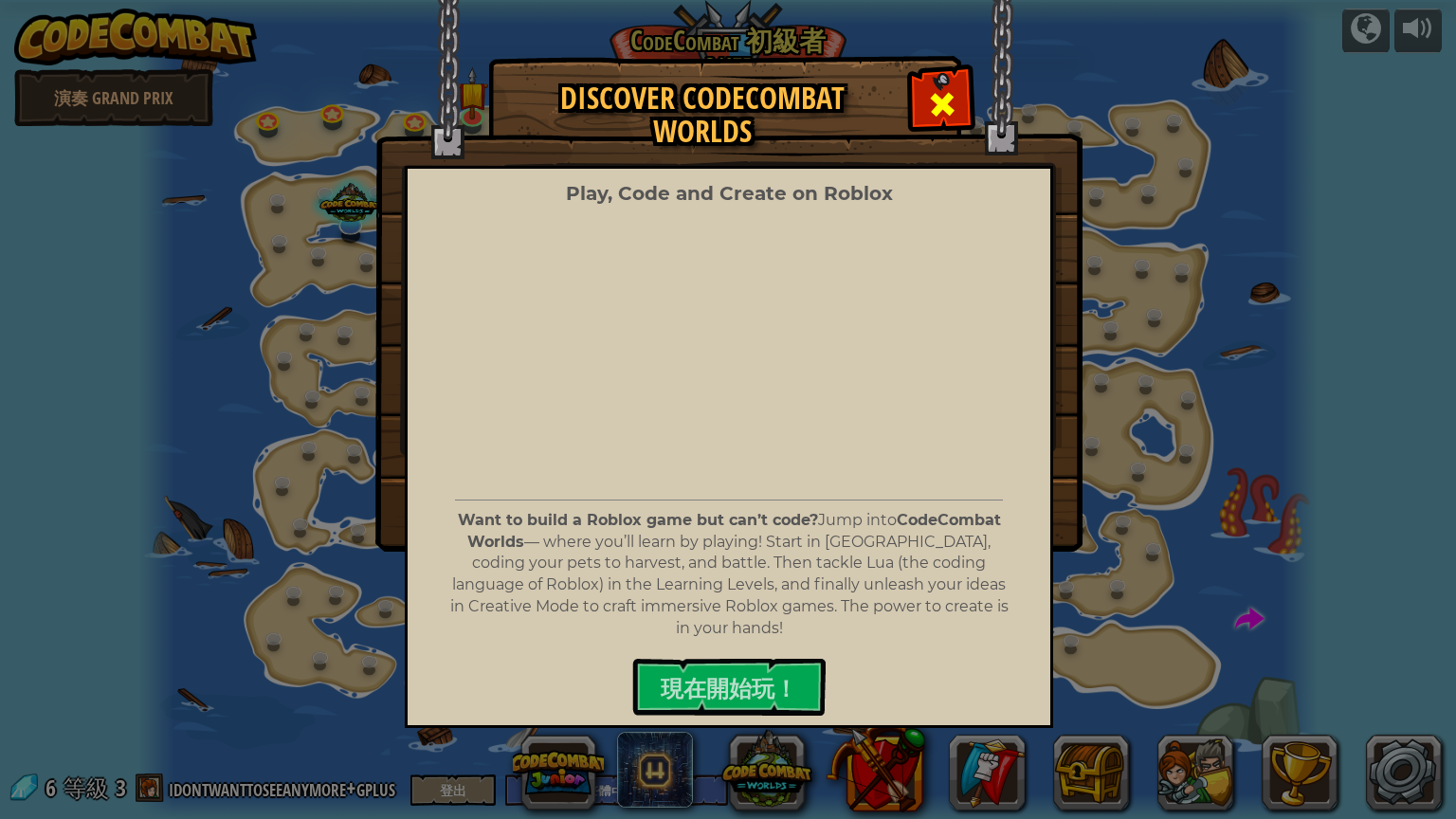 click at bounding box center (941, 101) 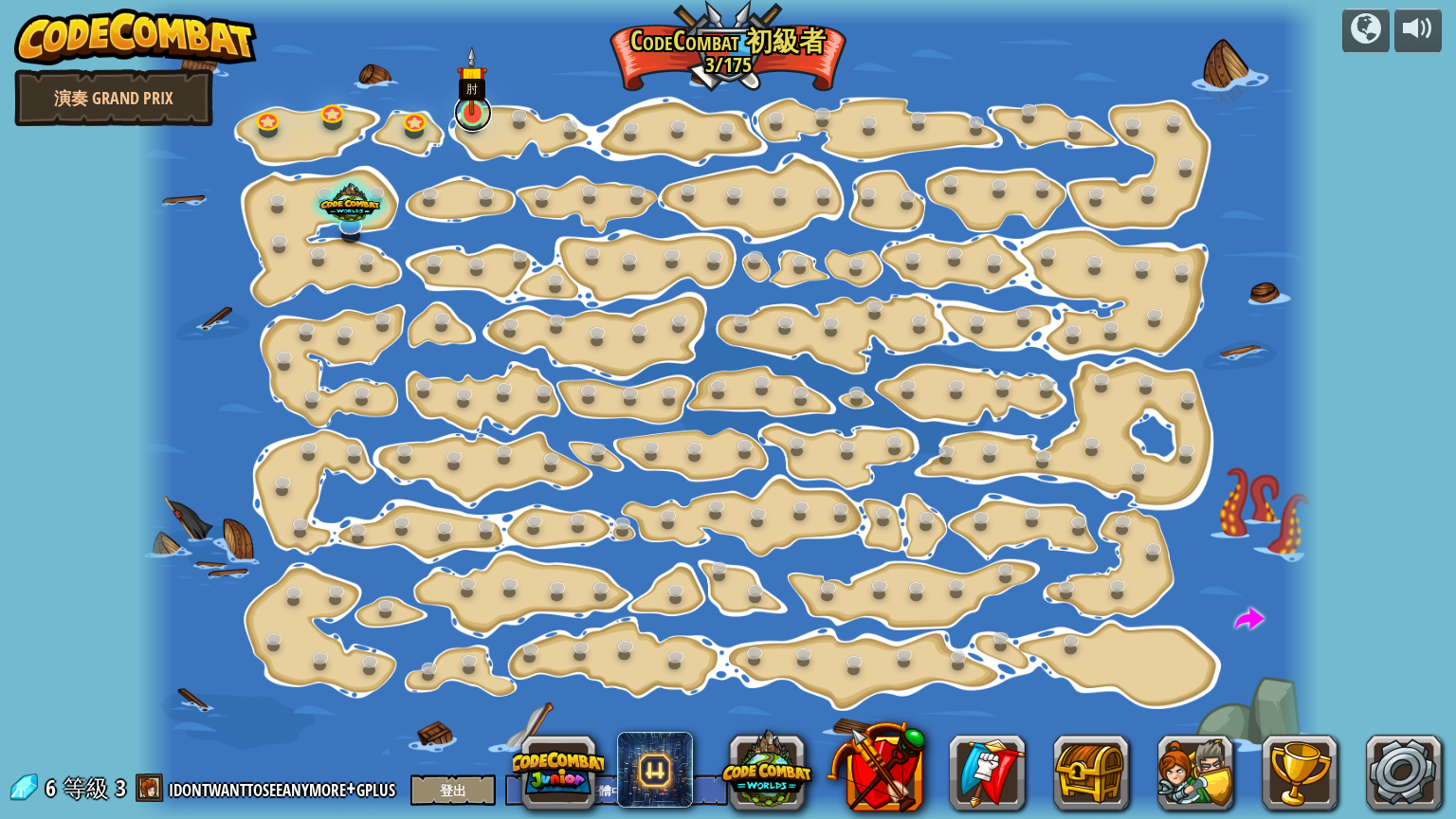 click at bounding box center [473, 113] 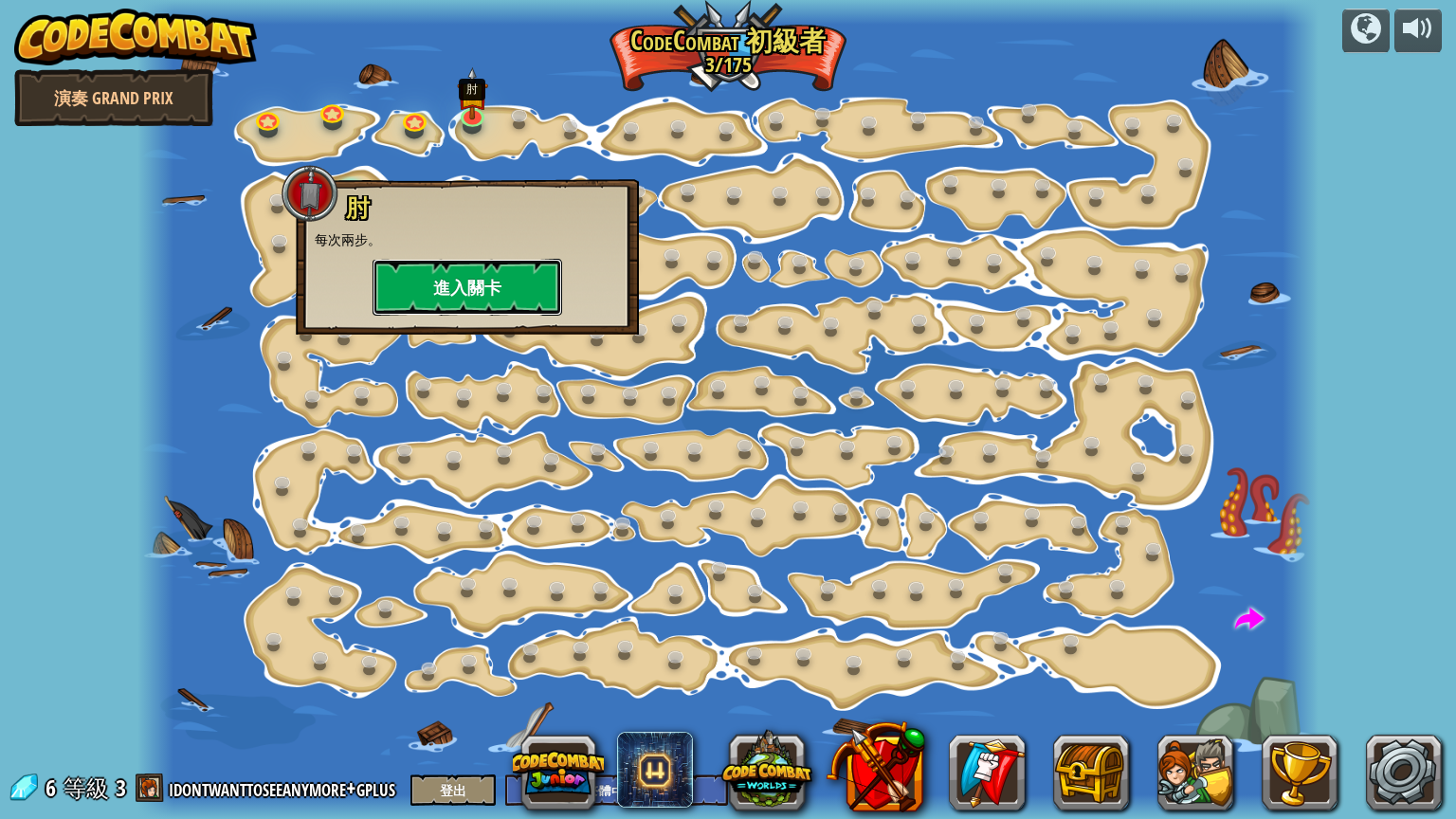click on "進入關卡" at bounding box center (467, 287) 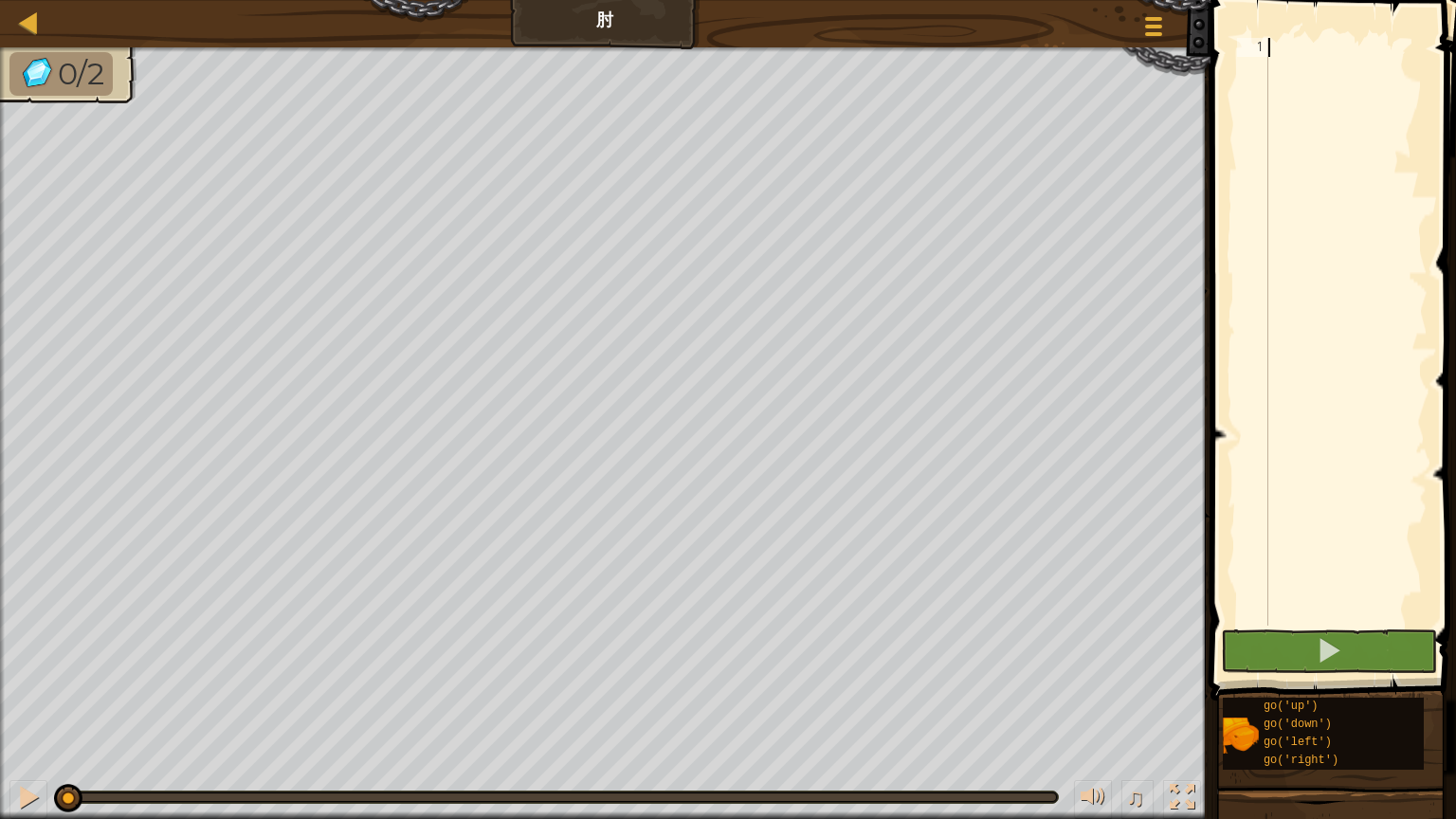 scroll, scrollTop: 9, scrollLeft: 0, axis: vertical 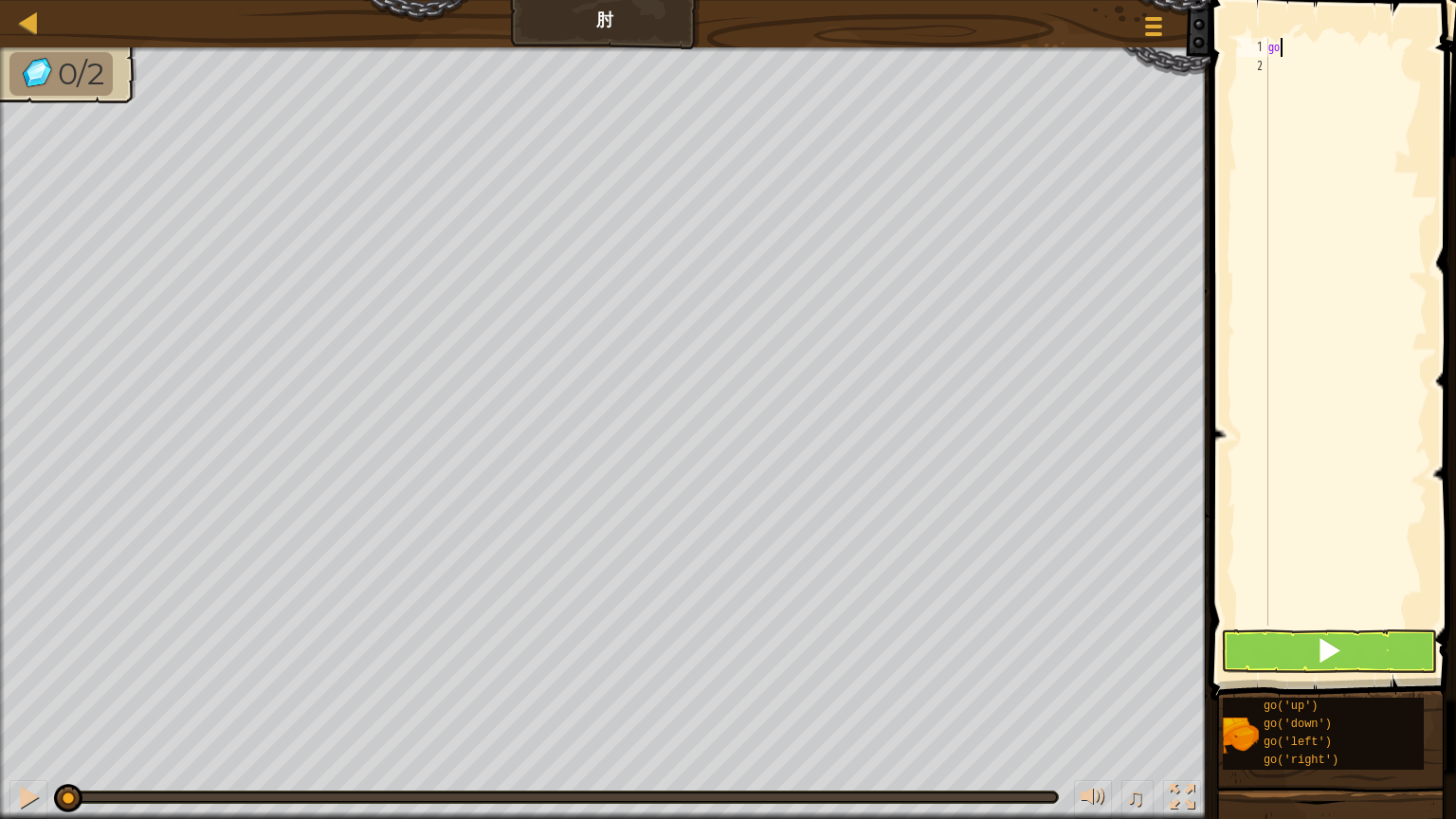 type on "g" 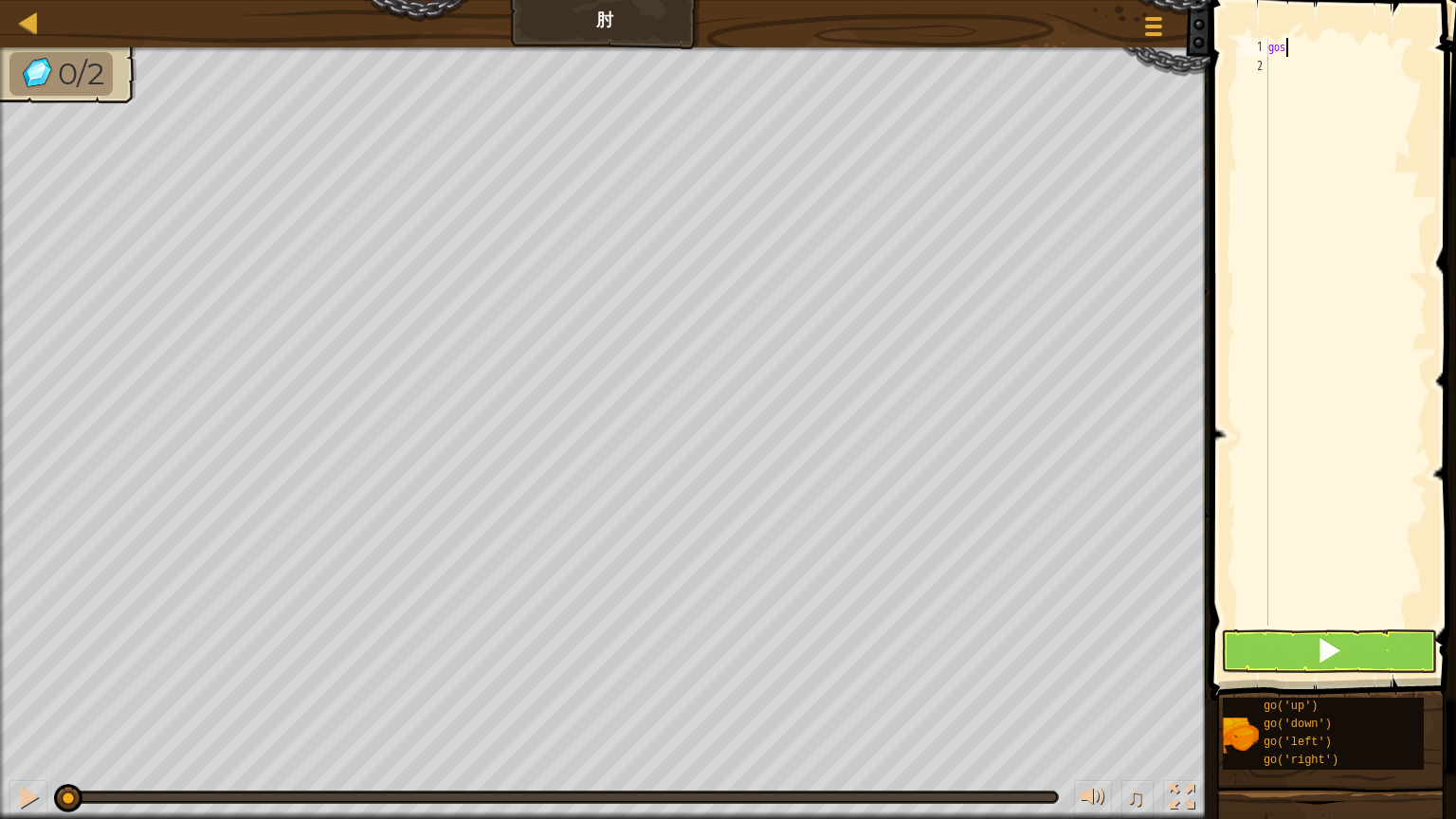 type on "go" 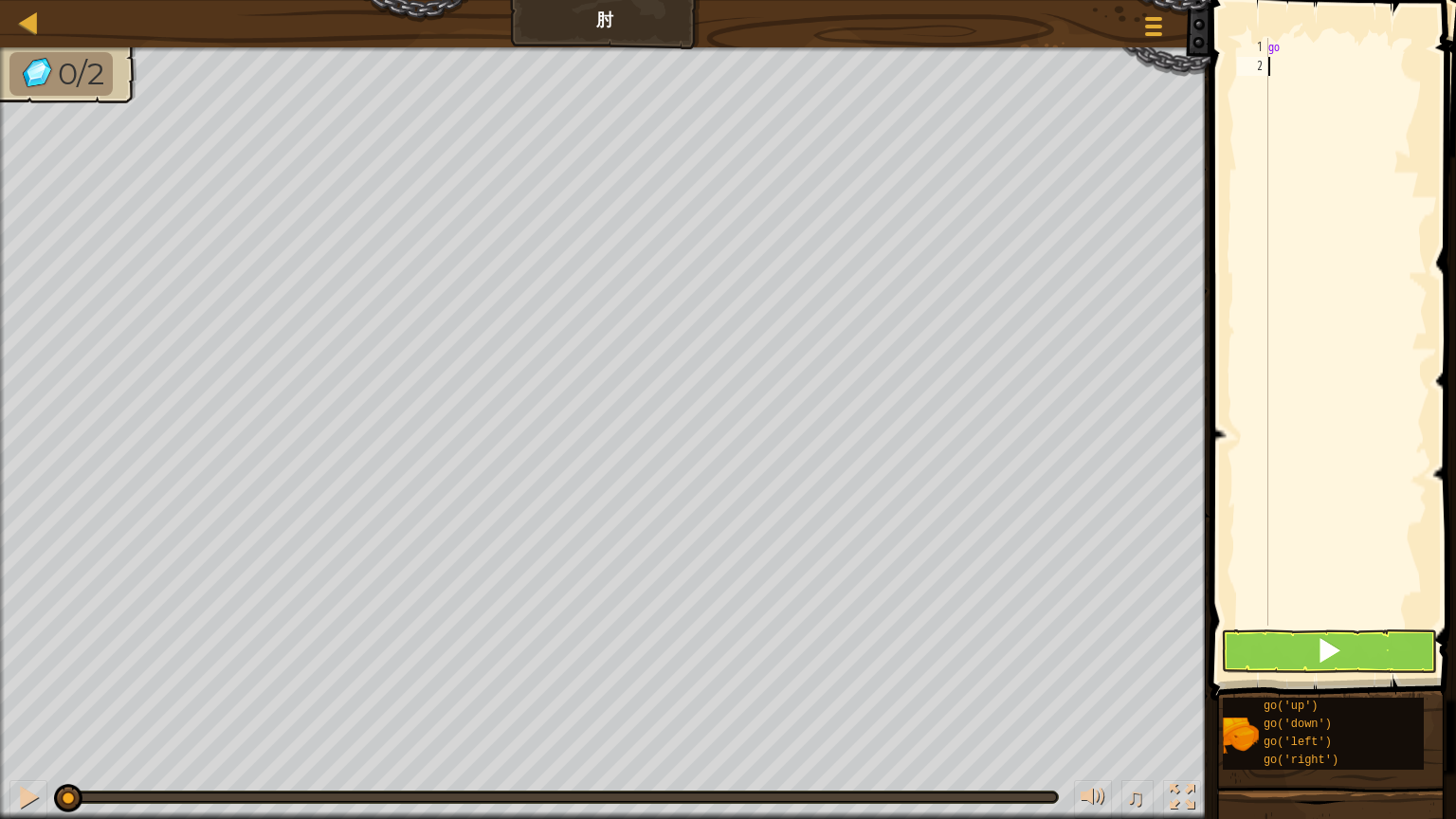 type on "go" 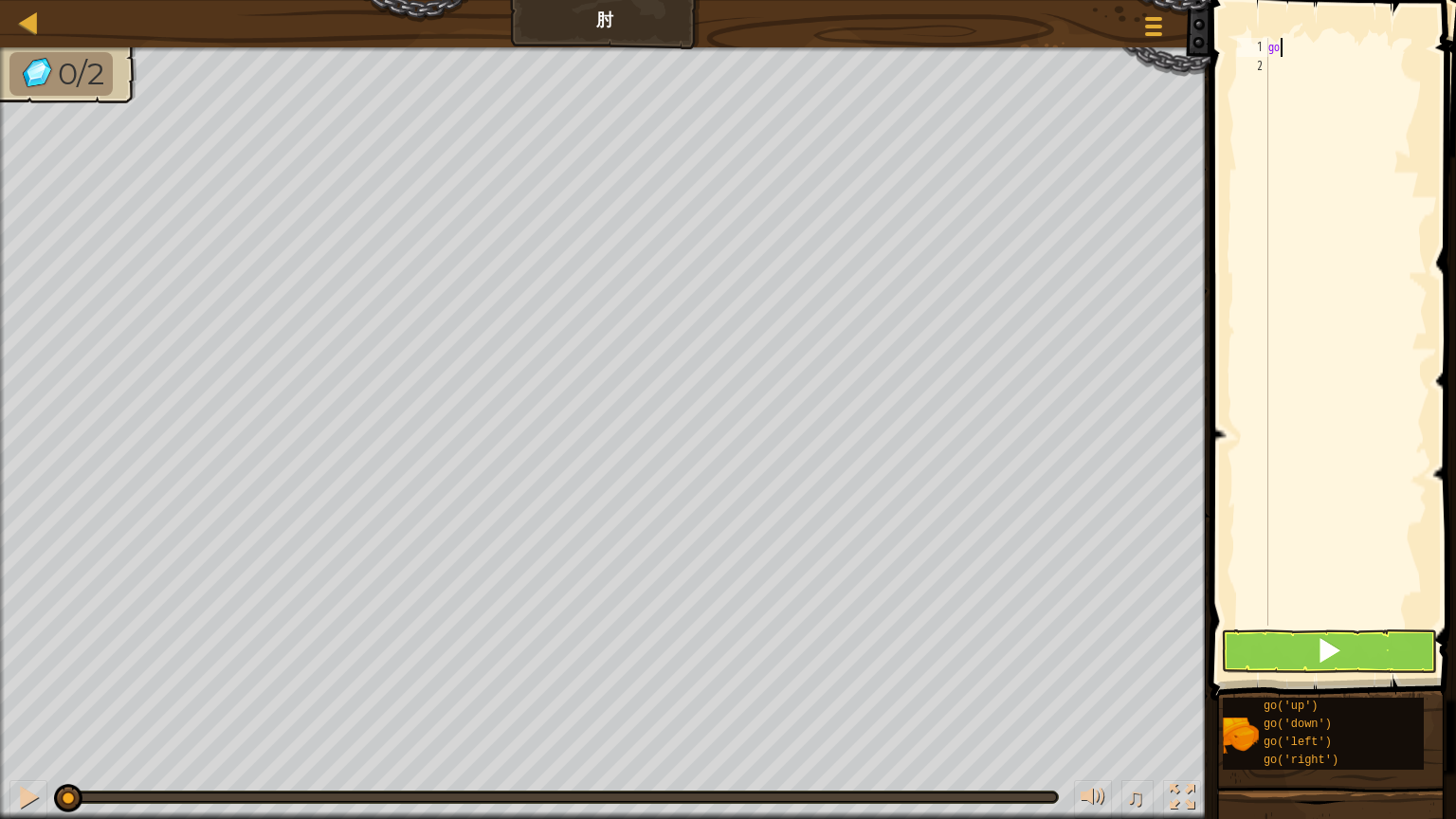 type on "g" 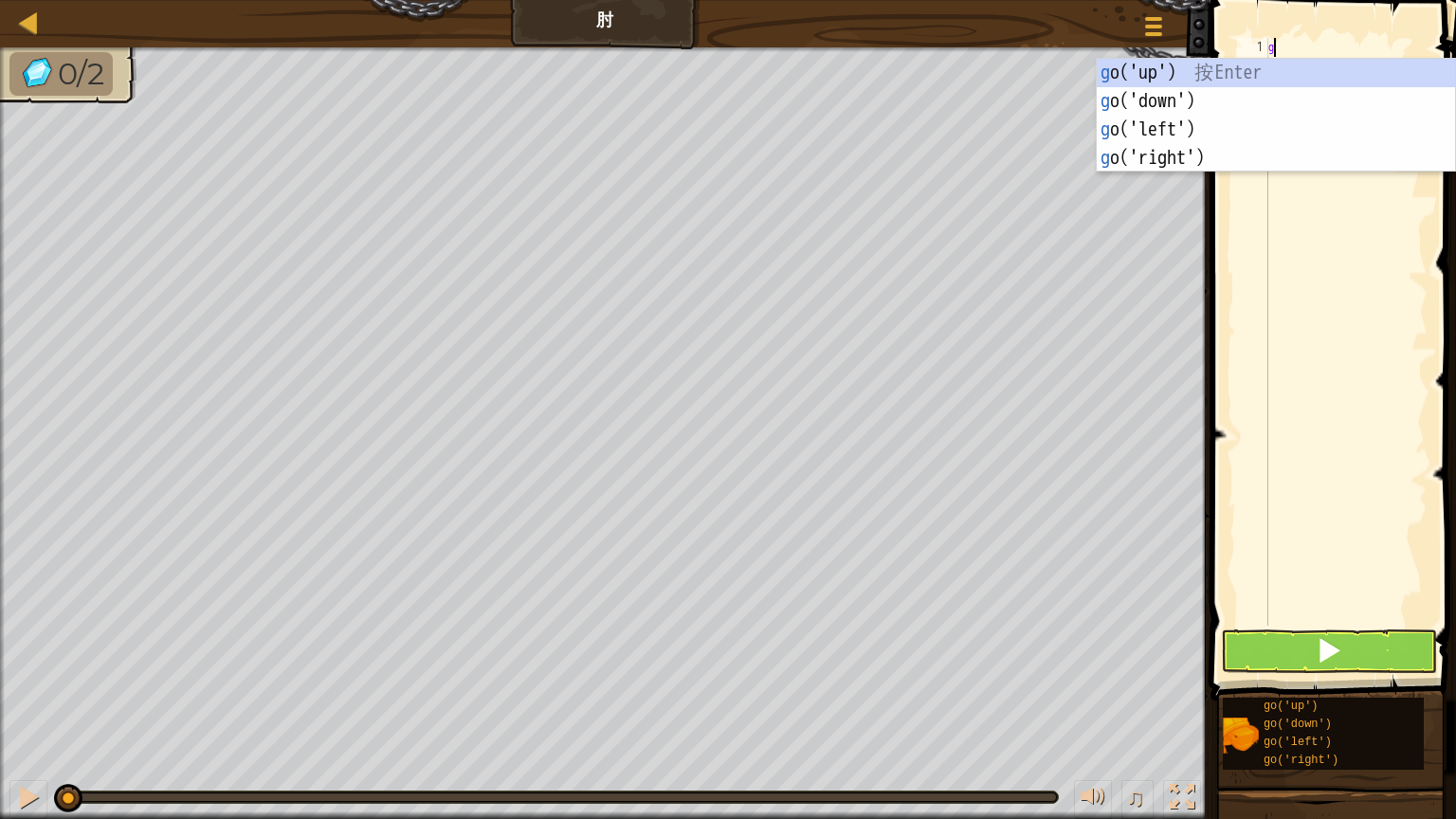 type on "go" 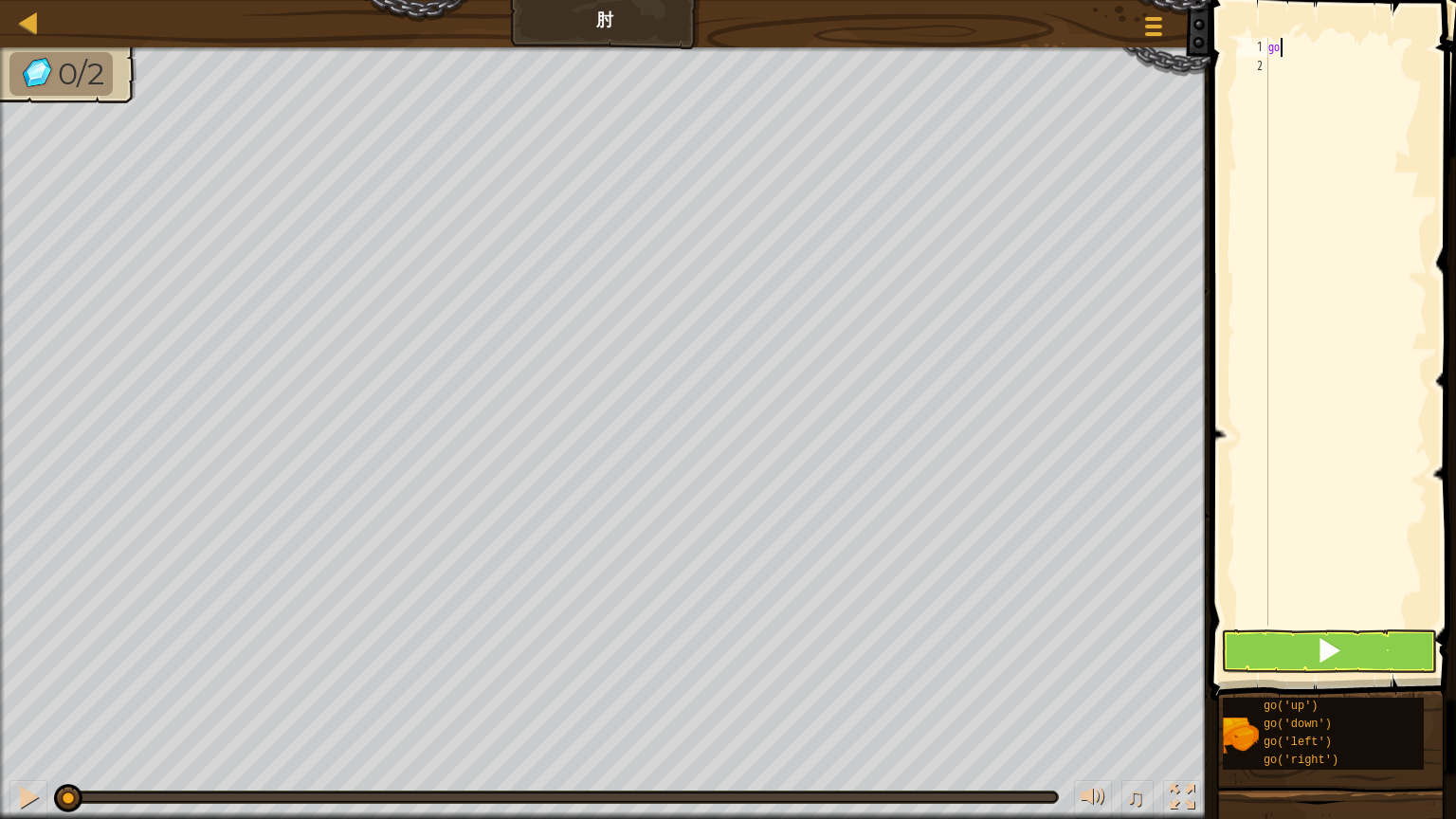 type on "g" 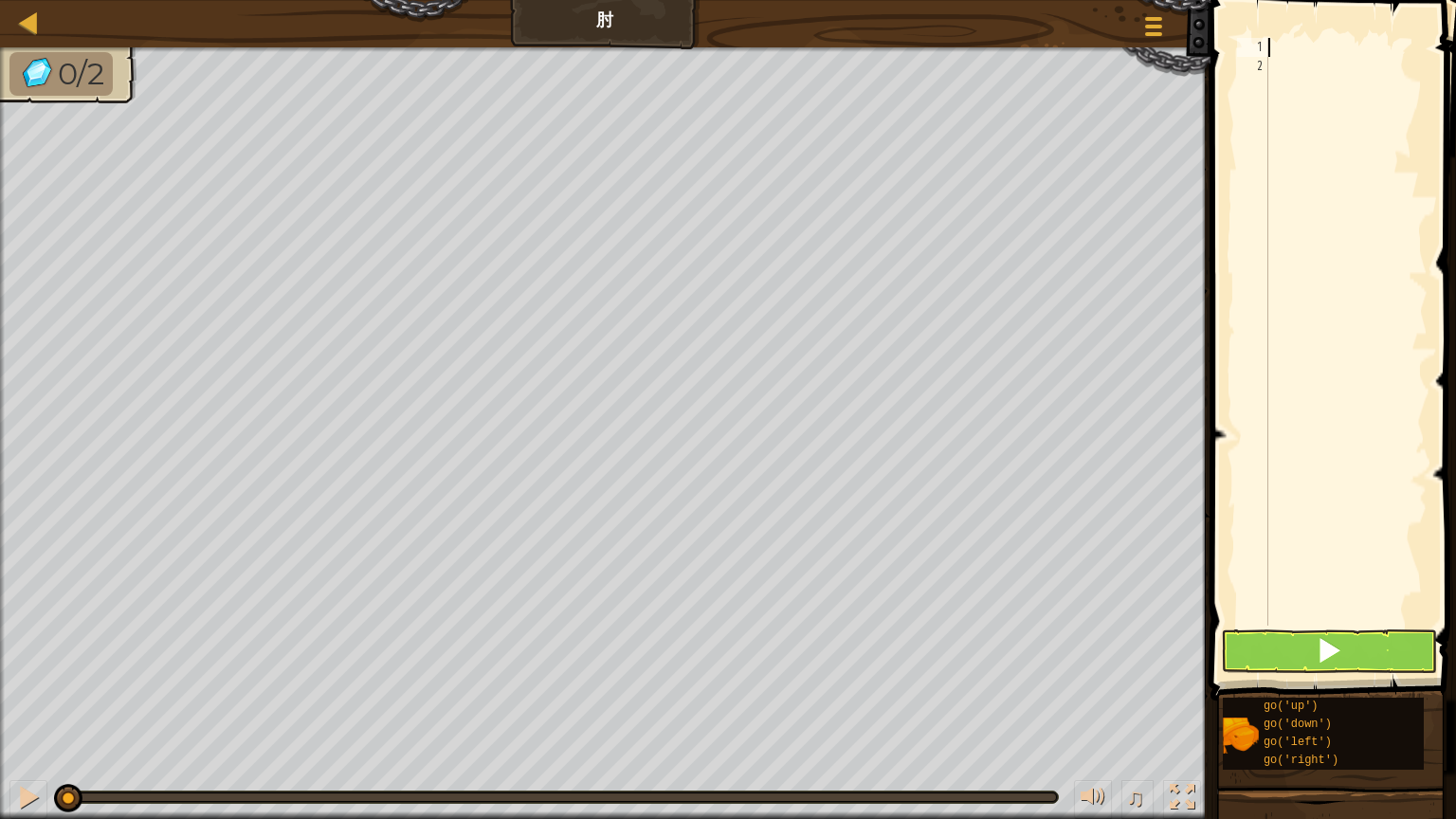 type on "go" 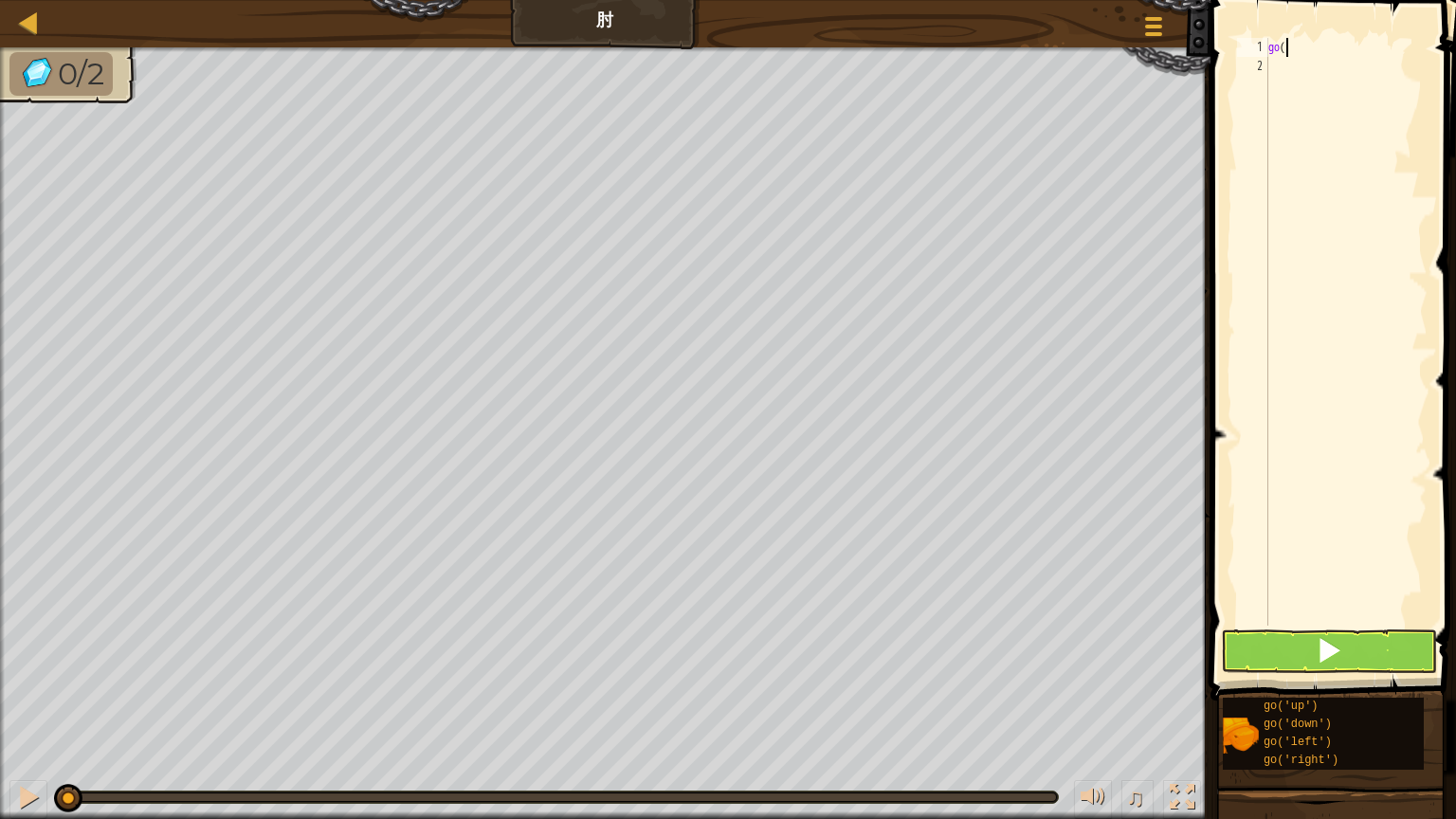 type on "g" 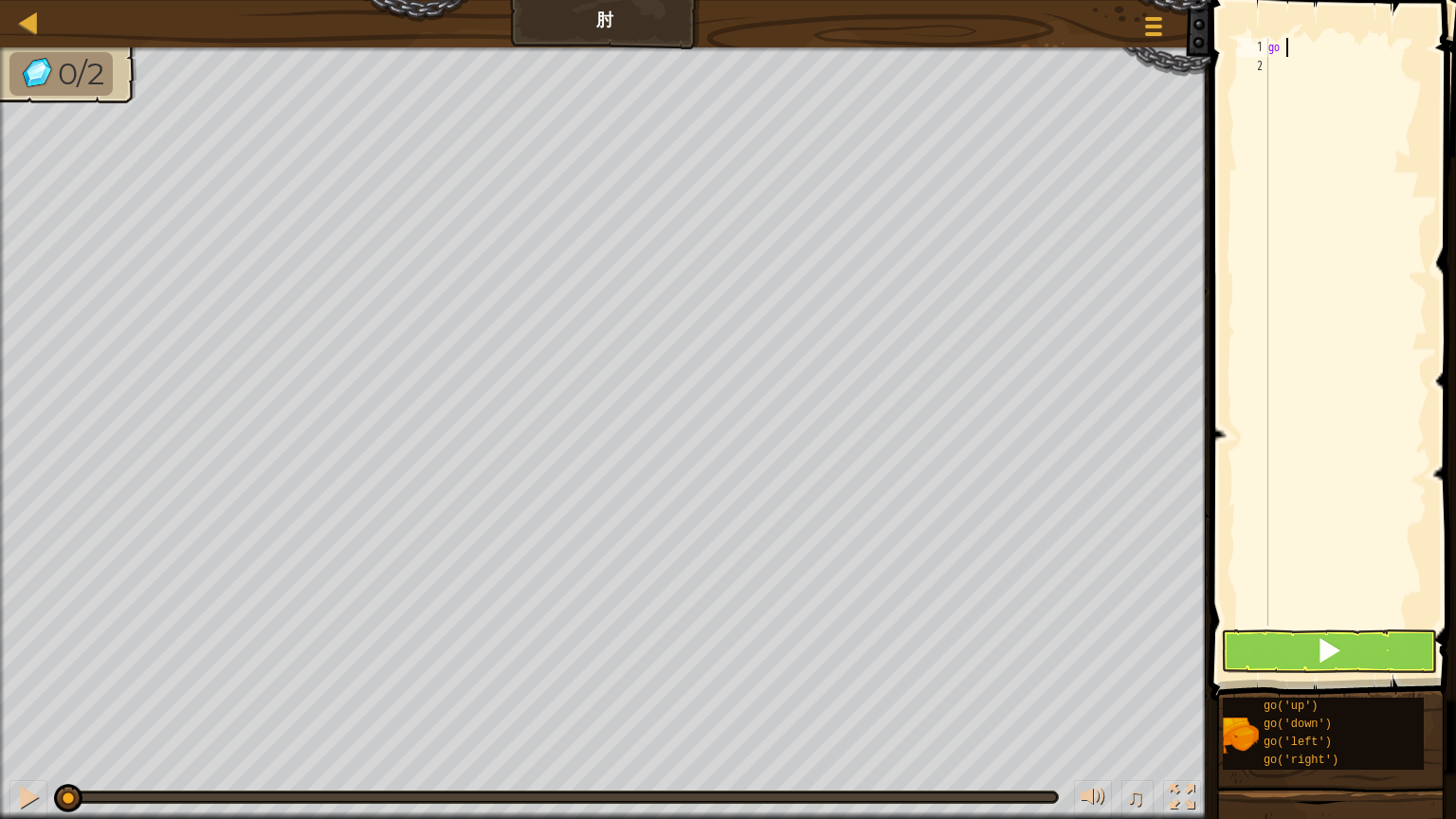 type on "go" 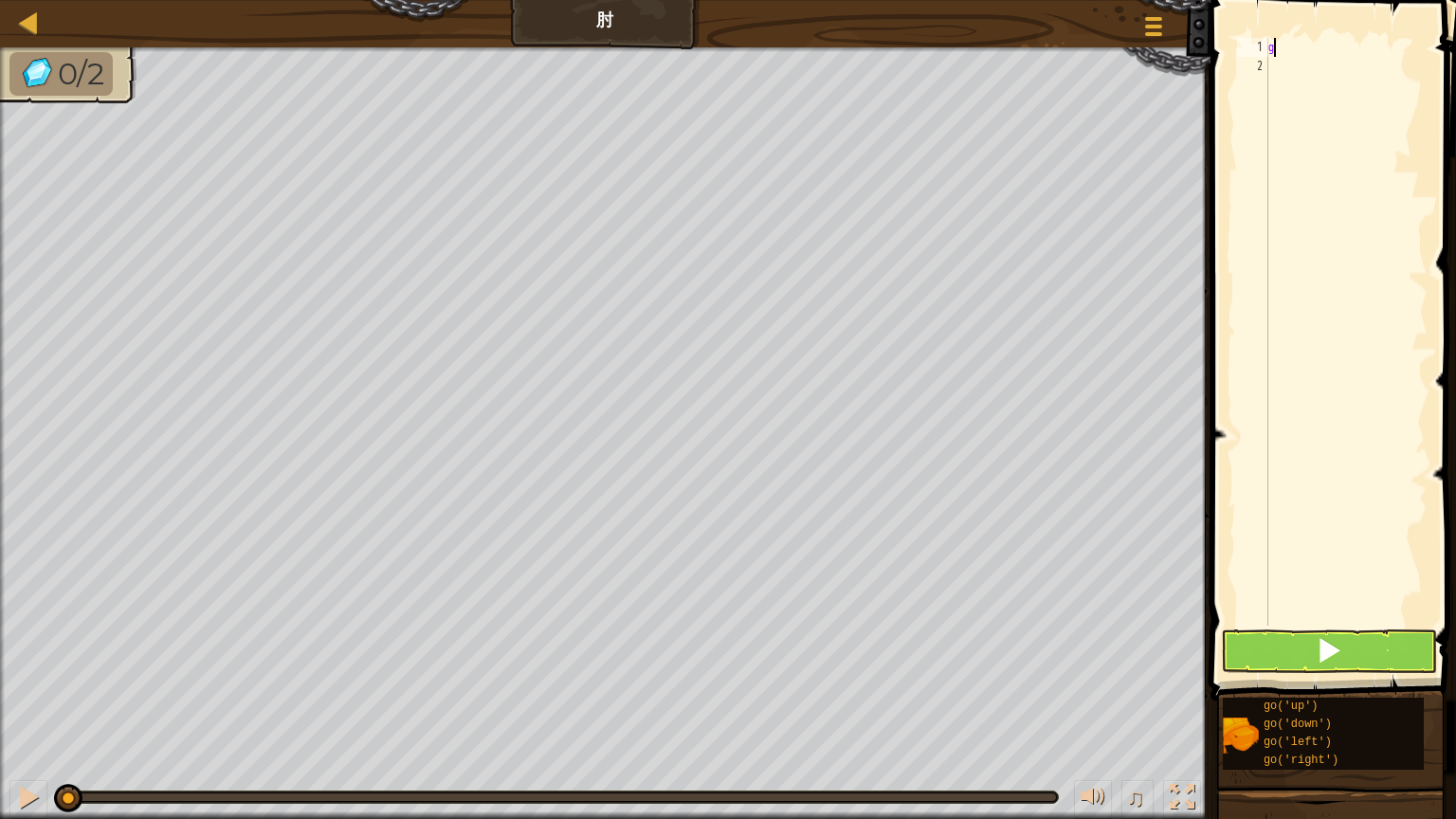 type on "go" 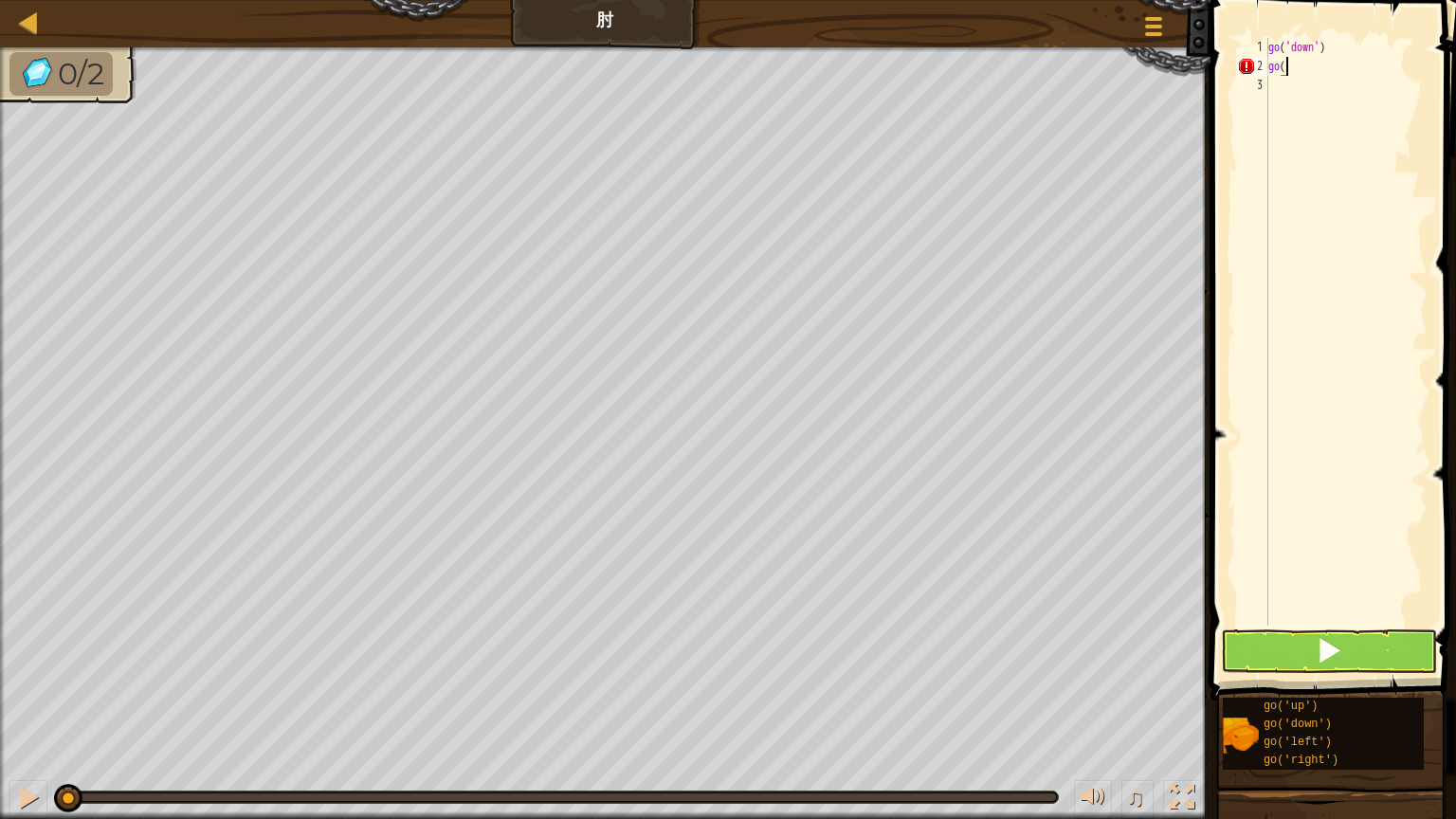scroll, scrollTop: 9, scrollLeft: 1, axis: both 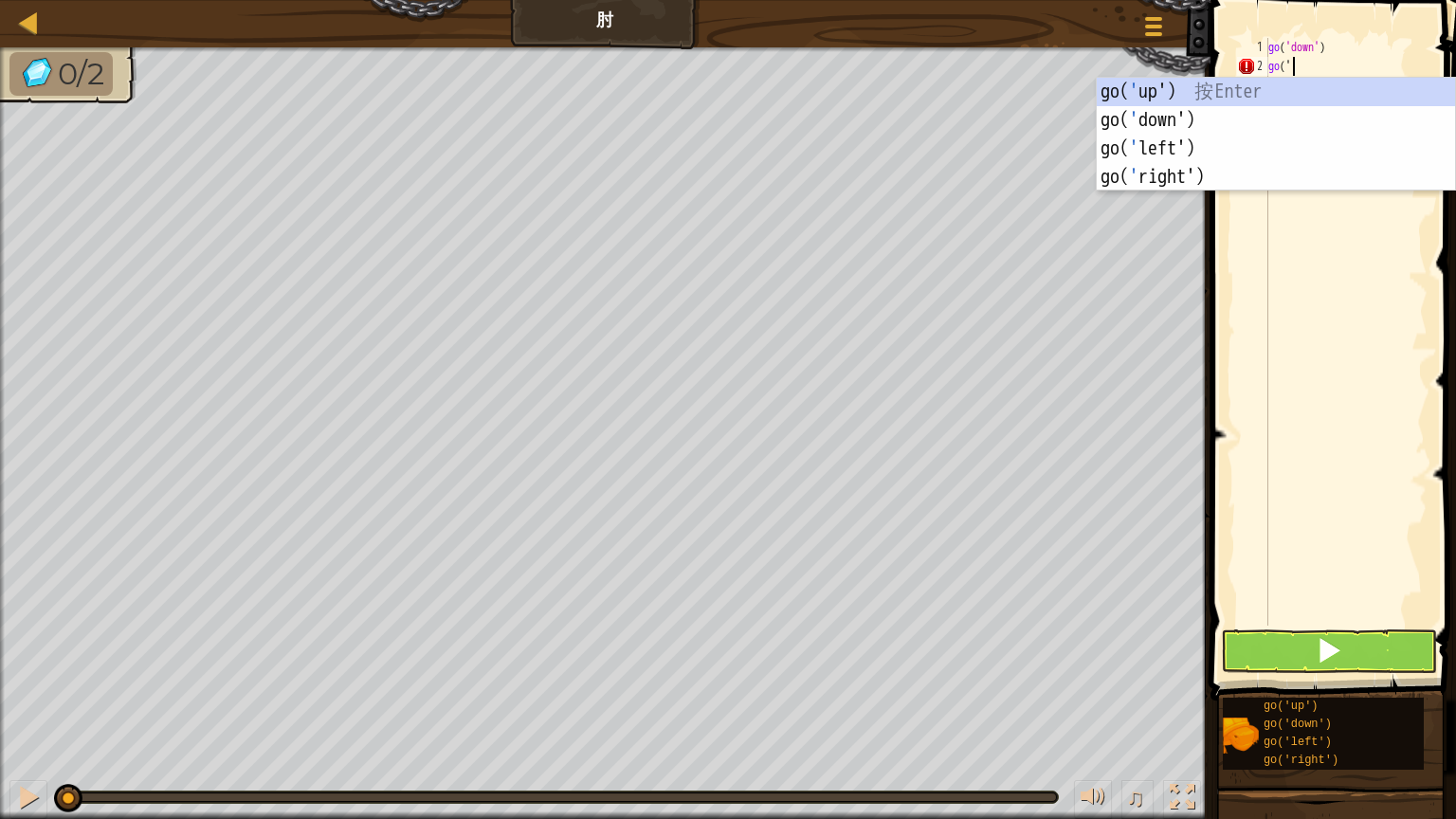 type on "go('do" 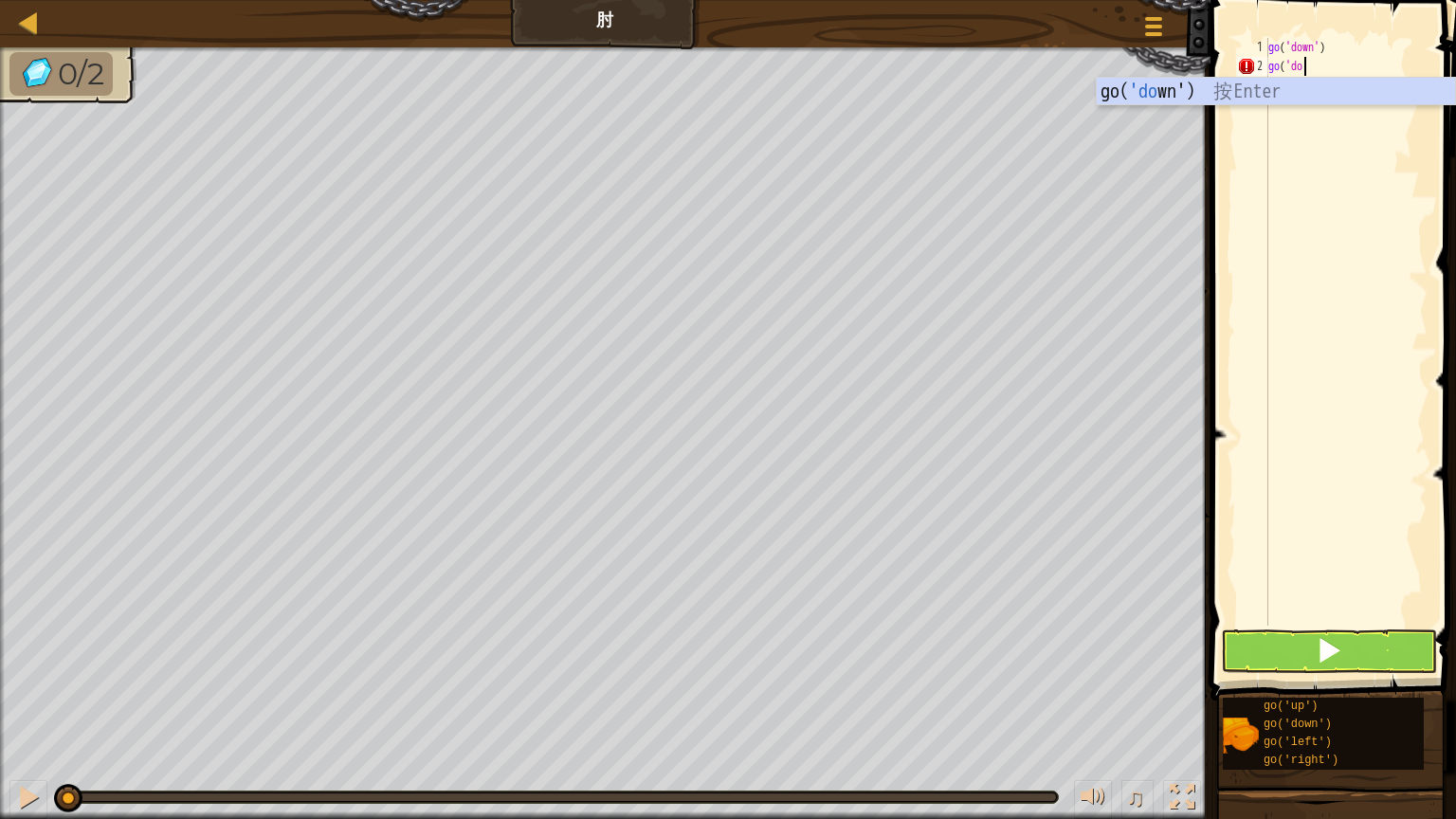 scroll, scrollTop: 9, scrollLeft: 0, axis: vertical 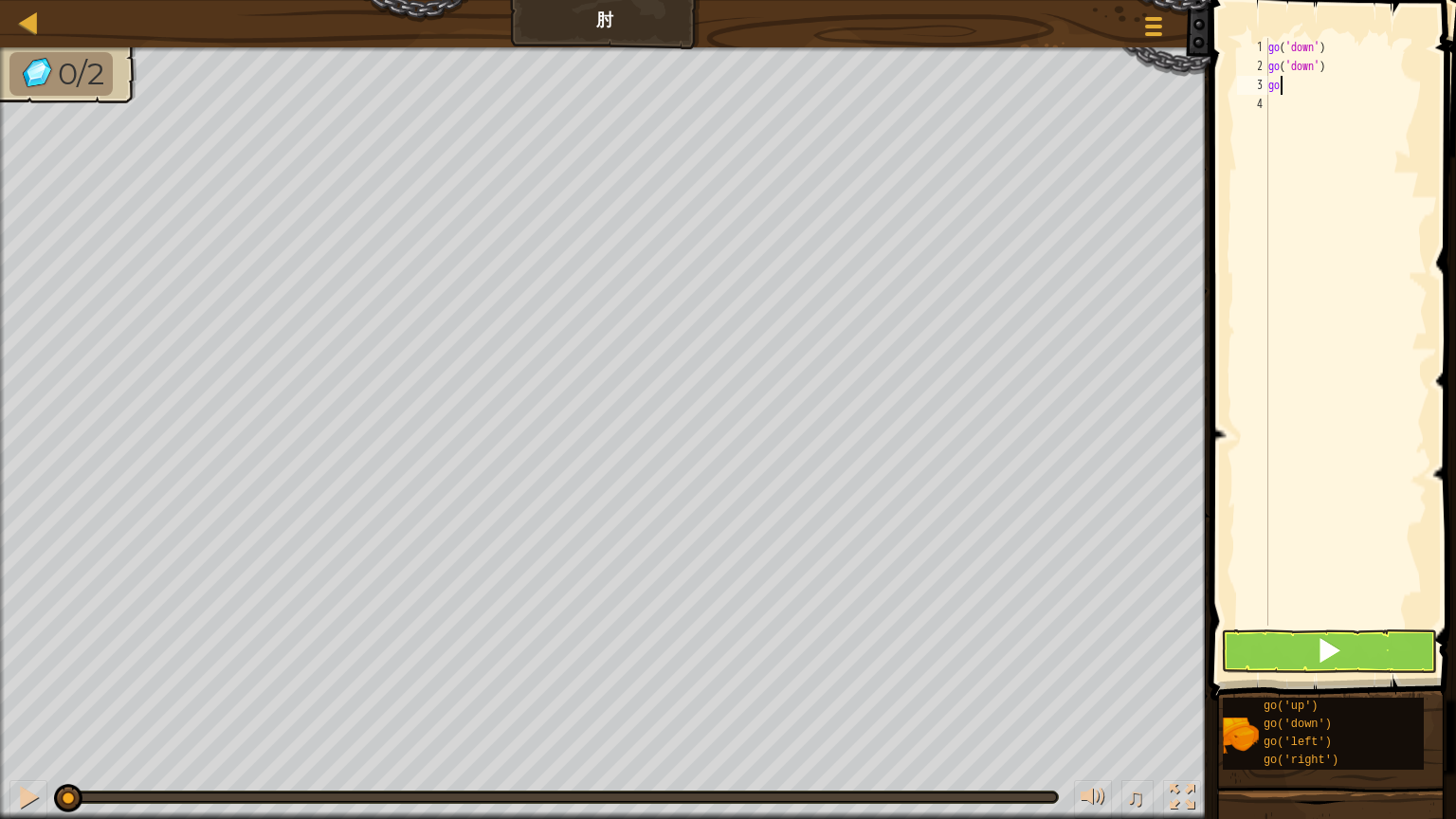 type on "g" 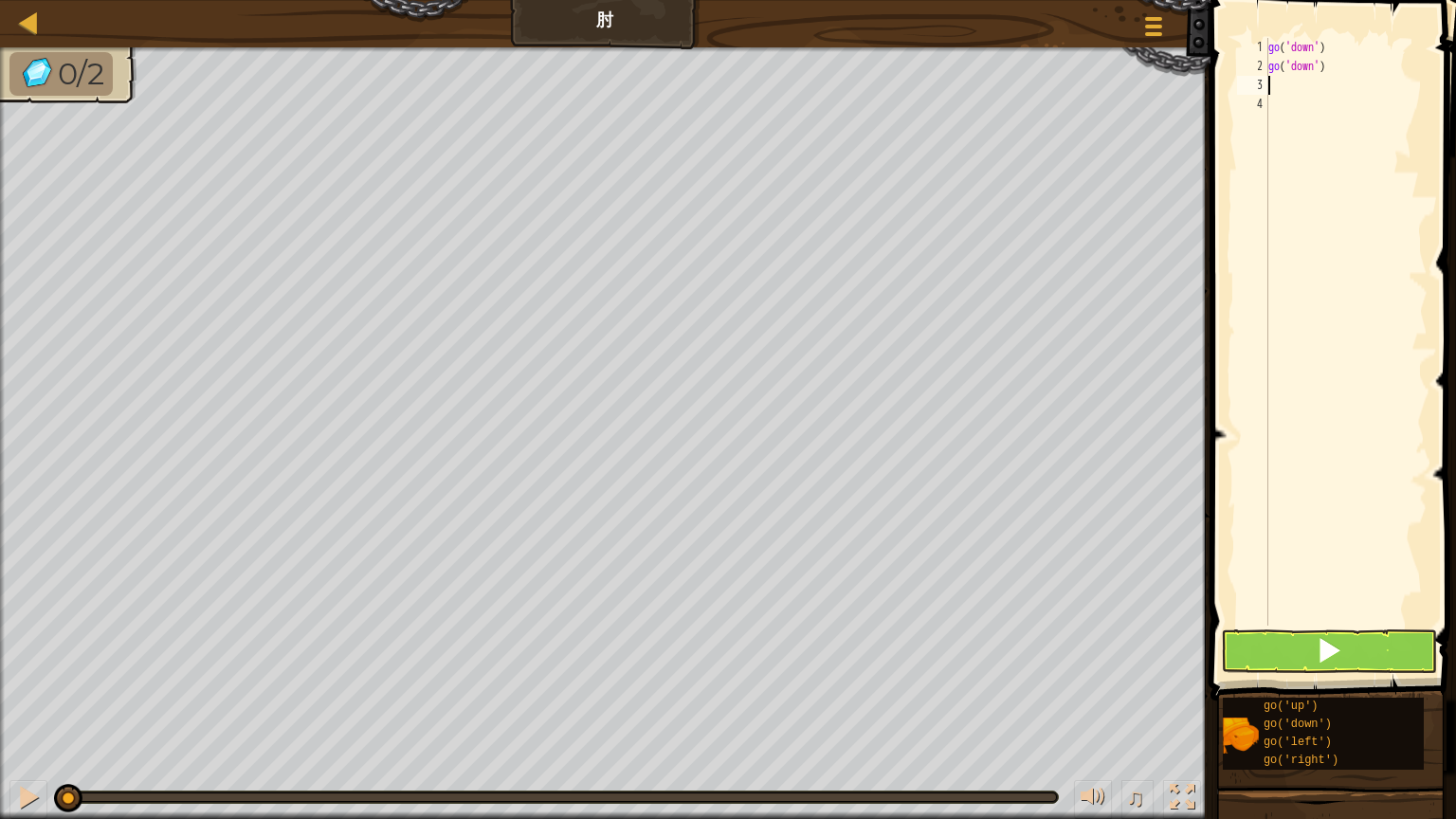 type on "go" 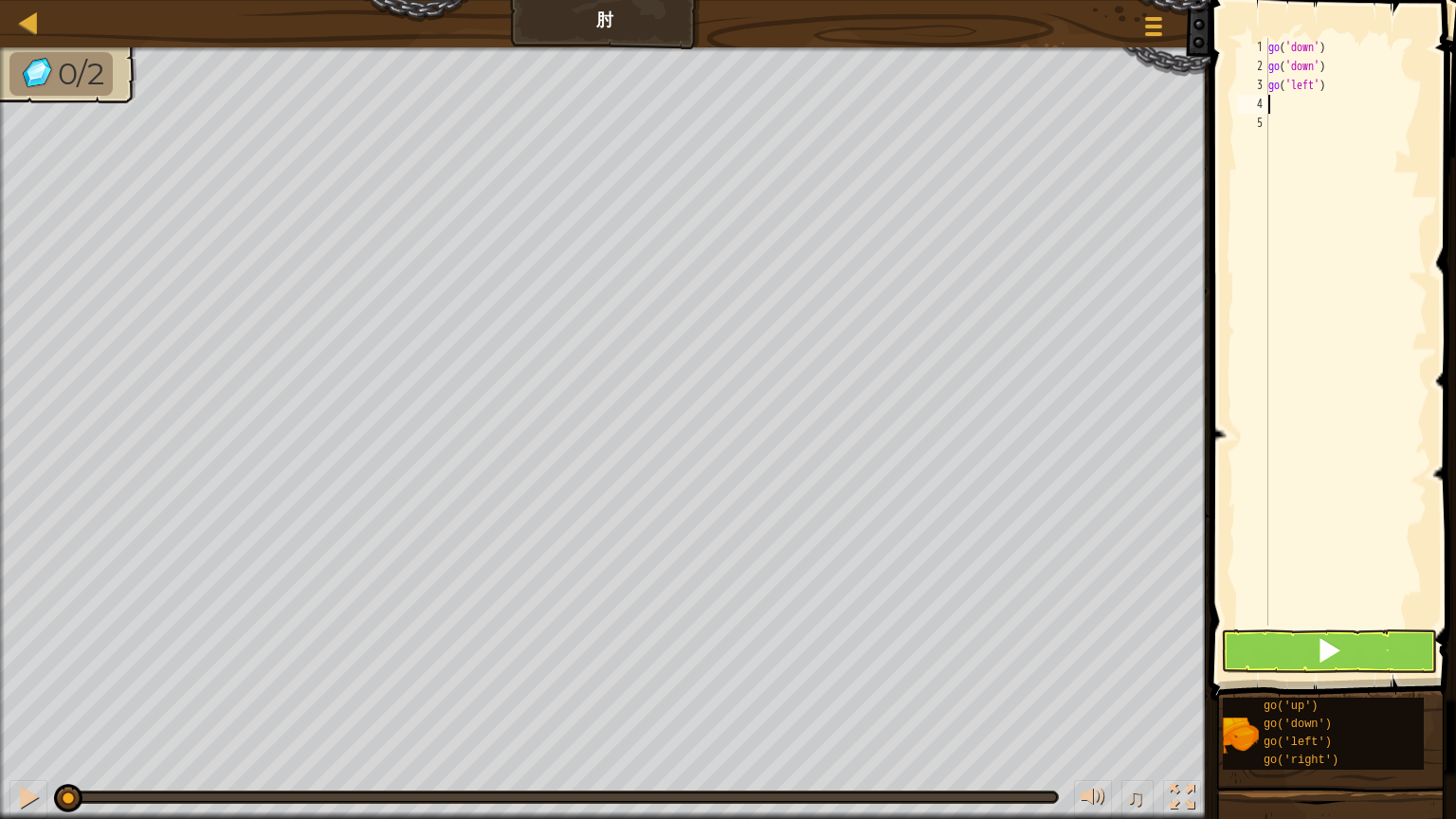 type on "g" 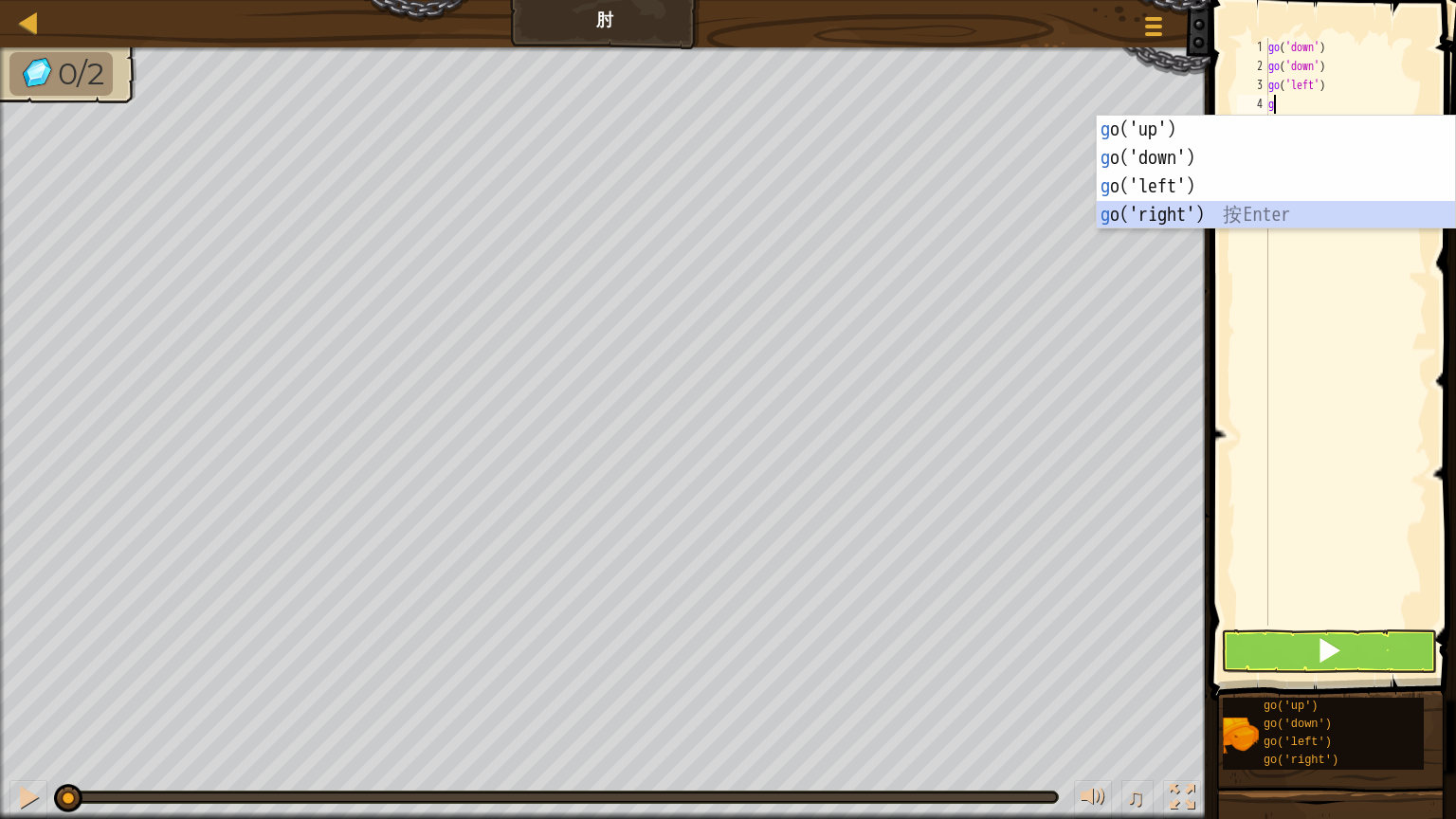 type 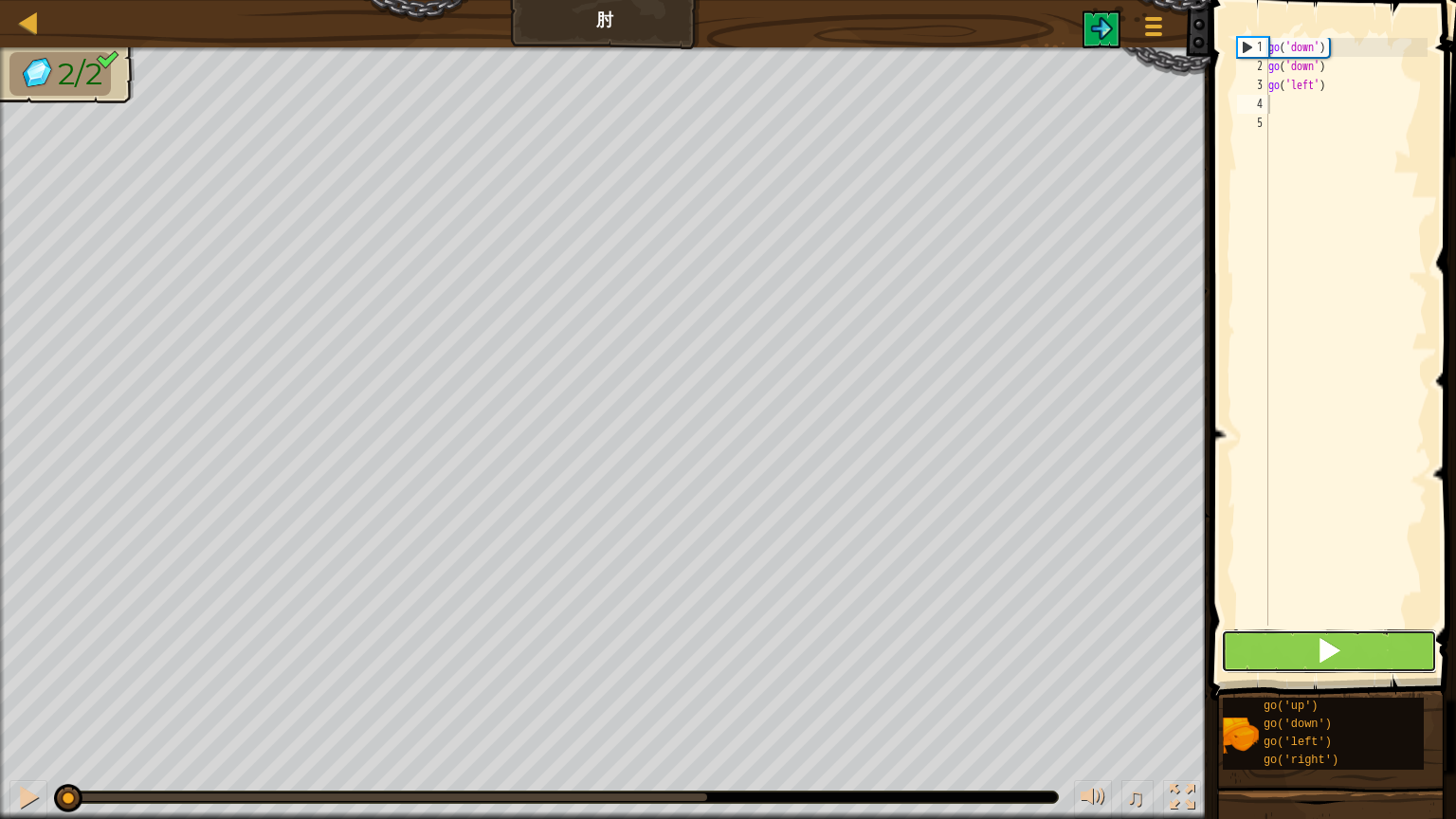 click at bounding box center (1329, 650) 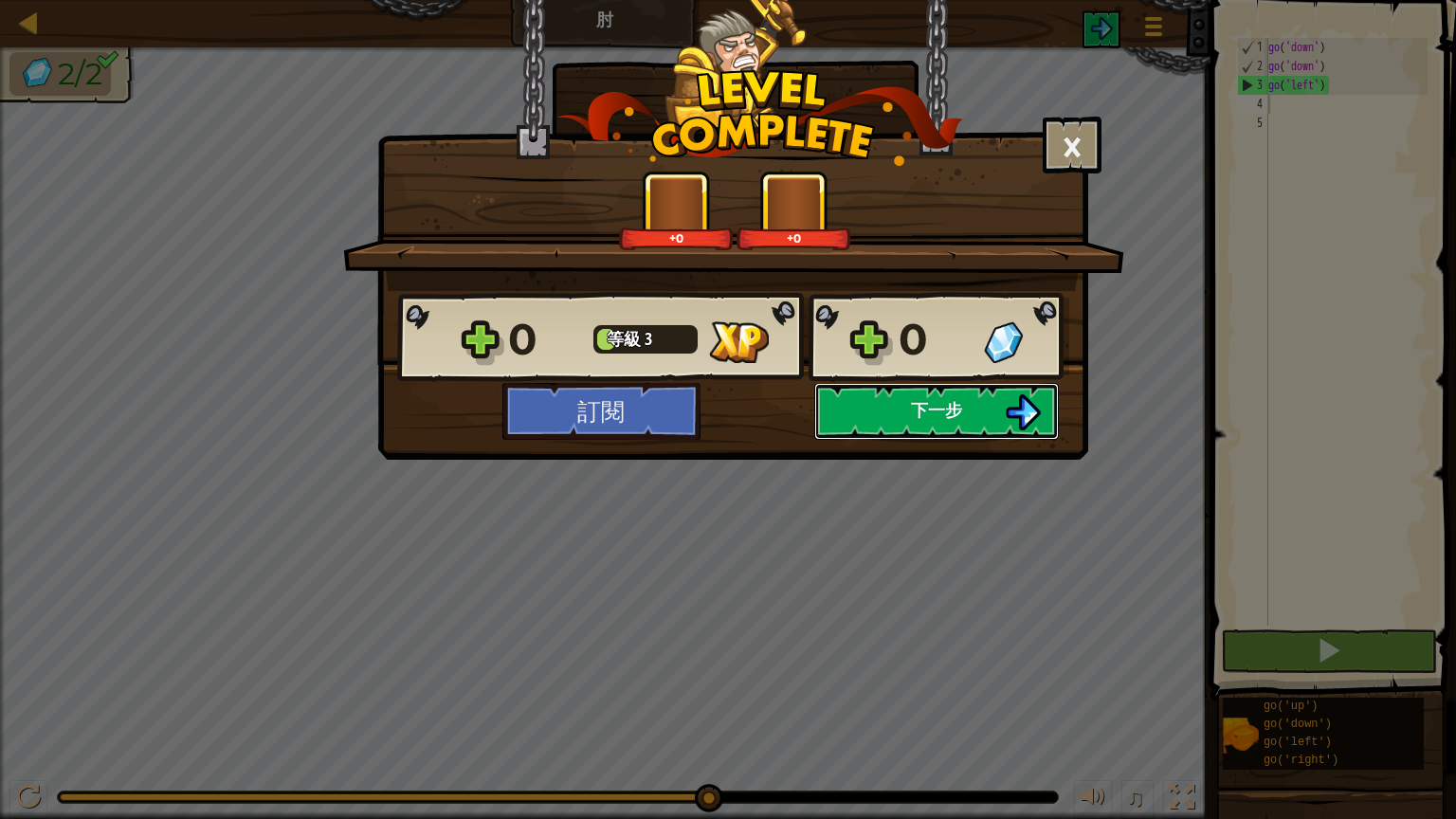 click on "下一步" at bounding box center (937, 411) 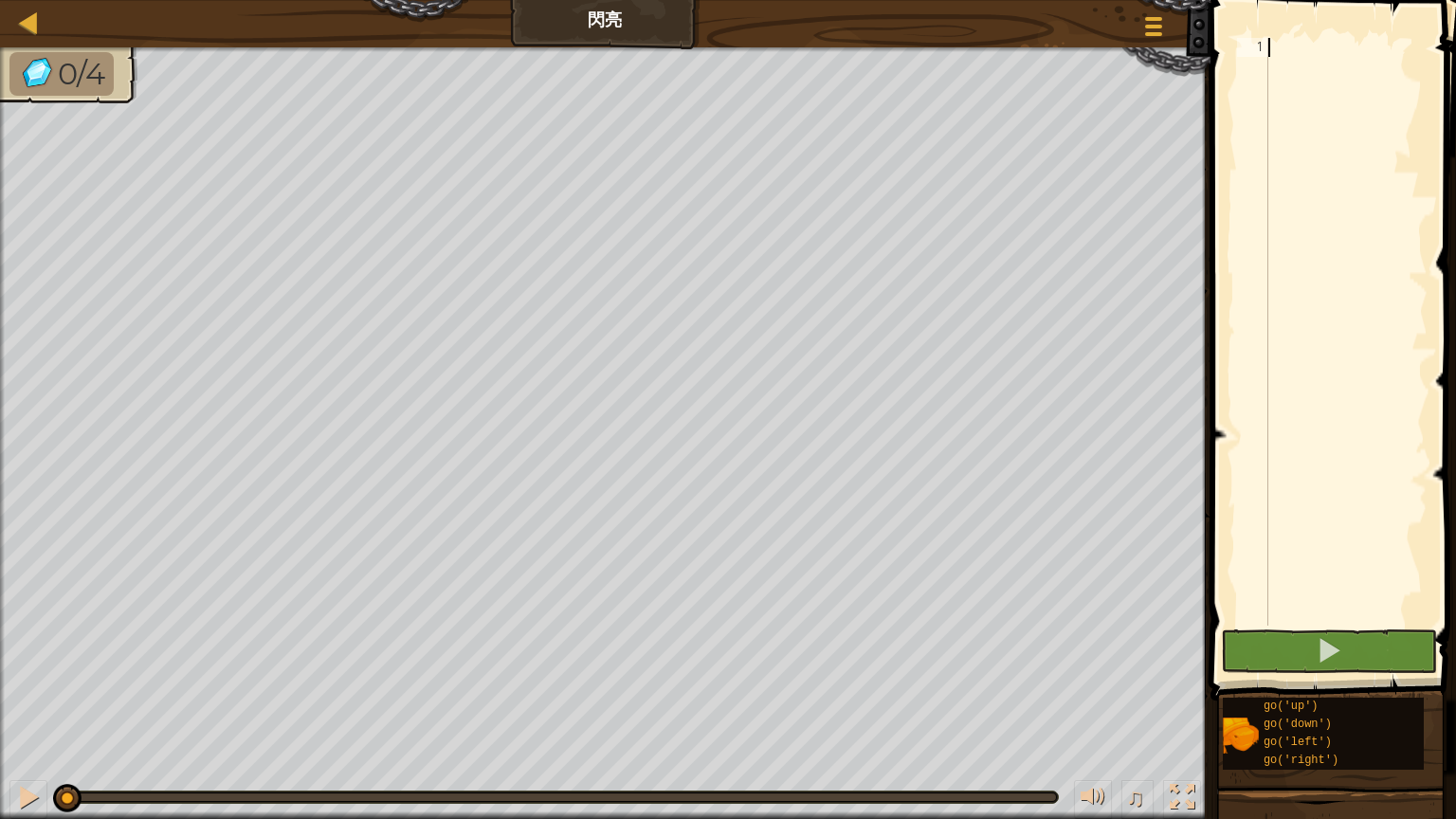 scroll, scrollTop: 9, scrollLeft: 0, axis: vertical 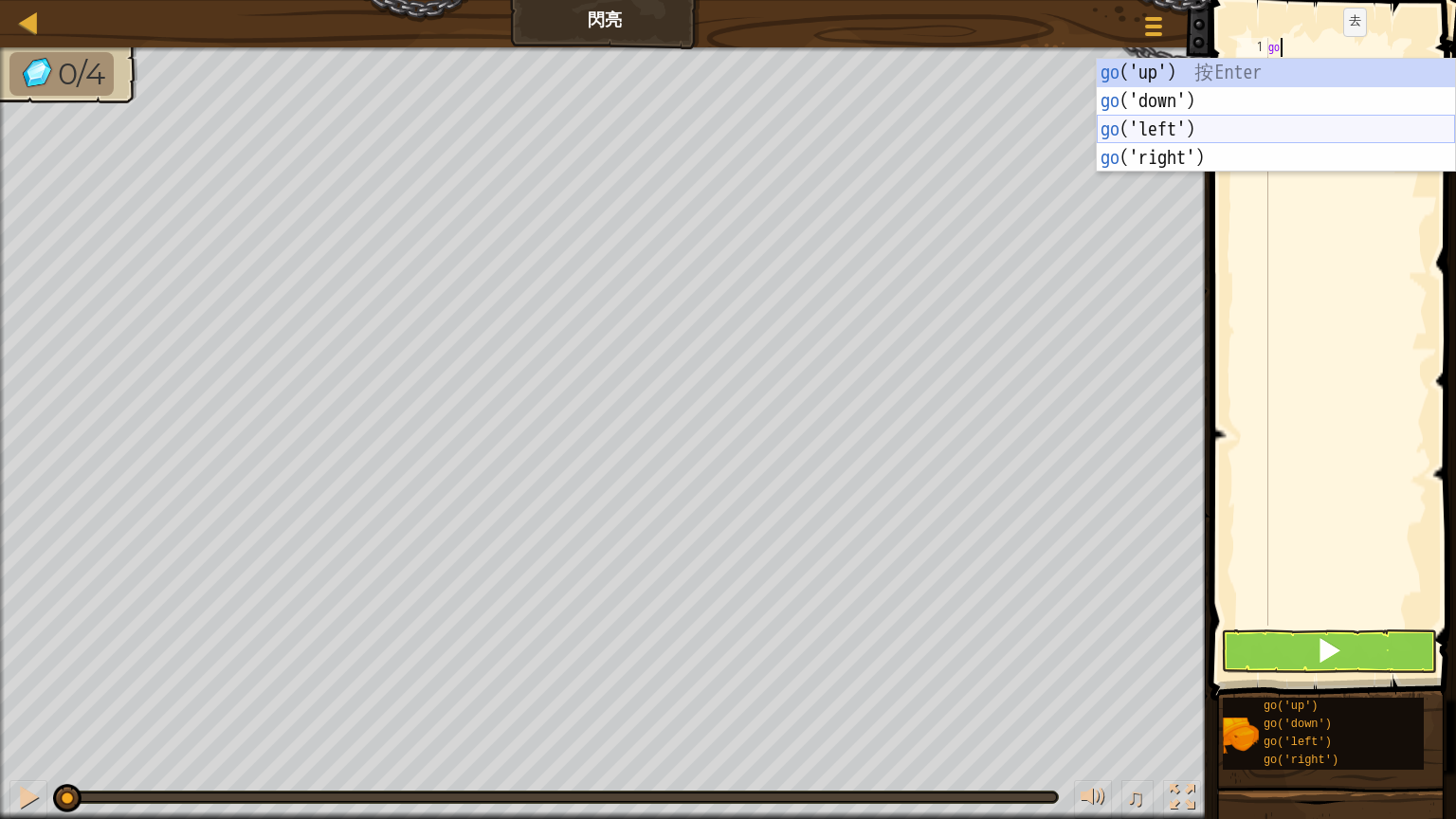 click on "go ('up') 按 Enter go ('down') 按 Enter go ('left') 按 Enter go ('right') 按 Enter" at bounding box center (1276, 144) 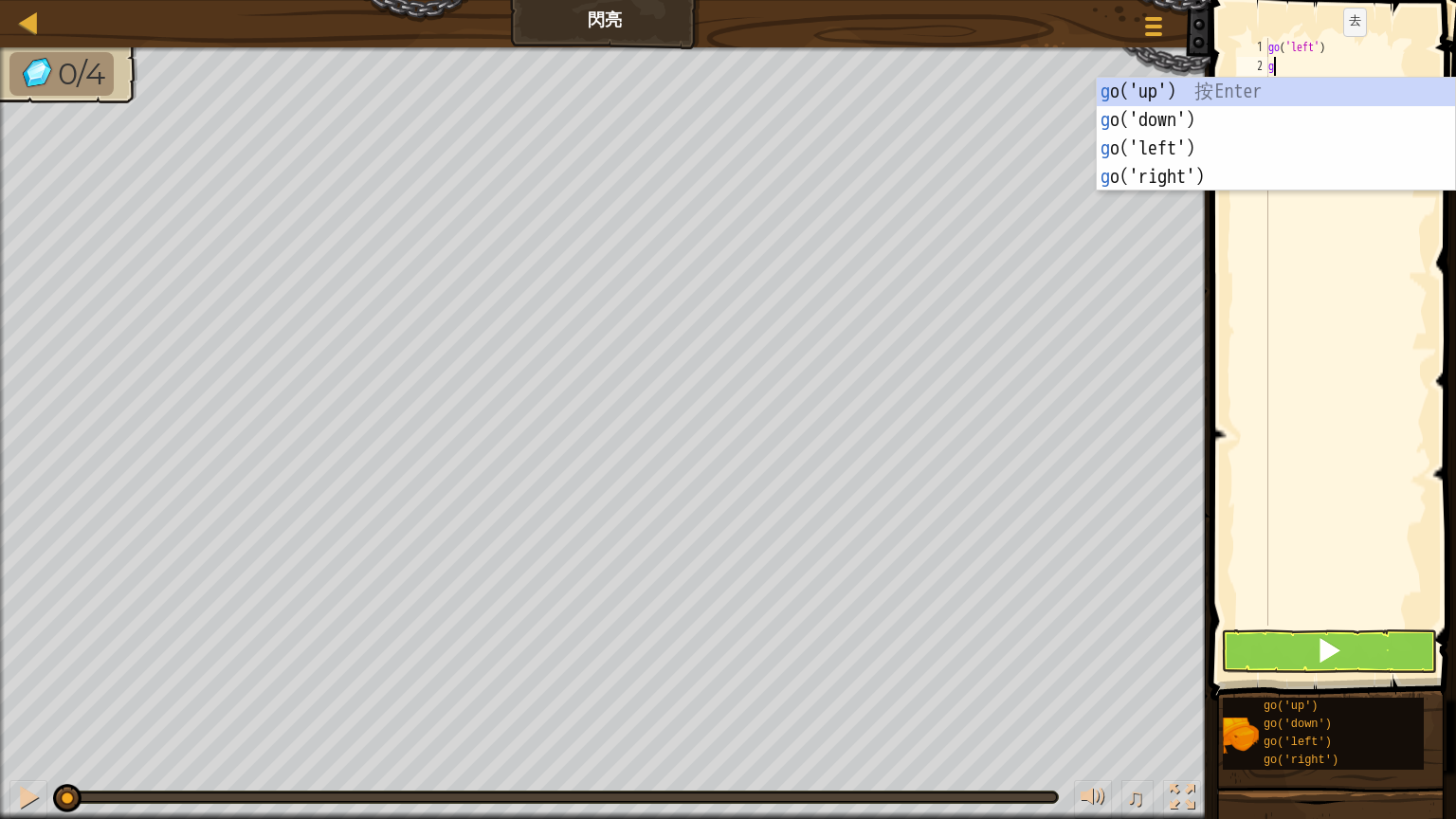 type on "go" 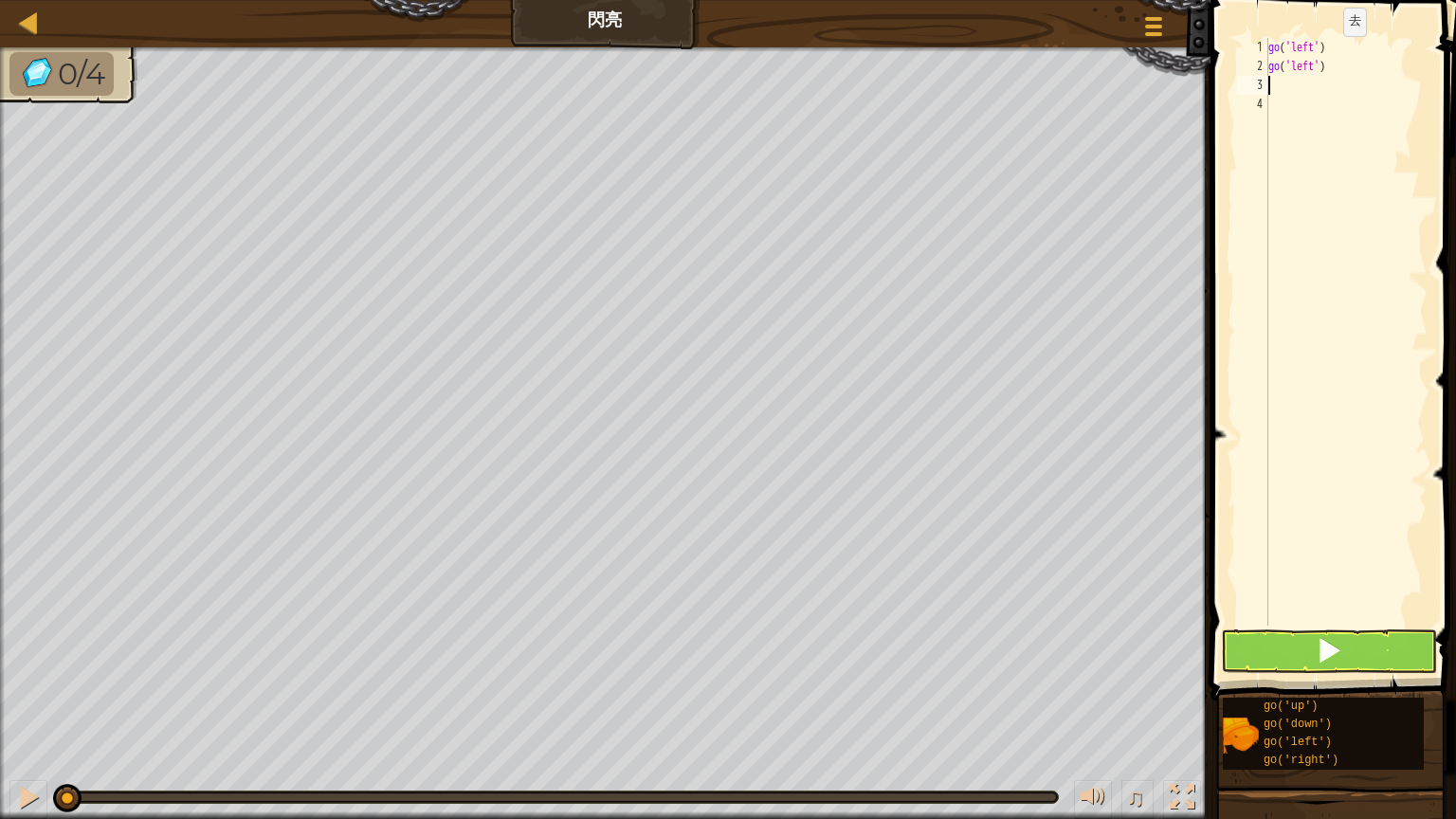type on "g" 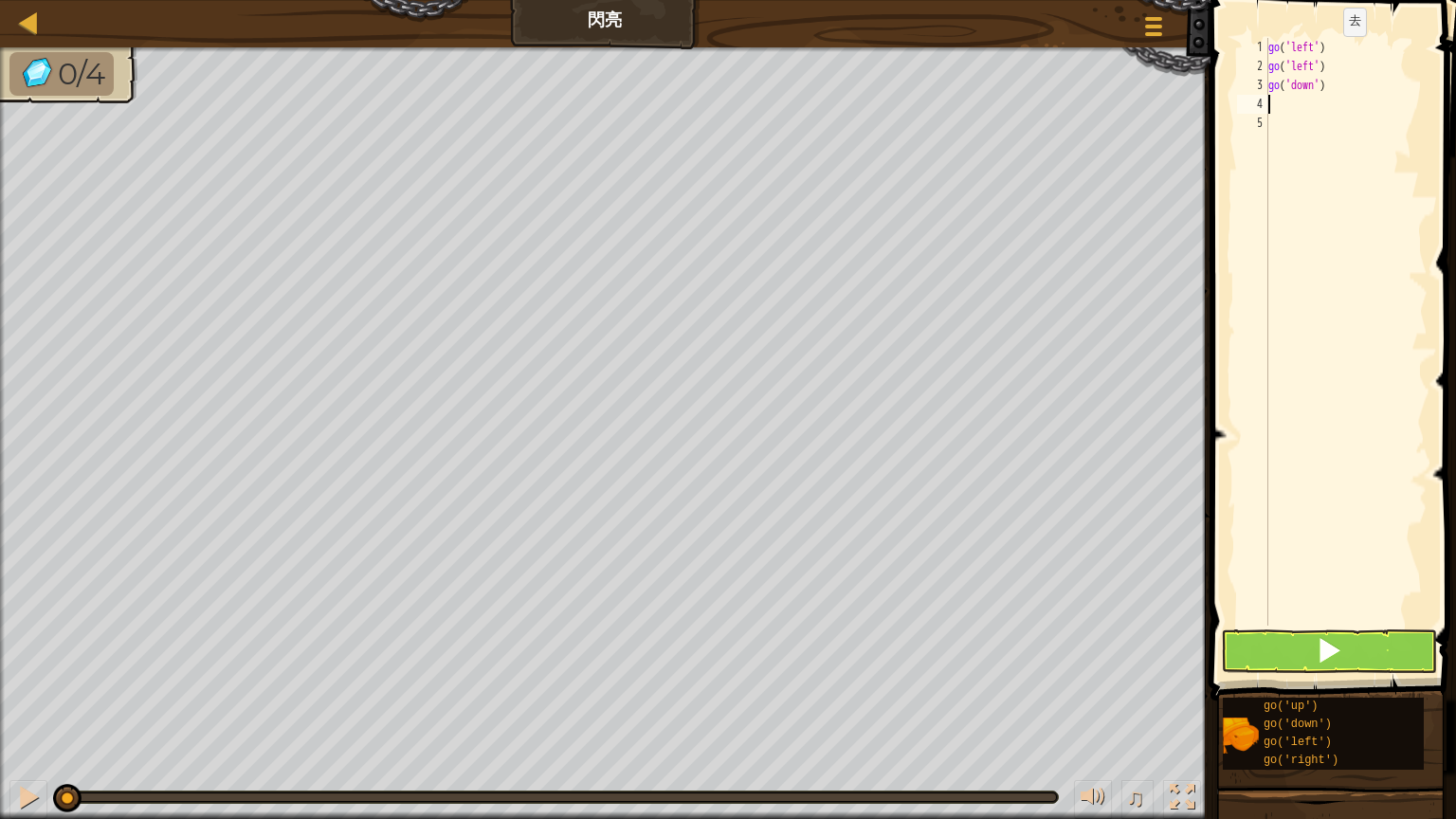 type on "g" 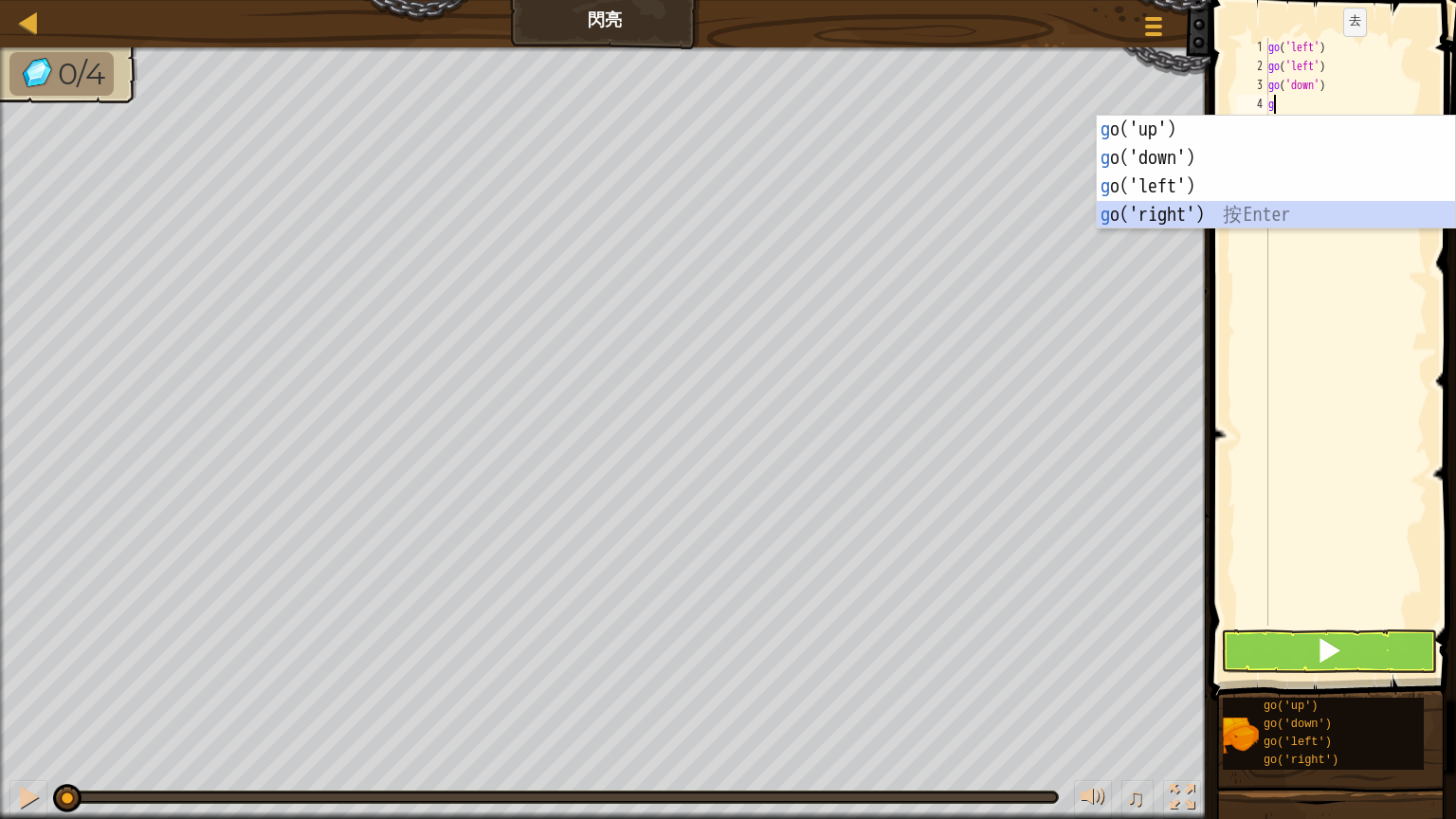 type 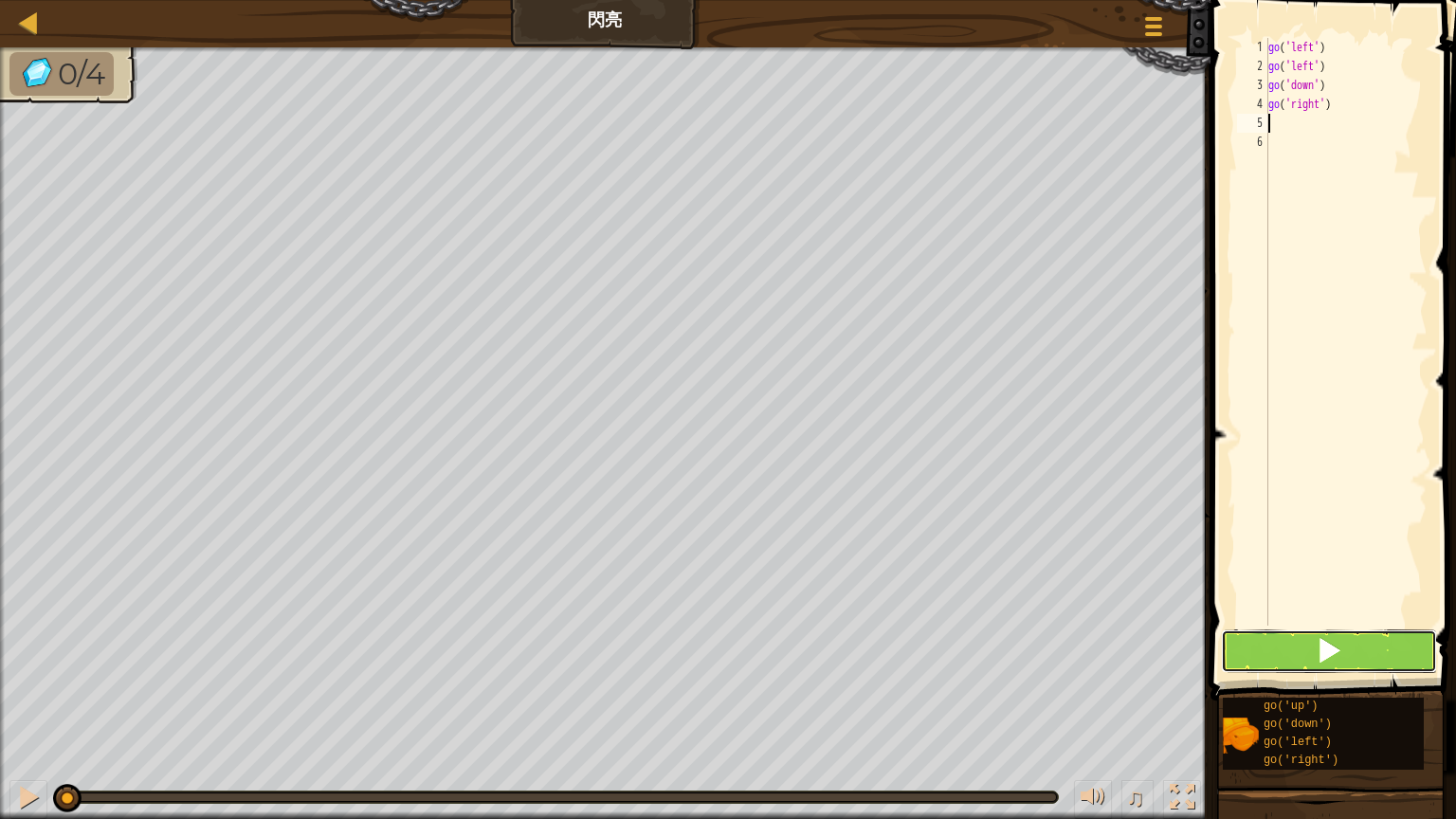 click at bounding box center (1329, 651) 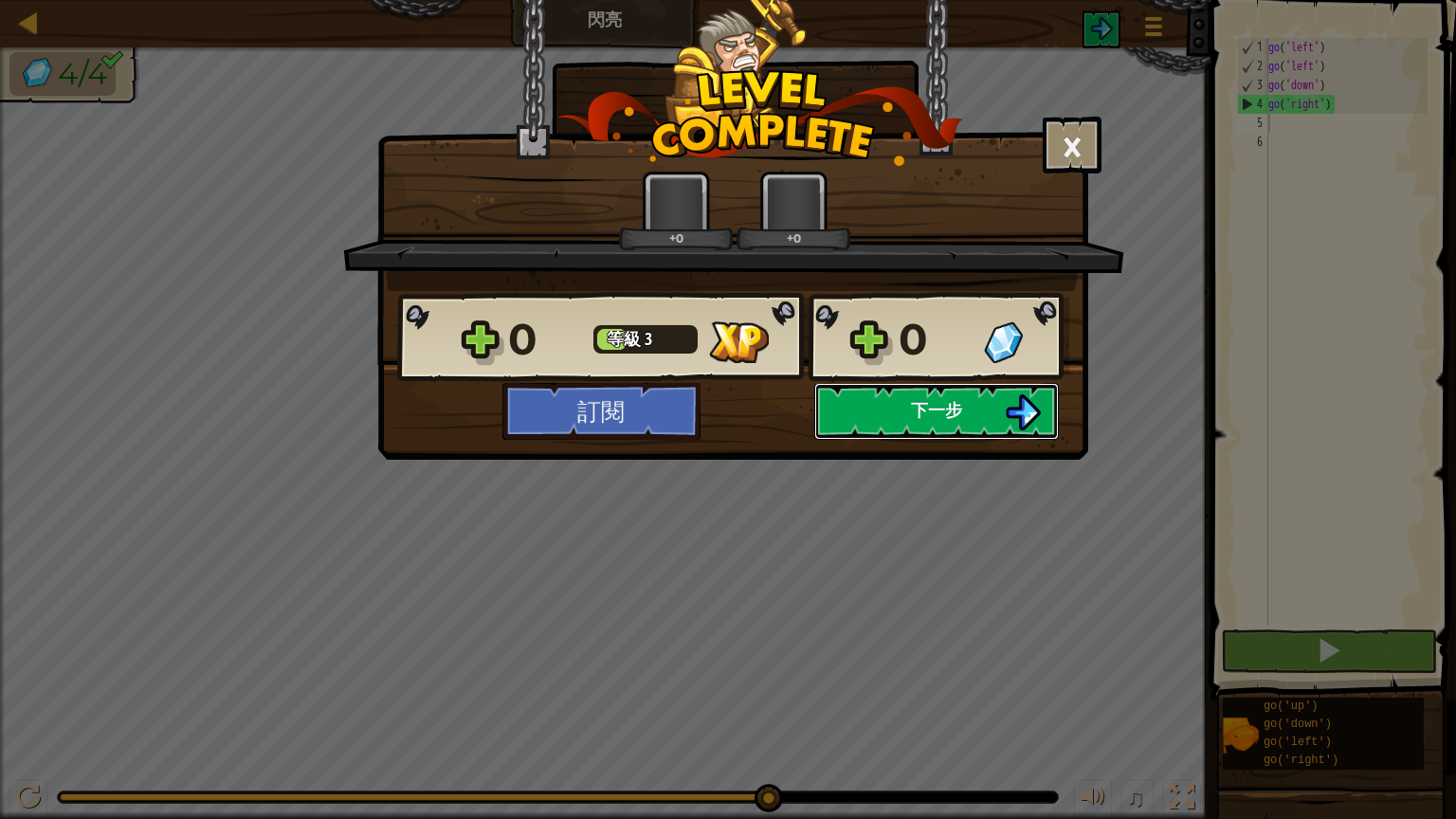 click on "下一步" at bounding box center [937, 410] 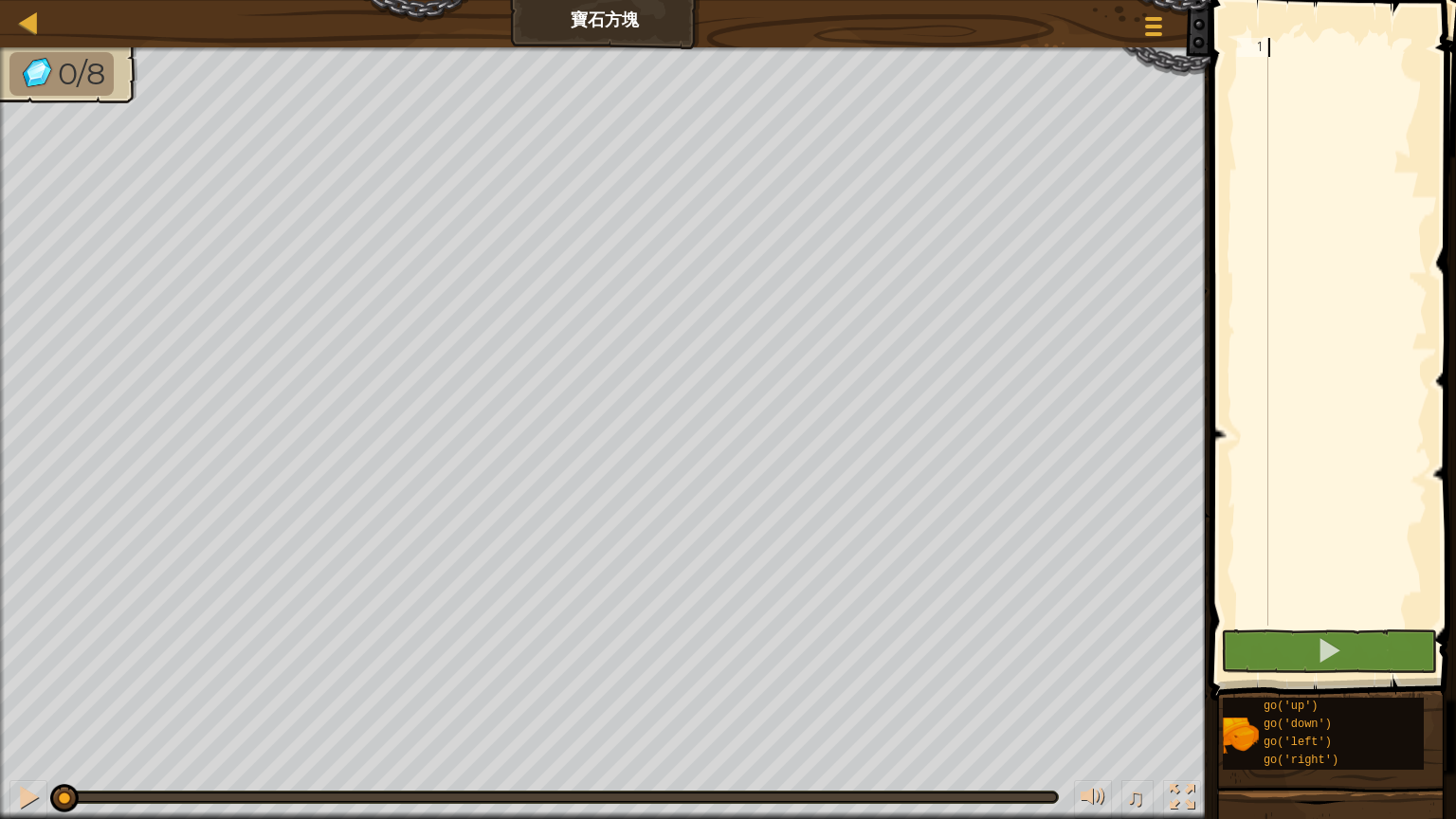 type on "g" 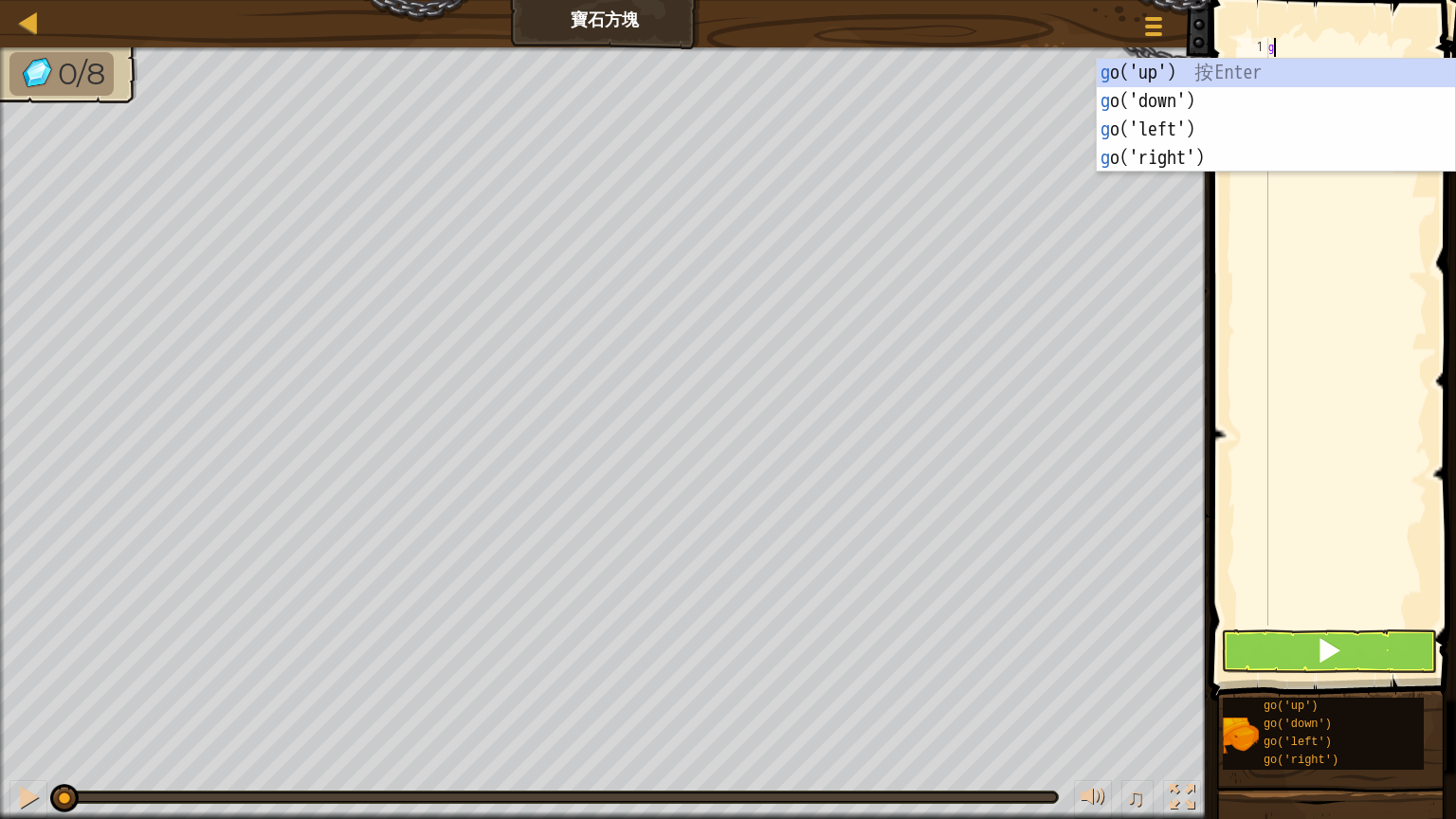 scroll, scrollTop: 9, scrollLeft: 0, axis: vertical 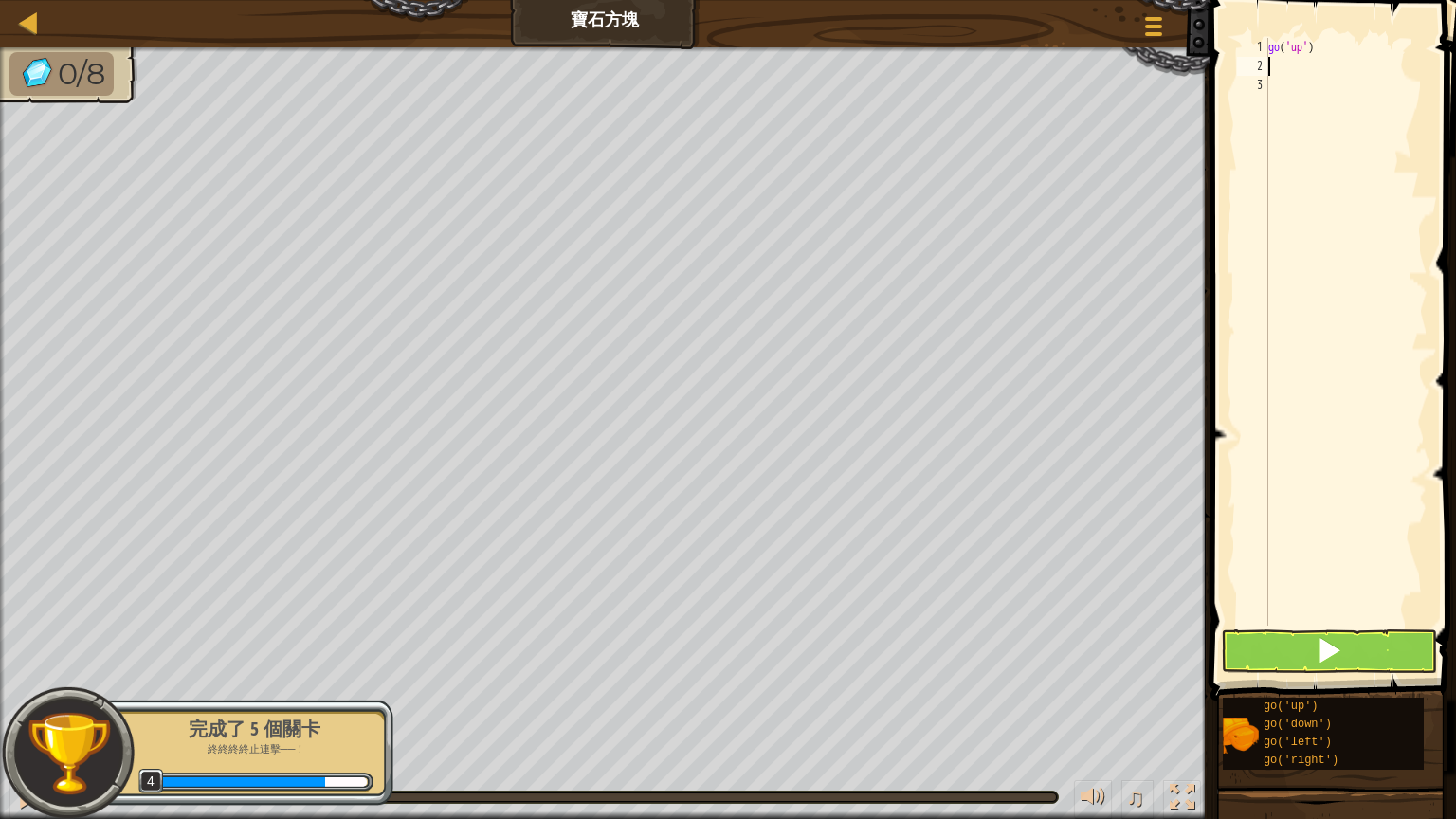 type on "g" 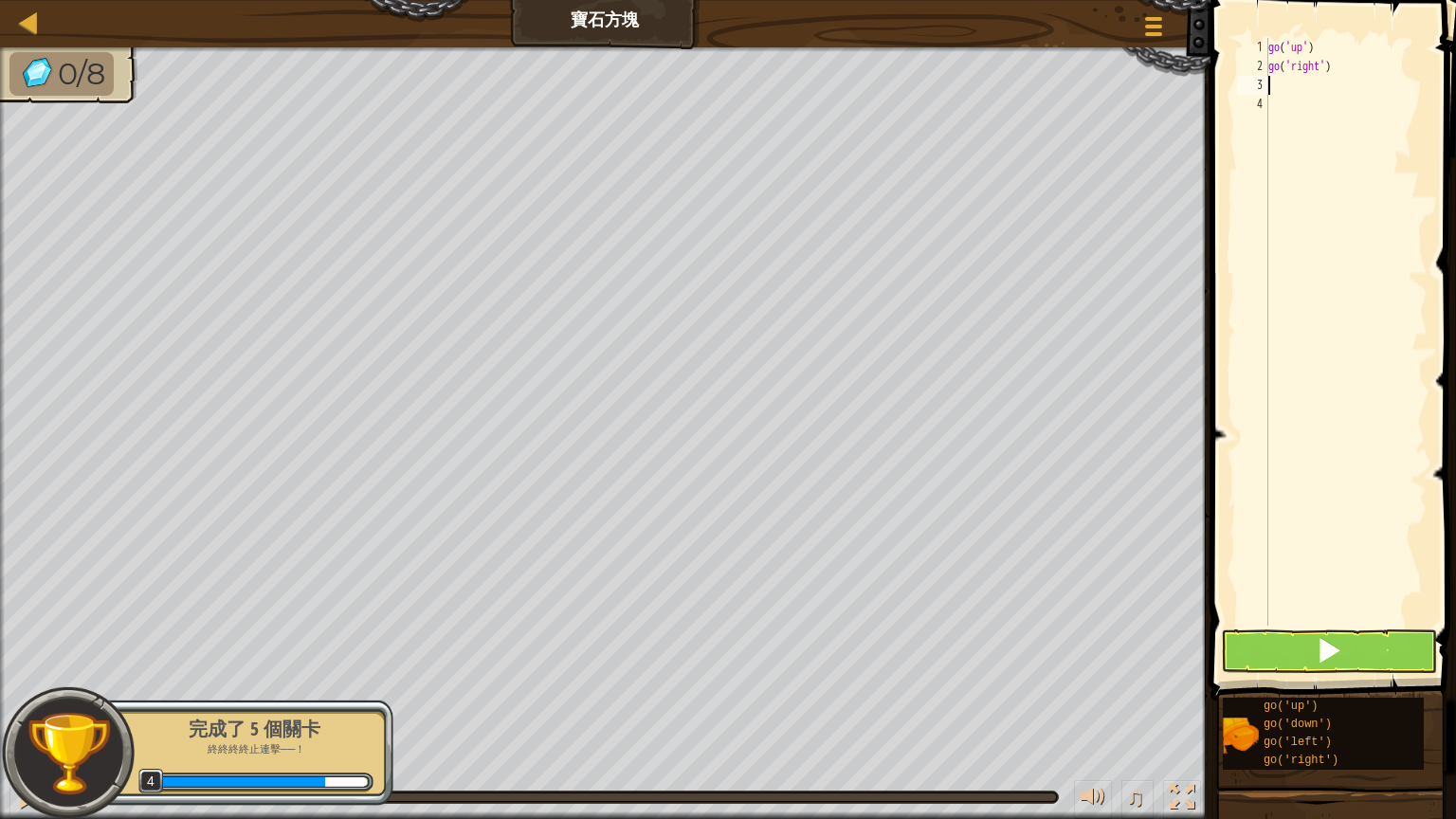 type on "g" 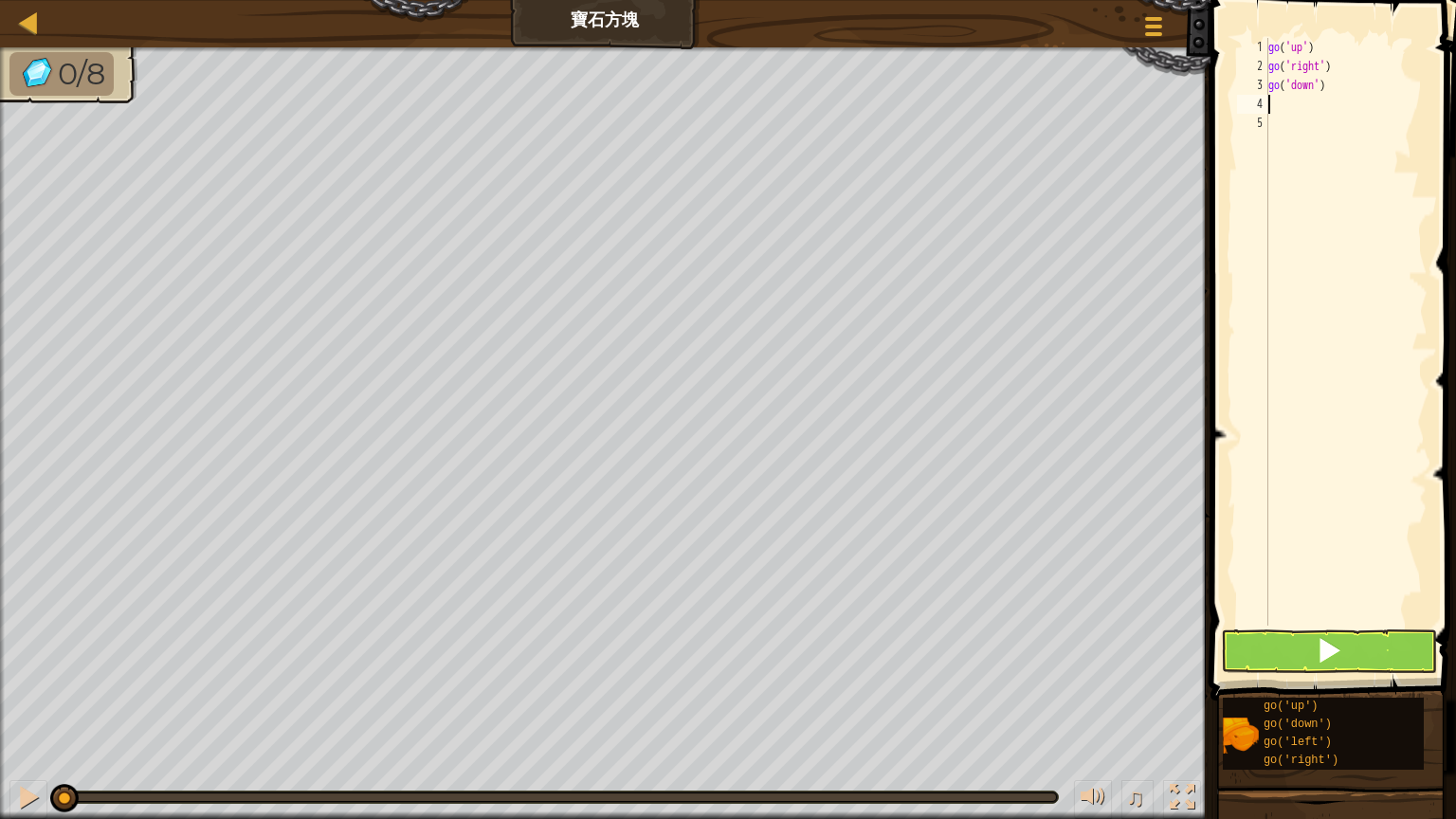type on "g" 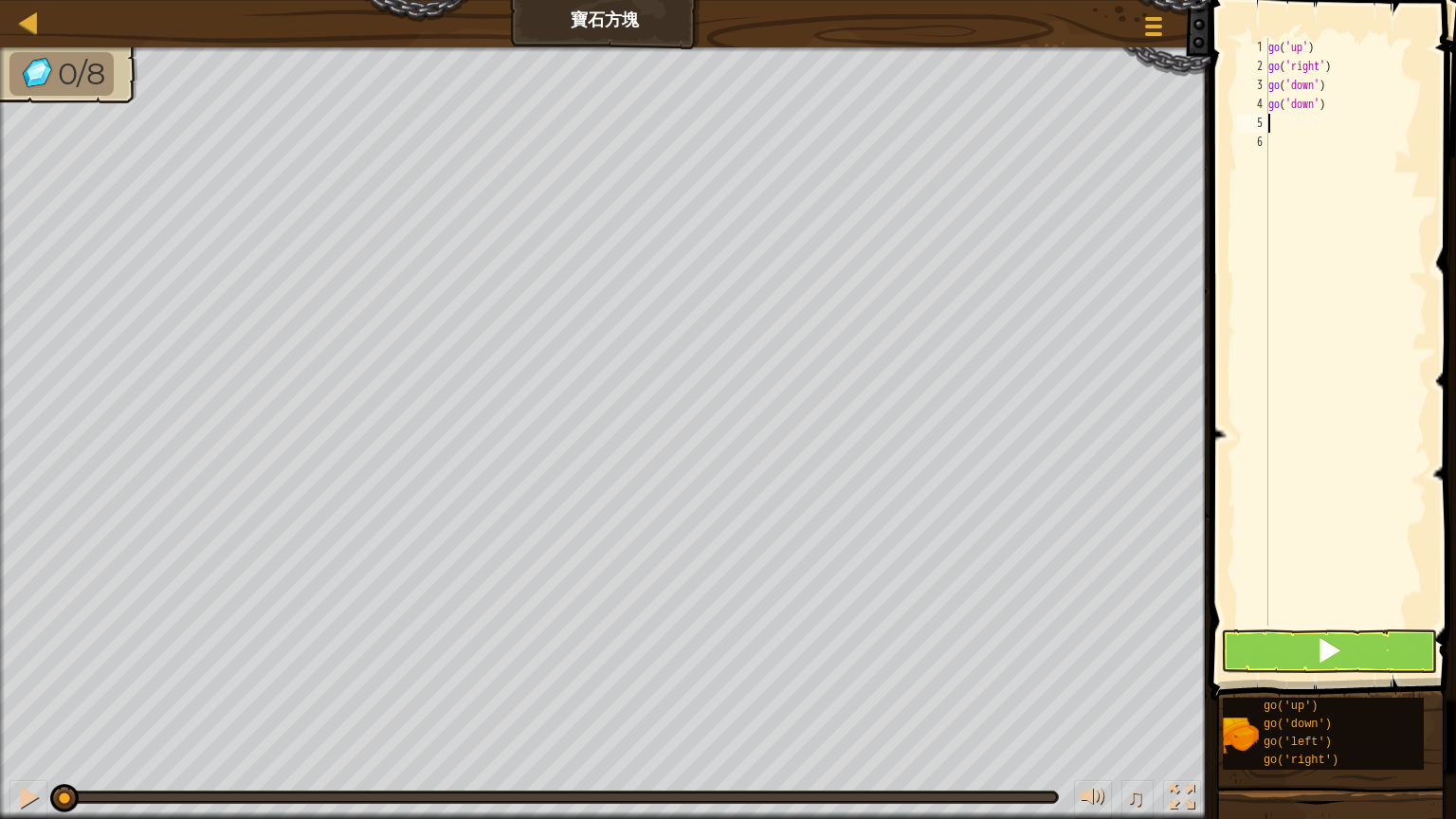 type on "g" 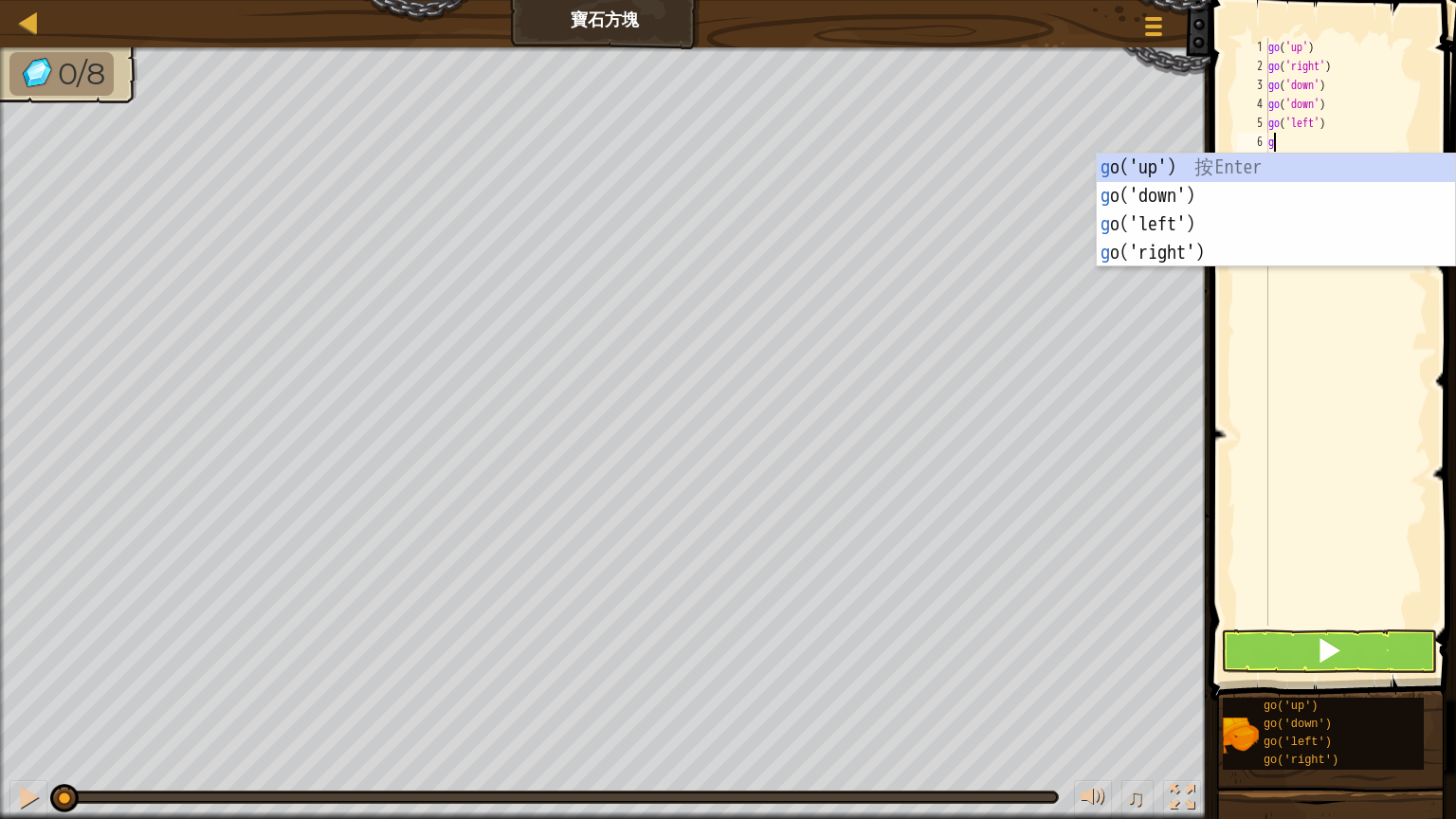 type on "g" 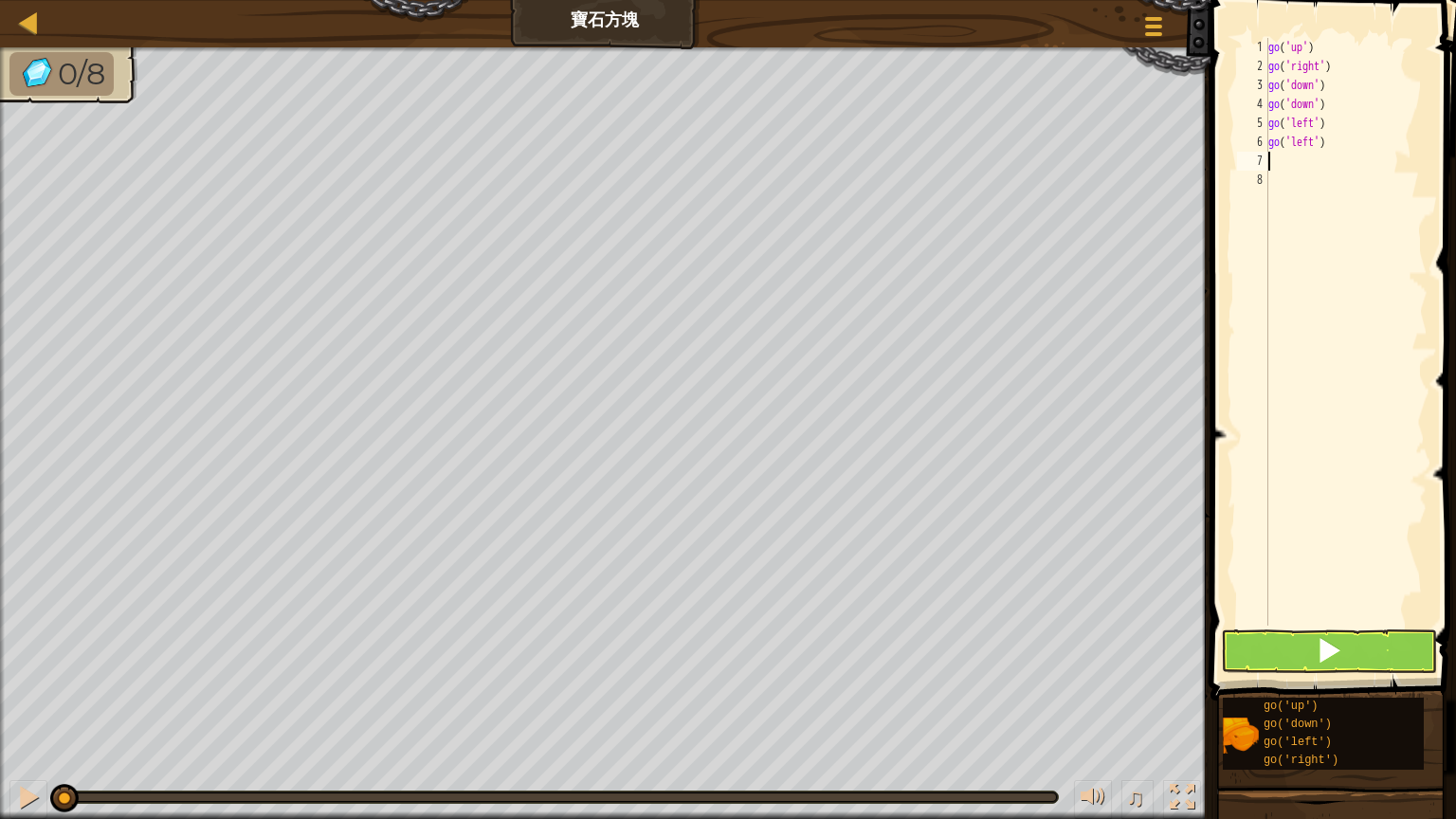 type on "g" 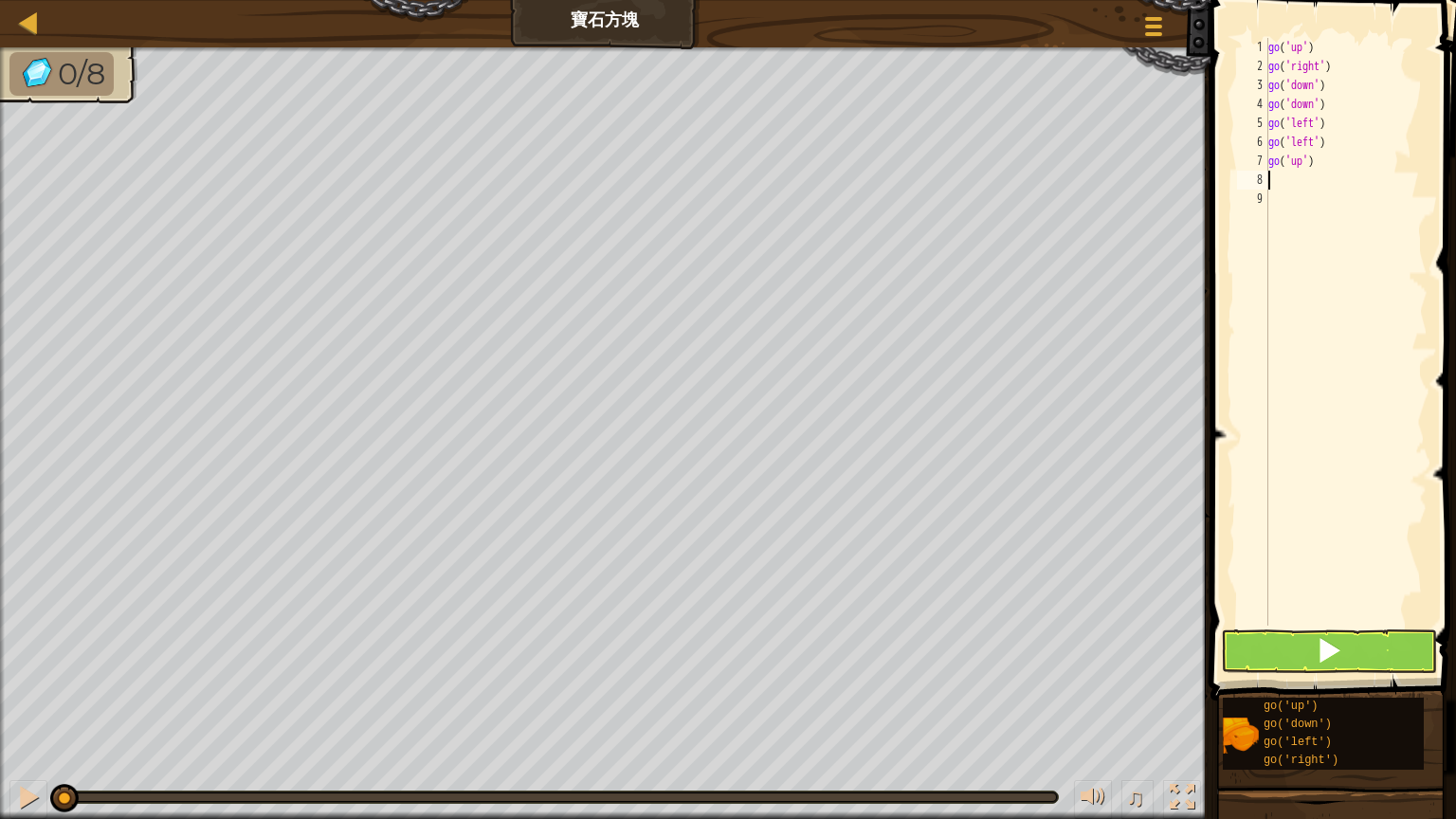 type on "g" 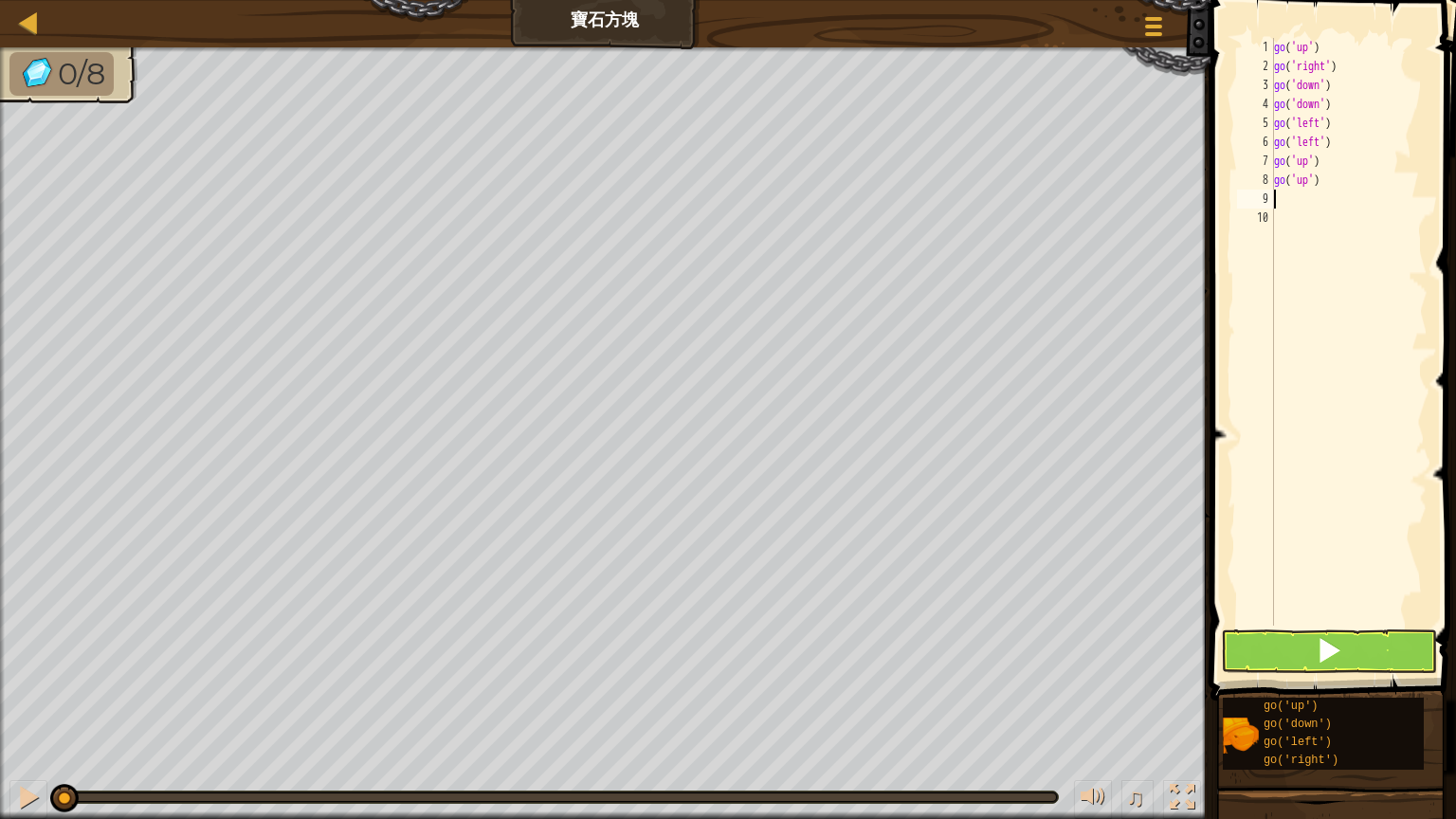 type on "g" 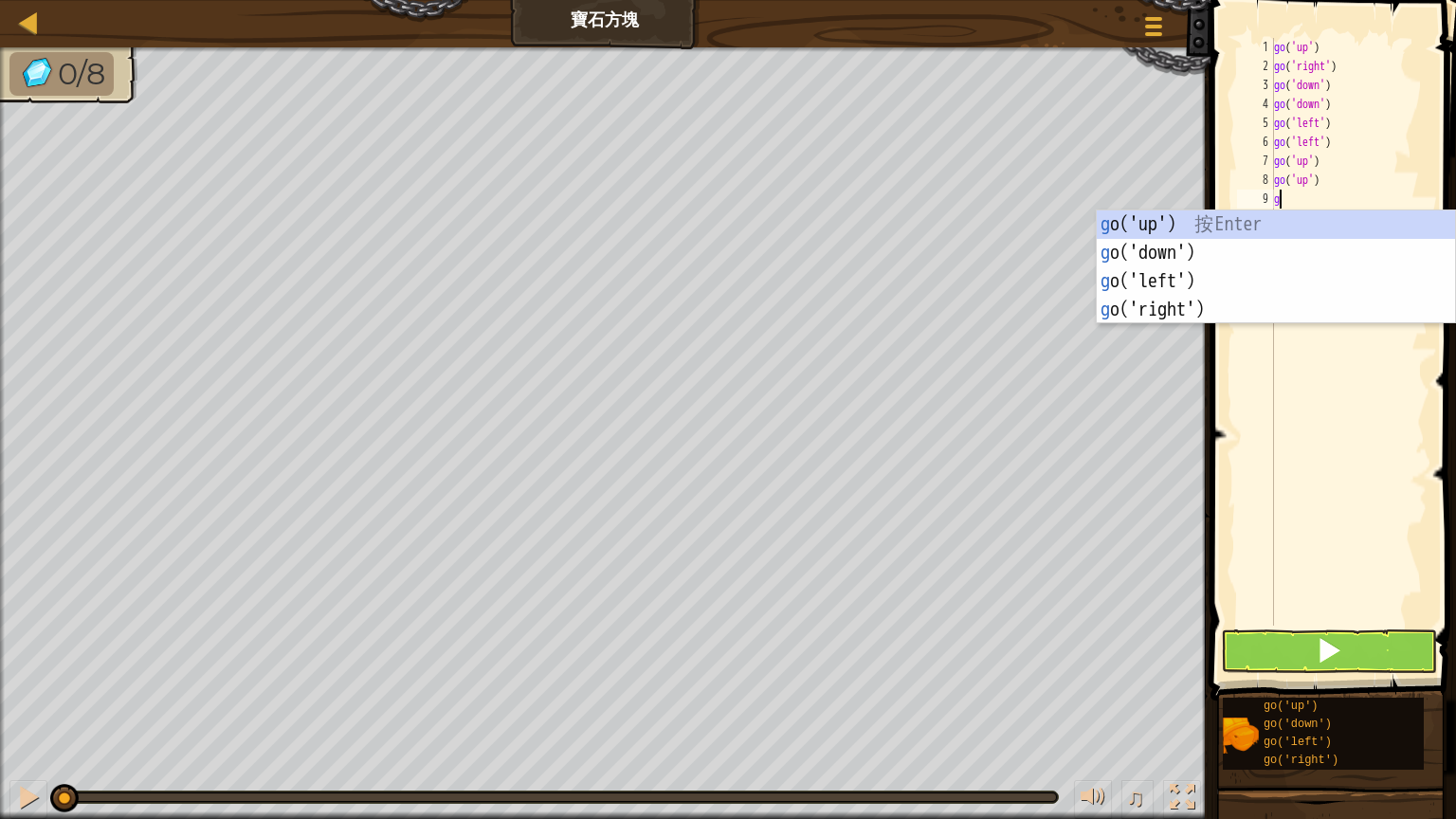 type 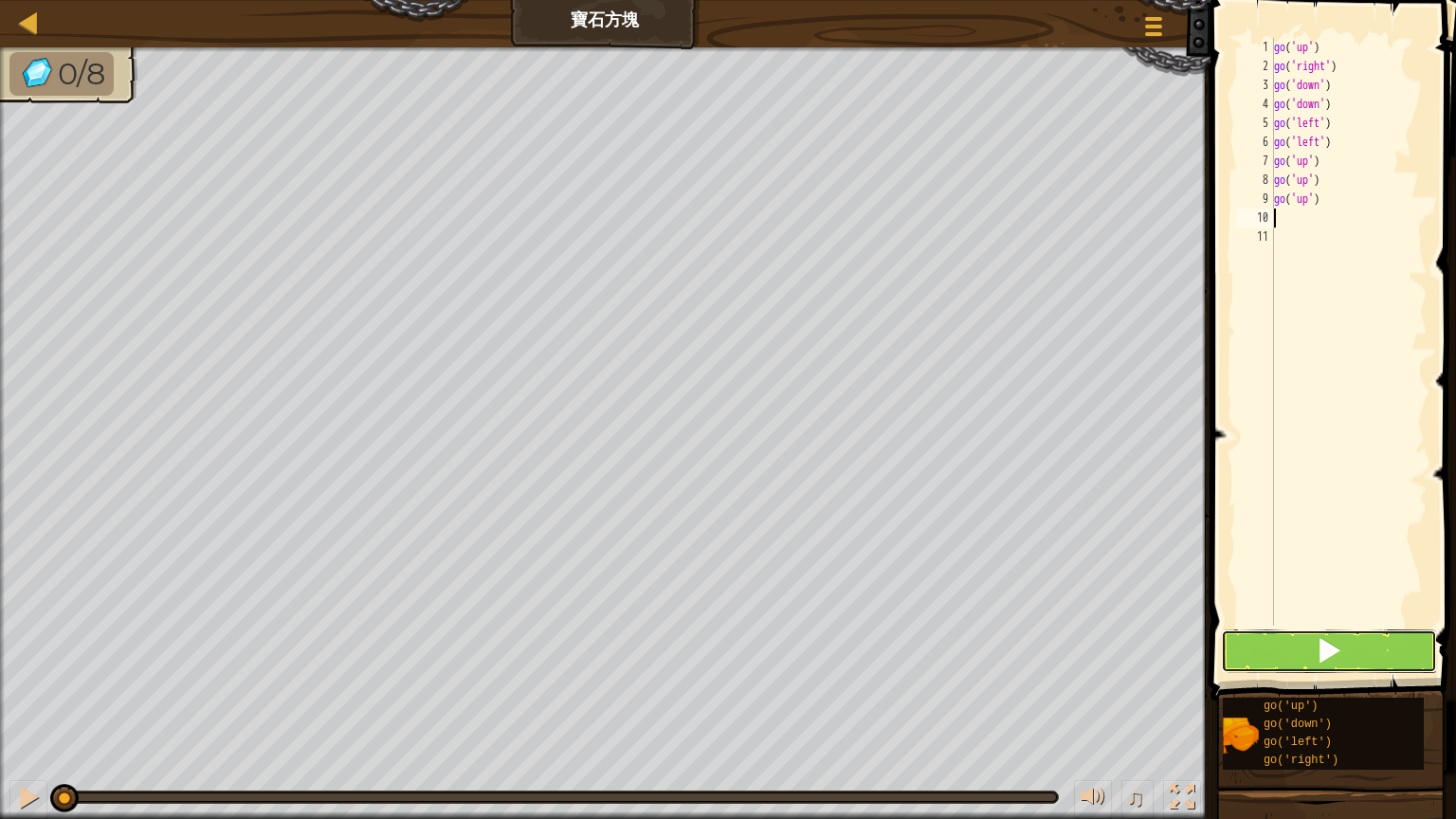click at bounding box center [1329, 651] 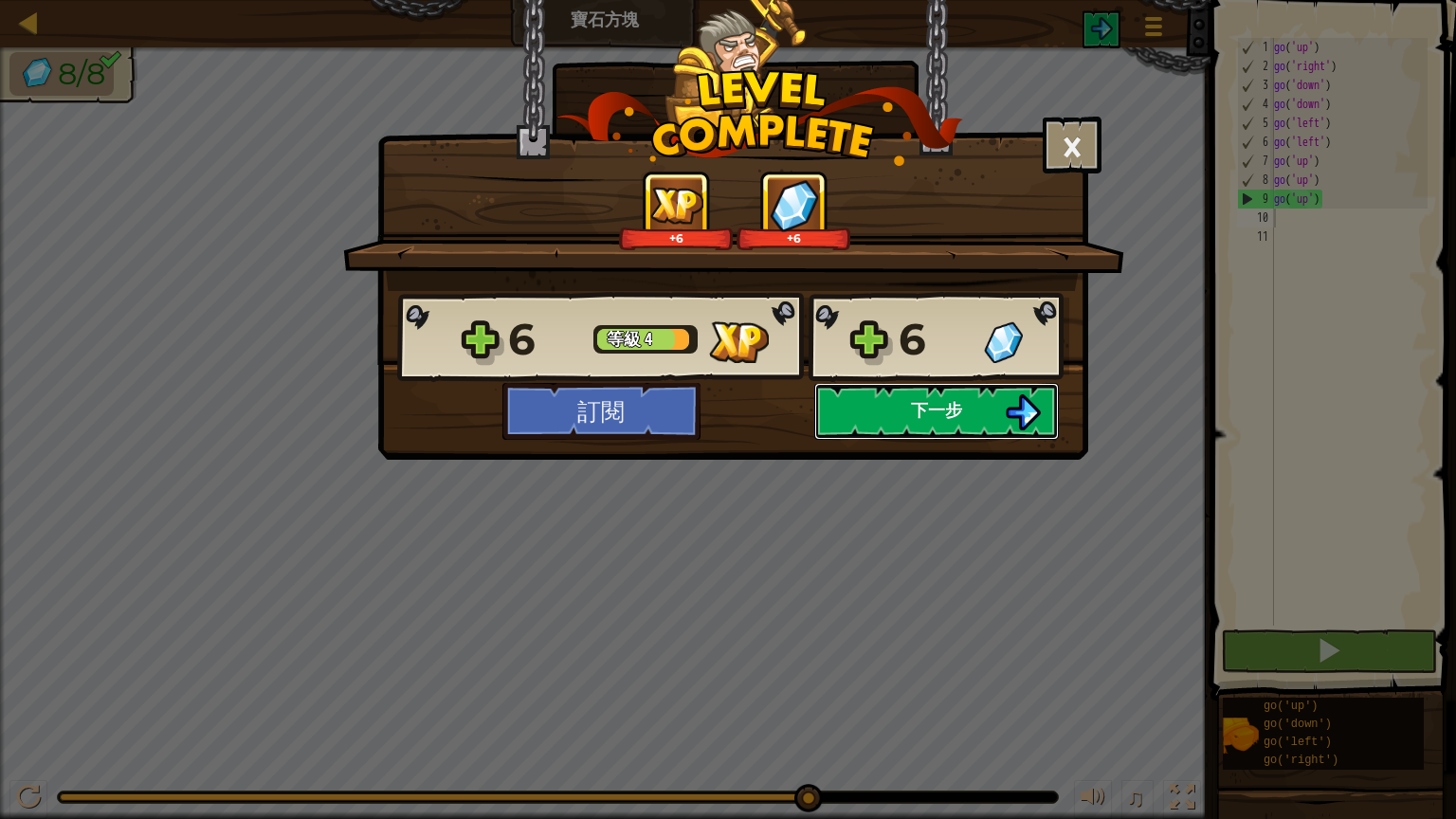 click on "下一步" at bounding box center [937, 410] 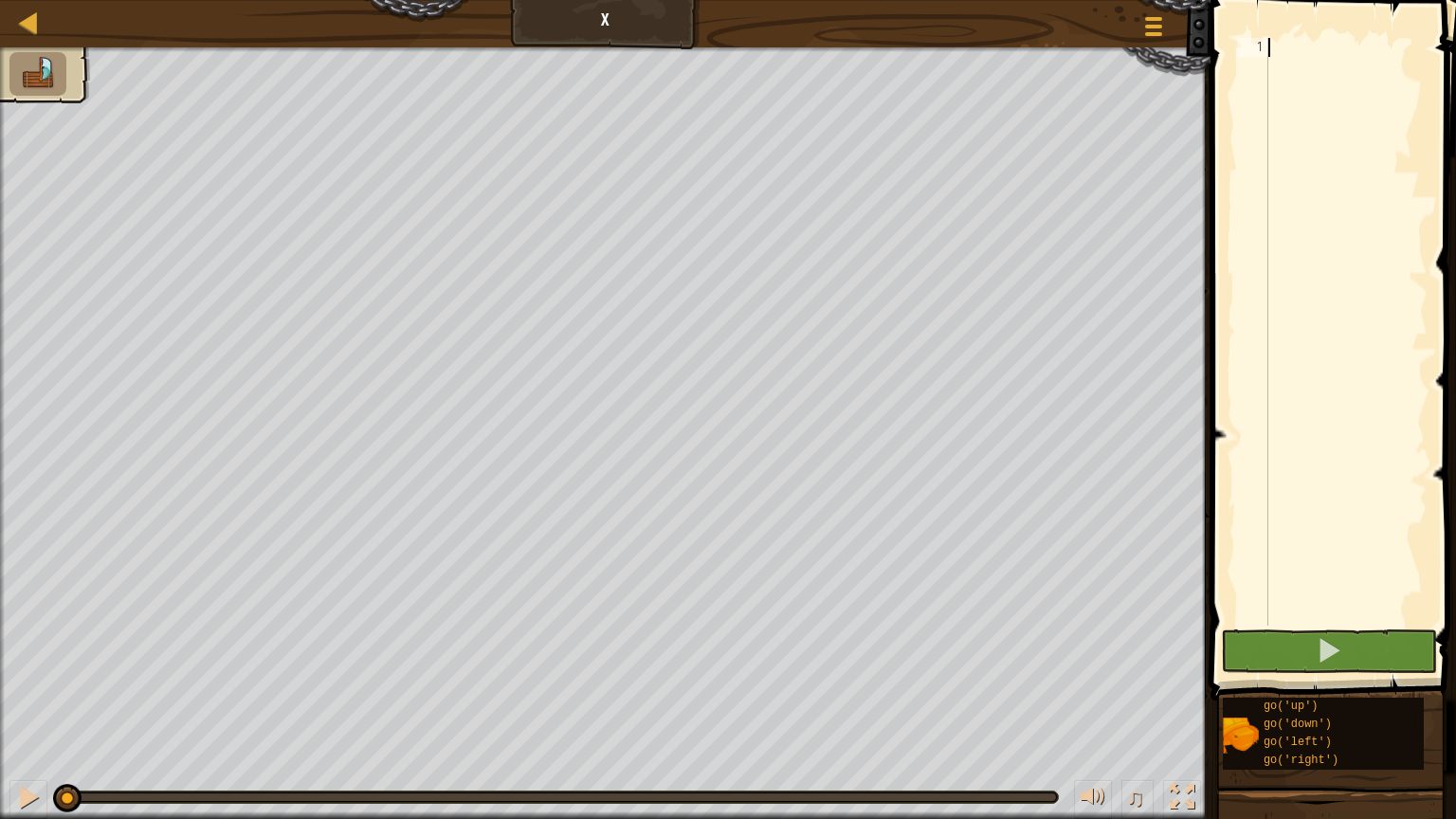 type on "g" 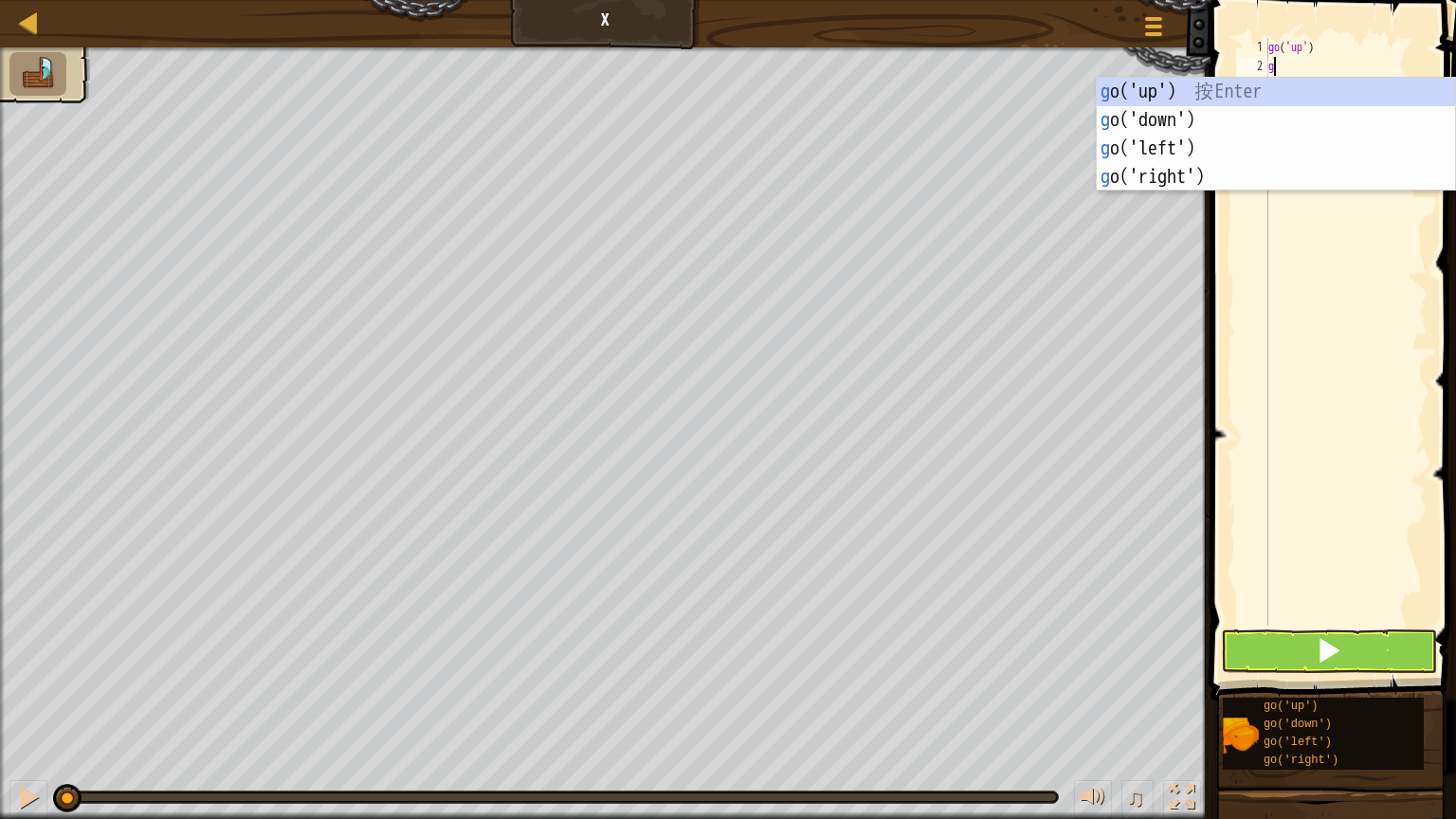 type on "g" 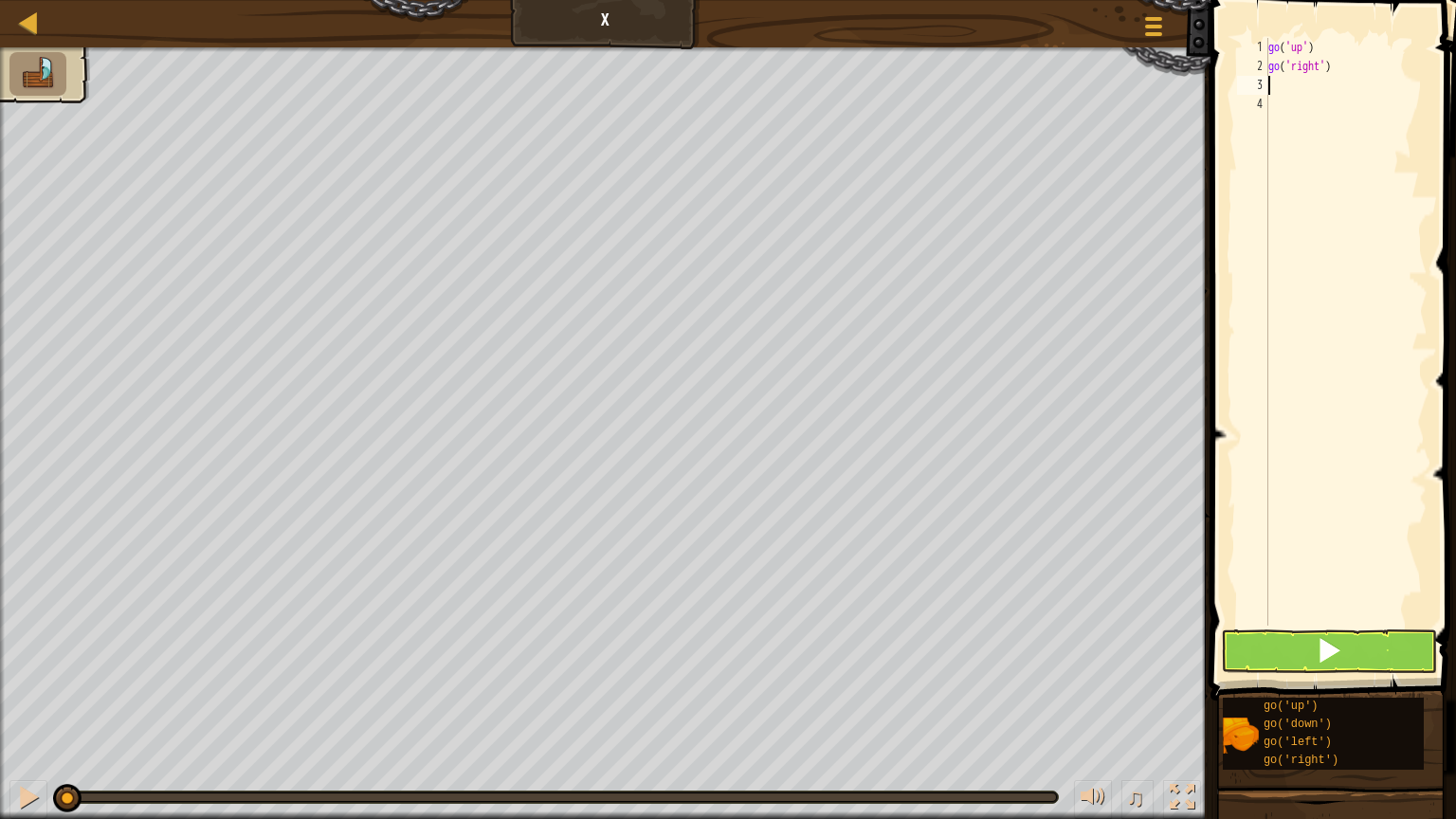 type on "g" 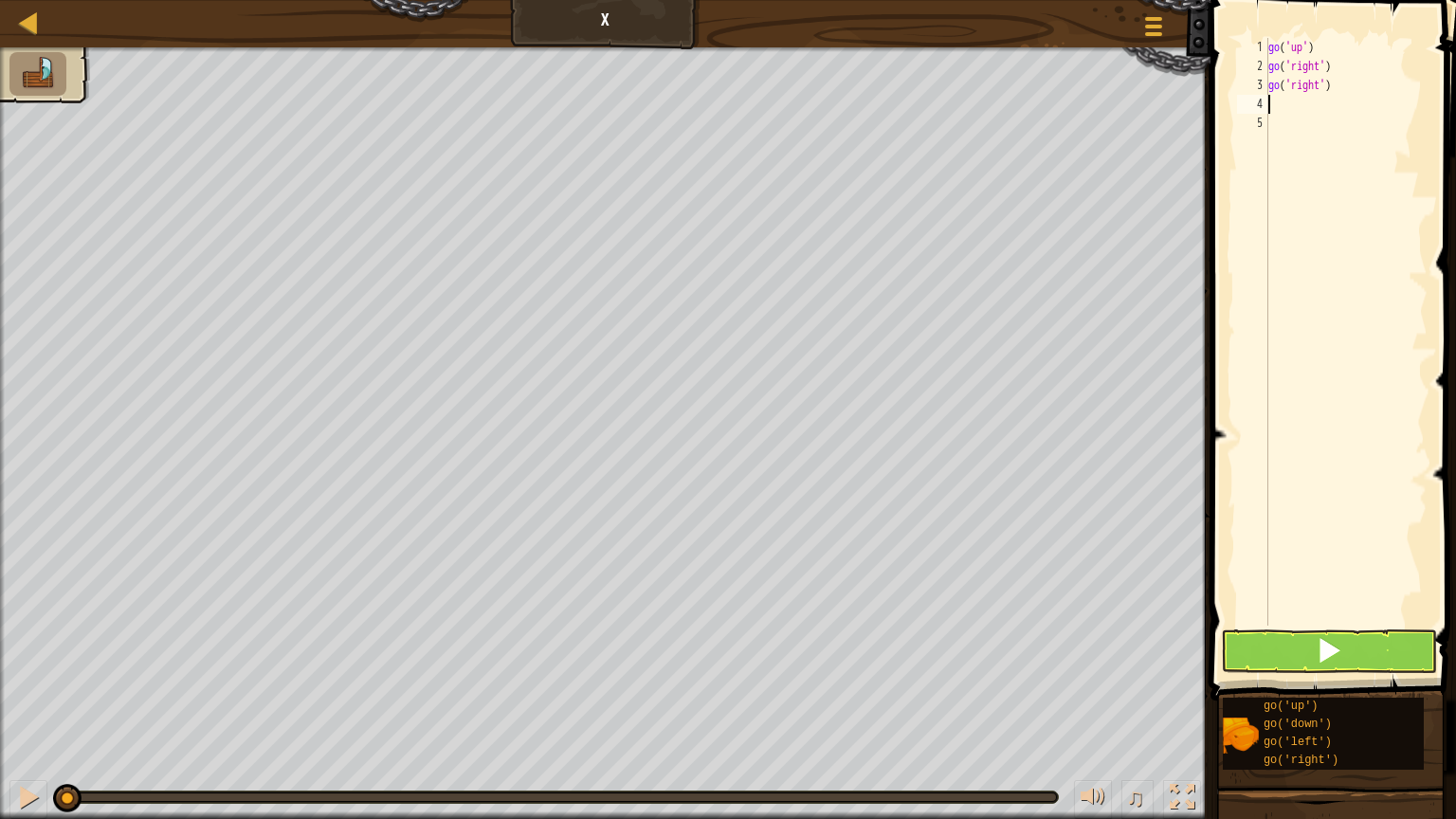 type on "g" 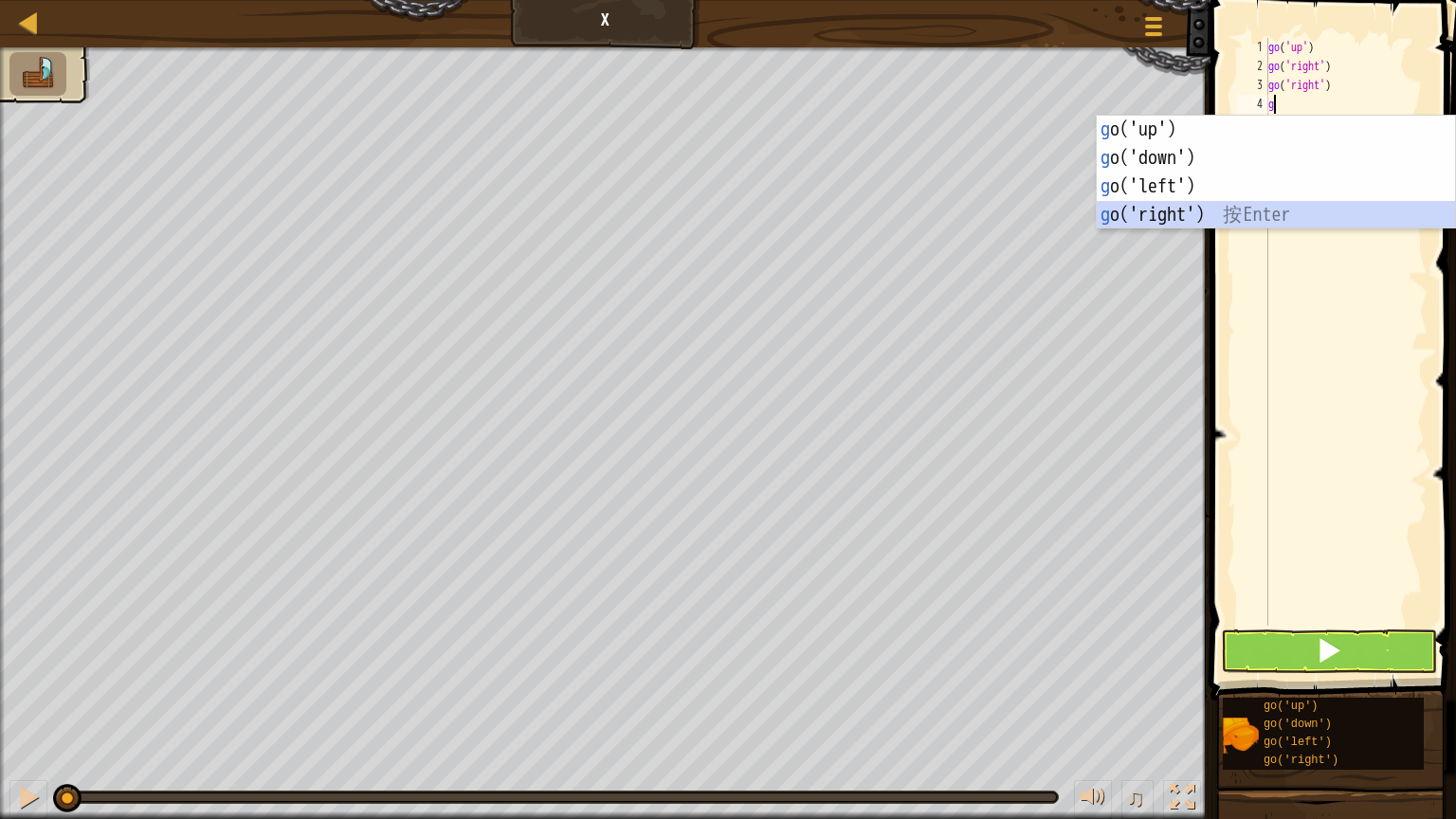 type 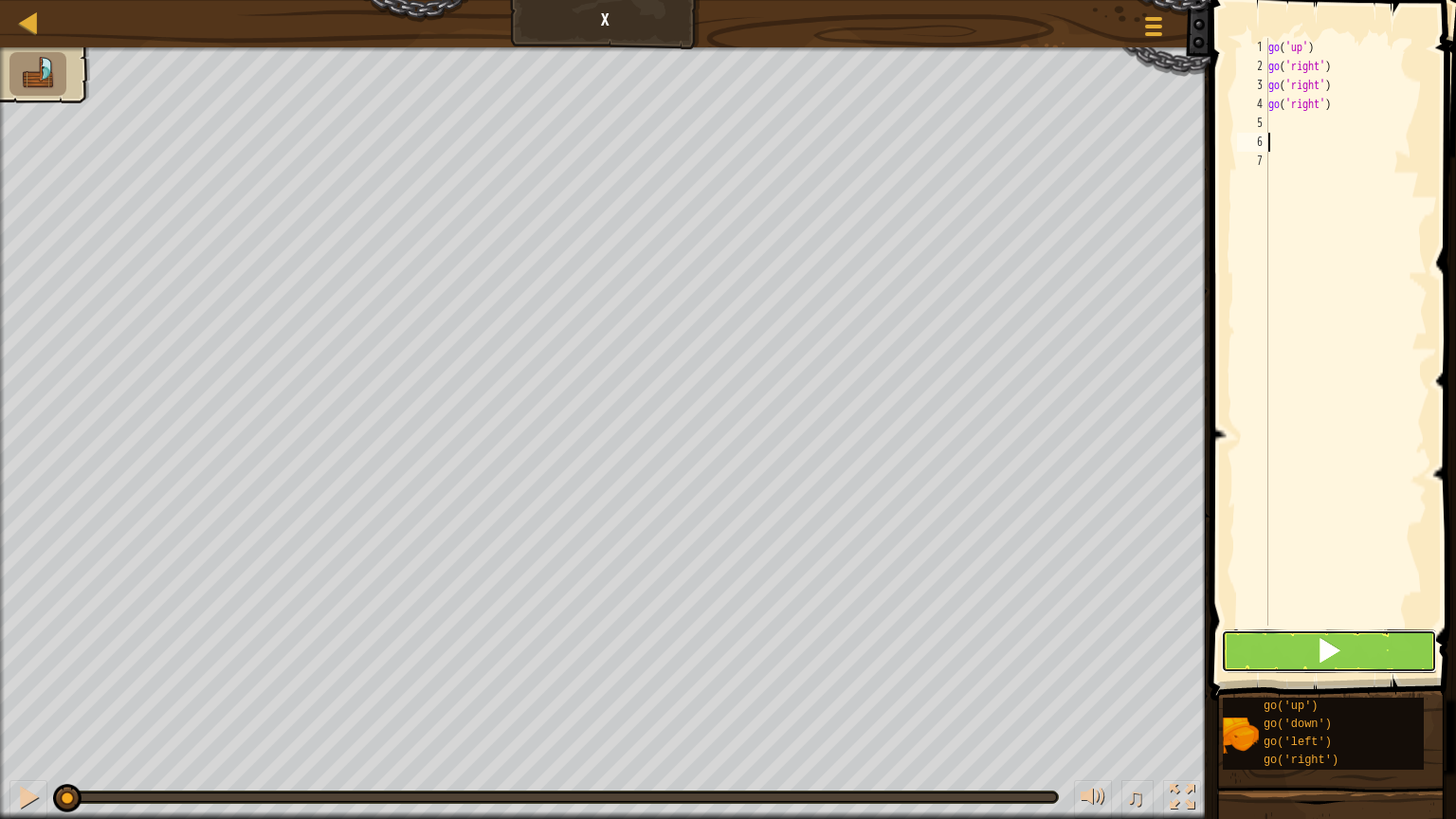 click at bounding box center (1329, 650) 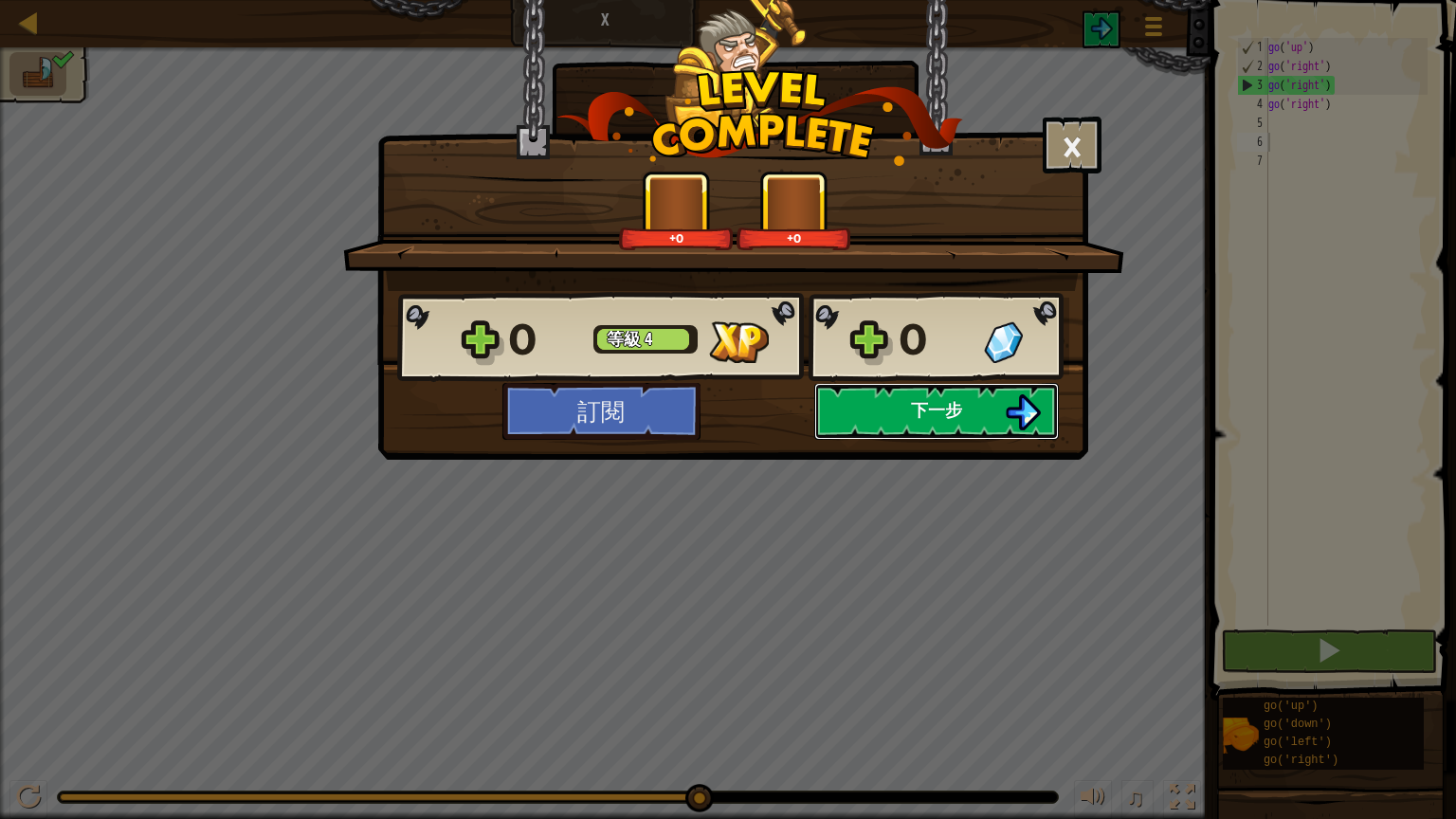 click on "下一步" at bounding box center (937, 410) 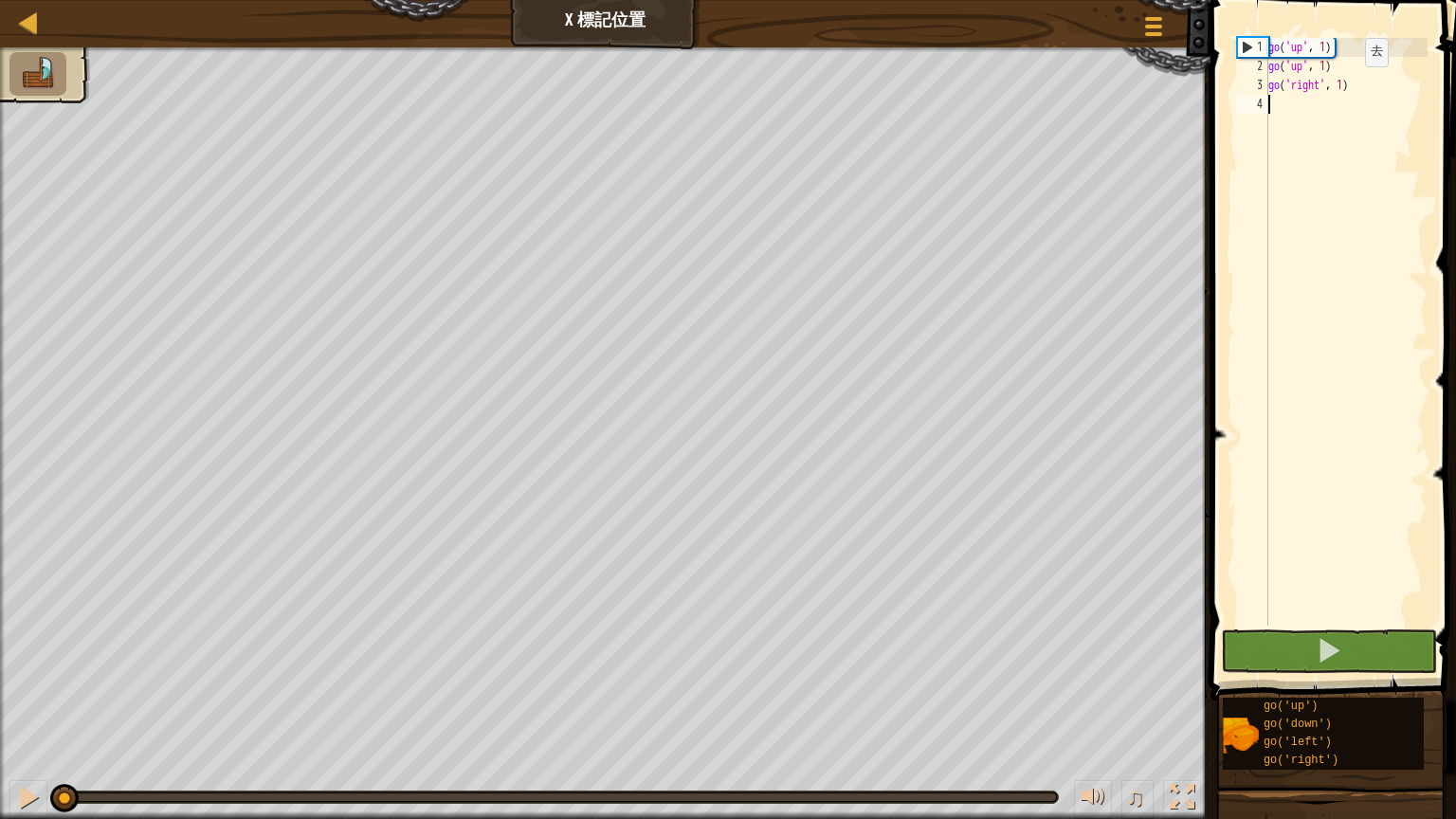 click on "go ( 'up' ,   1 ) go ( 'up' ,   1 ) go ( 'right' ,   1 )" at bounding box center [1346, 351] 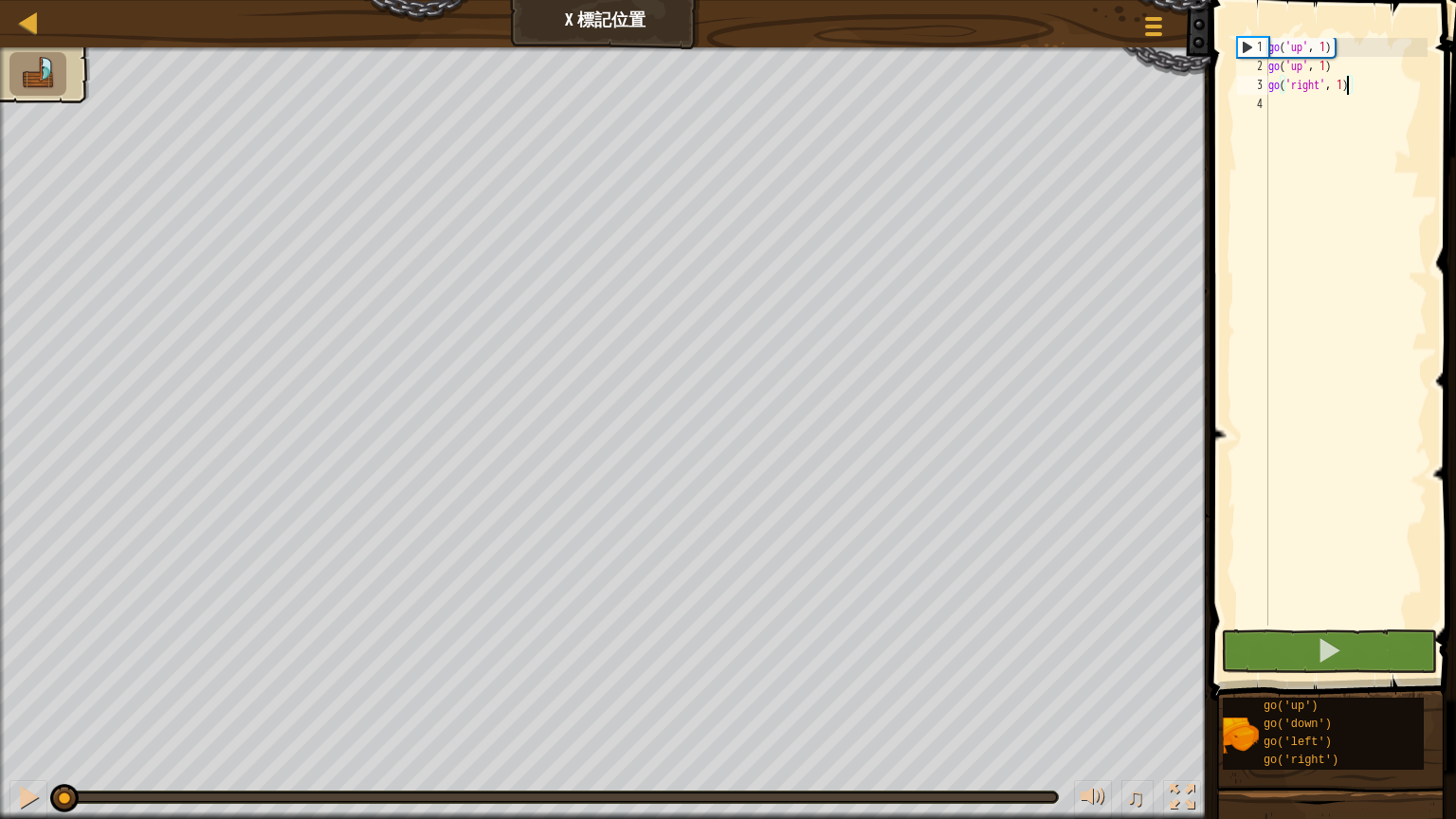 type on "go('right', 3)" 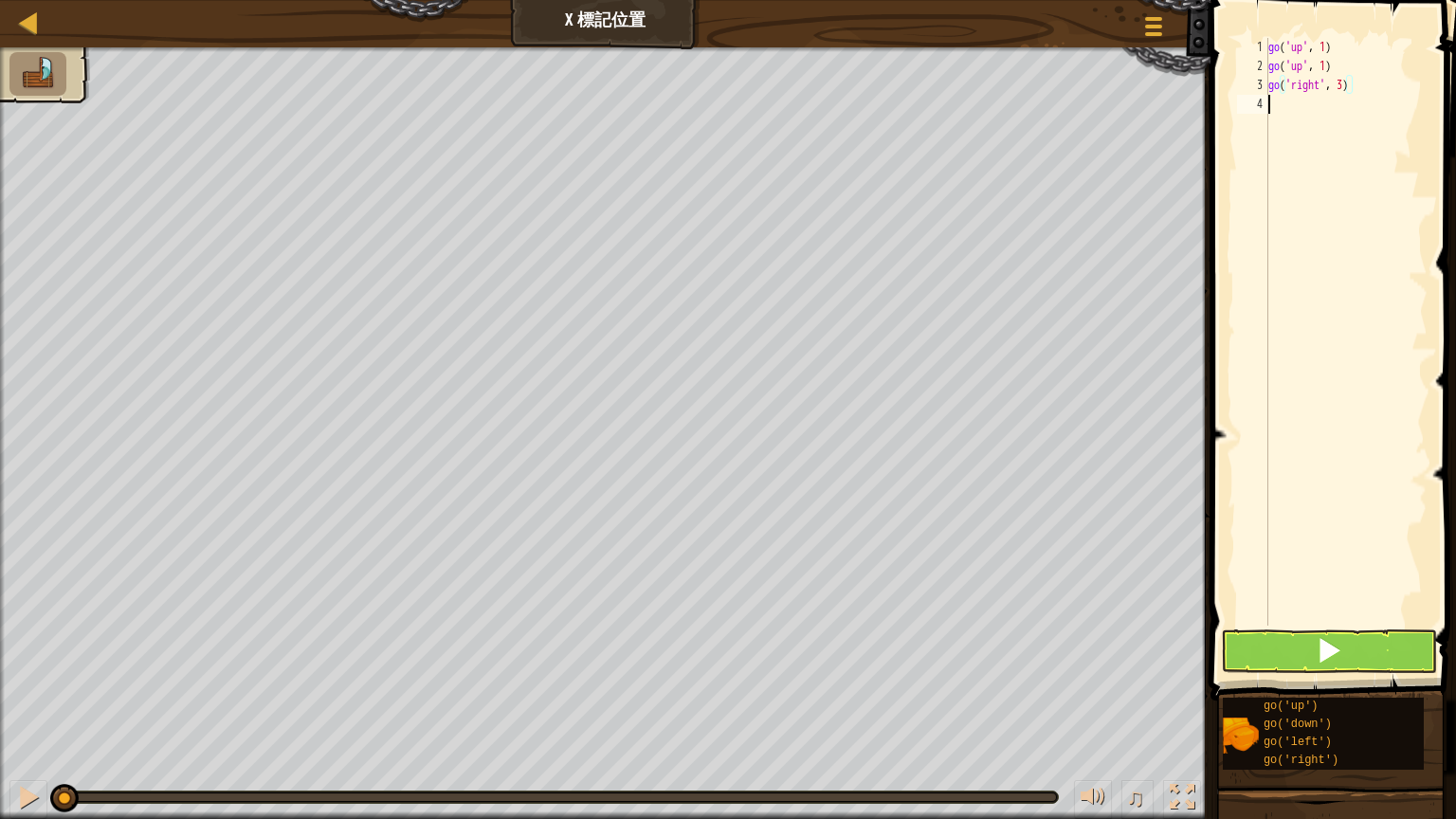 click on "go ( 'up' ,   1 ) go ( 'up' ,   1 ) go ( 'right' ,   3 )" at bounding box center [1346, 351] 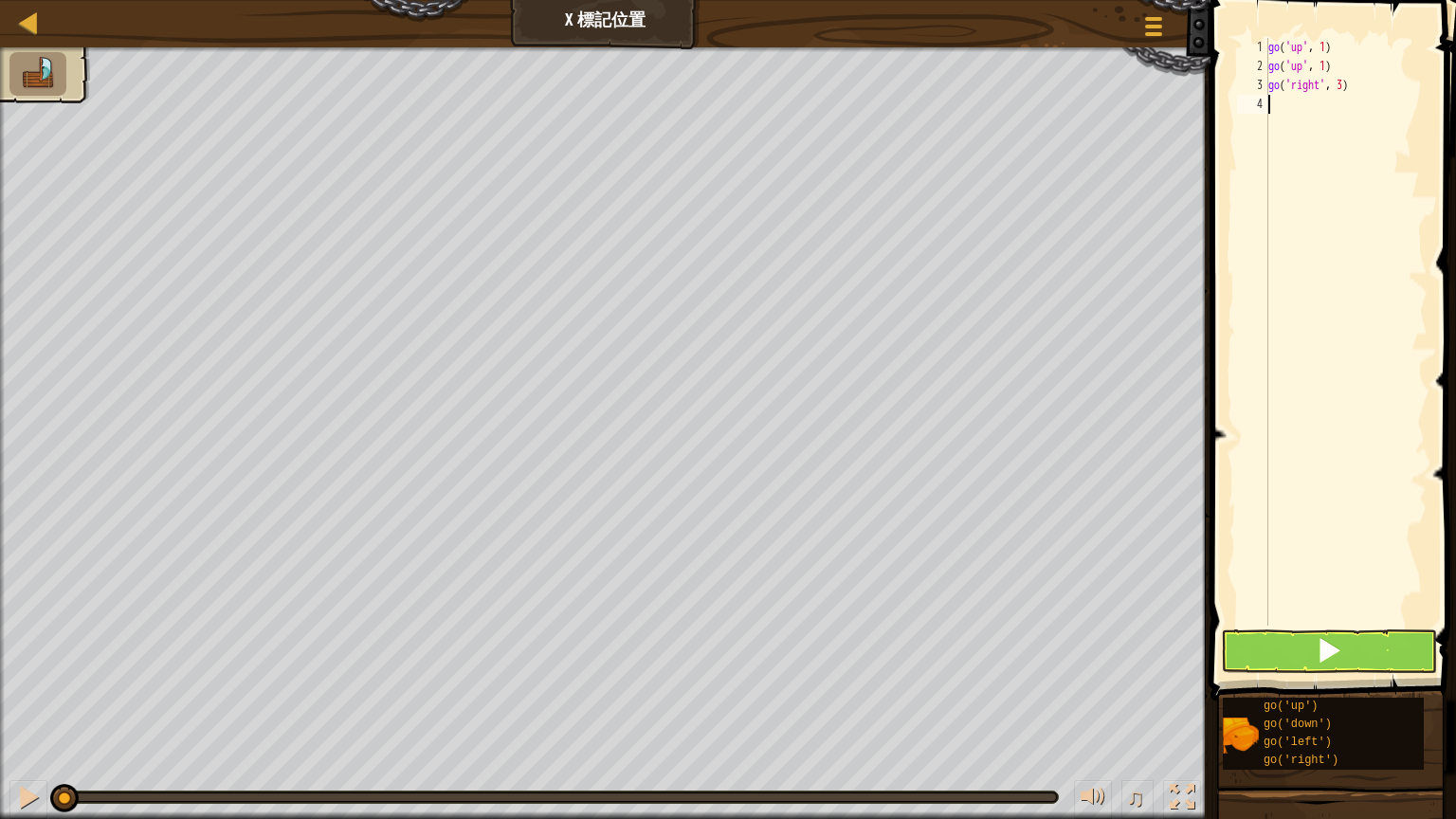 type on "g" 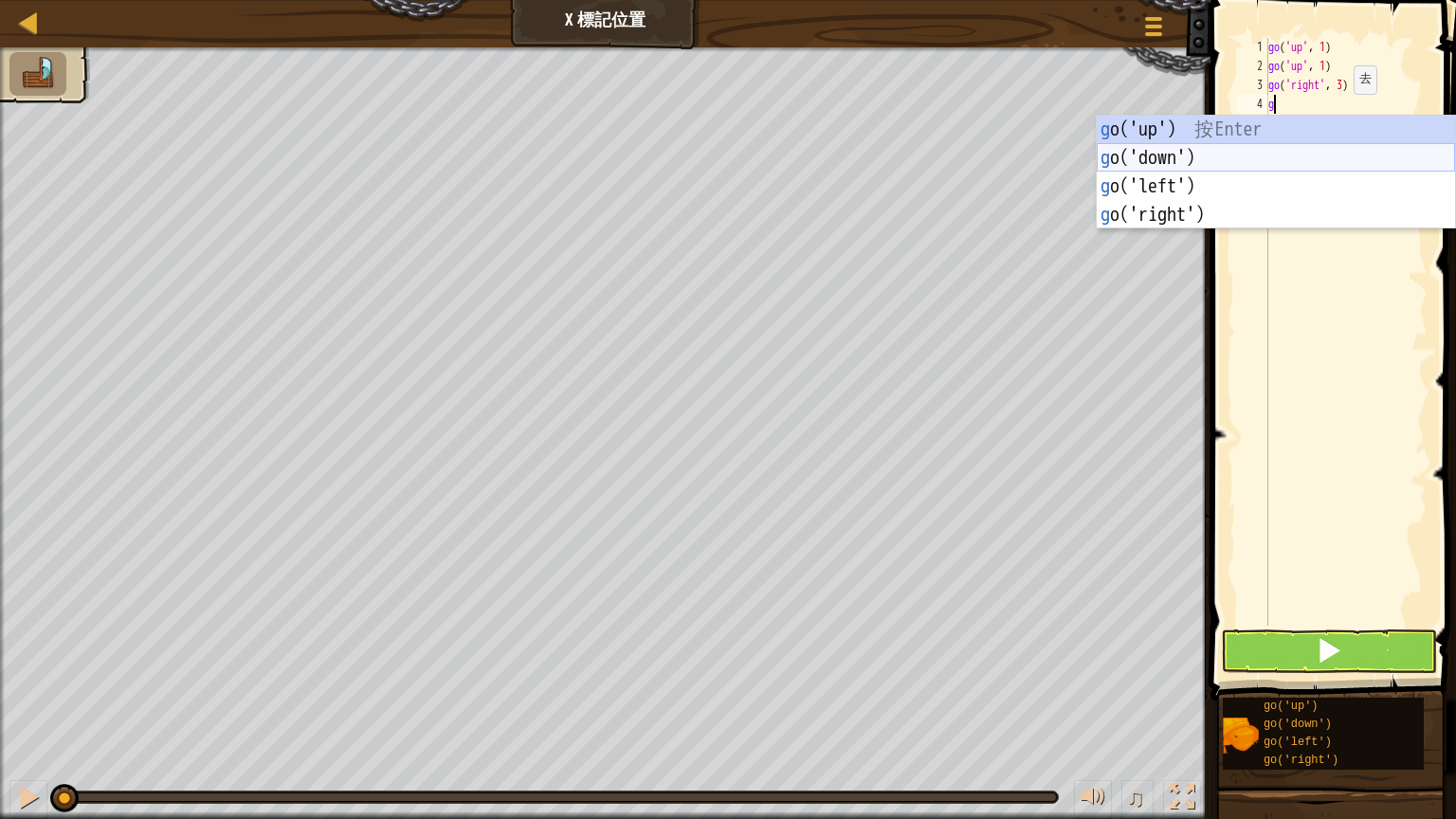 click on "g o('up') 按 Enter g o('down') 按 Enter g o('left') 按 Enter g o('right') 按 Enter" at bounding box center [1276, 201] 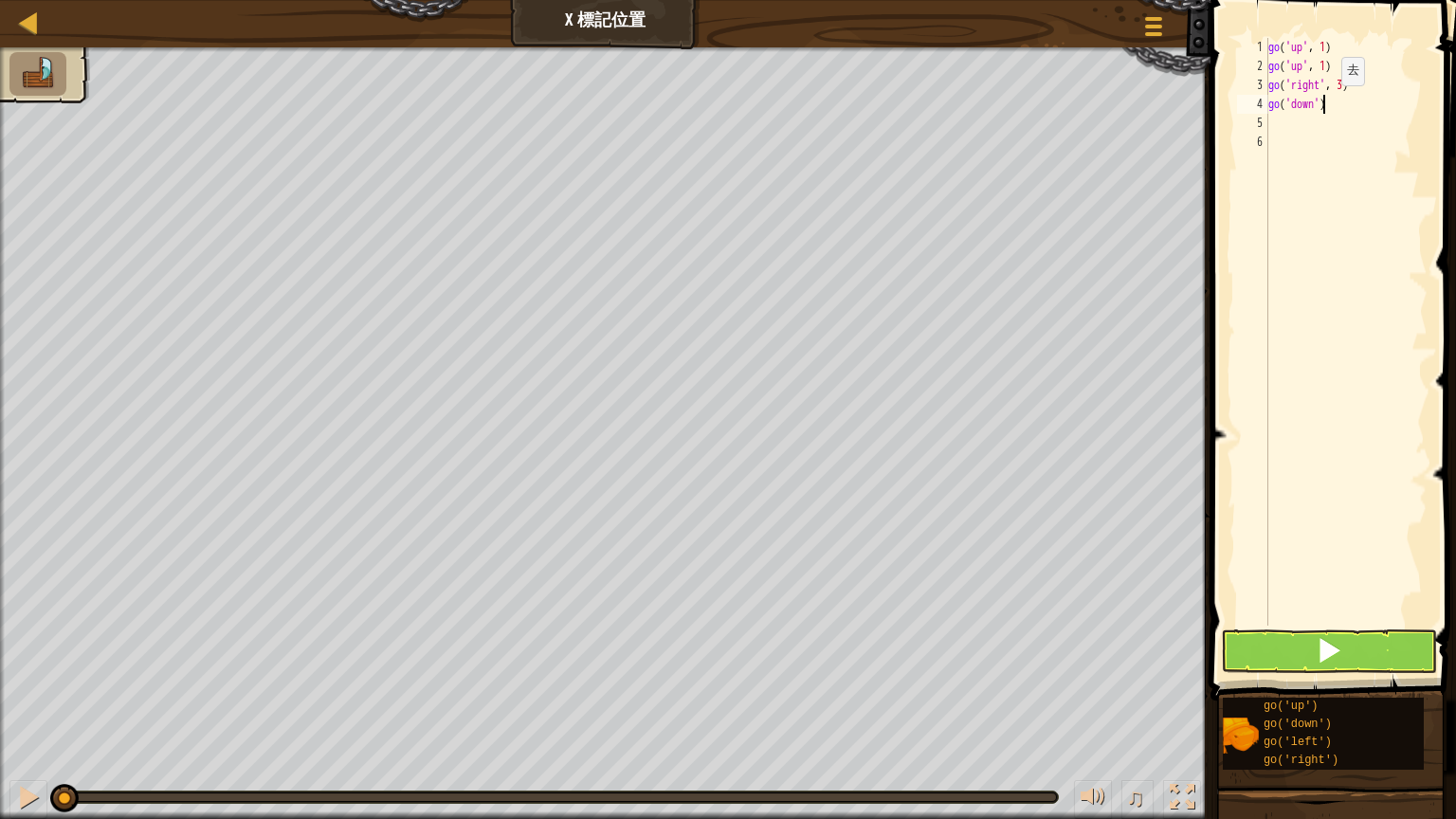 click on "go ( 'up' ,   1 ) go ( 'up' ,   1 ) go ( 'right' ,   3 ) go ( 'down' )" at bounding box center (1346, 351) 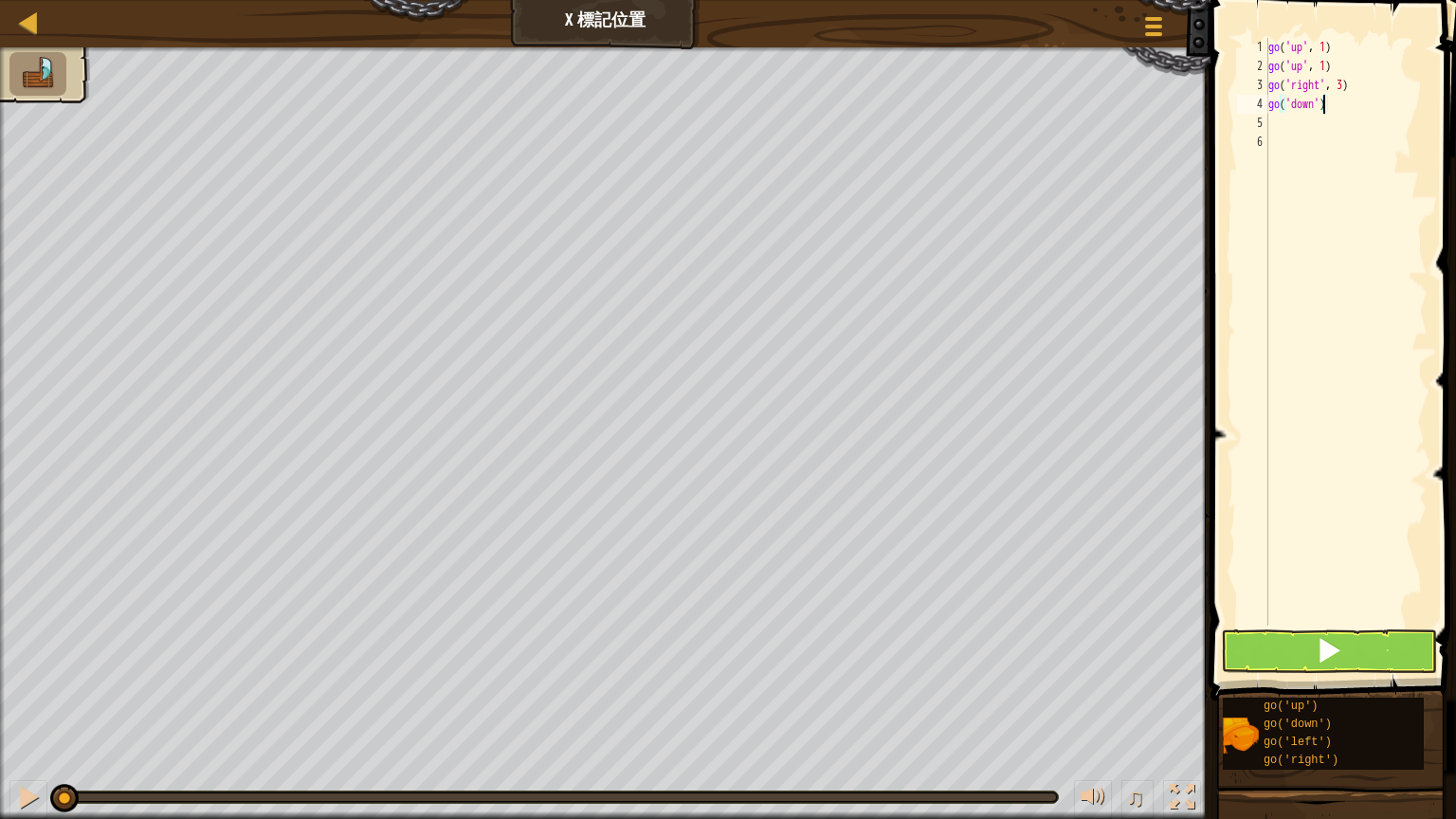 type on "go('down',2)" 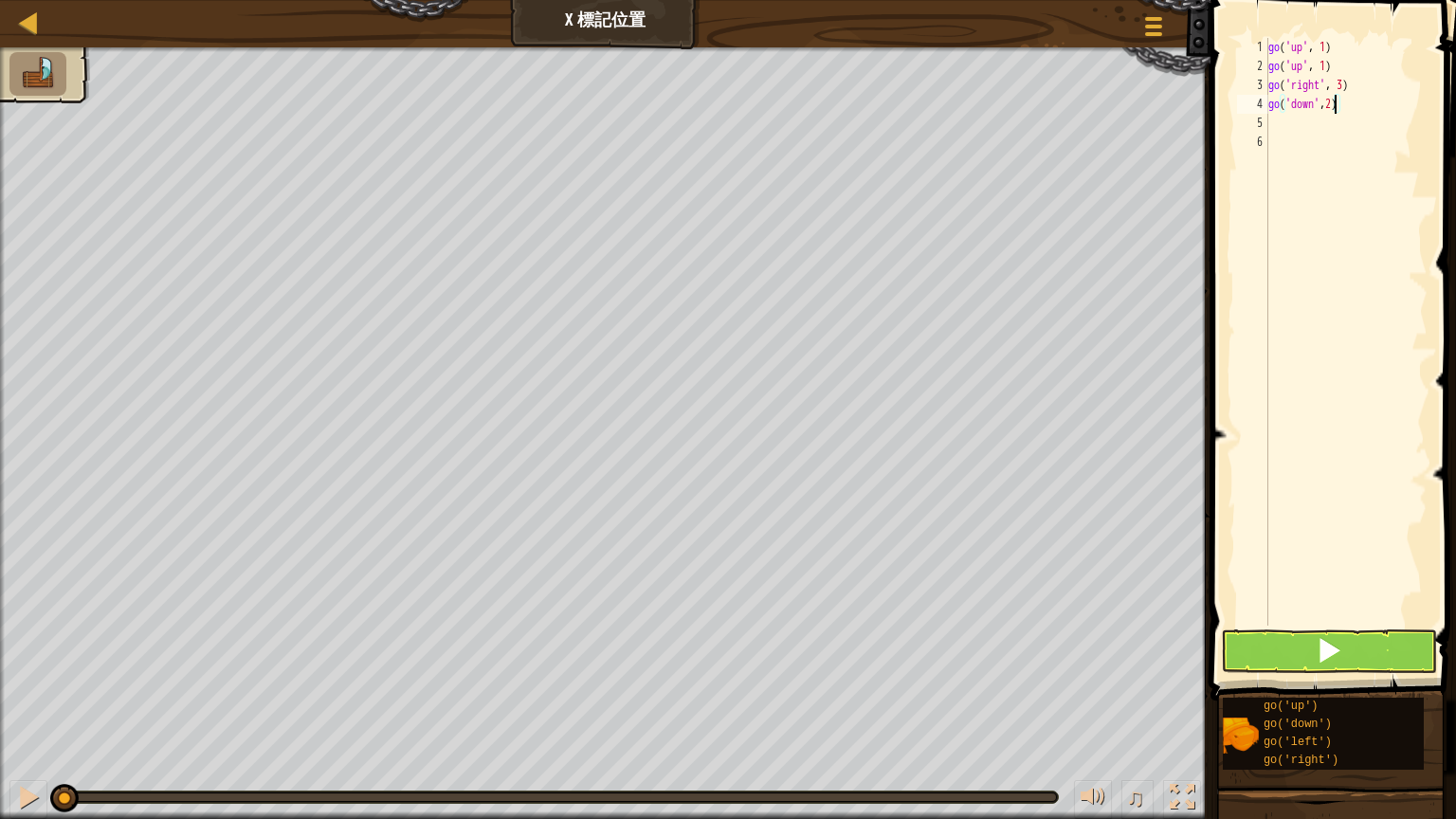 click on "go ( 'up' ,   1 ) go ( 'up' ,   1 ) go ( 'right' ,   3 ) go ( 'down' , 2 )" at bounding box center [1346, 351] 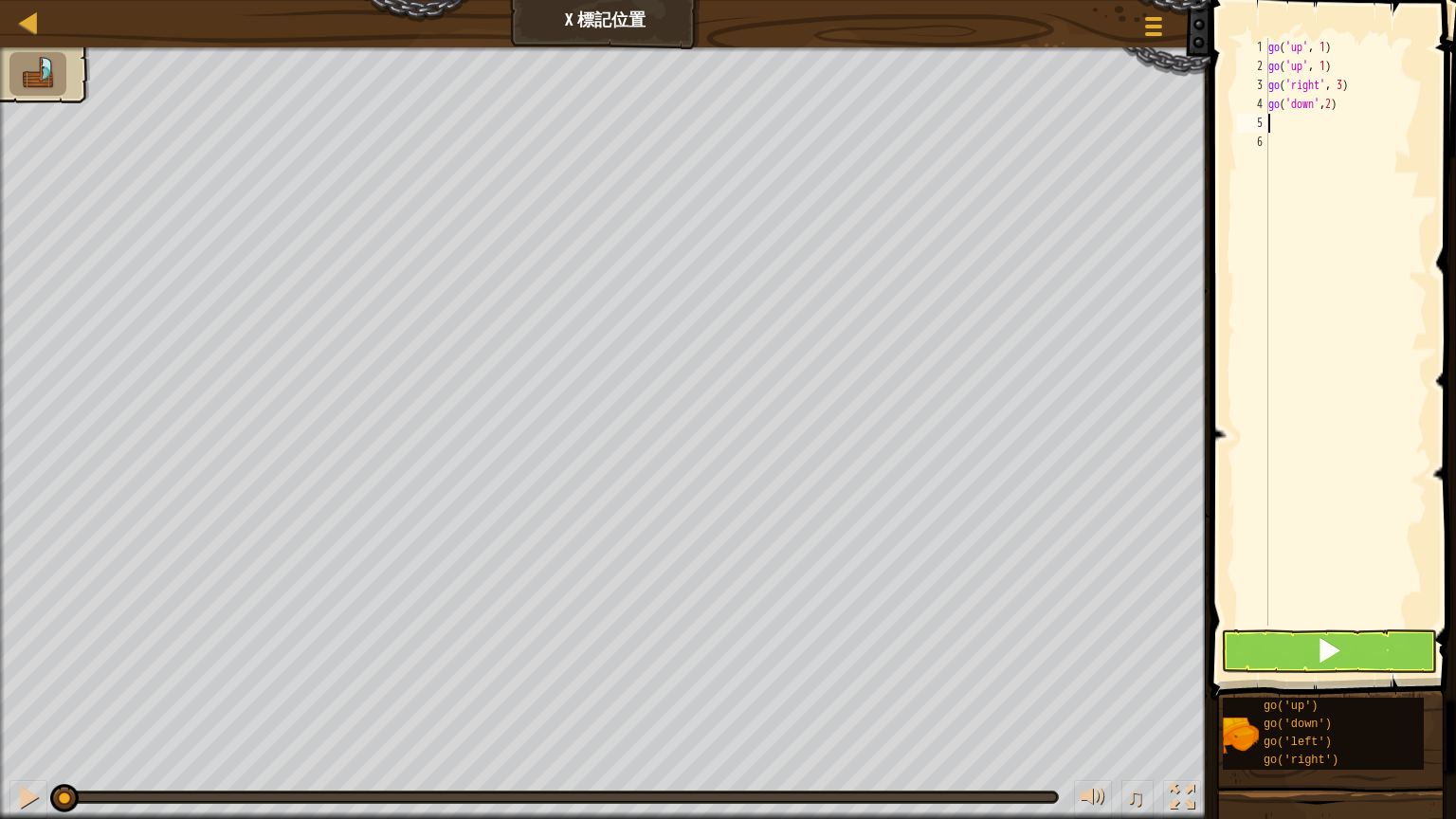 type on "g" 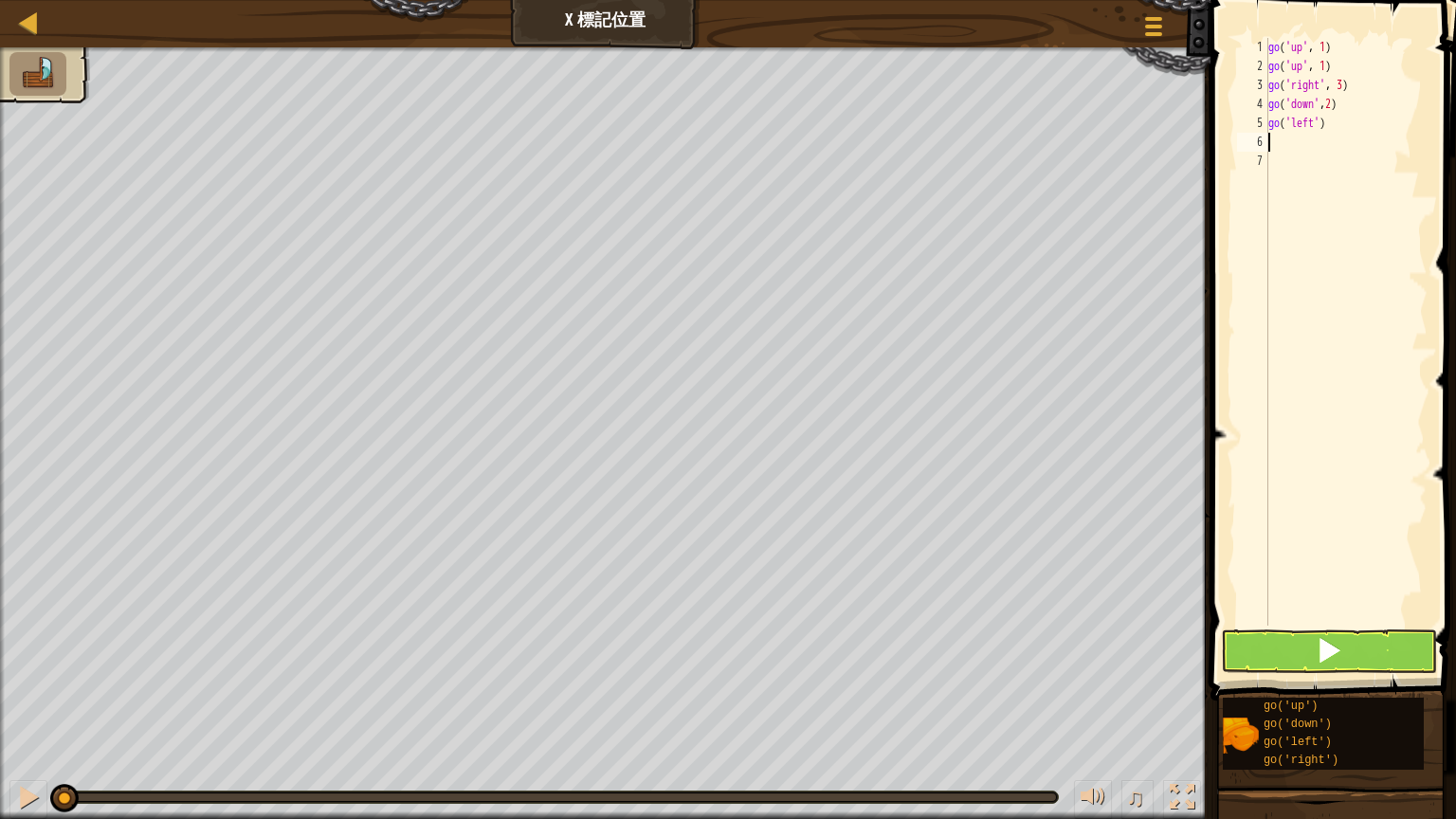 type 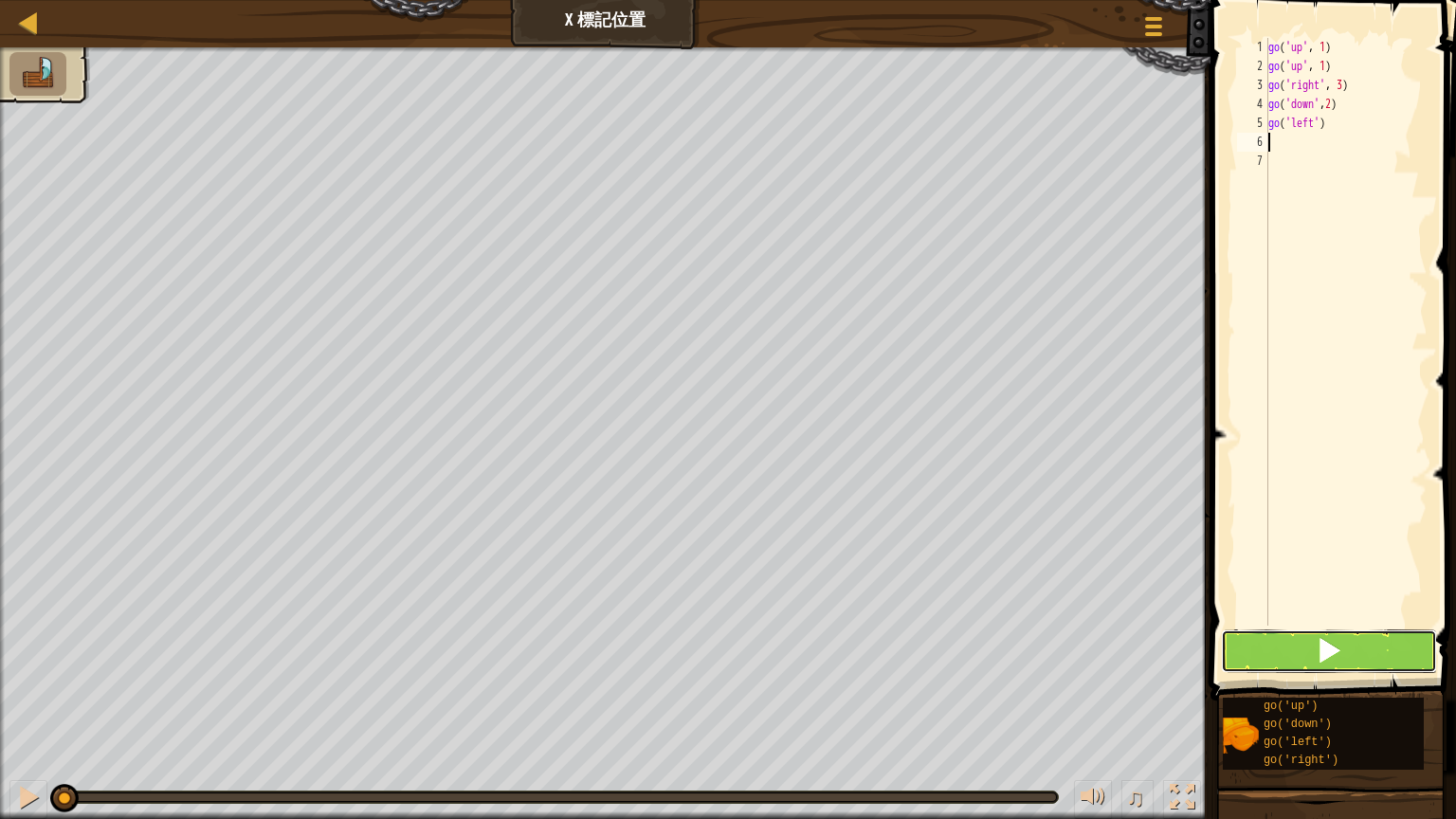 click at bounding box center (1329, 651) 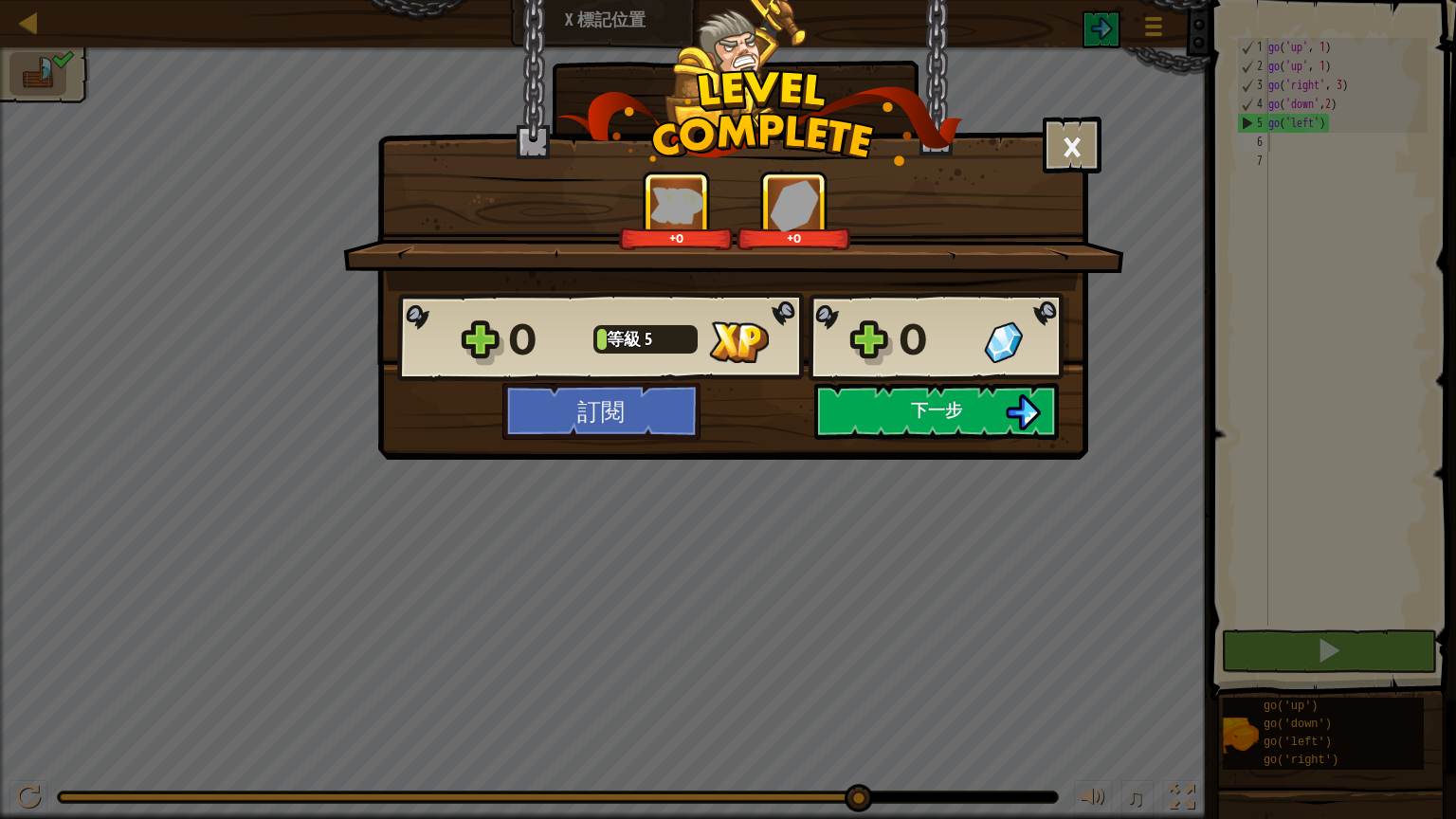 click on "0 等級 5 0" at bounding box center (733, 337) 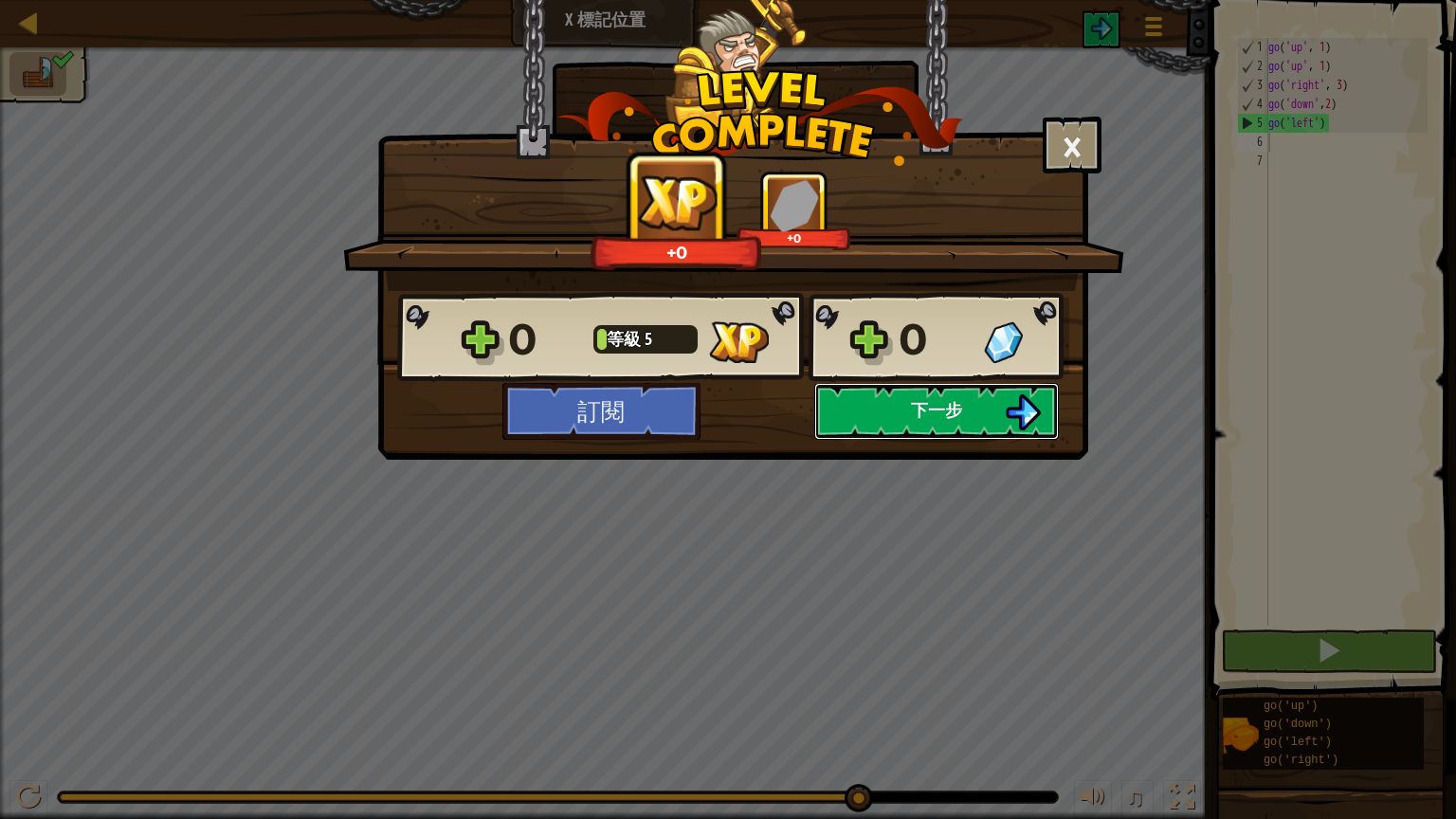 click on "下一步" at bounding box center [937, 411] 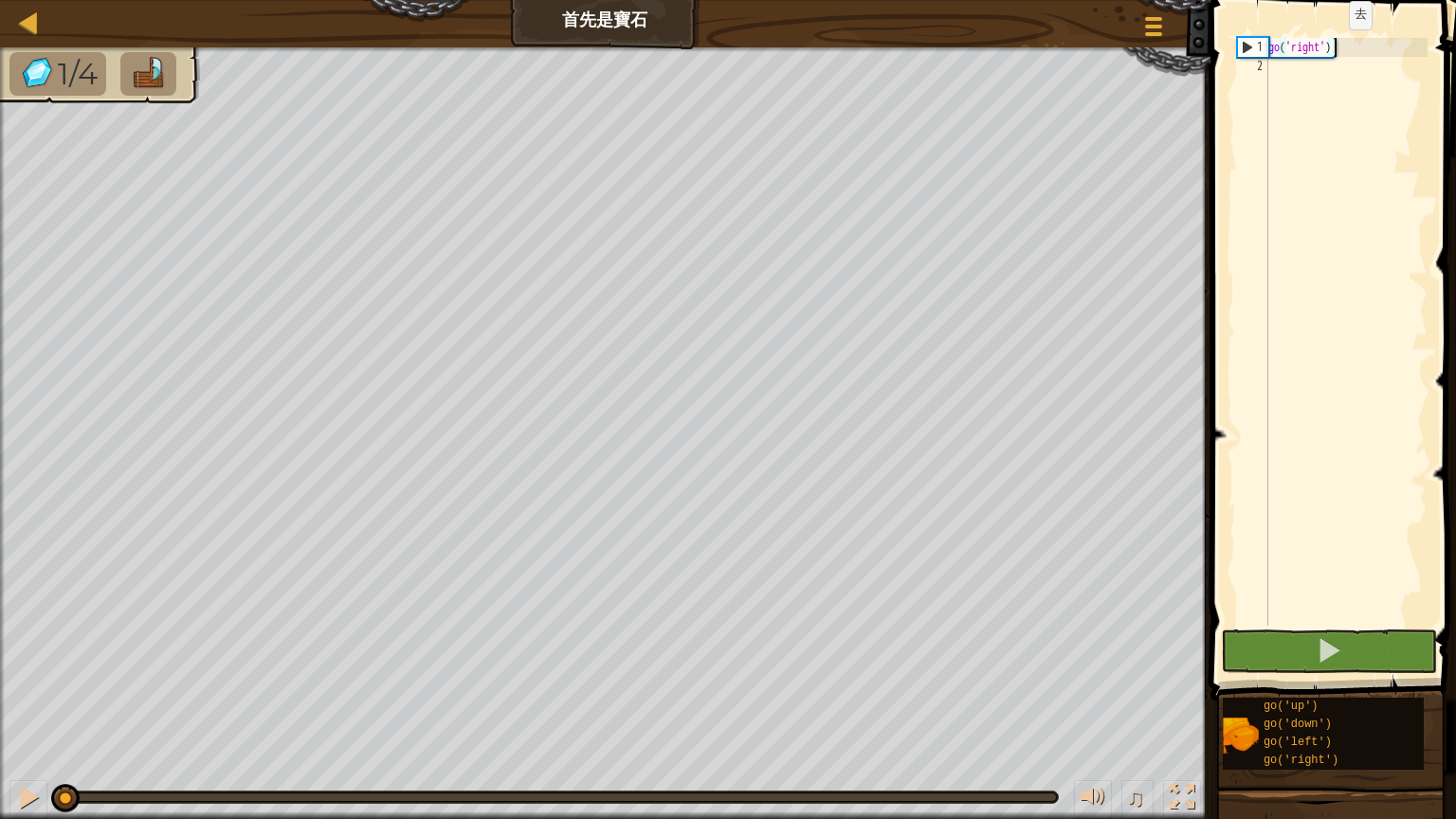 click on "go ( 'right' )" at bounding box center (1346, 351) 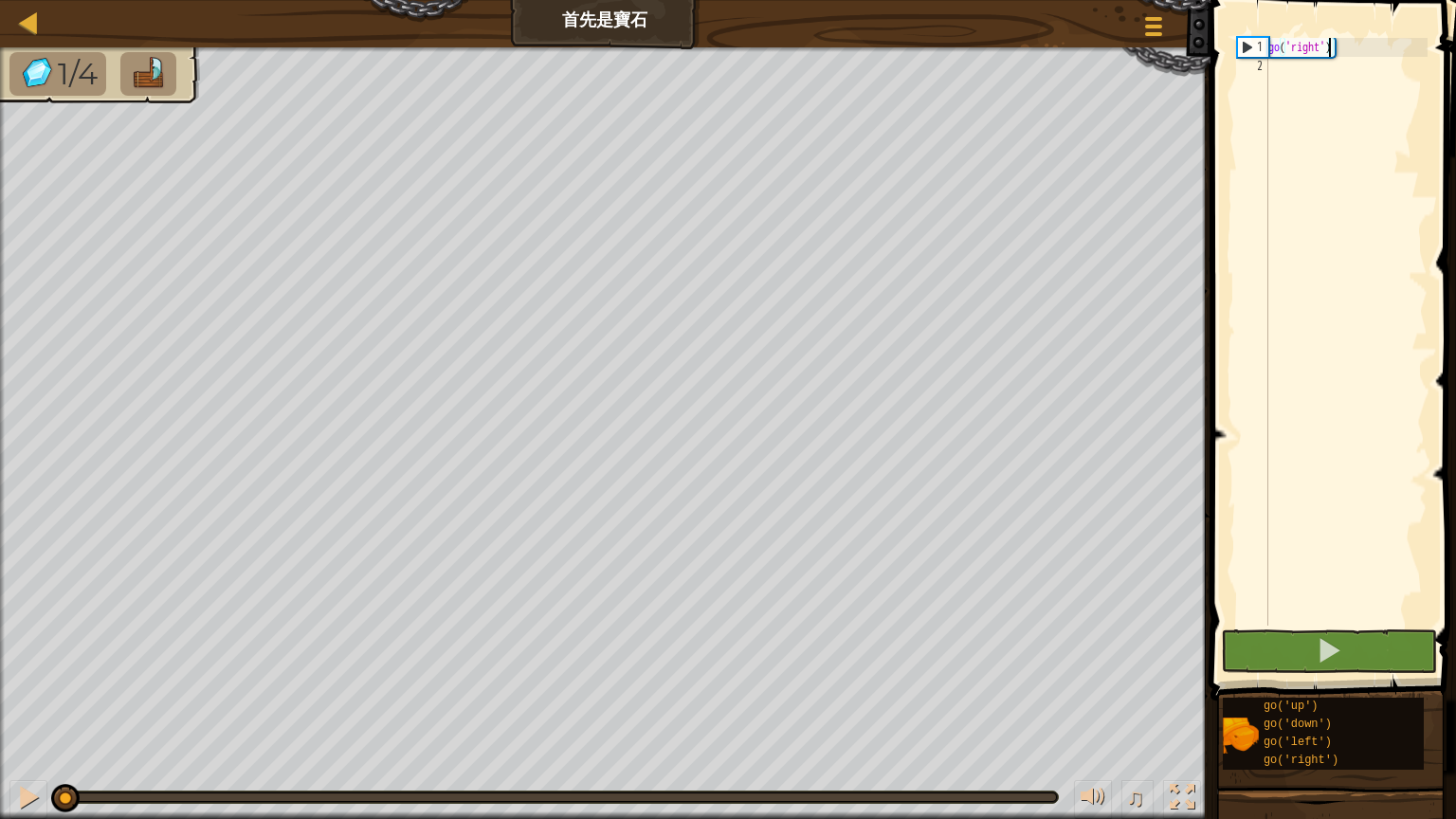 type on "go('right',2)" 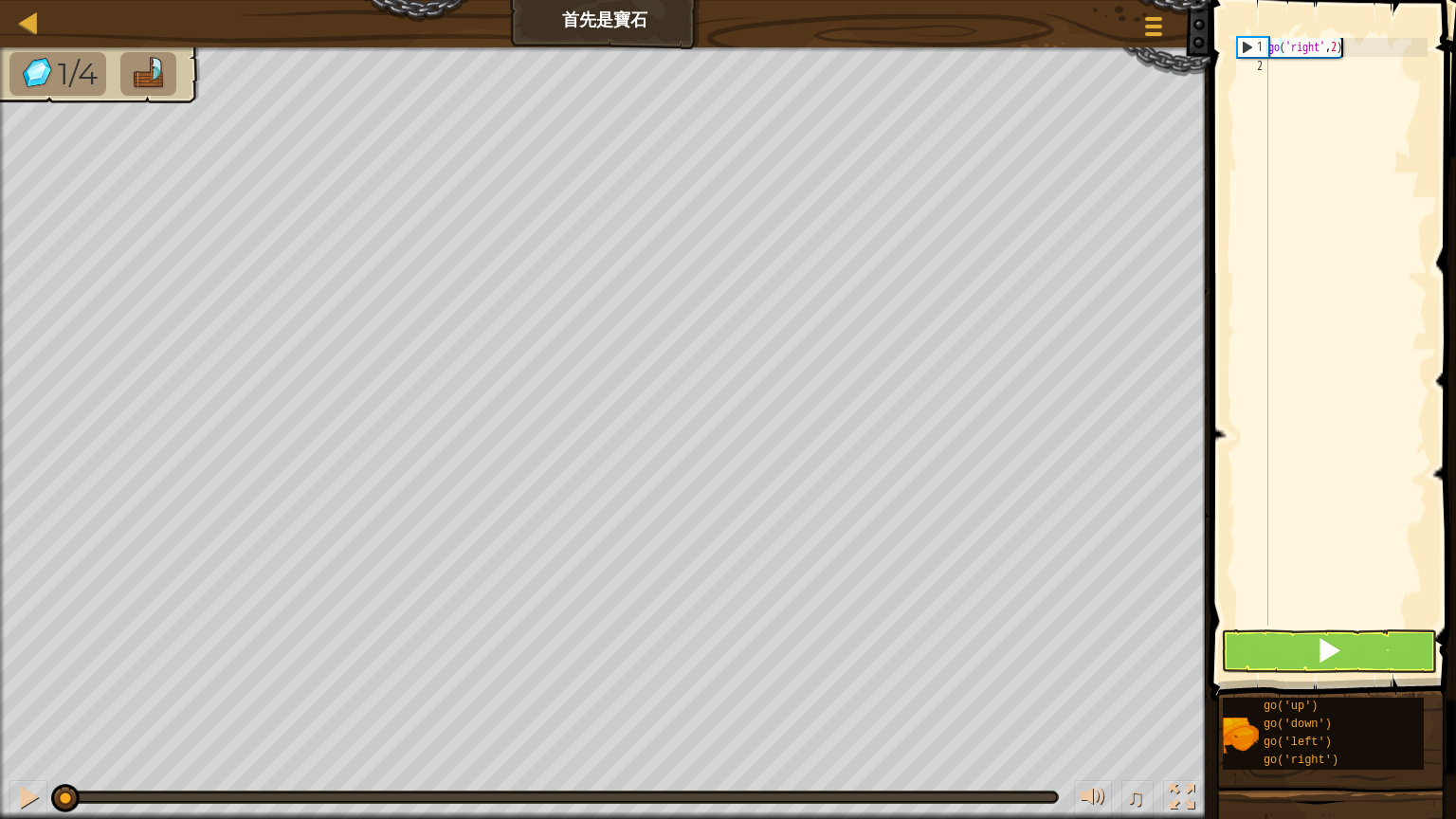 scroll, scrollTop: 9, scrollLeft: 8, axis: both 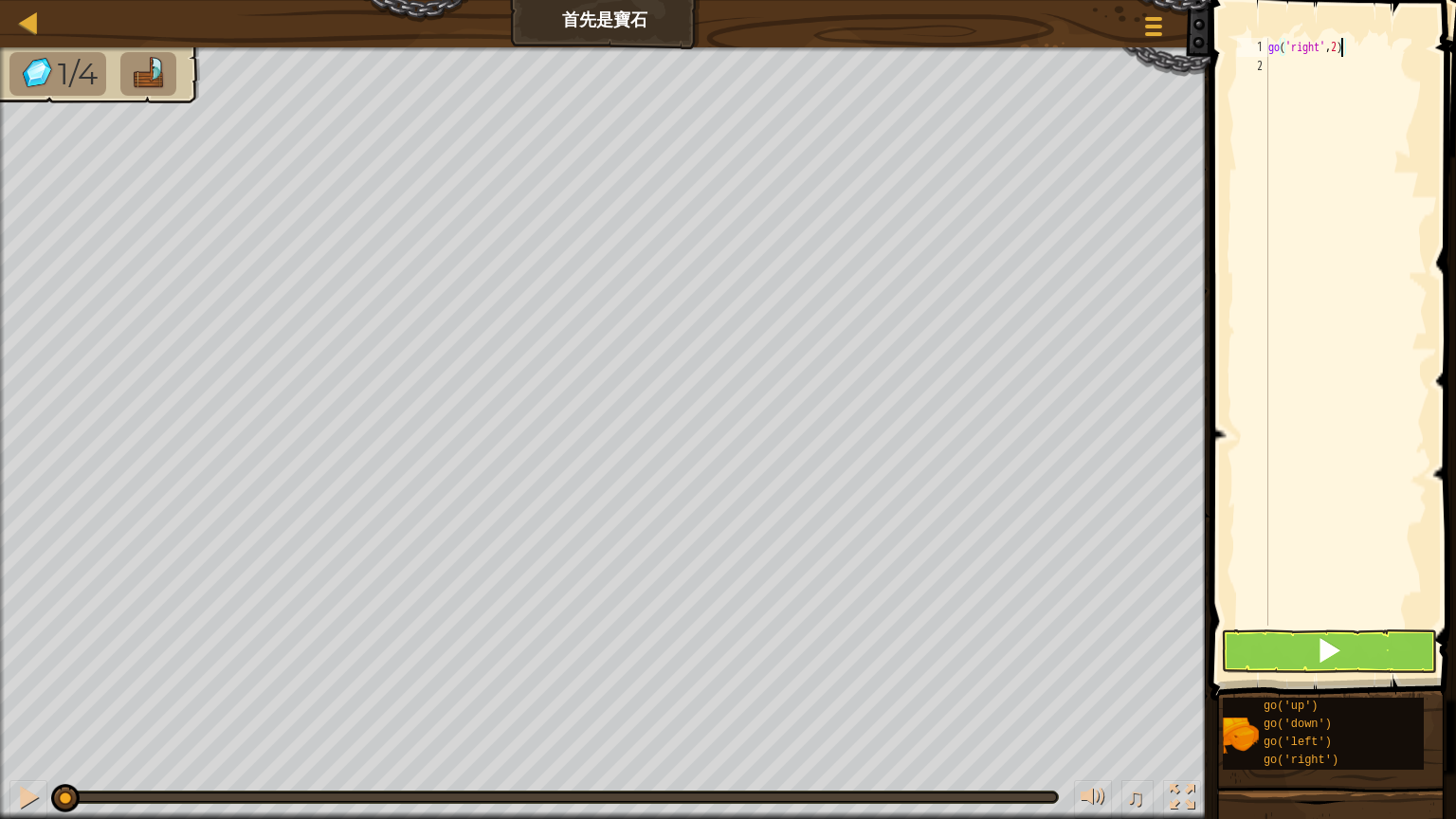 click on "go ( 'right' , 2 )" at bounding box center [1346, 351] 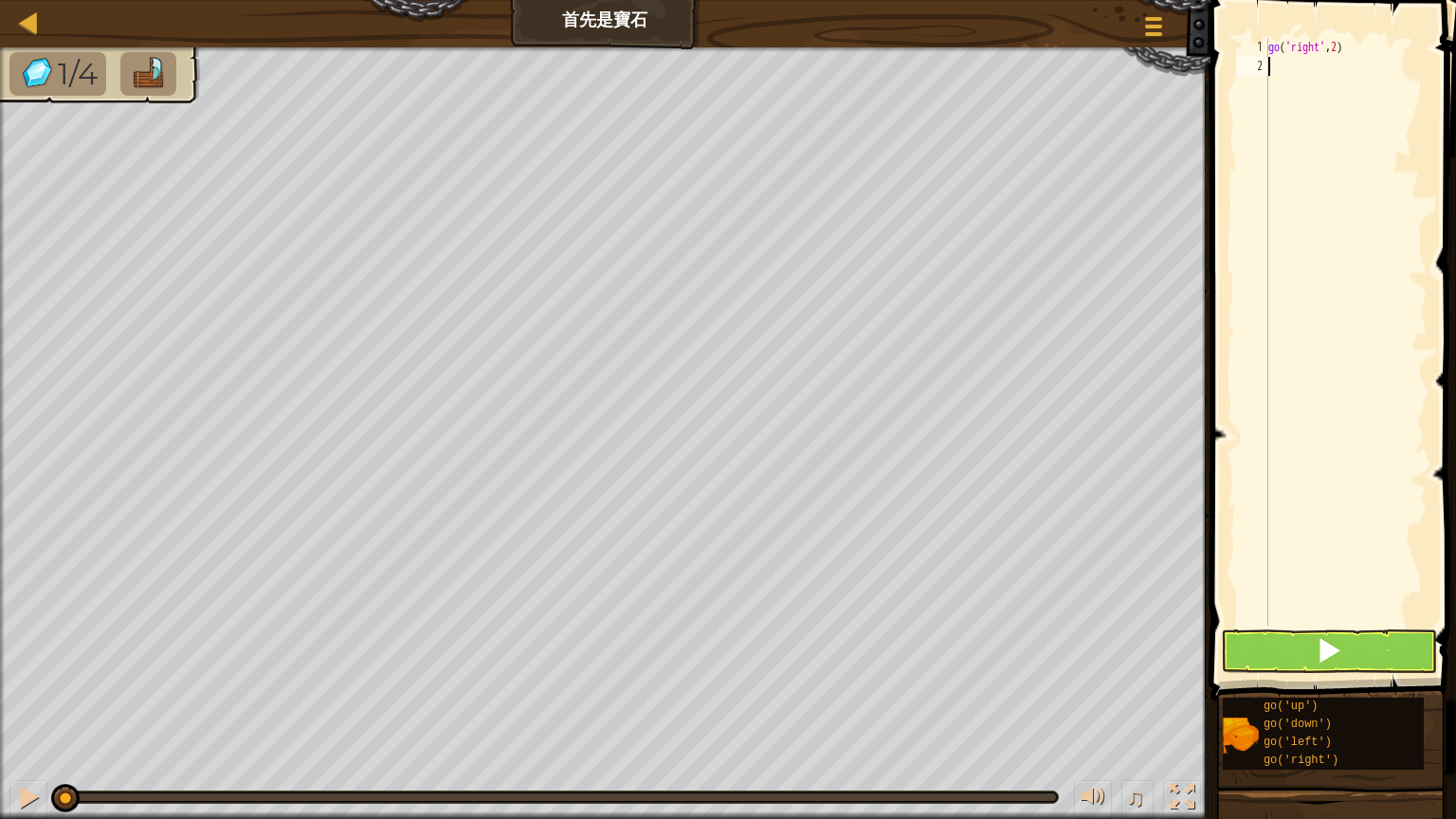 scroll, scrollTop: 9, scrollLeft: 0, axis: vertical 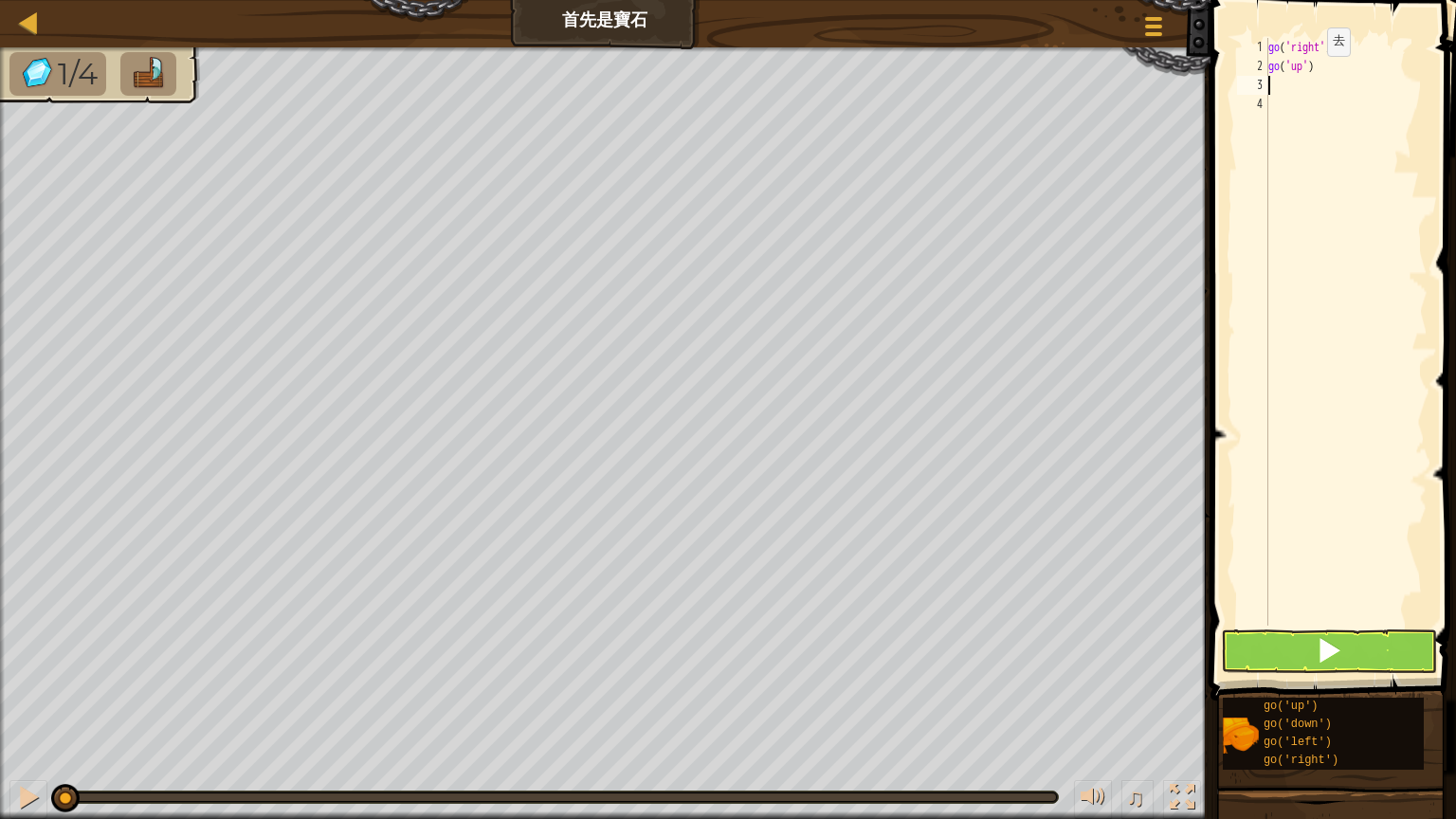 type on "g" 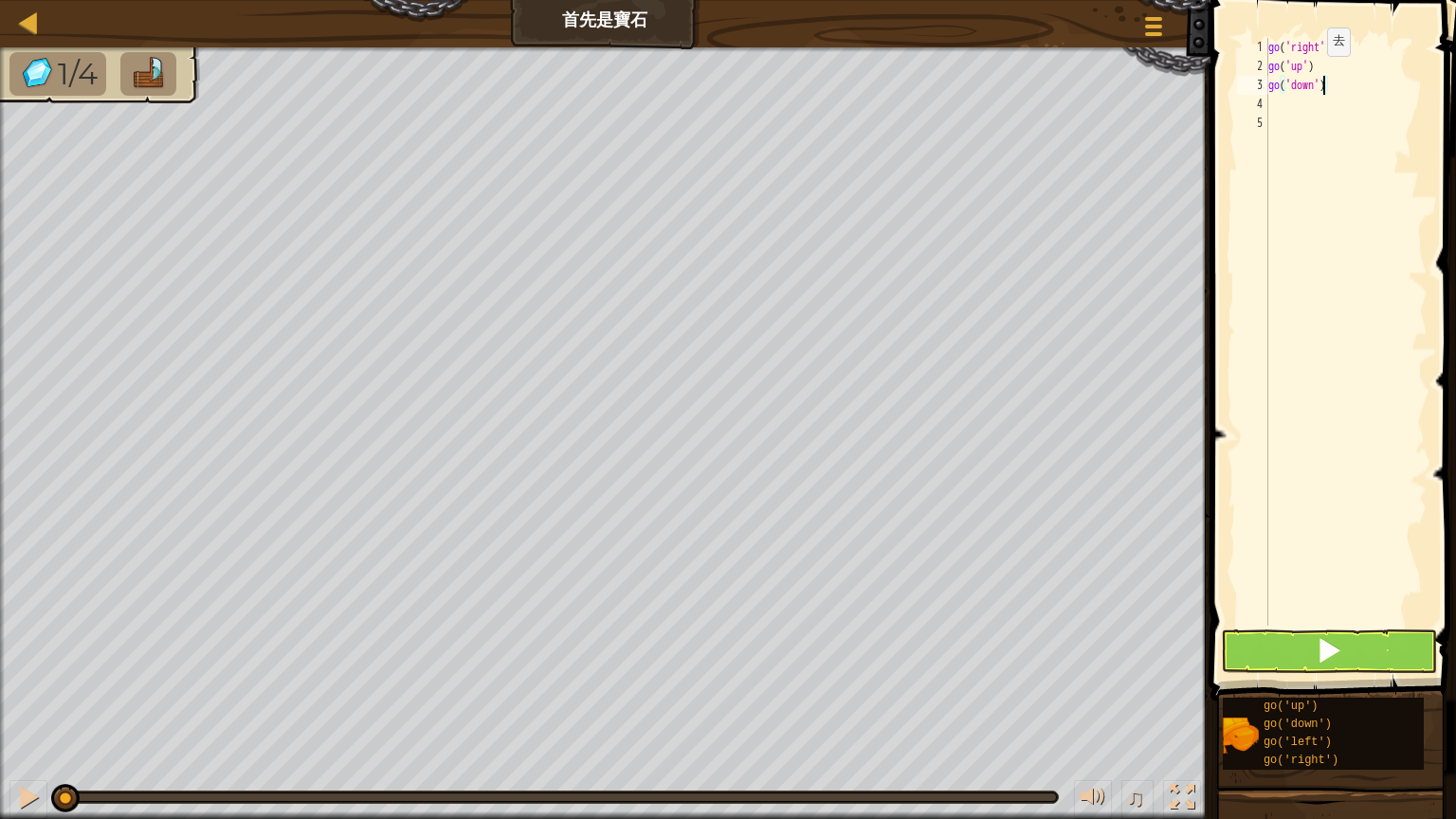 scroll, scrollTop: 9, scrollLeft: 8, axis: both 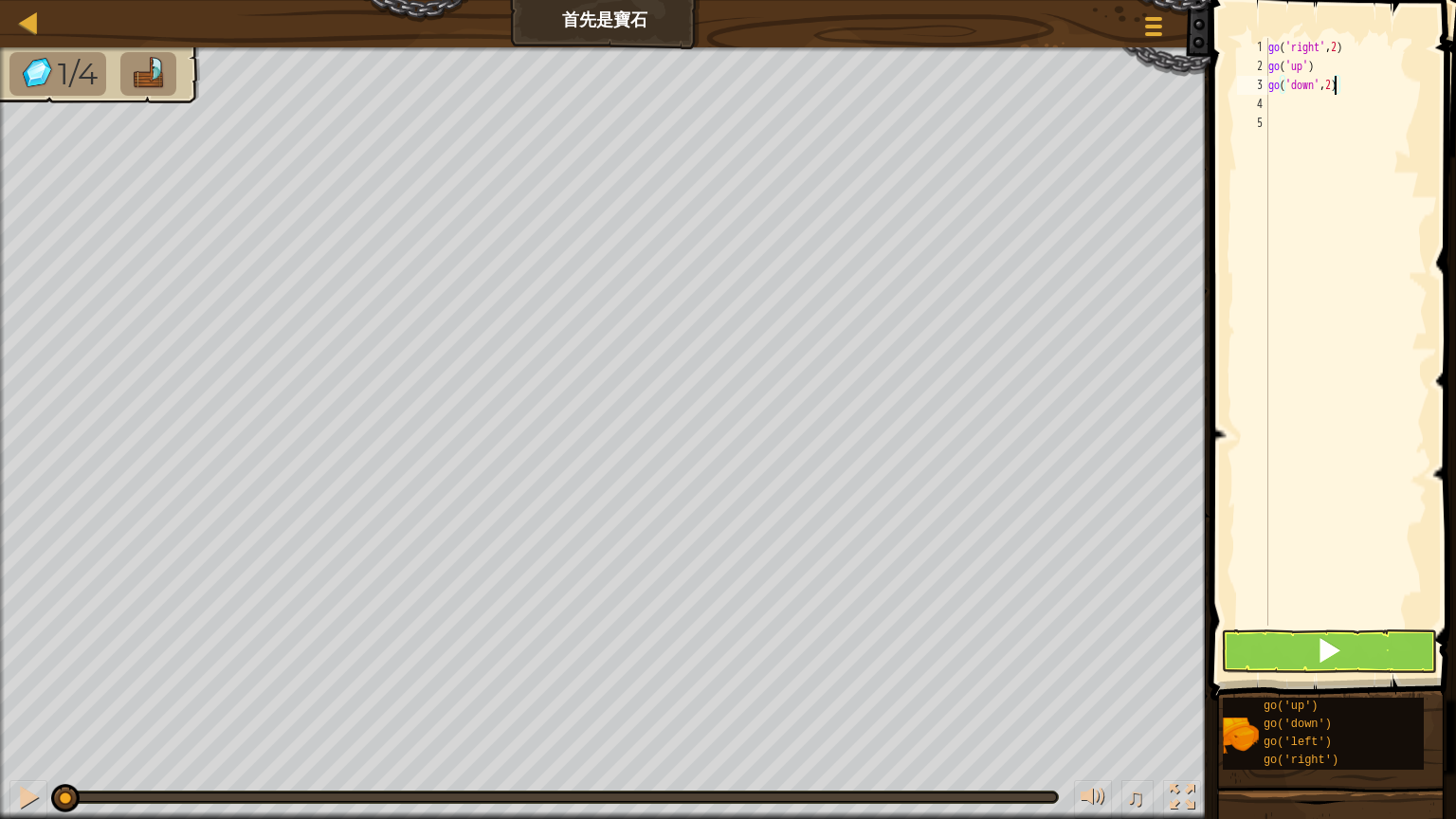 click on "go ( 'right' , 2 ) go ( 'up' ) go ( 'down' , 2 )" at bounding box center [1346, 351] 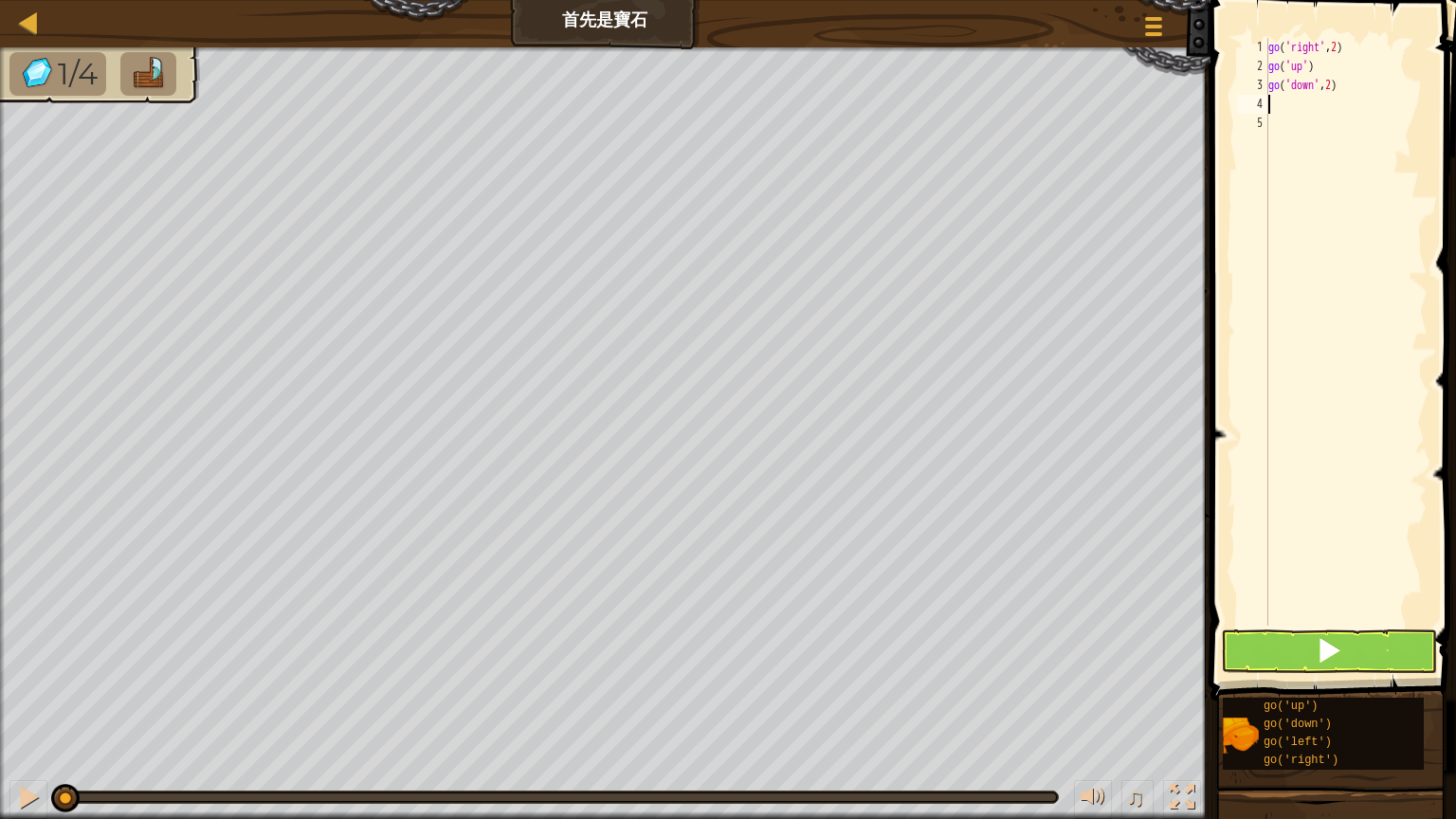 type on "g" 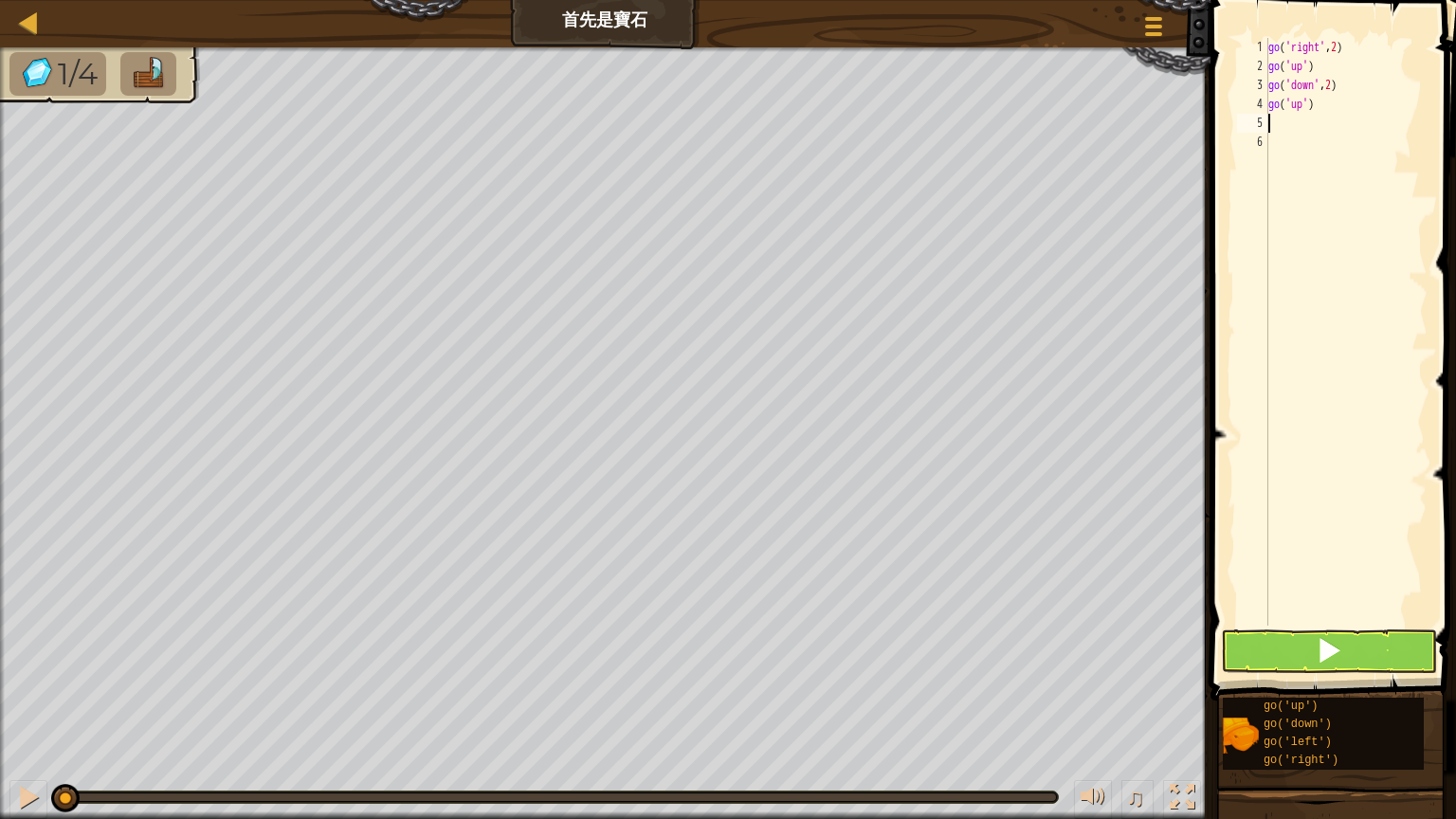 type on "g" 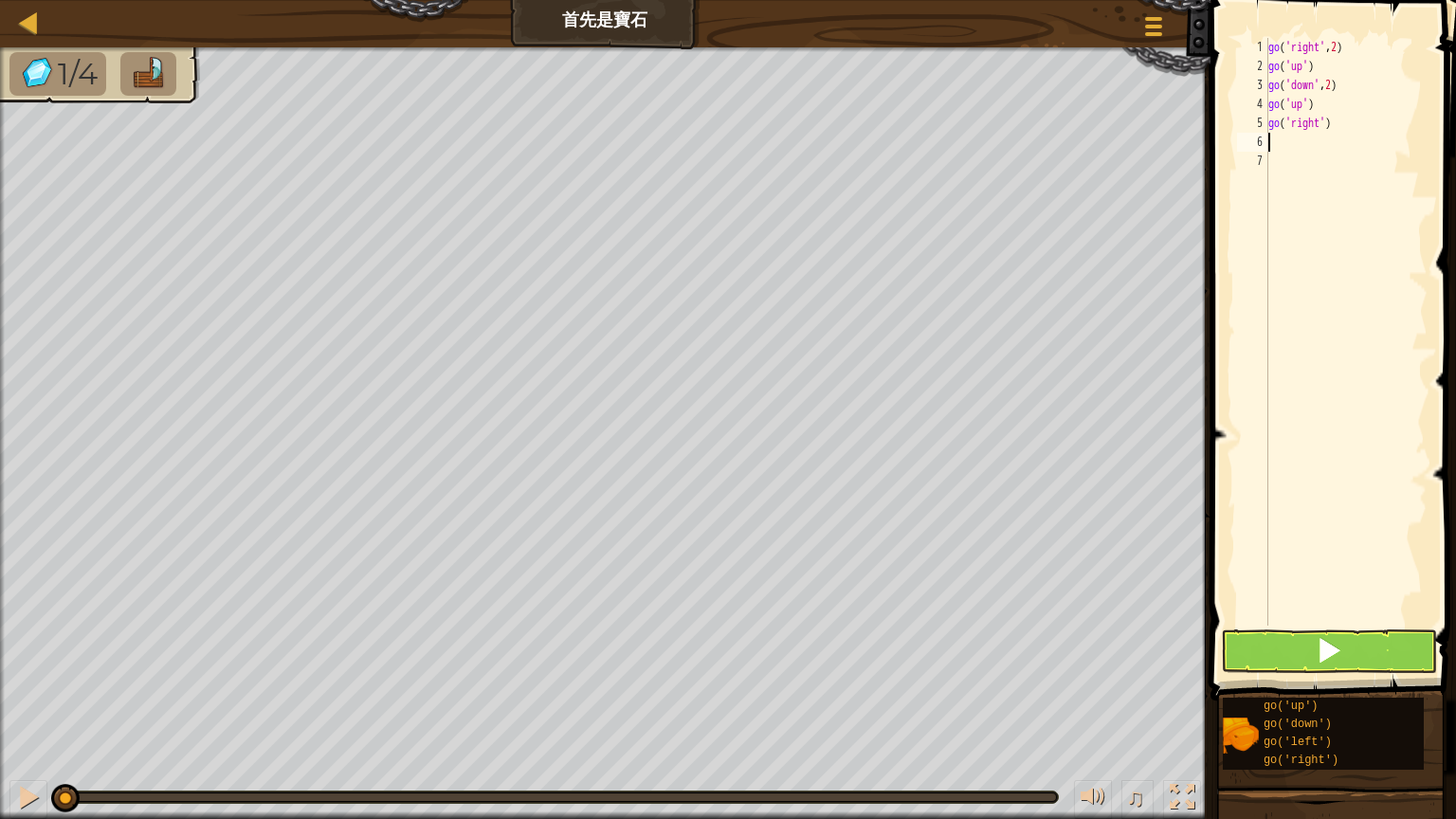 type 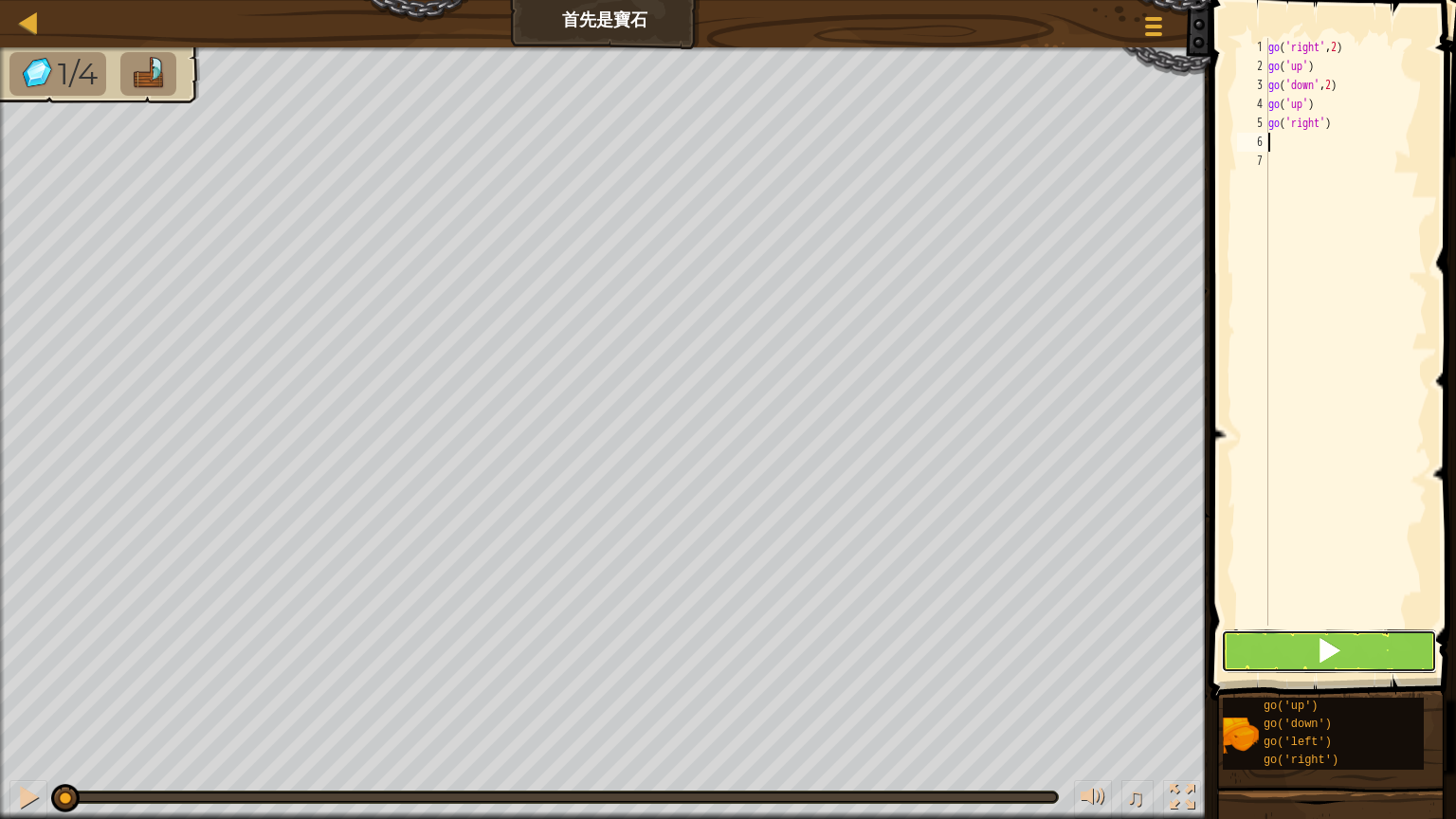 click at bounding box center (1329, 651) 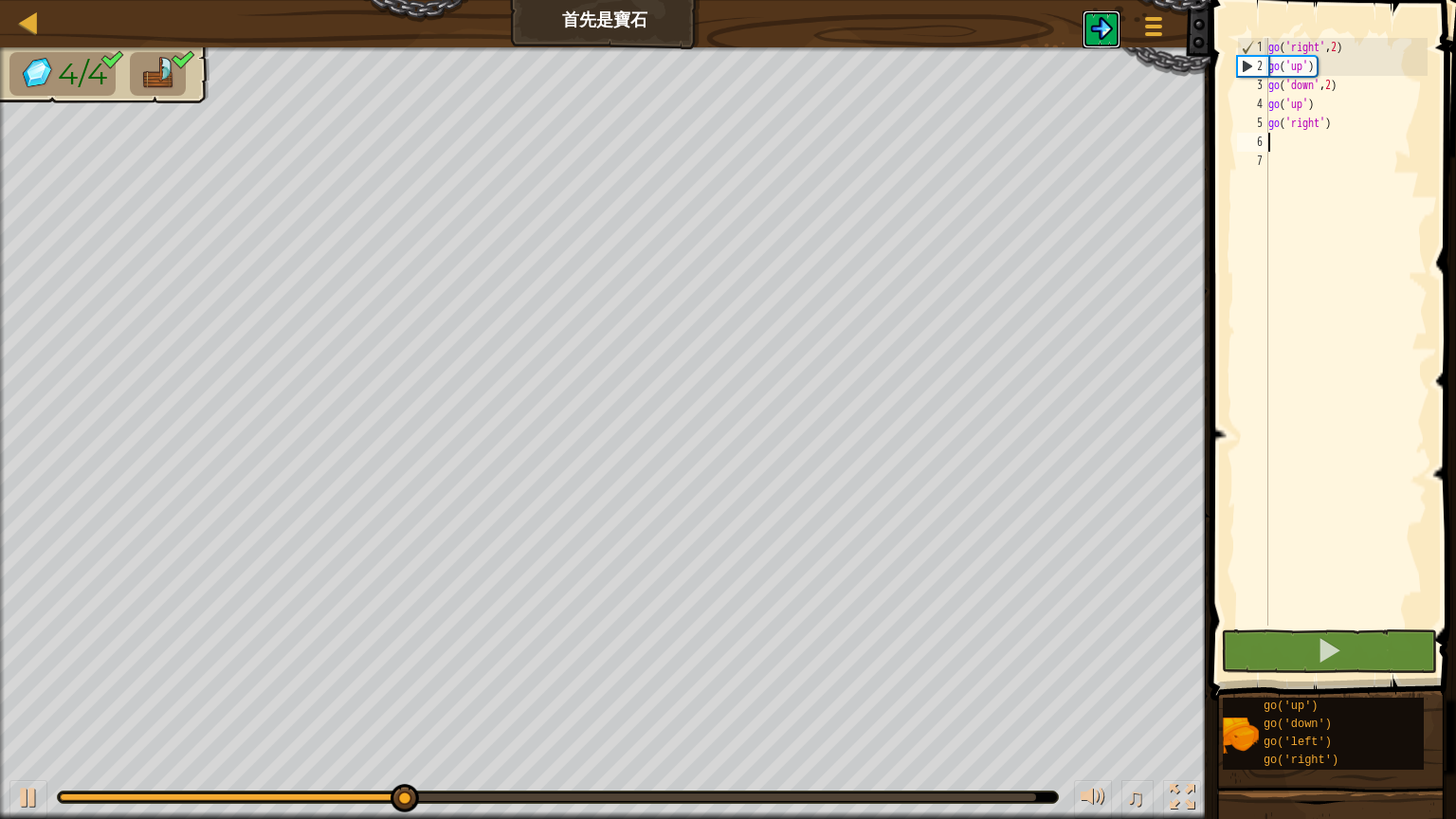 click at bounding box center [1101, 29] 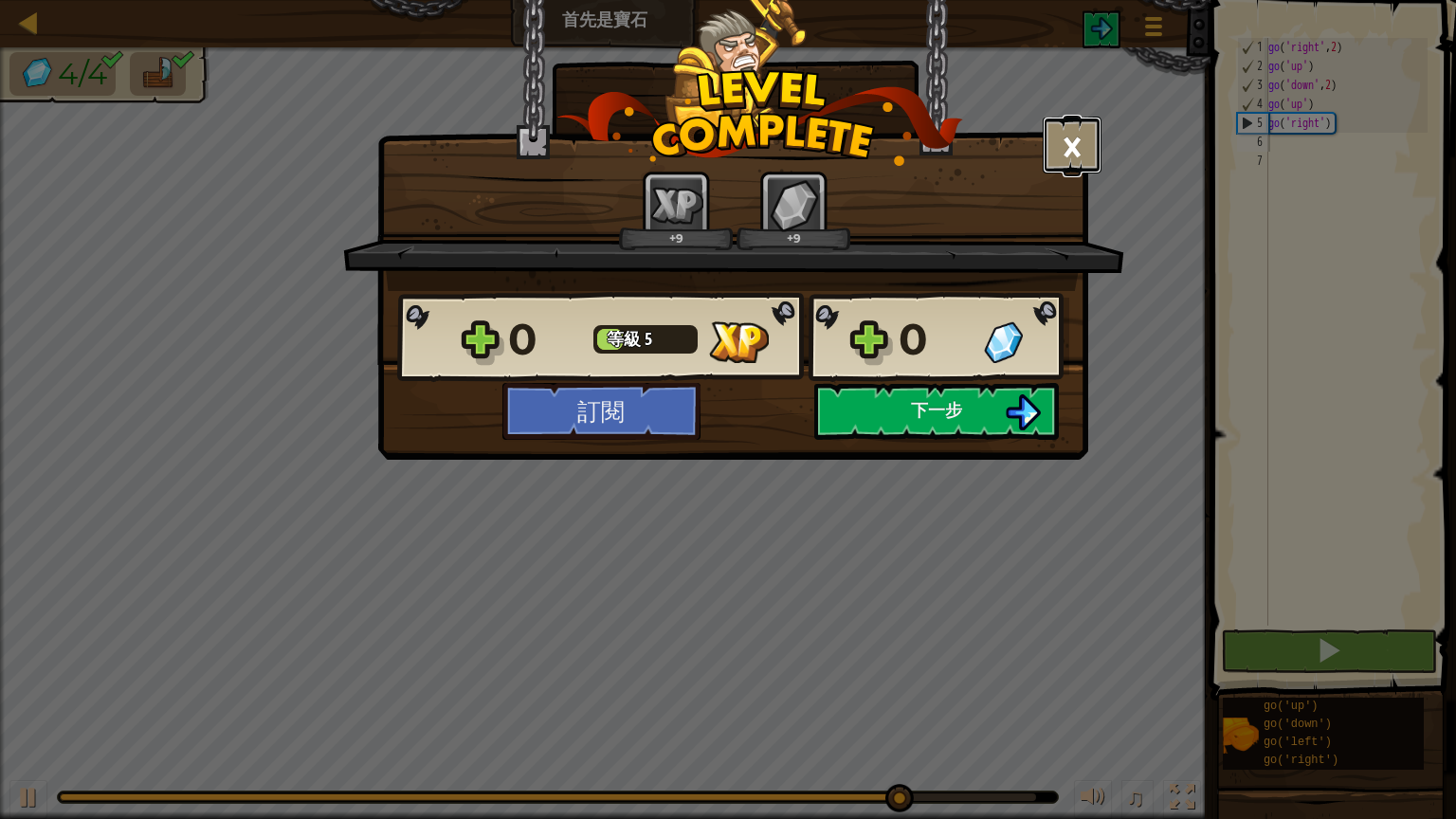 click on "×" at bounding box center (1072, 145) 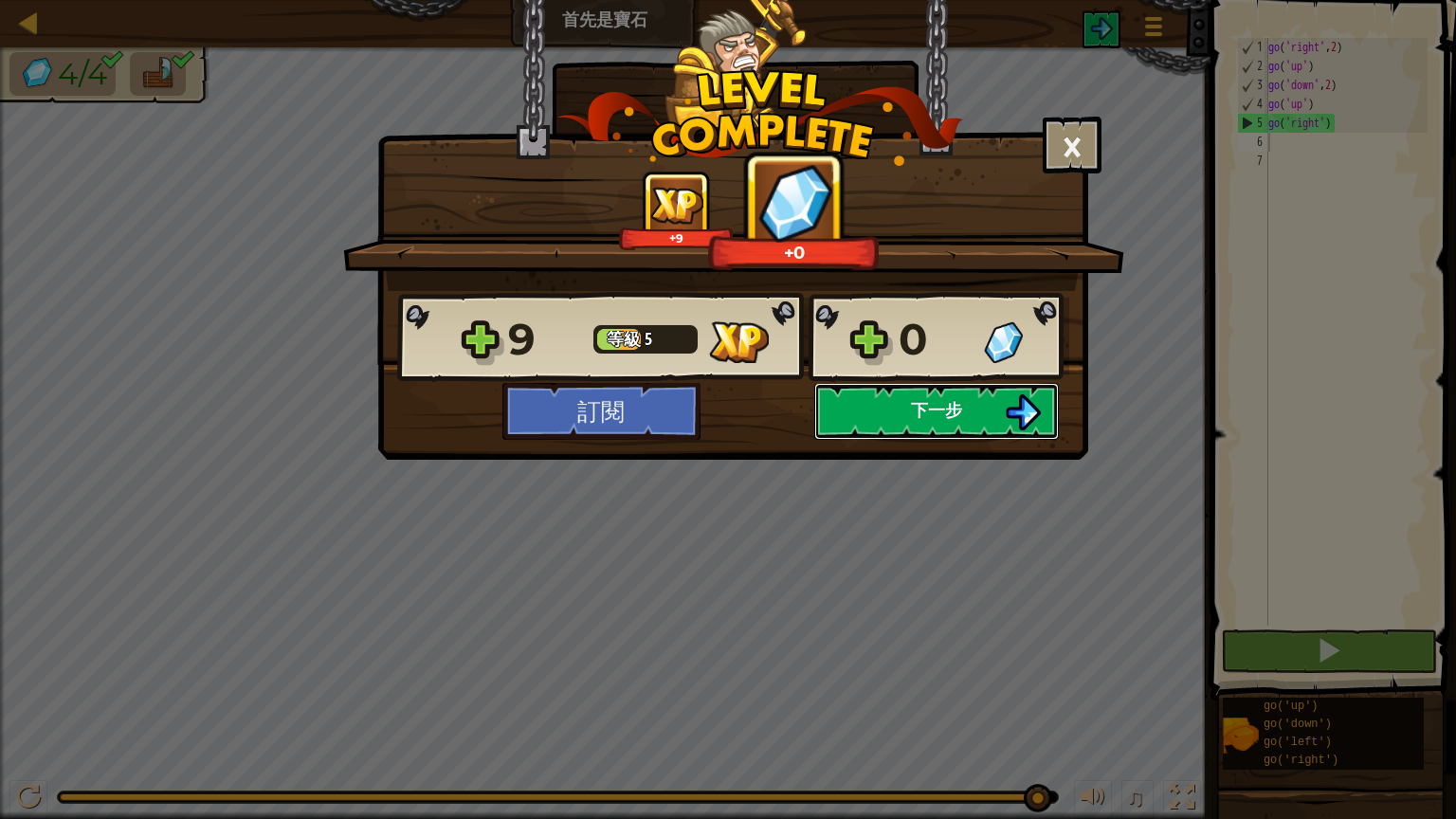 click on "下一步" at bounding box center (937, 411) 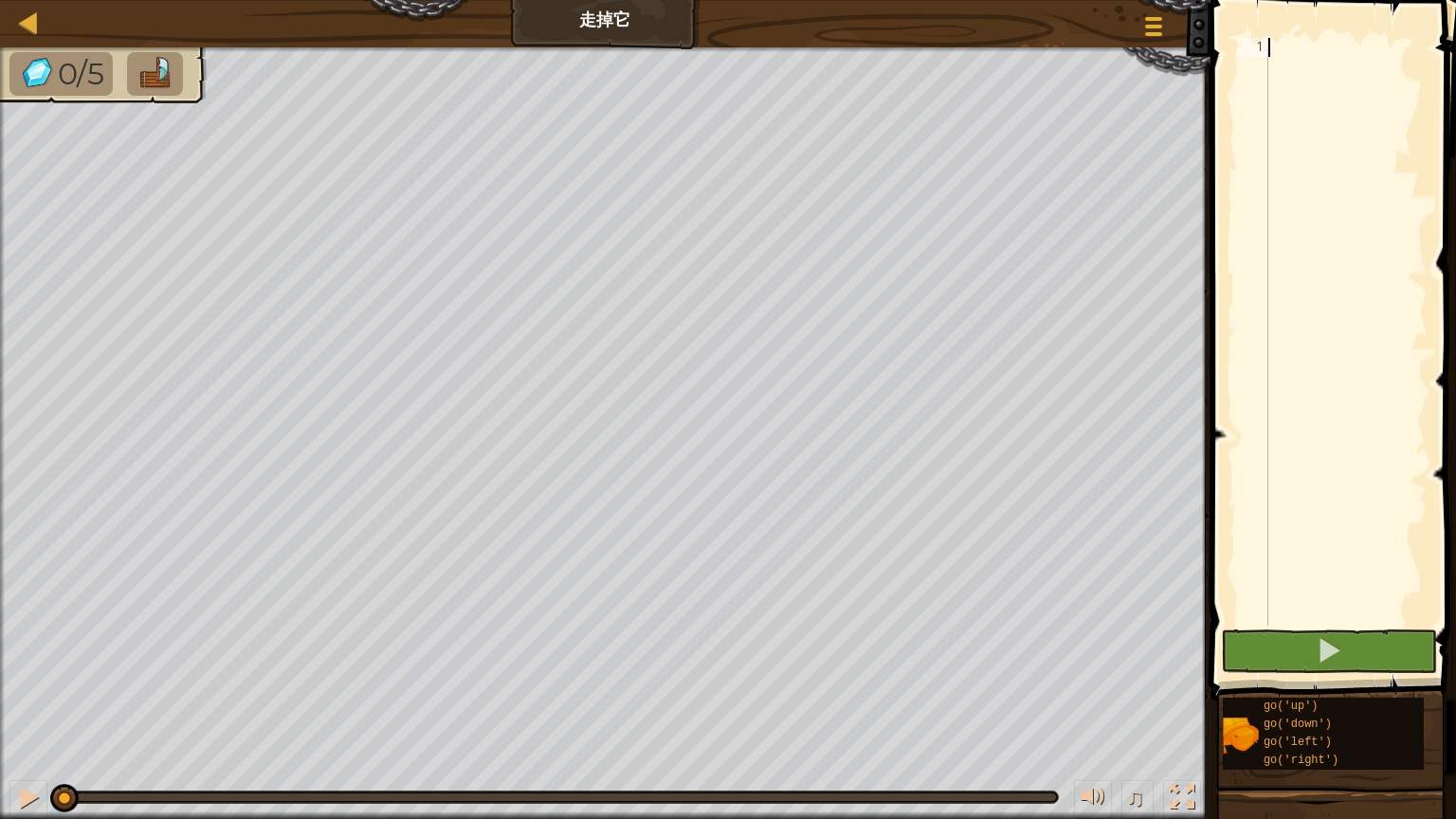type on "g" 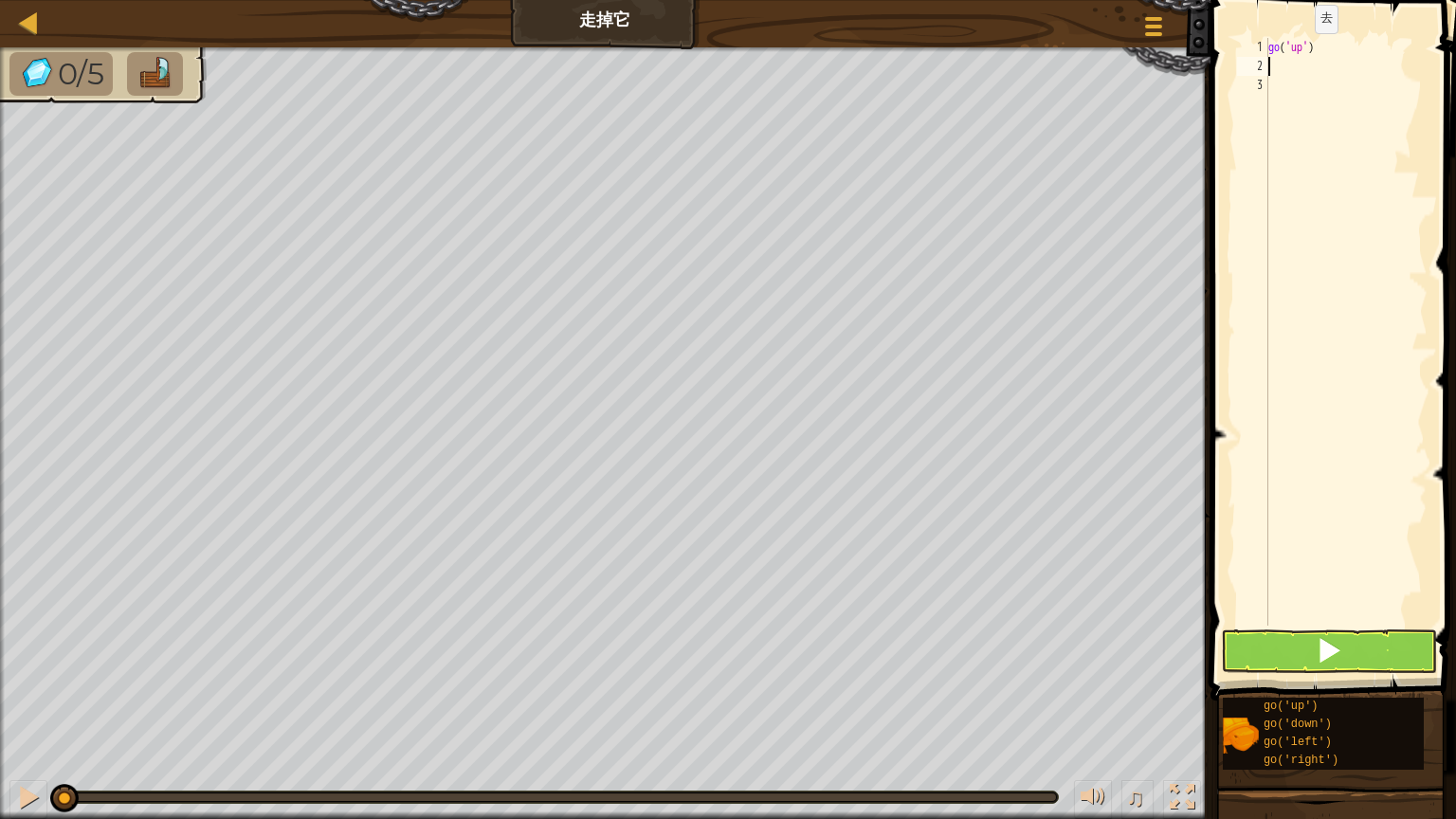 click on "go ( 'up' )" at bounding box center [1346, 351] 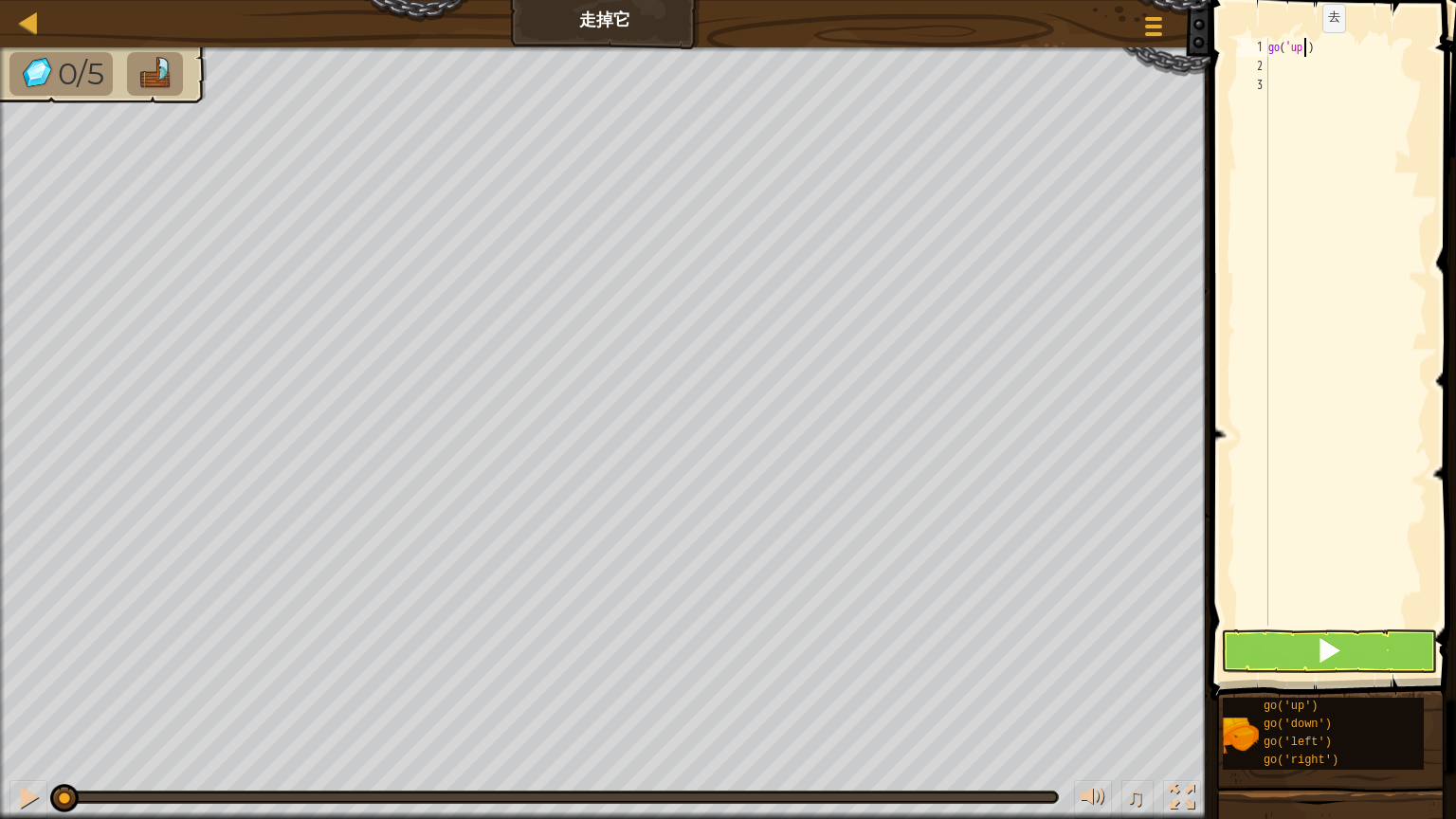 click on "go ( 'up' )" at bounding box center (1346, 351) 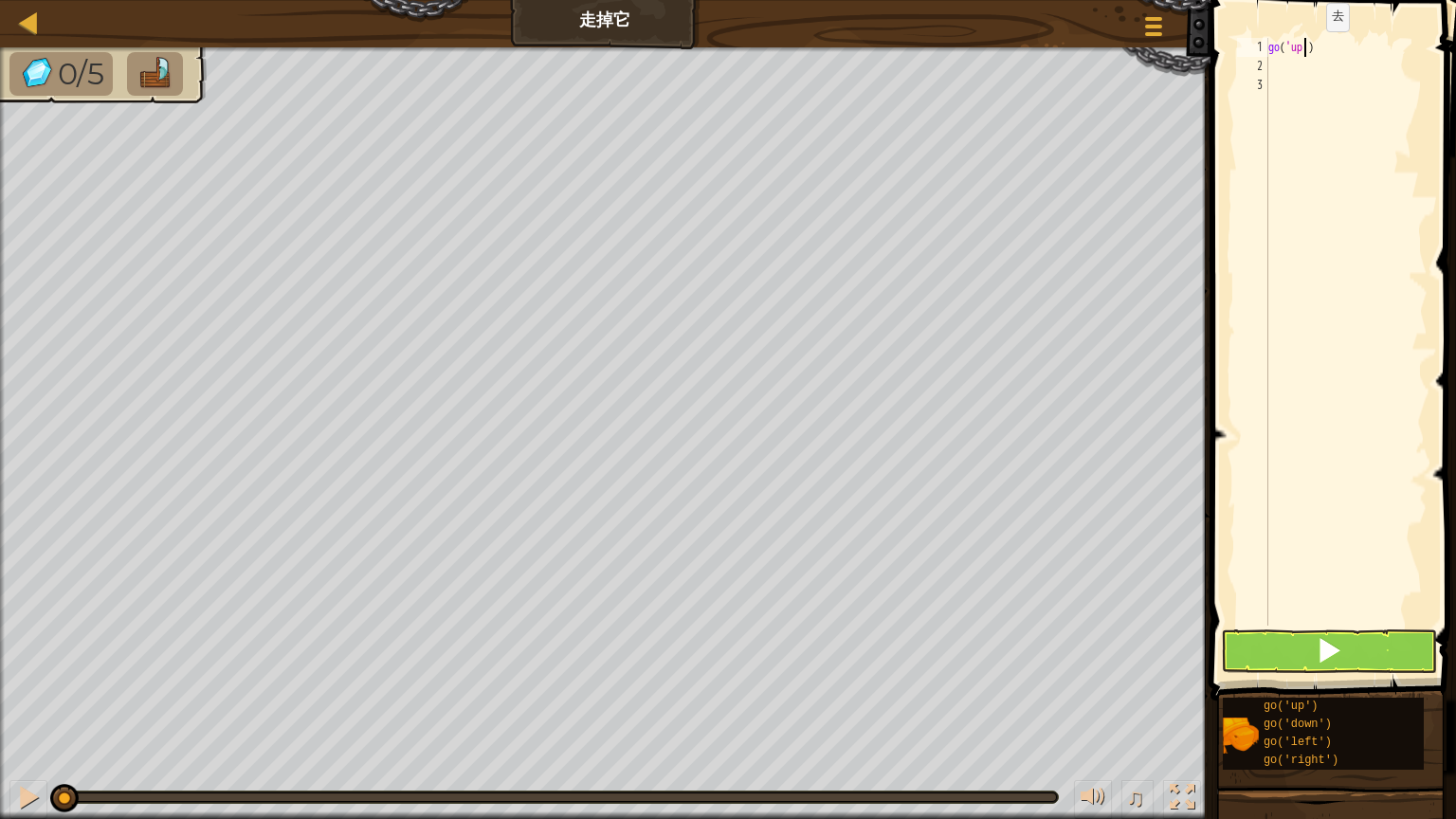 click on "go ( 'up' )" at bounding box center (1346, 351) 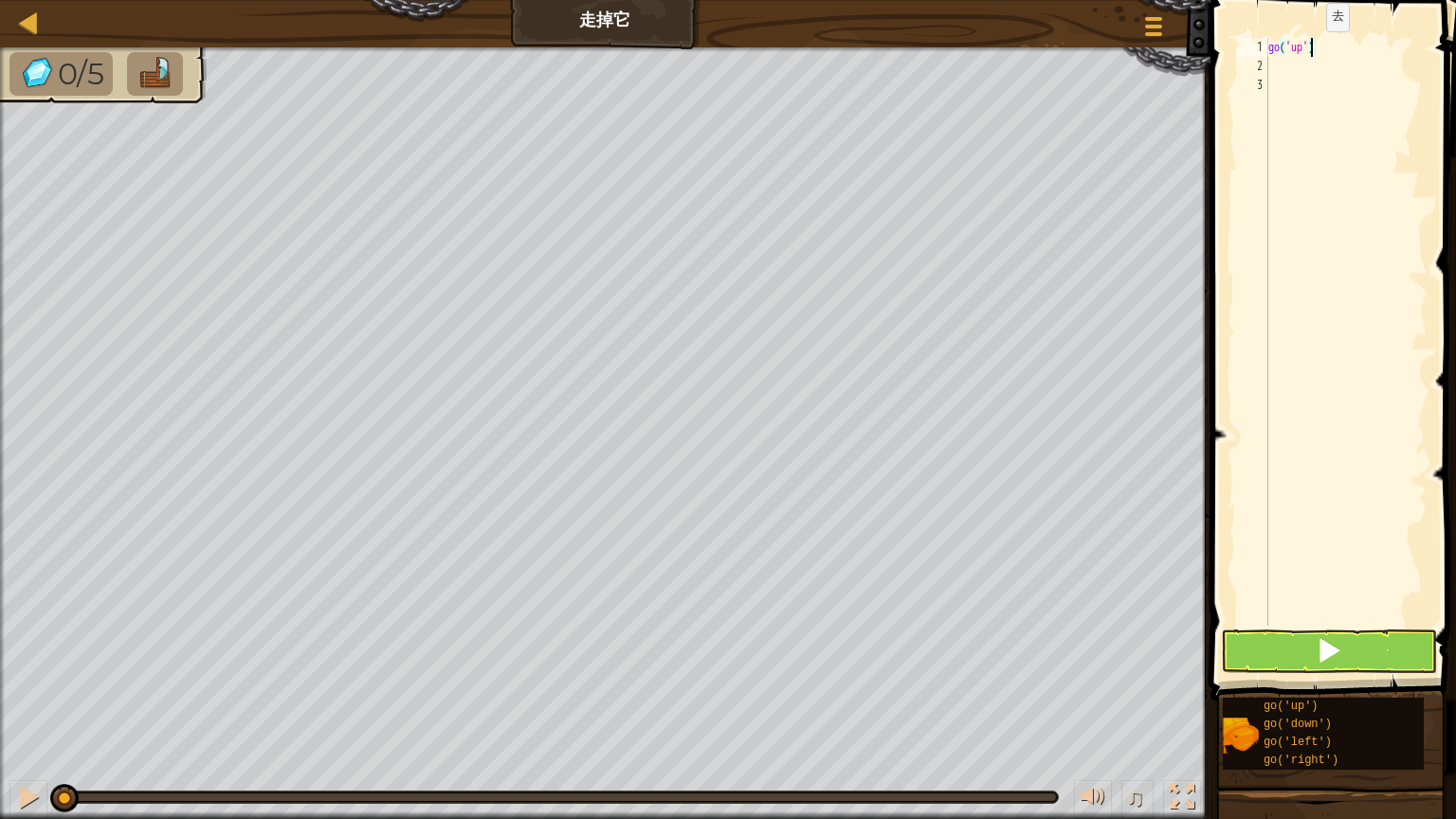 type on "go('up',3)" 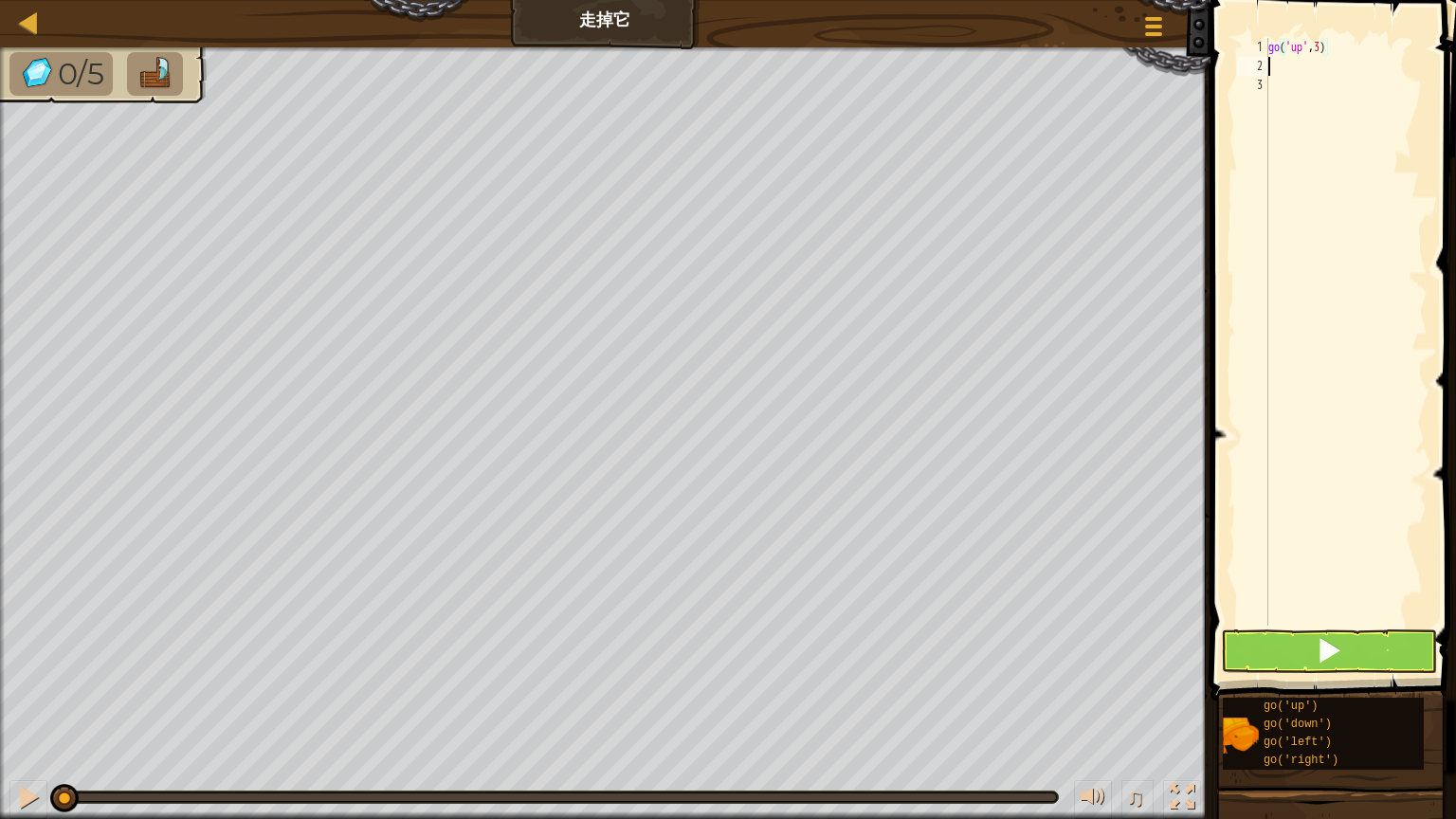 click on "go ( 'up' , 3 )" at bounding box center [1346, 351] 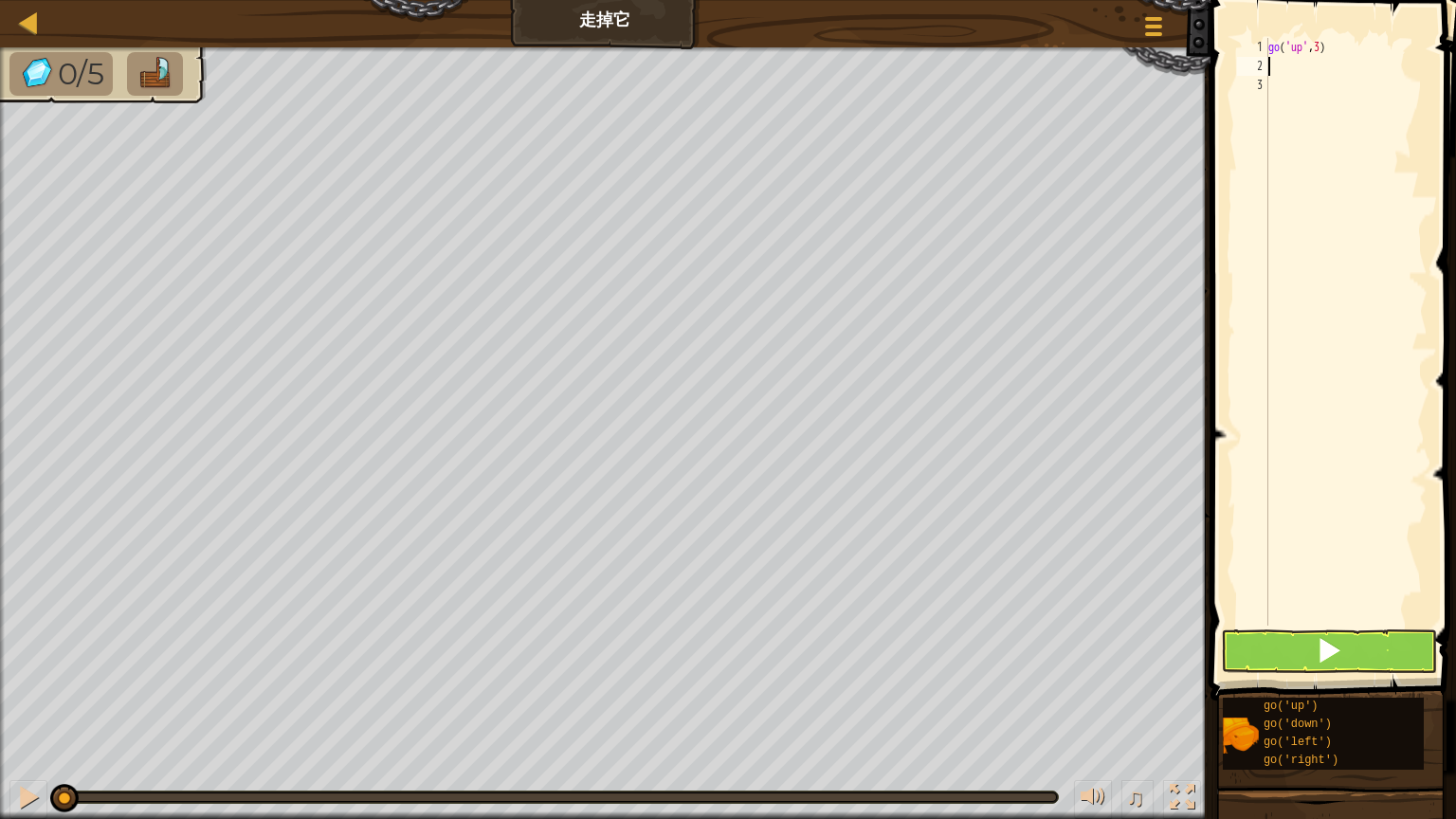 type on "g" 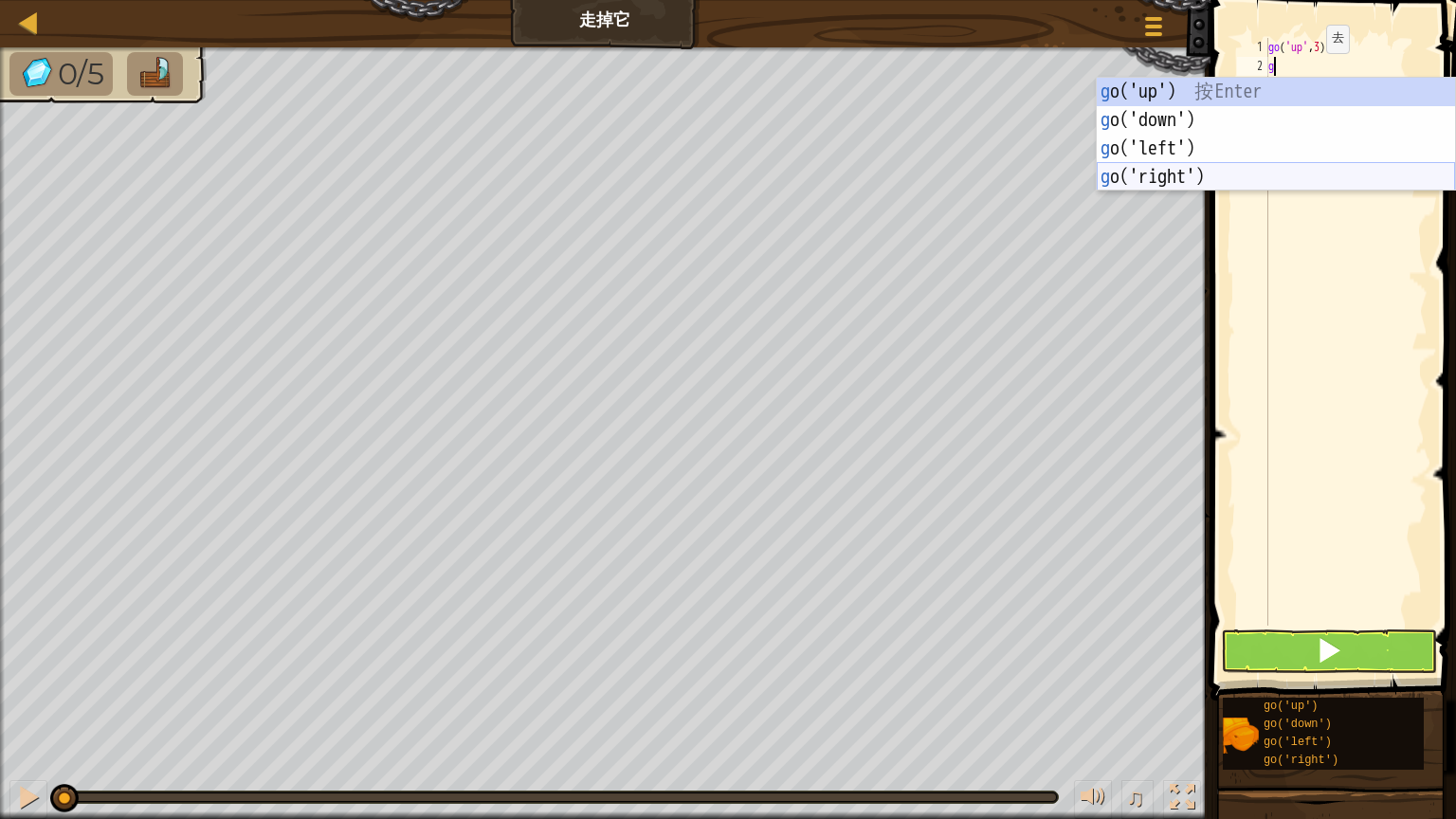 click on "g o('up') 按 Enter g o('down') 按 Enter g o('left') 按 Enter g o('right') 按 Enter" at bounding box center [1276, 163] 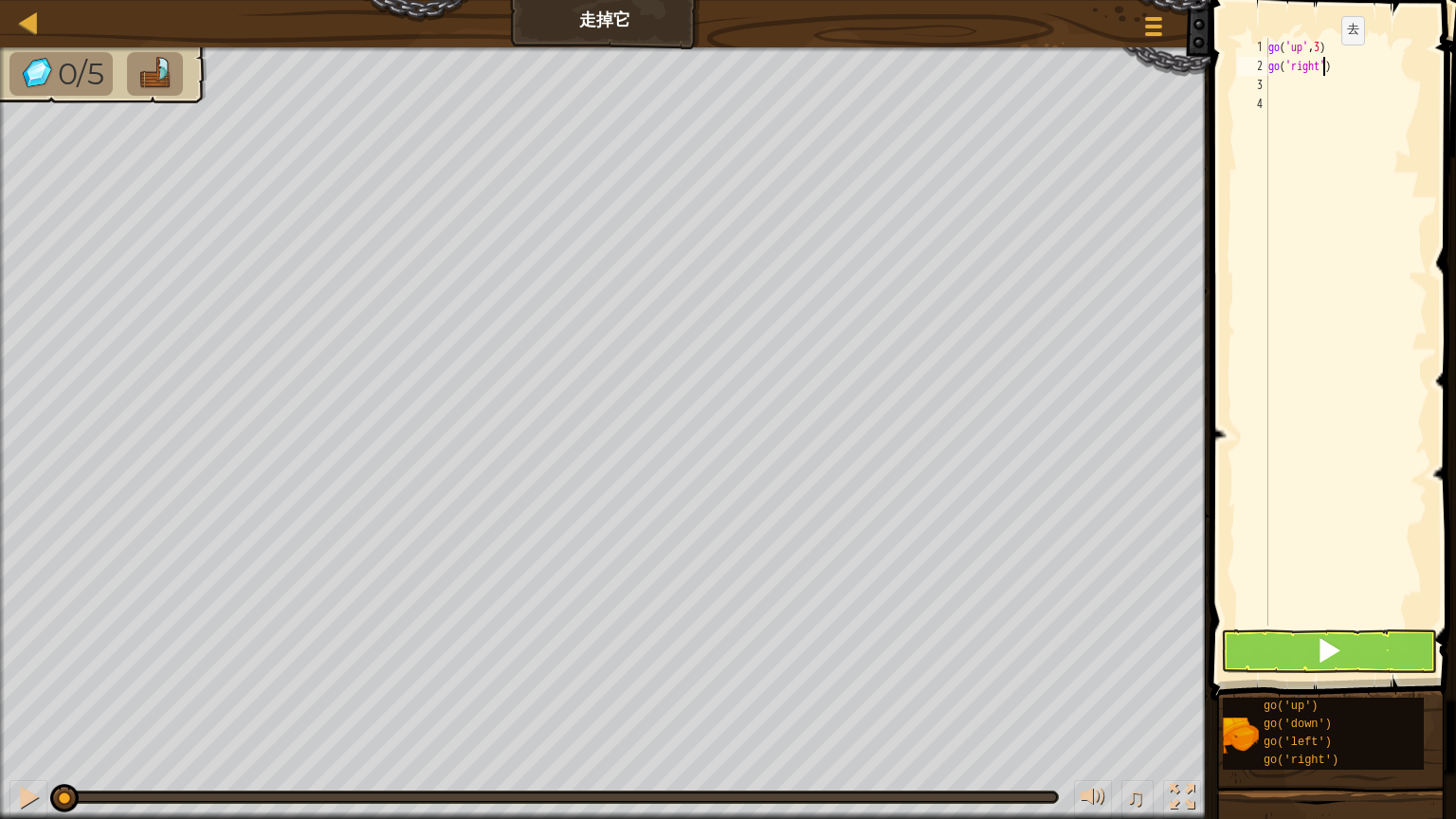 click on "go ( 'up' , 3 ) go ( 'right' )" at bounding box center (1346, 351) 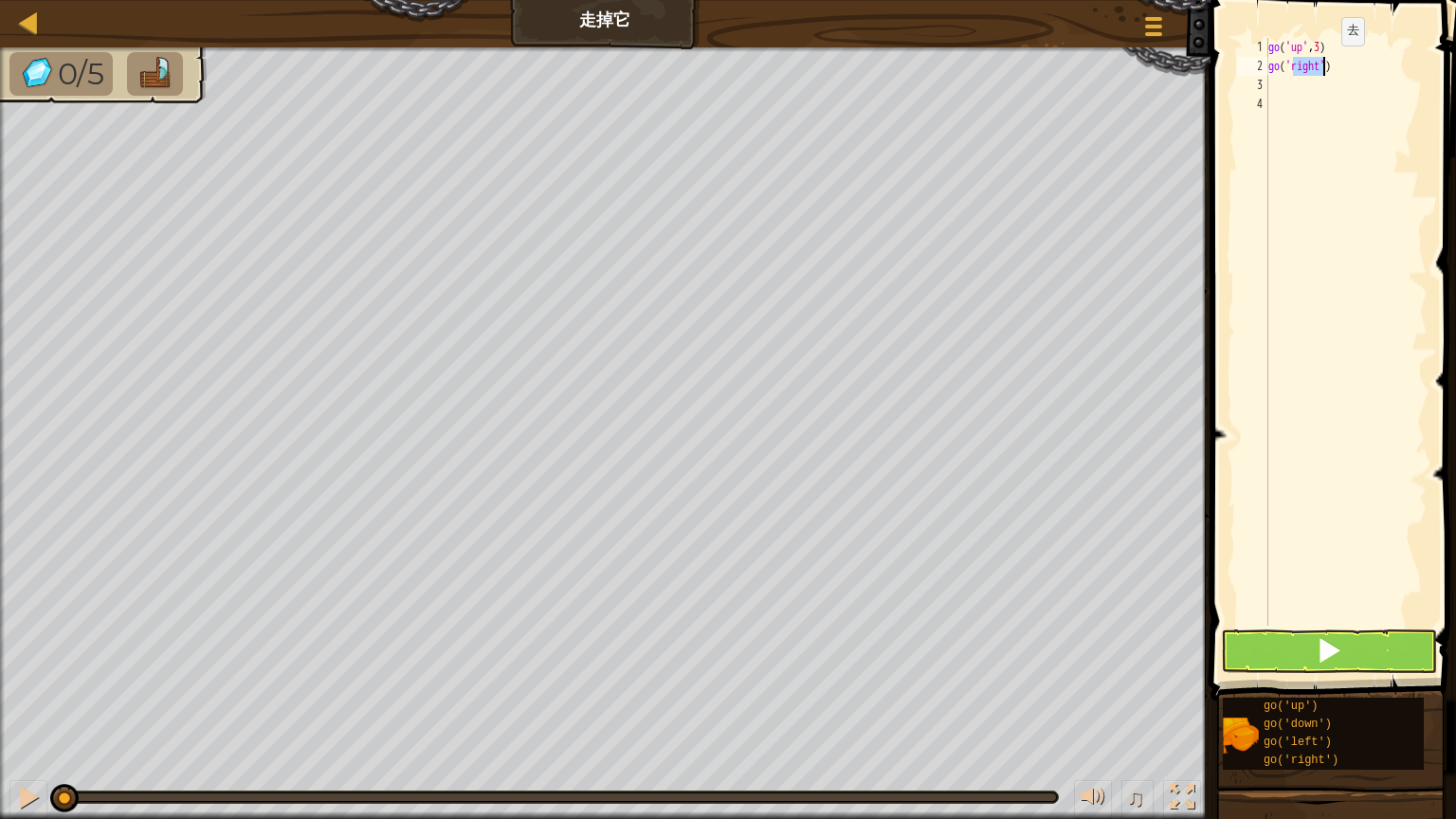 click on "go ( 'up' , 3 ) go ( 'right' )" at bounding box center (1346, 351) 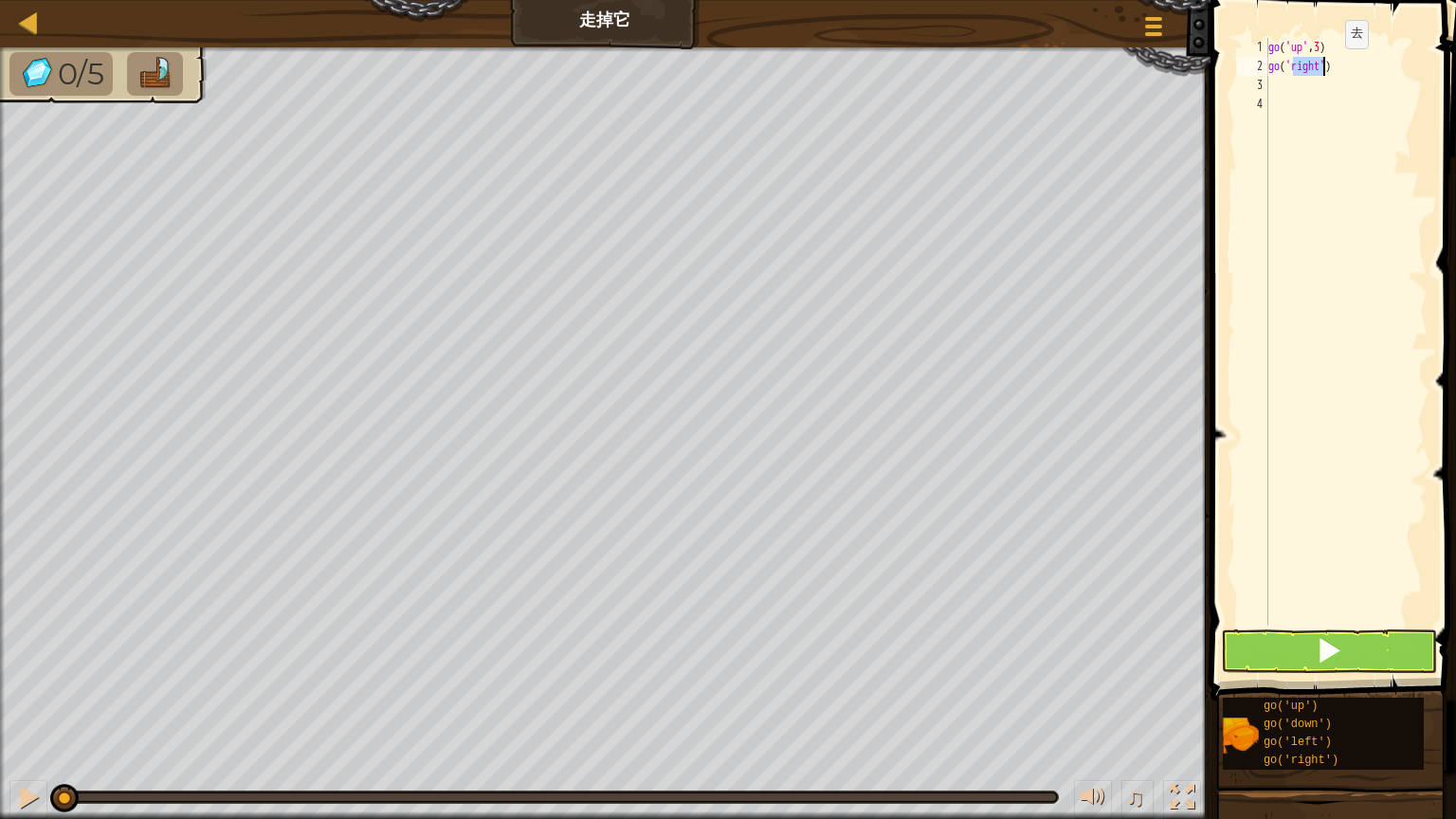 click on "go ( 'up' , 3 ) go ( 'right' )" at bounding box center (1346, 351) 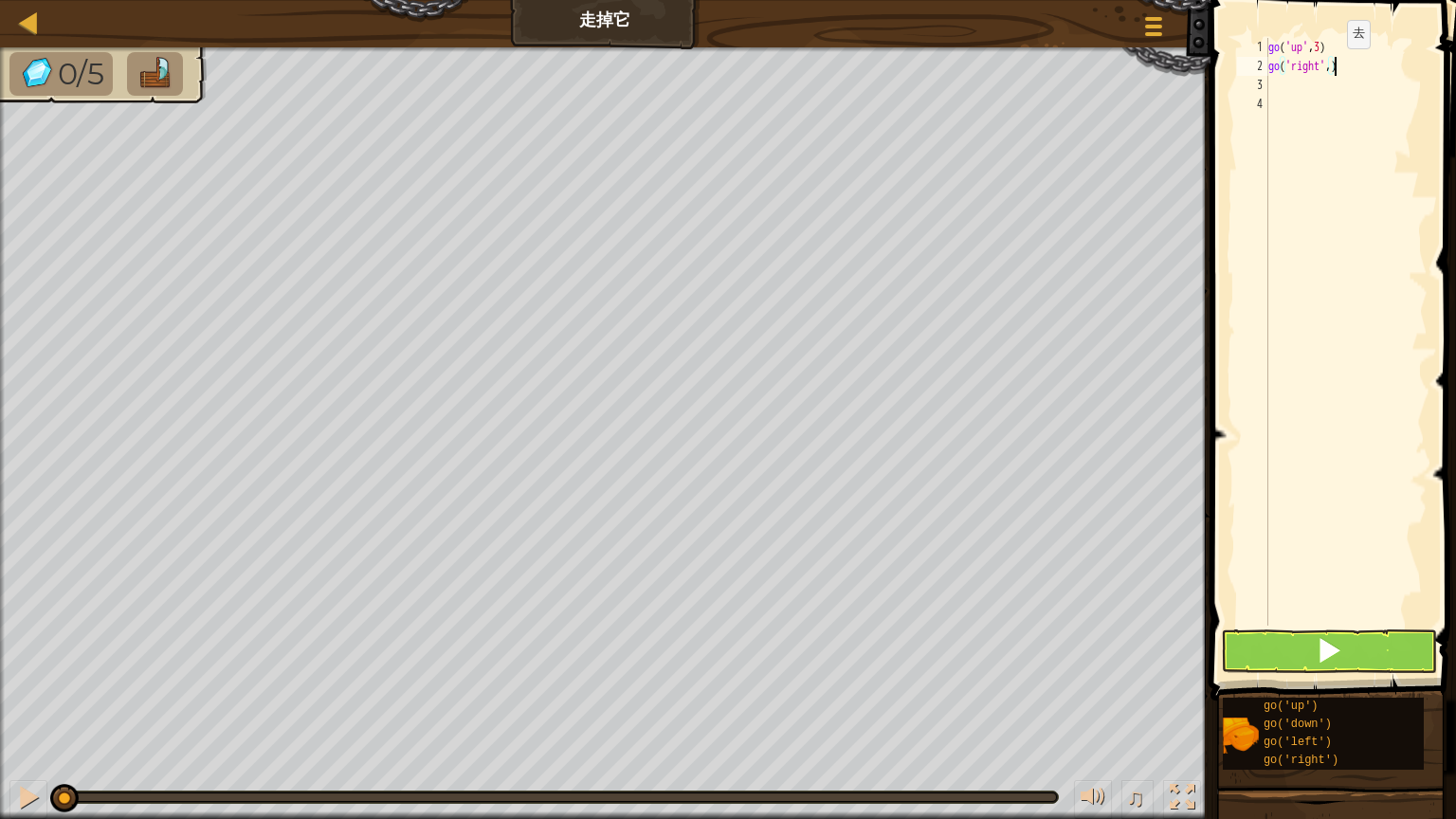scroll, scrollTop: 9, scrollLeft: 8, axis: both 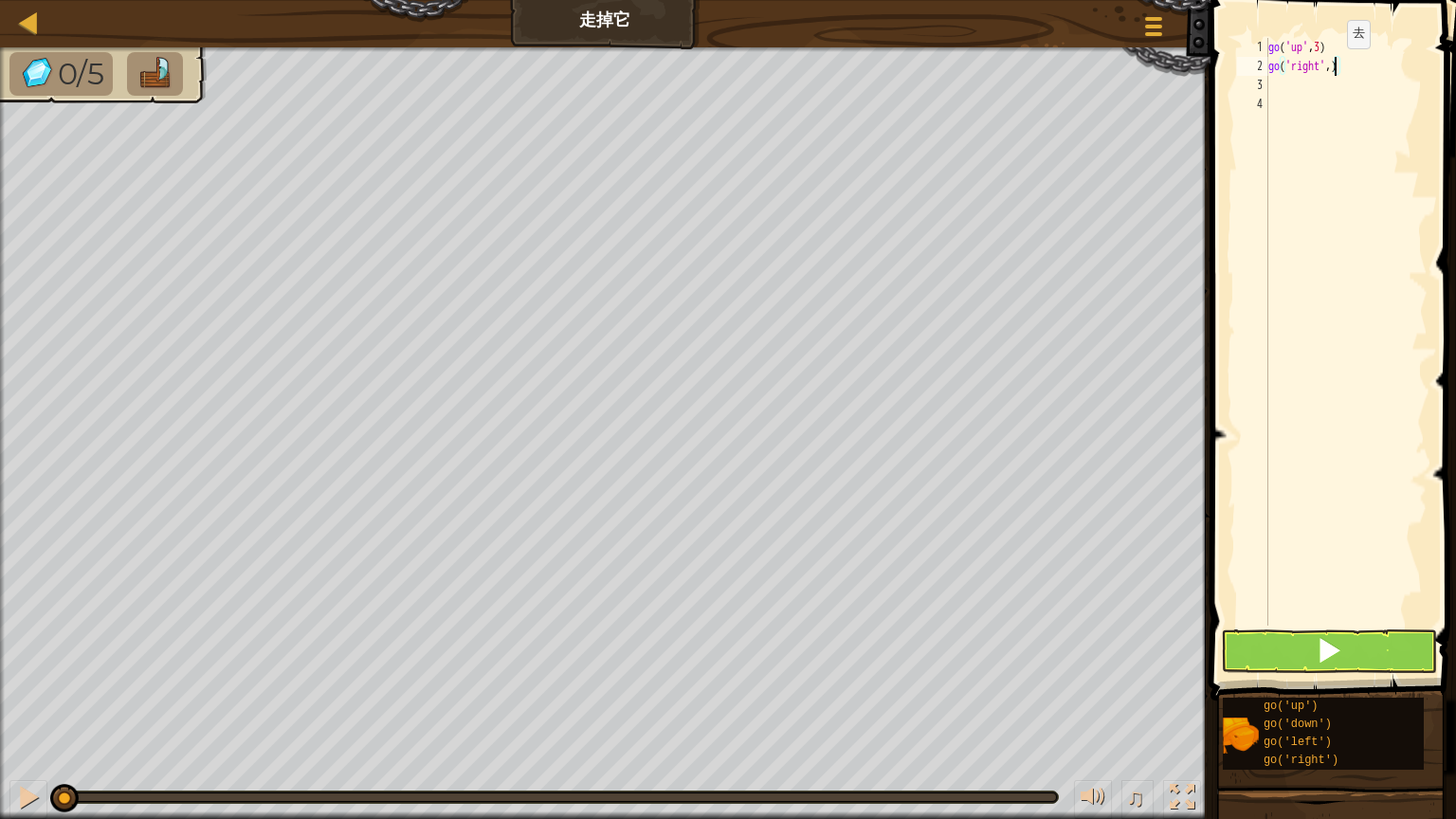 type on "go('right',5)" 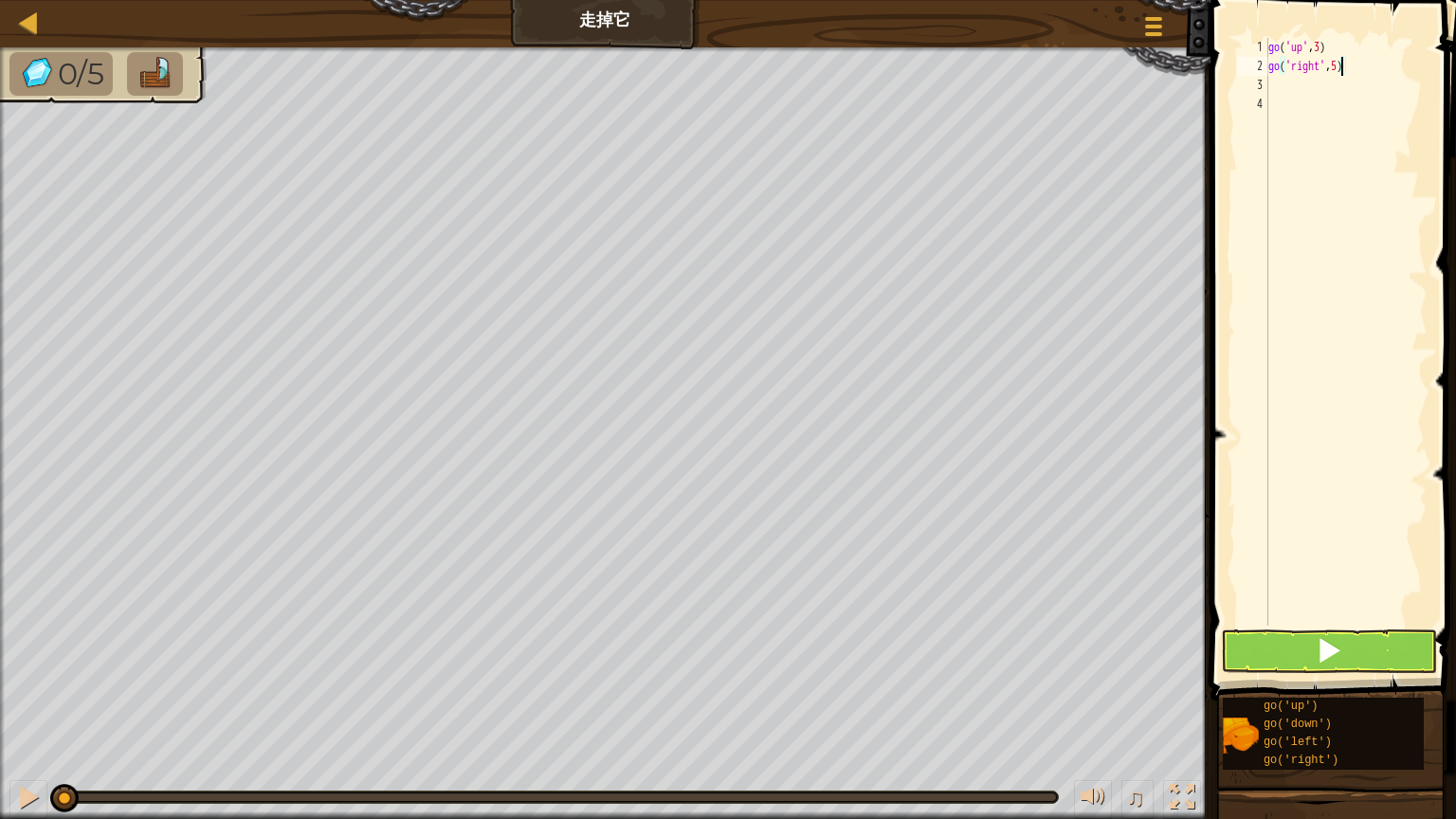 click on "go ( 'up' , 3 ) go ( 'right' , 5 )" at bounding box center [1346, 351] 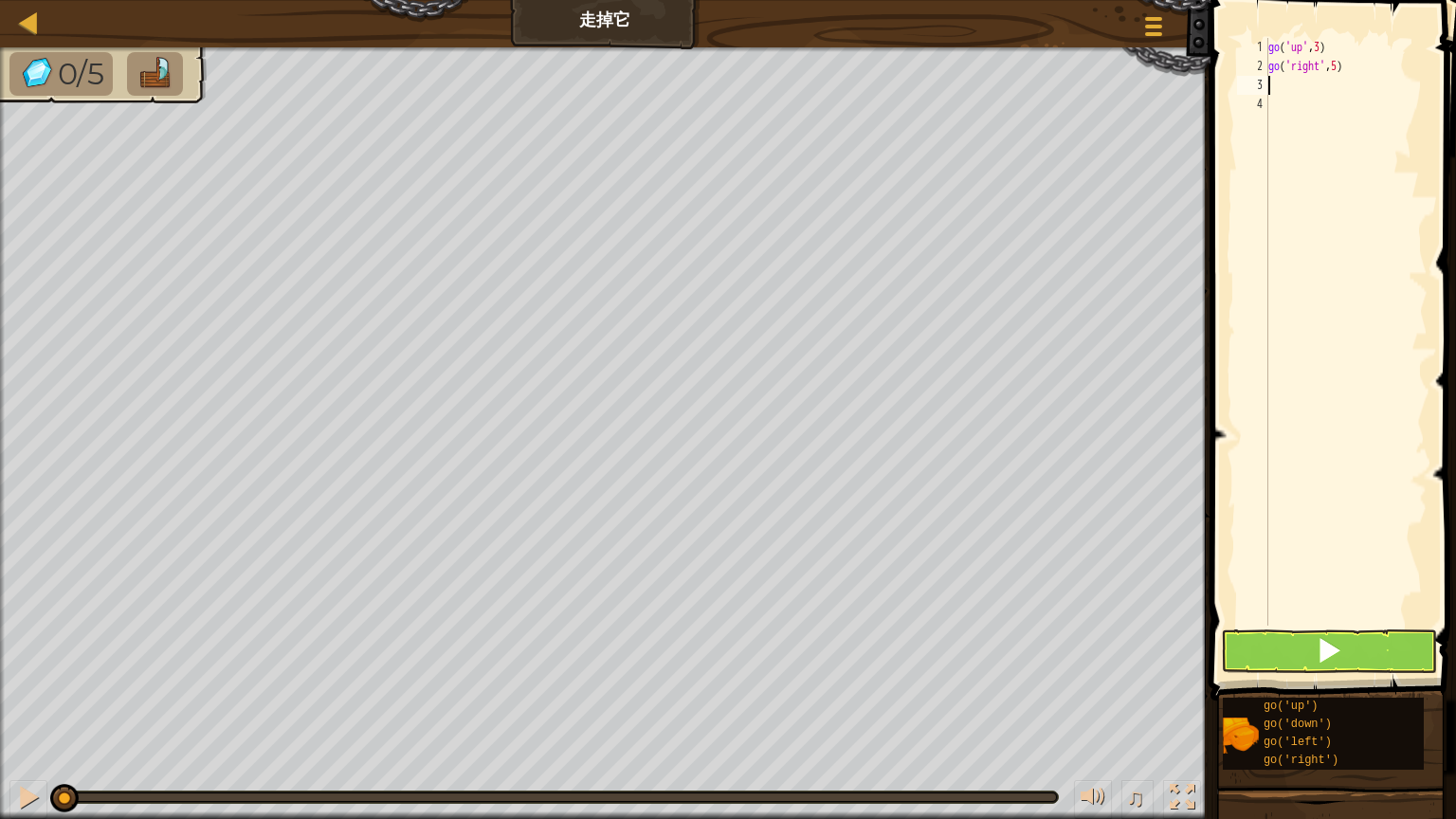 type on "g" 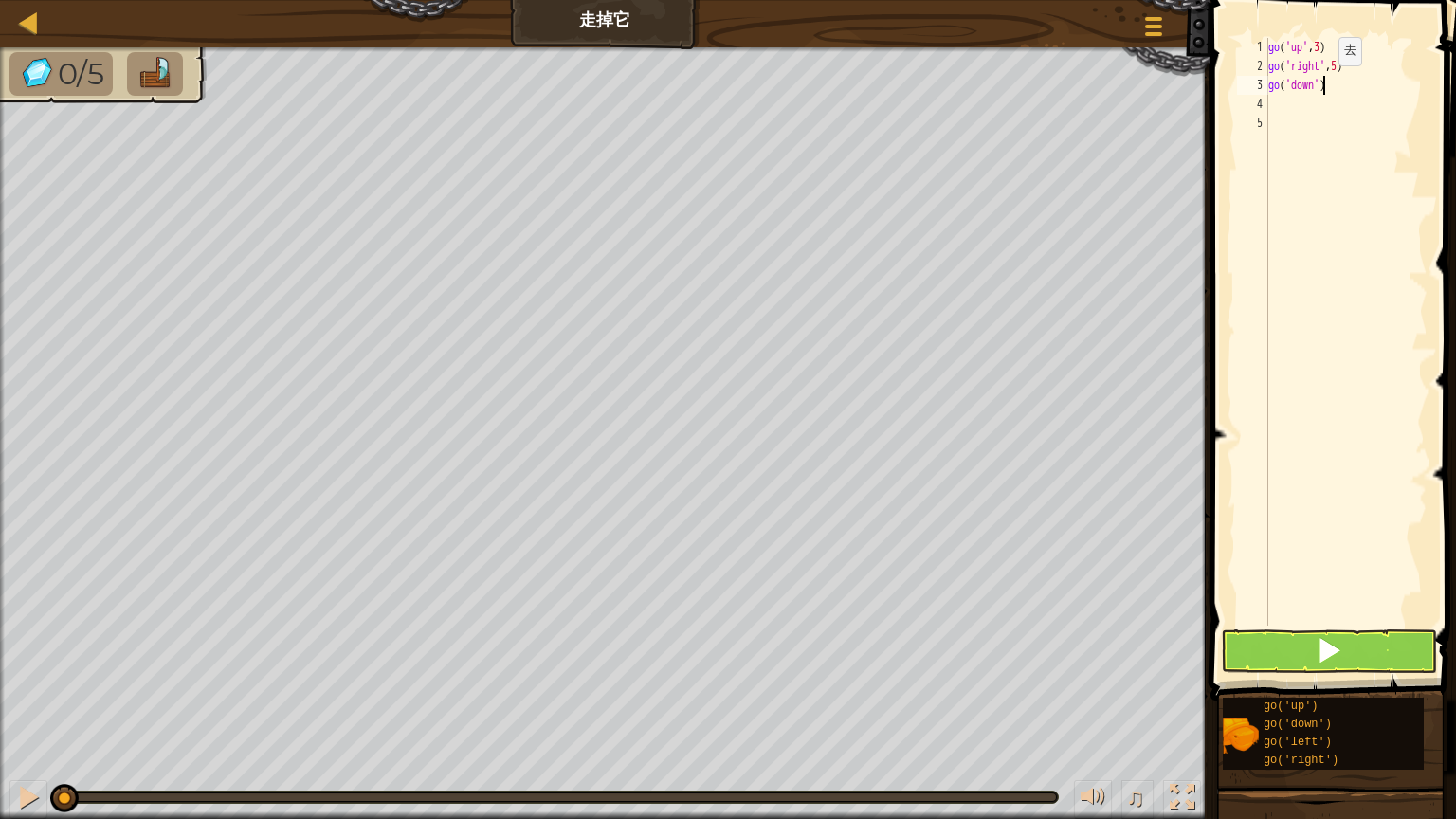 click on "go ( 'up' , 3 ) go ( 'right' , 5 ) go ( 'down' )" at bounding box center [1346, 351] 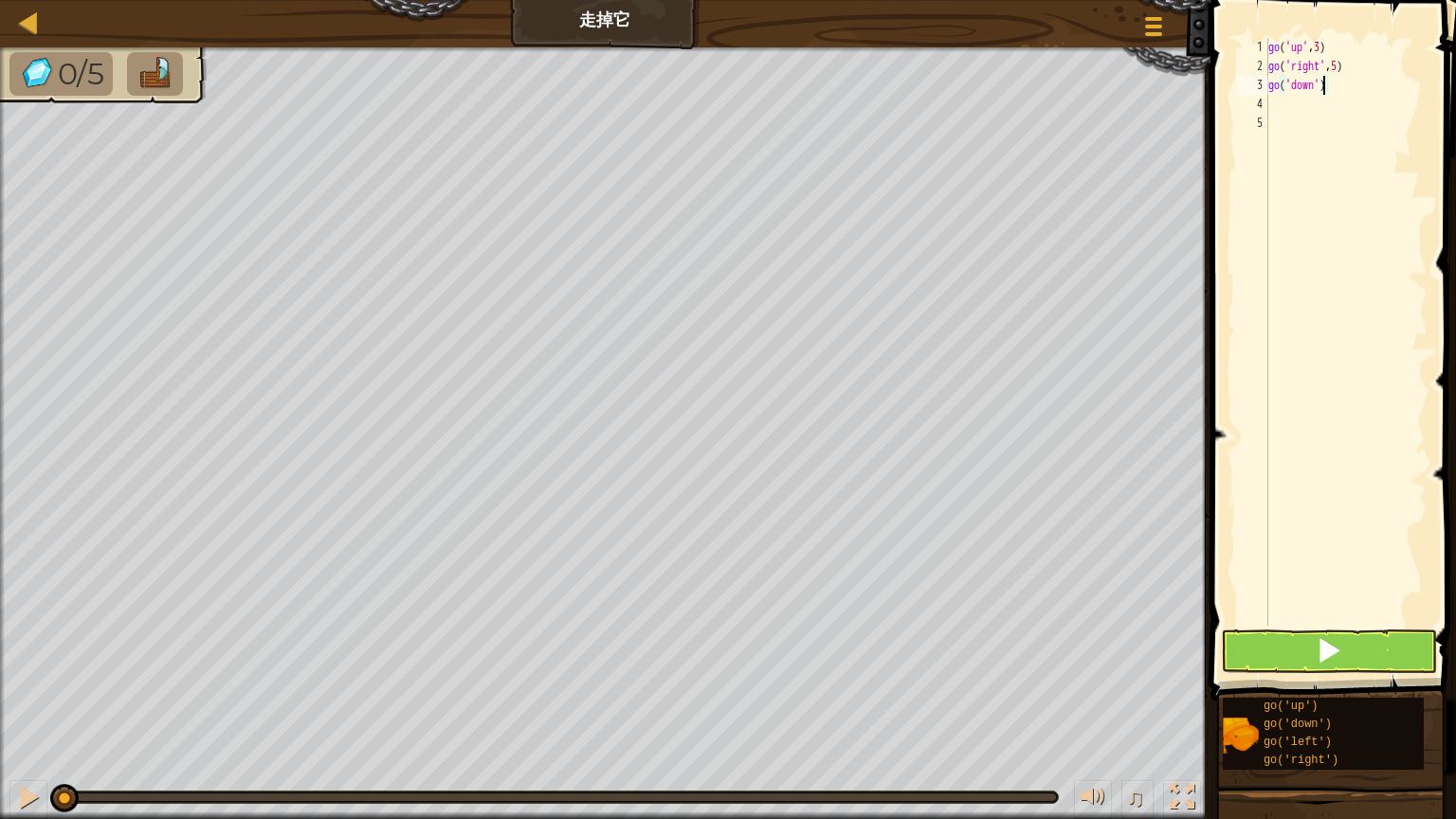 type on "go('down',3)" 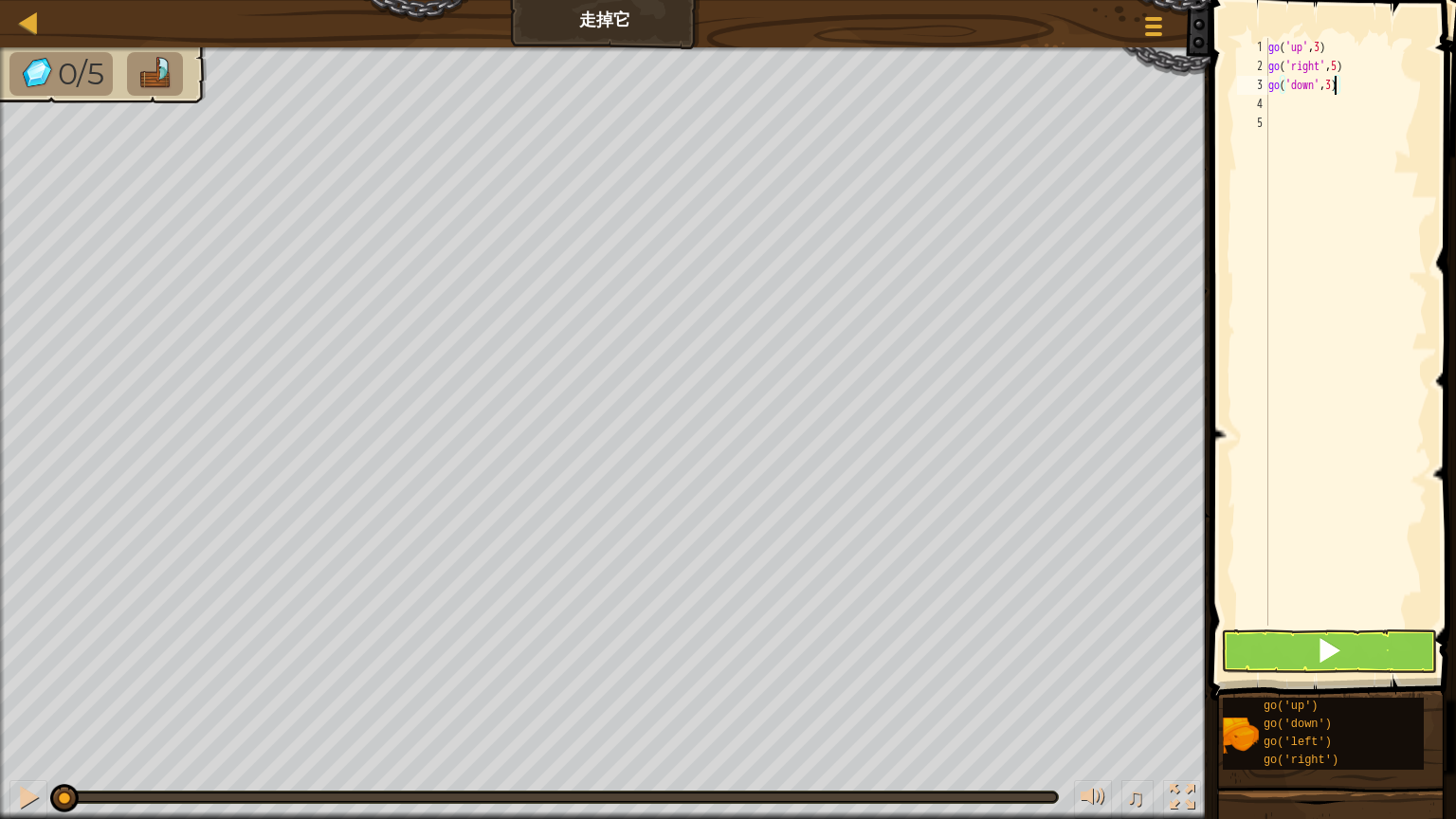 click on "go ( 'up' , 3 ) go ( 'right' , 5 ) go ( 'down' , 3 )" at bounding box center [1346, 351] 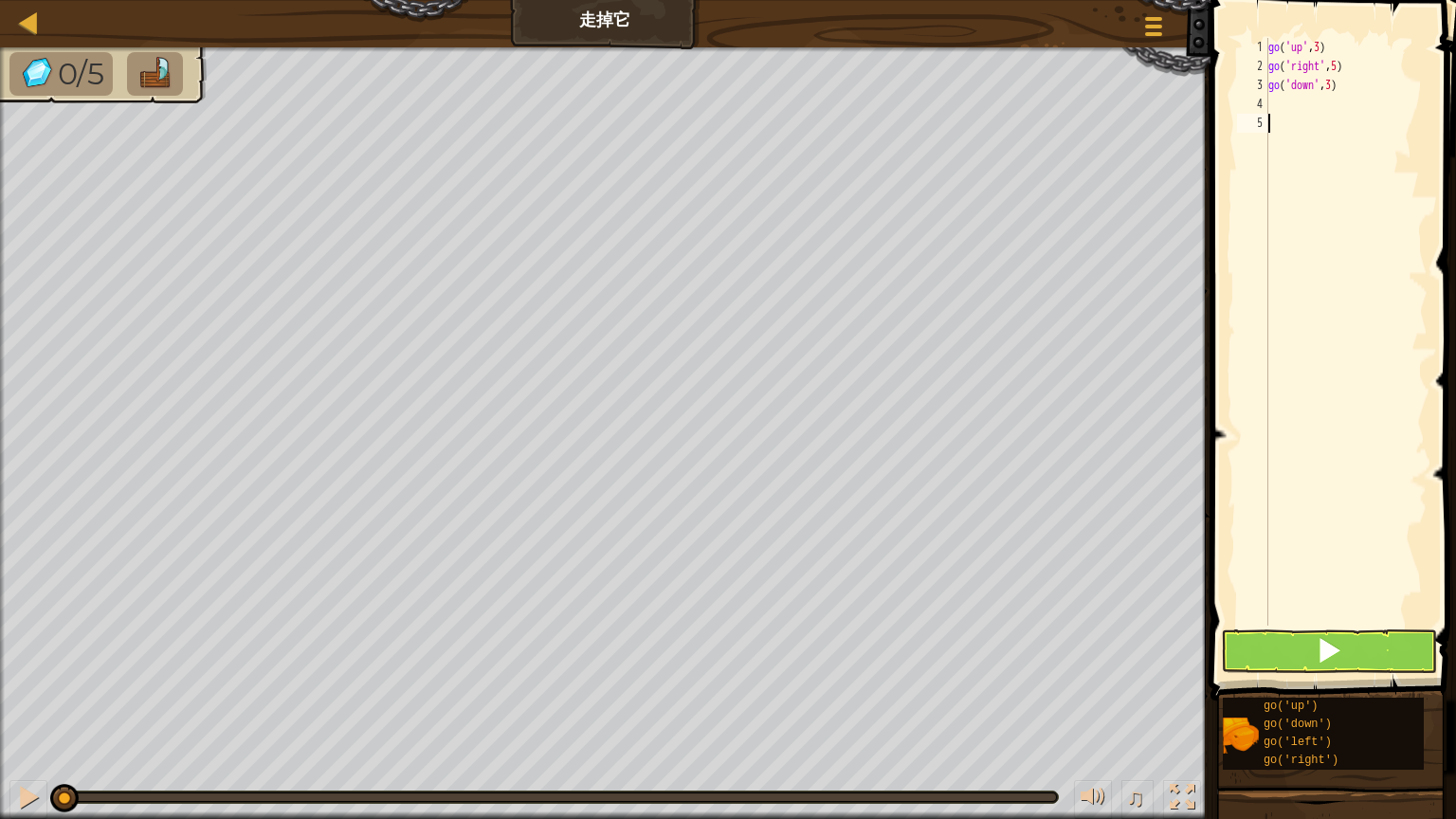 click on "go ( 'up' , 3 ) go ( 'right' , 5 ) go ( 'down' , 3 )" at bounding box center [1346, 351] 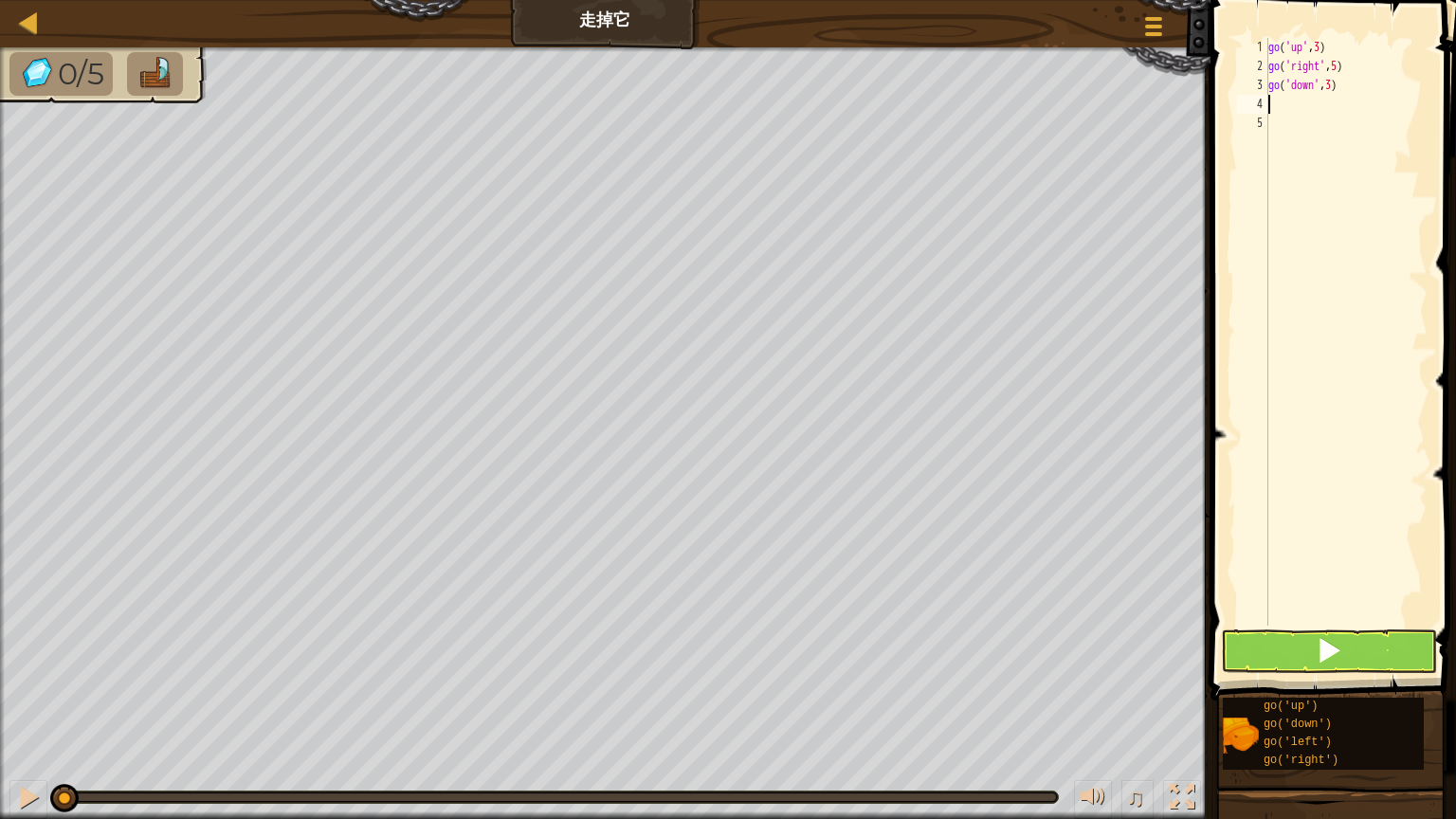 type on "g" 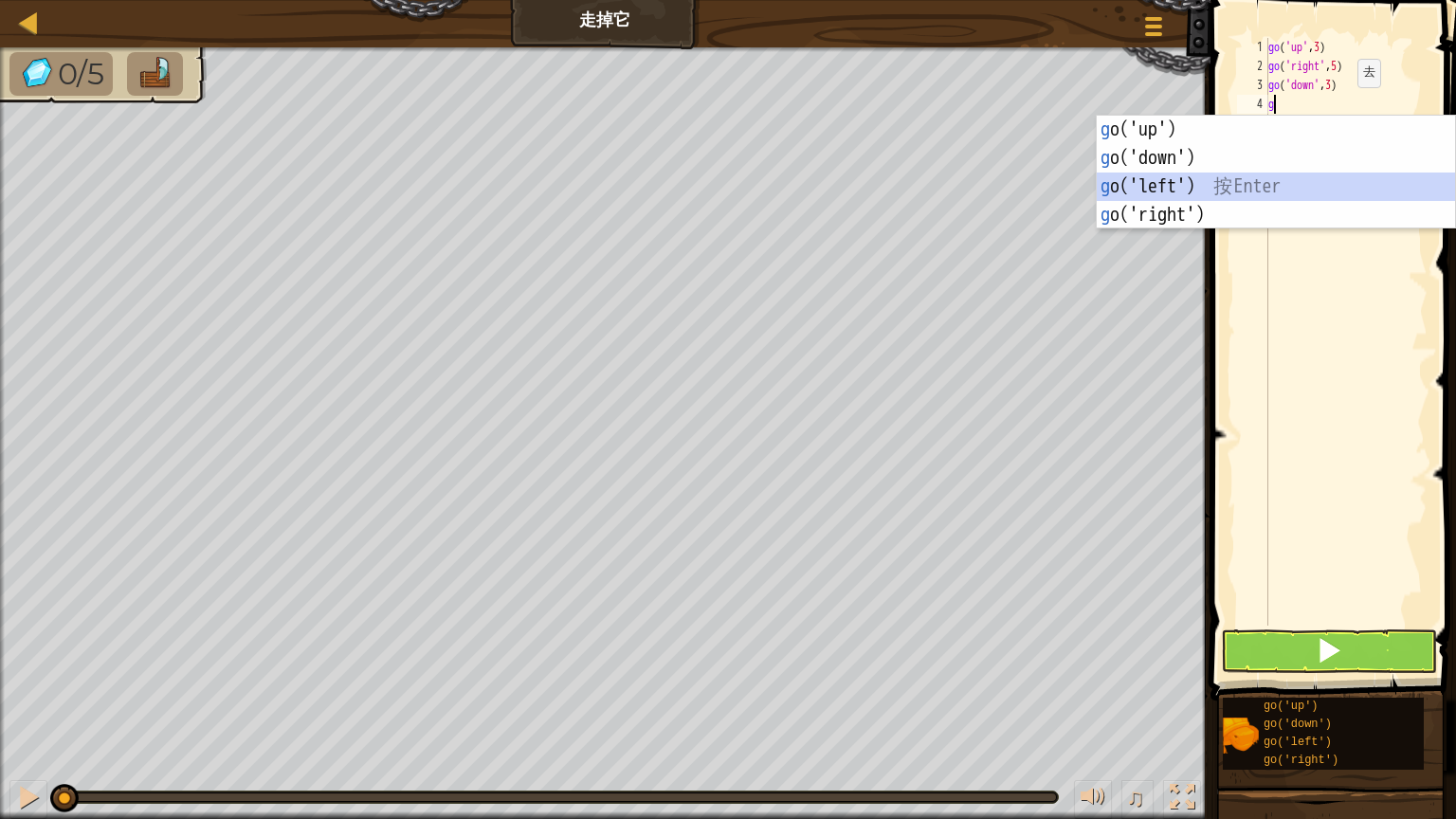 click on "g o('up') 按 Enter g o('down') 按 Enter g o('left') 按 Enter g o('right') 按 Enter" at bounding box center [1276, 201] 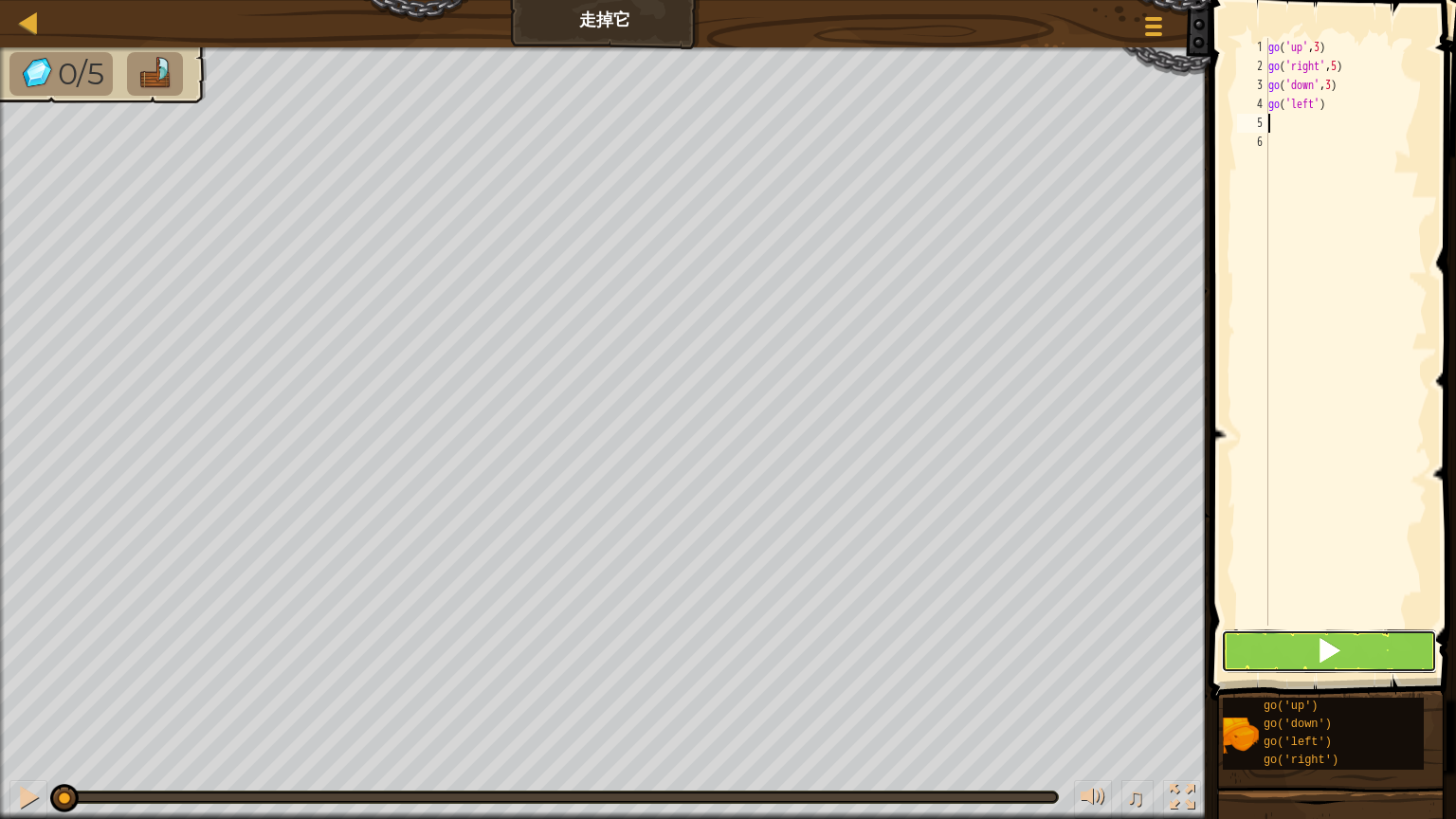 click at bounding box center (1329, 651) 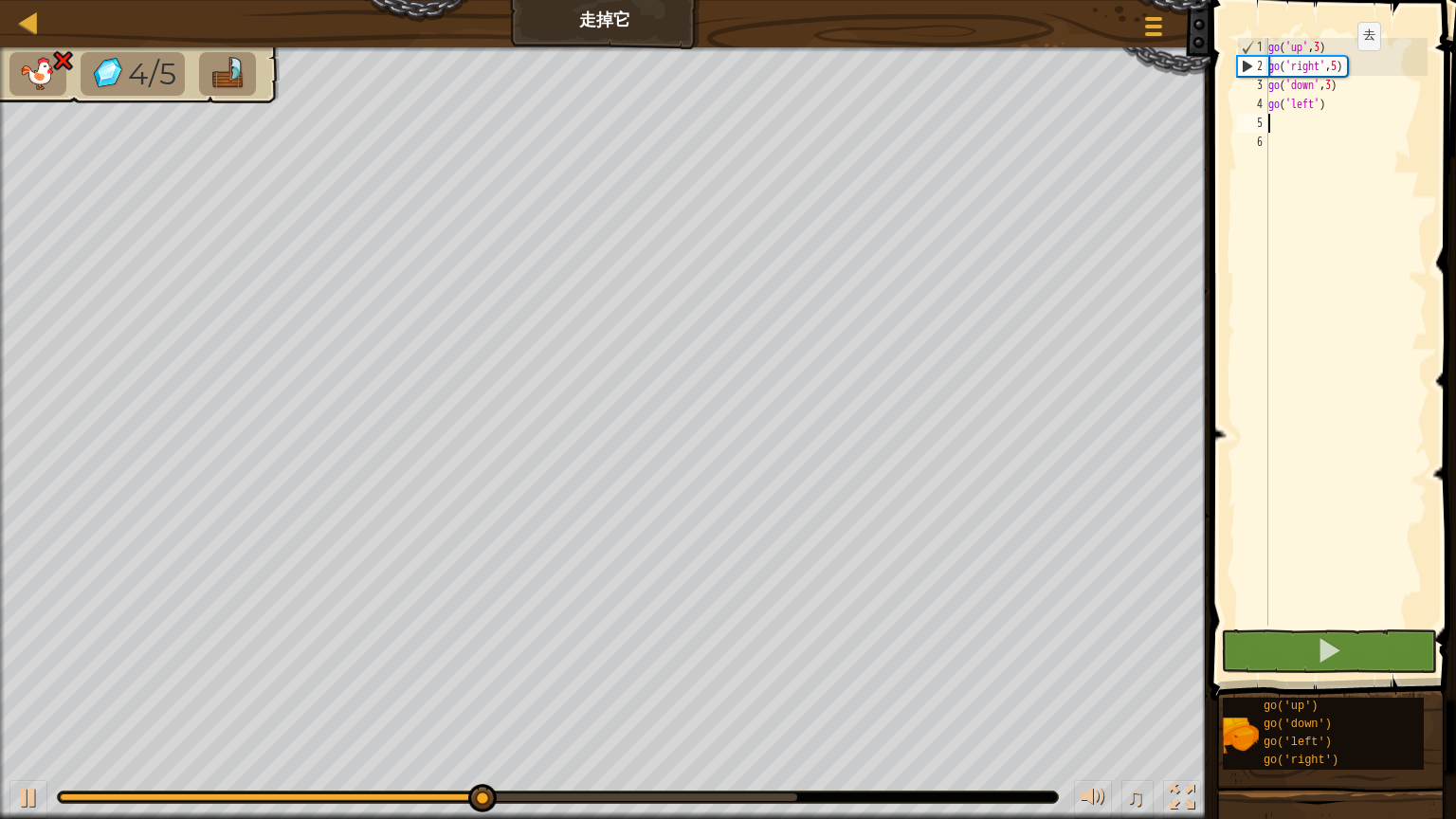 click on "go ( 'up' , 3 ) go ( 'right' , 5 ) go ( 'down' , 3 ) go ( 'left' )" at bounding box center (1346, 351) 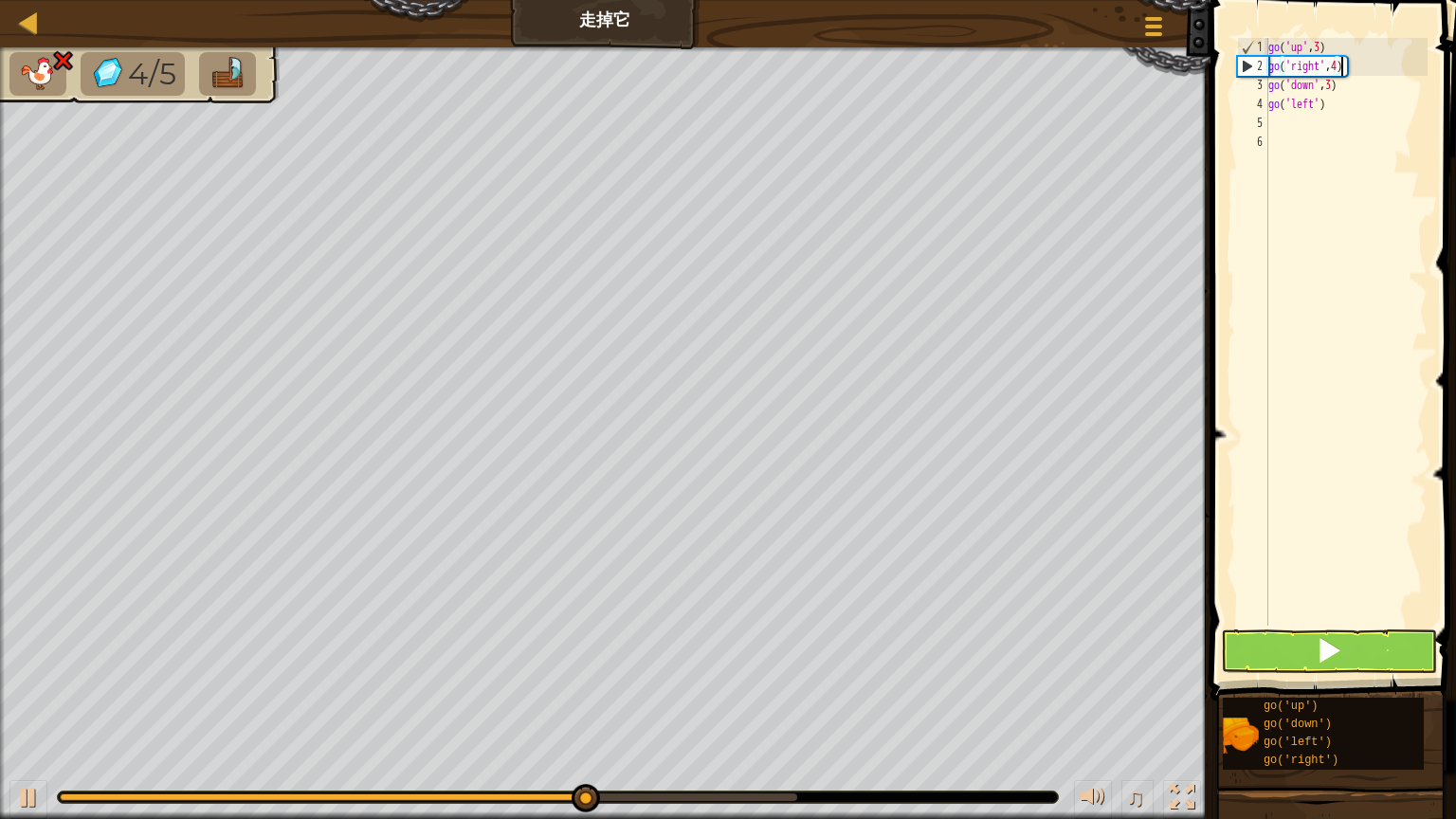 scroll, scrollTop: 9, scrollLeft: 8, axis: both 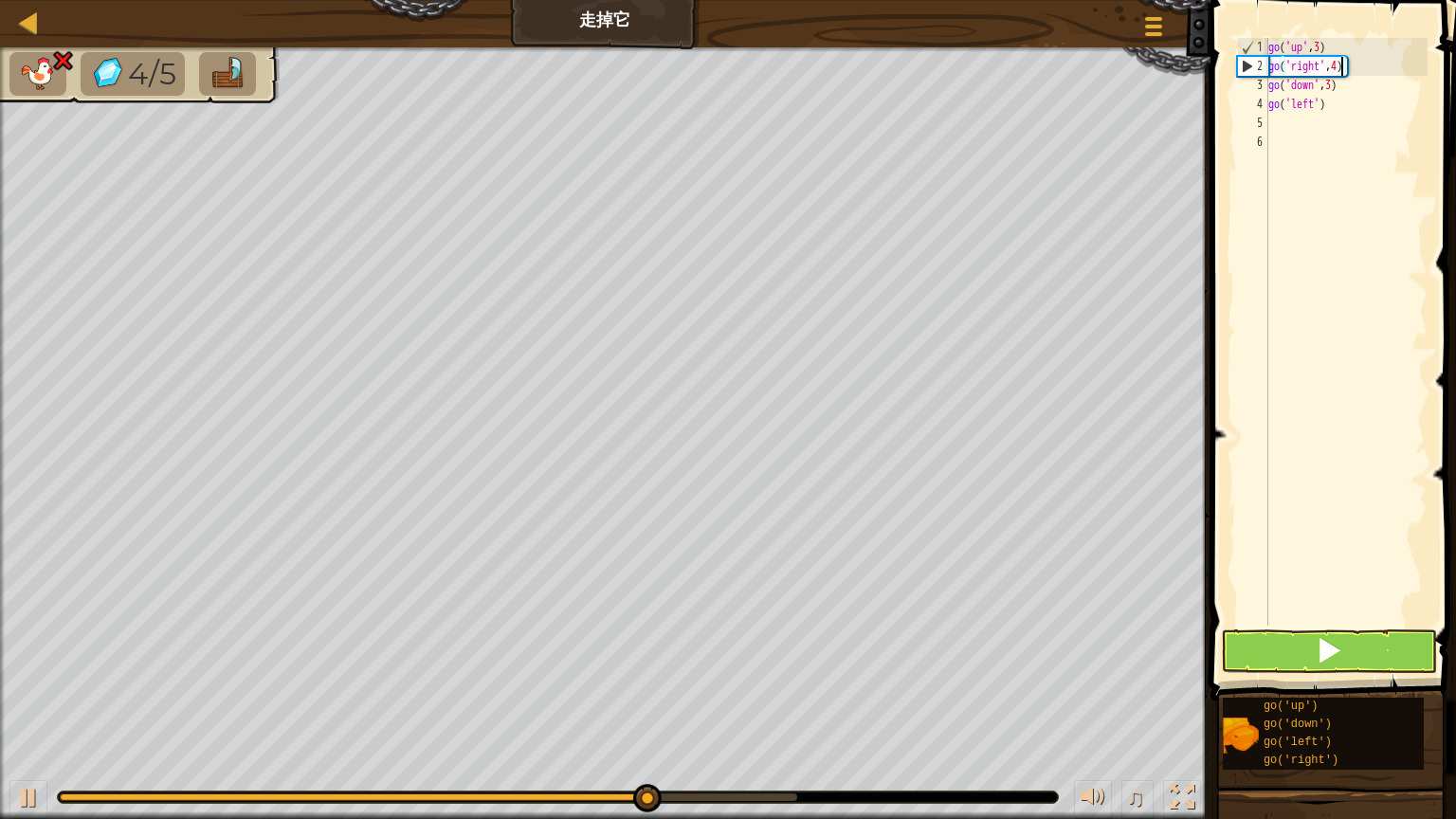 type on "go('right',4)" 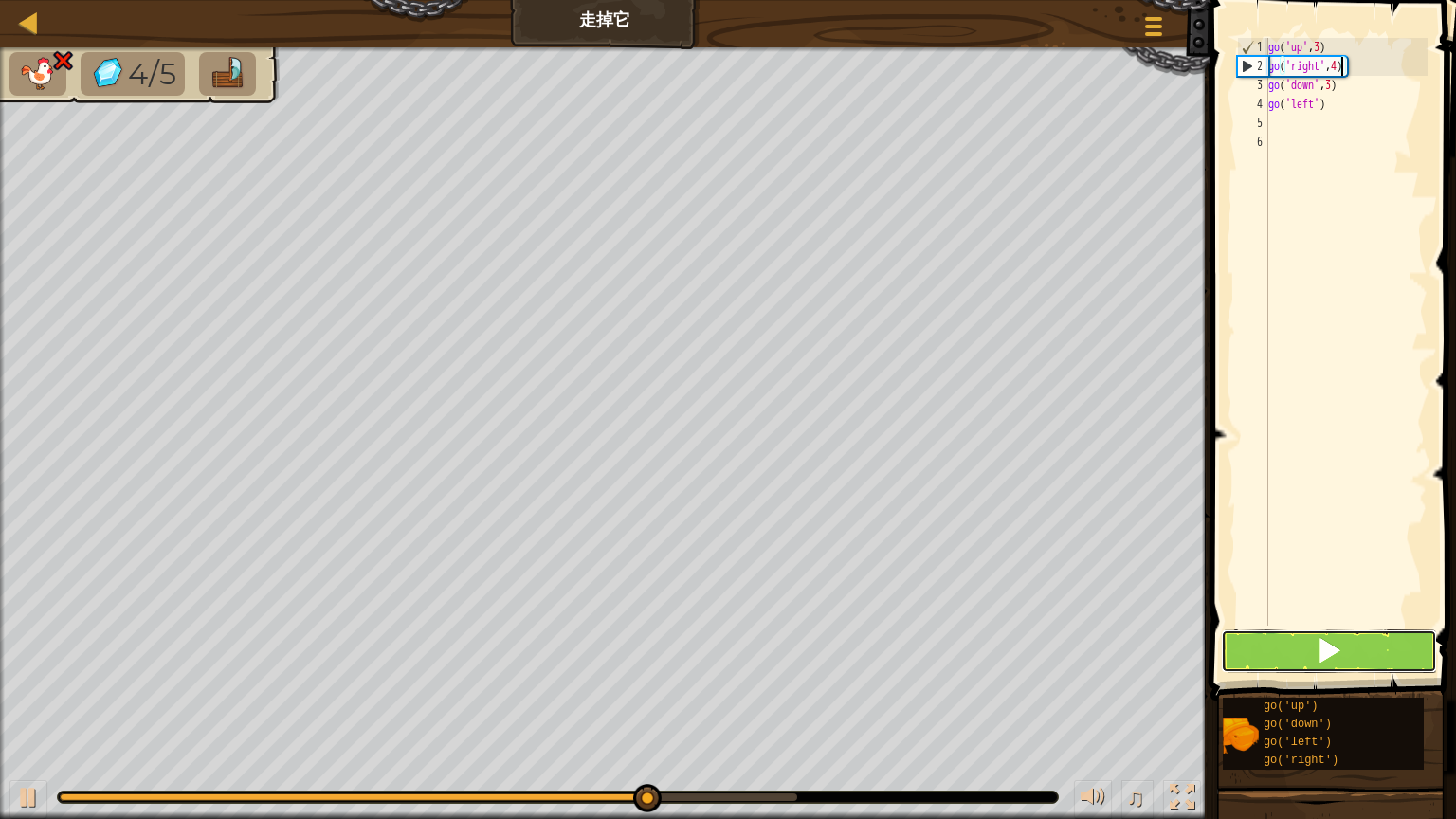 click at bounding box center [1329, 650] 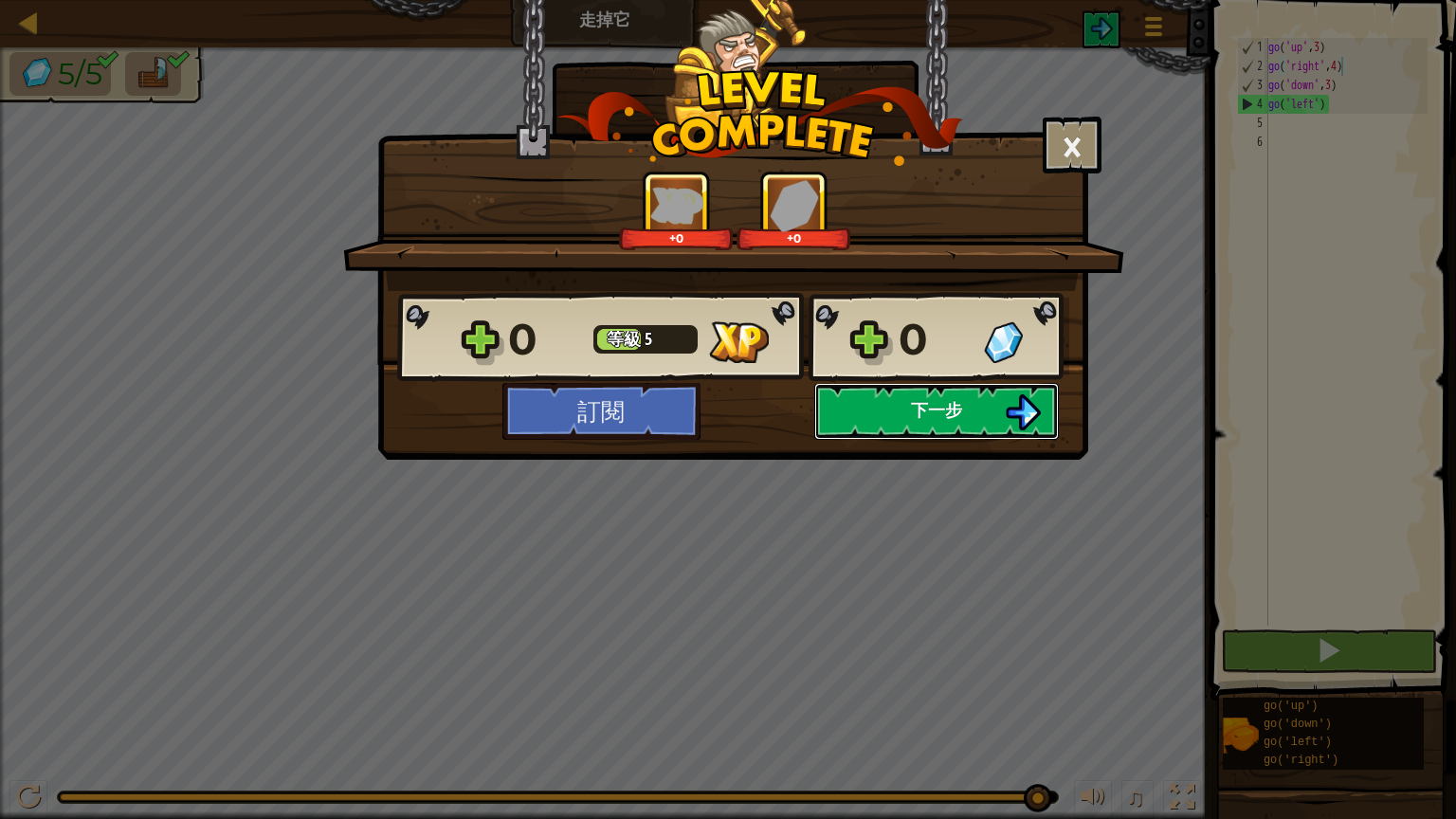 click on "下一步" at bounding box center (937, 410) 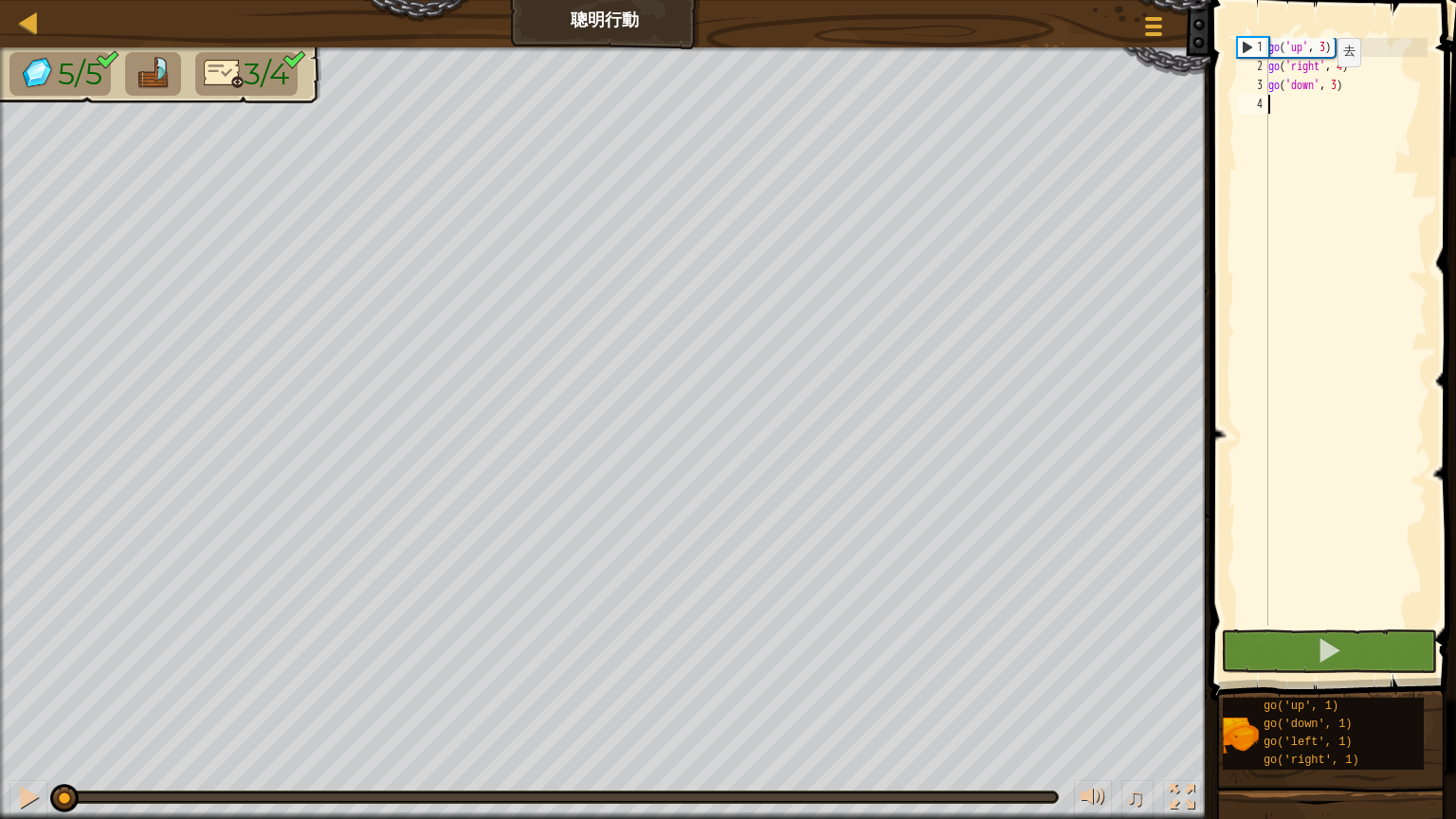 click on "go ( 'up' ,   3 ) go ( 'right' ,   4 ) go ( 'down' ,   3 )" at bounding box center (1346, 351) 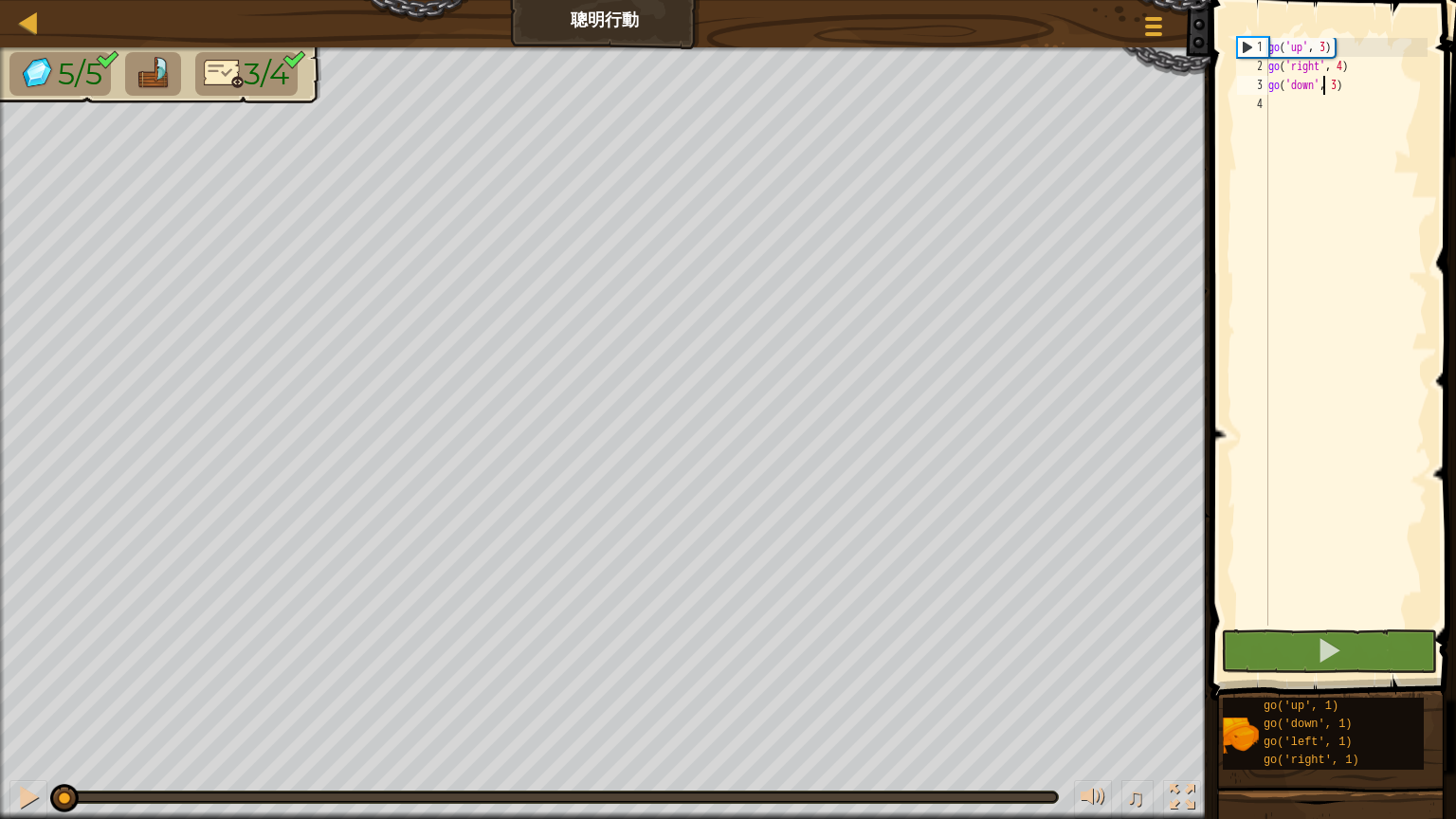 click on "go ( 'up' ,   3 ) go ( 'right' ,   4 ) go ( 'down' ,   3 )" at bounding box center [1346, 351] 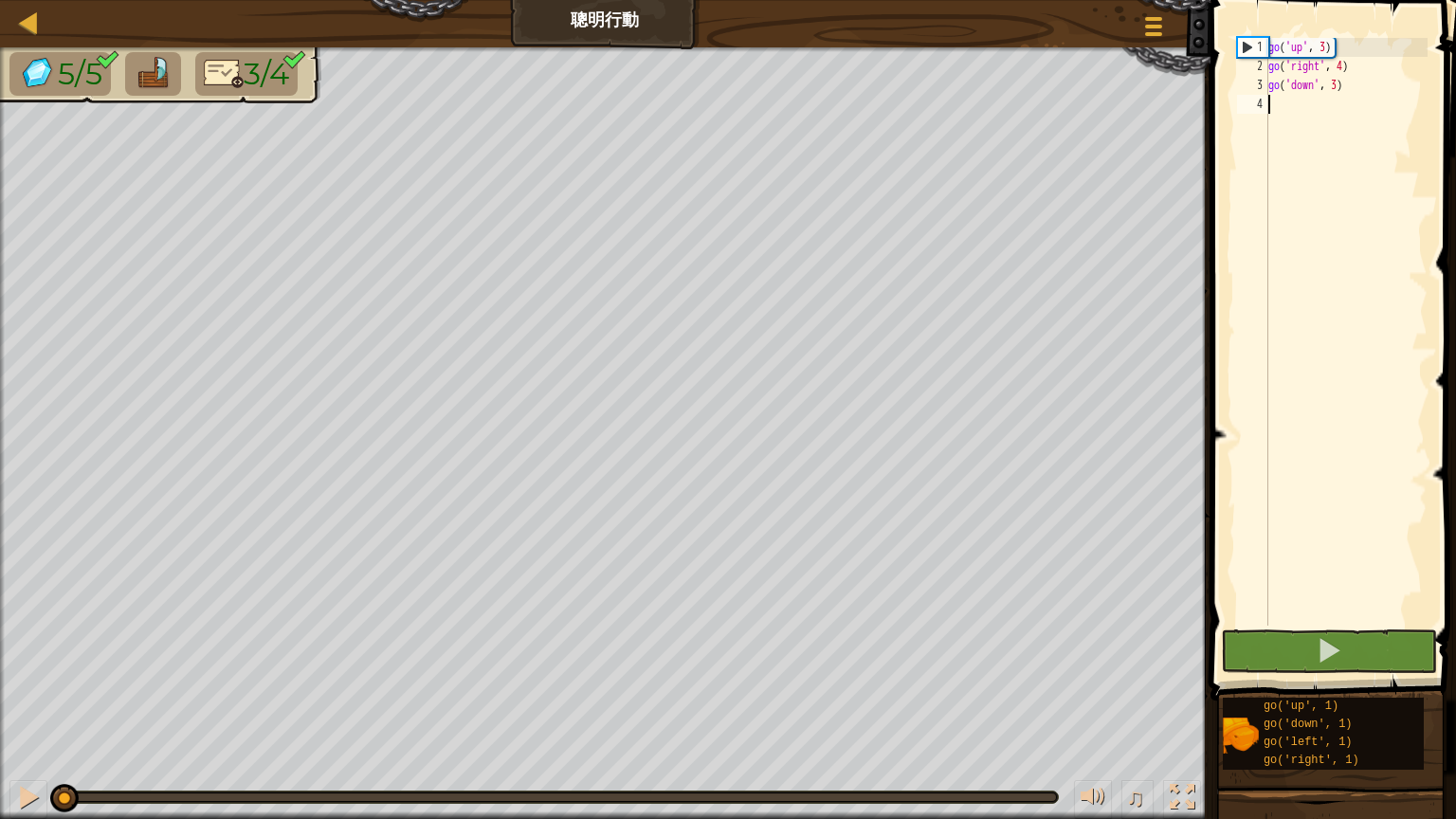 type on "g" 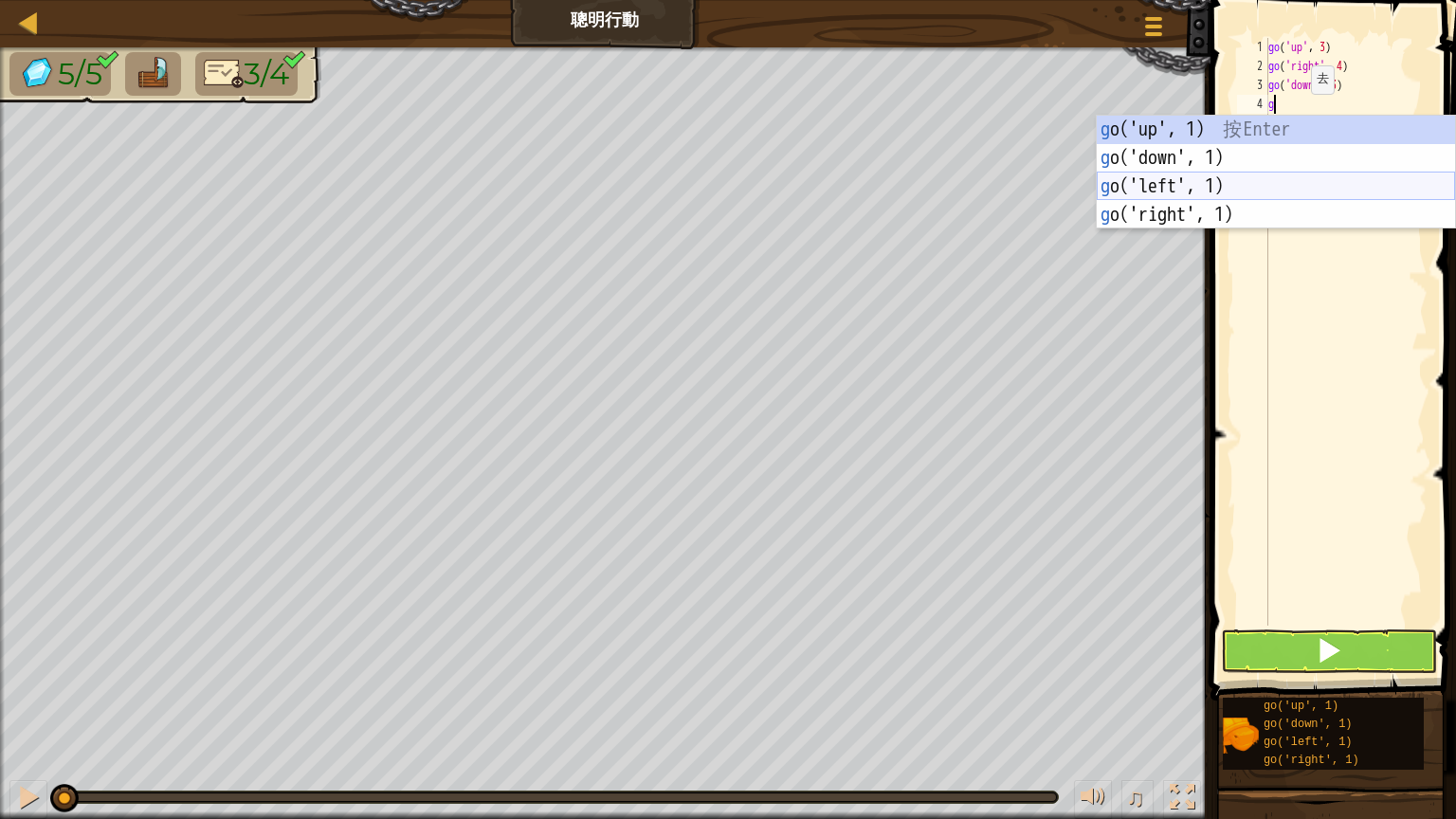 click on "g o('up', 1) 按 Enter g o('down', 1) 按 Enter g o('left', 1) 按 Enter g o('right', 1) 按 Enter" at bounding box center (1276, 201) 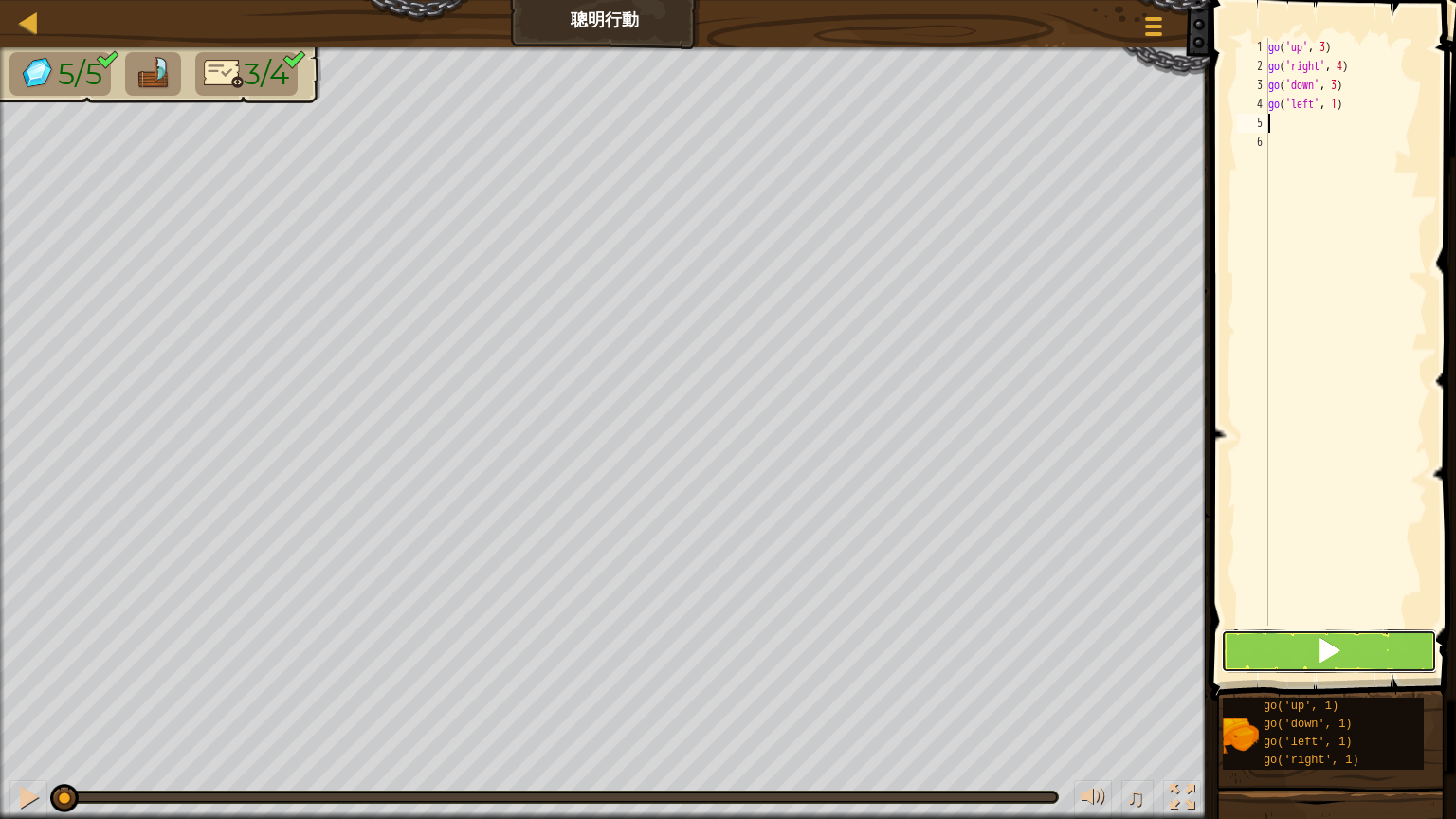 click at bounding box center [1329, 651] 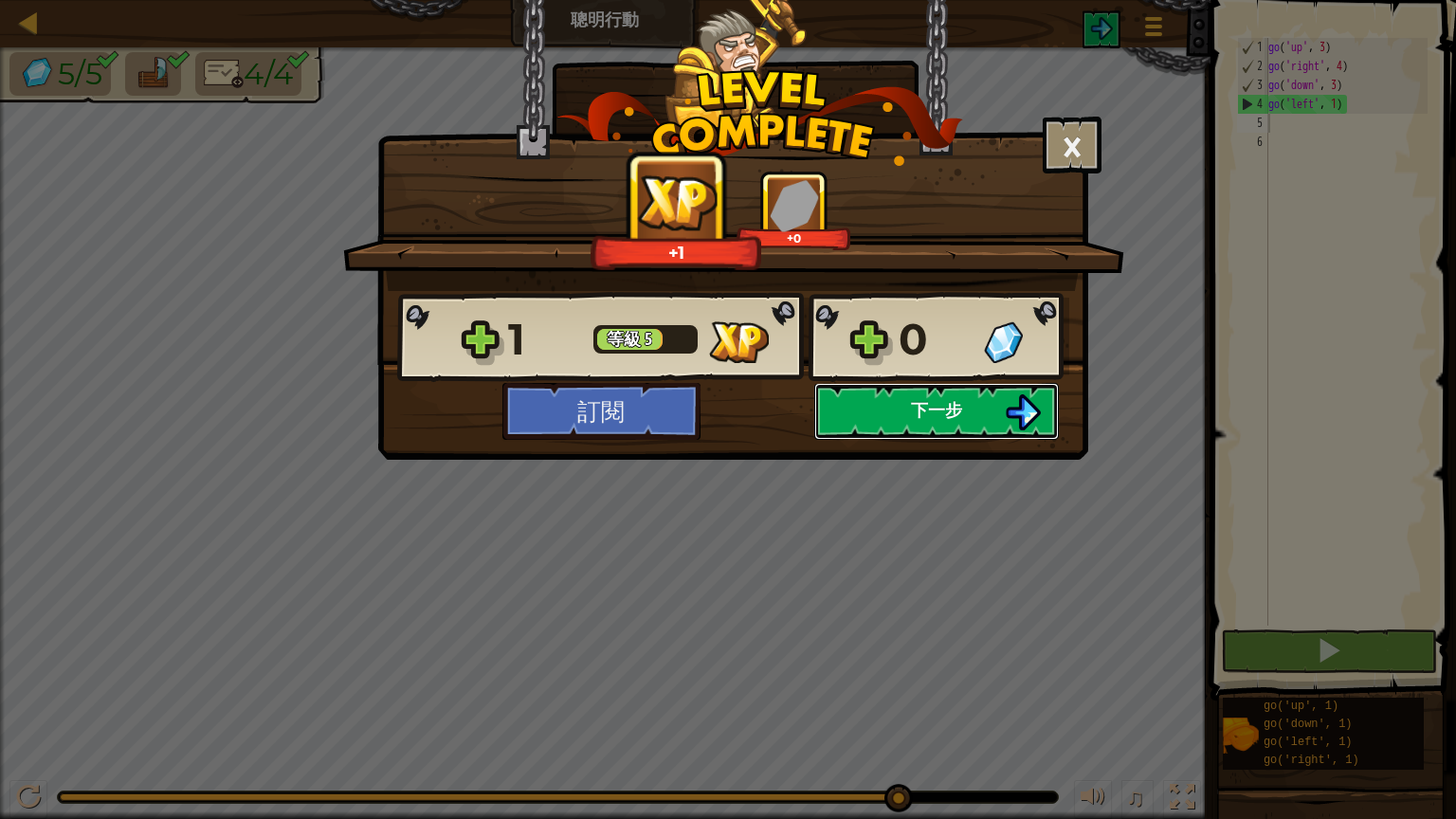 click on "下一步" at bounding box center (937, 411) 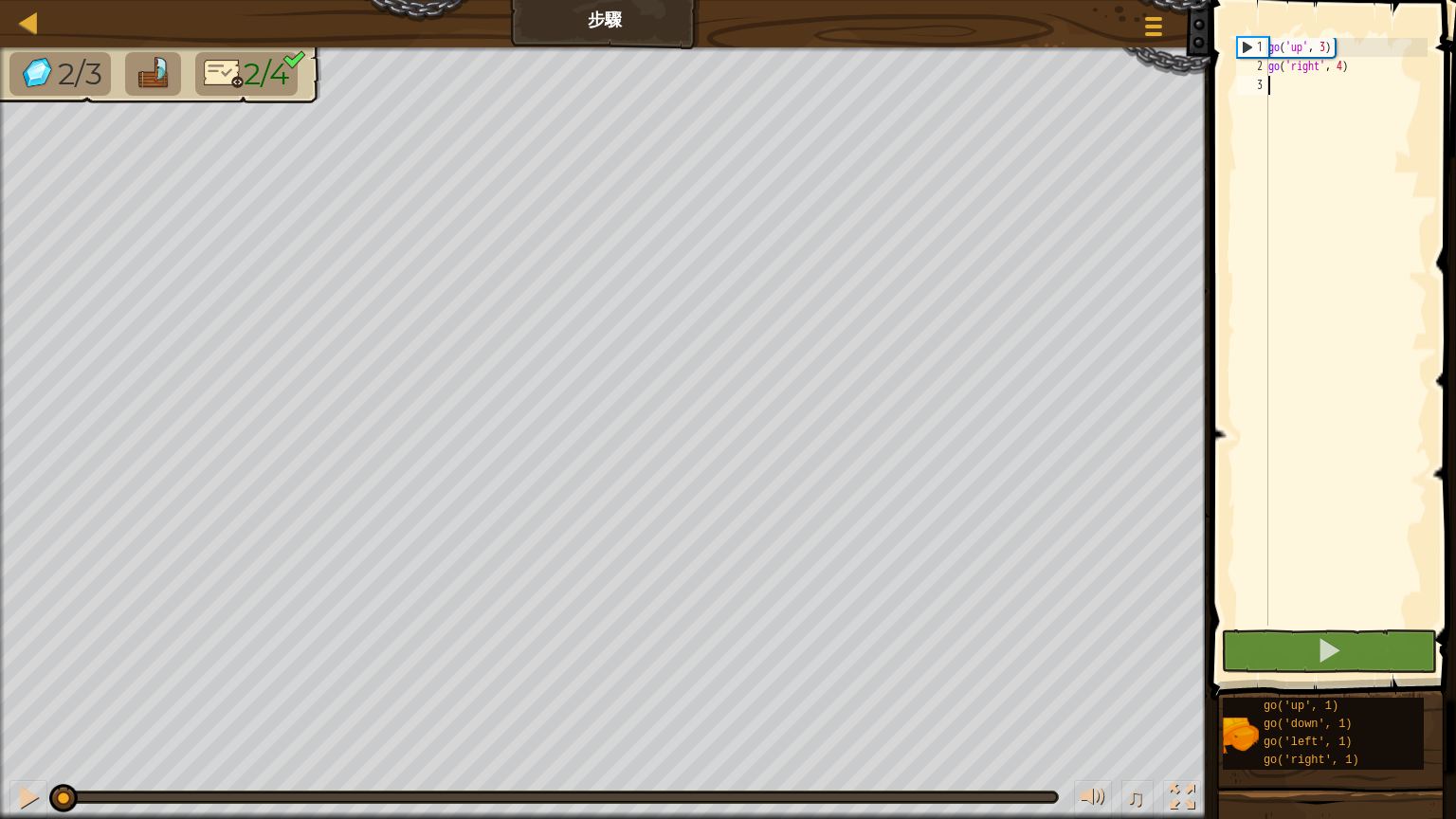 click on "go ( 'up' ,   3 ) go ( 'right' ,   4 )" at bounding box center [1346, 351] 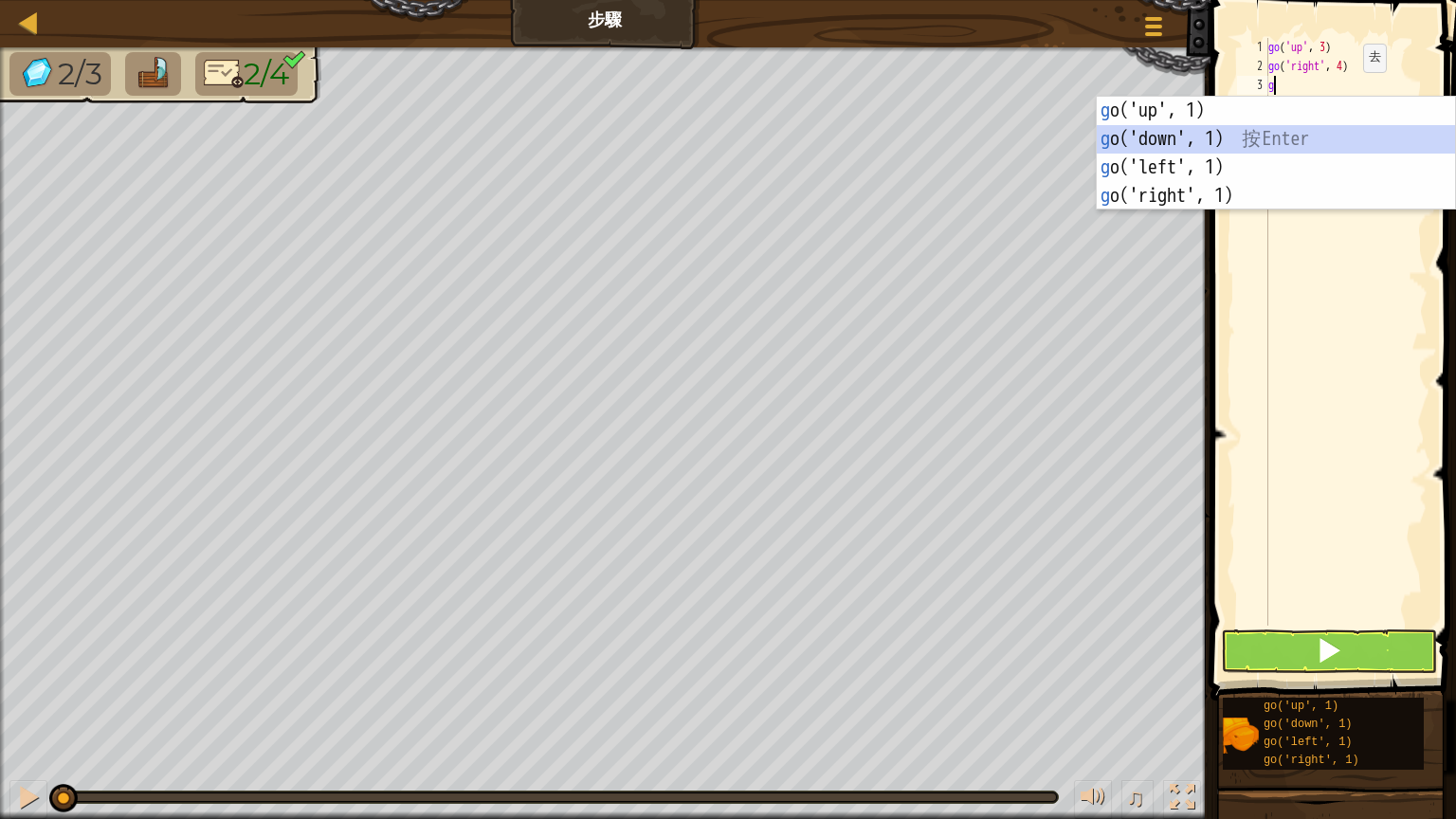 click on "g o('up', 1) 按 Enter g o('down', 1) 按 Enter g o('left', 1) 按 Enter g o('right', 1) 按 Enter" at bounding box center [1276, 182] 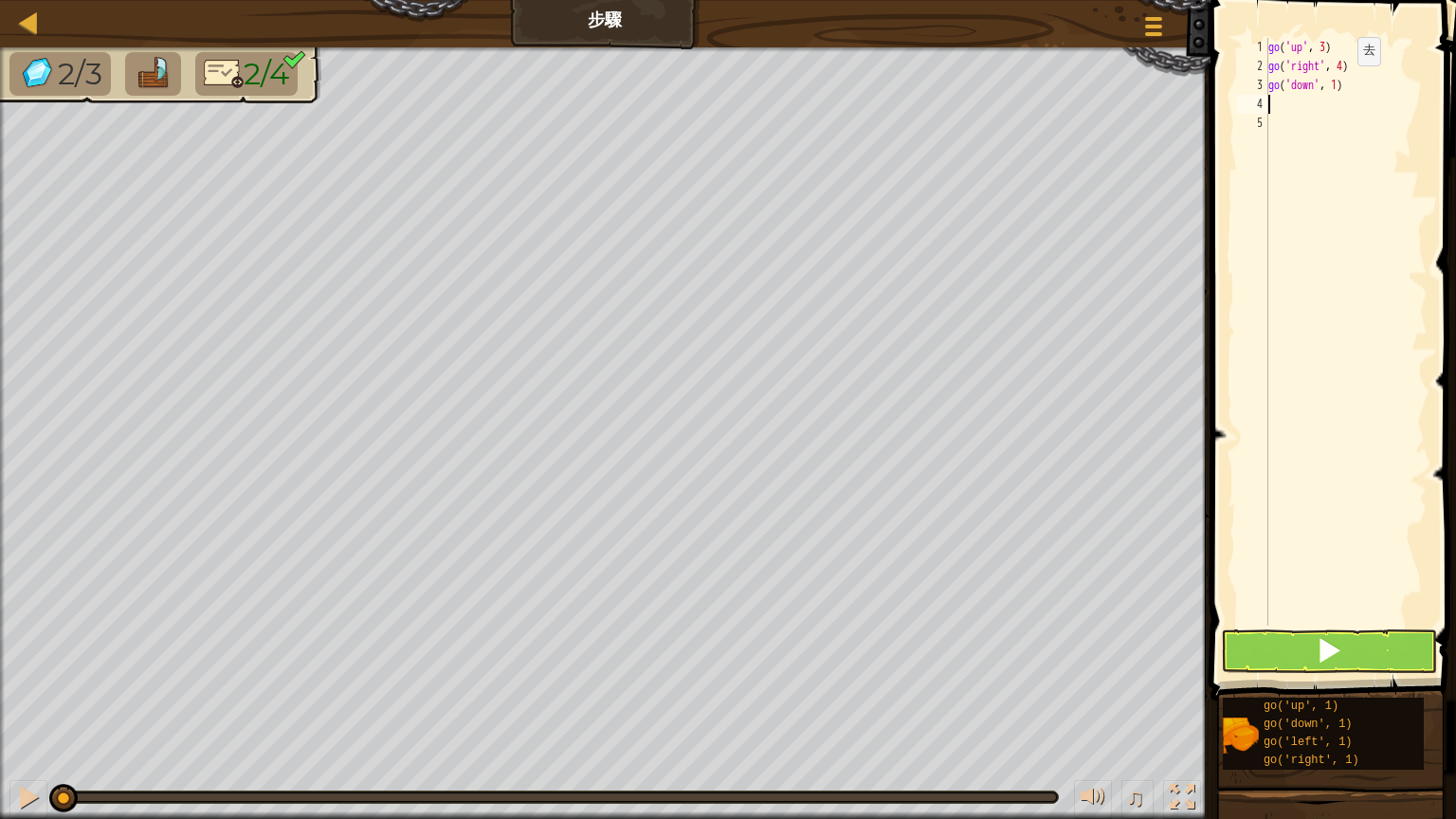 click on "go ( 'up' ,   3 ) go ( 'right' ,   4 ) go ( 'down' ,   1 )" at bounding box center [1346, 351] 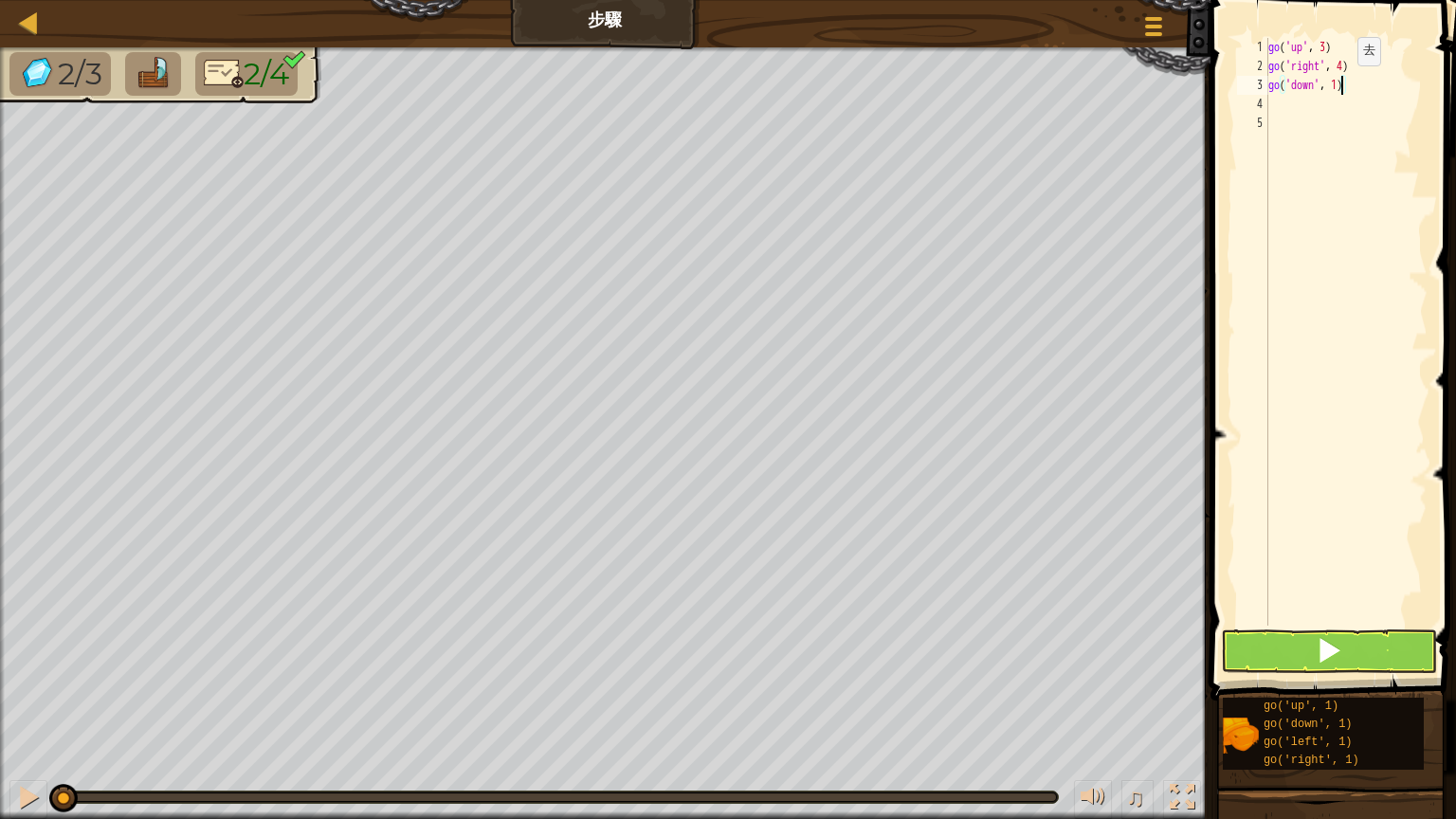 type on "go('down', 3)" 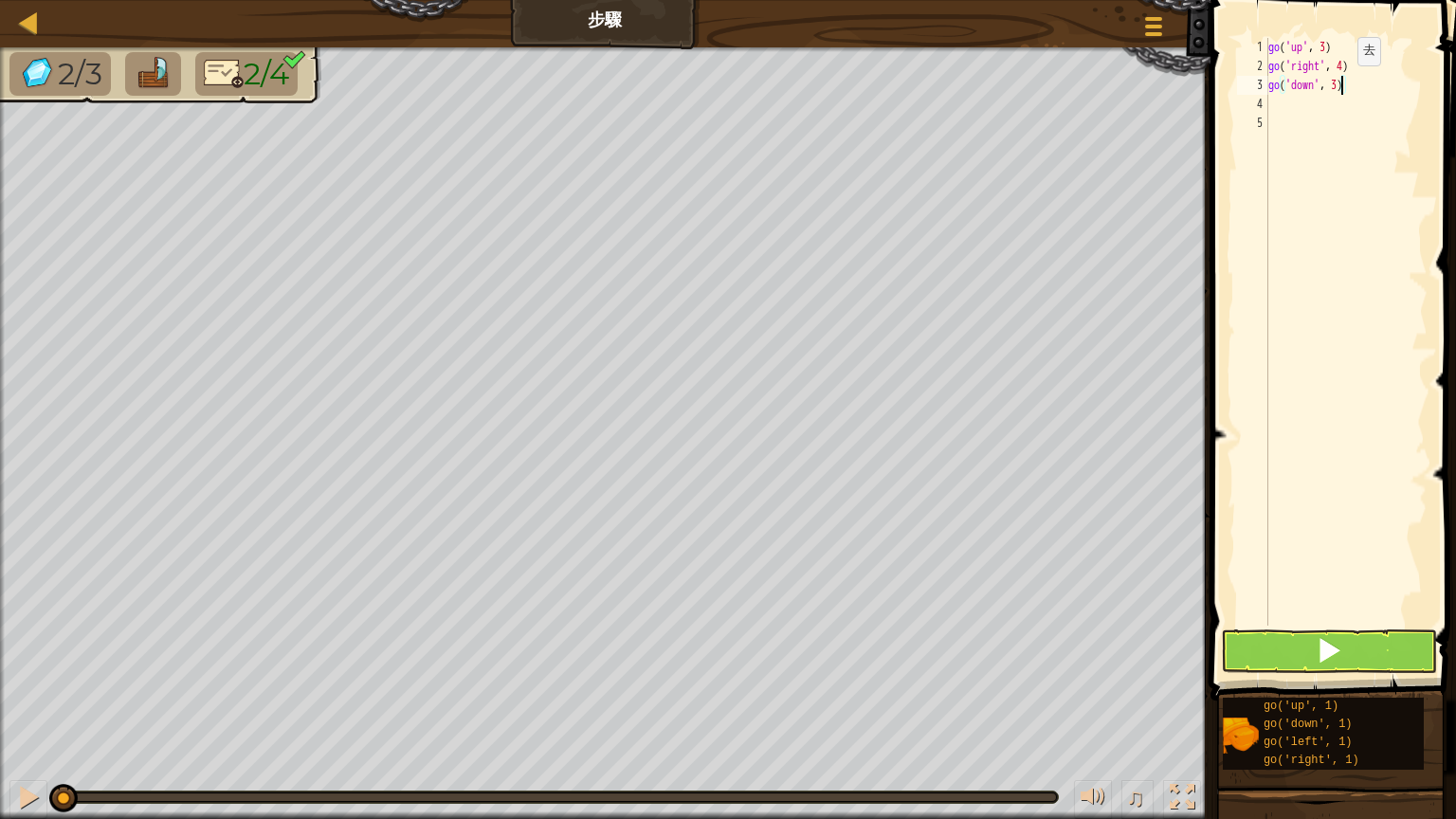 scroll, scrollTop: 9, scrollLeft: 8, axis: both 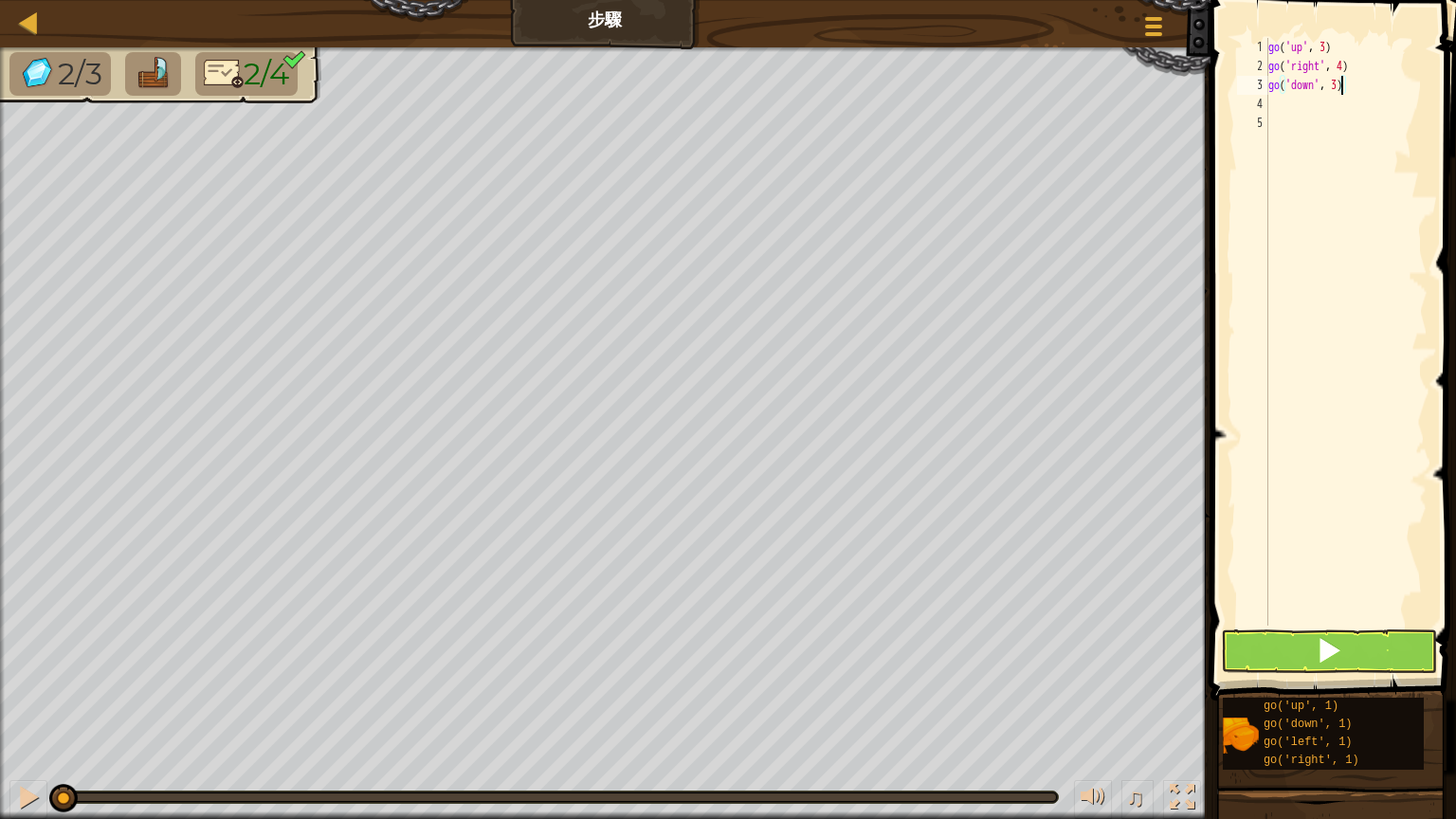 click on "go ( 'up' ,   3 ) go ( 'right' ,   4 ) go ( 'down' ,   3 )" at bounding box center (1346, 351) 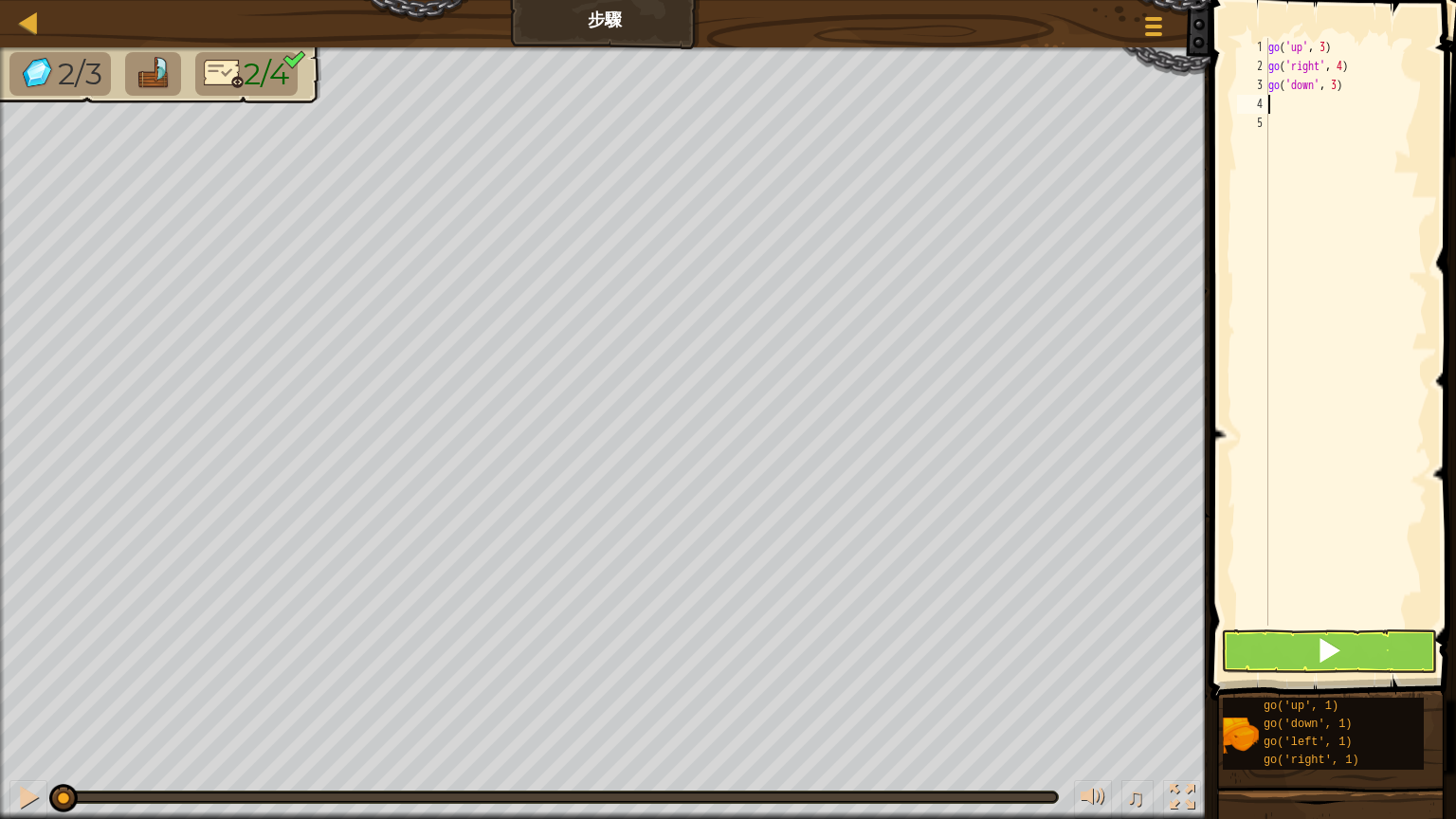 scroll, scrollTop: 9, scrollLeft: 0, axis: vertical 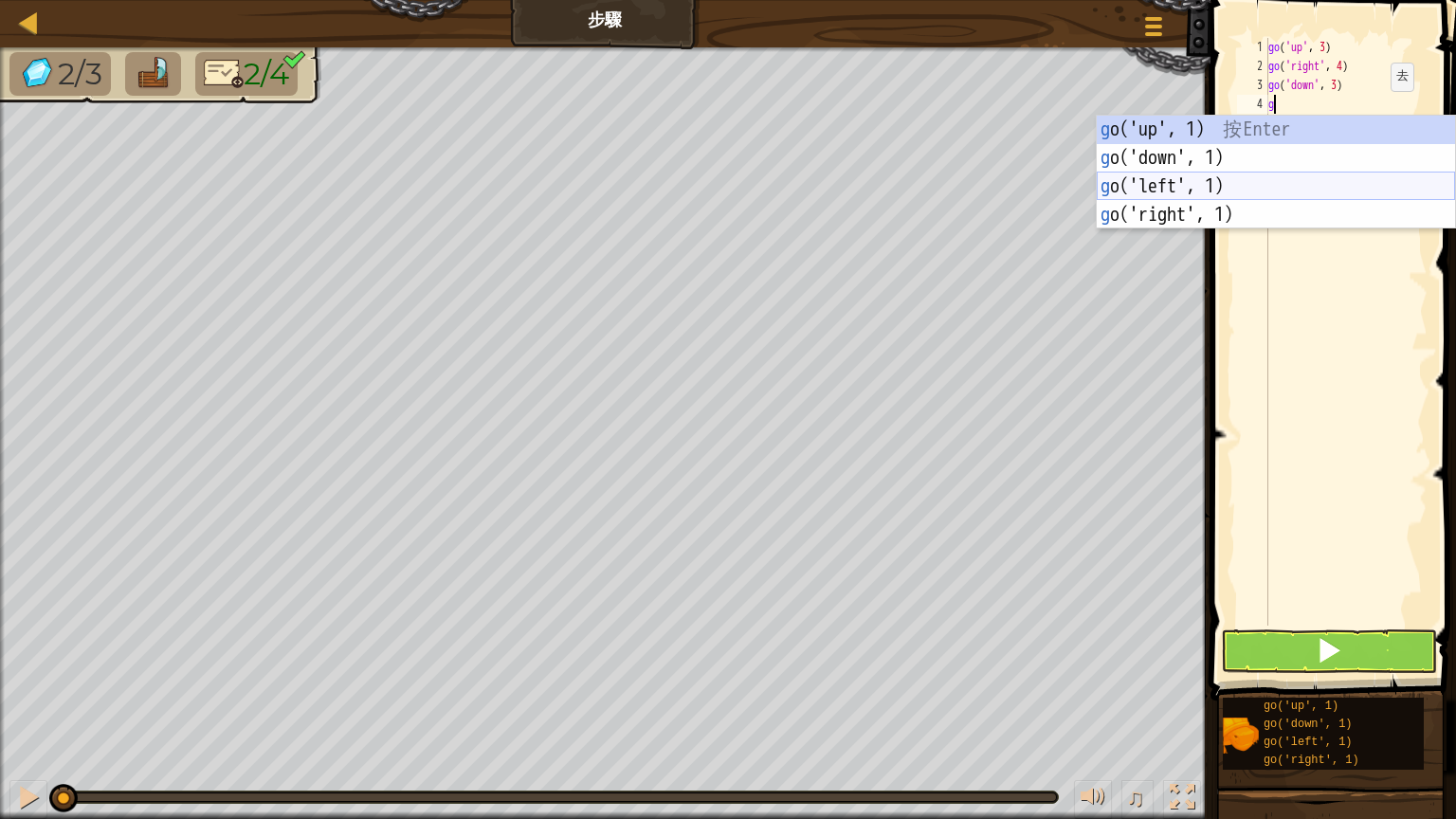click on "g o('up', 1) 按 Enter g o('down', 1) 按 Enter g o('left', 1) 按 Enter g o('right', 1) 按 Enter" at bounding box center (1276, 201) 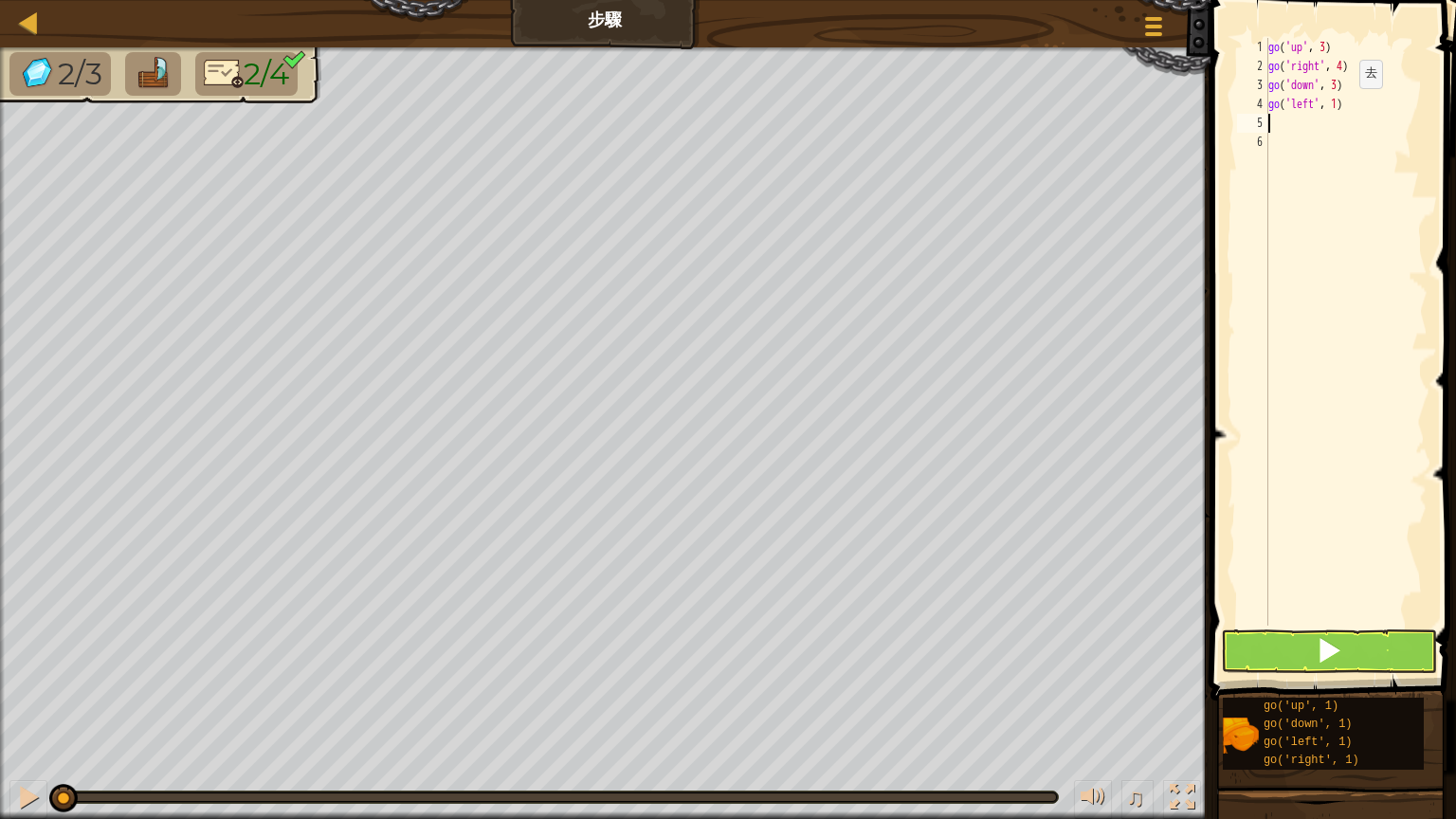 click on "go ( 'up' ,   3 ) go ( 'right' ,   4 ) go ( 'down' ,   3 ) go ( 'left' ,   1 )" at bounding box center [1346, 351] 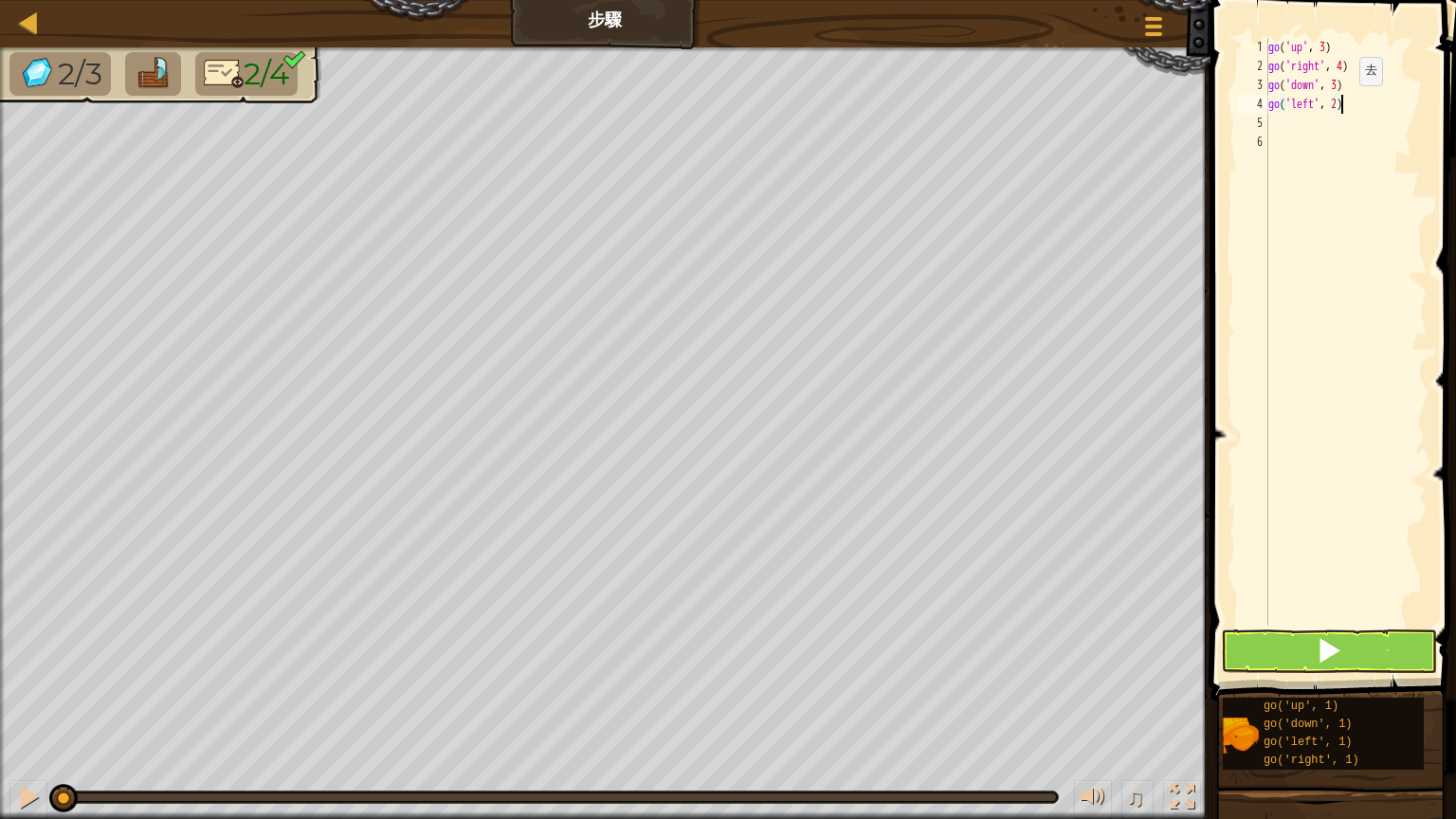 scroll, scrollTop: 9, scrollLeft: 8, axis: both 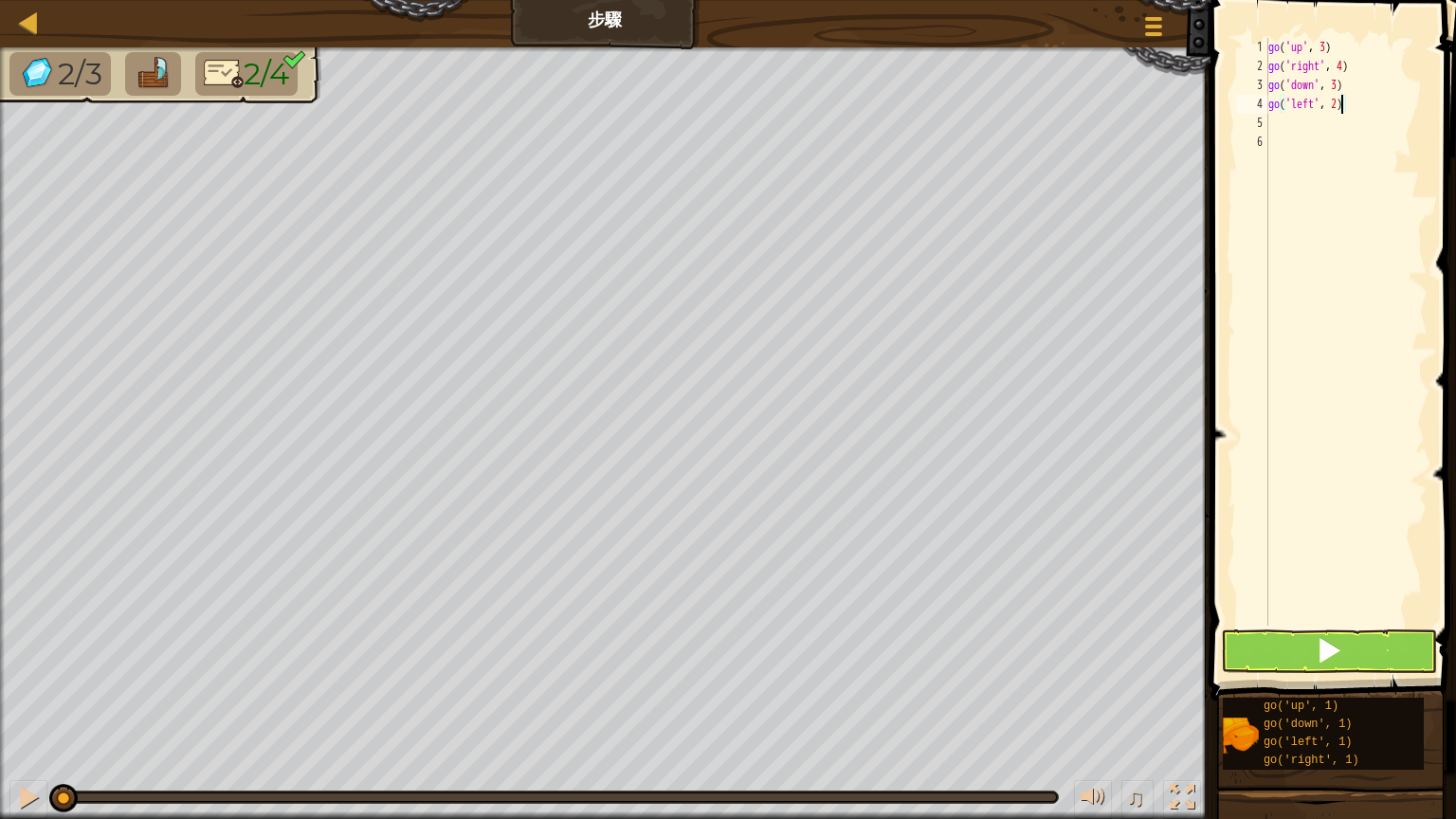 type on "go('left', 2)" 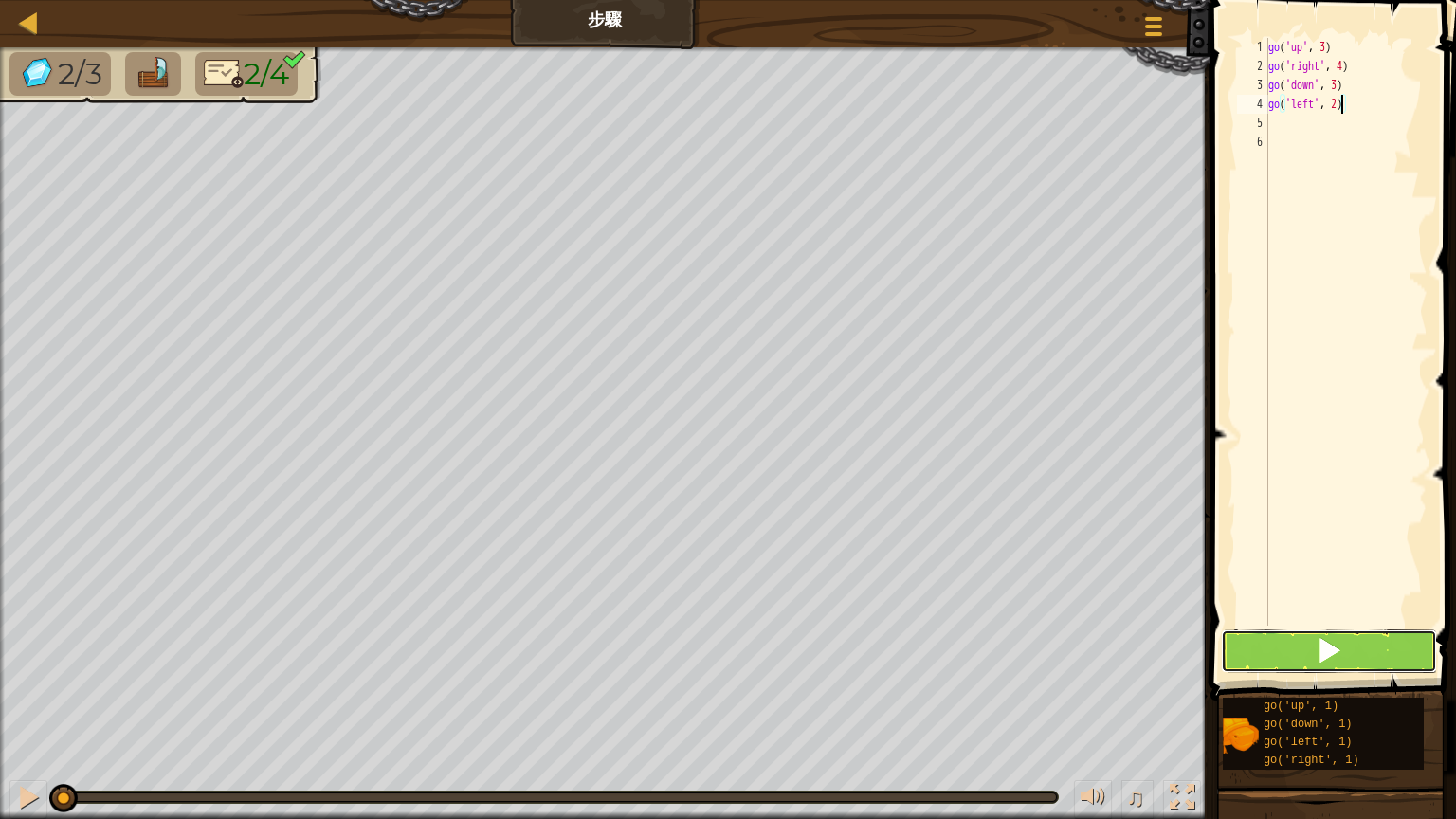 click at bounding box center [1329, 651] 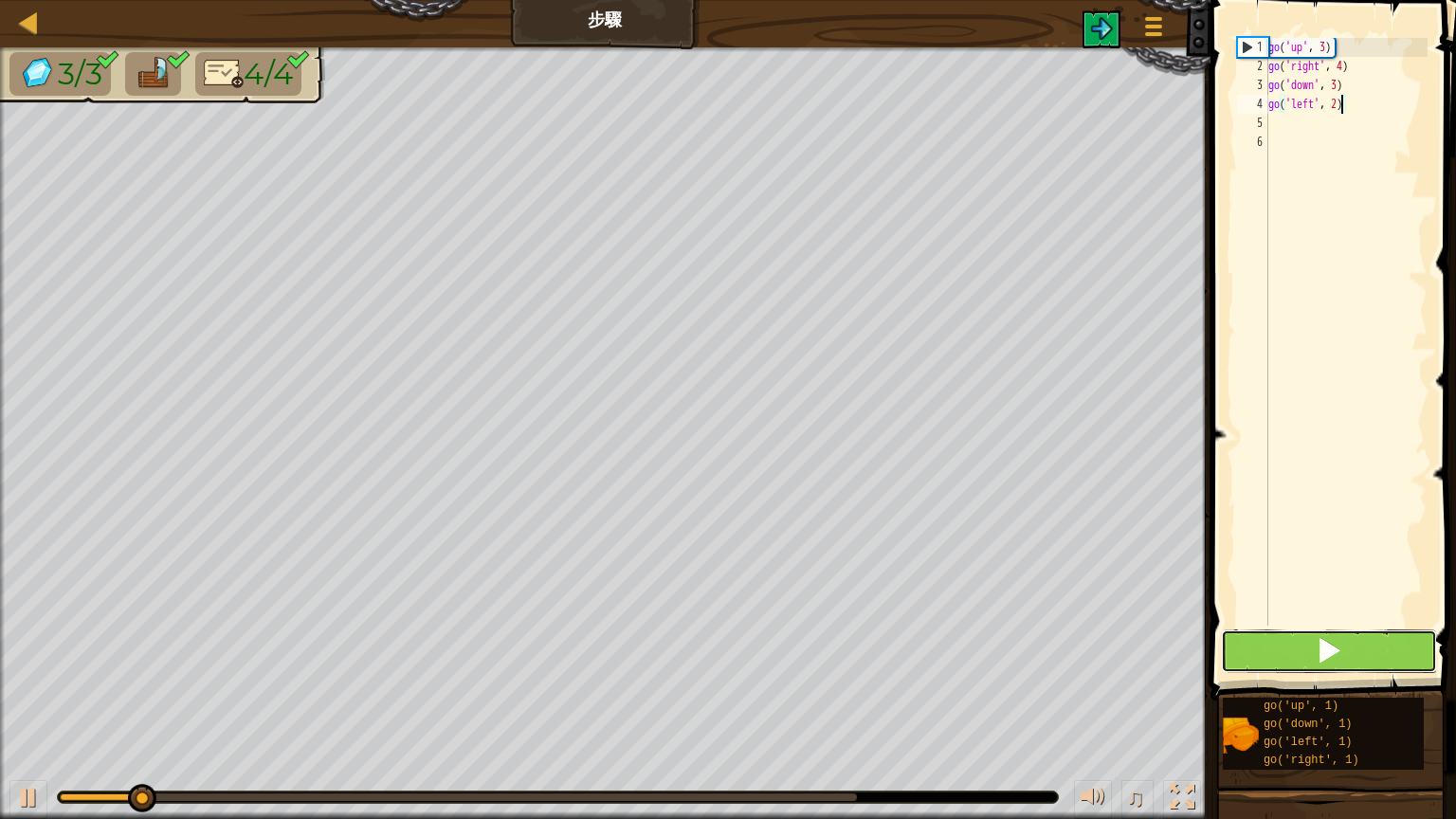 click at bounding box center [1329, 651] 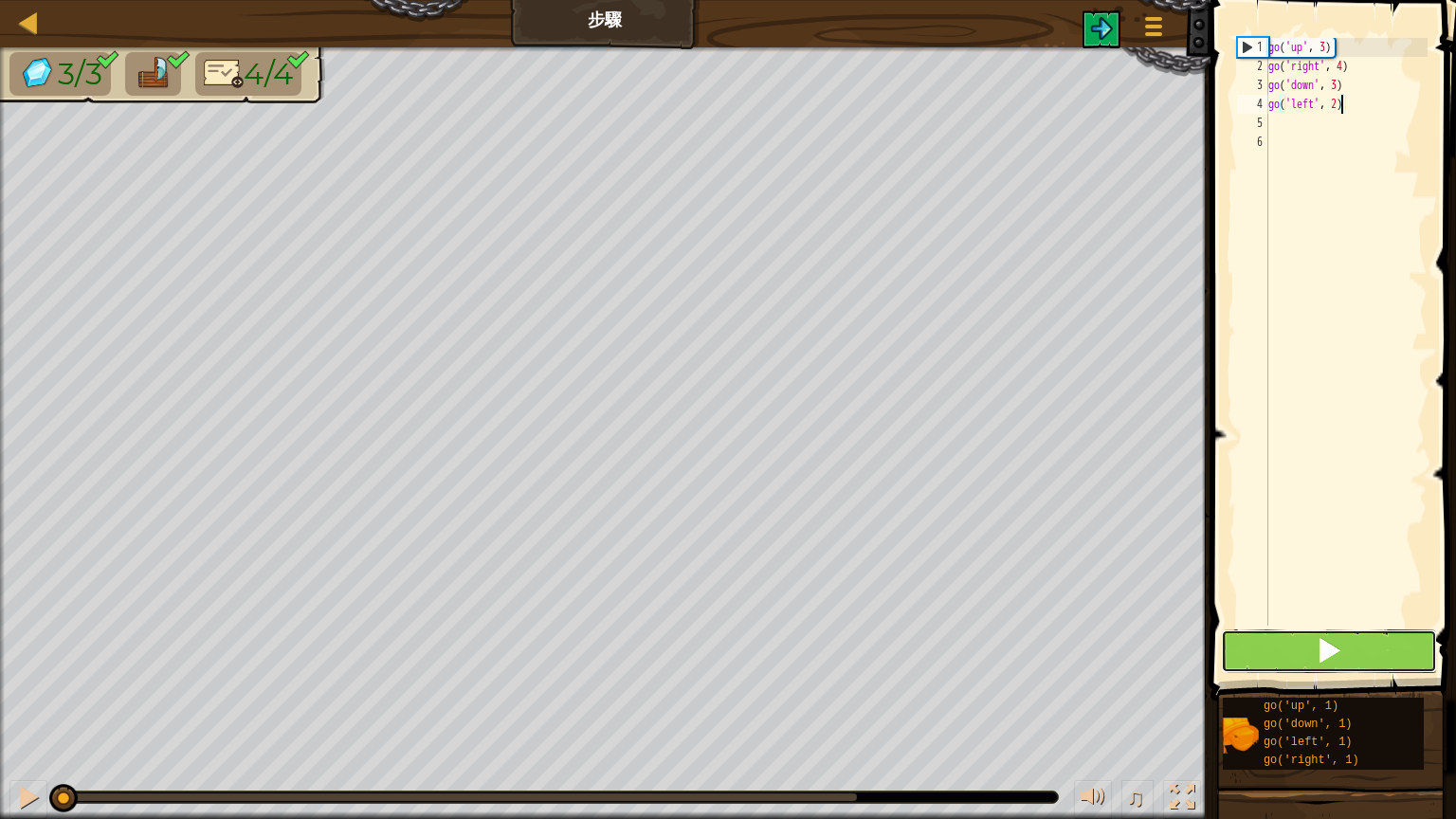 click at bounding box center [1329, 651] 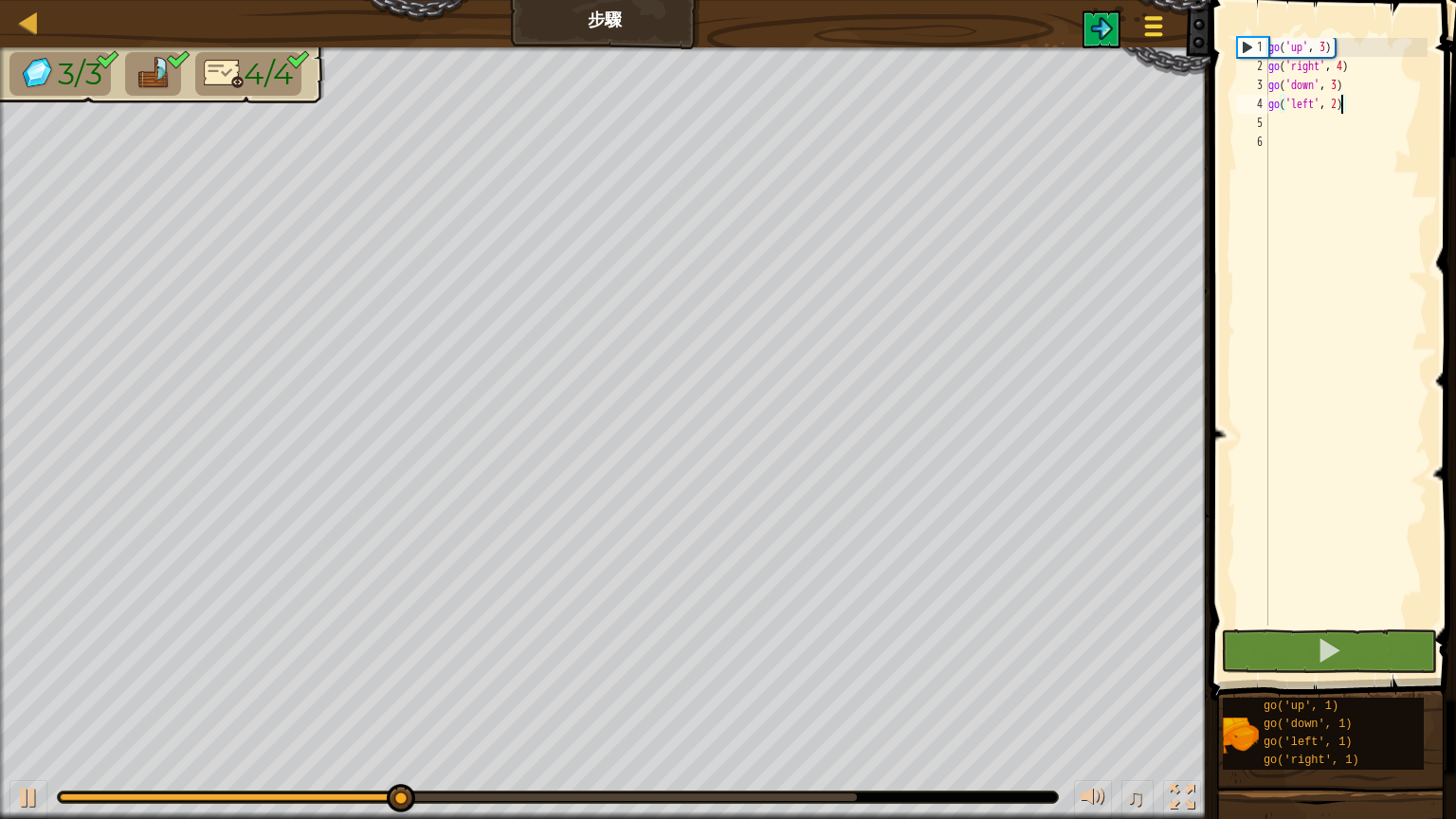 click on "遊戲選單" at bounding box center [1154, 29] 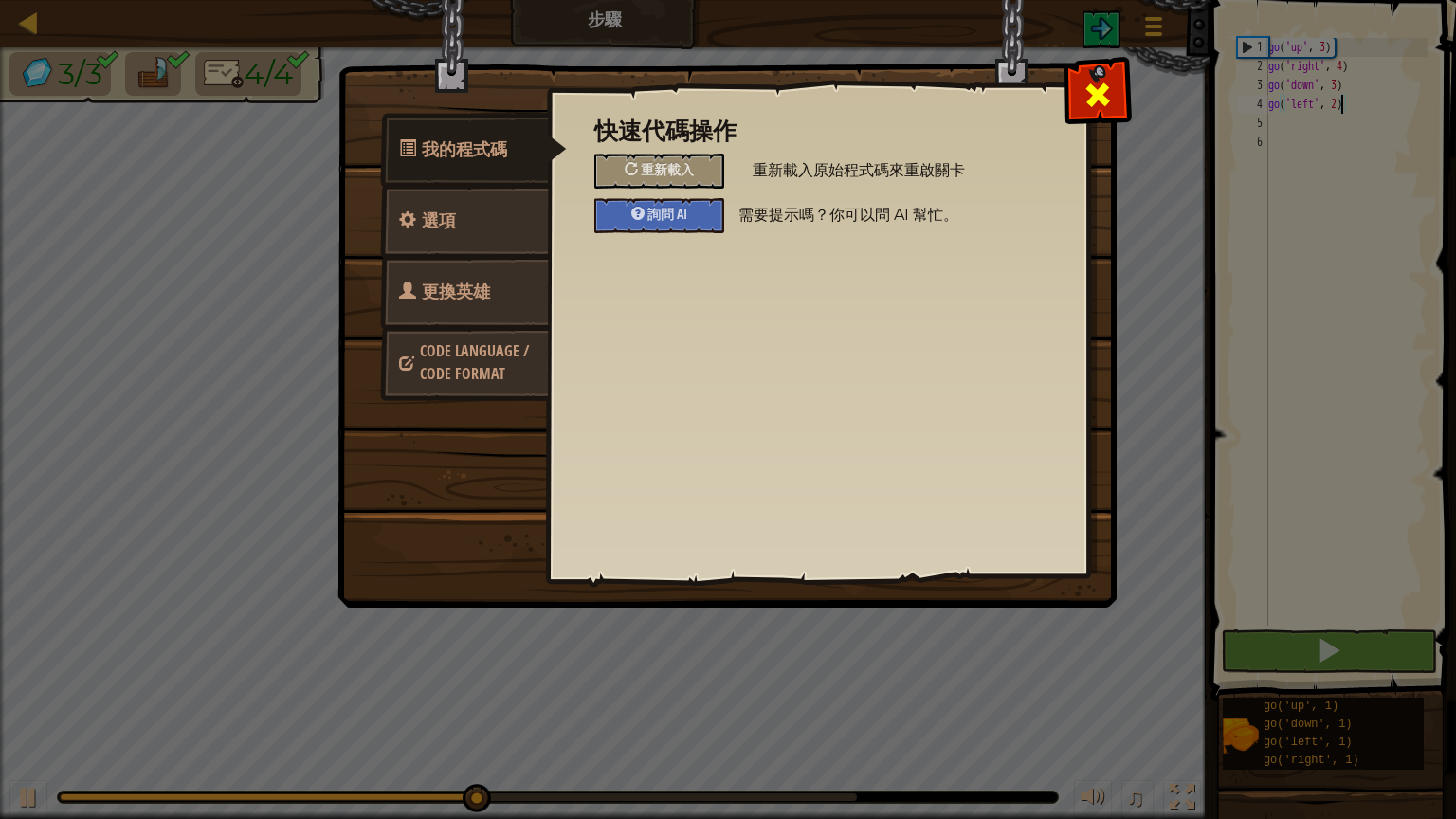 click at bounding box center (1098, 95) 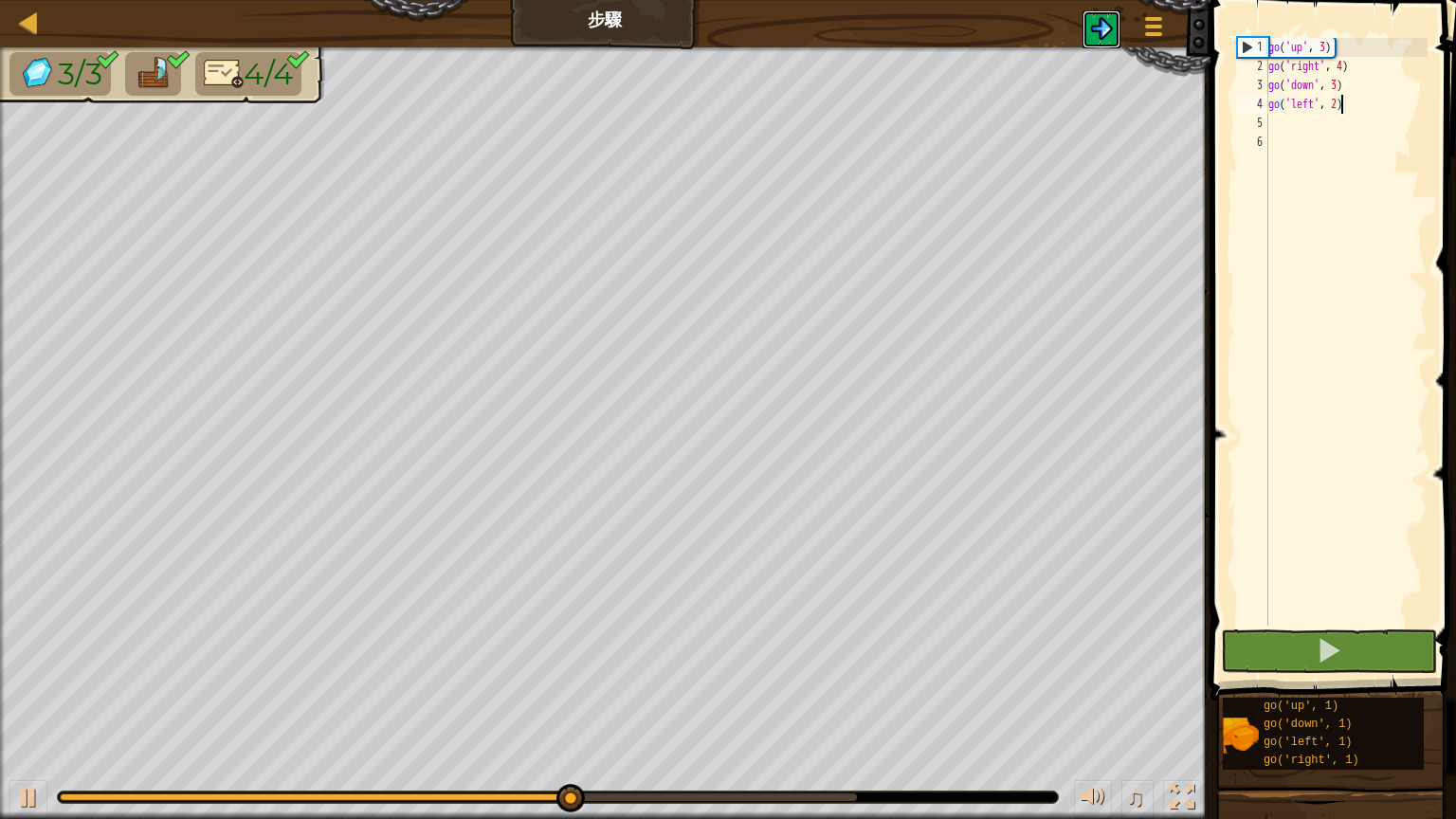 click at bounding box center [1101, 29] 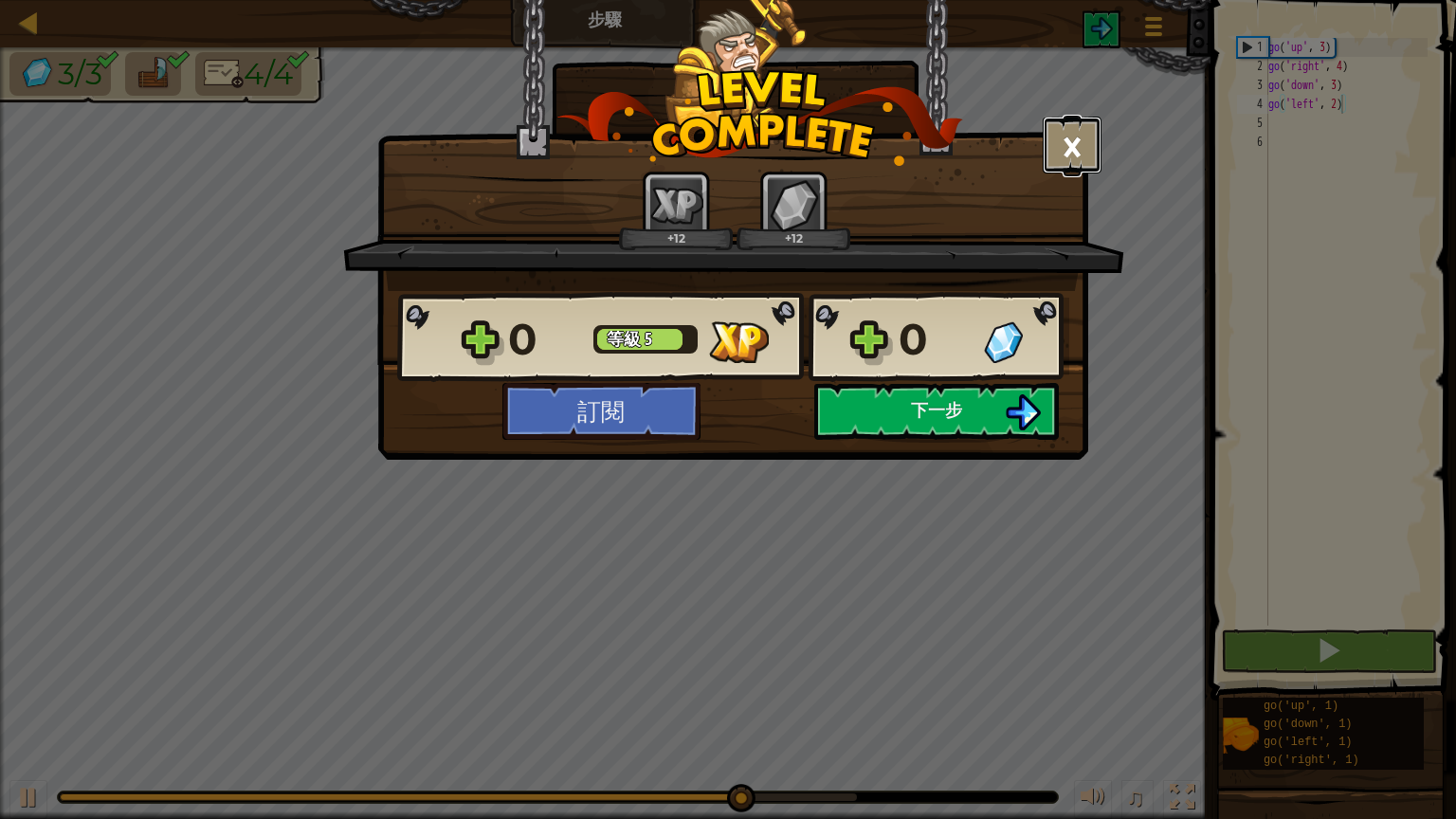 click on "×" at bounding box center (1072, 145) 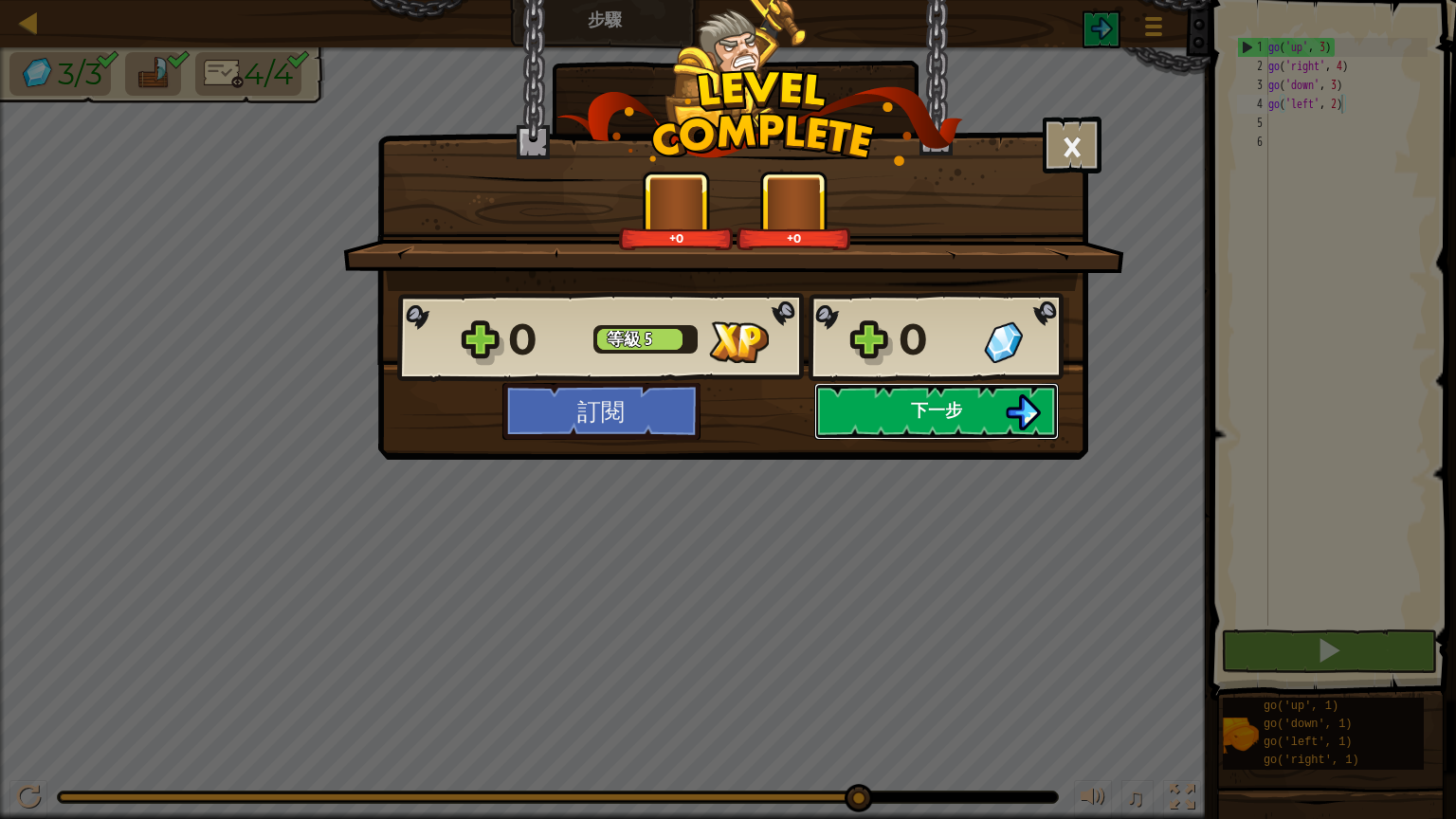 click on "下一步" at bounding box center [937, 411] 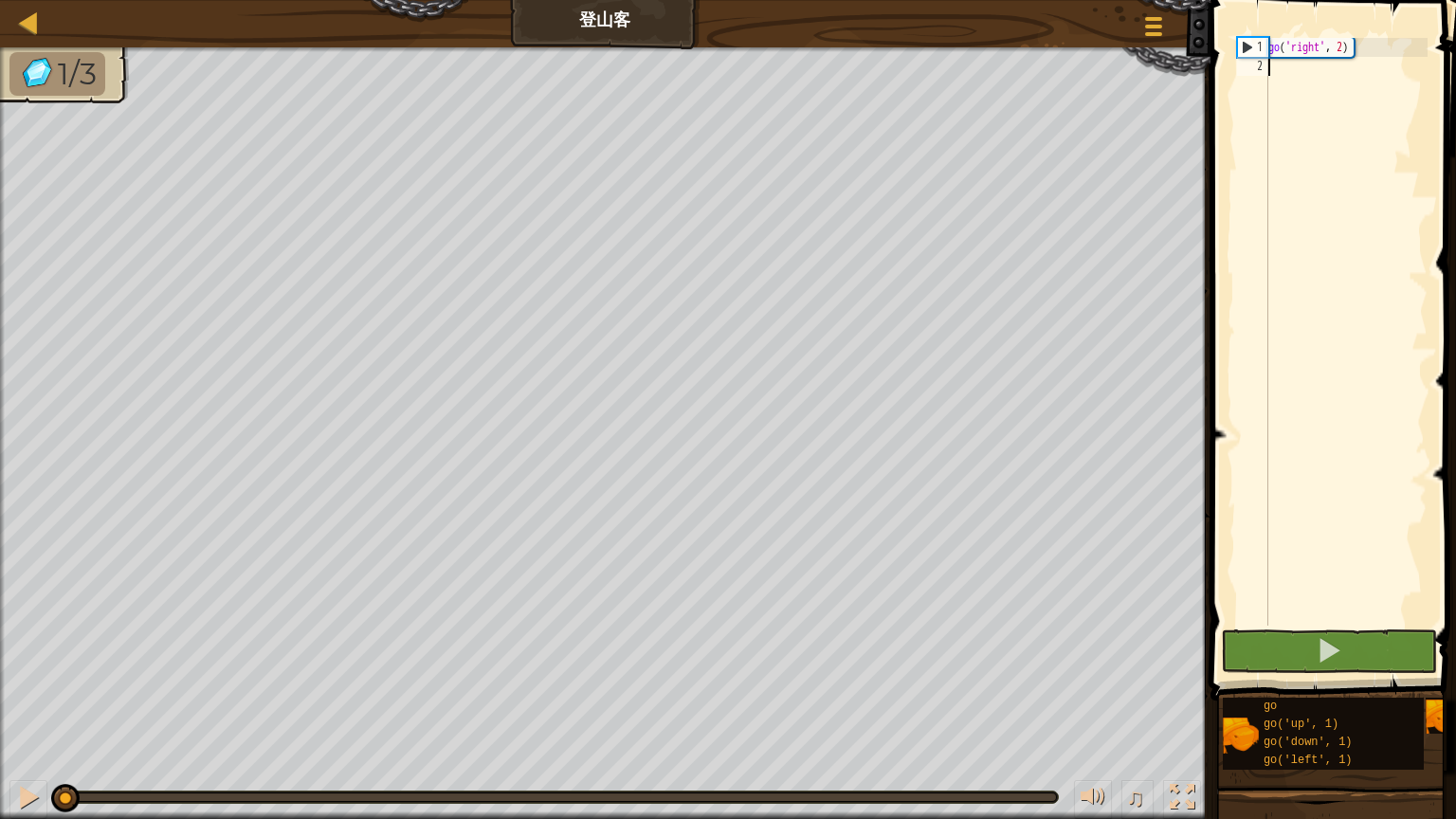 click on "go ( 'right' ,   2 )" at bounding box center [1346, 351] 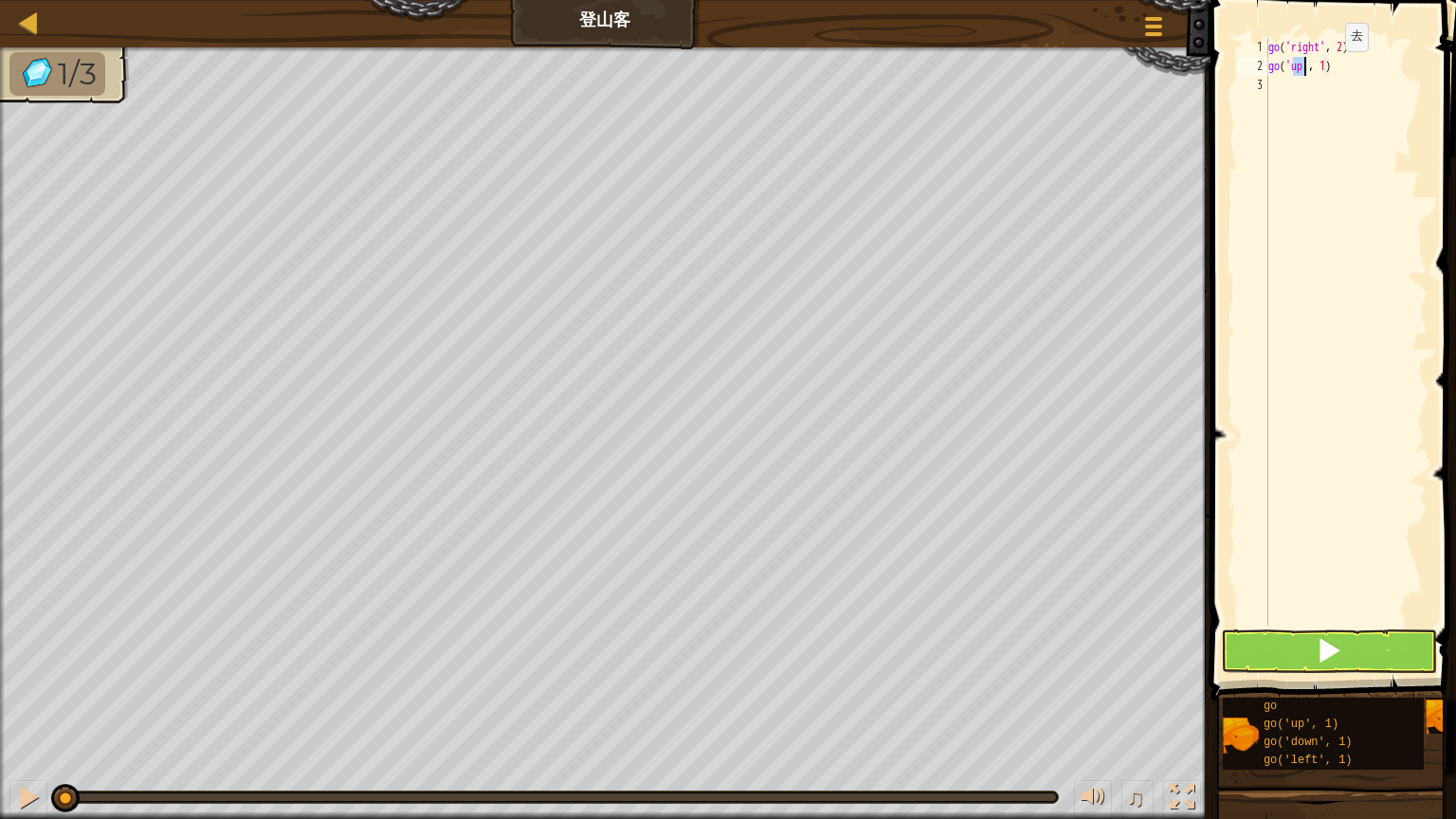 click on "go ( 'right' ,   2 ) go ( 'up' ,   1 )" at bounding box center (1346, 351) 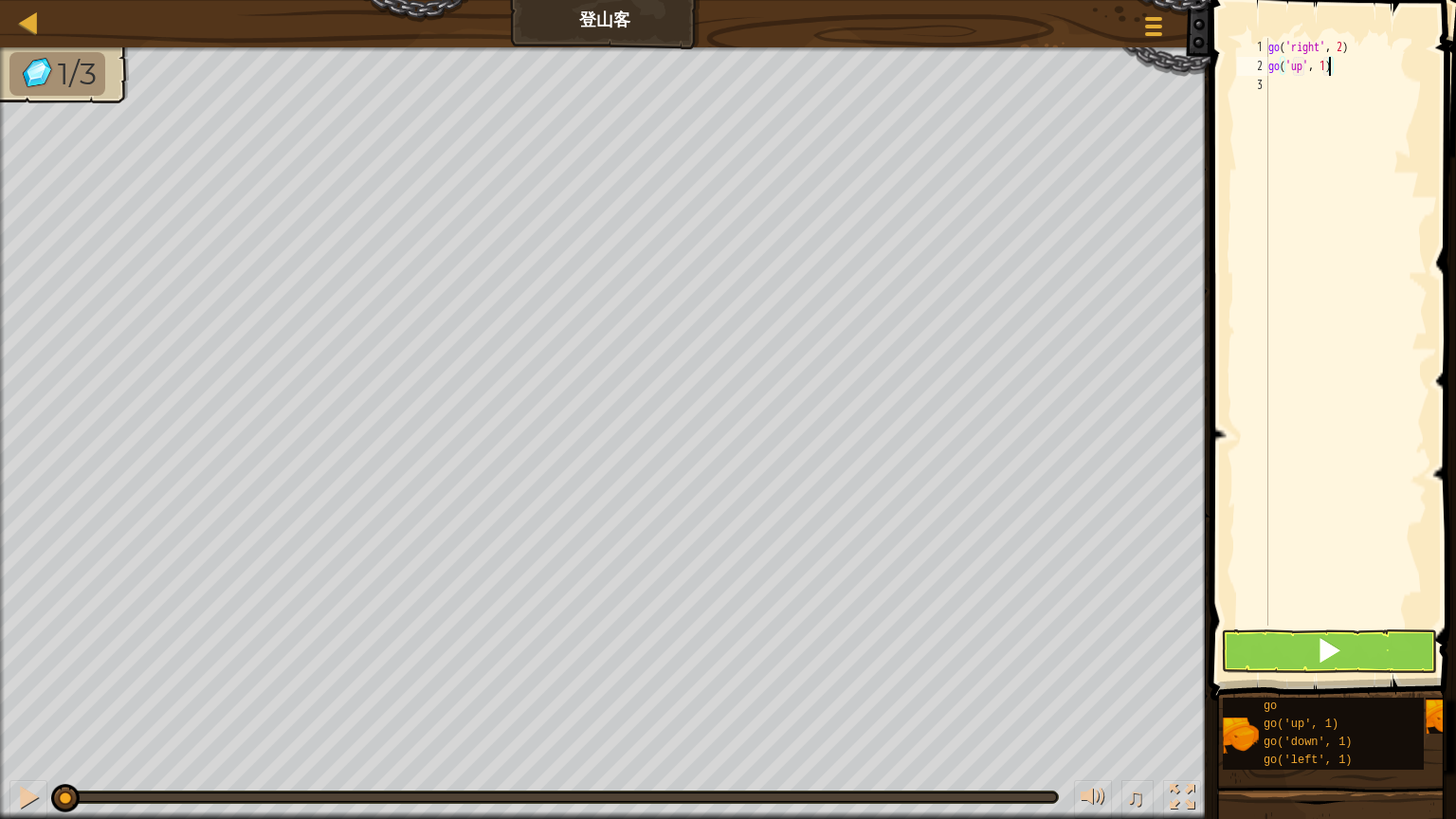 type on "go('up', 3)" 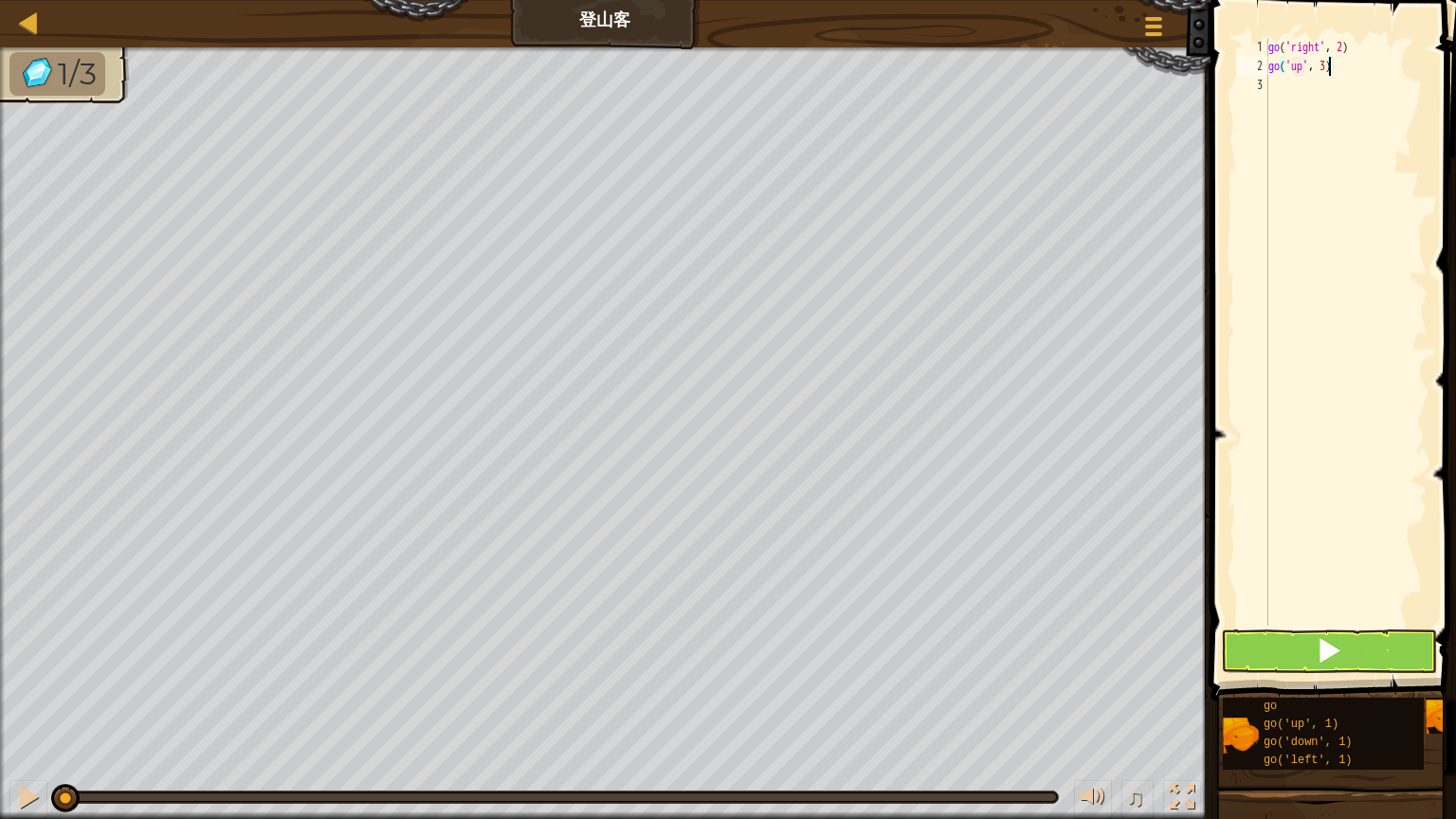 scroll, scrollTop: 9, scrollLeft: 7, axis: both 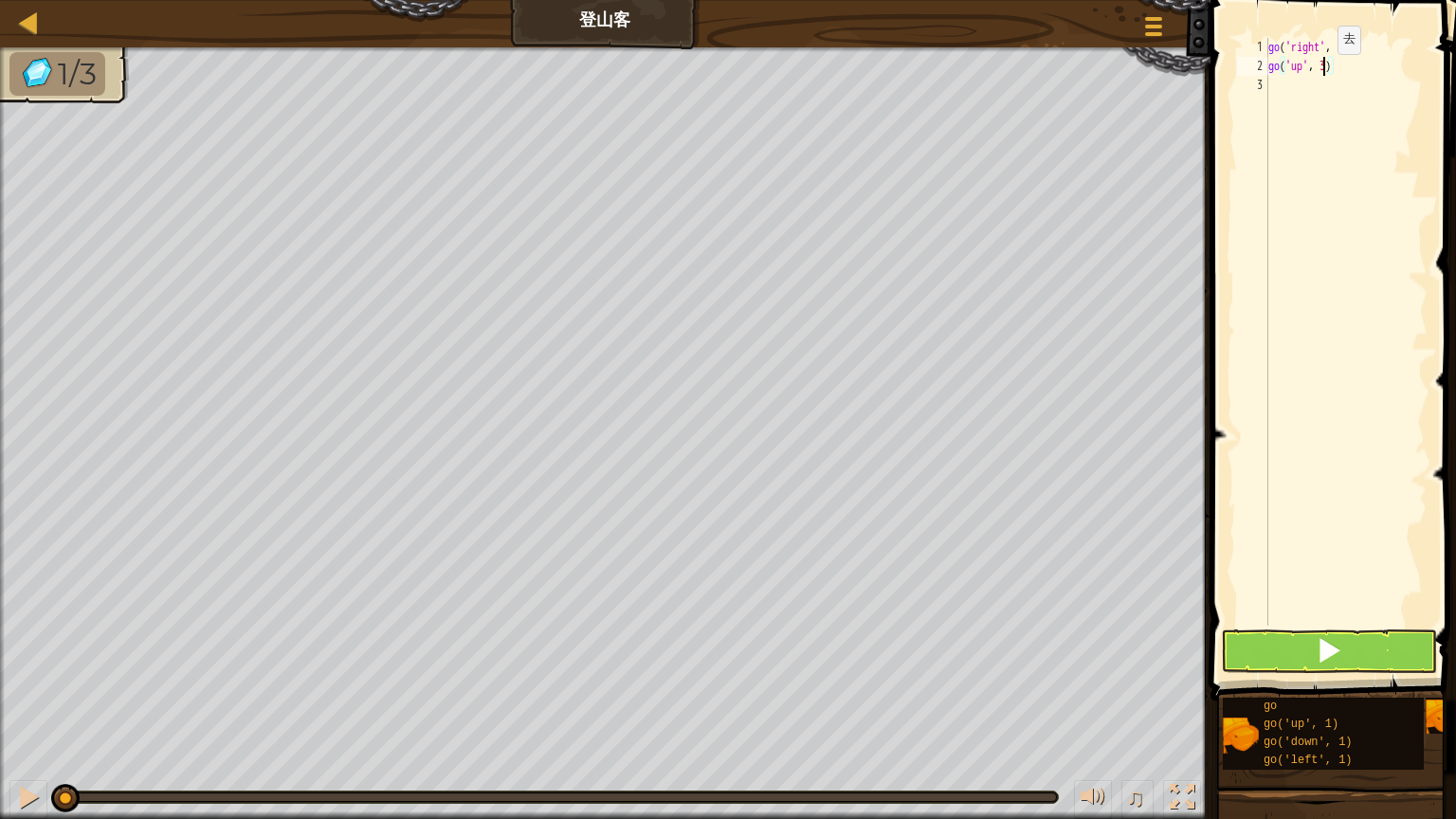 click on "go ( 'right' ,   2 ) go ( 'up' ,   3 )" at bounding box center [1346, 351] 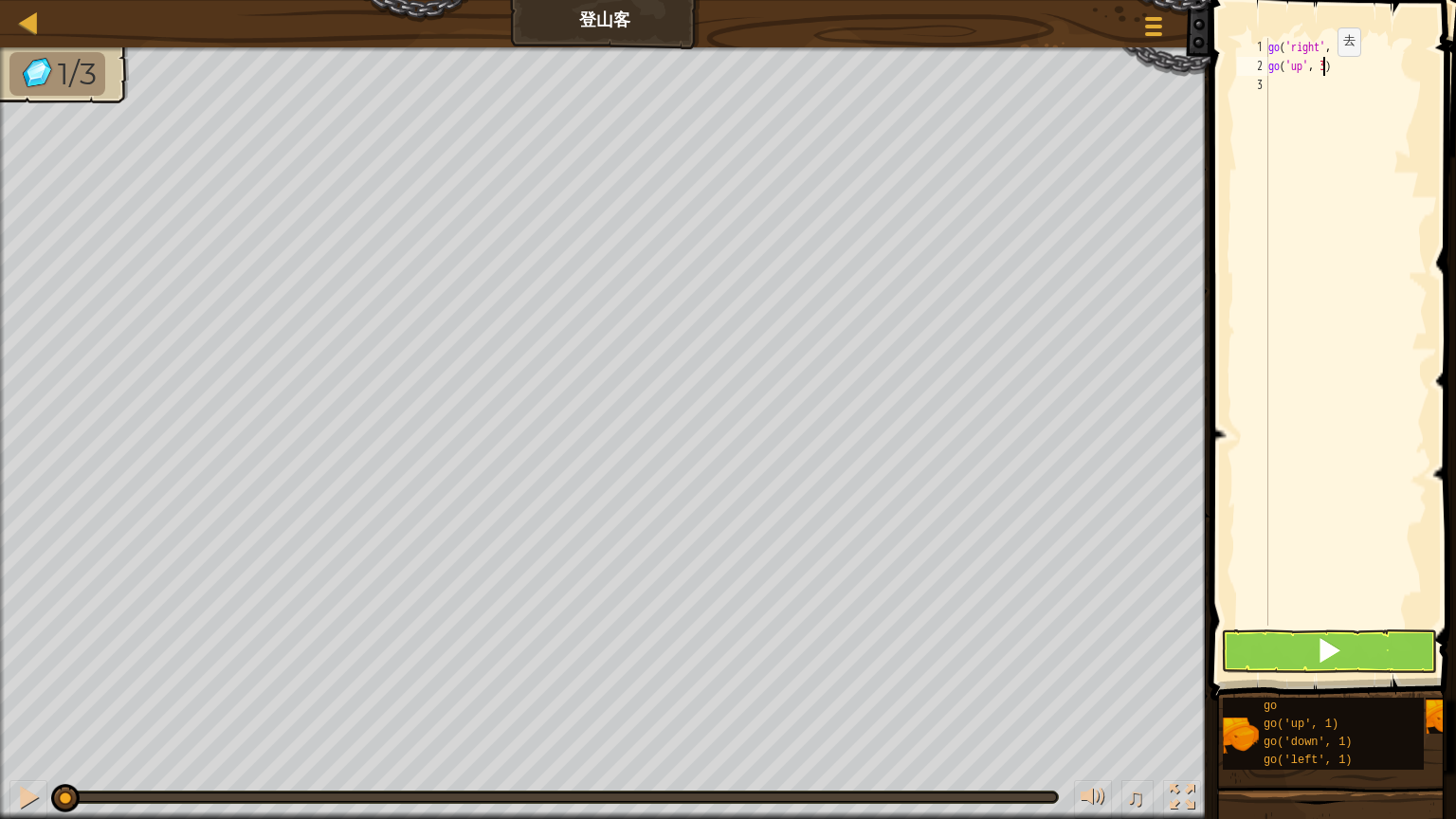 click on "go ( 'right' ,   2 ) go ( 'up' ,   3 )" at bounding box center (1346, 351) 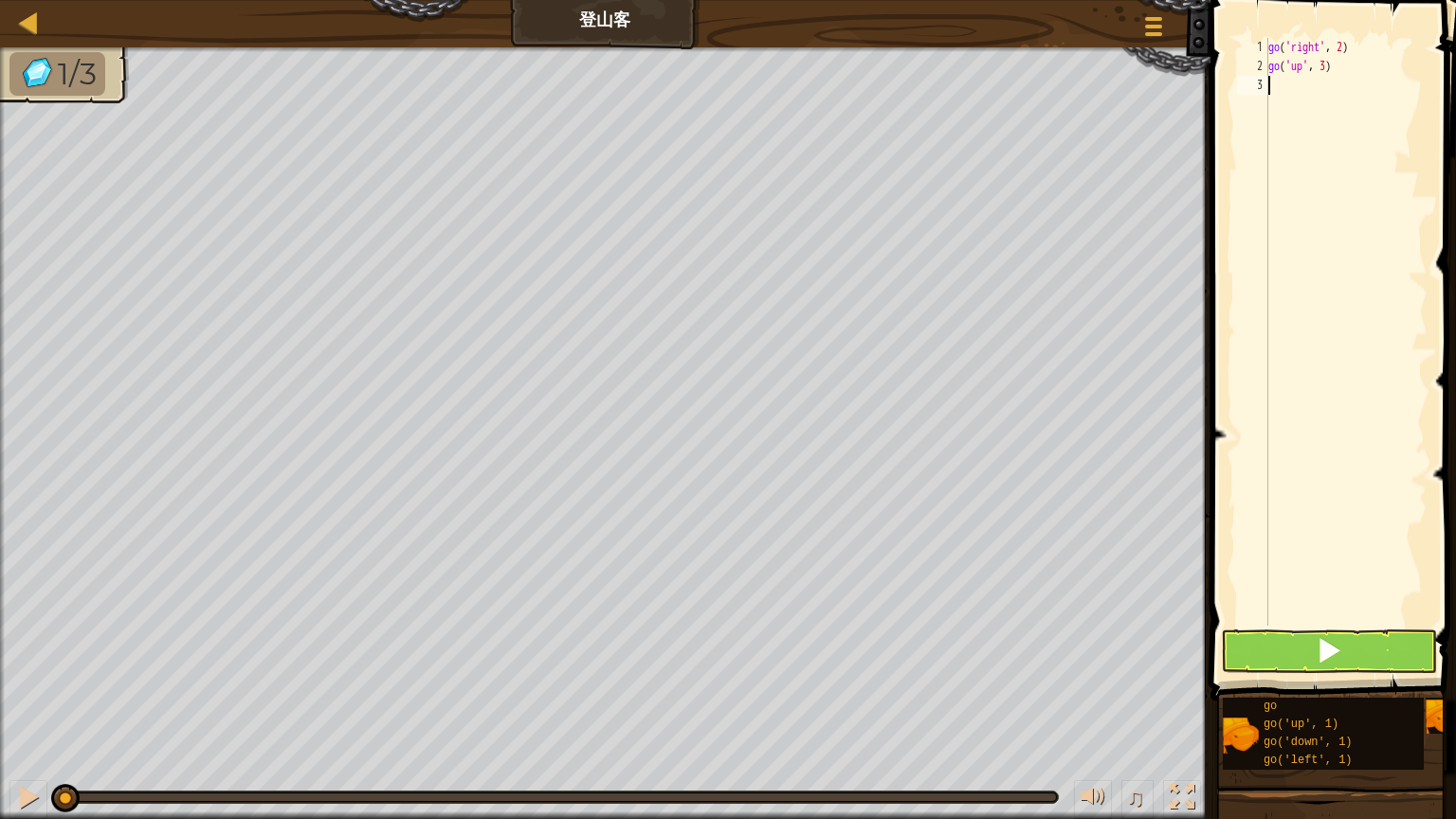 scroll, scrollTop: 9, scrollLeft: 0, axis: vertical 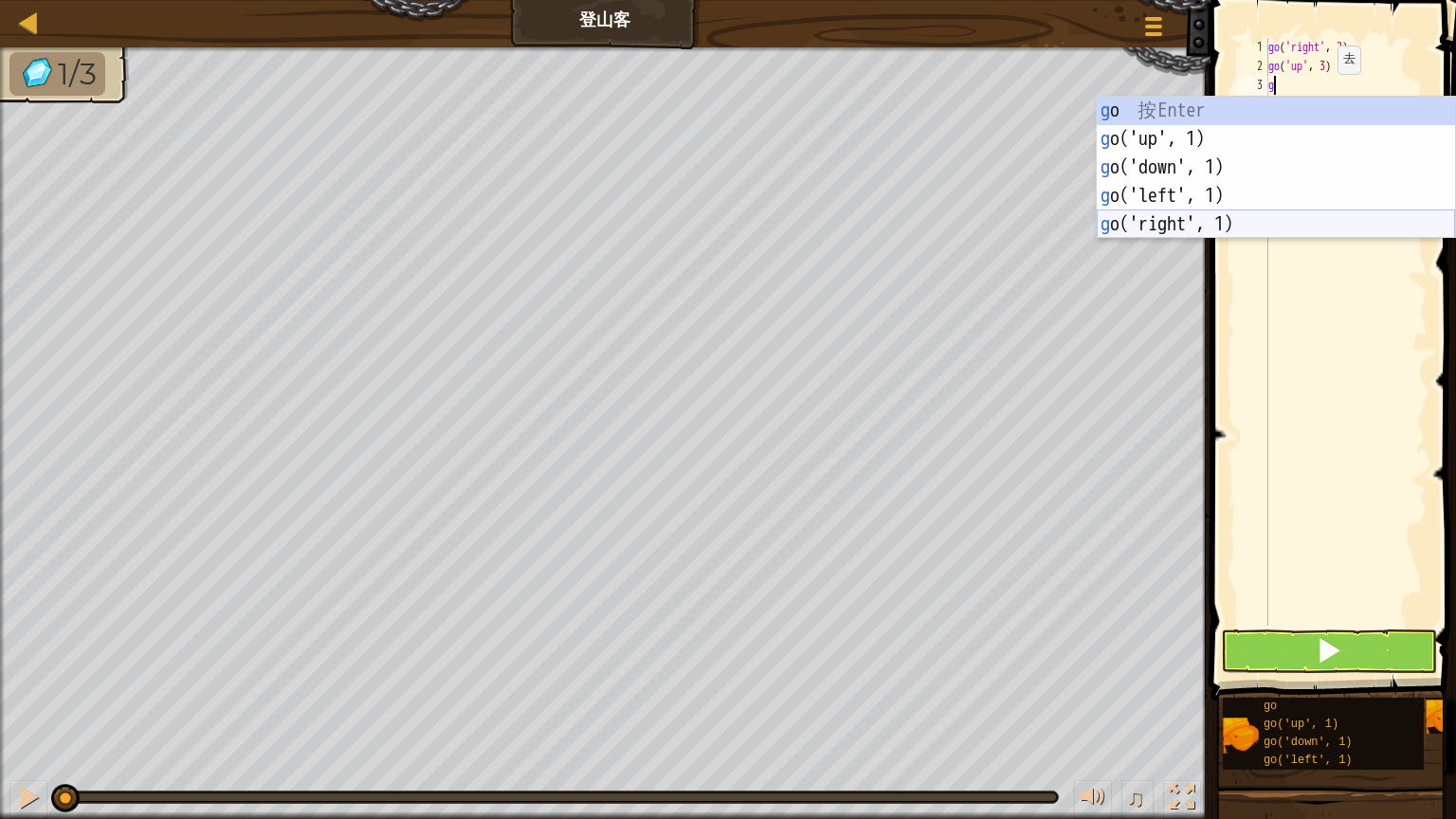click on "g o 按 Enter g o('up', 1) 按 Enter g o('down', 1) 按 Enter g o('left', 1) 按 Enter g o('right', 1) 按 Enter" at bounding box center (1276, 196) 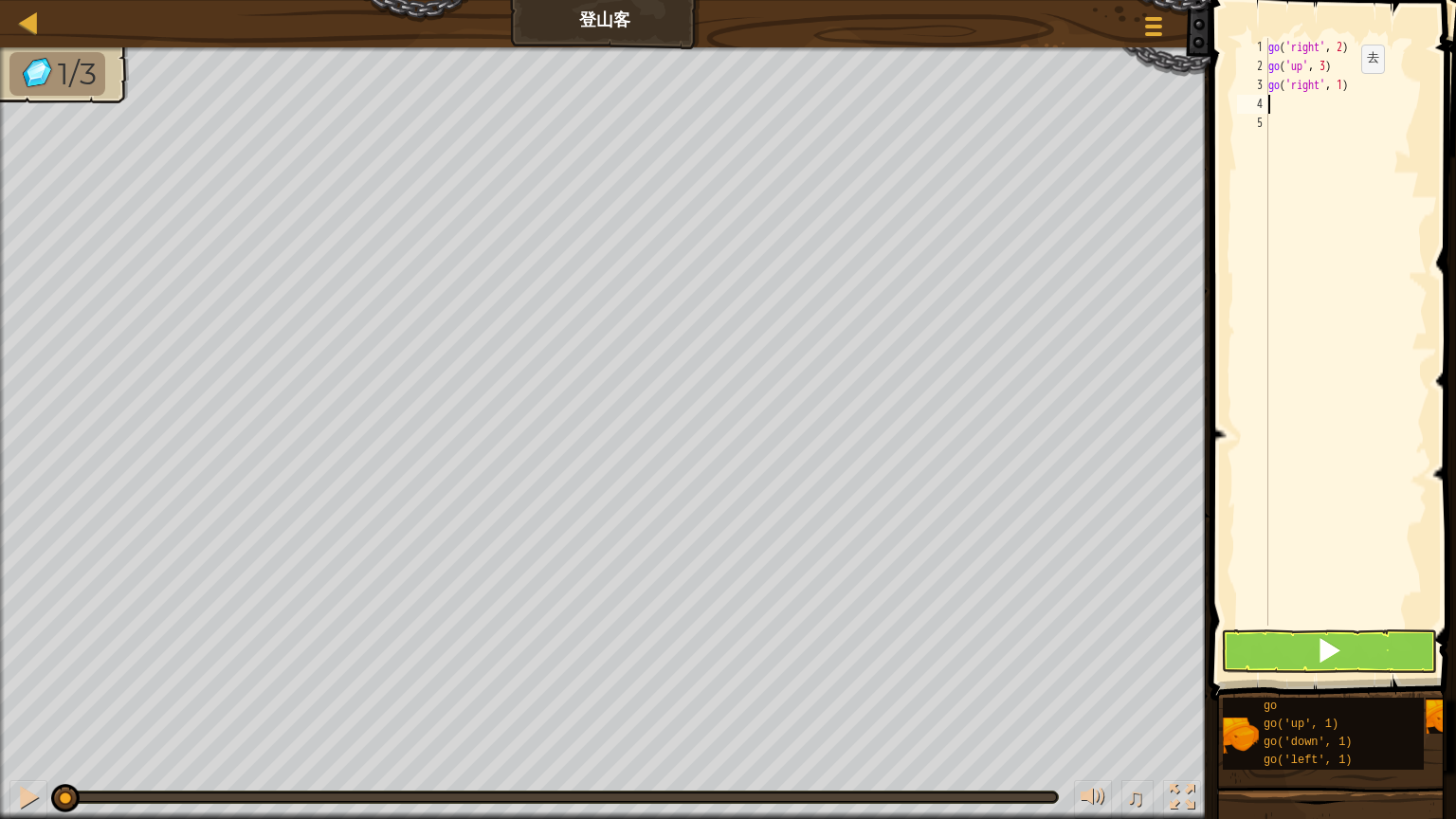 click on "go ( 'right' ,   2 ) go ( 'up' ,   3 ) go ( 'right' ,   1 )" at bounding box center (1346, 351) 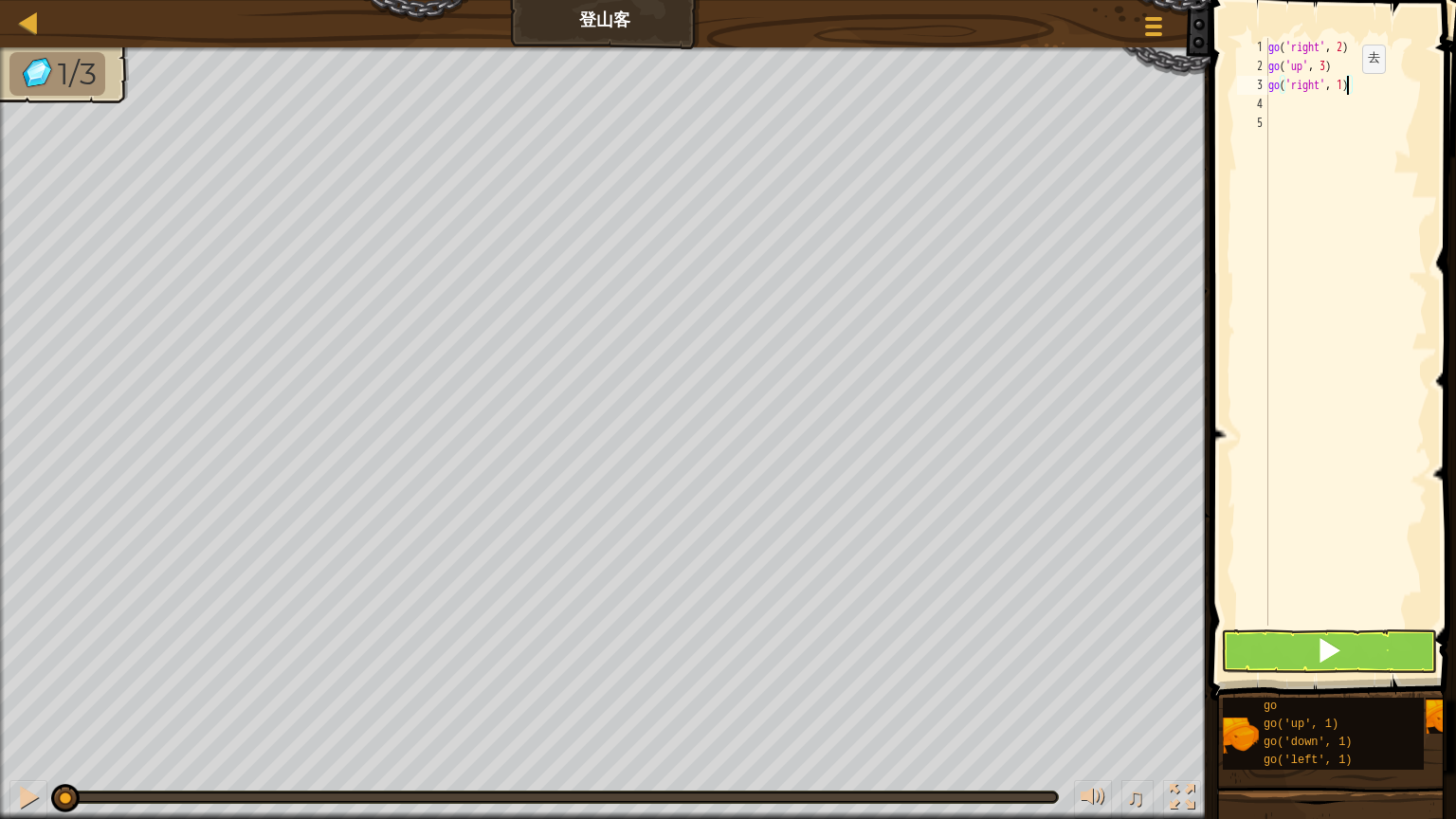 type on "go('right', 2)" 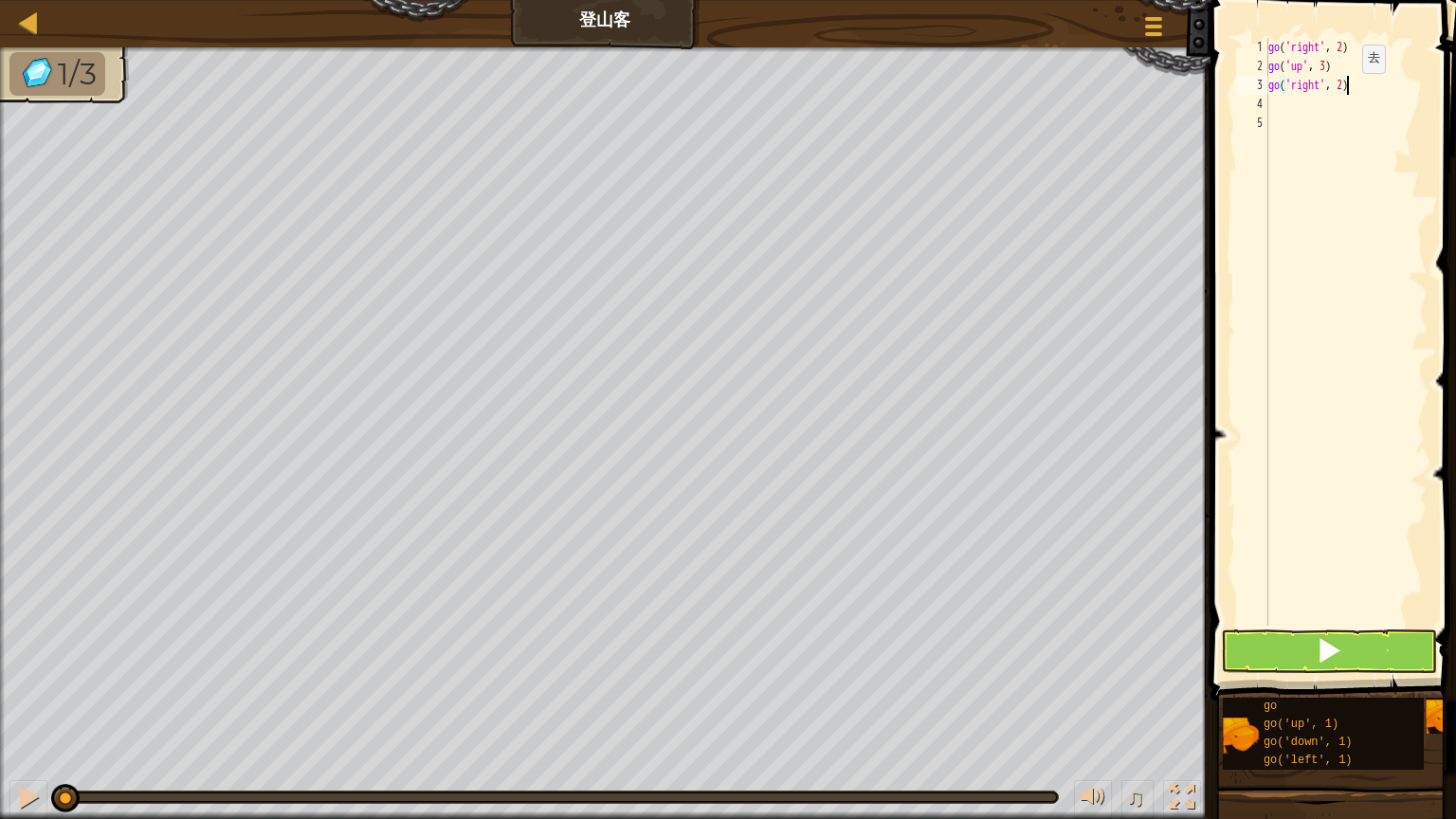 scroll, scrollTop: 9, scrollLeft: 0, axis: vertical 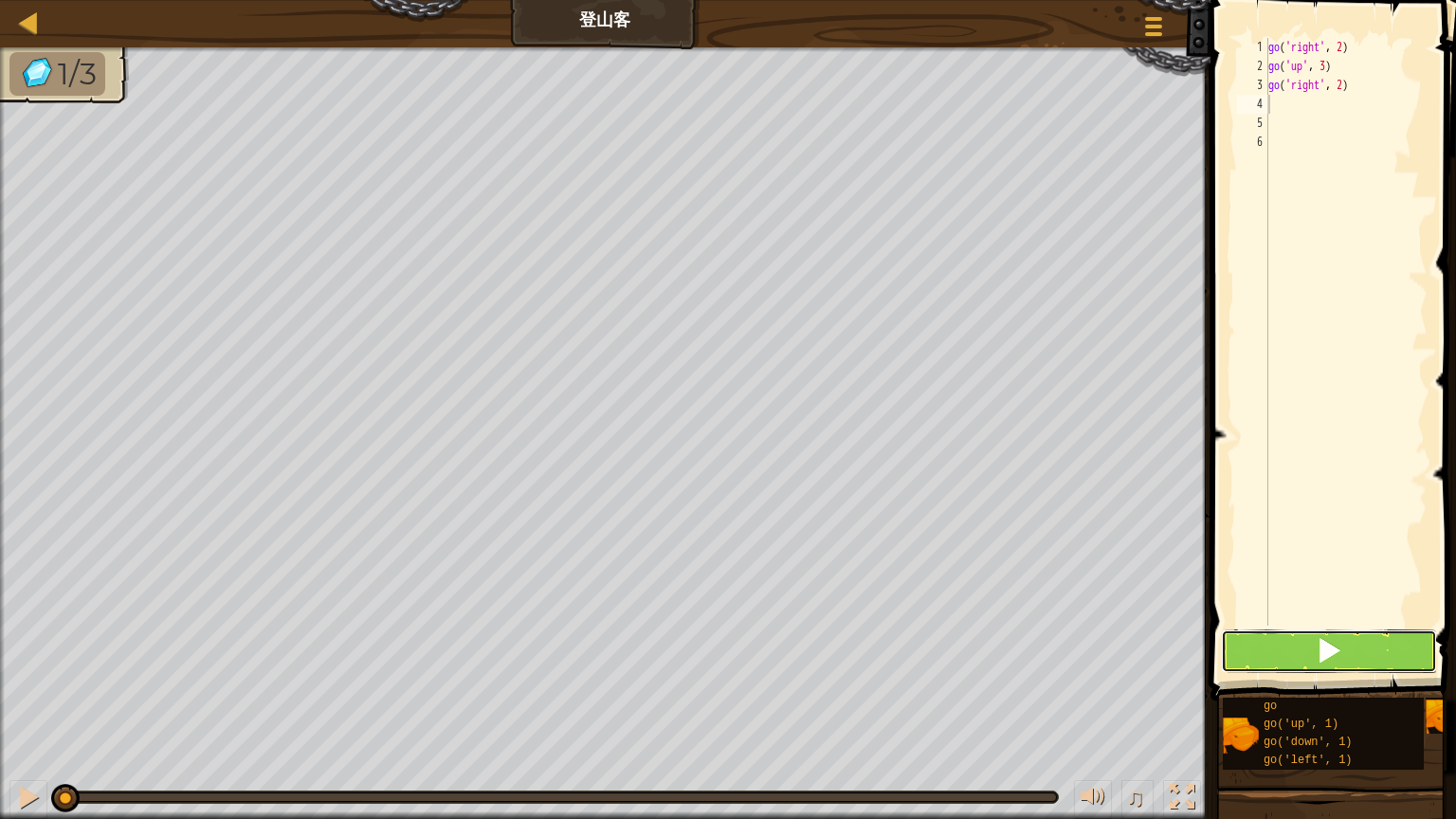 click at bounding box center (1329, 651) 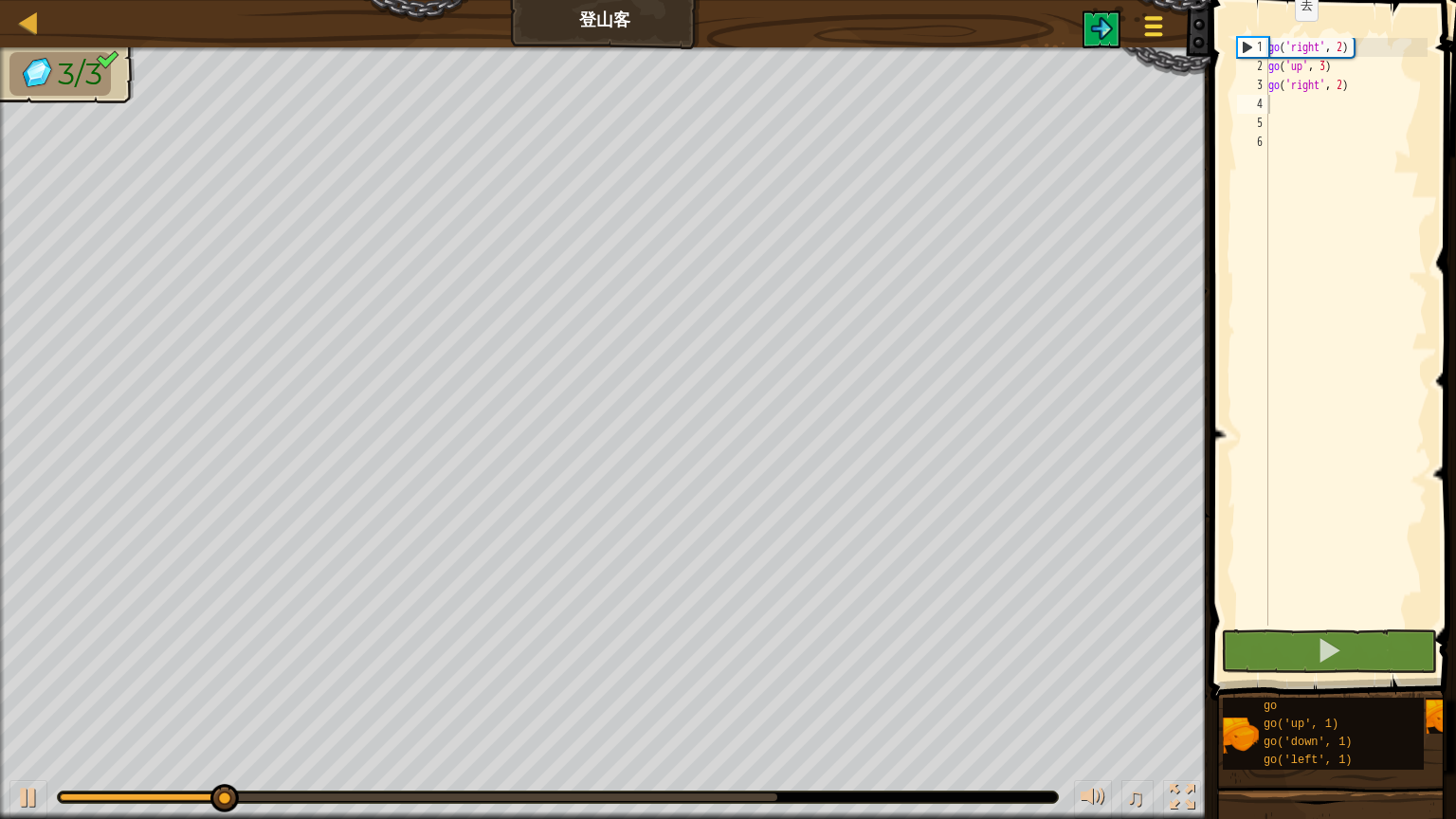 click on "遊戲選單" at bounding box center (1154, 29) 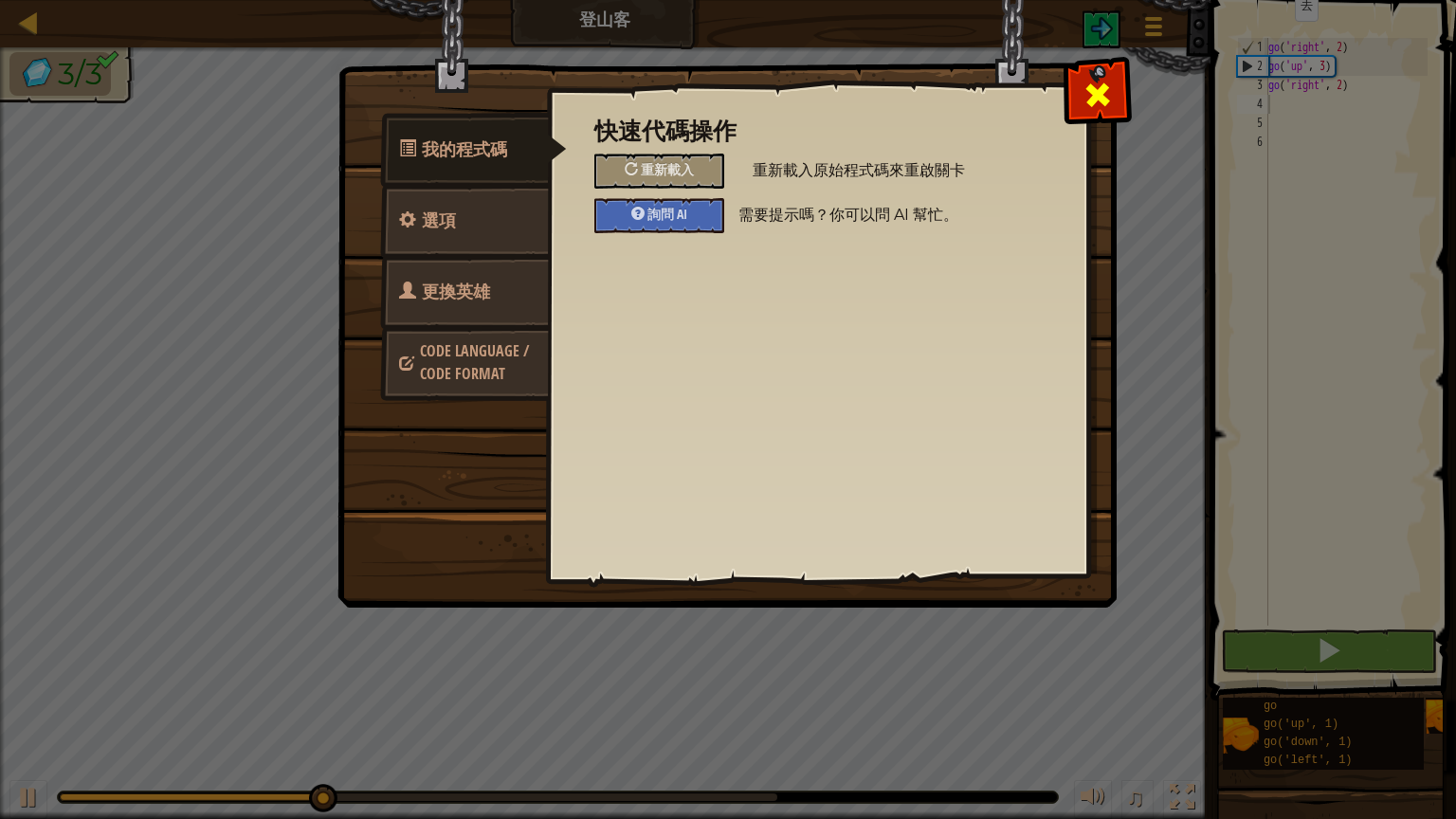 click at bounding box center [1097, 90] 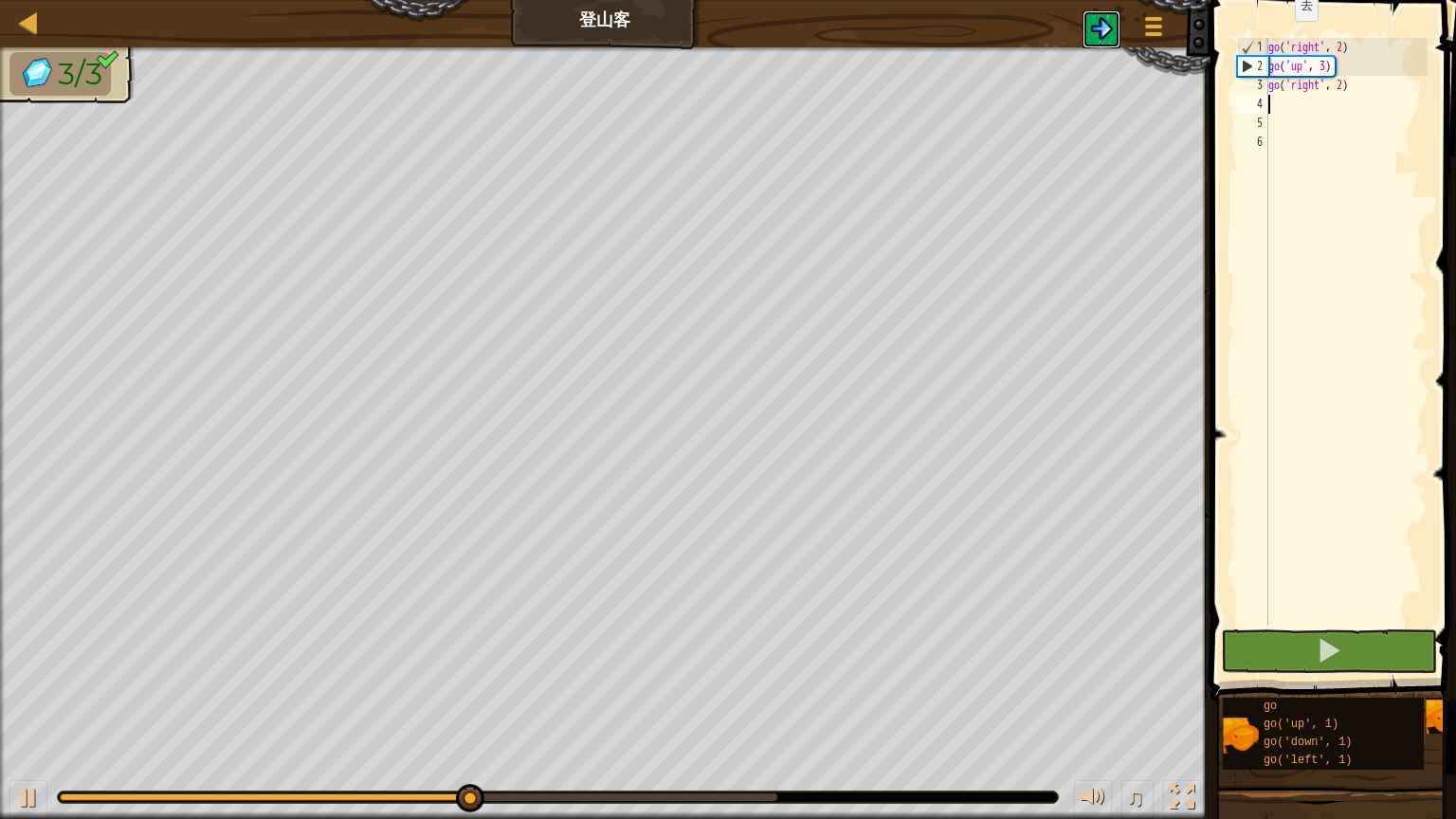 click at bounding box center (1101, 29) 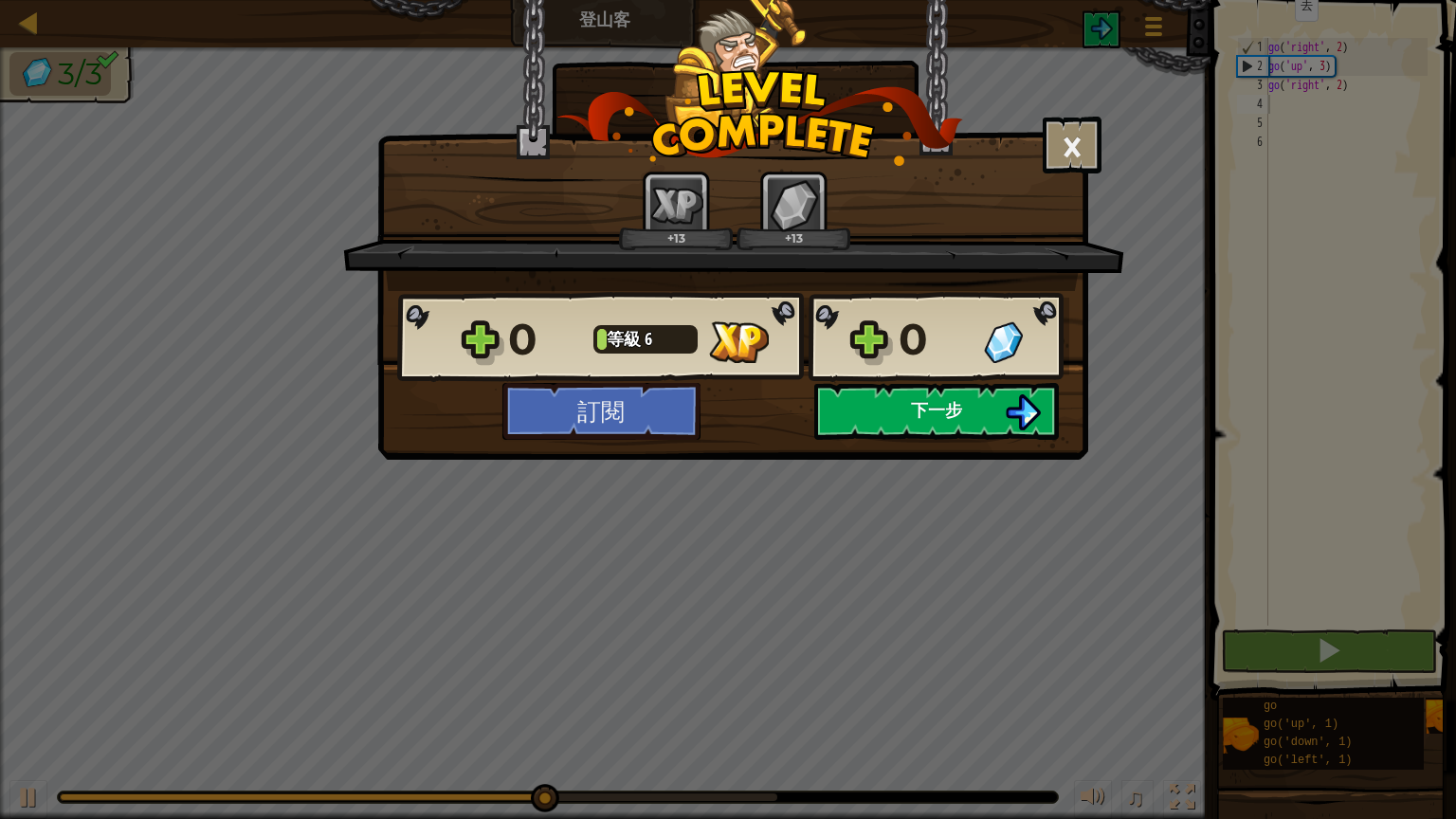 click on "下一步" at bounding box center [937, 411] 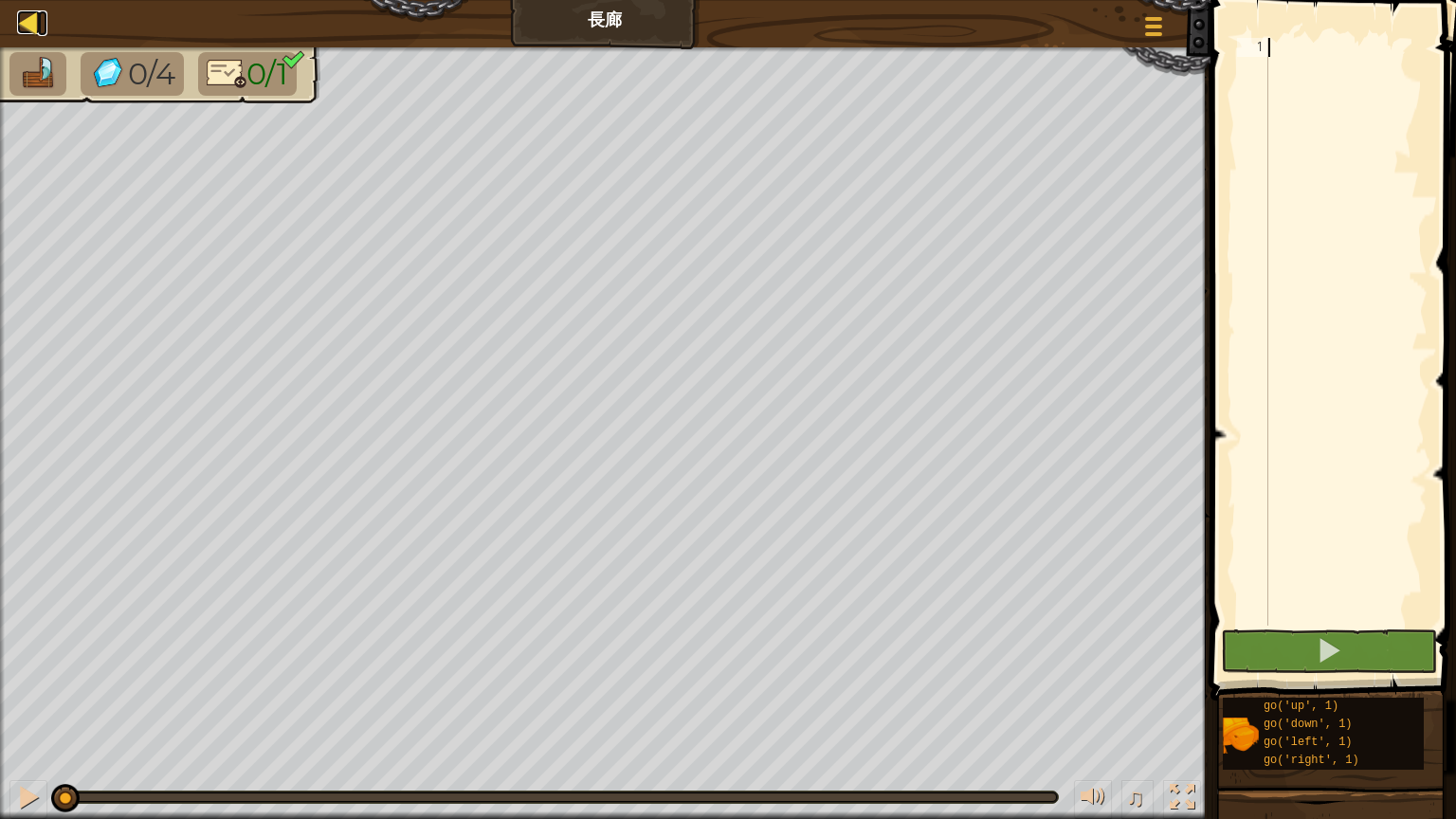 click at bounding box center [28, 22] 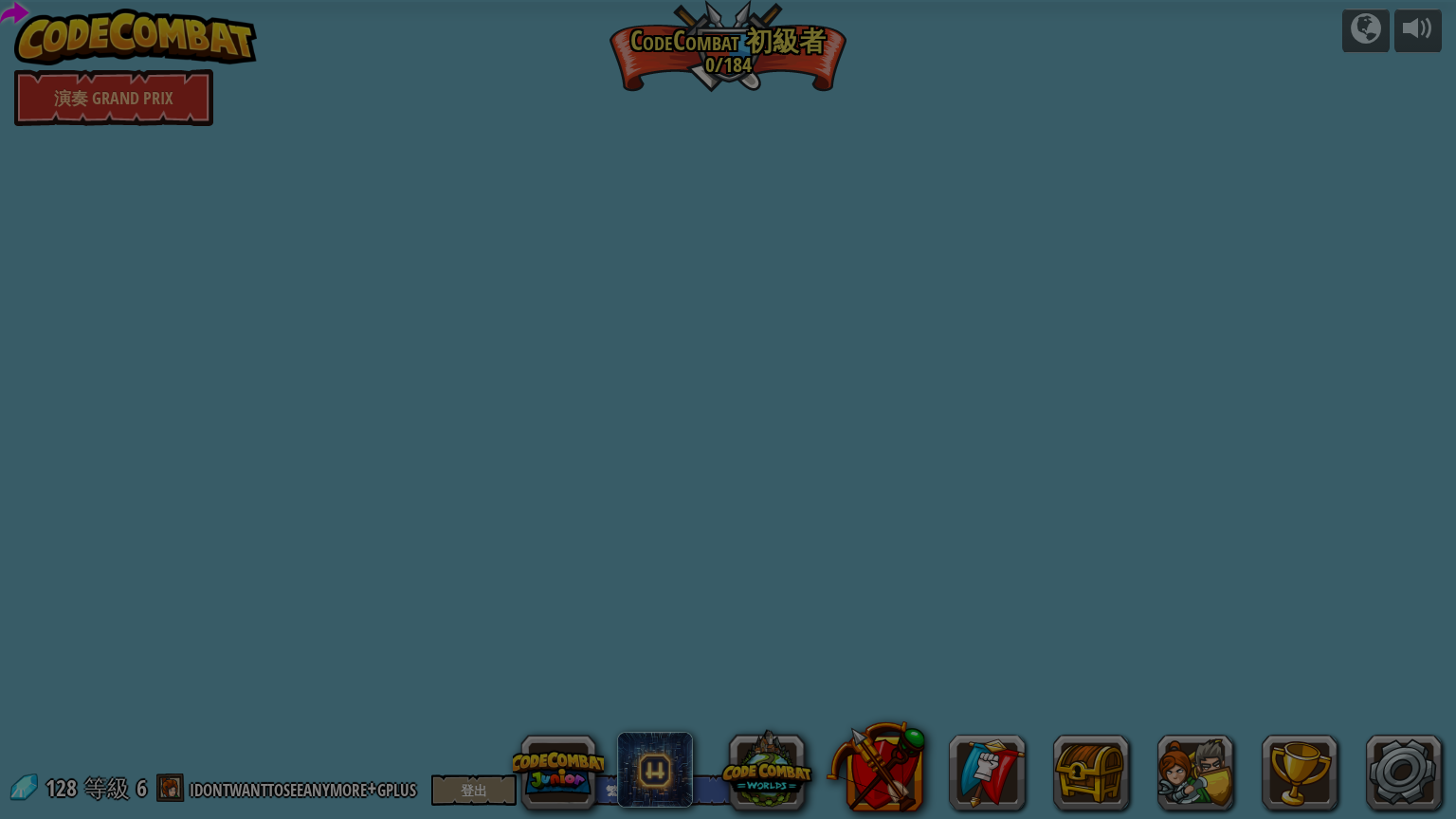 select on "zh-HANT" 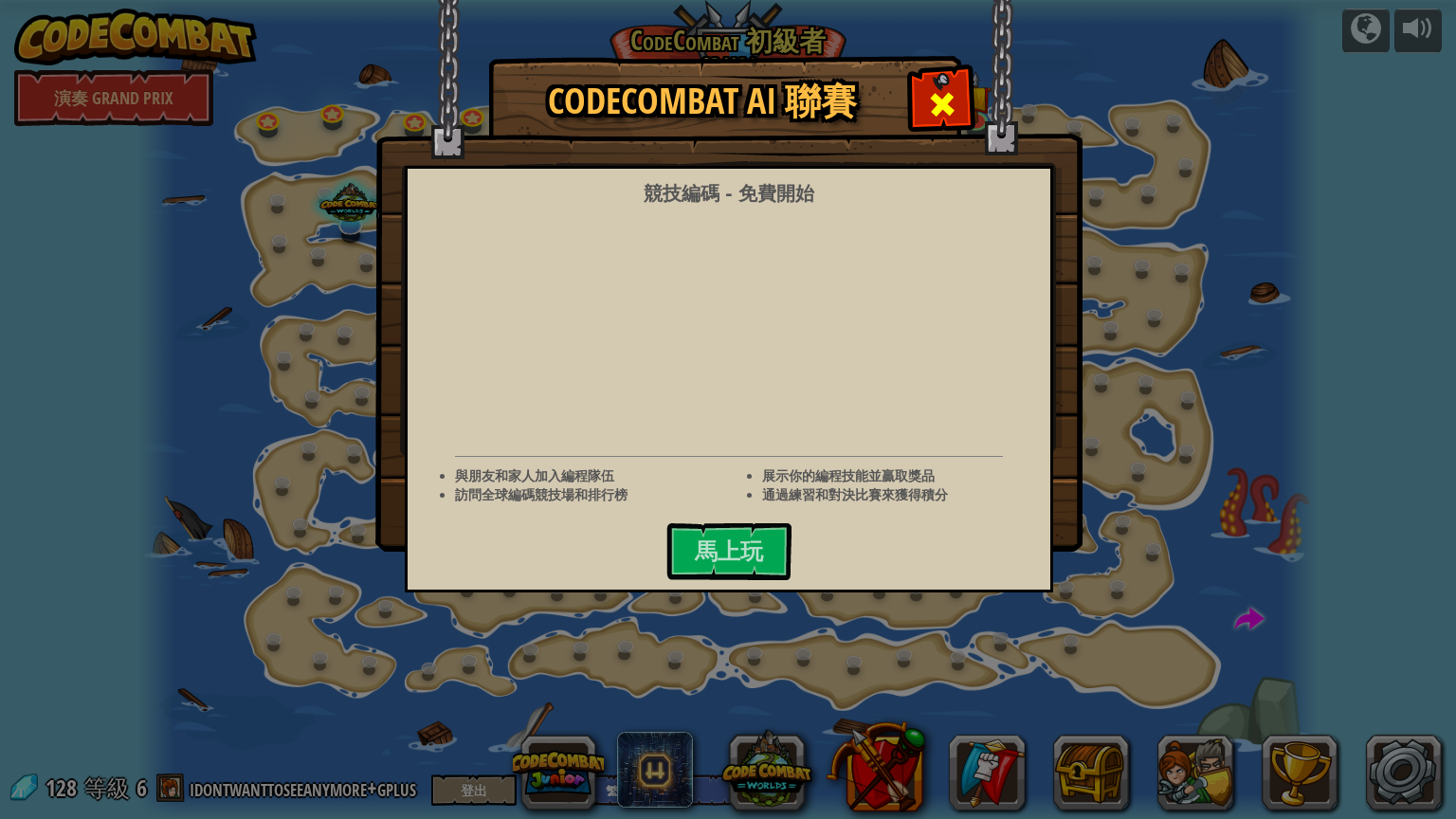 click at bounding box center (942, 104) 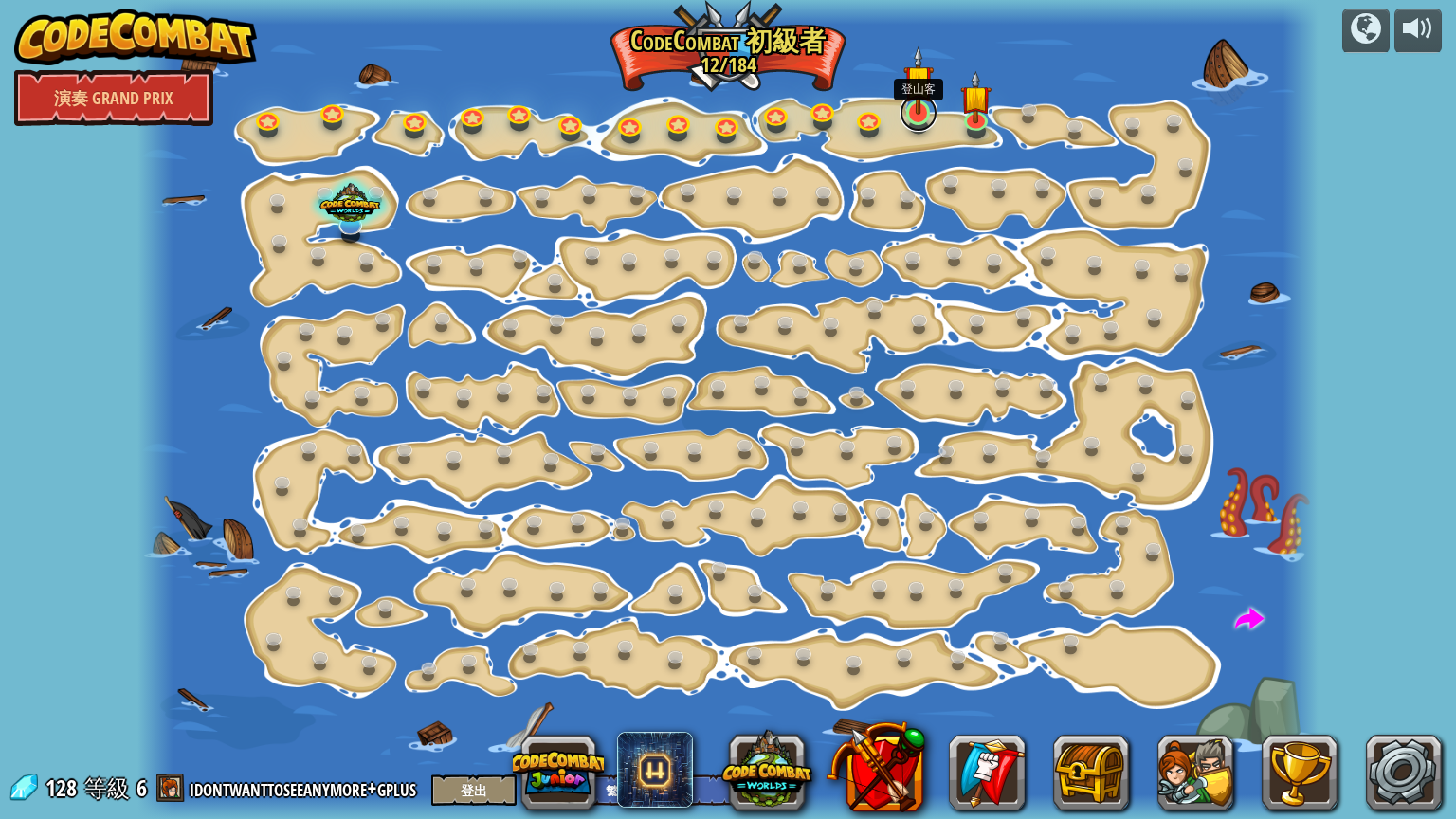 click at bounding box center (919, 113) 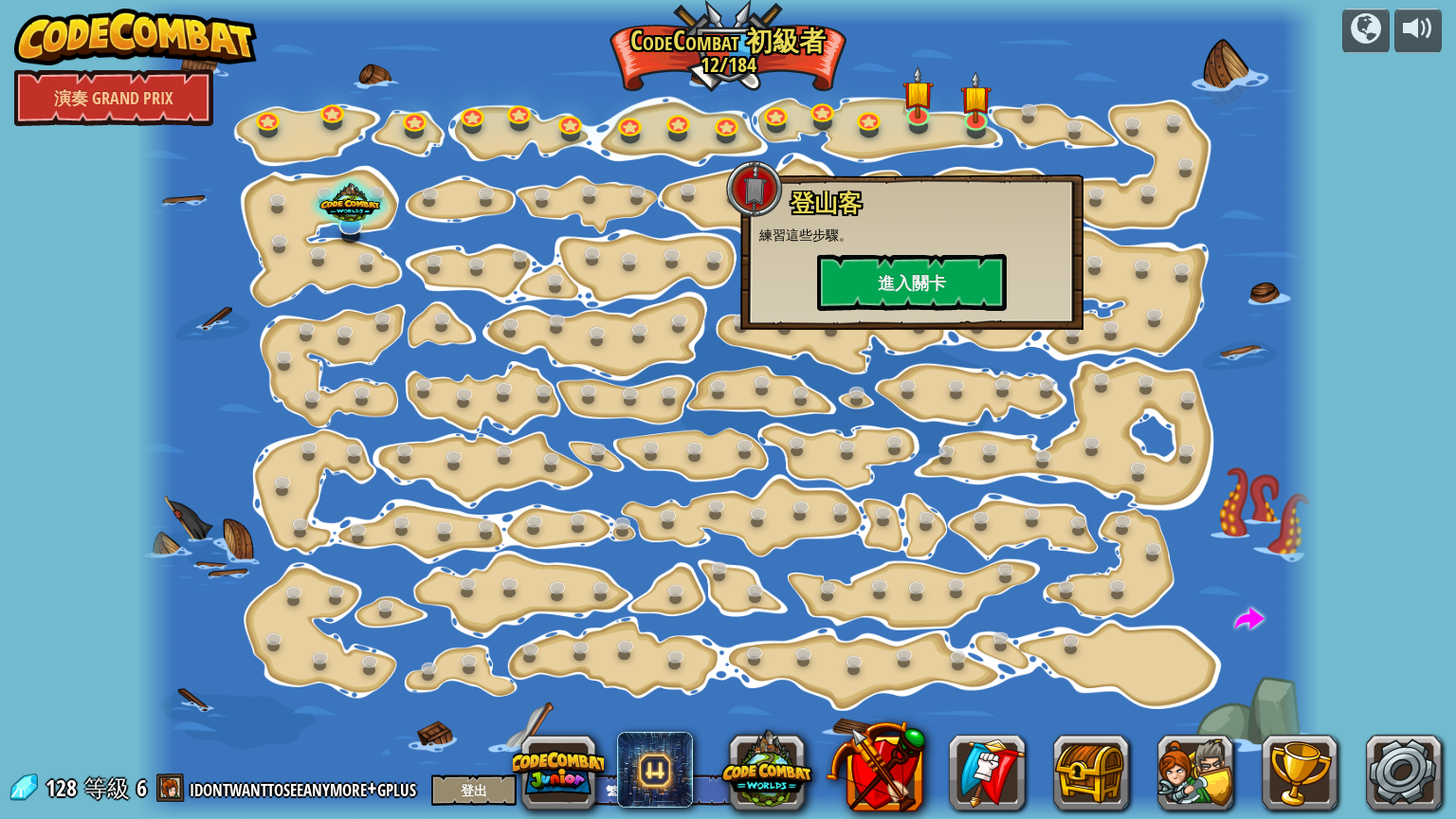 click at bounding box center (727, 410) 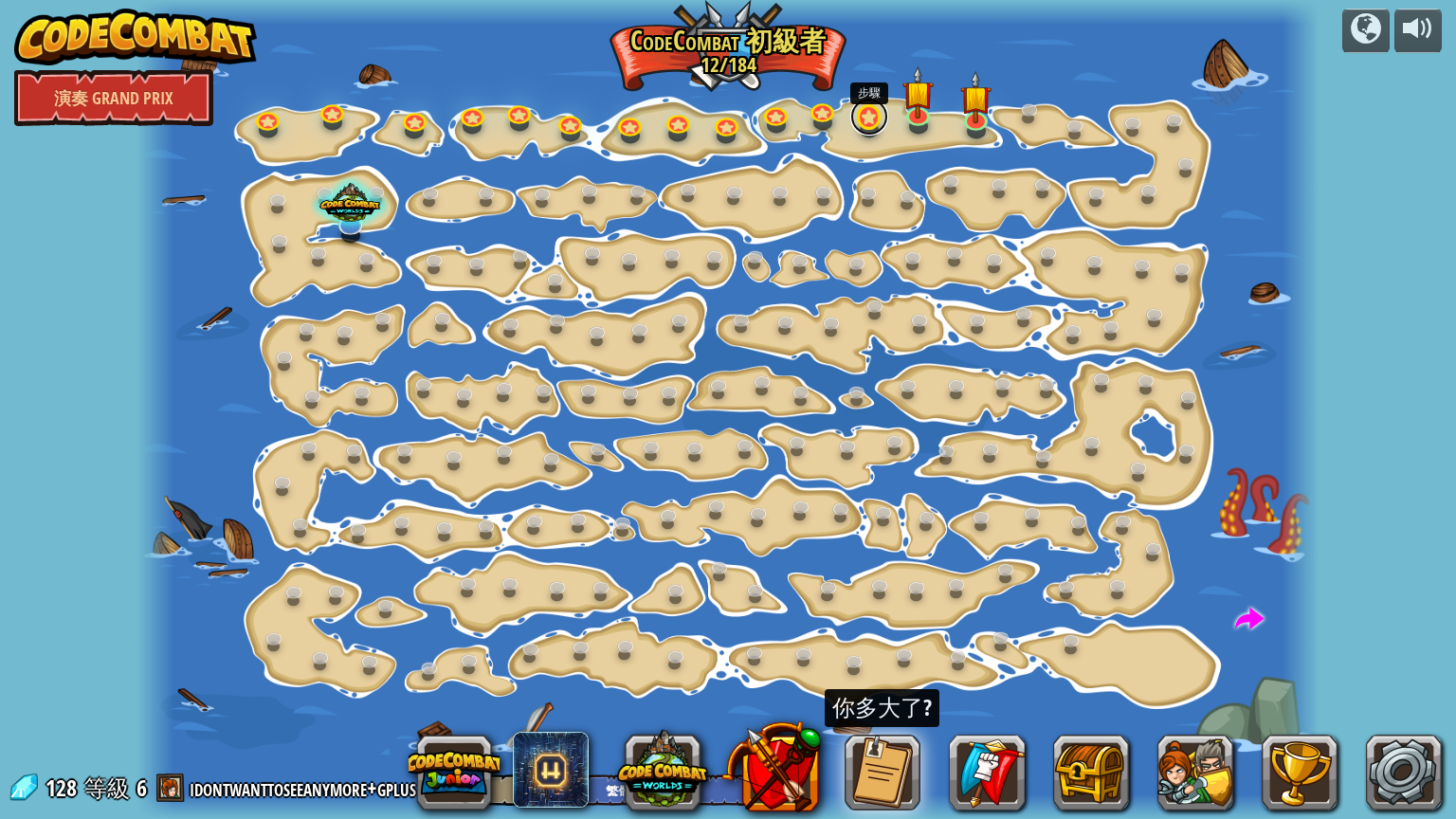 click at bounding box center [869, 117] 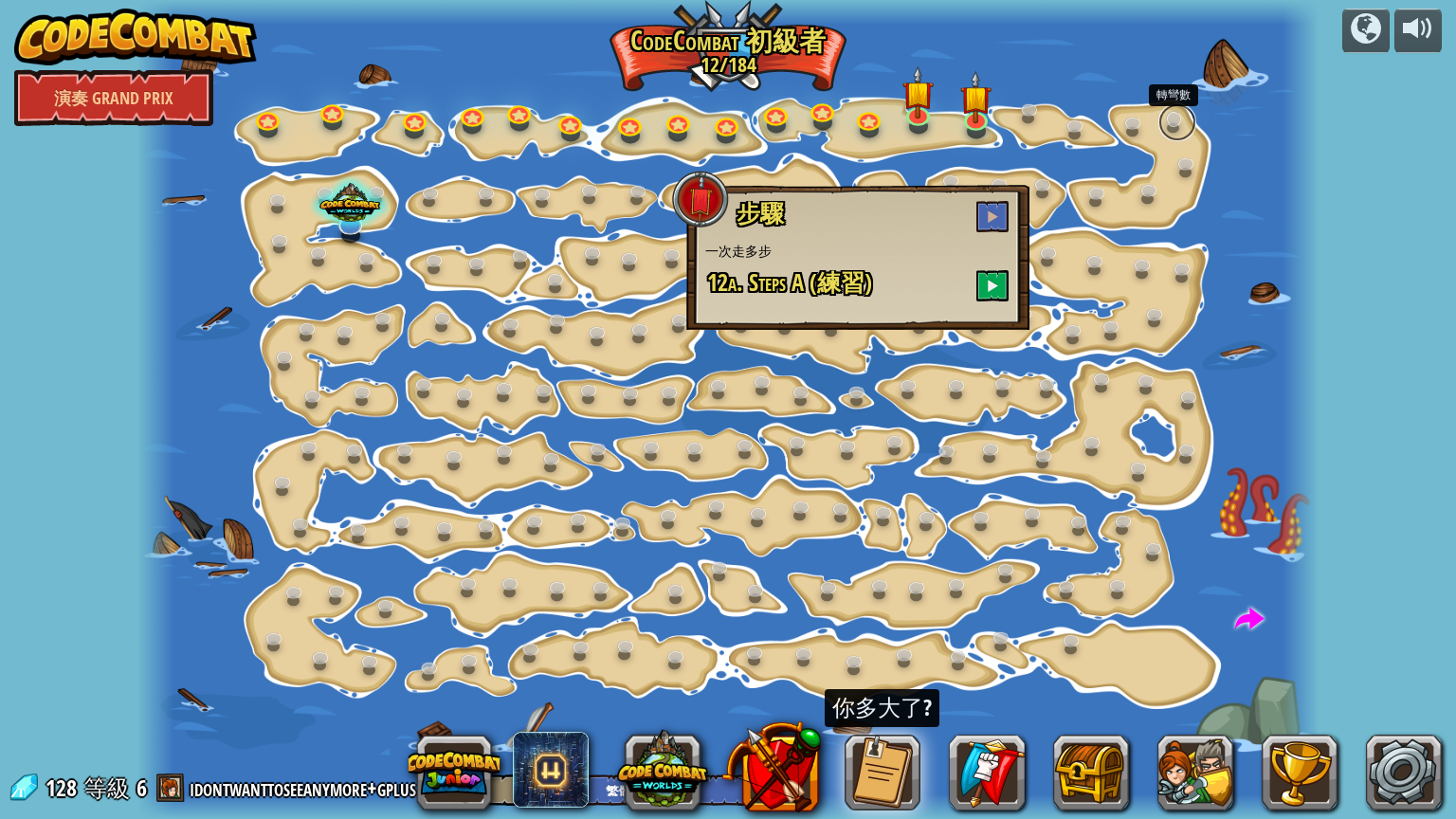 click at bounding box center (1177, 122) 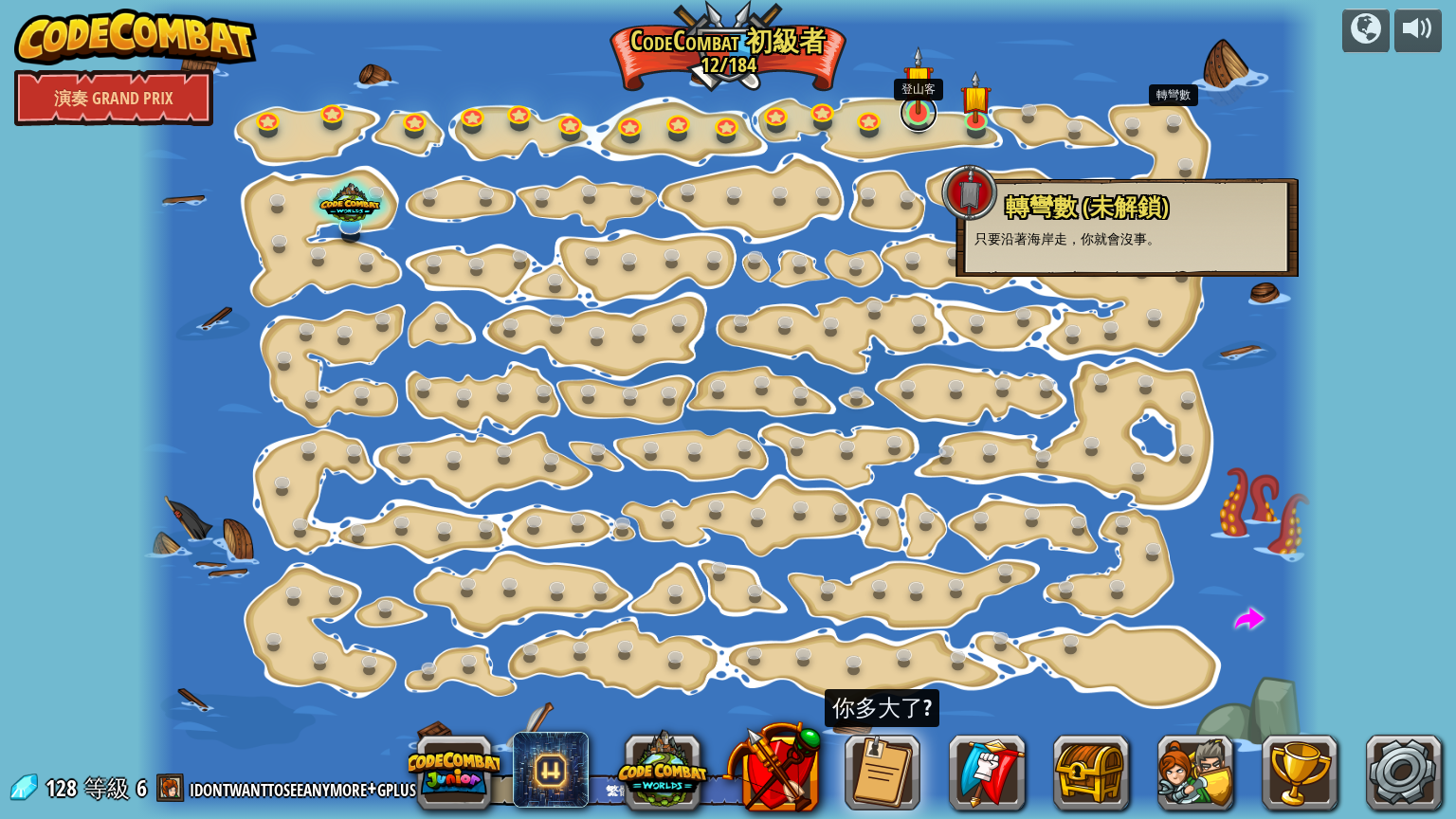 click at bounding box center [919, 113] 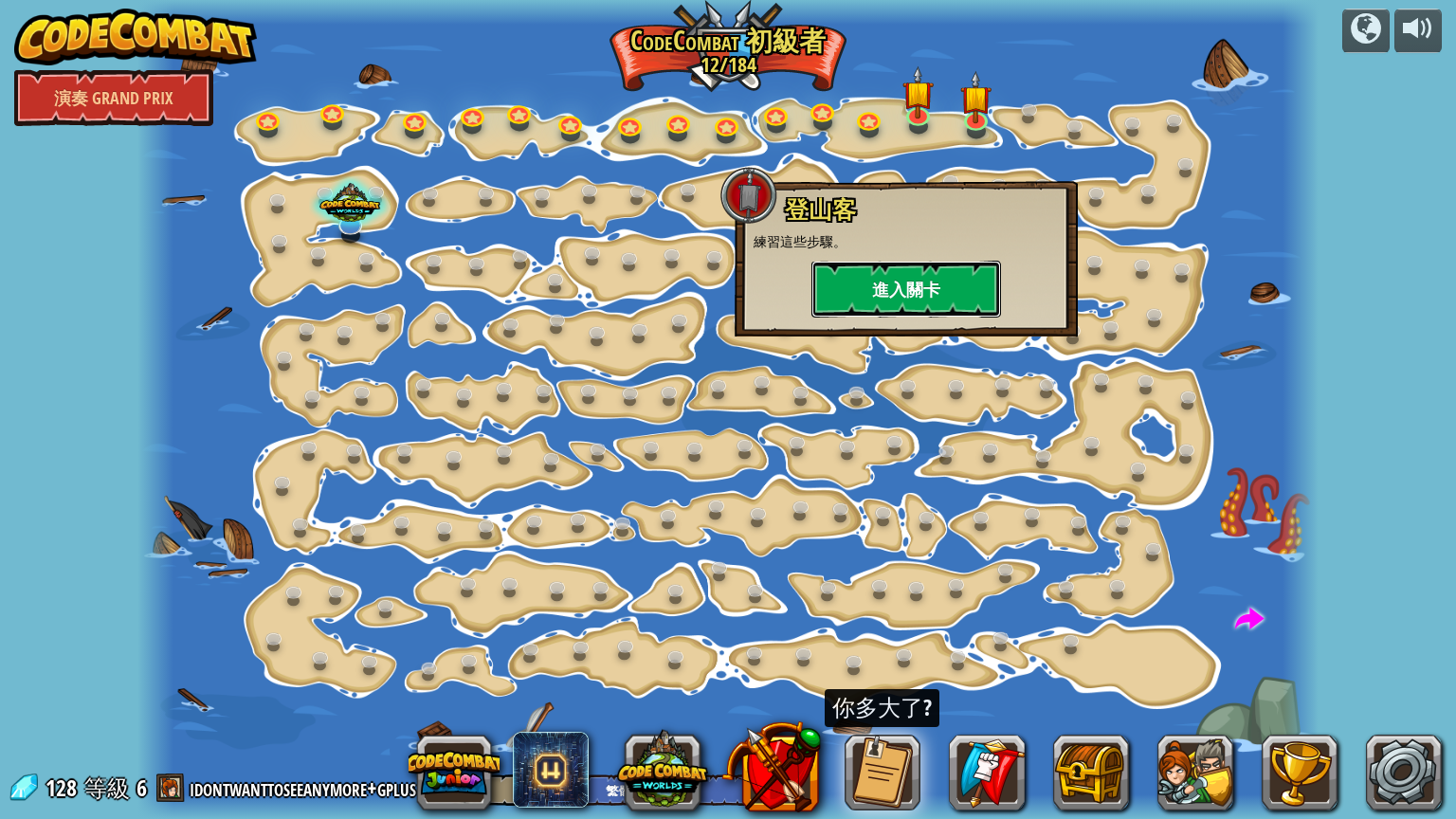 click on "進入關卡" at bounding box center (906, 289) 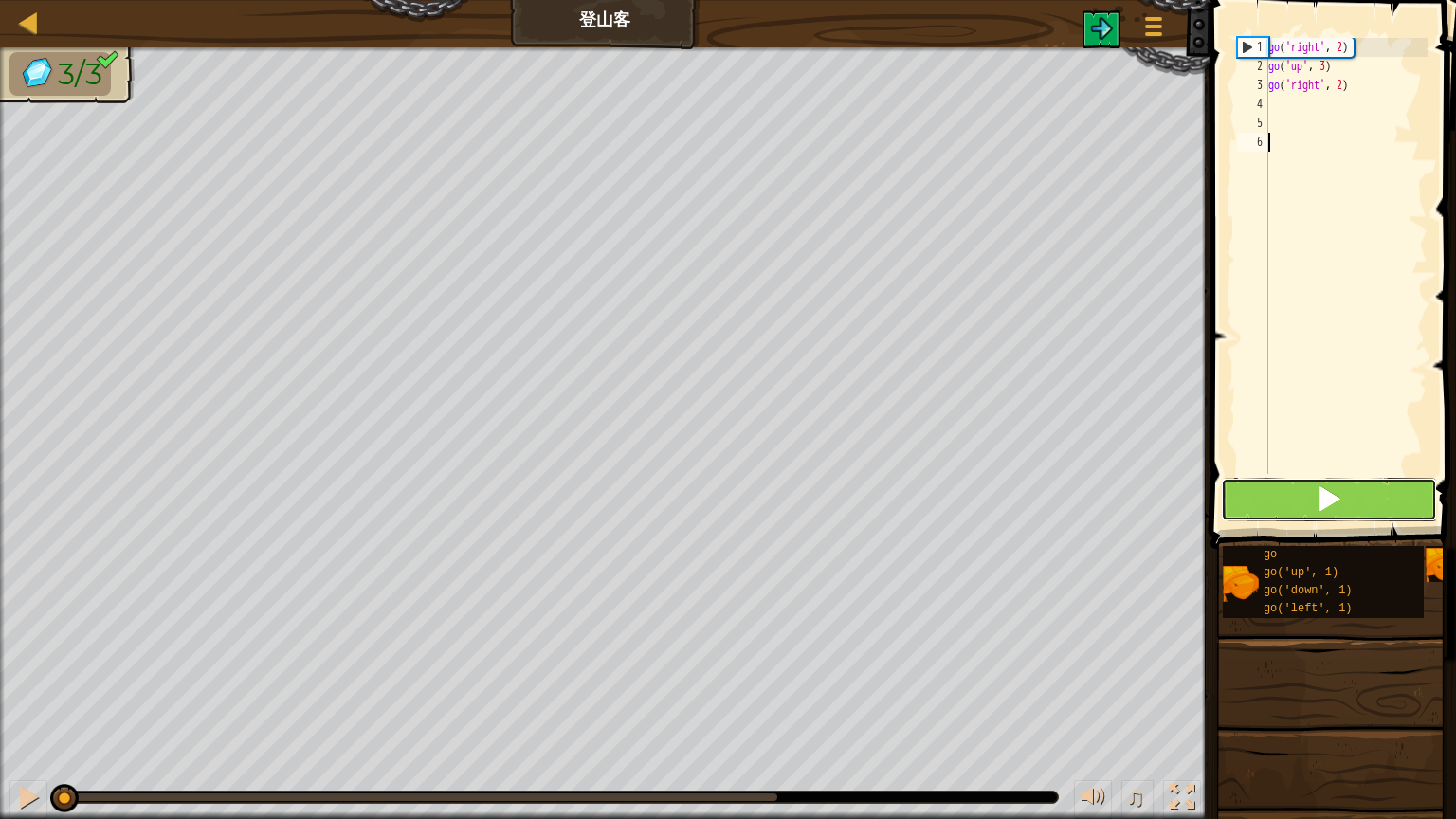 click at bounding box center [1329, 499] 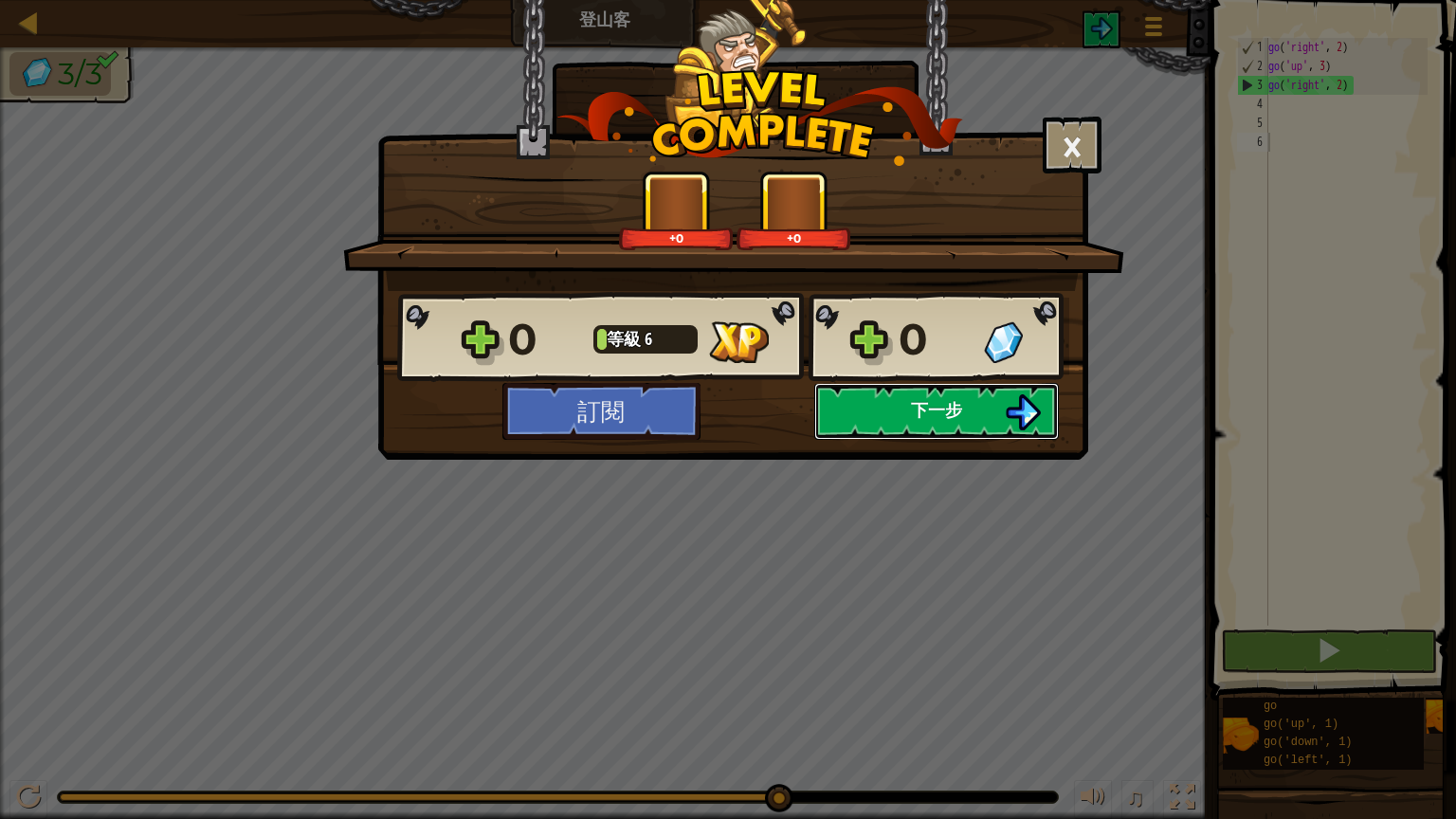 click on "下一步" at bounding box center (937, 410) 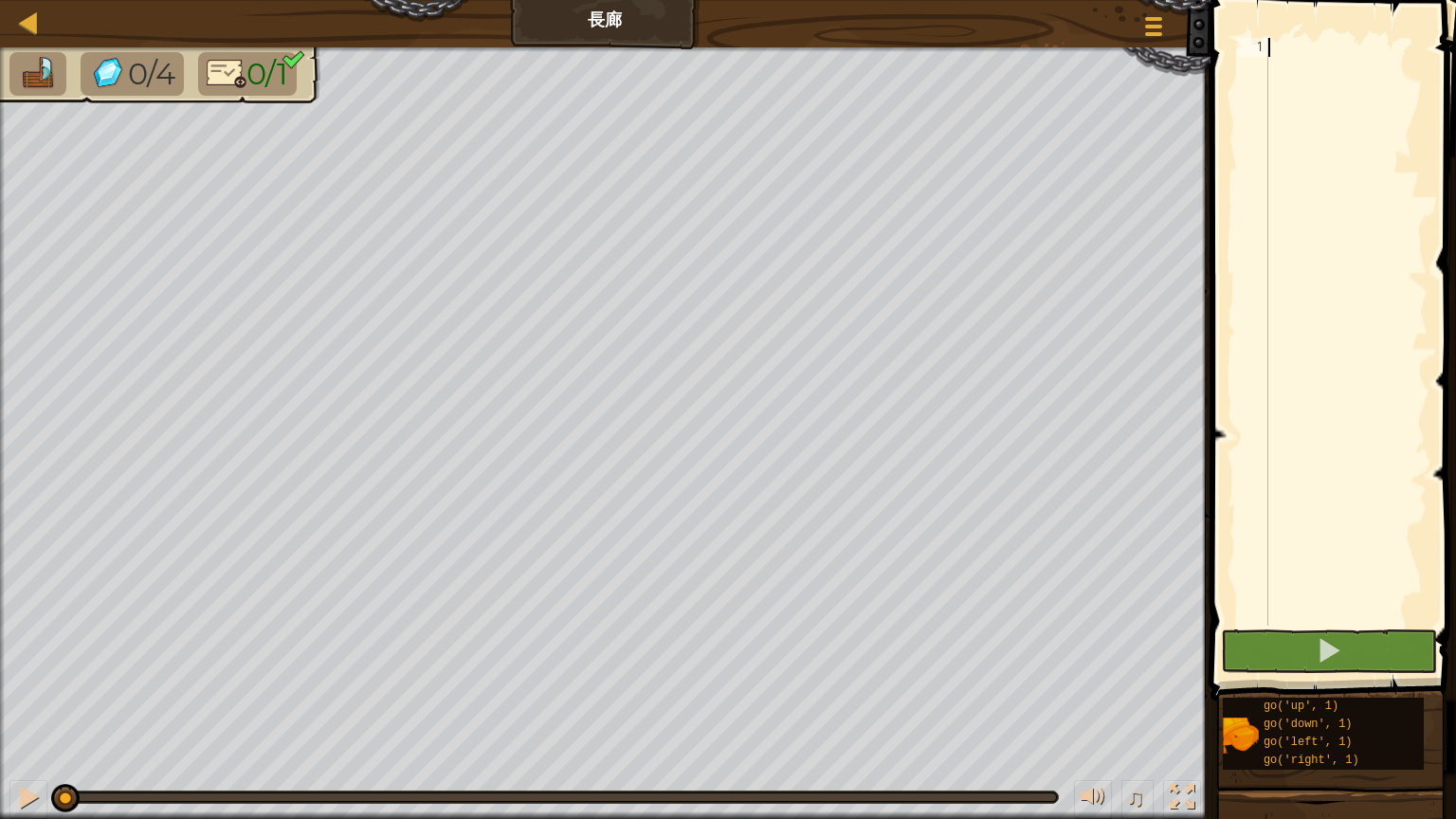 type on "g" 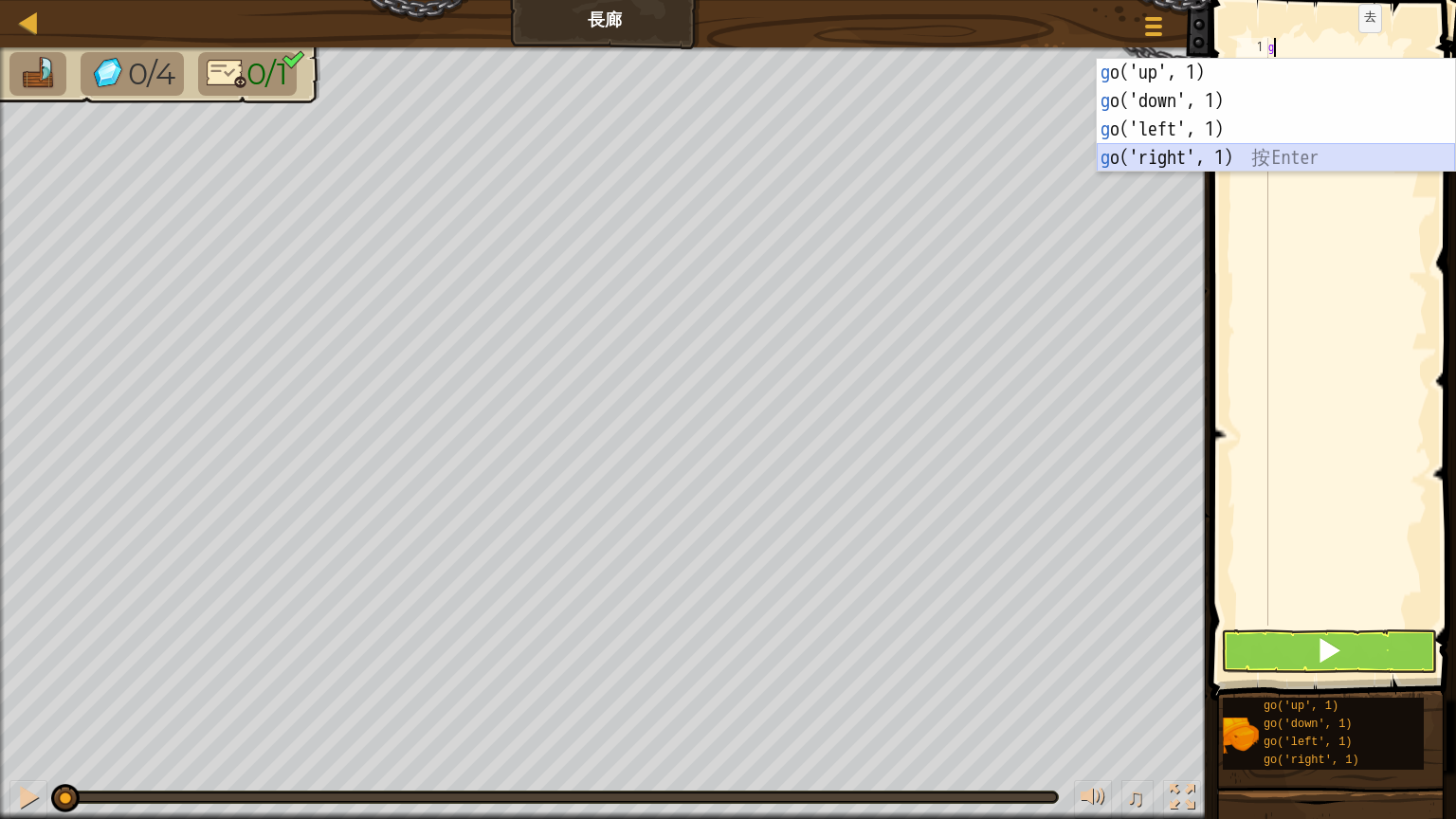 click on "g o('up', 1) 按 Enter g o('down', 1) 按 Enter g o('left', 1) 按 Enter g o('right', 1) 按 Enter" at bounding box center [1276, 144] 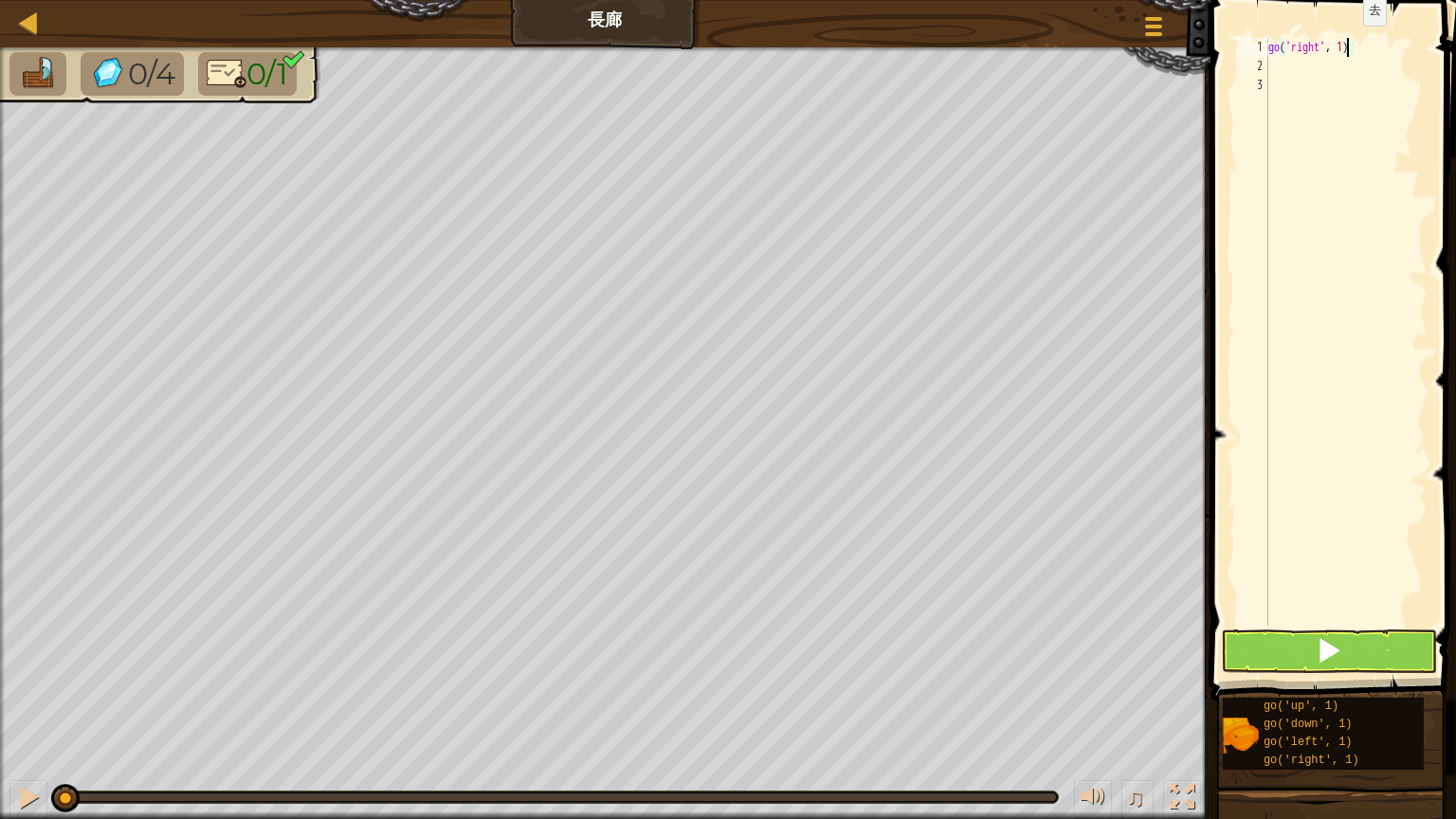 click on "go ( 'right' ,   1 )" at bounding box center [1346, 351] 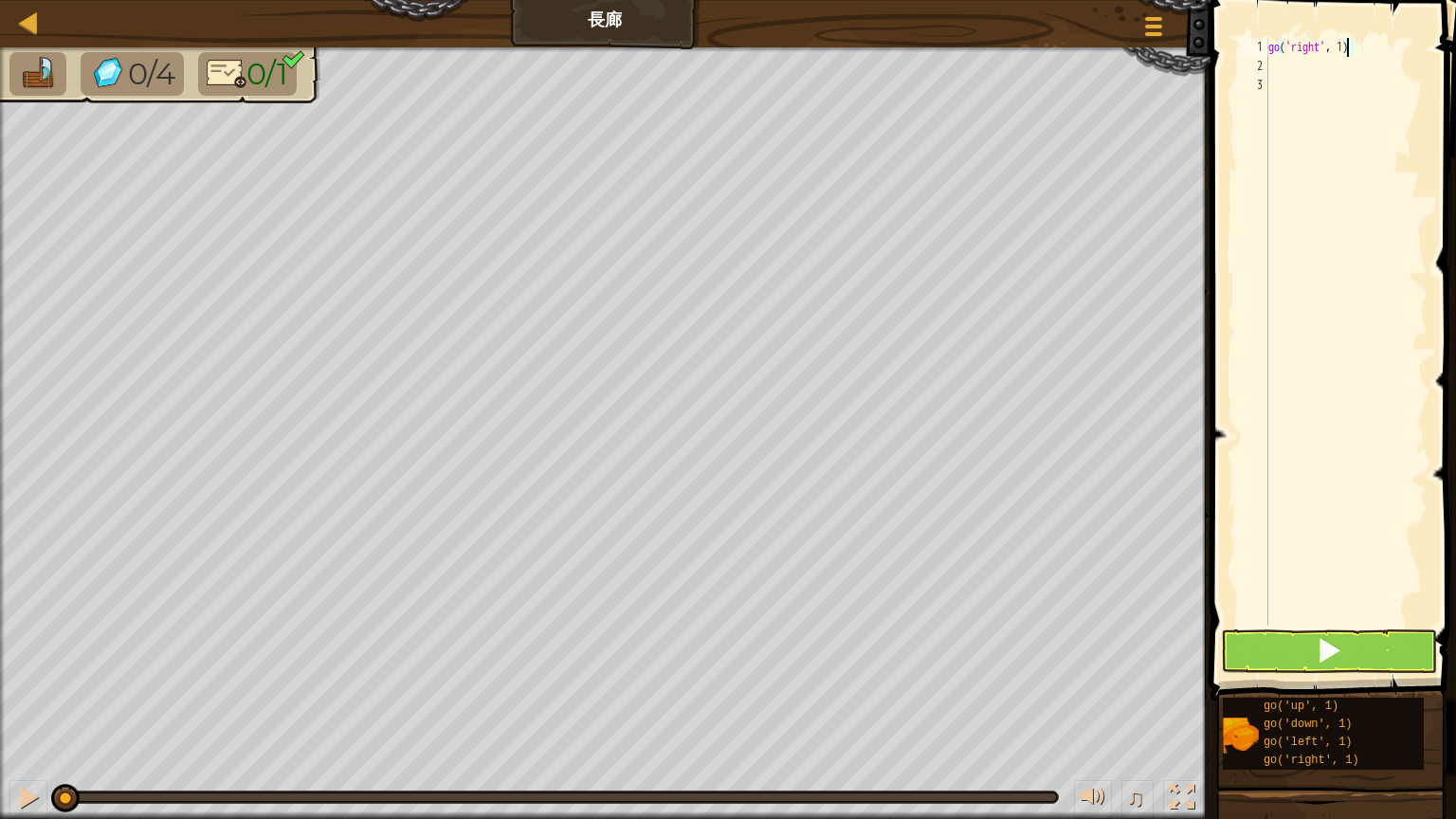 scroll, scrollTop: 9, scrollLeft: 9, axis: both 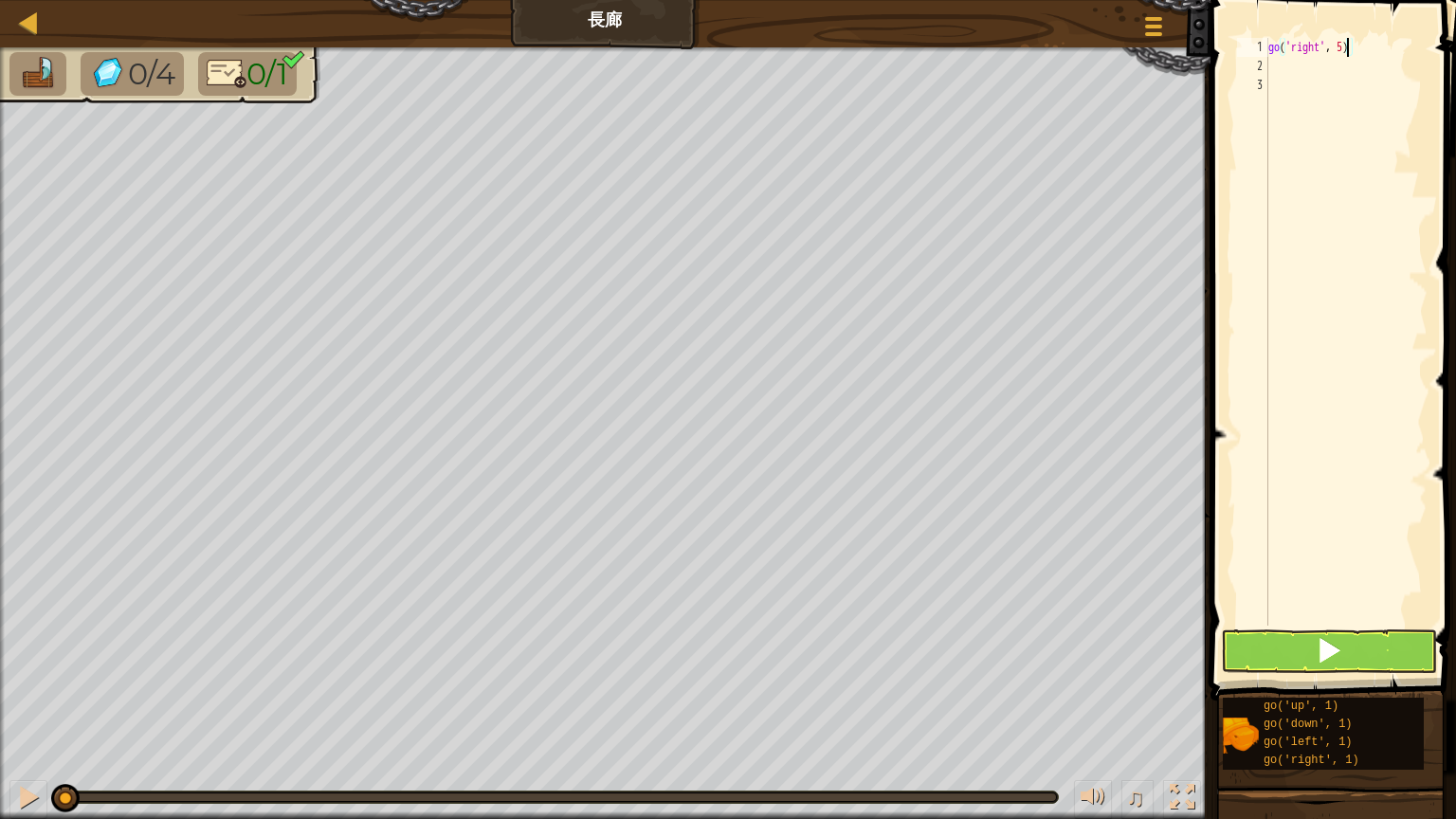 type on "go('right', 5)" 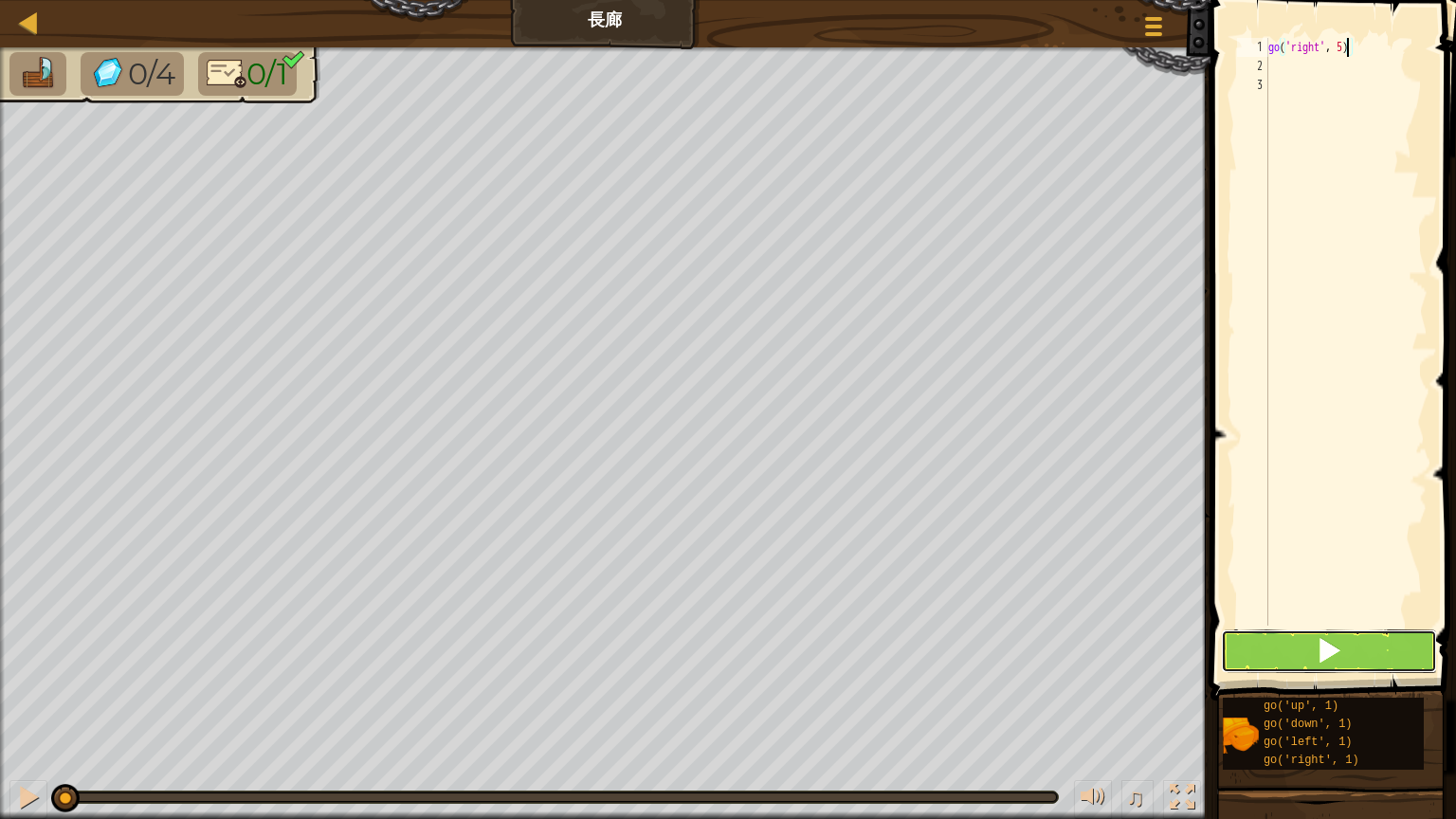 click at bounding box center (1329, 651) 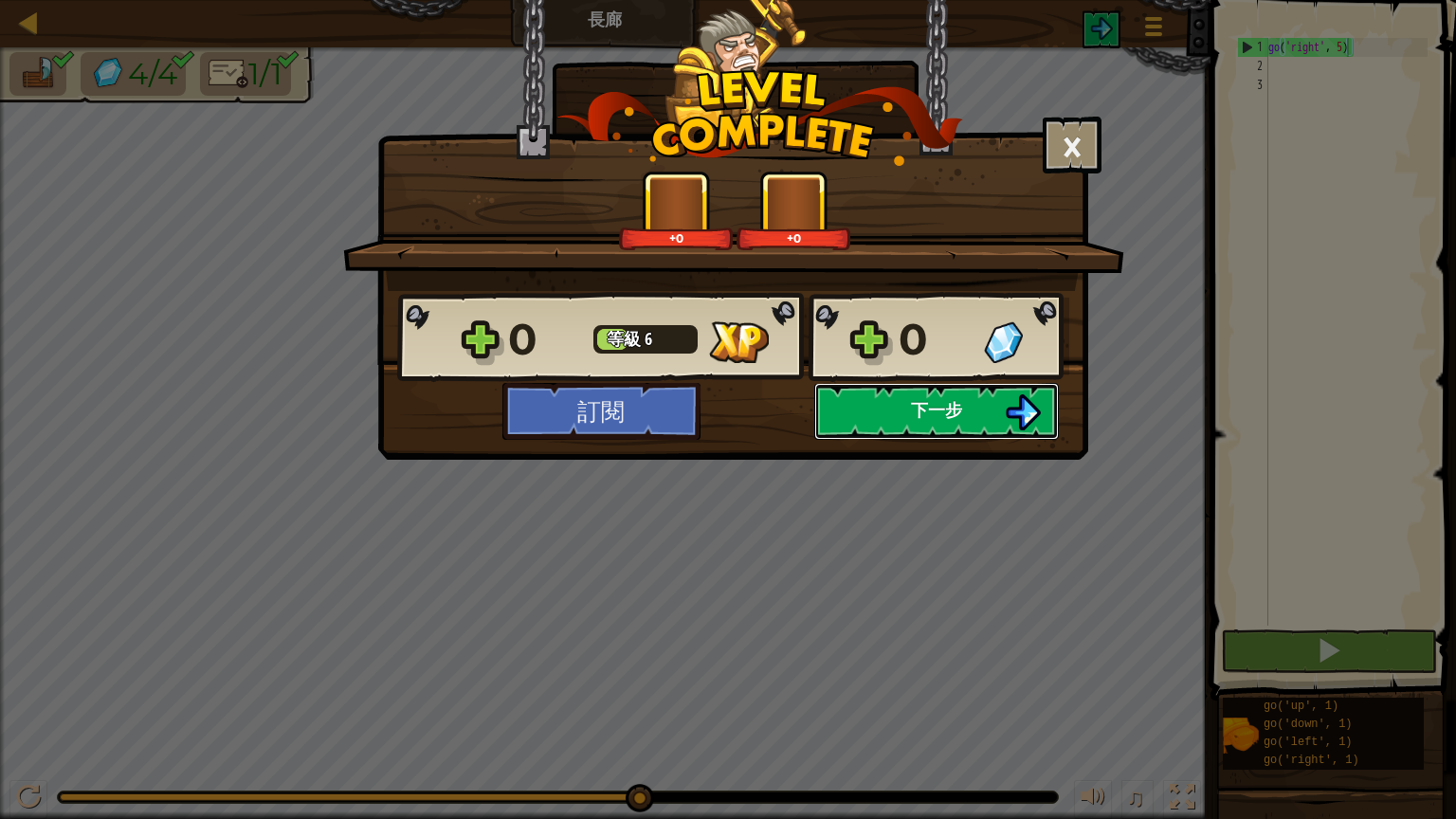click on "下一步" at bounding box center (937, 411) 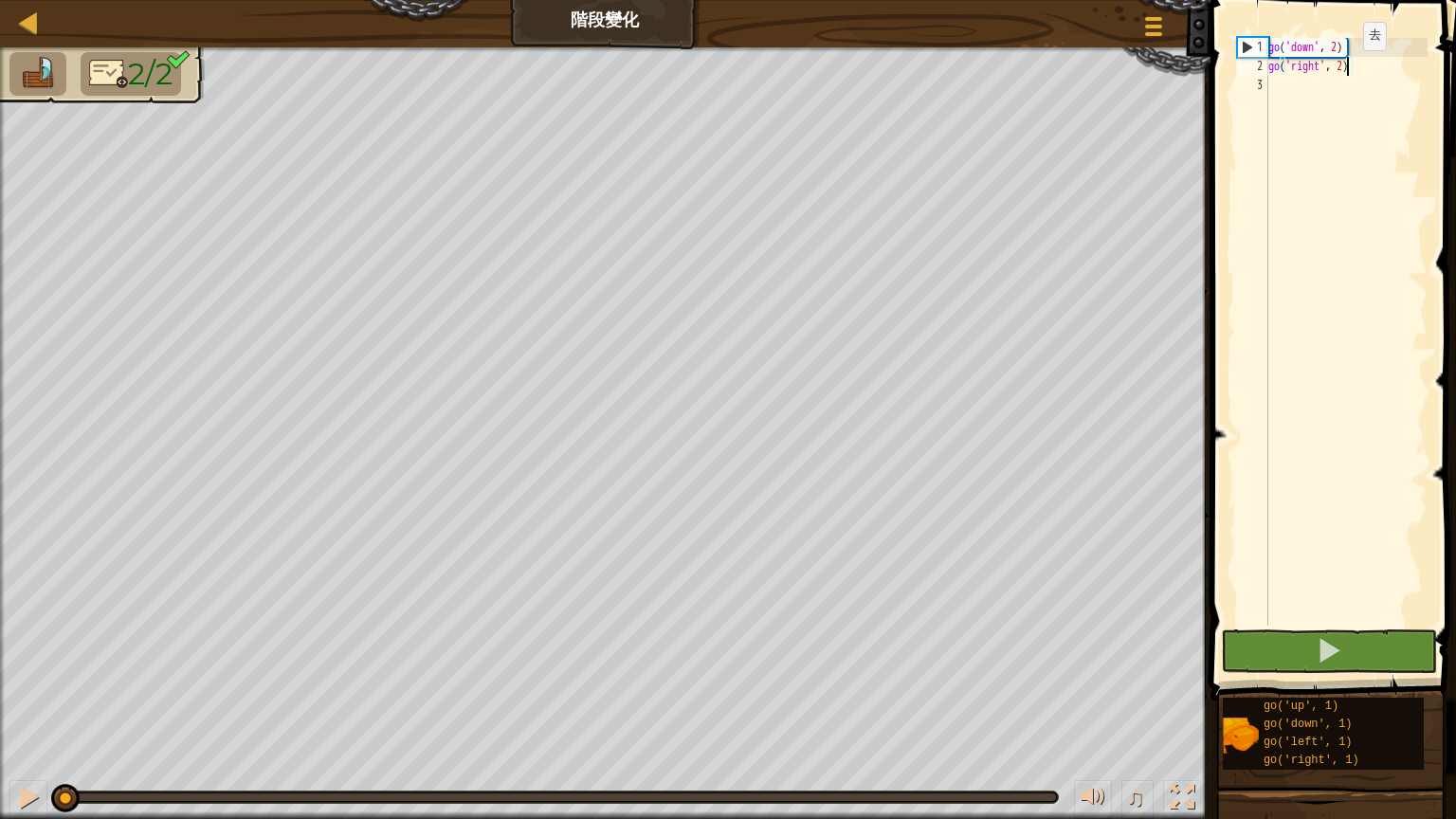 click on "go ( 'down' ,   2 ) go ( 'right' ,   2 )" at bounding box center (1346, 351) 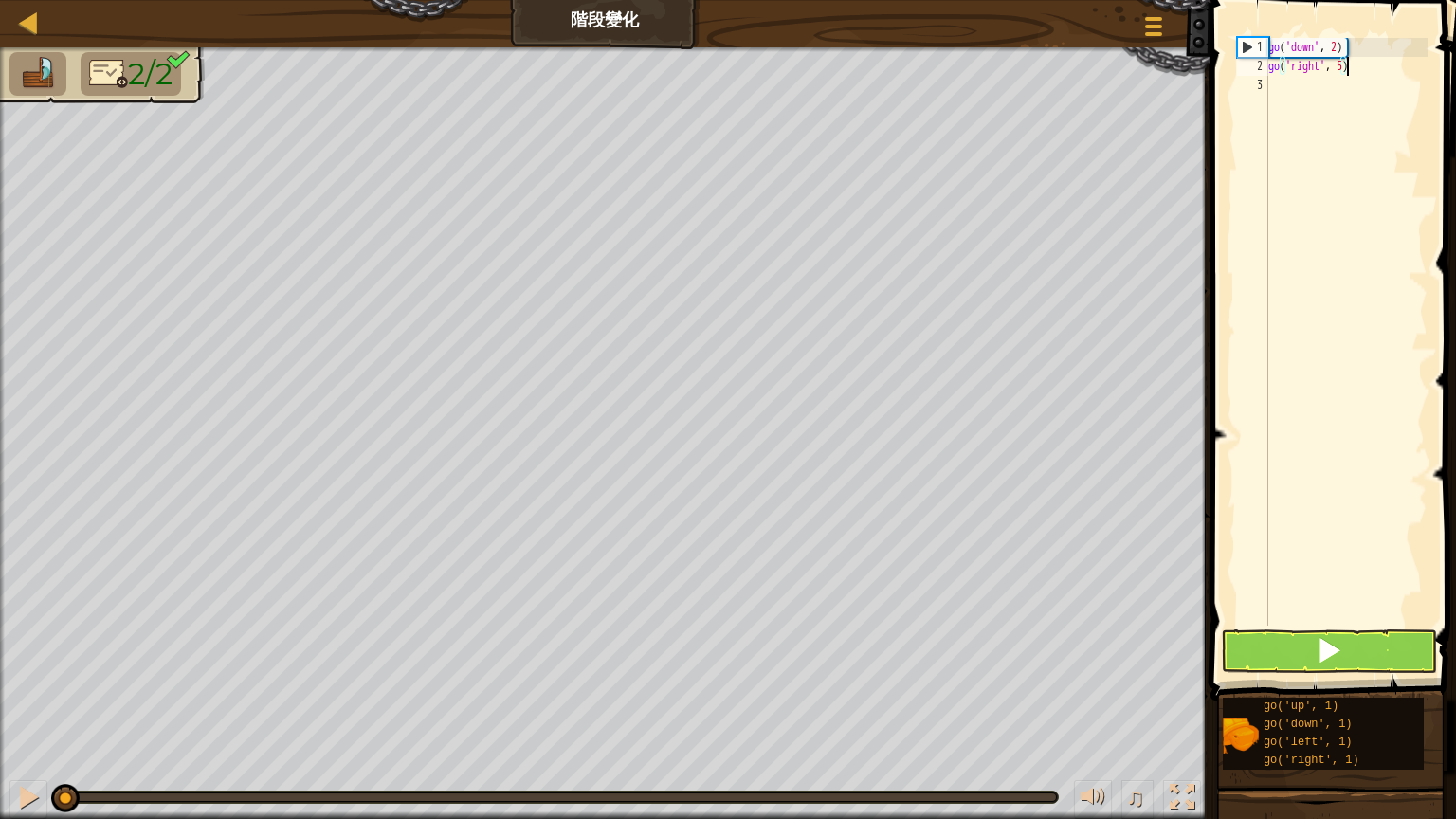 scroll, scrollTop: 9, scrollLeft: 9, axis: both 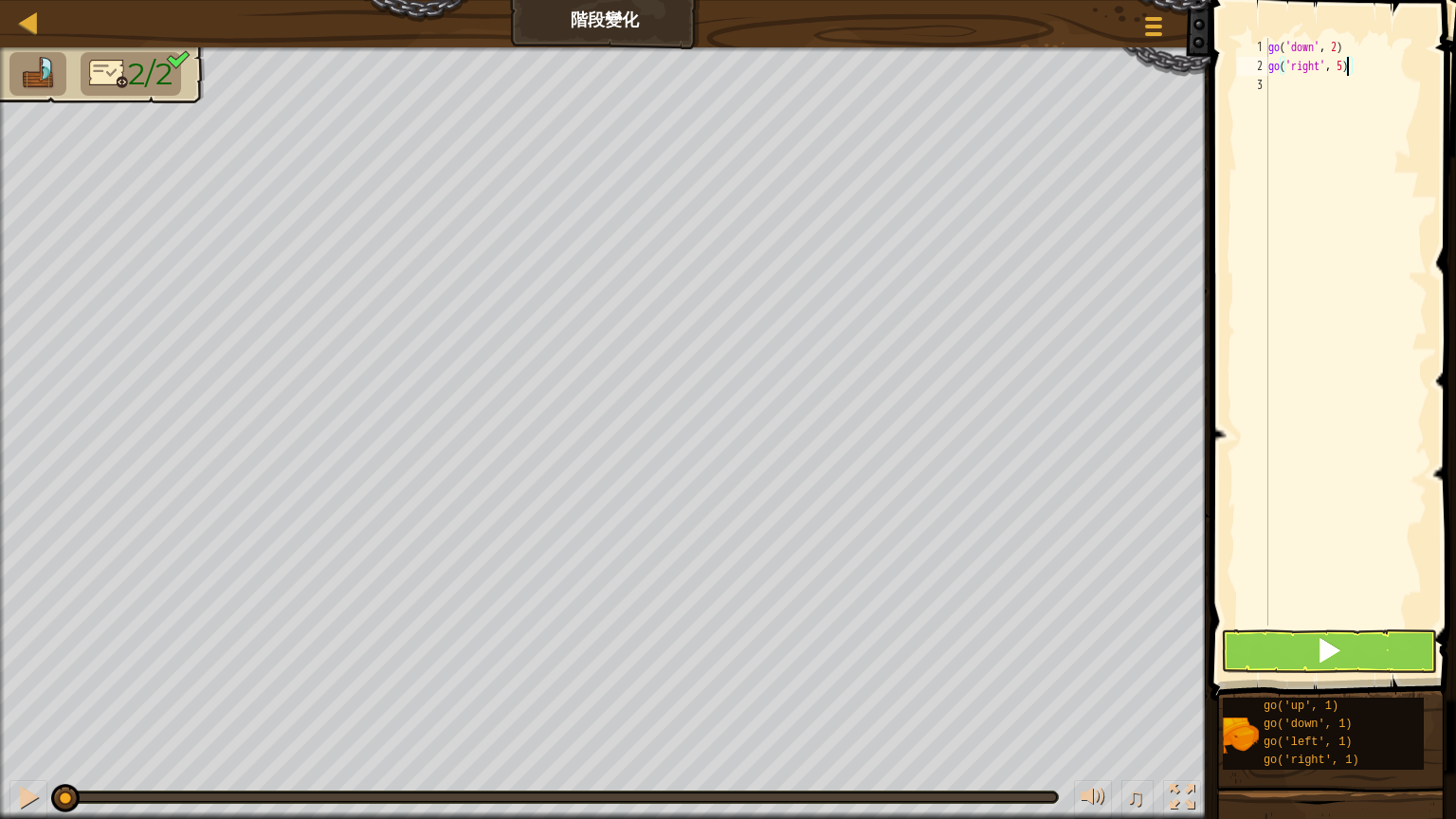 type on "go('right', 5)" 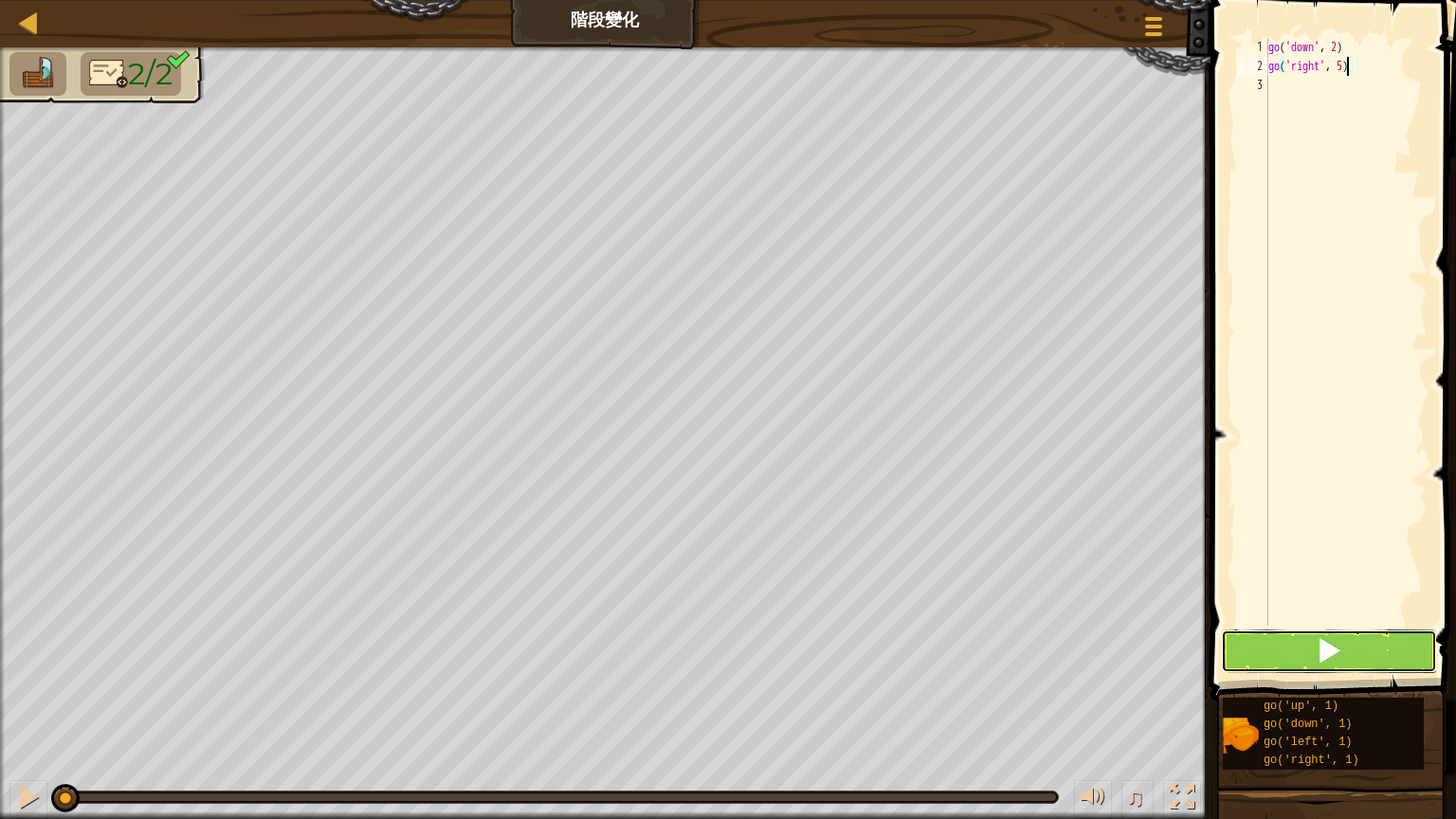 click at bounding box center [1329, 651] 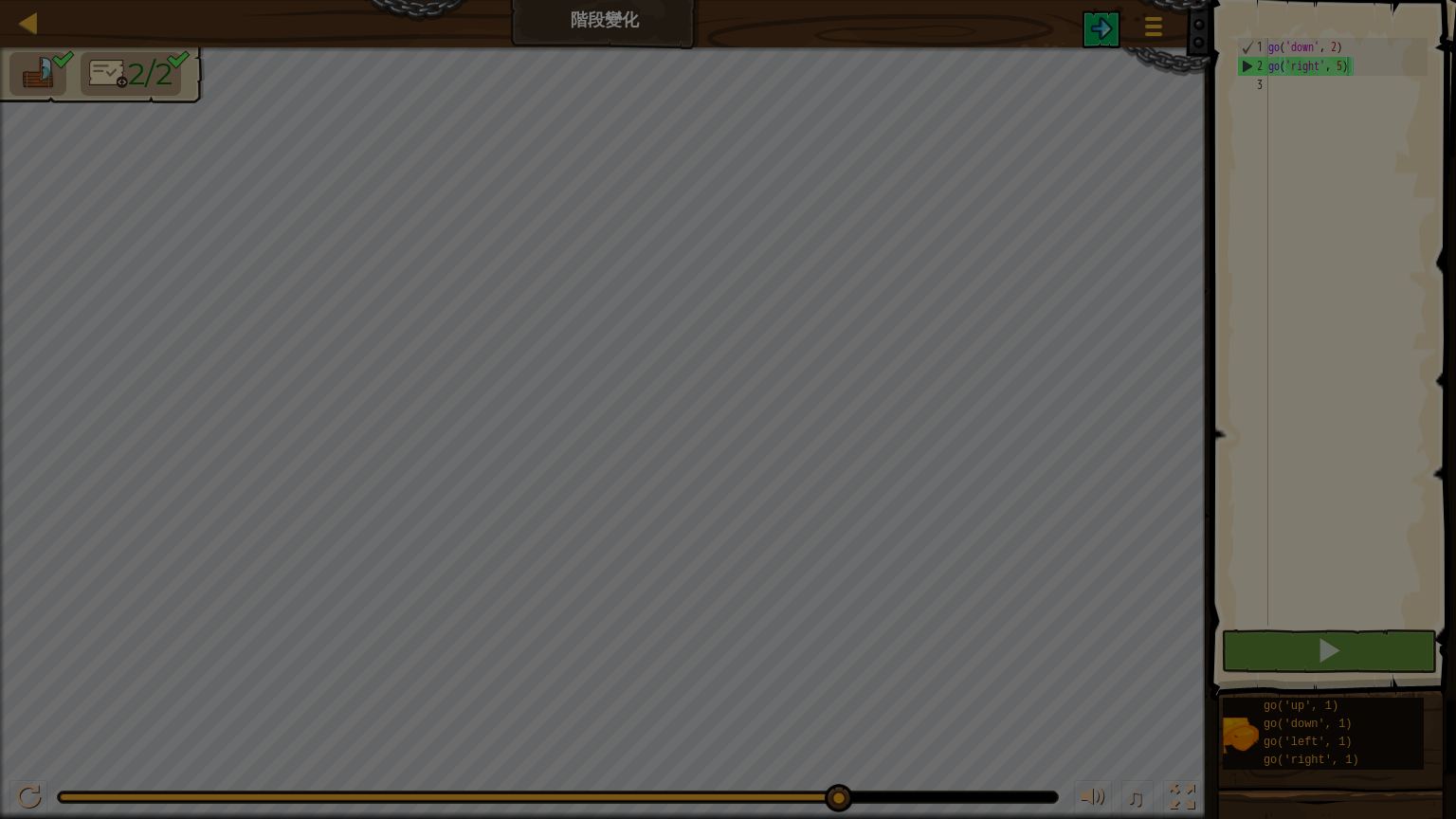 drag, startPoint x: 289, startPoint y: 793, endPoint x: 1130, endPoint y: 776, distance: 841.1718 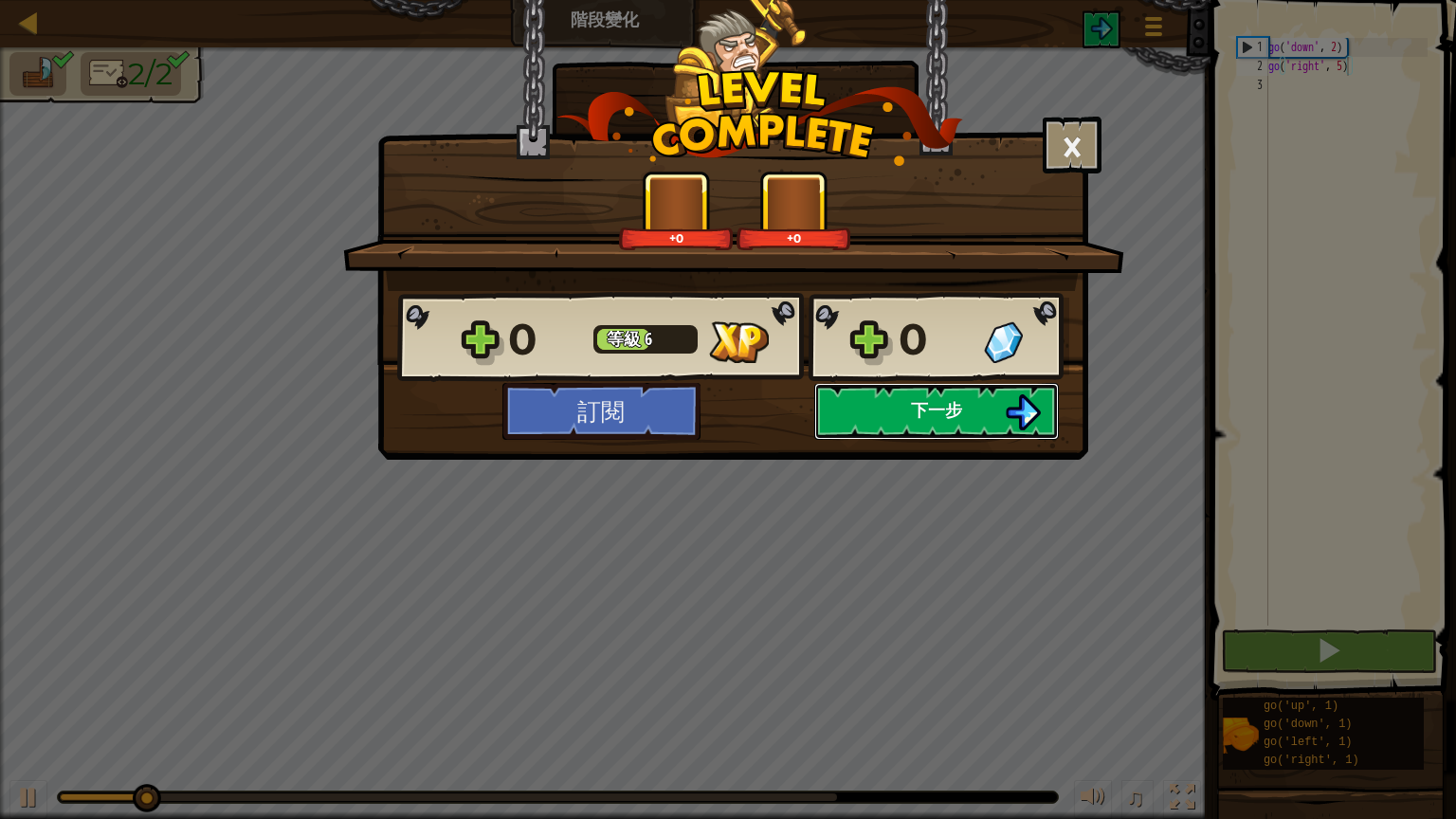 click on "下一步" at bounding box center [937, 410] 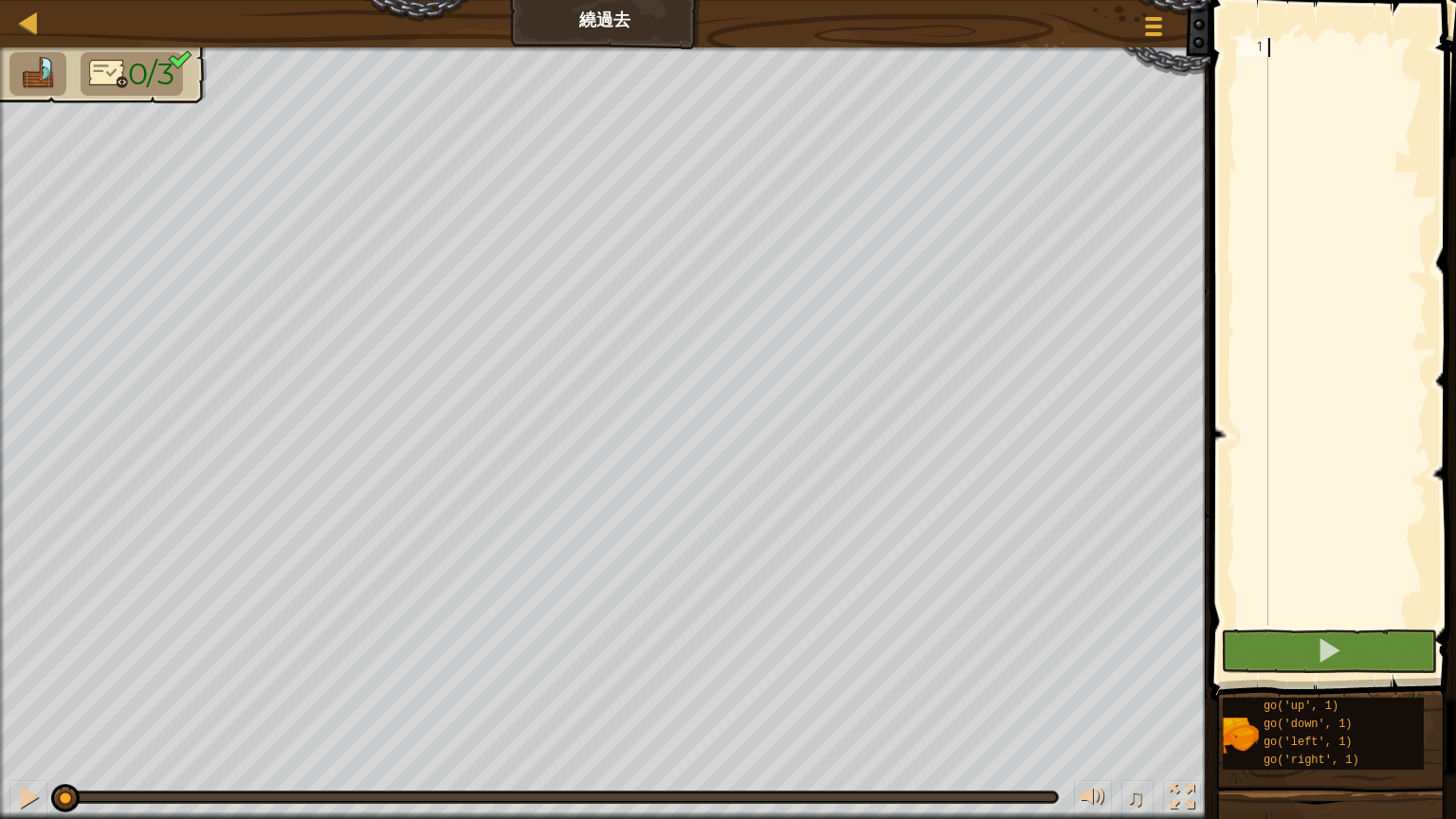 type on "g" 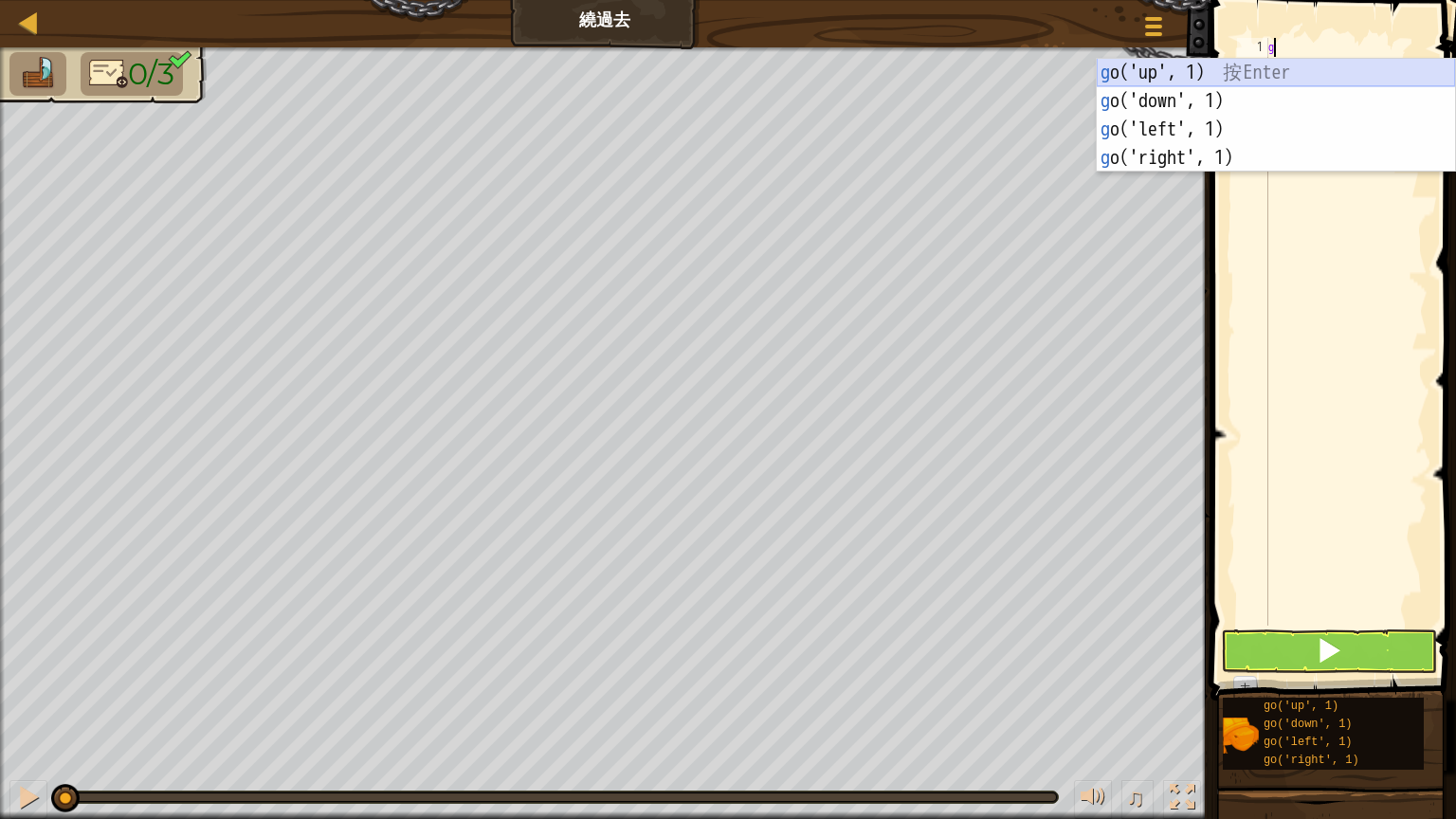 click on "g o('up', 1) 按 Enter g o('down', 1) 按 Enter g o('left', 1) 按 Enter g o('right', 1) 按 Enter" at bounding box center (1276, 144) 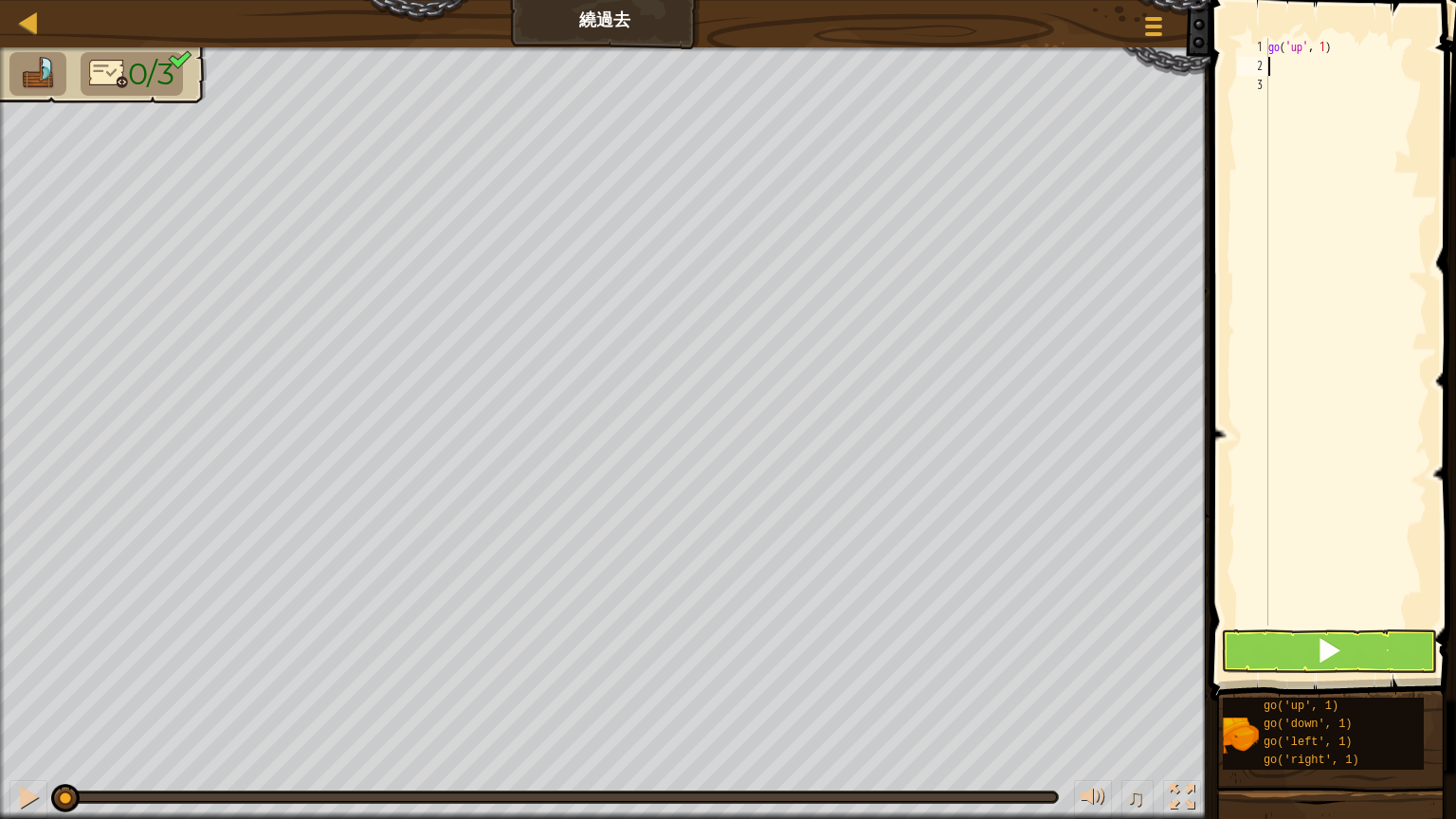 type on "g" 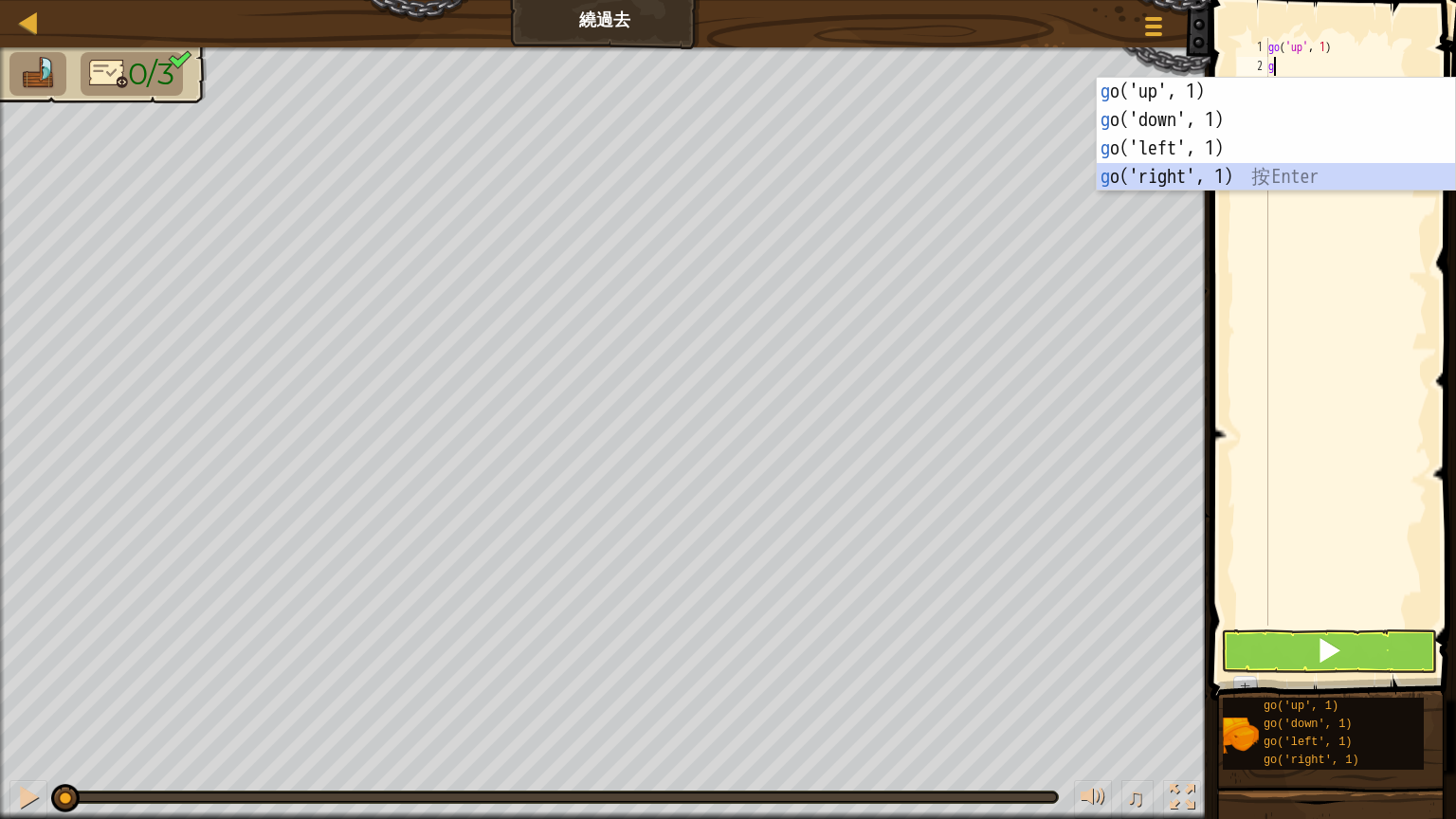 click on "g o('up', 1) 按 Enter g o('down', 1) 按 Enter g o('left', 1) 按 Enter g o('right', 1) 按 Enter" at bounding box center (1276, 163) 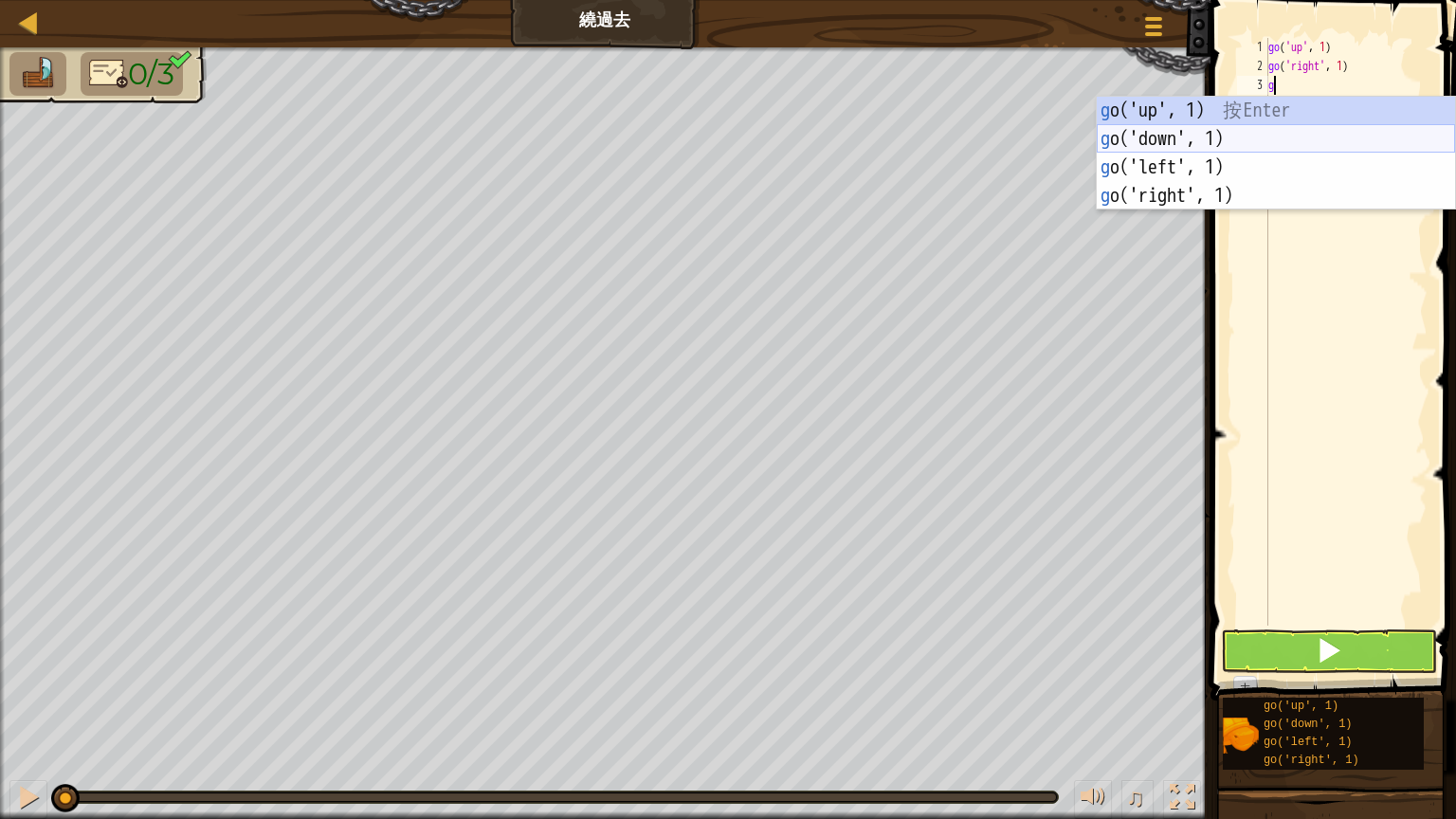 click on "g o('up', 1) 按 Enter g o('down', 1) 按 Enter g o('left', 1) 按 Enter g o('right', 1) 按 Enter" at bounding box center (1276, 182) 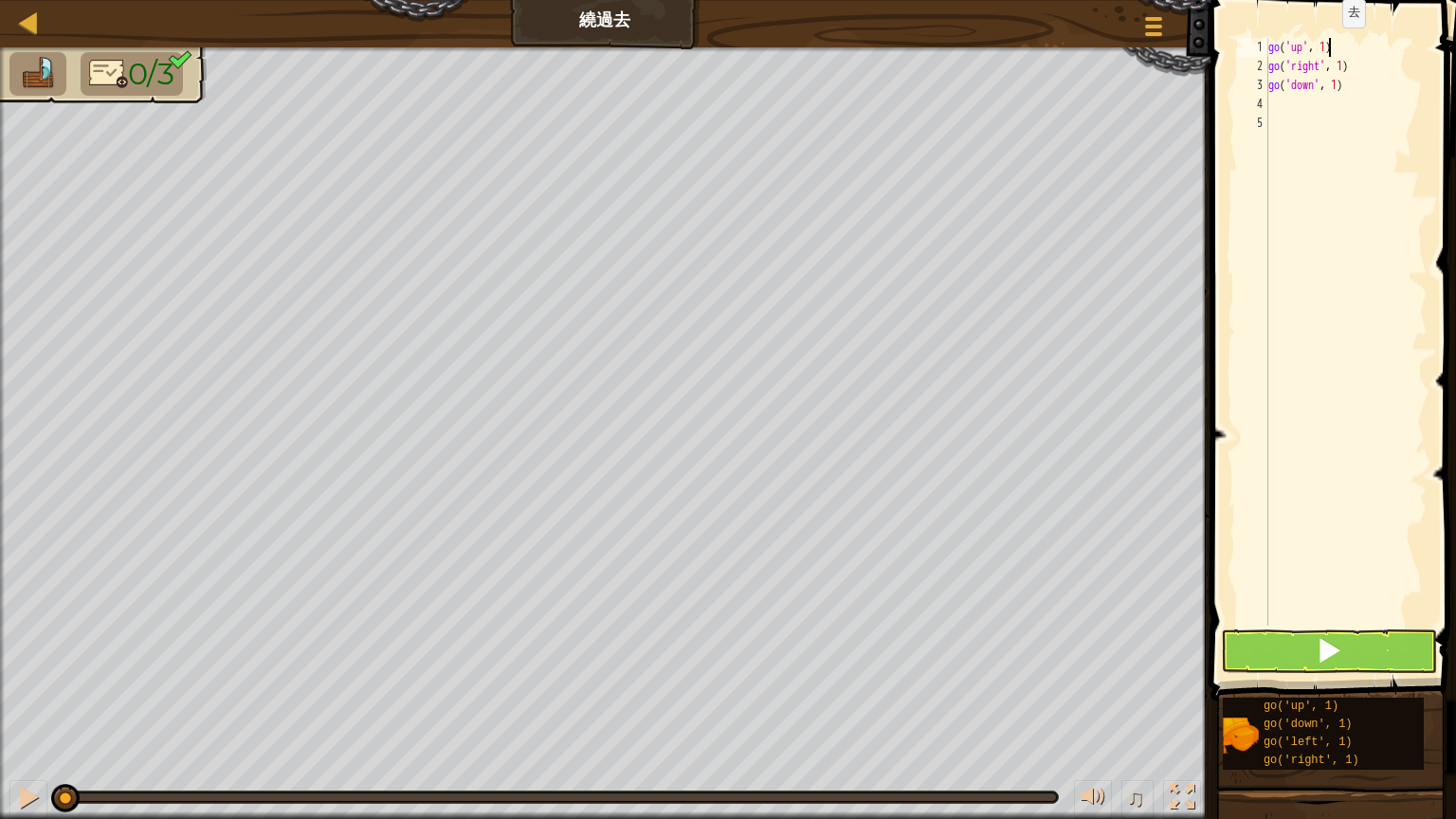click on "go ( 'up' ,   1 ) go ( 'right' ,   1 ) go ( 'down' ,   1 )" at bounding box center (1346, 351) 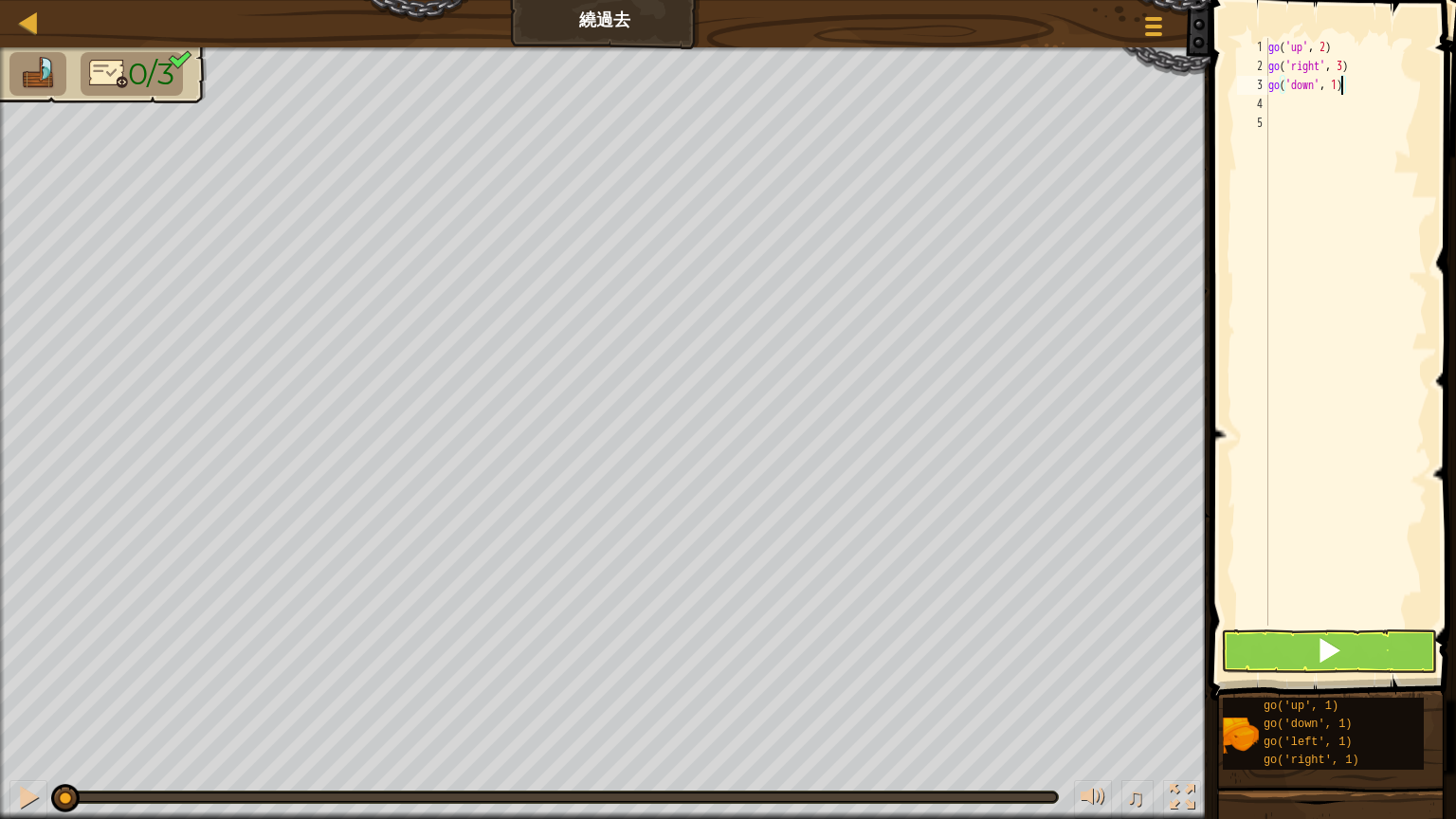 scroll, scrollTop: 9, scrollLeft: 8, axis: both 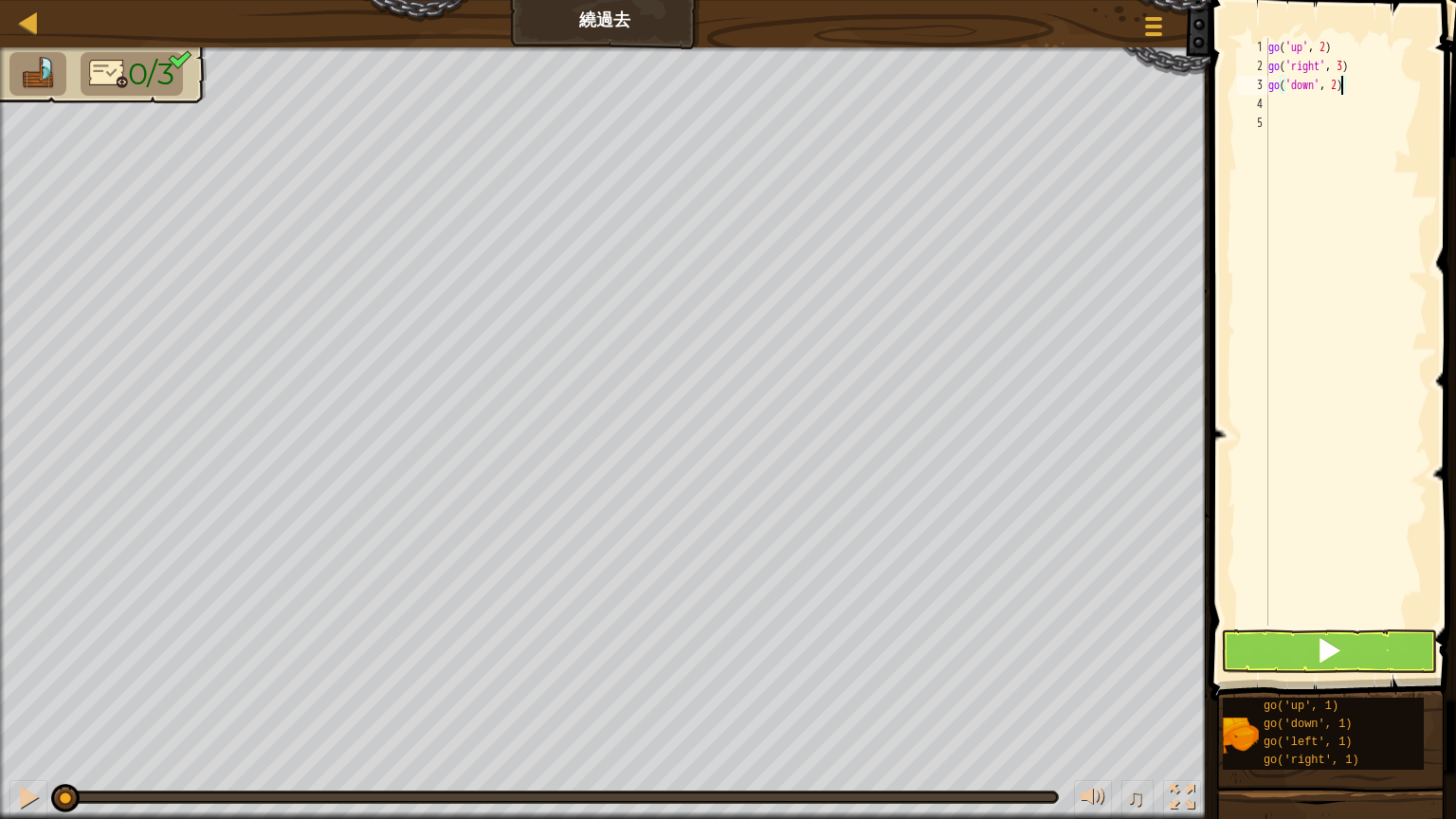 type on "go('down', 2)" 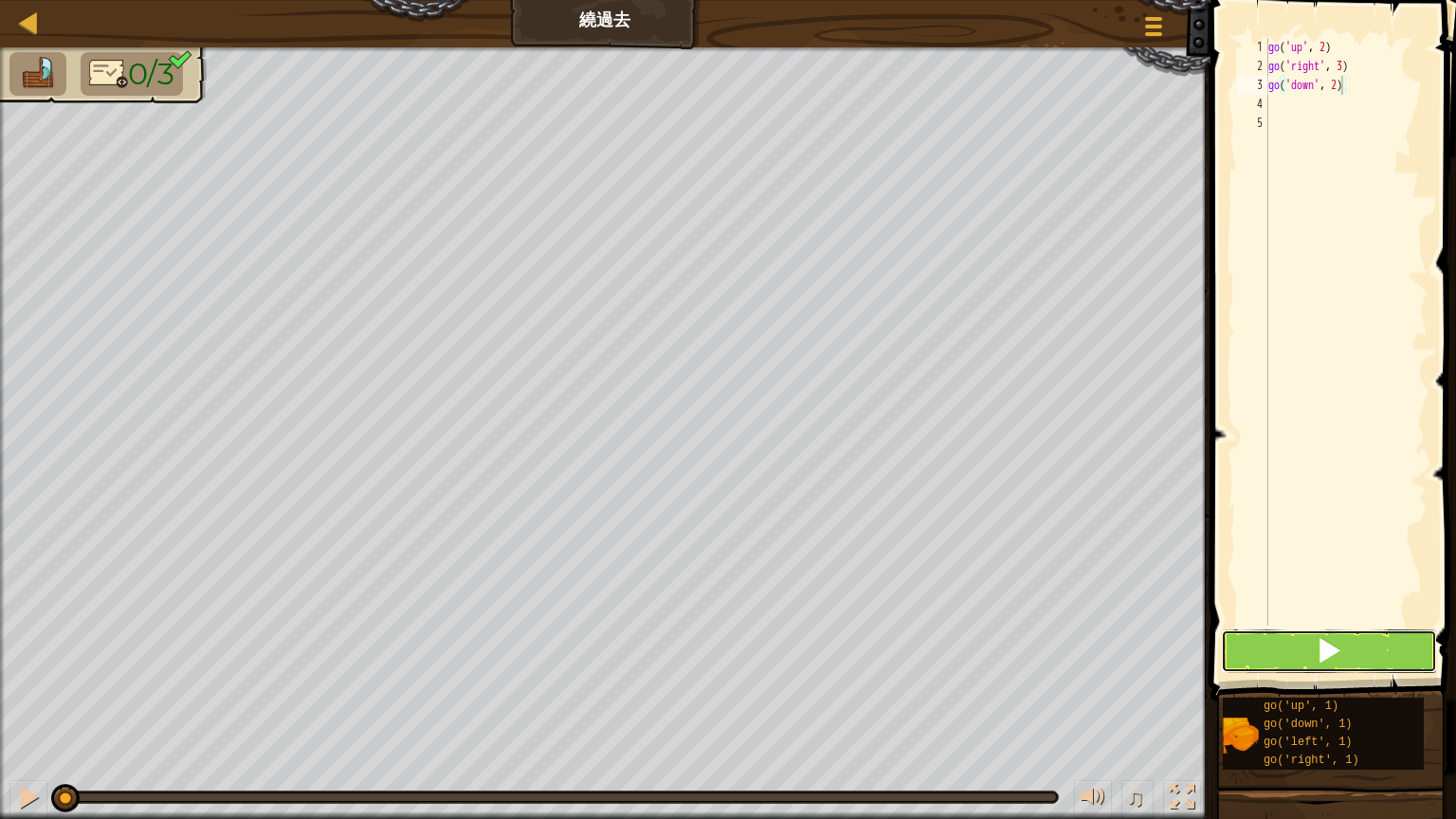 click at bounding box center [1329, 651] 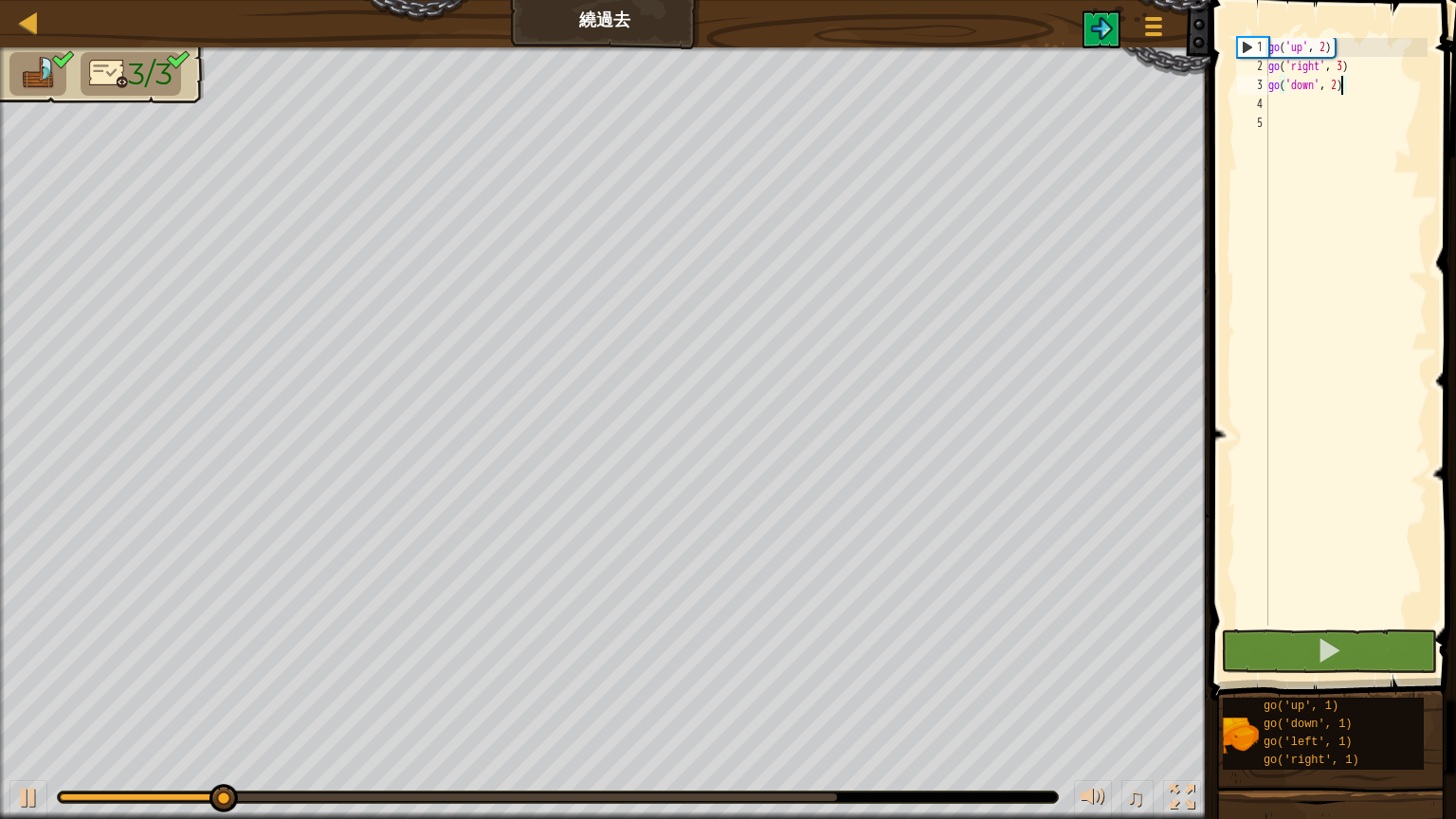 click on "地圖 繞過去 遊戲選單 1     הההההההההההההההההההההההההההההההההההההההההההההההההההההההההההההההההההההההההההההההההההההההההההההההההההההההההההההההההההההההההההההההההההההההההההההההההההההההההההההההההההההההההההההההההההההההההההההההההההההההההההההההההההההההההההההההההההההההההההההההההההההההההההההההה XXXXXXXXXXXXXXXXXXXXXXXXXXXXXXXXXXXXXXXXXXXXXXXXXXXXXXXXXXXXXXXXXXXXXXXXXXXXXXXXXXXXXXXXXXXXXXXXXXXXXXXXXXXXXXXXXXXXXXXXXXXXXXXXXXXXXXXXXXXXXXXXXXXXXXXXXXXXXXXXXXXXXXXXXXXXXXXXXXXXXXXXXXXXXXXXXXXXXXXXXXXXXXXXXXXXXXXXXXXXXXXXXXXXXXXXXXXXXXXXXXXXXXXXXXXXXXXX 解決方法 × 塊狀 go('down', 2) 1 2 3 4 5 go ( 'up' ,   2 ) go ( 'right' ,   3 ) go ( 'down' ,   2 )     程式碼已保存 程式語言 : Python Statement   /  Call   /  去 go('up', 1) go('down', 1) ×  3/3" at bounding box center (728, 410) 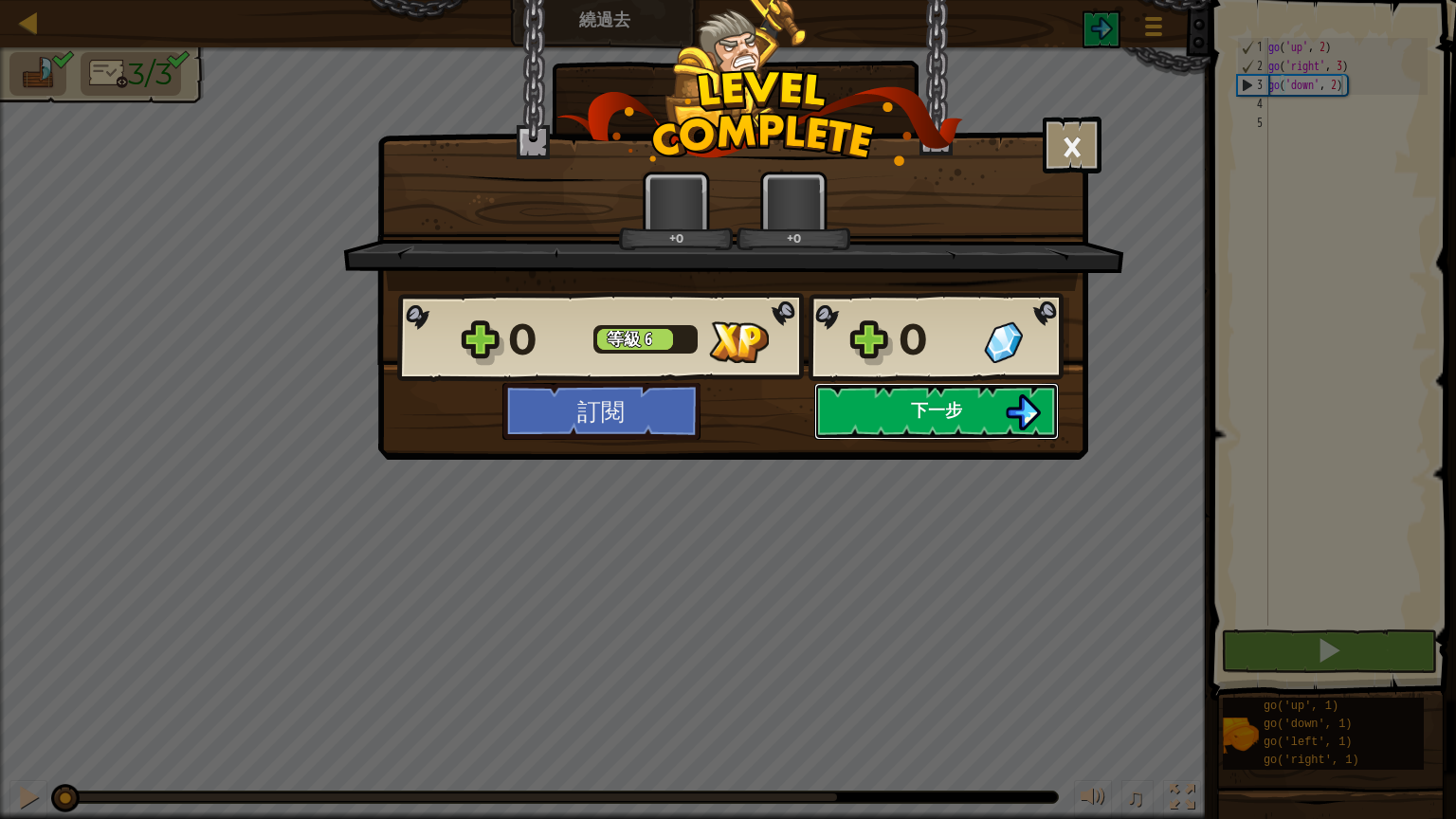 click on "下一步" at bounding box center [937, 411] 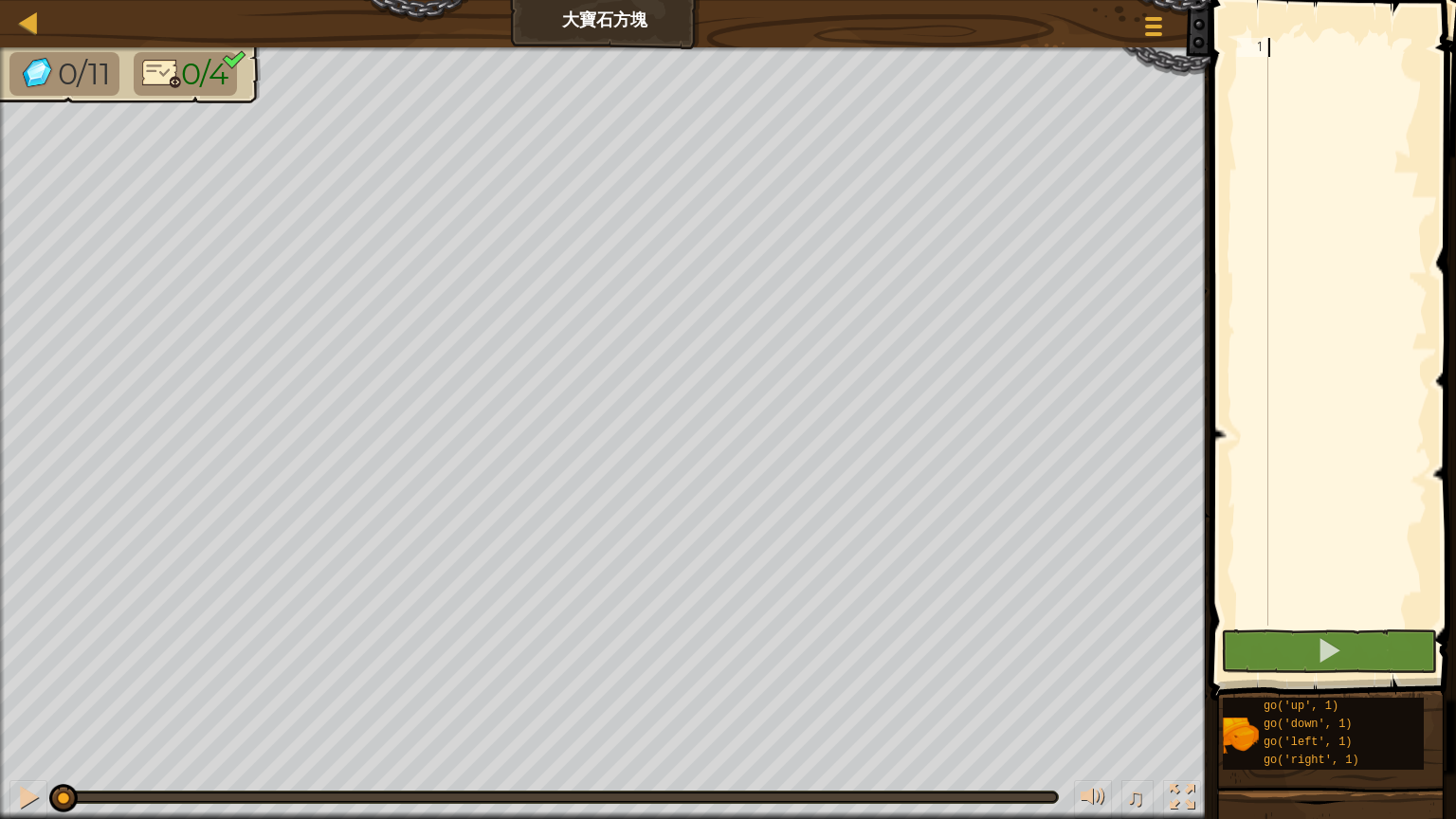 type on "g" 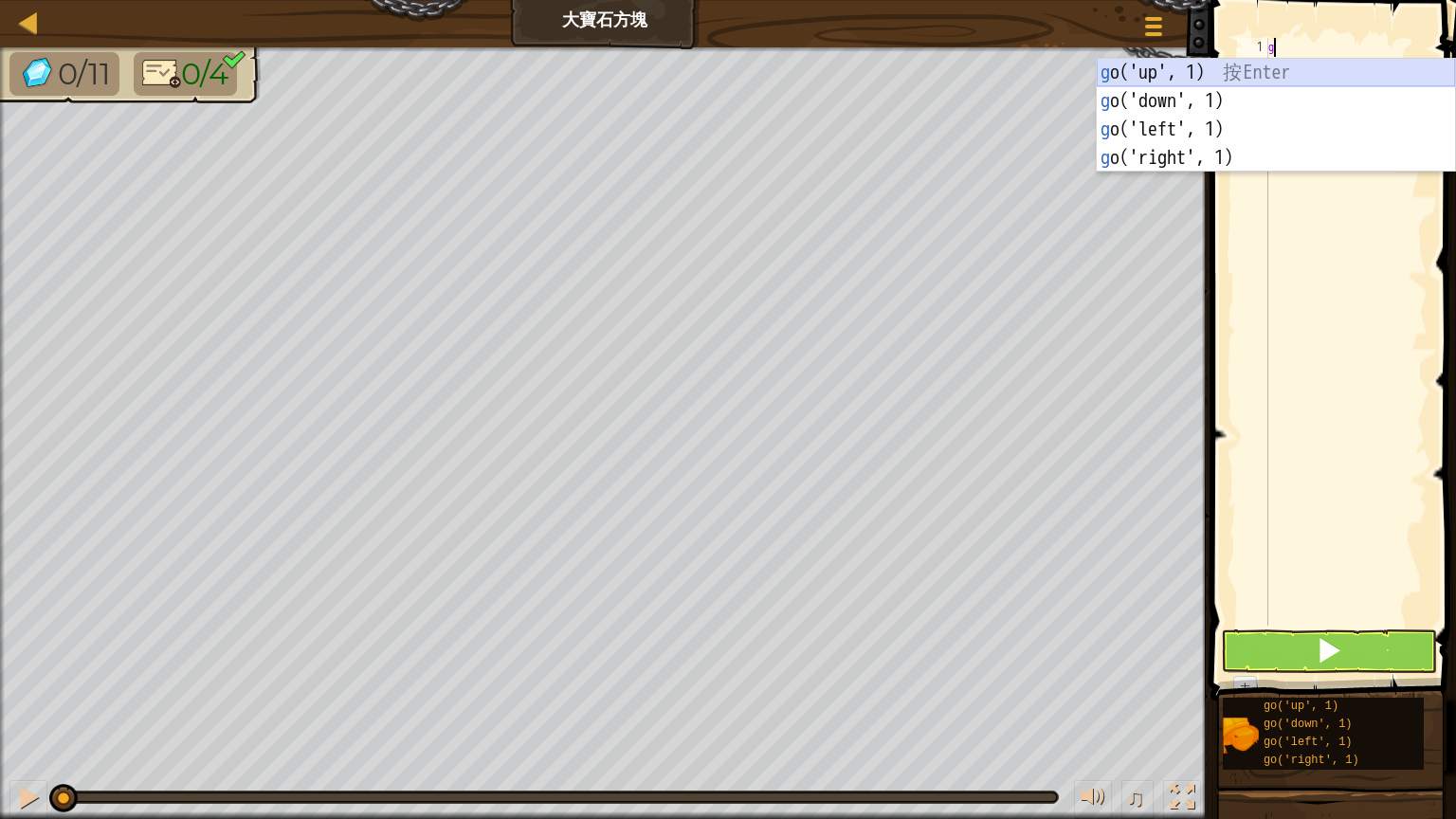 click on "g o('up', 1) 按 Enter g o('down', 1) 按 Enter g o('left', 1) 按 Enter g o('right', 1) 按 Enter" at bounding box center (1276, 144) 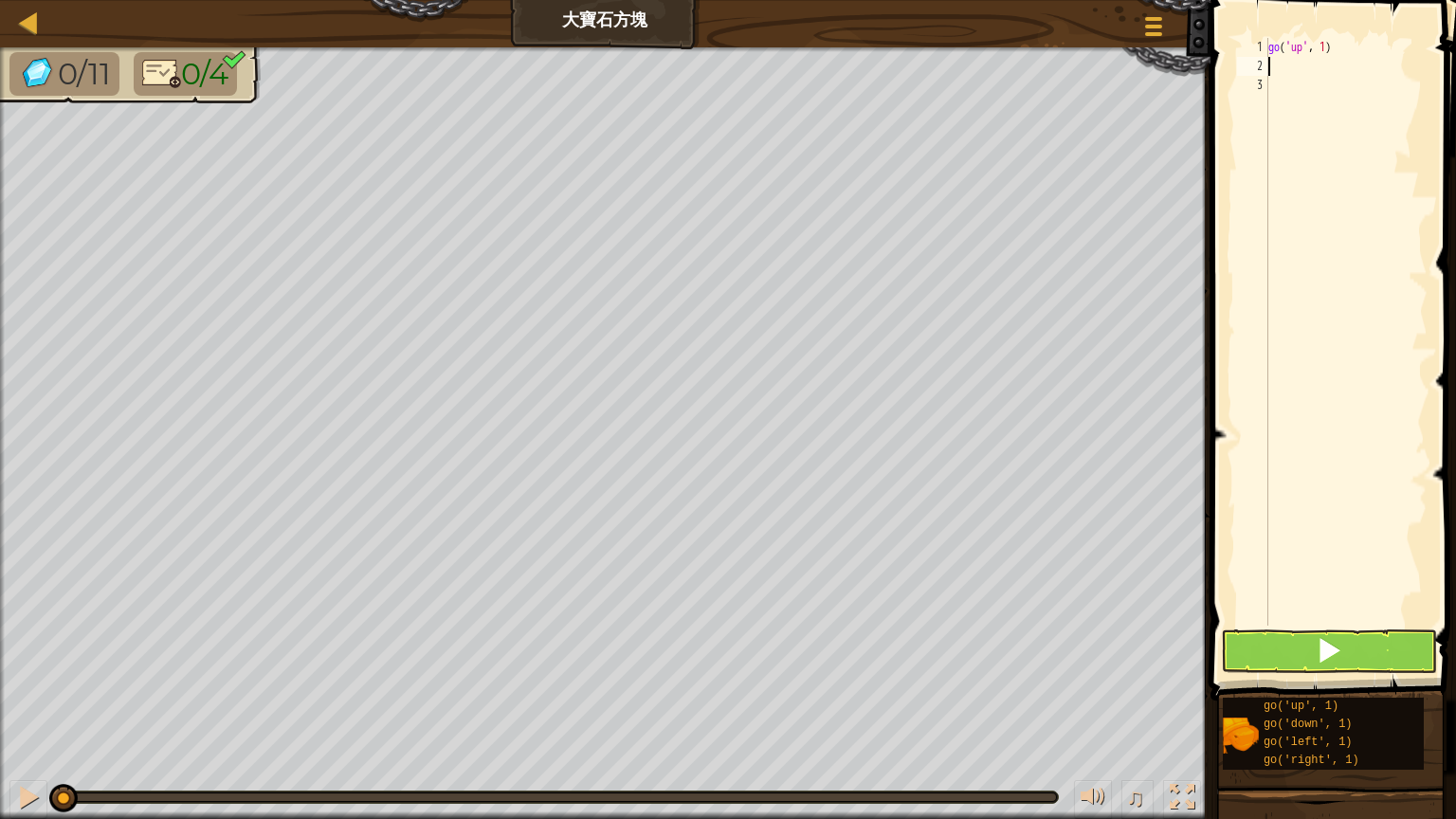 type on "g" 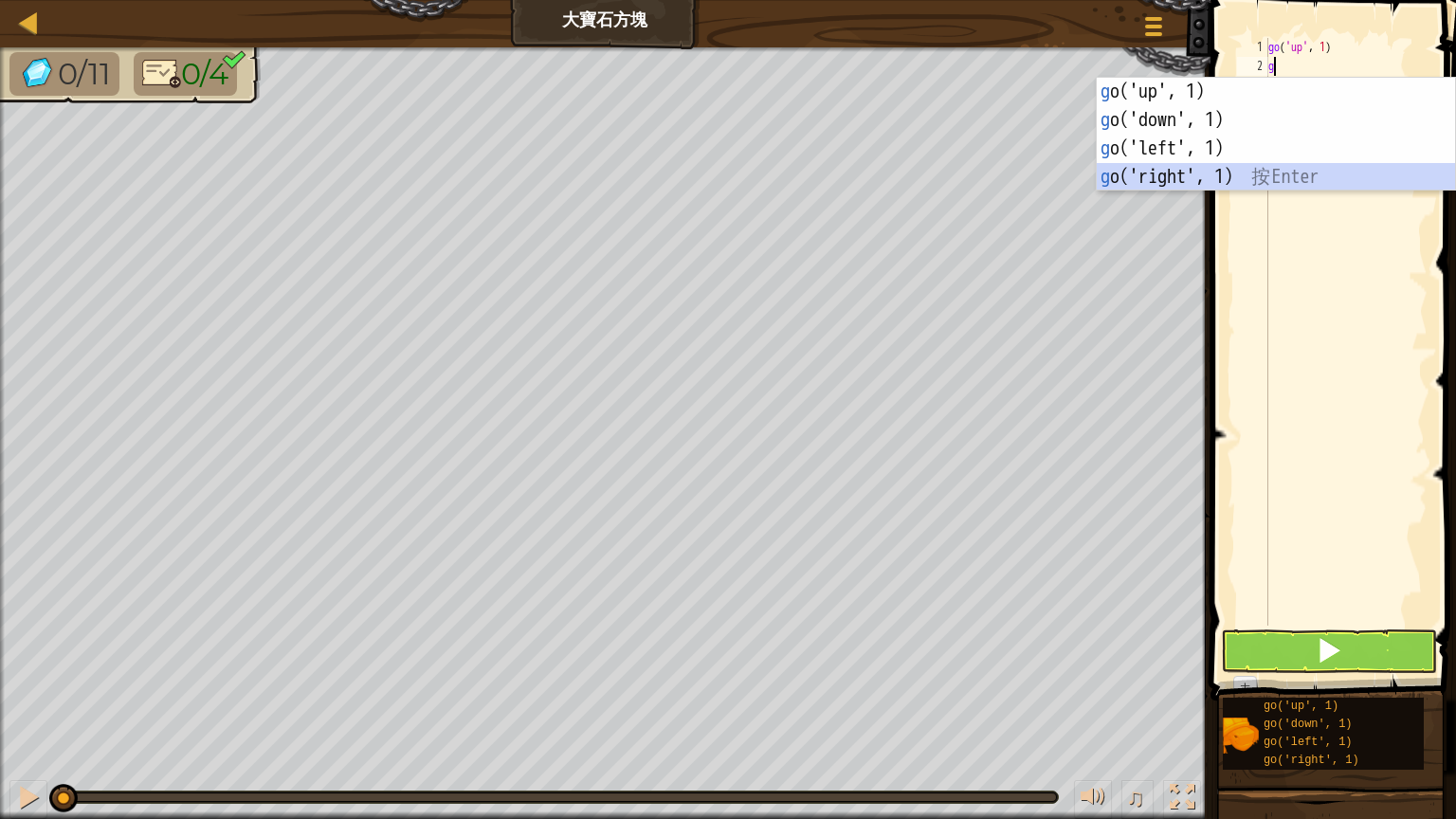 drag, startPoint x: 1171, startPoint y: 177, endPoint x: 1269, endPoint y: 127, distance: 110.01818 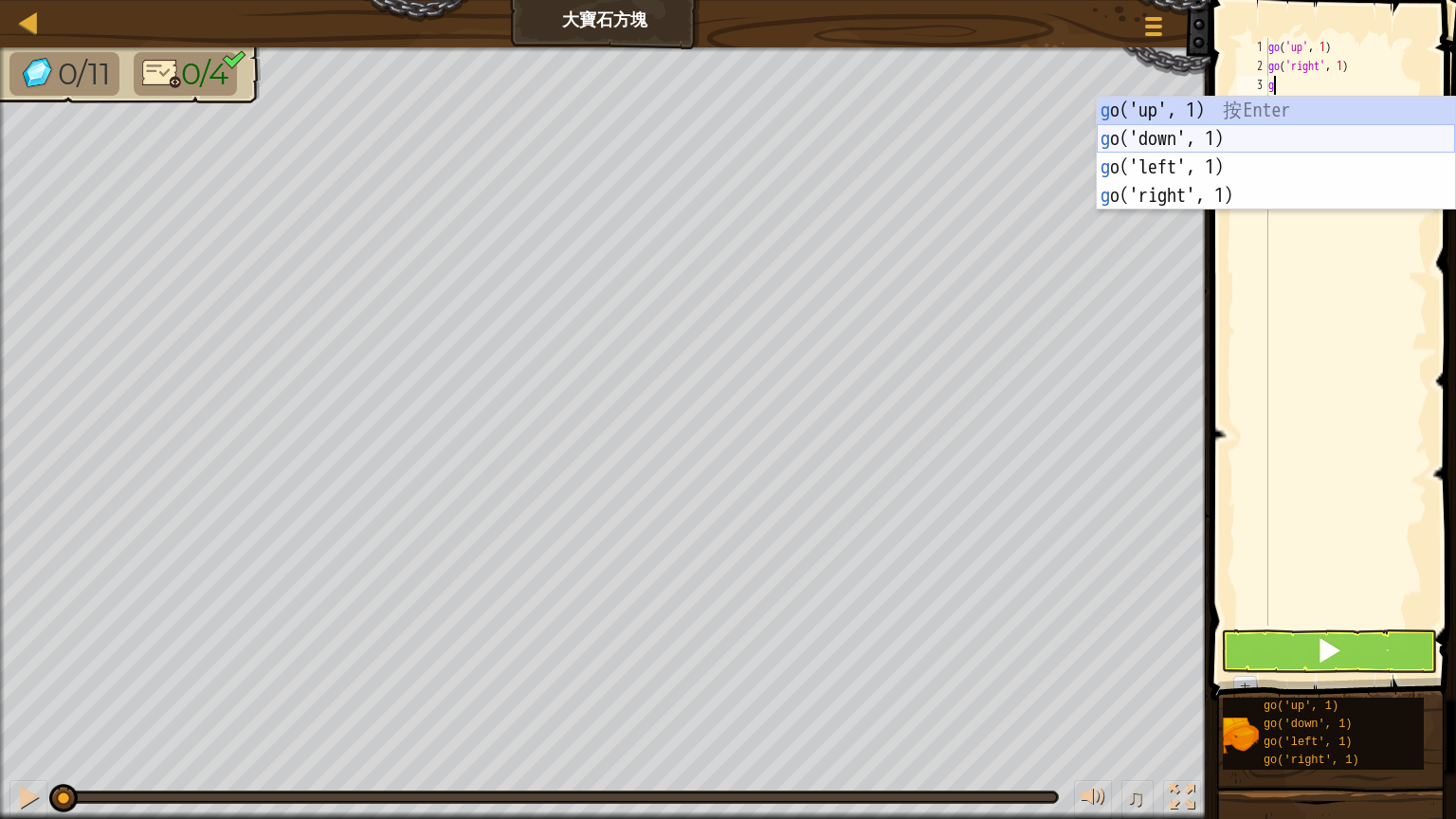 click on "g o('up', 1) 按 Enter g o('down', 1) 按 Enter g o('left', 1) 按 Enter g o('right', 1) 按 Enter" at bounding box center [1276, 182] 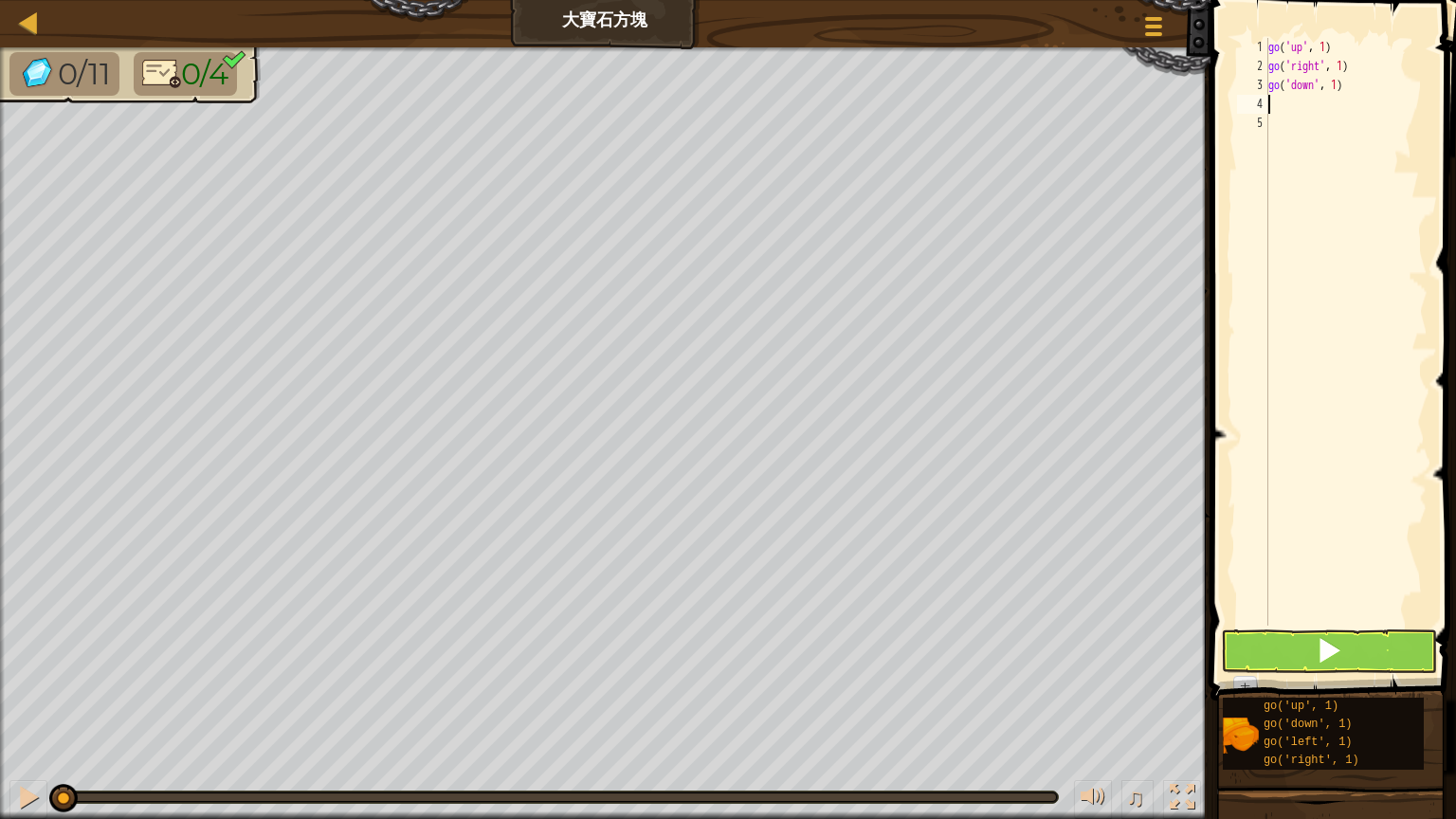 type on "g" 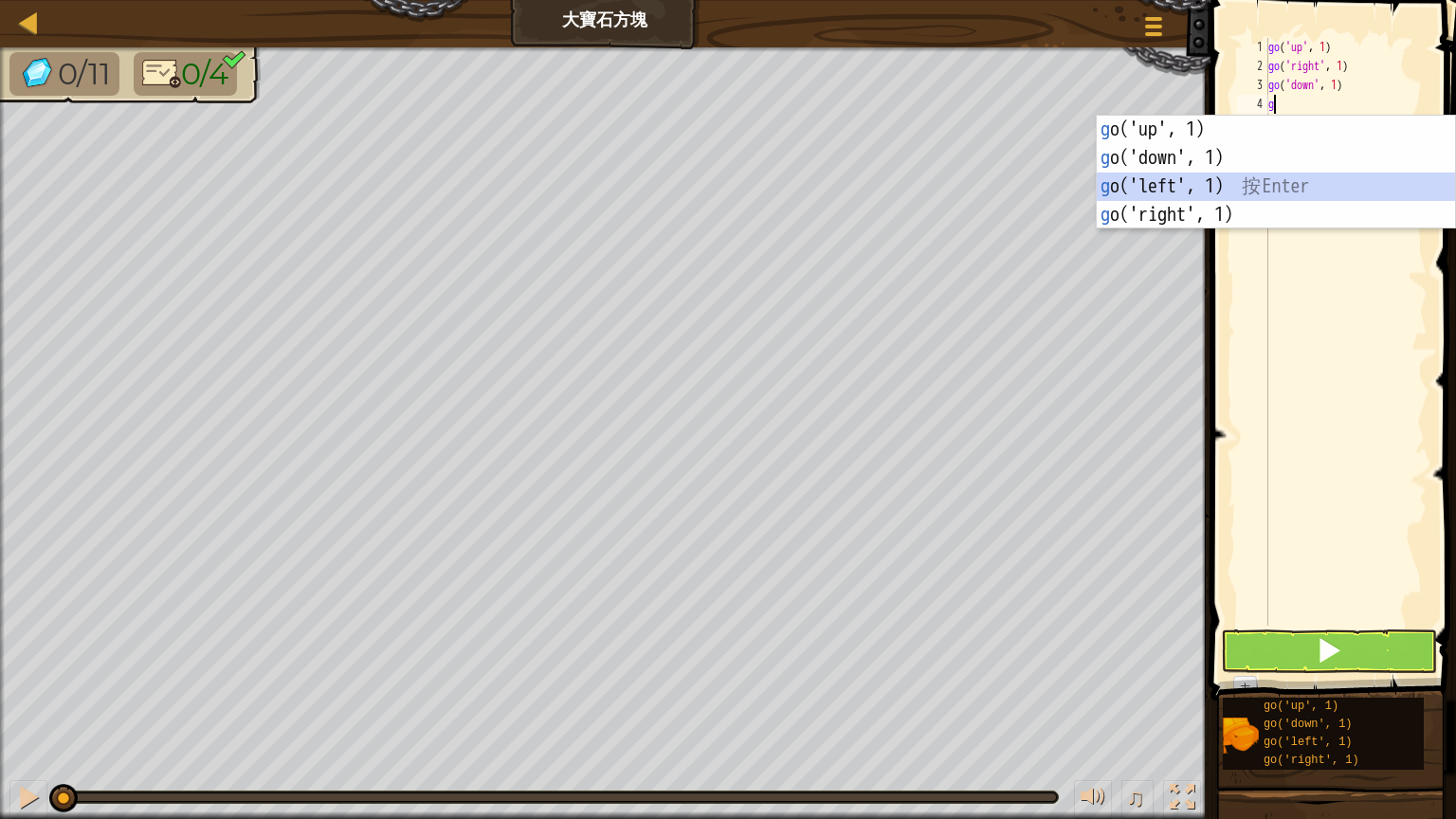 click on "g o('up', 1) 按 Enter g o('down', 1) 按 Enter g o('left', 1) 按 Enter g o('right', 1) 按 Enter" at bounding box center [1276, 201] 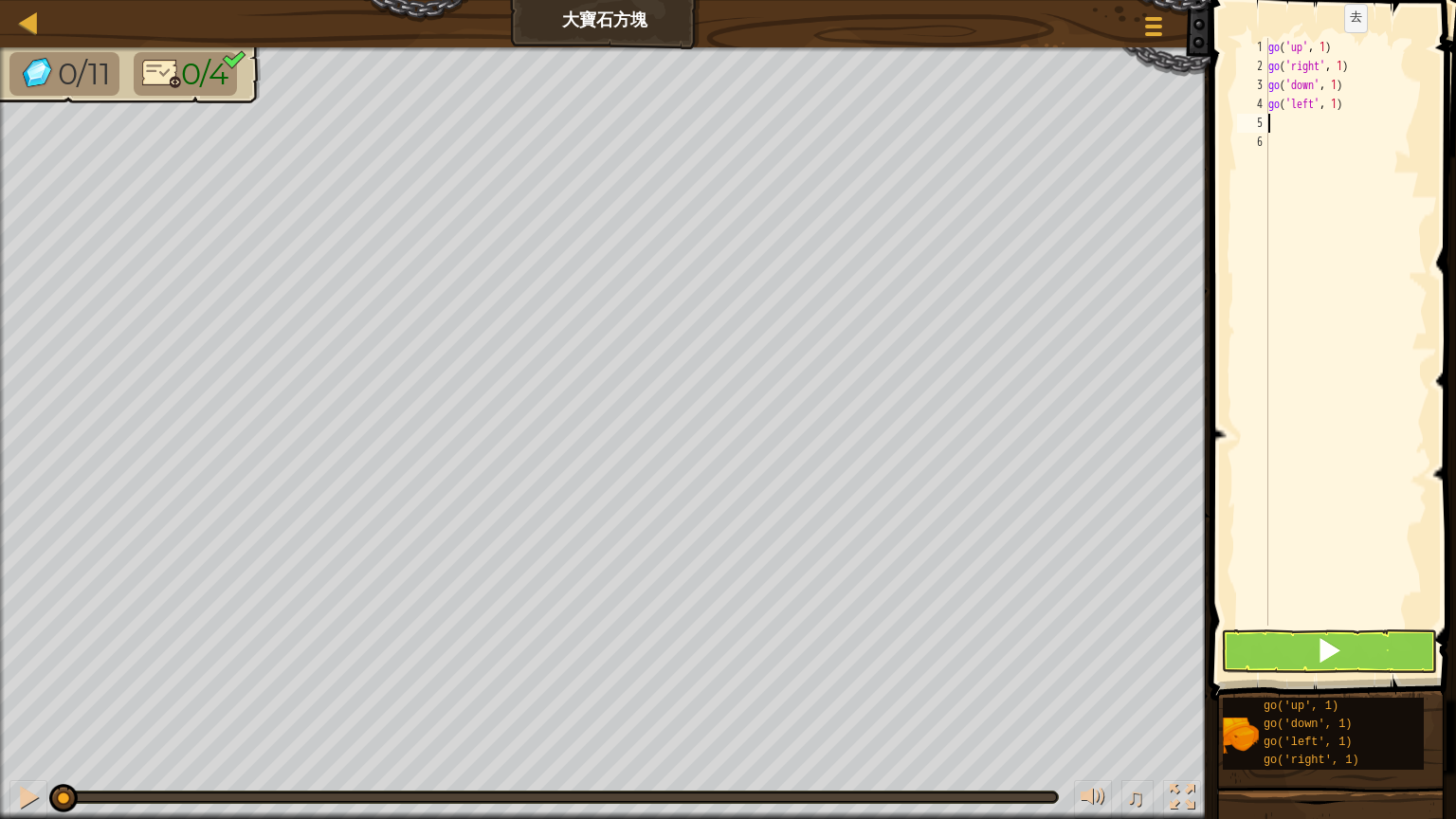 click on "go ( 'up' ,   1 ) go ( 'right' ,   1 ) go ( 'down' ,   1 ) go ( 'left' ,   1 )" at bounding box center [1346, 351] 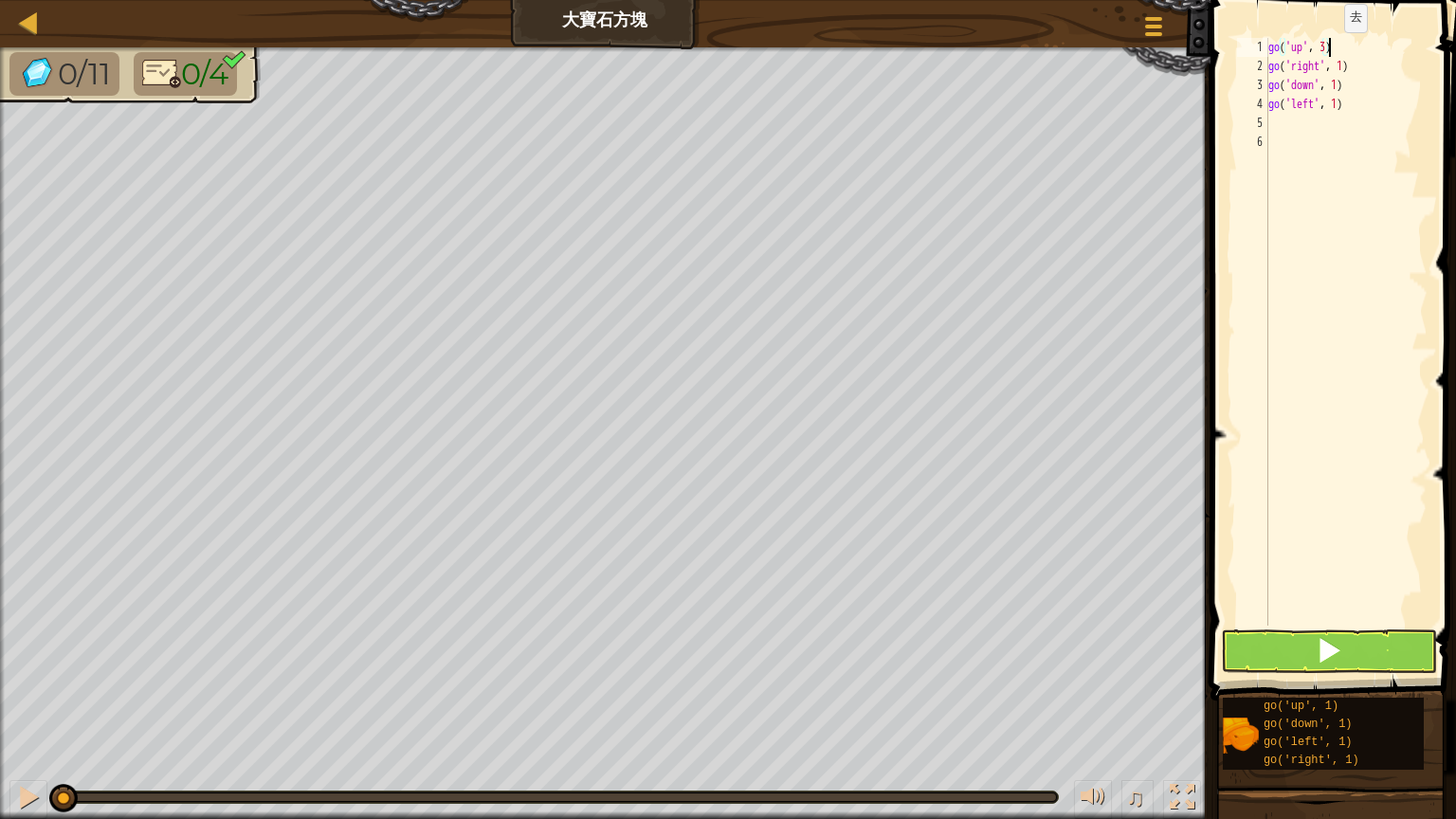 scroll, scrollTop: 9, scrollLeft: 7, axis: both 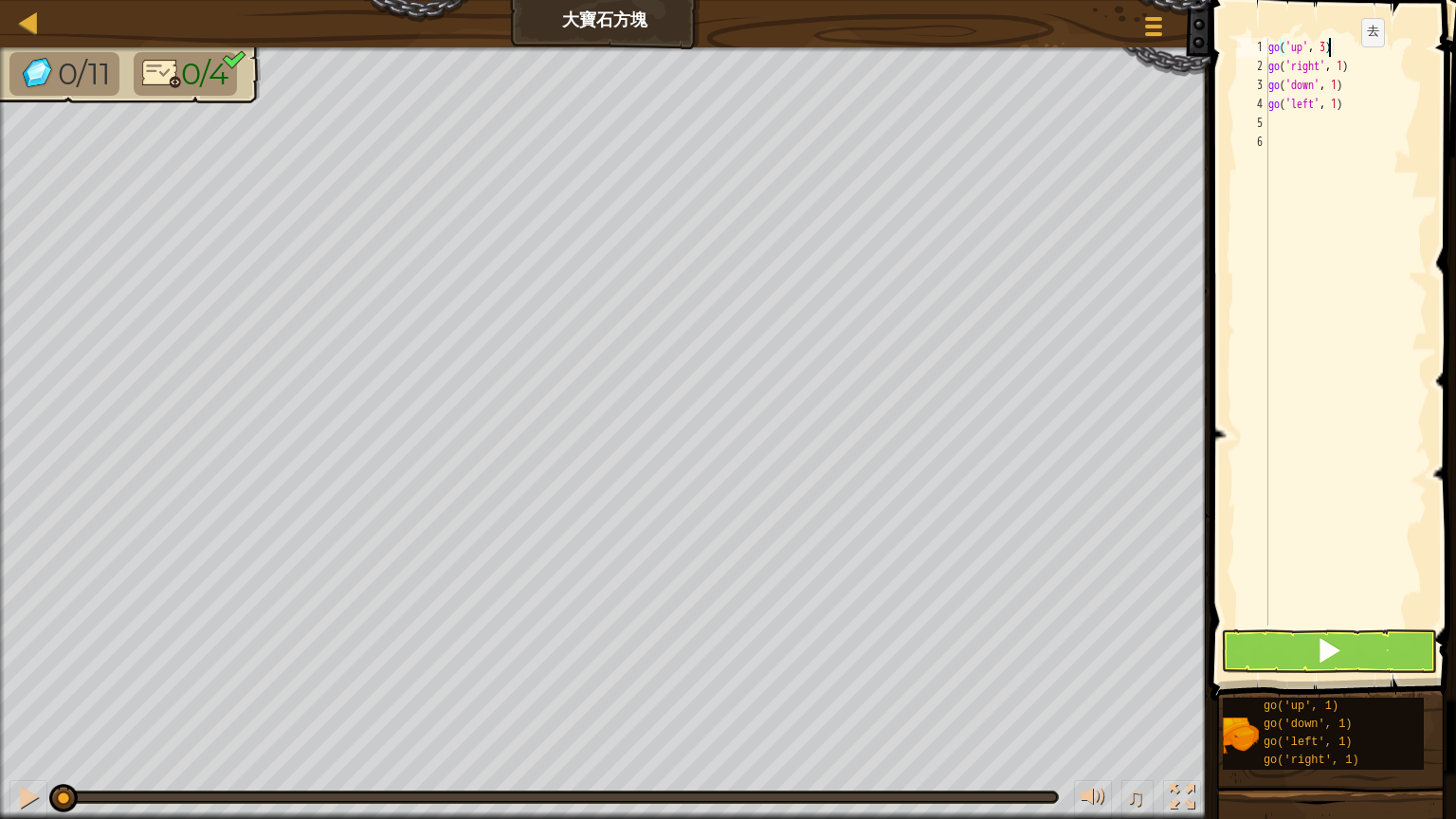 click on "go ( 'up' ,   3 ) go ( 'right' ,   1 ) go ( 'down' ,   1 ) go ( 'left' ,   1 )" at bounding box center (1346, 351) 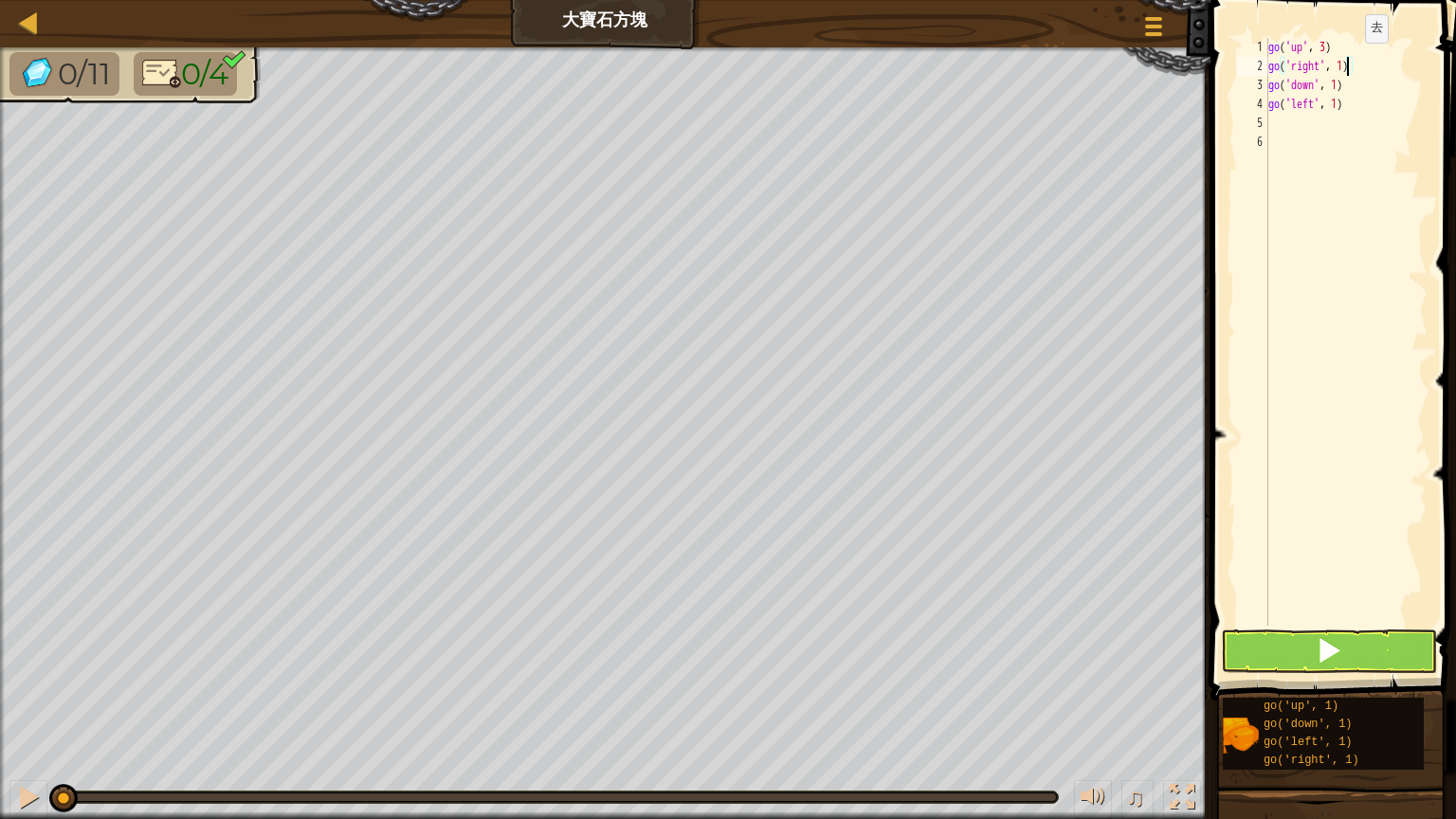 scroll, scrollTop: 9, scrollLeft: 9, axis: both 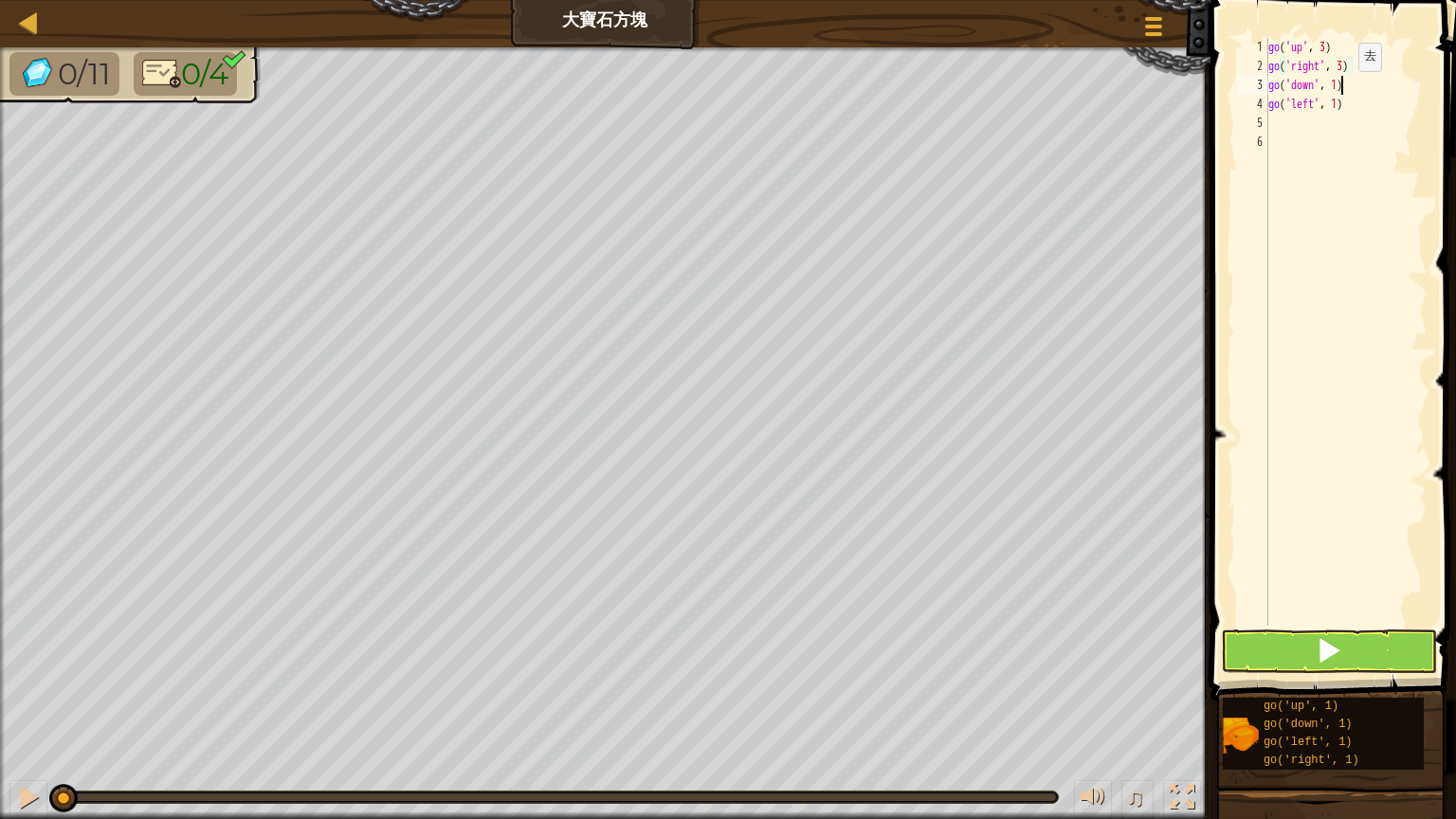 click on "go ( 'up' ,   3 ) go ( 'right' ,   3 ) go ( 'down' ,   1 ) go ( 'left' ,   1 )" at bounding box center (1346, 351) 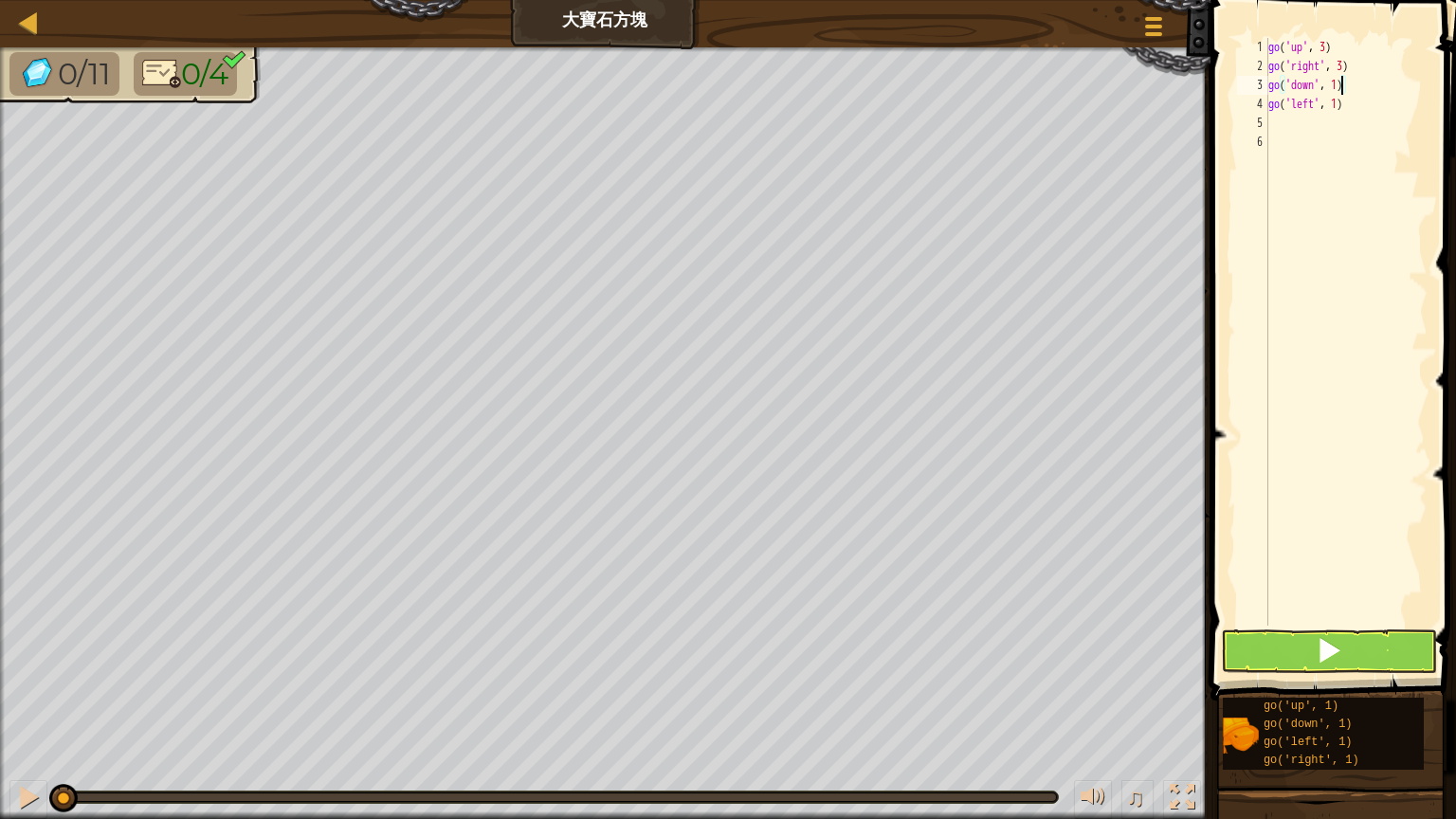 scroll, scrollTop: 9, scrollLeft: 8, axis: both 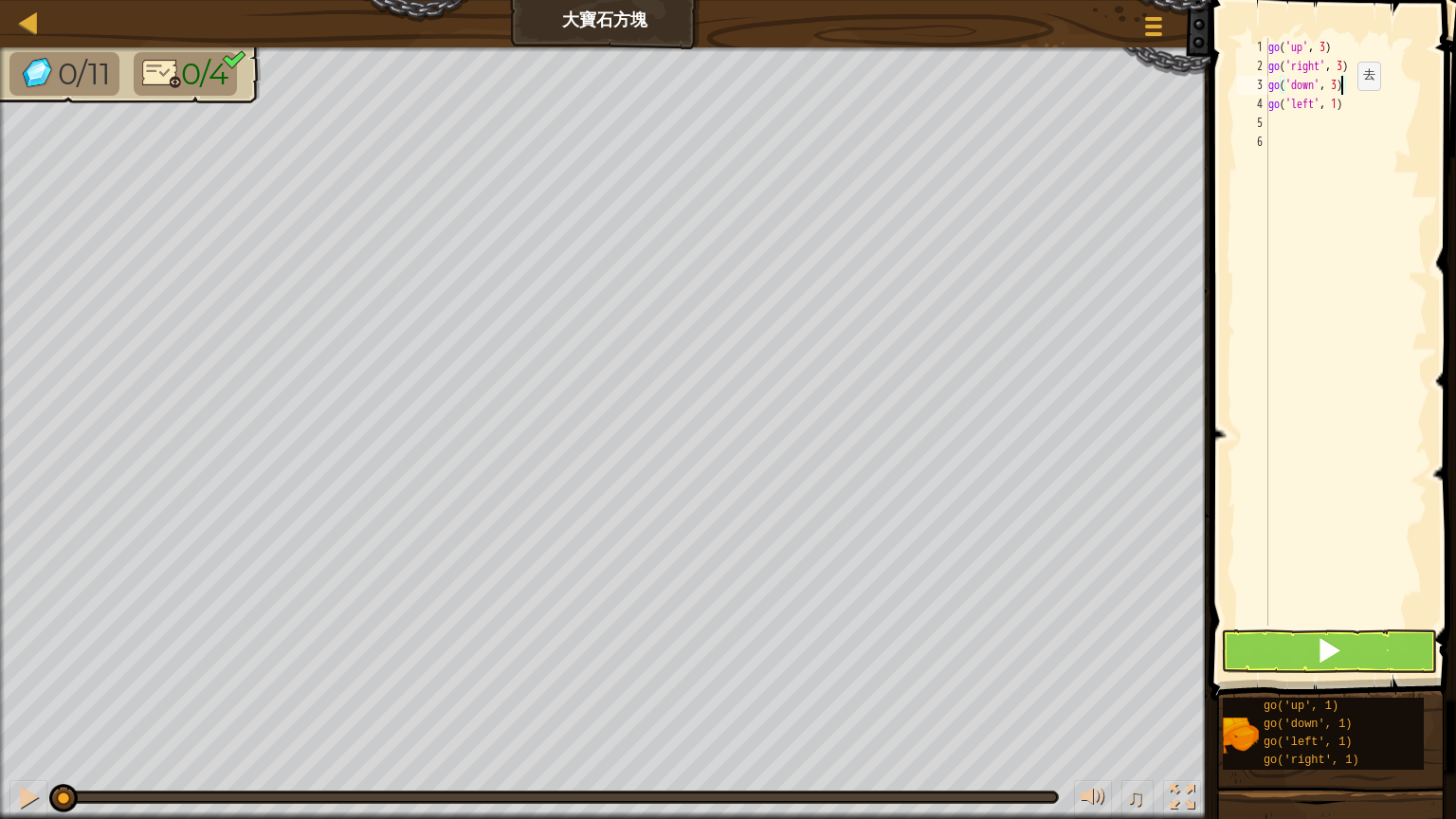 click on "go ( 'up' ,   3 ) go ( 'right' ,   3 ) go ( 'down' ,   3 ) go ( 'left' ,   1 )" at bounding box center (1346, 351) 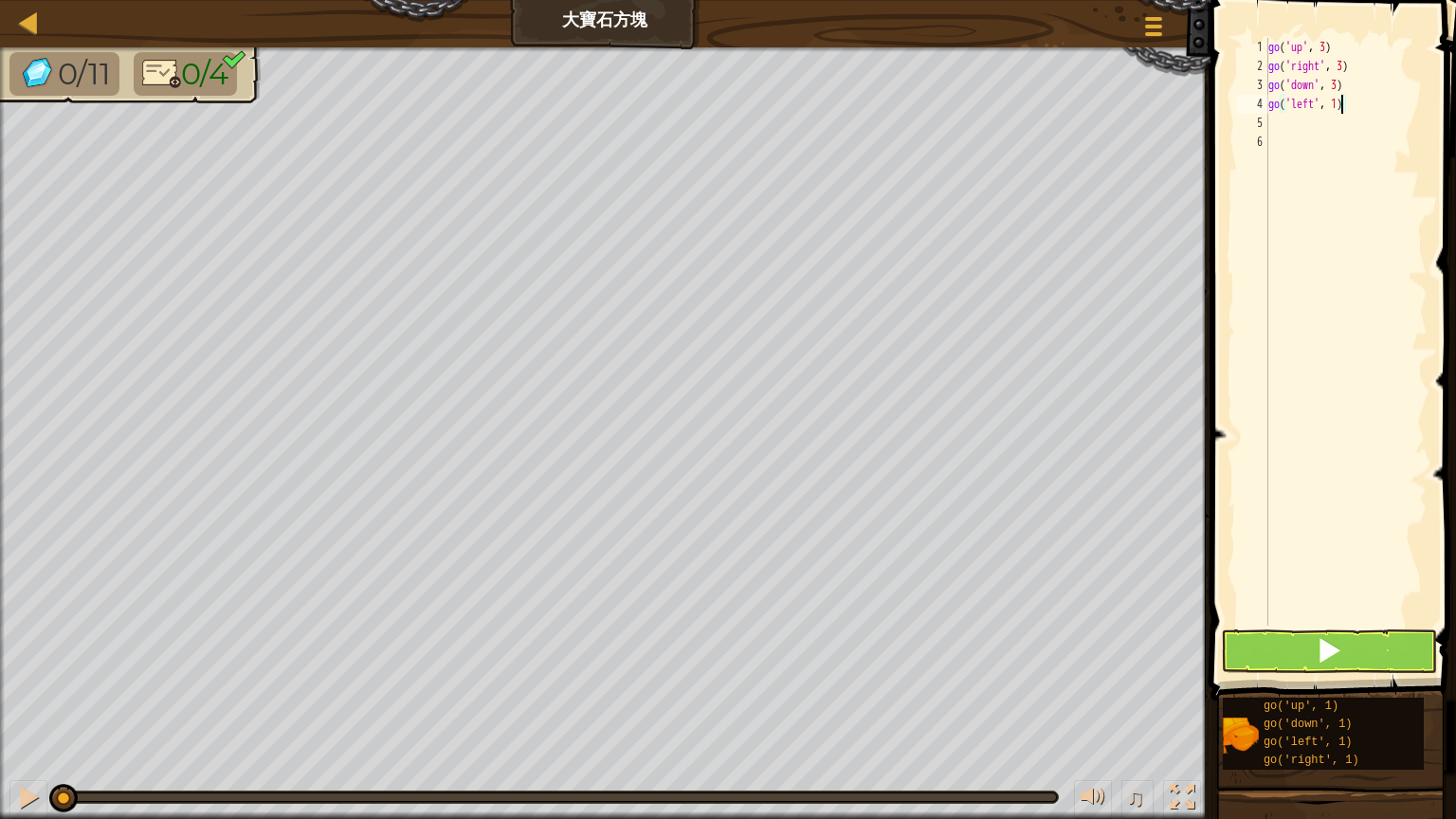 scroll, scrollTop: 9, scrollLeft: 8, axis: both 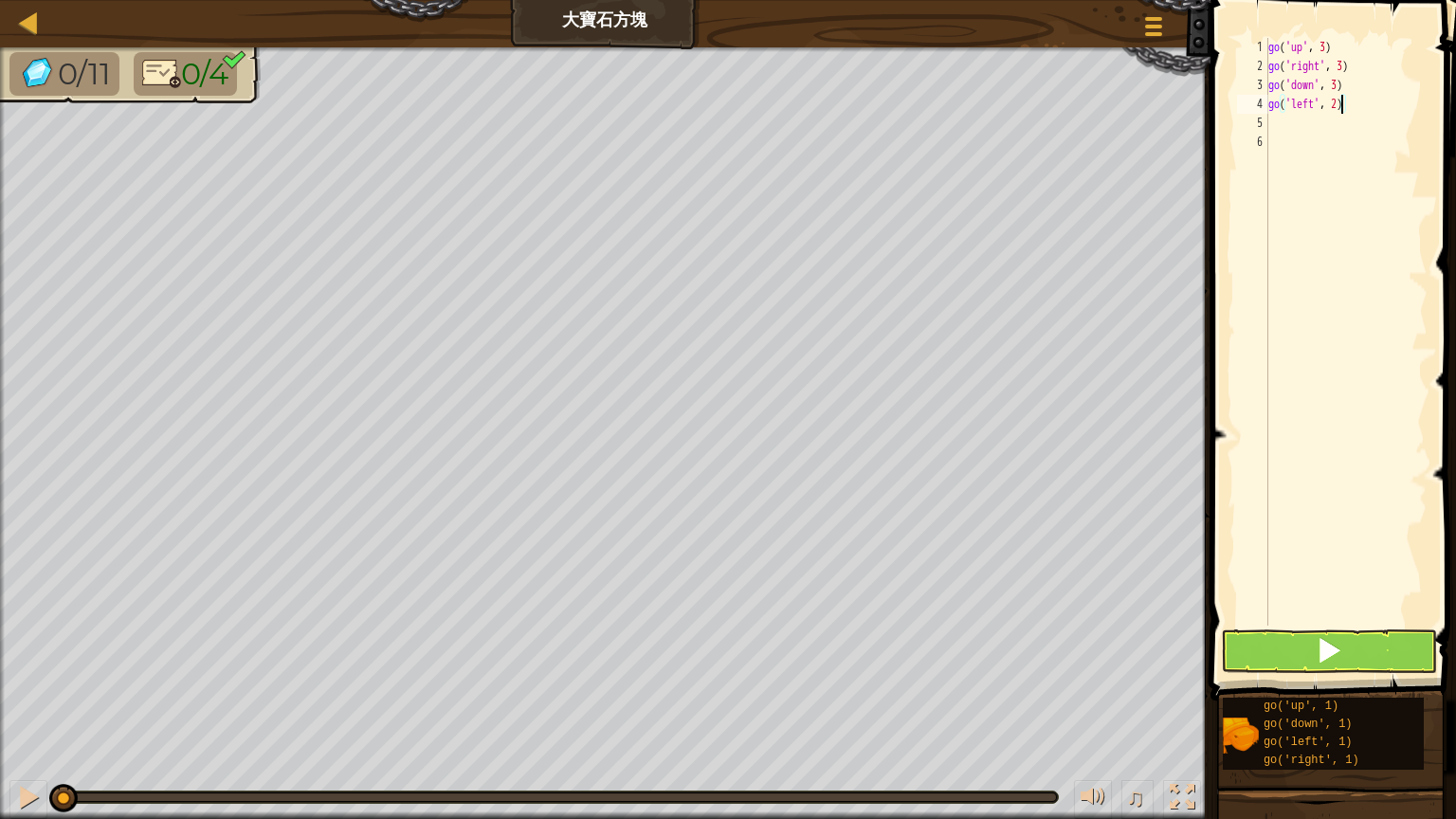 type on "go('left', 2)" 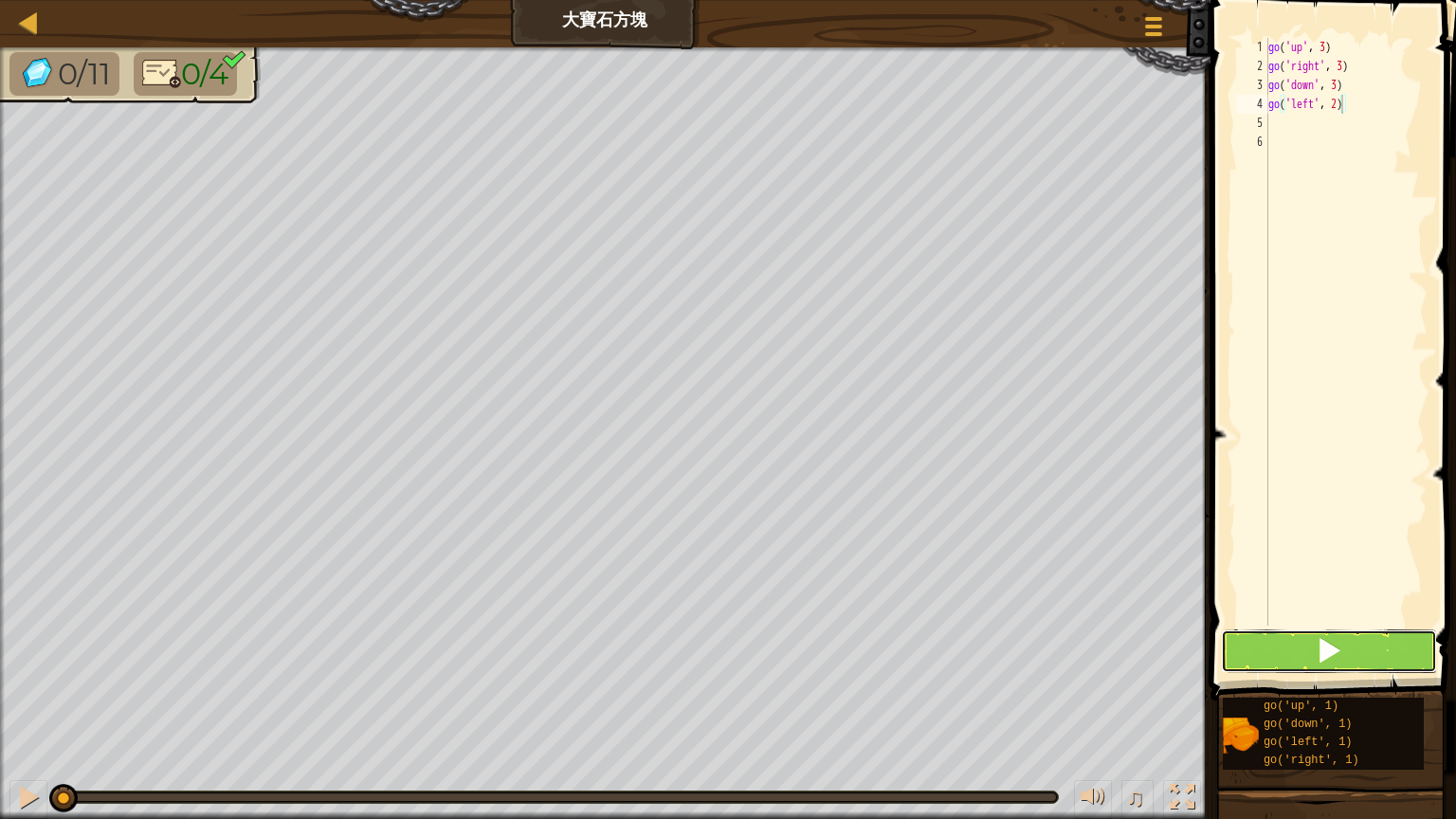 click at bounding box center (1329, 651) 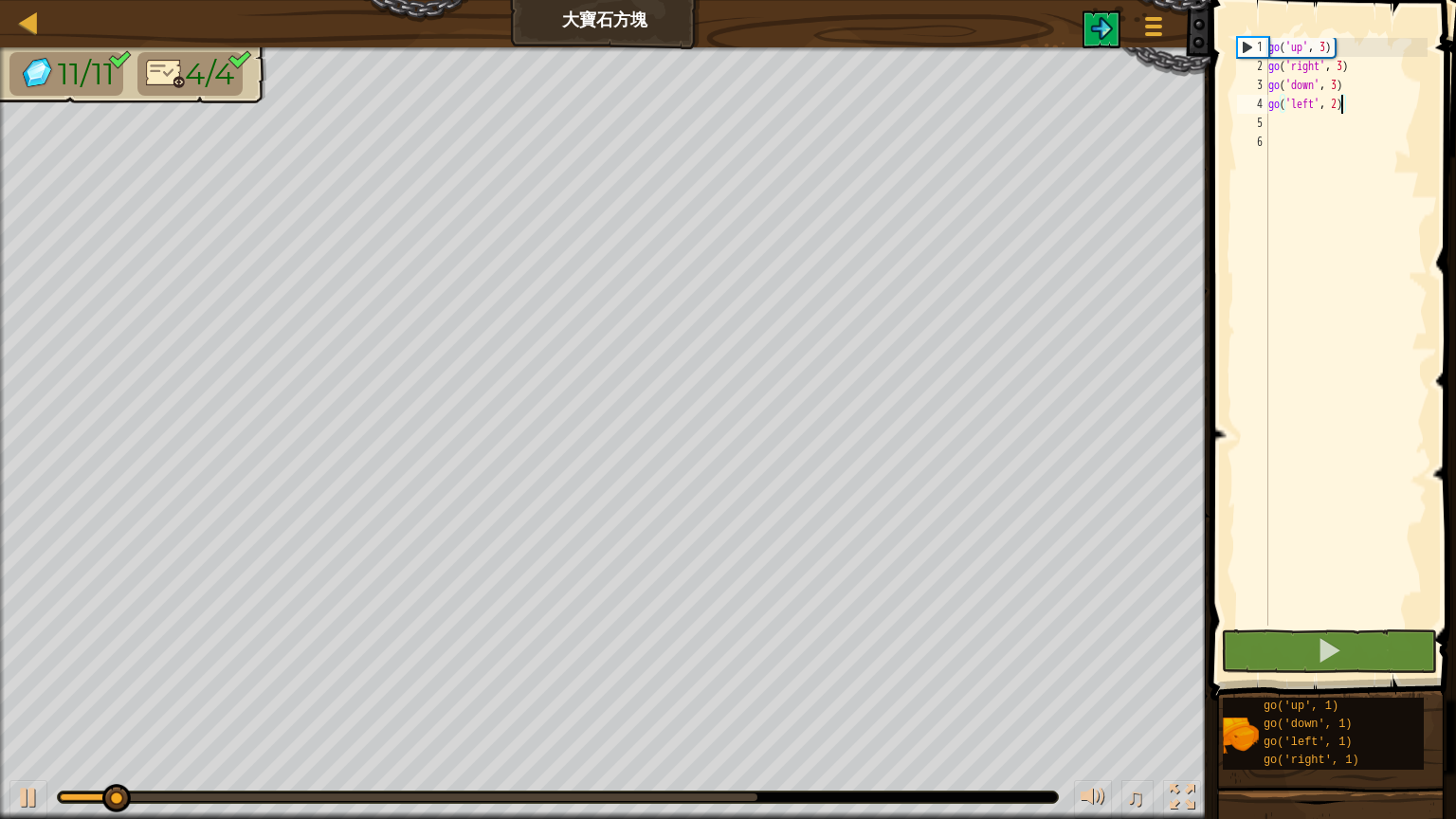click on "地圖 大寶石方塊    遊戲選單 1     הההההההההההההההההההההההההההההההההההההההההההההההההההההההההההההההההההההההההההההההההההההההההההההההההההההההההההההההההההההההההההההההההההההההההההההההההההההההההההההההההההההההההההההההההההההההההההההההההההההההההההההההההההההההההההההההההההההההההההההההההההההההההההההההה XXXXXXXXXXXXXXXXXXXXXXXXXXXXXXXXXXXXXXXXXXXXXXXXXXXXXXXXXXXXXXXXXXXXXXXXXXXXXXXXXXXXXXXXXXXXXXXXXXXXXXXXXXXXXXXXXXXXXXXXXXXXXXXXXXXXXXXXXXXXXXXXXXXXXXXXXXXXXXXXXXXXXXXXXXXXXXXXXXXXXXXXXXXXXXXXXXXXXXXXXXXXXXXXXXXXXXXXXXXXXXXXXXXXXXXXXXXXXXXXXXXXXXXXXXXXXXXX 解決方法 × 塊狀 go('left', 2) 1 2 3 4 5 6 go ( 'up' ,   3 ) go ( 'right' ,   3 ) go ( 'down' ,   3 ) go ( 'left' ,   2 )     程式碼已保存 程式語言 : Python Statement   /  Call   /  去 ×" at bounding box center (728, 410) 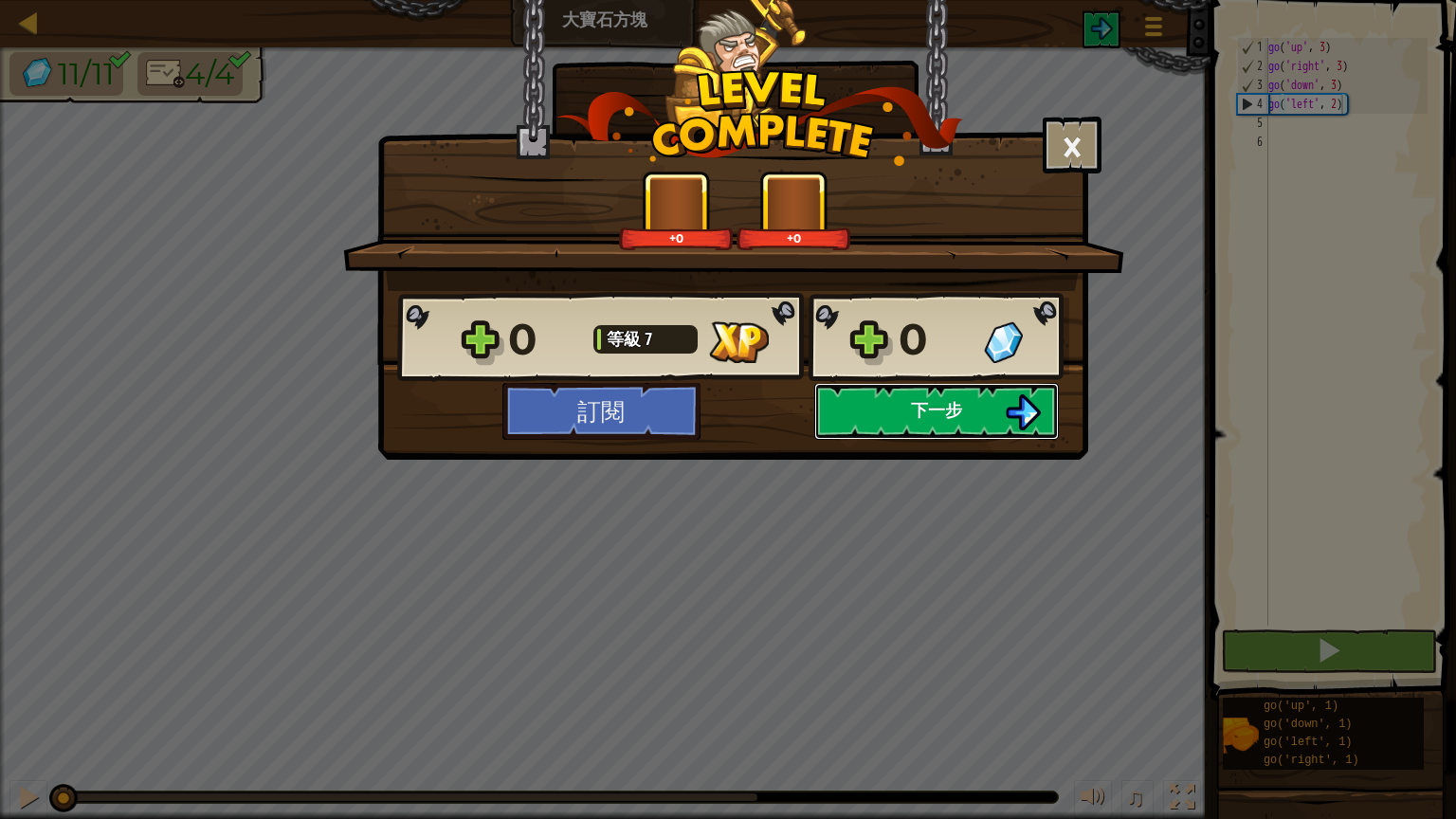 click on "下一步" at bounding box center (937, 410) 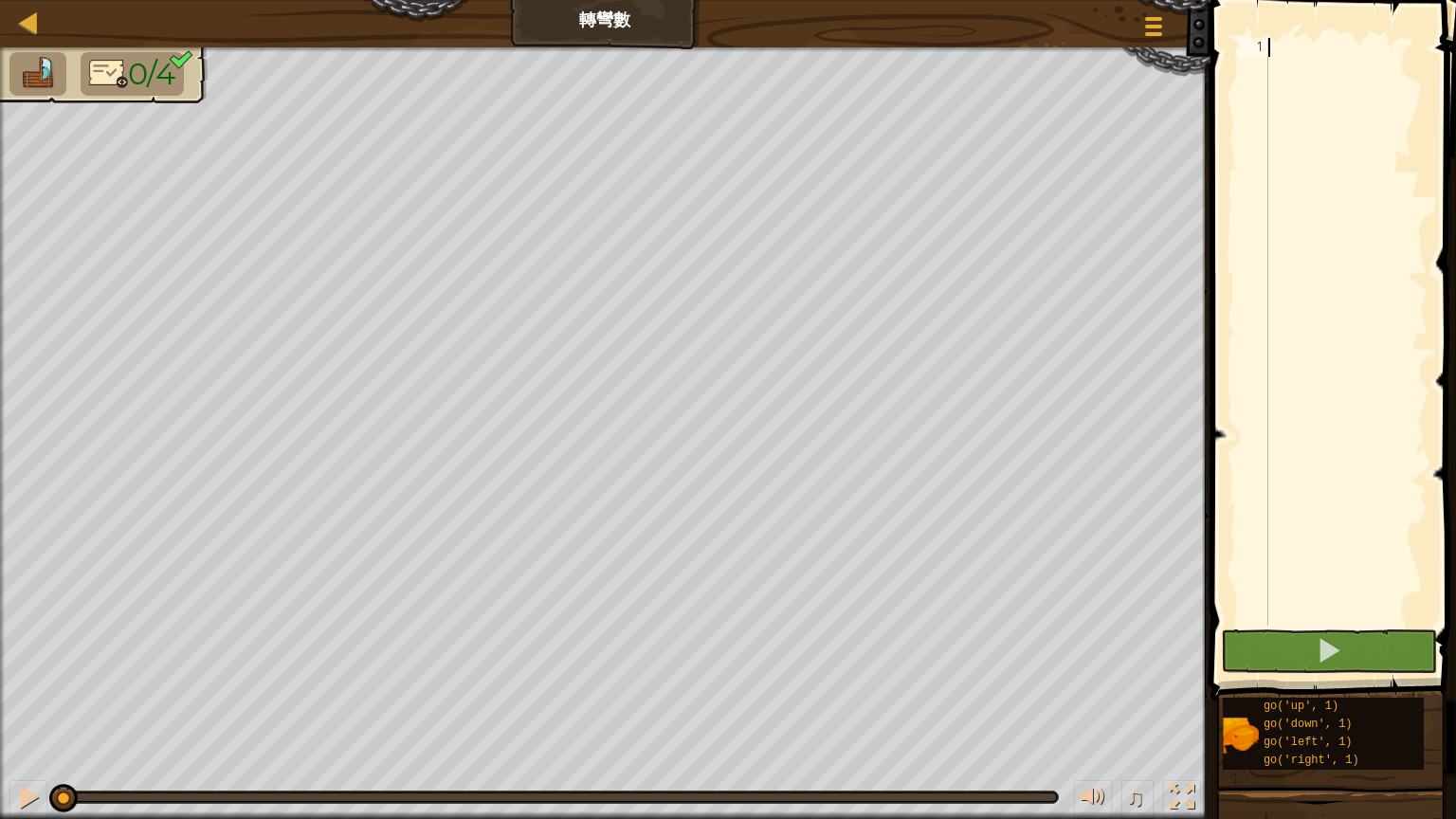 type on "g" 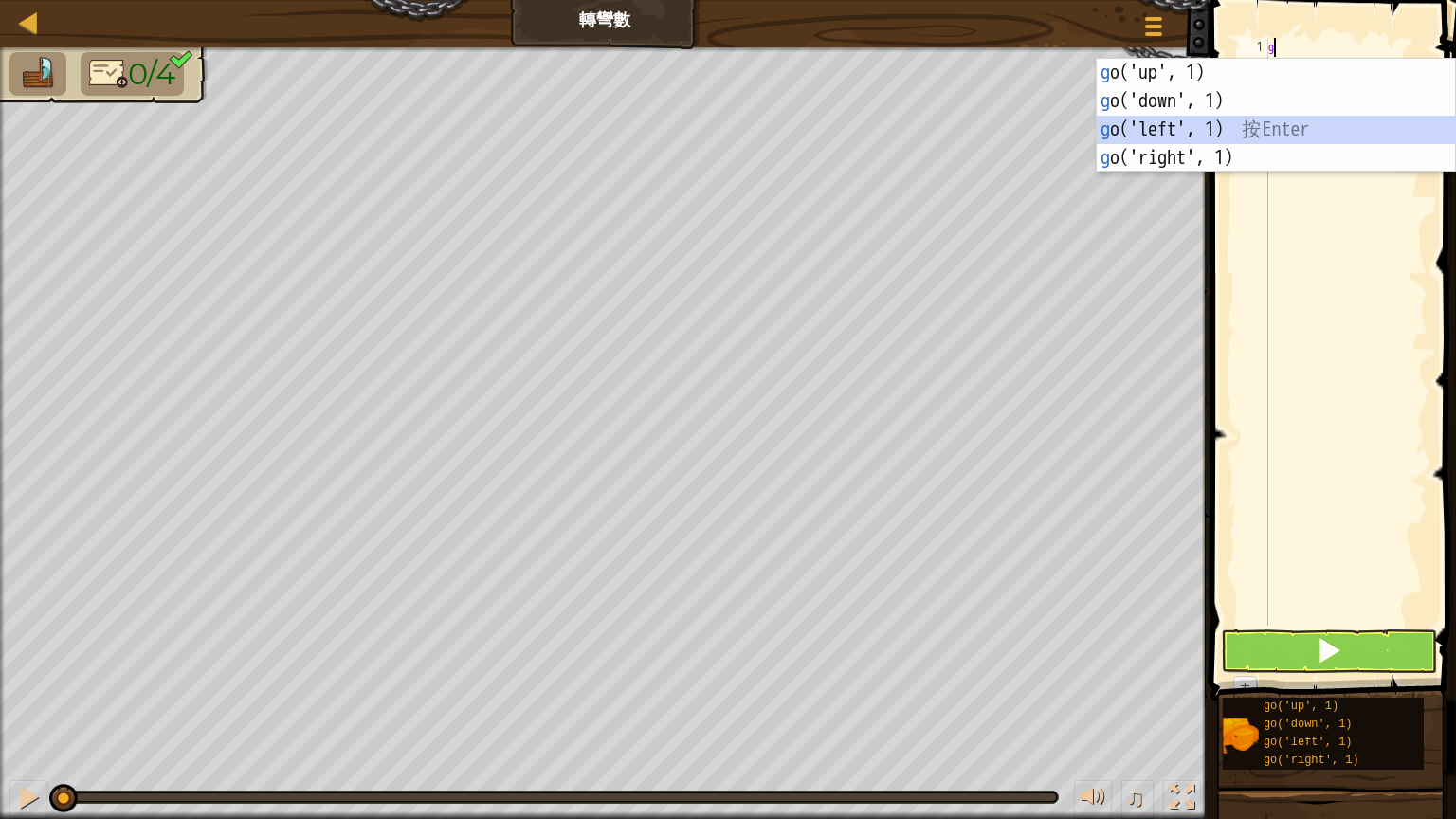 click on "g o('up', 1) 按 Enter g o('down', 1) 按 Enter g o('left', 1) 按 Enter g o('right', 1) 按 Enter" at bounding box center [1276, 144] 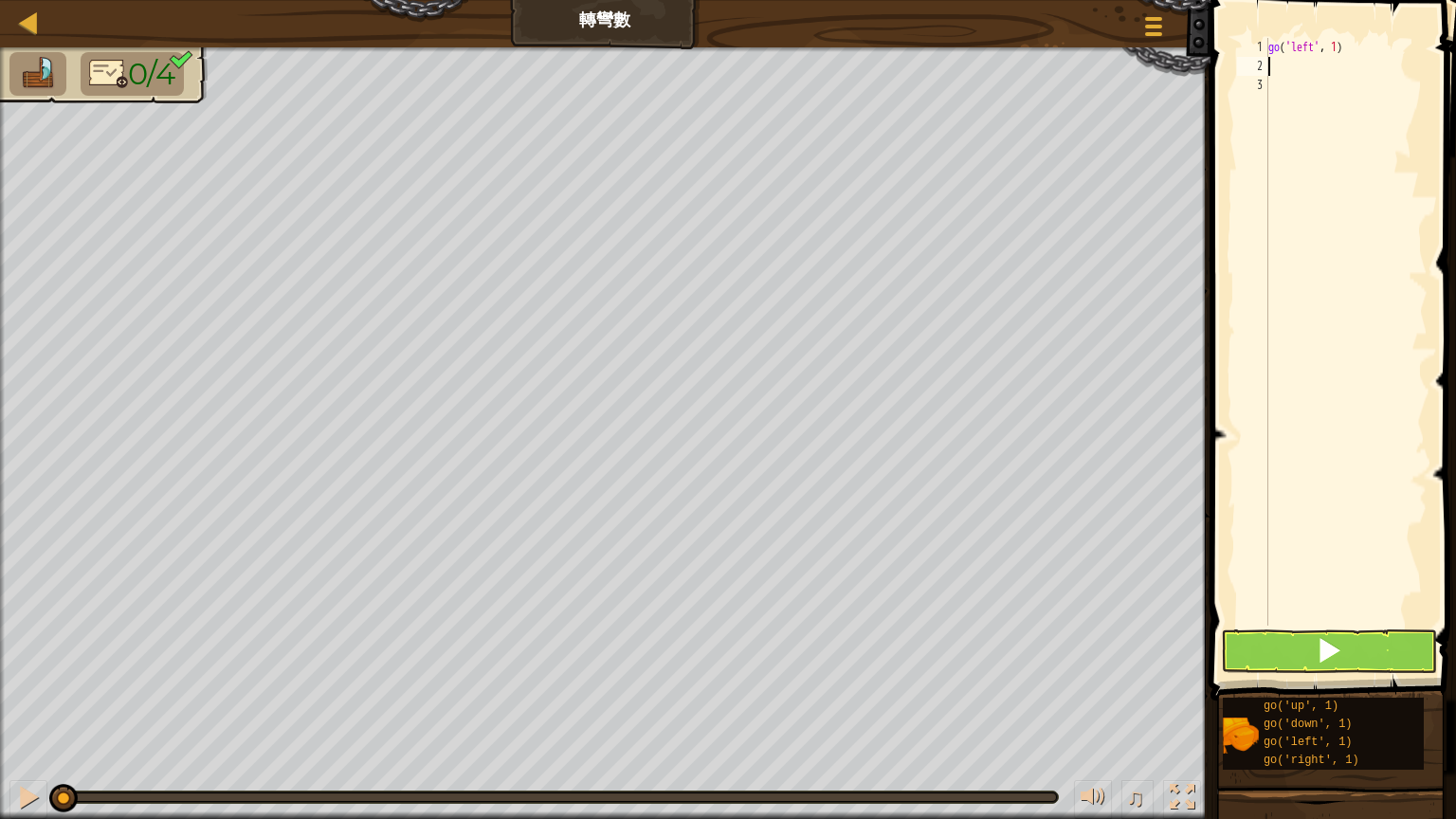 type on "g" 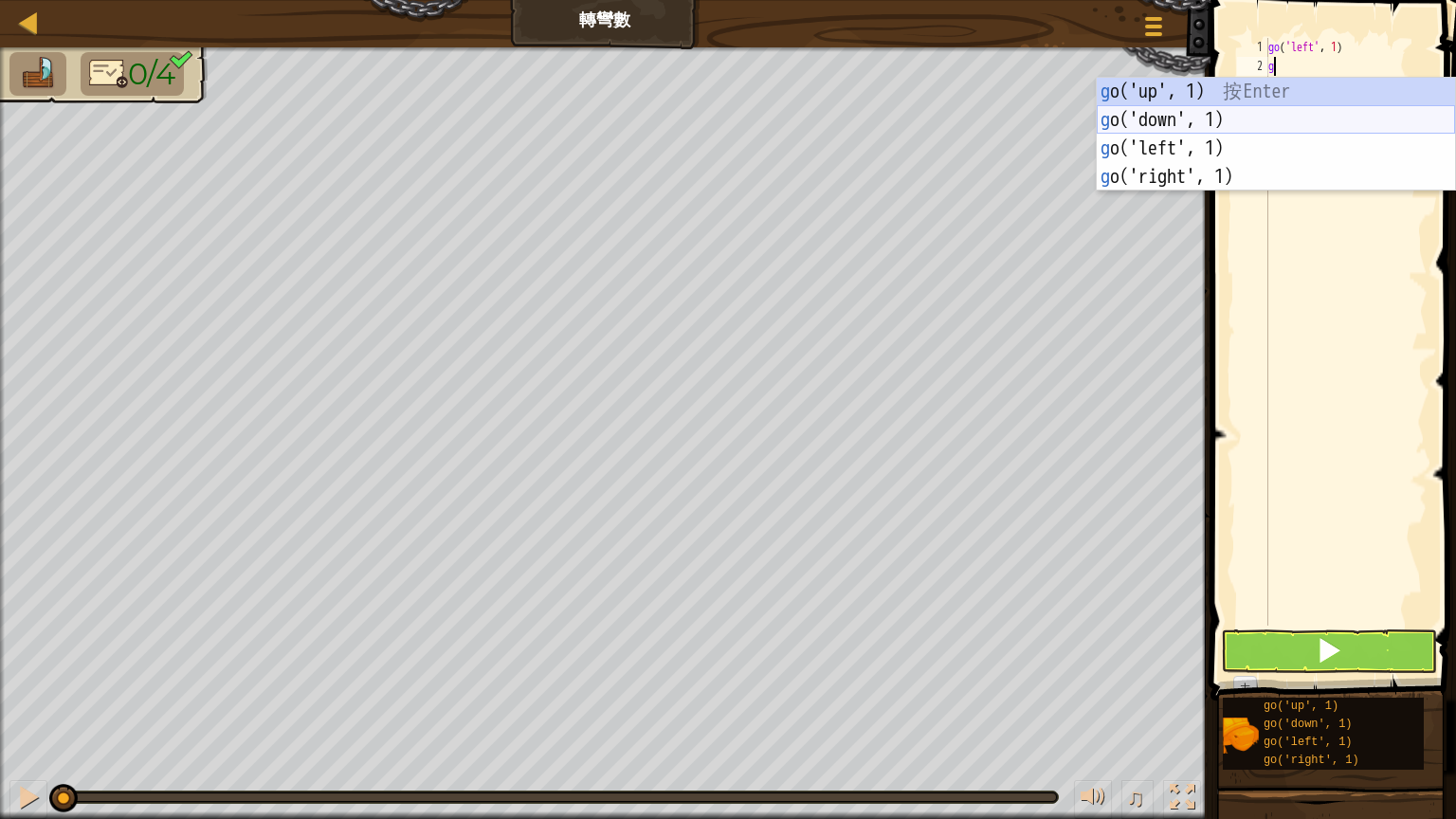 click on "g o('up', 1) 按 Enter g o('down', 1) 按 Enter g o('left', 1) 按 Enter g o('right', 1) 按 Enter" at bounding box center [1276, 163] 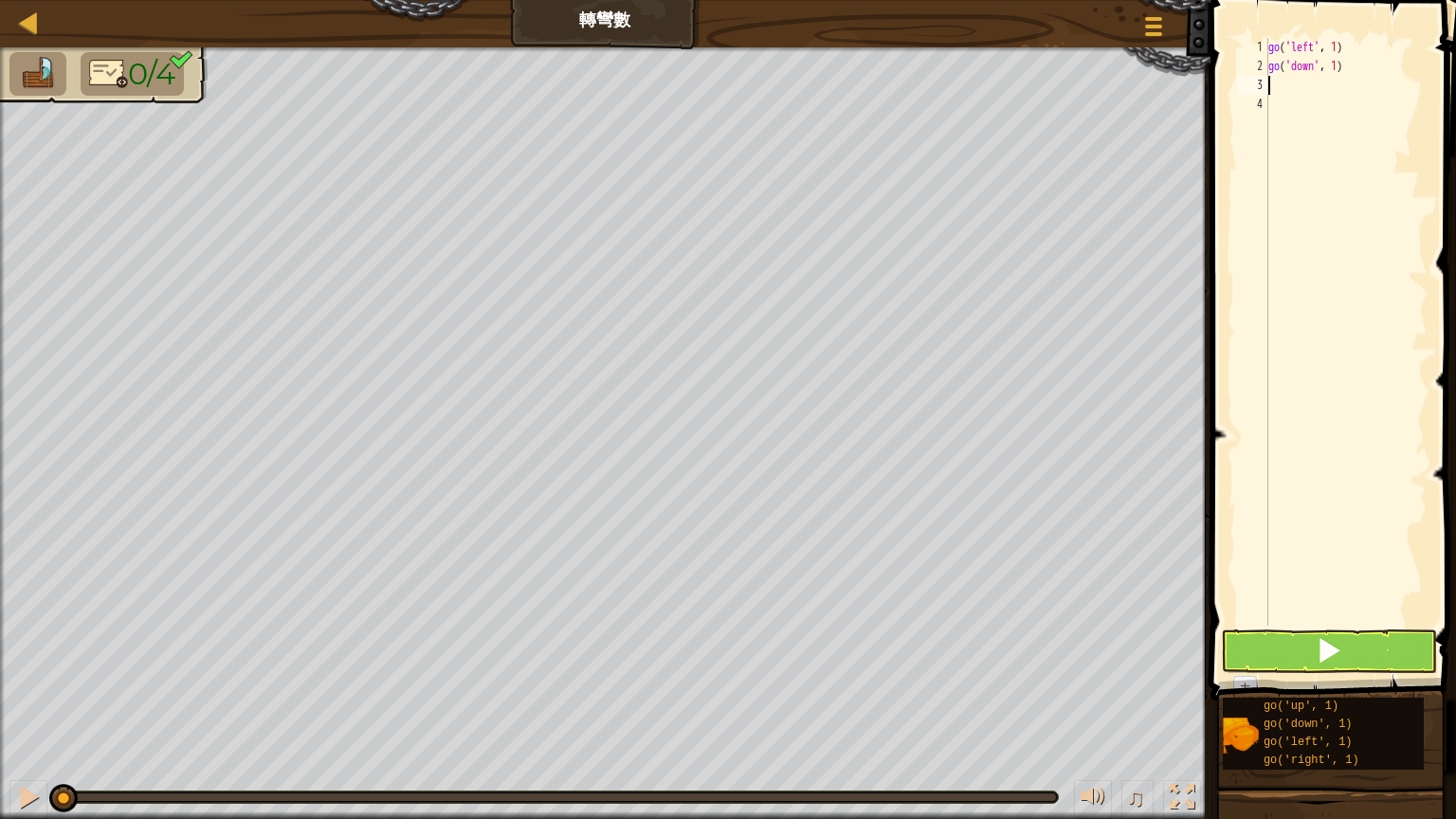 type on "g" 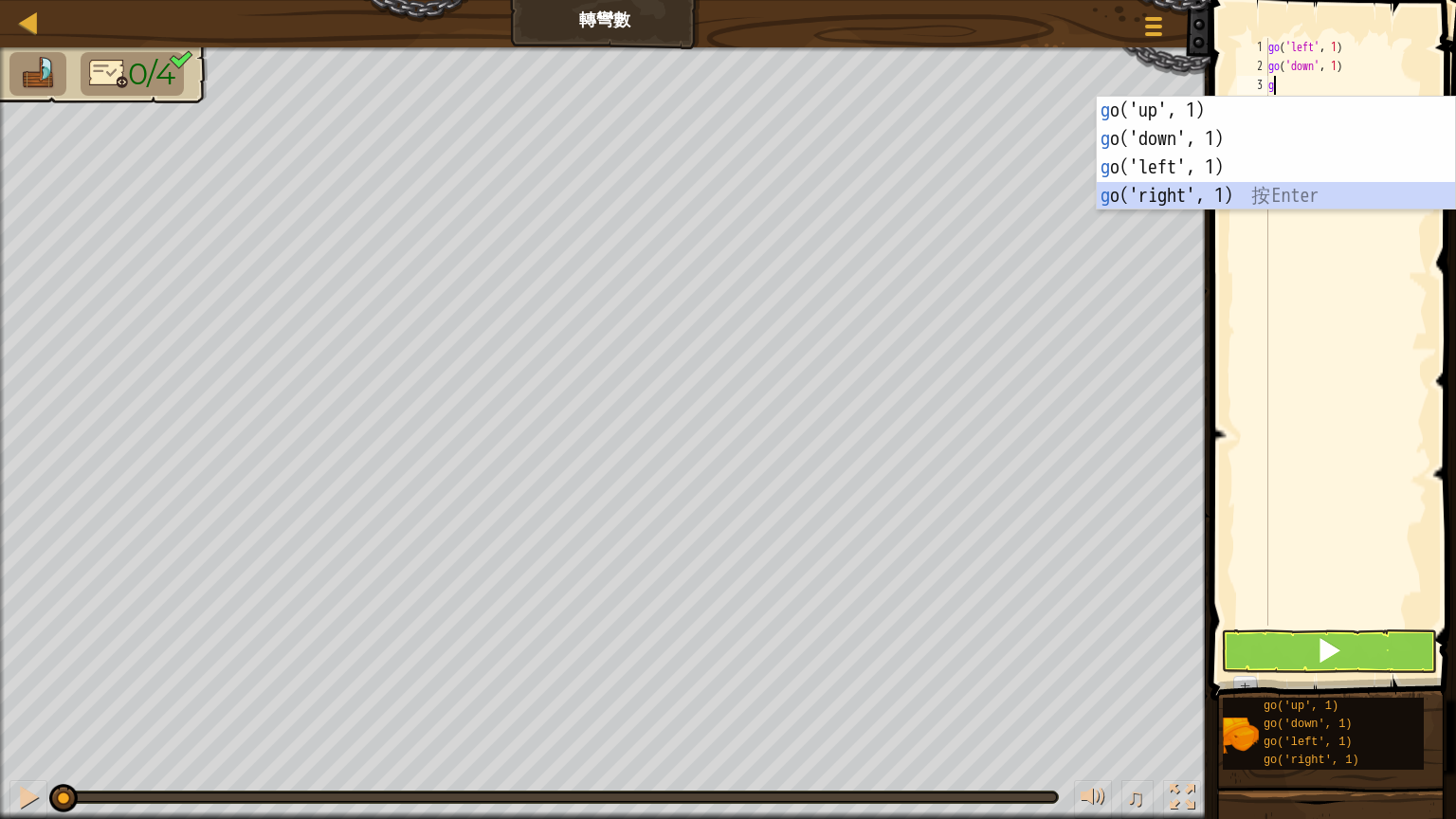 drag, startPoint x: 1199, startPoint y: 191, endPoint x: 1255, endPoint y: 155, distance: 66.573268 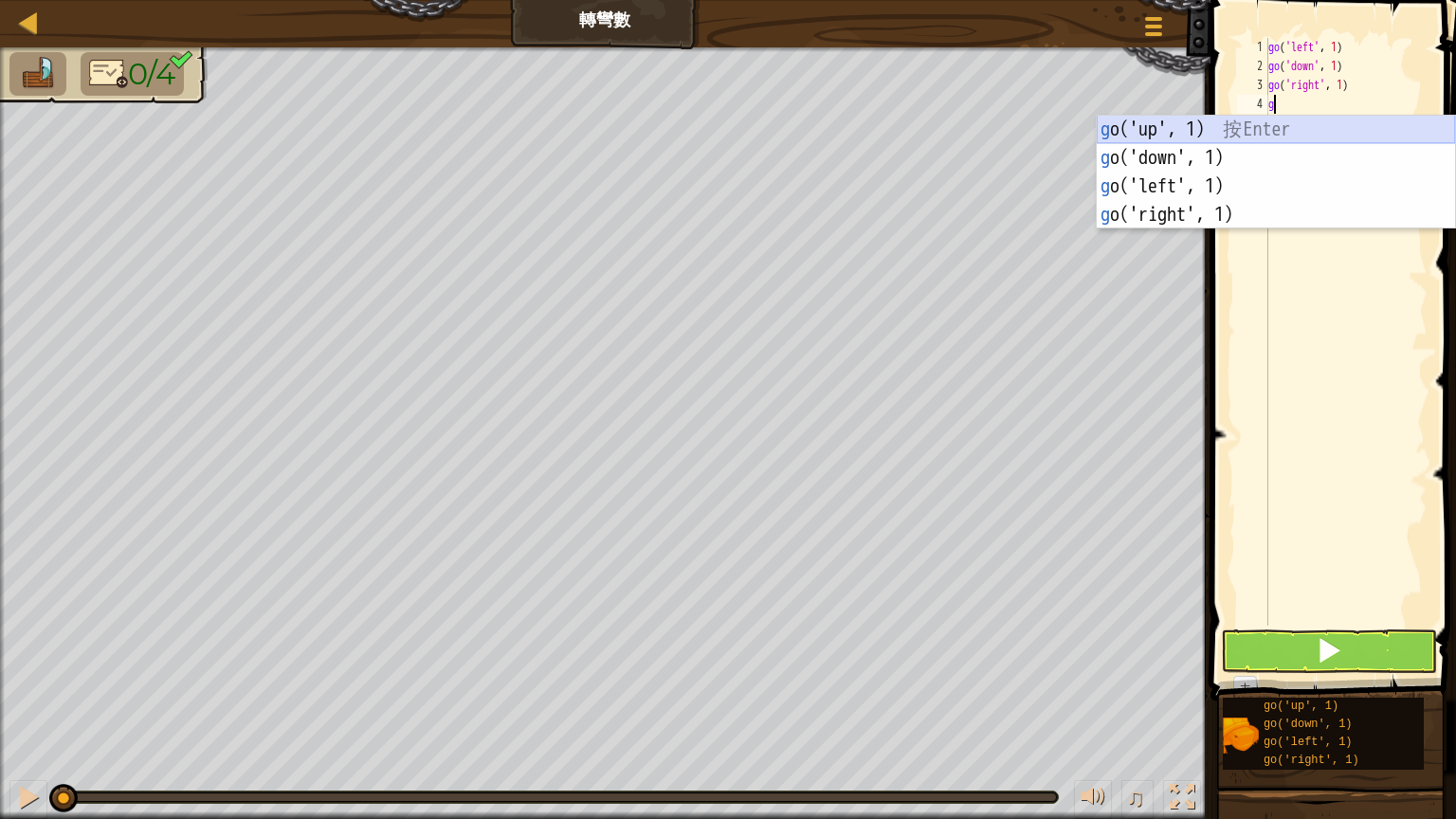 click on "g o('up', 1) 按 Enter g o('down', 1) 按 Enter g o('left', 1) 按 Enter g o('right', 1) 按 Enter" at bounding box center [1276, 201] 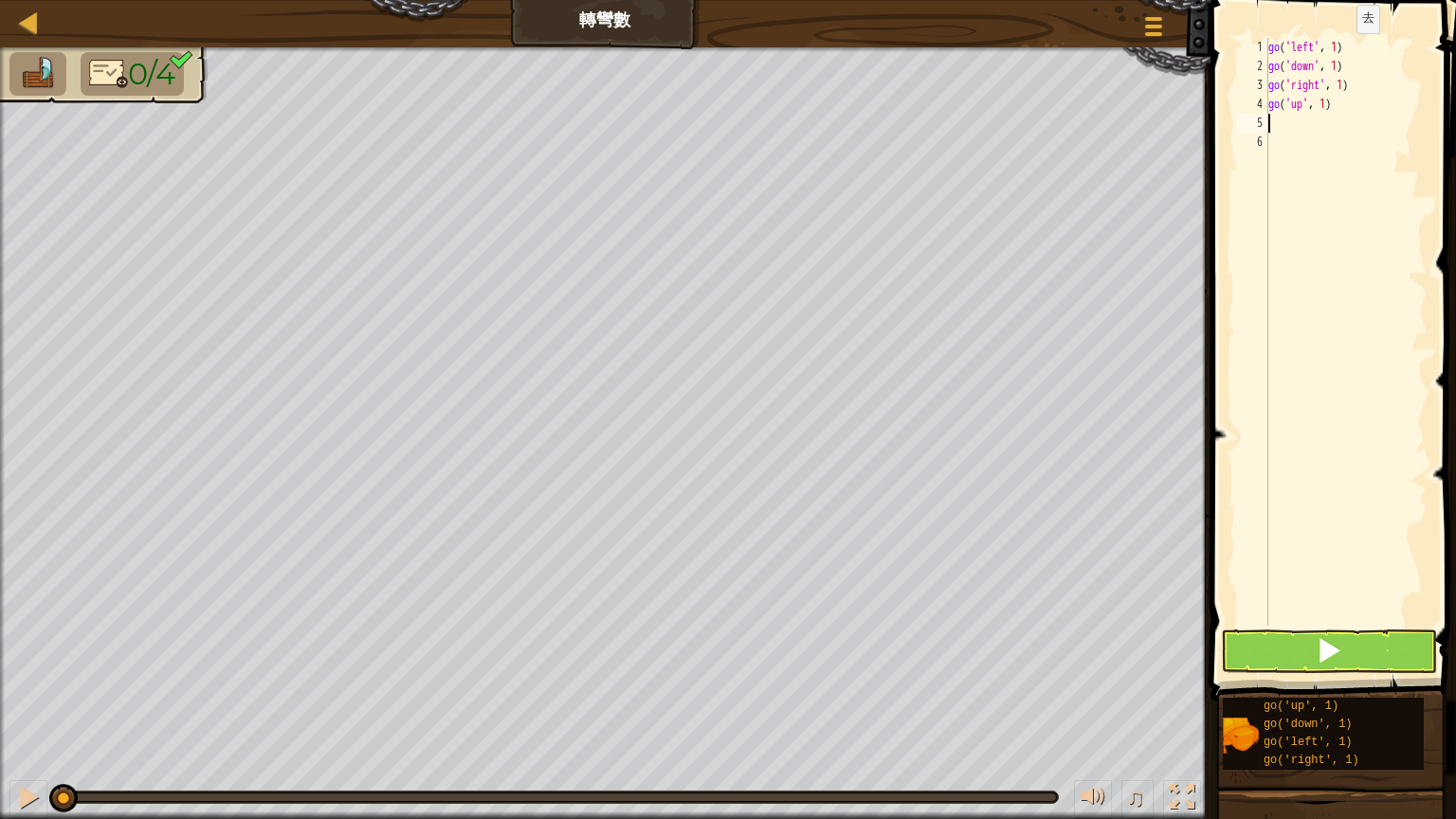 click on "go ( 'left' ,   1 ) go ( 'down' ,   1 ) go ( 'right' ,   1 ) go ( 'up' ,   1 )" at bounding box center [1346, 351] 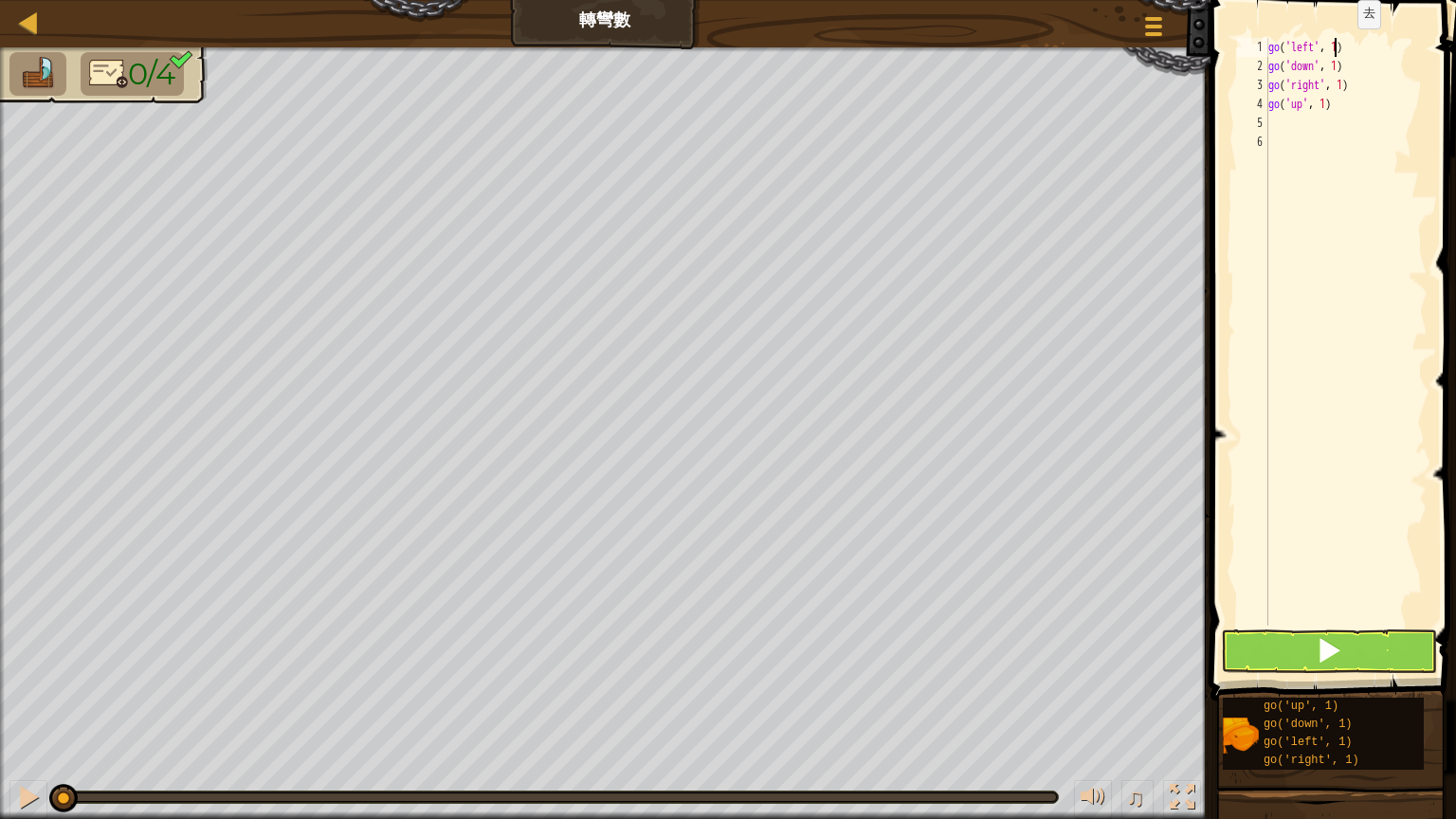 click on "go ( 'left' ,   1 ) go ( 'down' ,   1 ) go ( 'right' ,   1 ) go ( 'up' ,   1 )" at bounding box center (1346, 351) 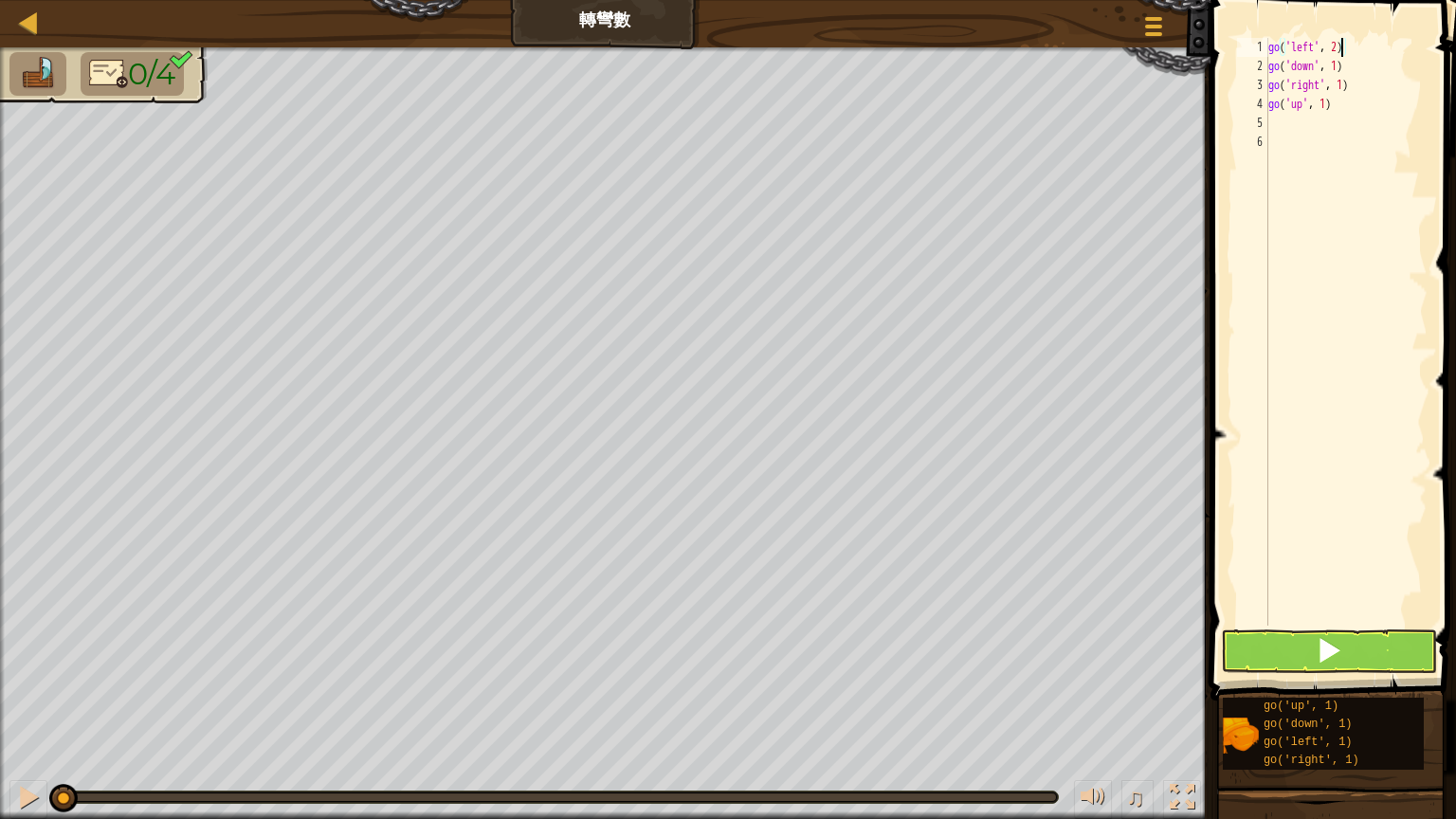 scroll, scrollTop: 9, scrollLeft: 8, axis: both 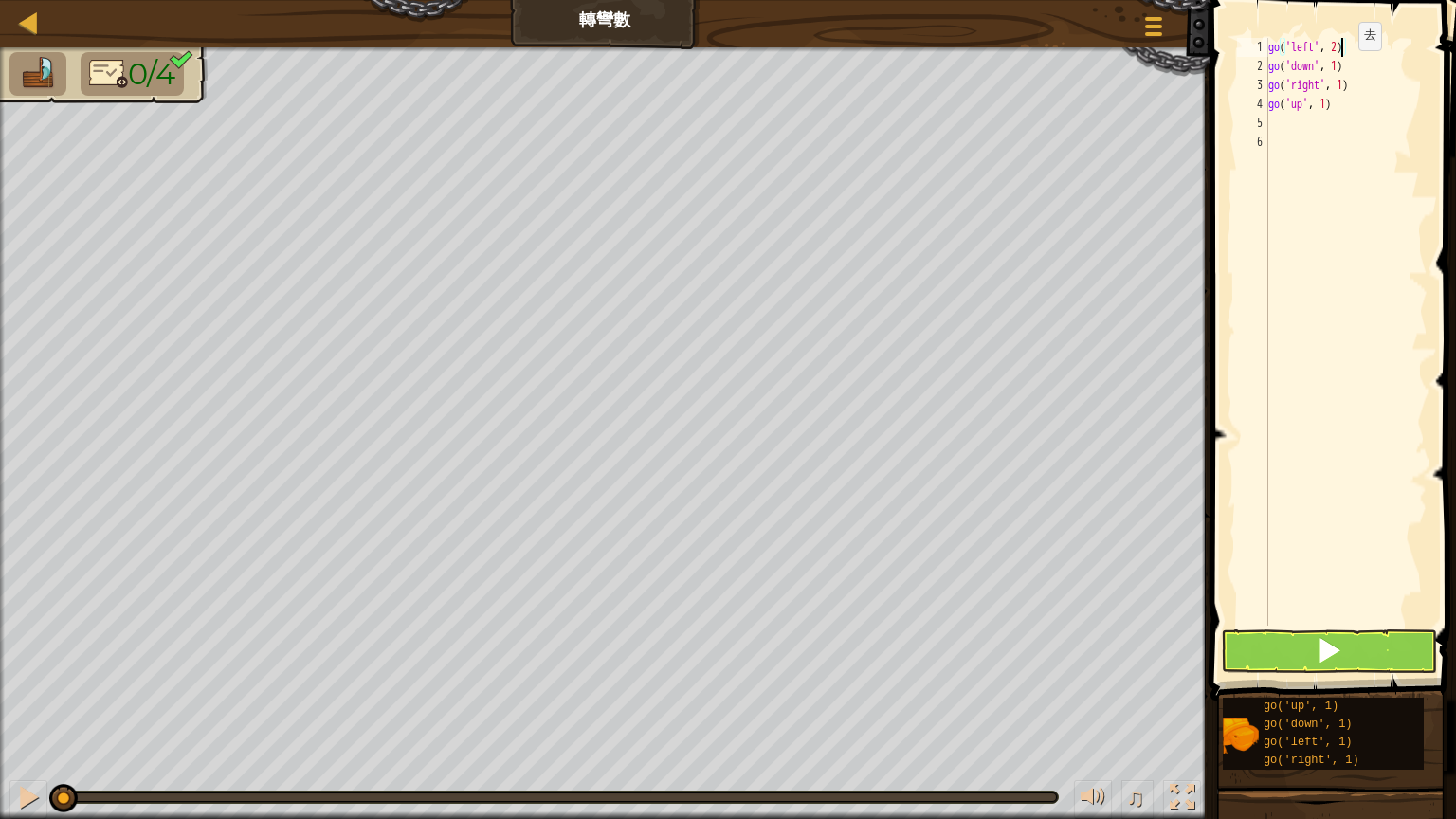 click on "go ( 'left' ,   2 ) go ( 'down' ,   1 ) go ( 'right' ,   1 ) go ( 'up' ,   1 )" at bounding box center (1346, 351) 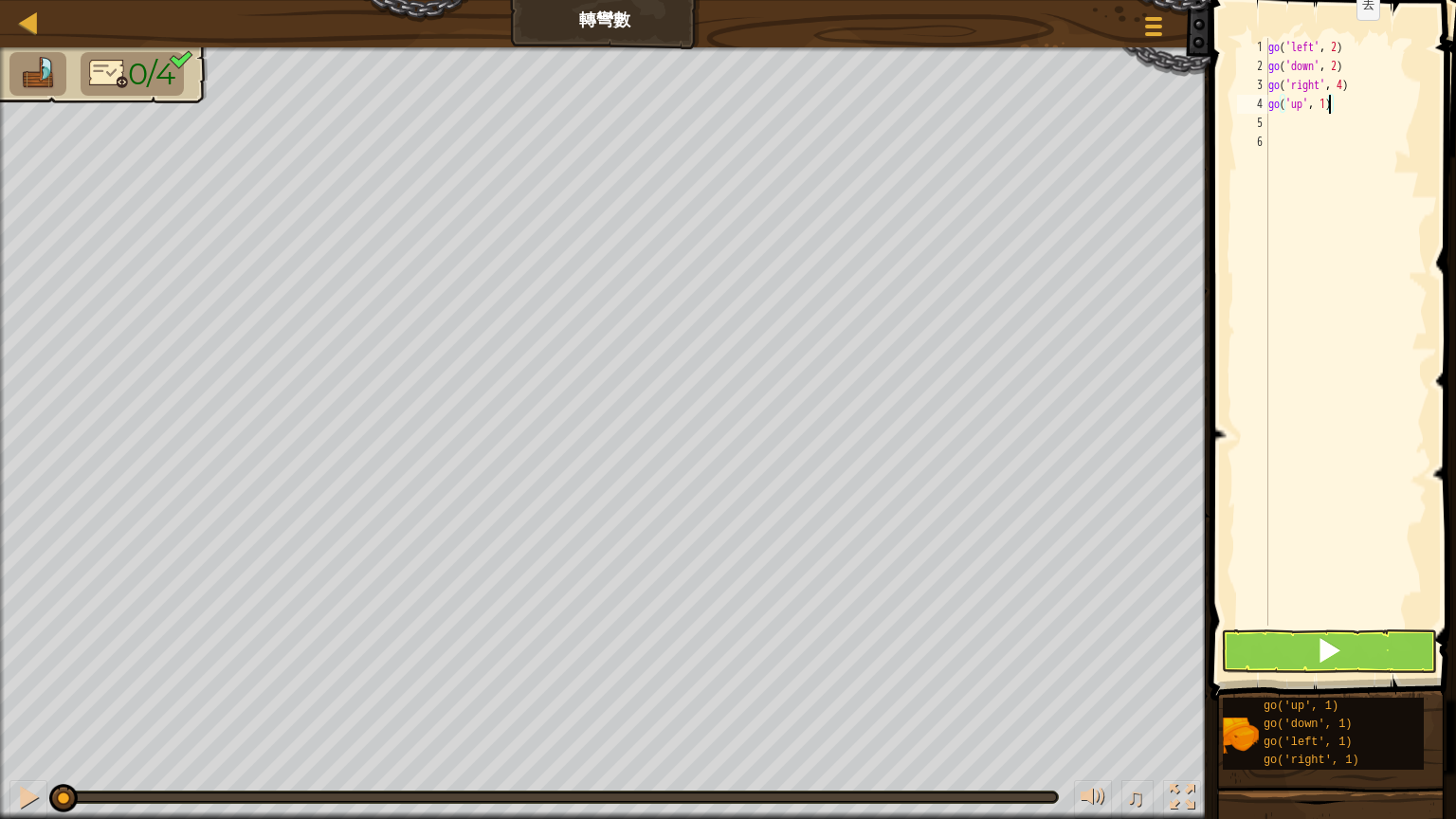 scroll, scrollTop: 9, scrollLeft: 7, axis: both 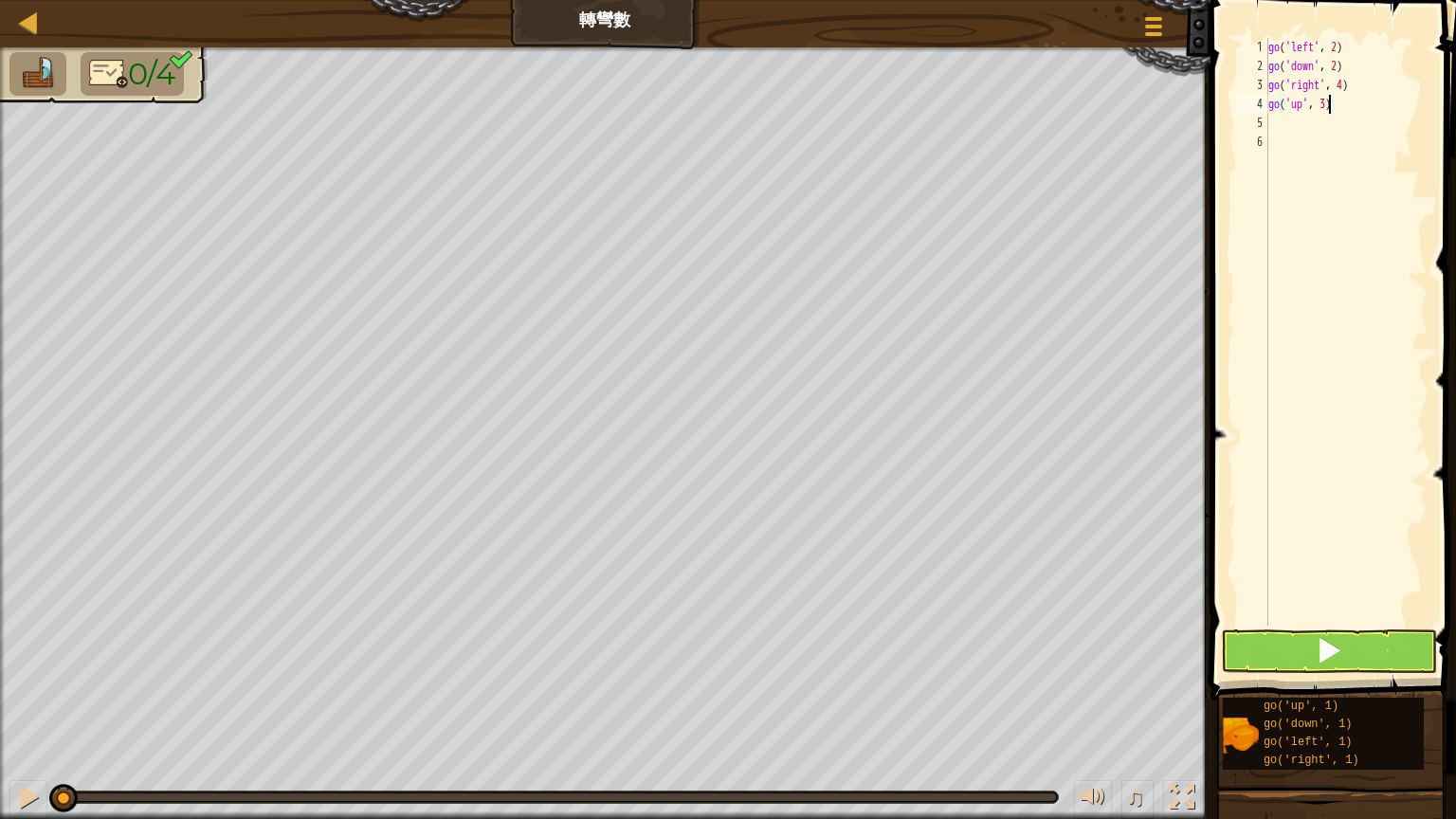 type on "go('up', 3)" 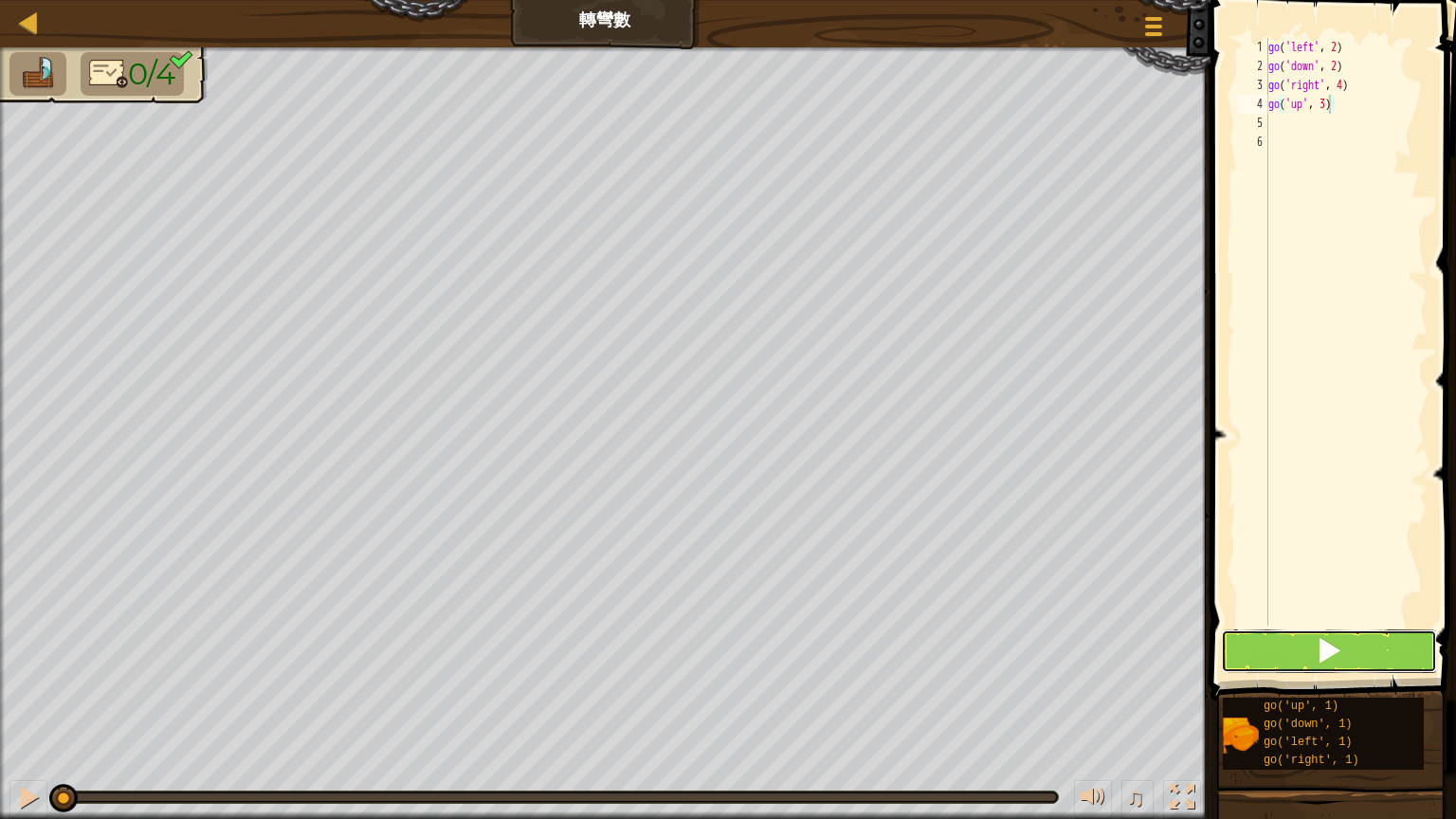 click at bounding box center [1329, 651] 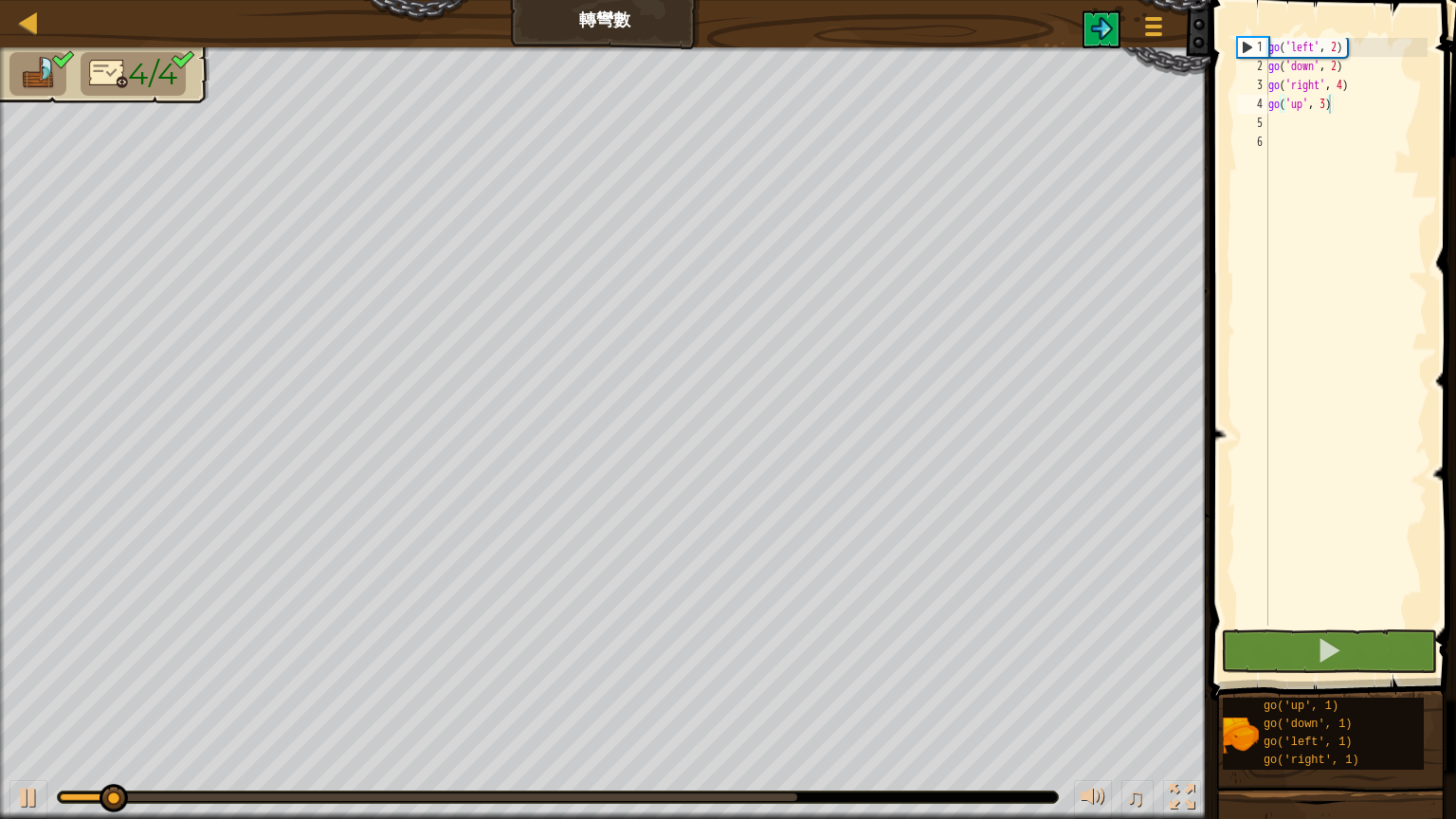 click at bounding box center [557, 797] 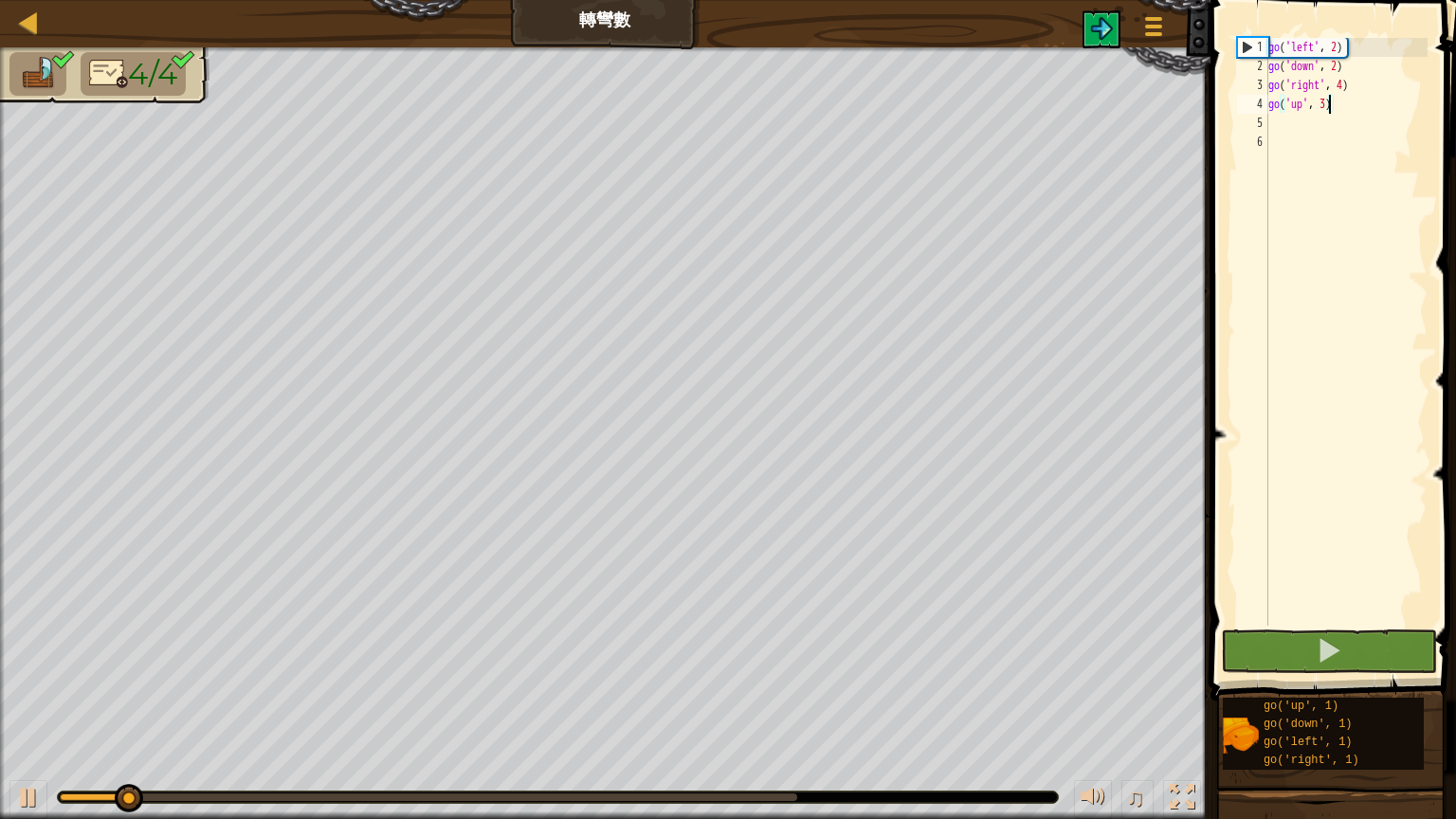 click on "地圖 轉彎數 遊戲選單 1     הההההההההההההההההההההההההההההההההההההההההההההההההההההההההההההההההההההההההההההההההההההההההההההההההההההההההההההההההההההההההההההההההההההההההההההההההההההההההההההההההההההההההההההההההההההההההההההההההההההההההההההההההההההההההההההההההההההההההההההההההההההההההההההההה XXXXXXXXXXXXXXXXXXXXXXXXXXXXXXXXXXXXXXXXXXXXXXXXXXXXXXXXXXXXXXXXXXXXXXXXXXXXXXXXXXXXXXXXXXXXXXXXXXXXXXXXXXXXXXXXXXXXXXXXXXXXXXXXXXXXXXXXXXXXXXXXXXXXXXXXXXXXXXXXXXXXXXXXXXXXXXXXXXXXXXXXXXXXXXXXXXXXXXXXXXXXXXXXXXXXXXXXXXXXXXXXXXXXXXXXXXXXXXXXXXXXXXXXXXXXXXXX 解決方法 × 塊狀 go('up', 3) 1 2 3 4 5 6 go ( 'left' ,   2 ) go ( 'down' ,   2 ) go ( 'right' ,   4 ) go ( 'up' ,   3 )     程式碼已保存 程式語言 : Python Statement   /  Call   /  去 go('up', 1) ×" at bounding box center (728, 410) 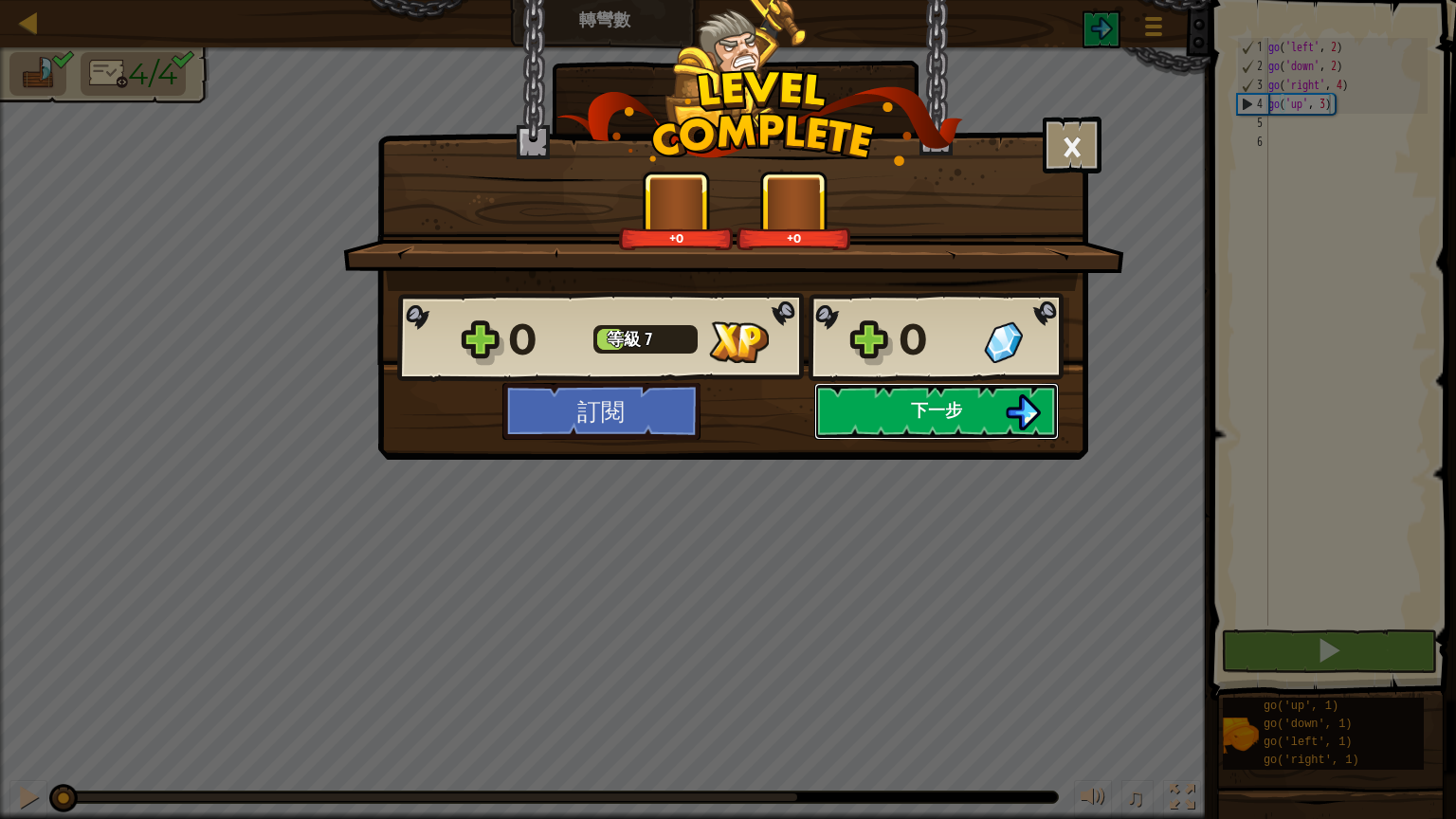 click on "下一步" at bounding box center (937, 410) 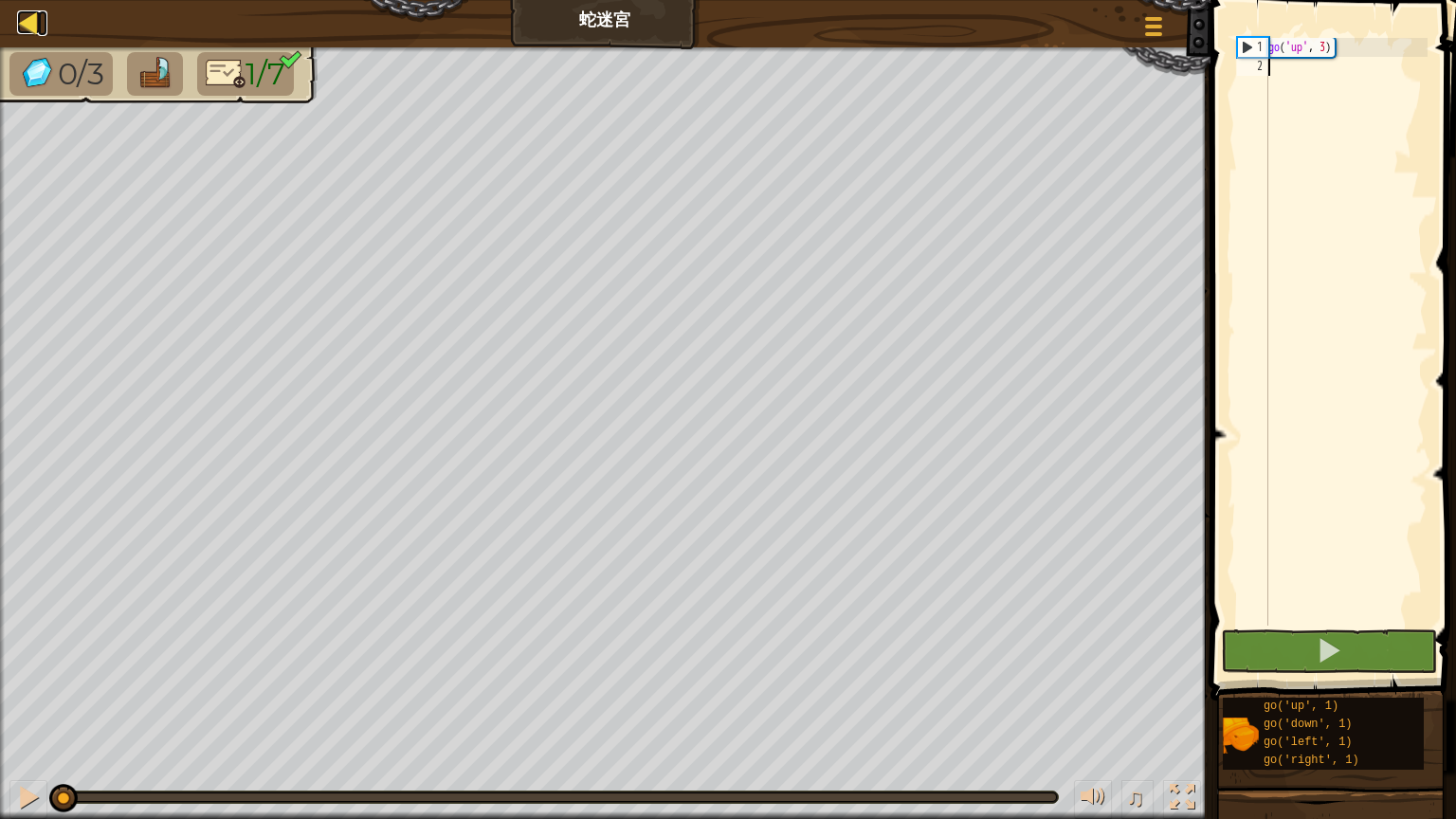 click at bounding box center [28, 22] 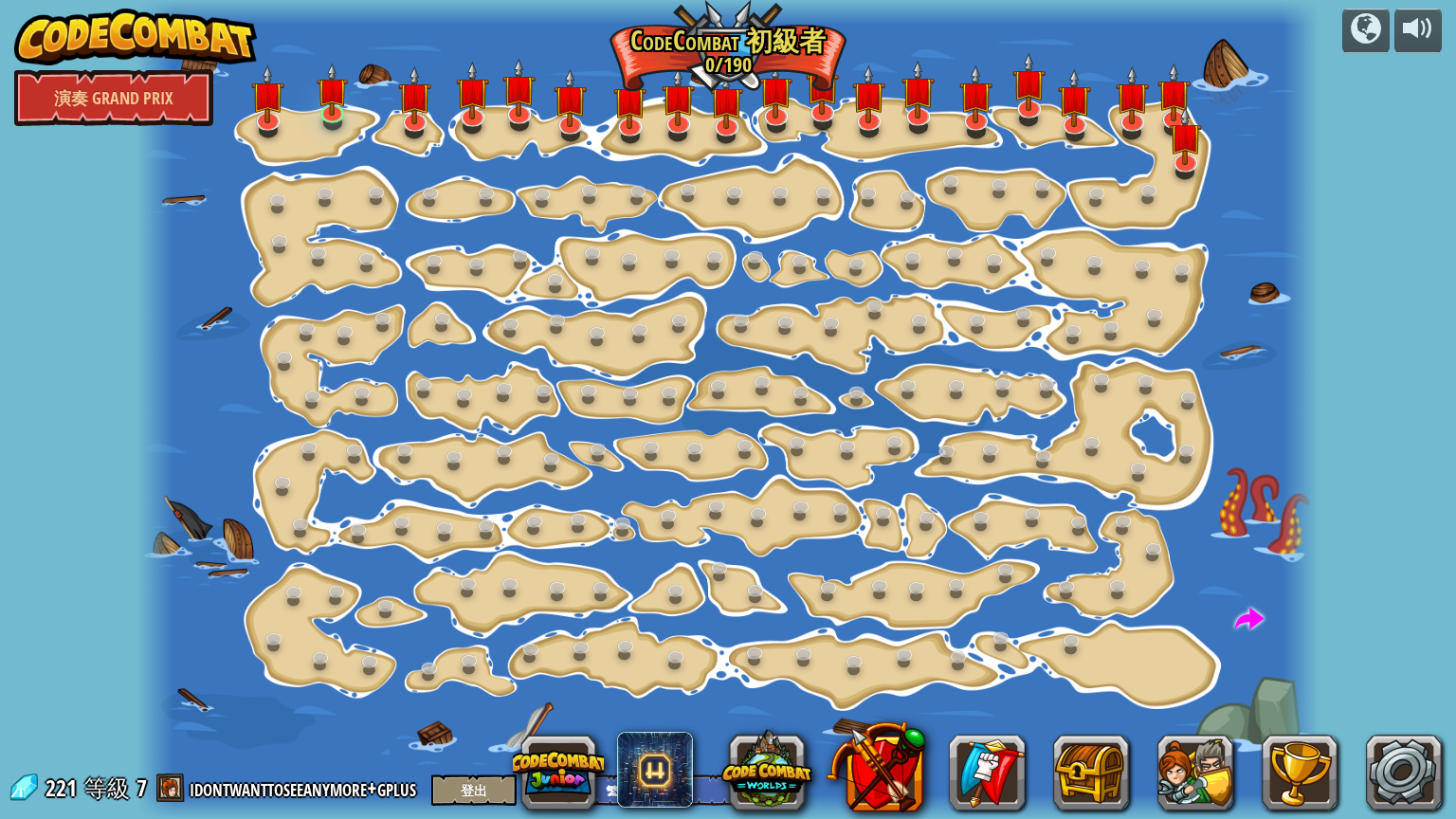 select on "zh-HANT" 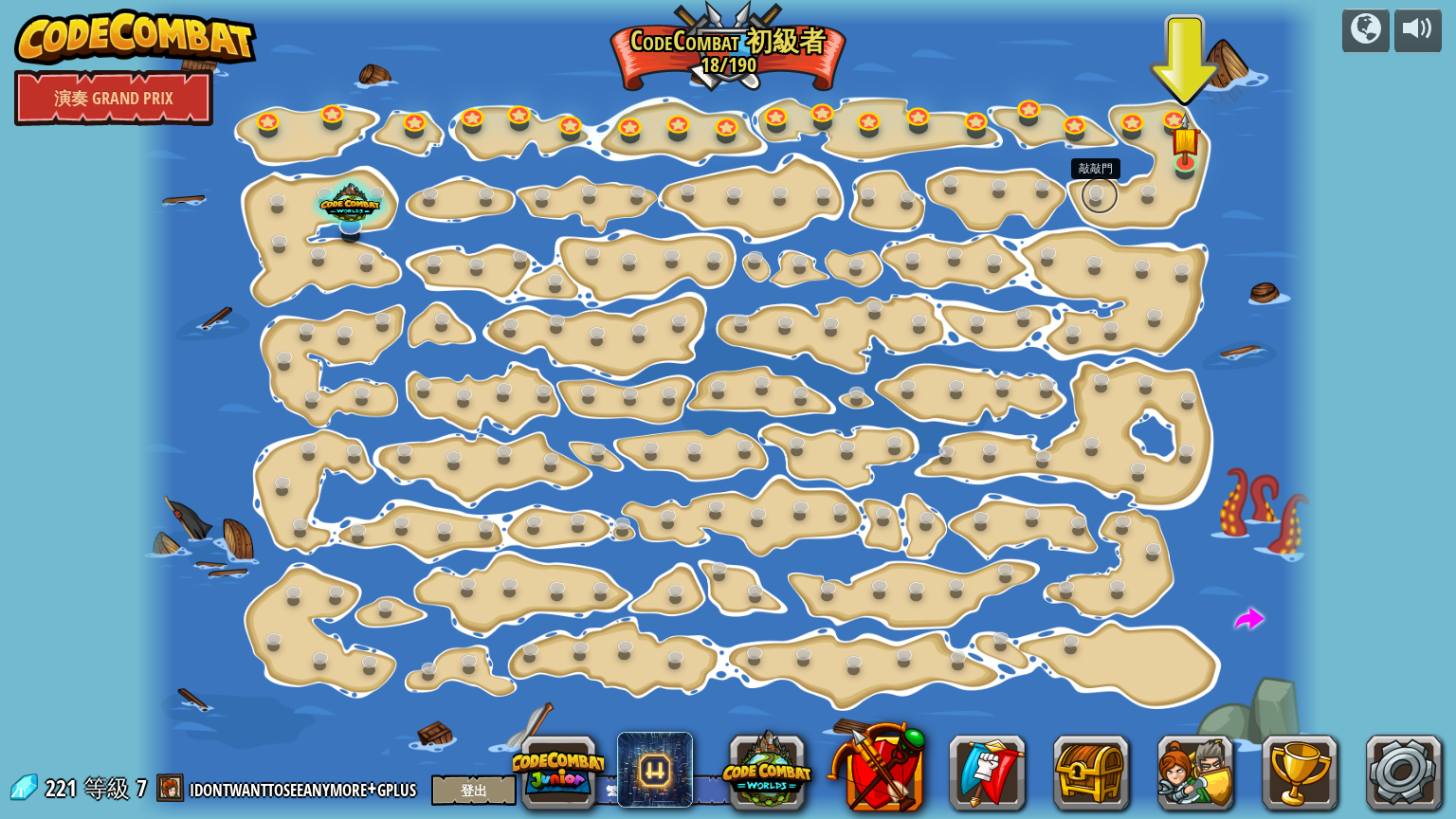 click at bounding box center [1100, 195] 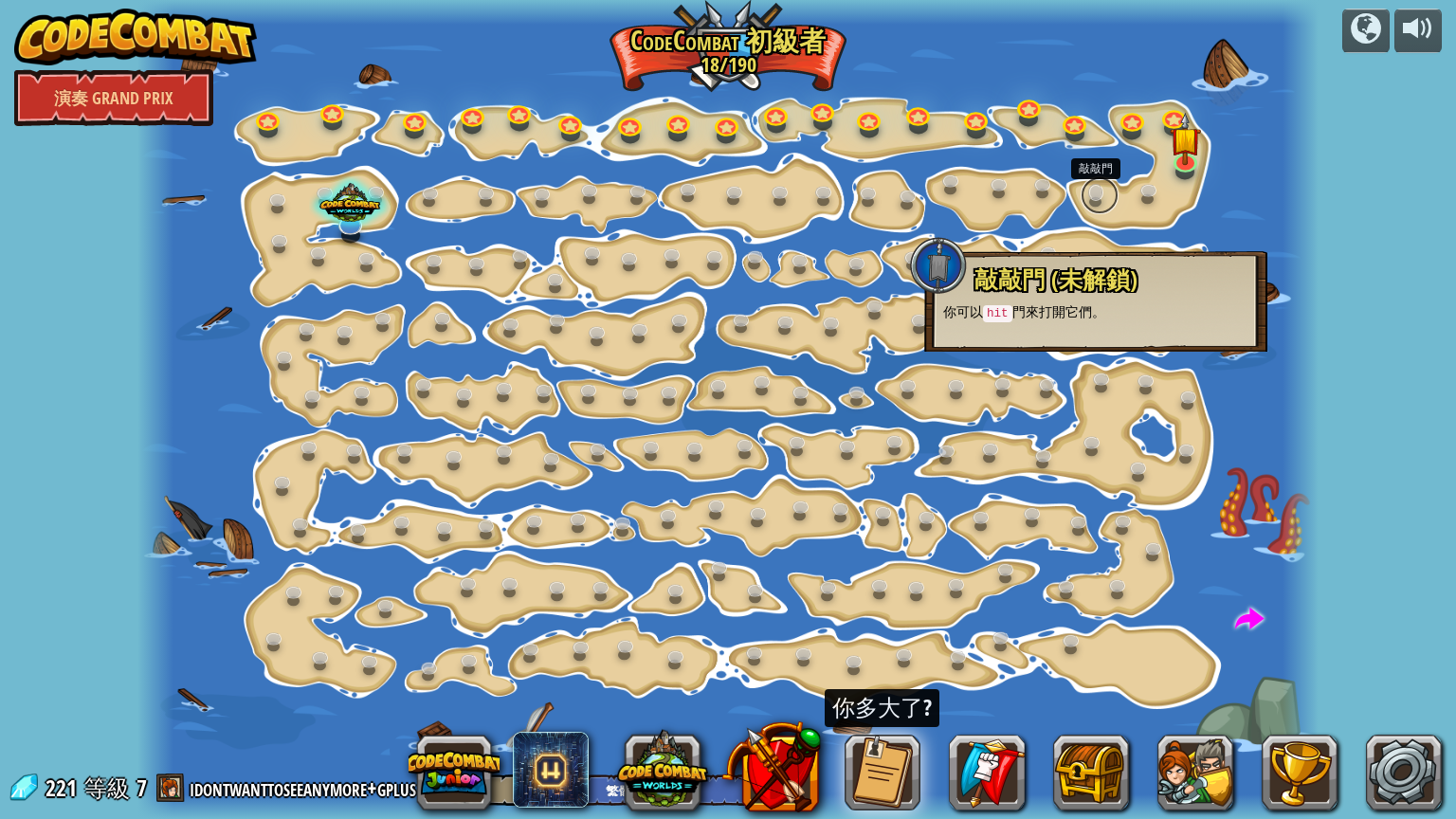 click at bounding box center (1100, 195) 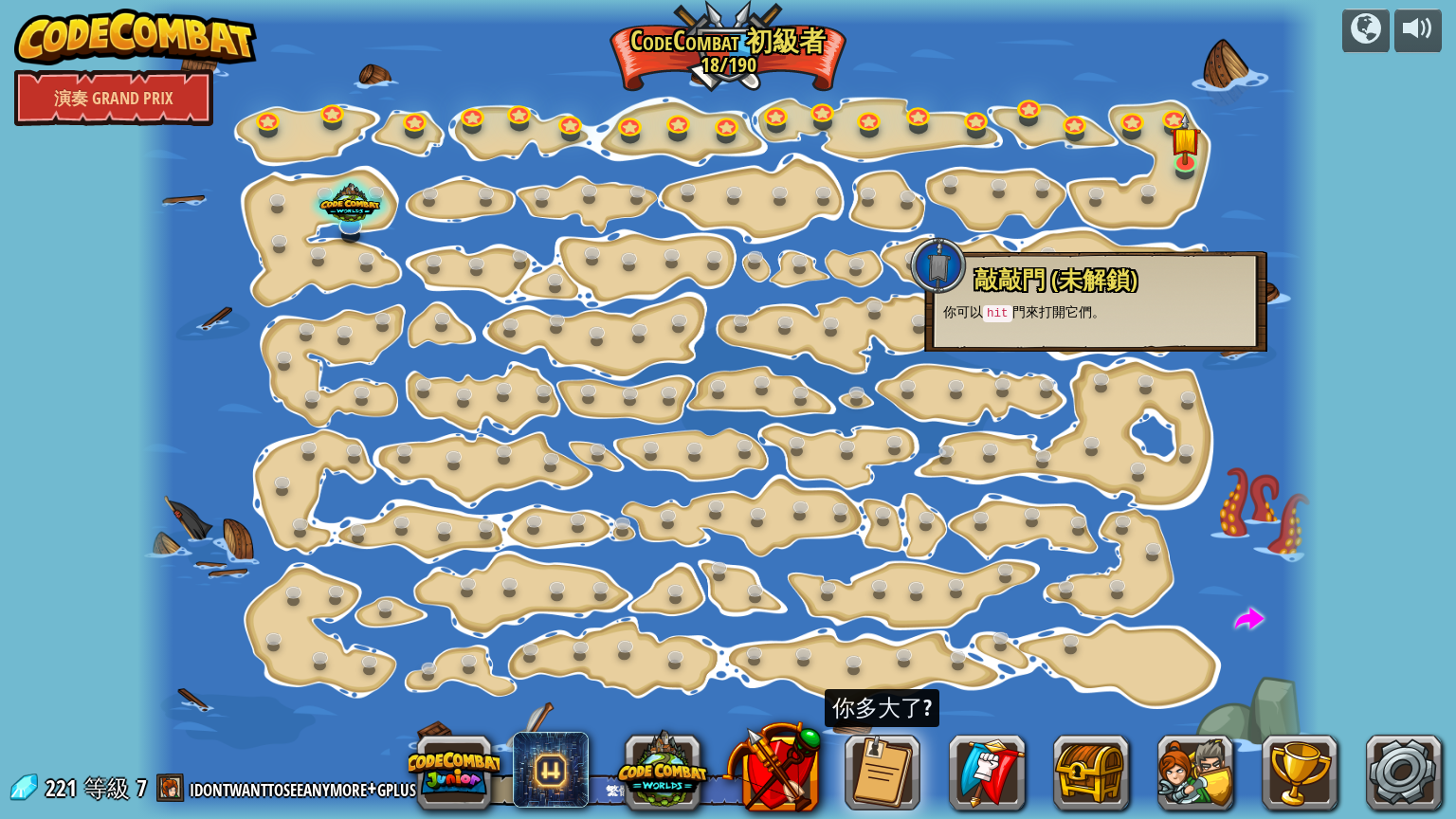 drag, startPoint x: 1096, startPoint y: 195, endPoint x: 999, endPoint y: 315, distance: 154.30165 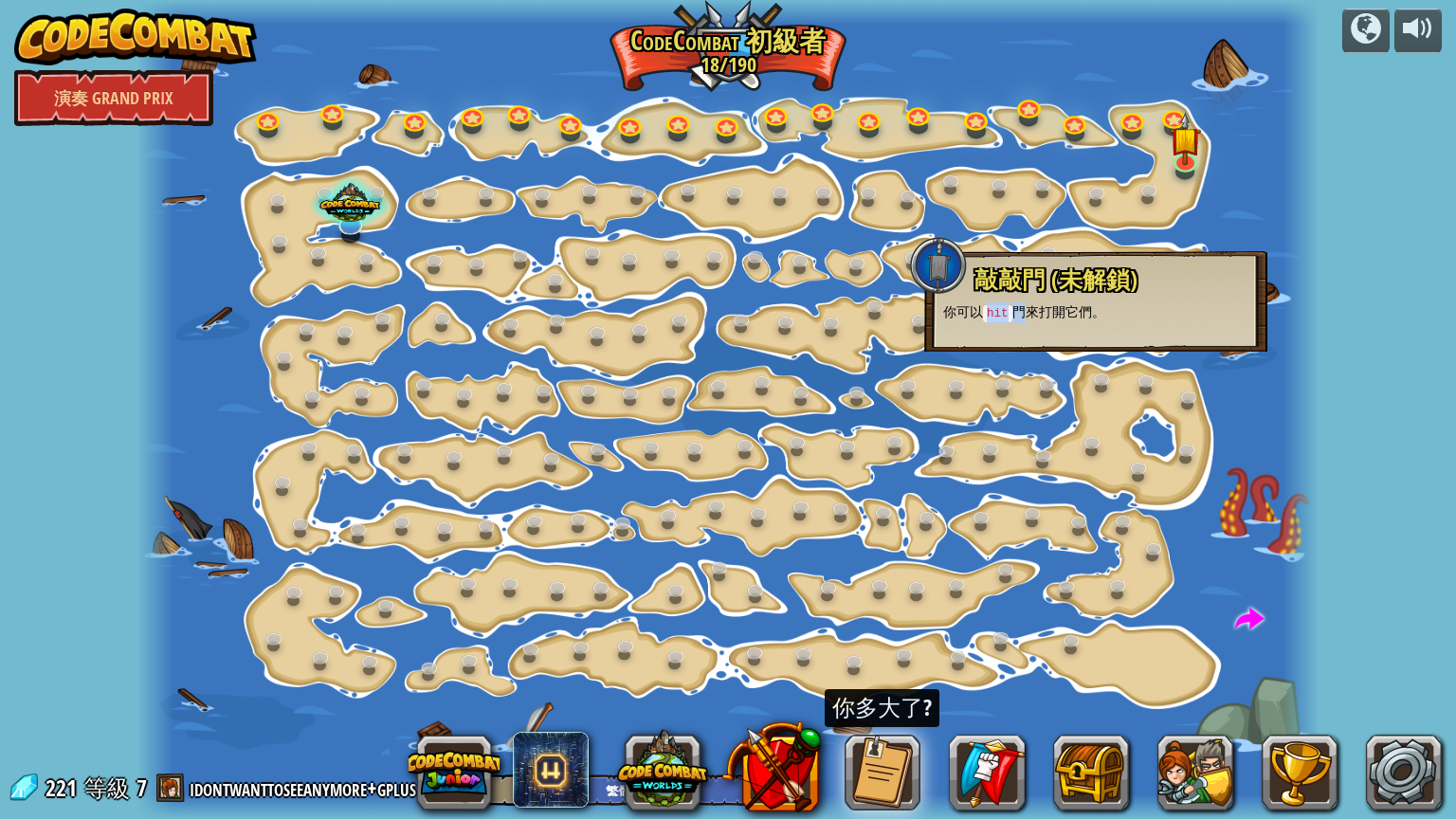 click on "hit" at bounding box center [997, 314] 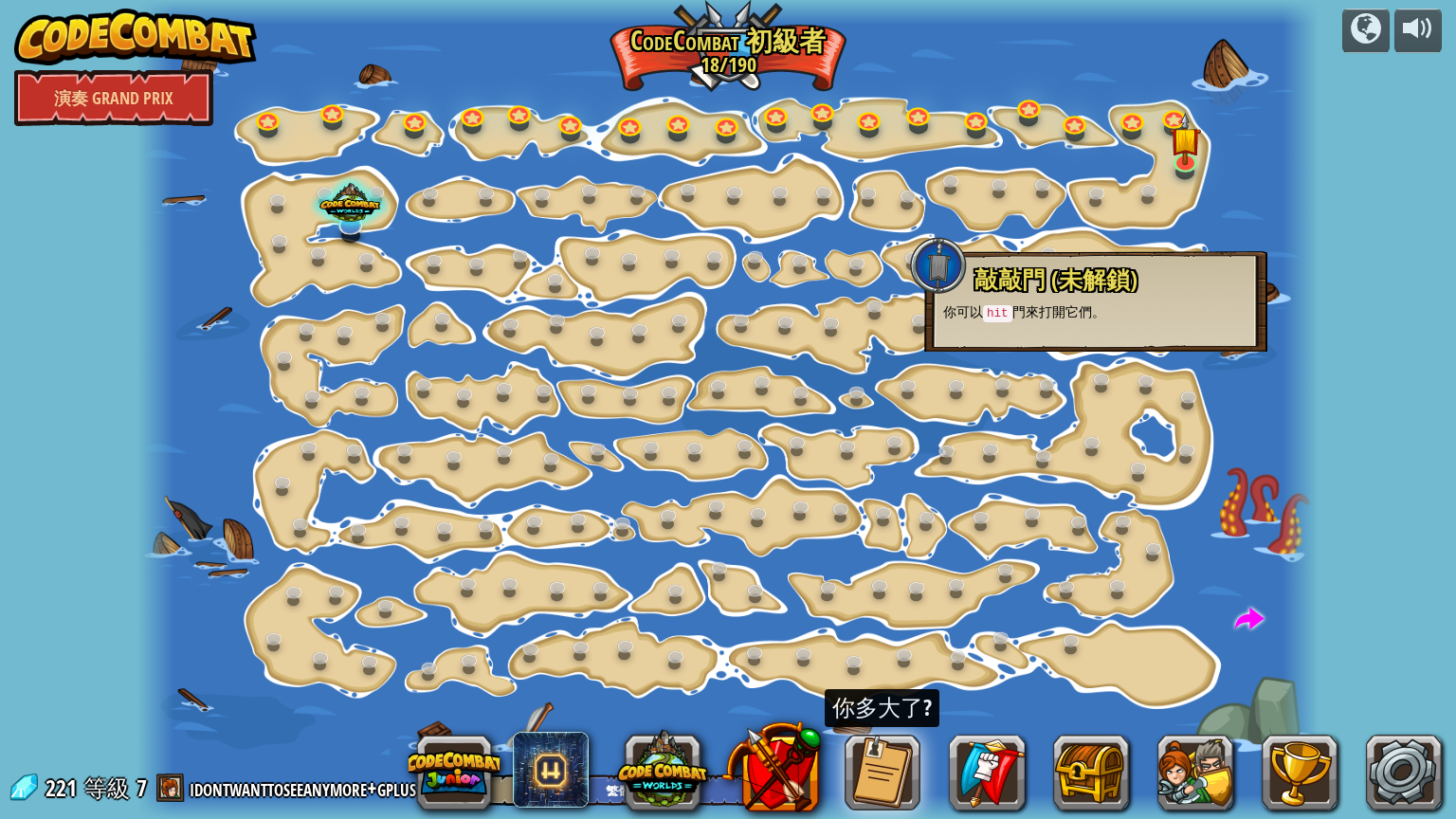 click on "你可以  hit  門來打開它們。" at bounding box center (1096, 313) 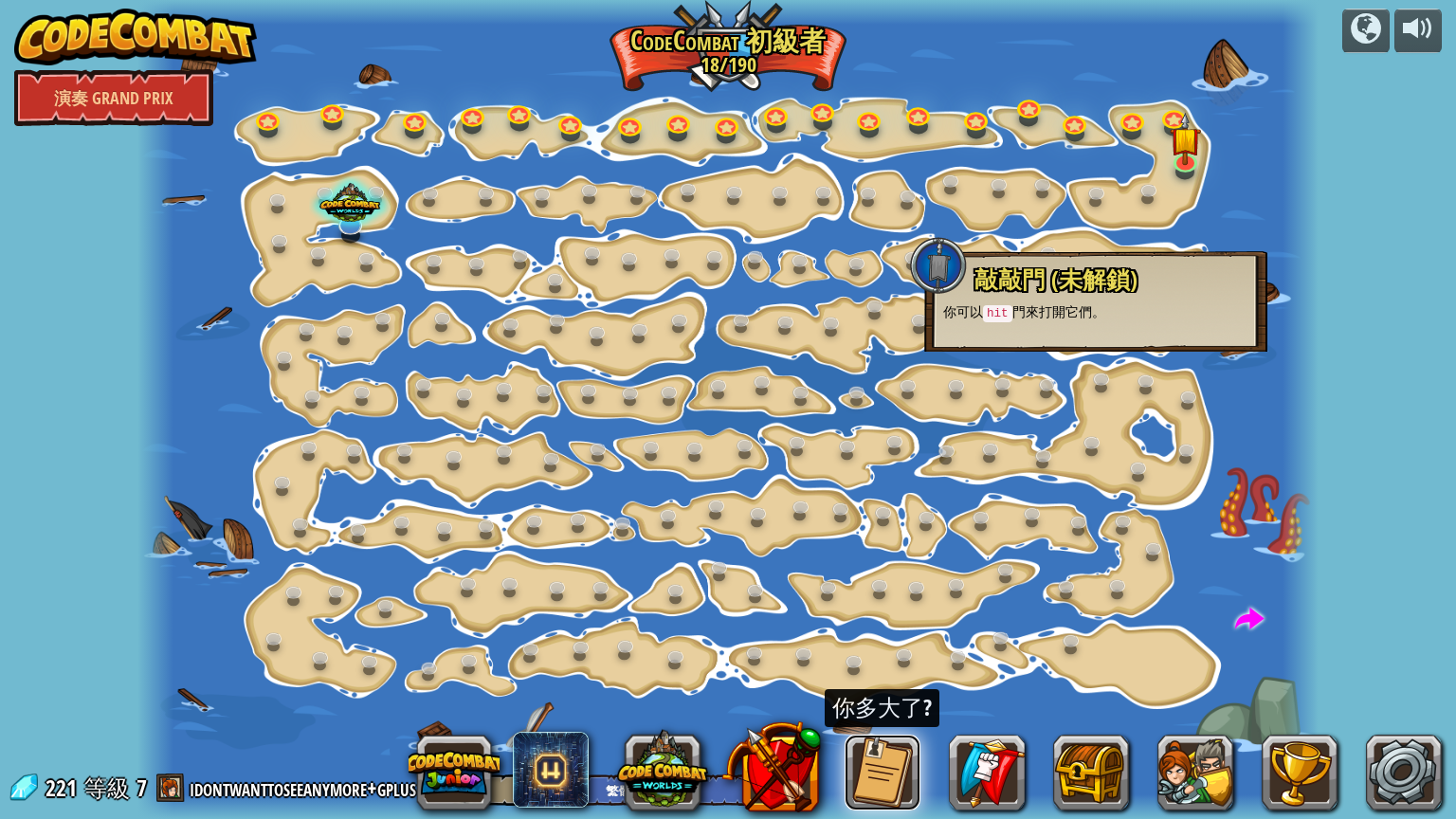 click at bounding box center (883, 773) 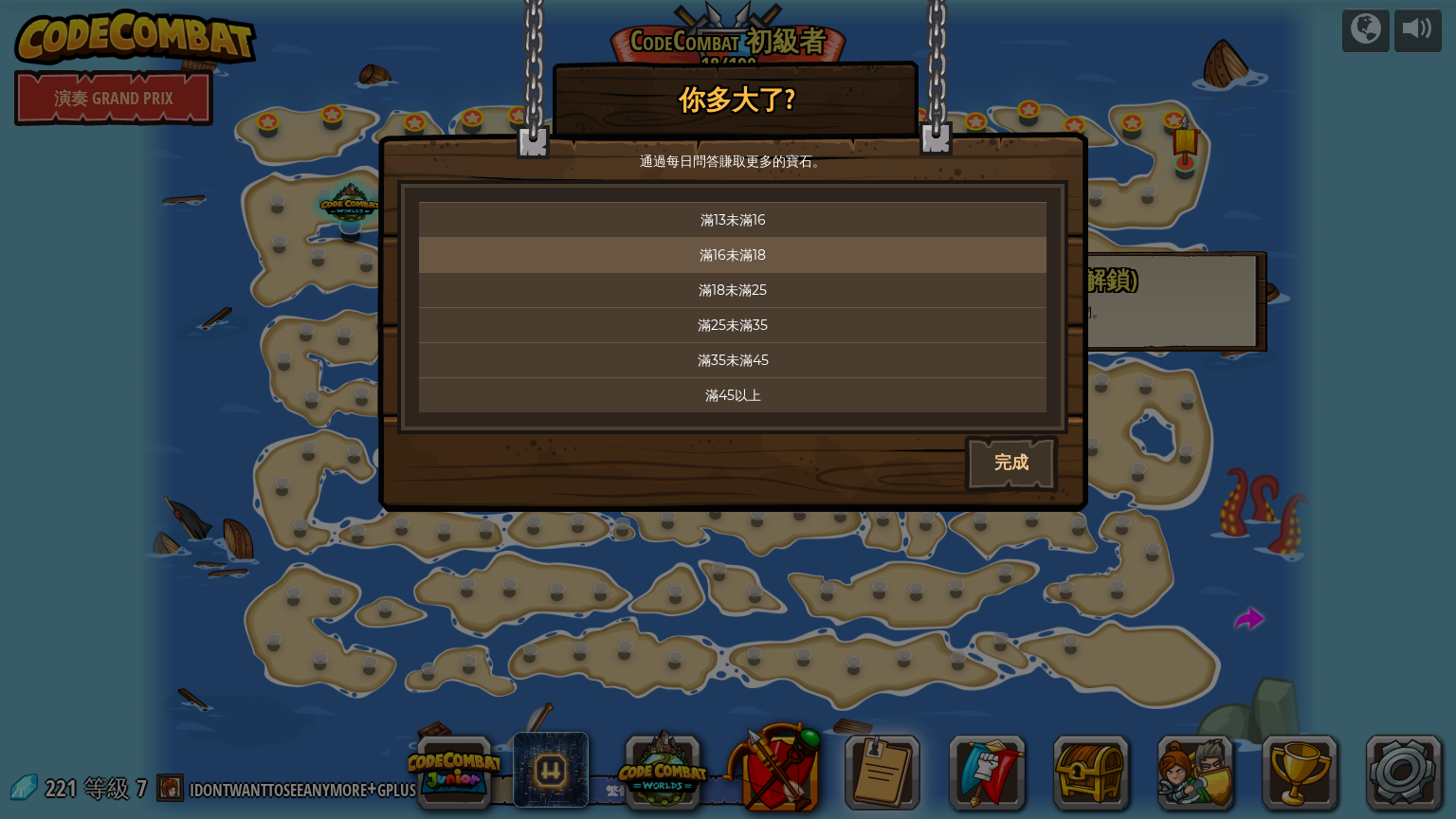 click on "滿16未滿18" at bounding box center (733, 255) 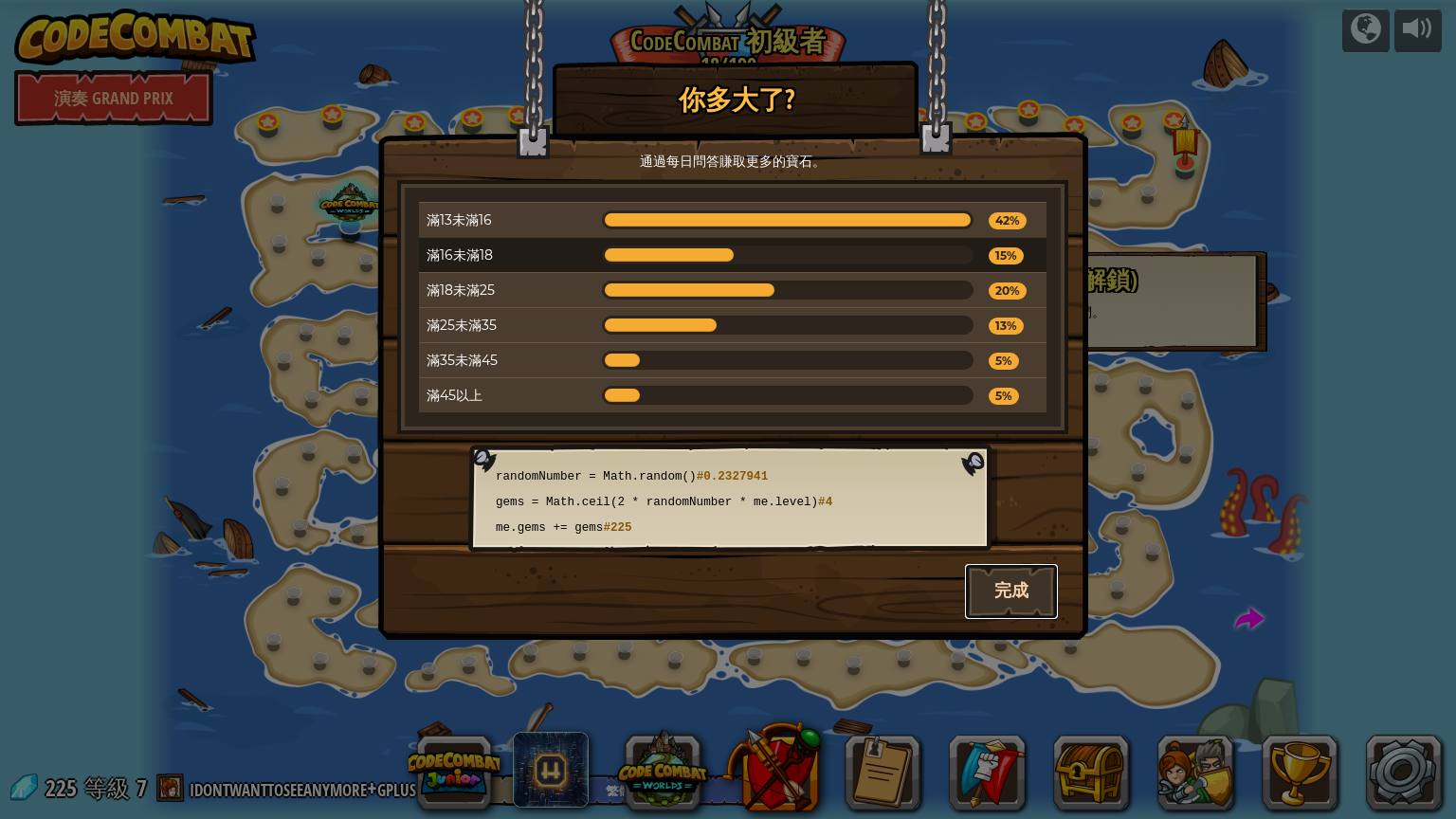 click on "完成" at bounding box center (1011, 592) 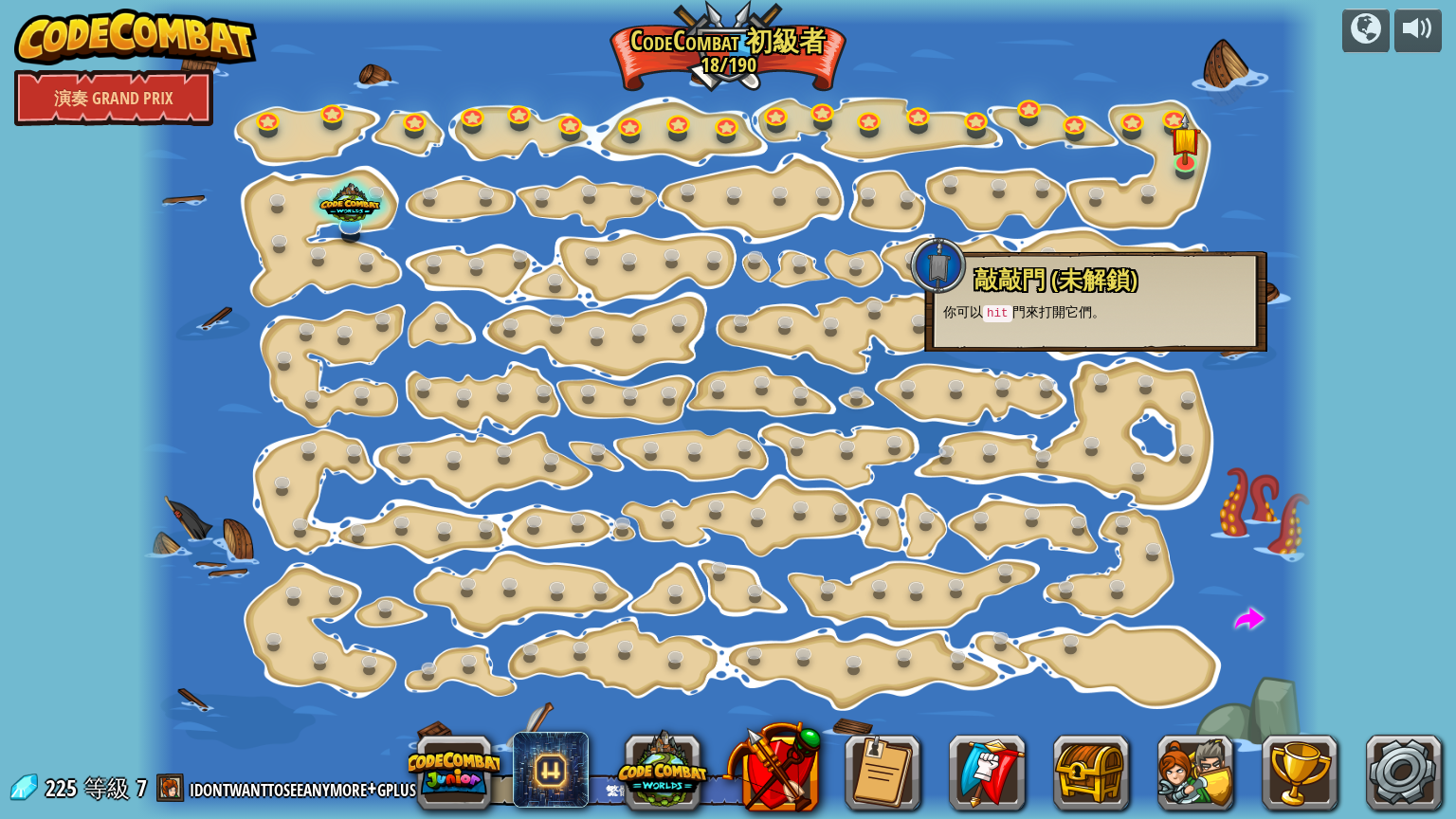 click at bounding box center (727, 410) 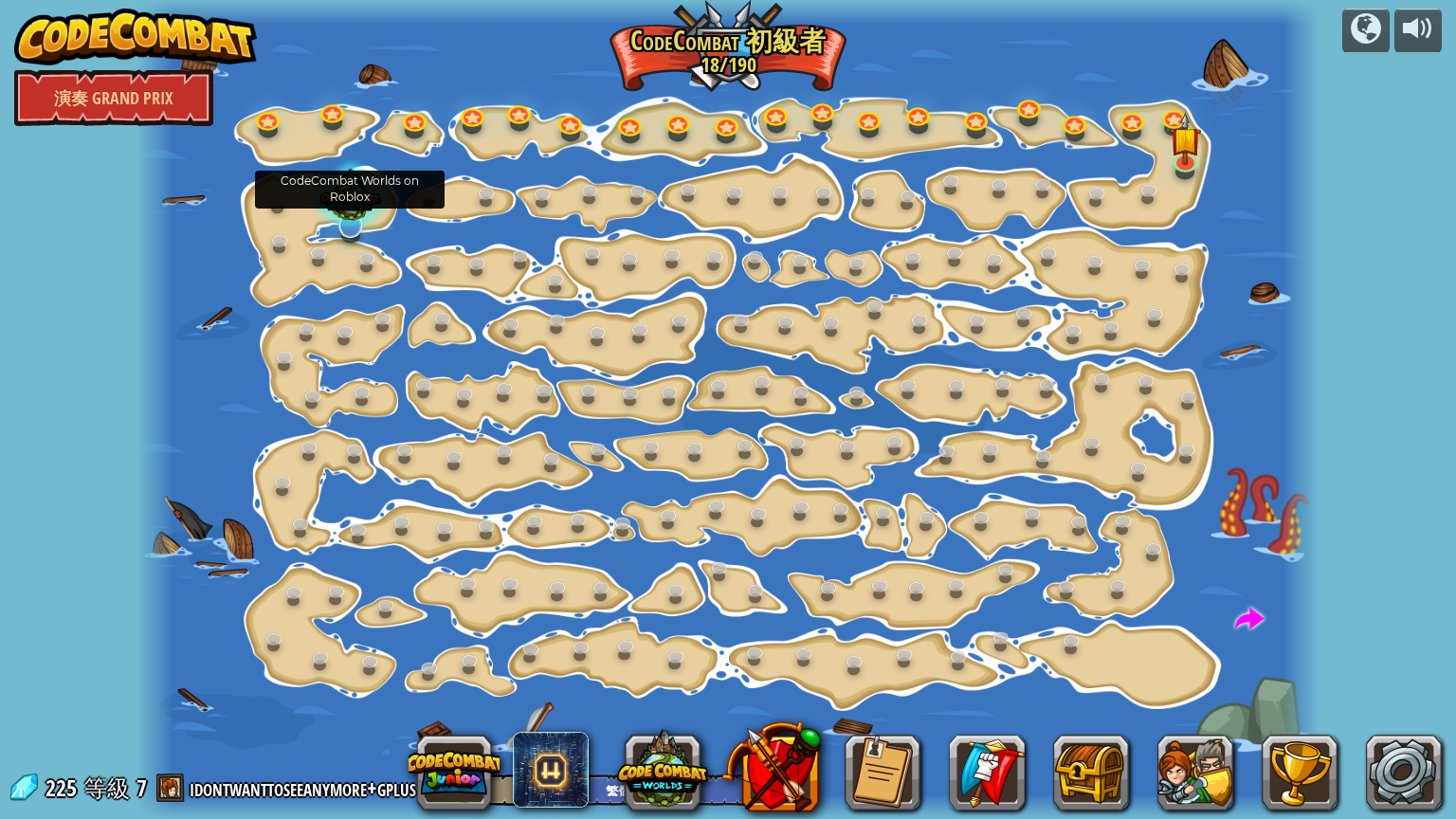 click at bounding box center [351, 197] 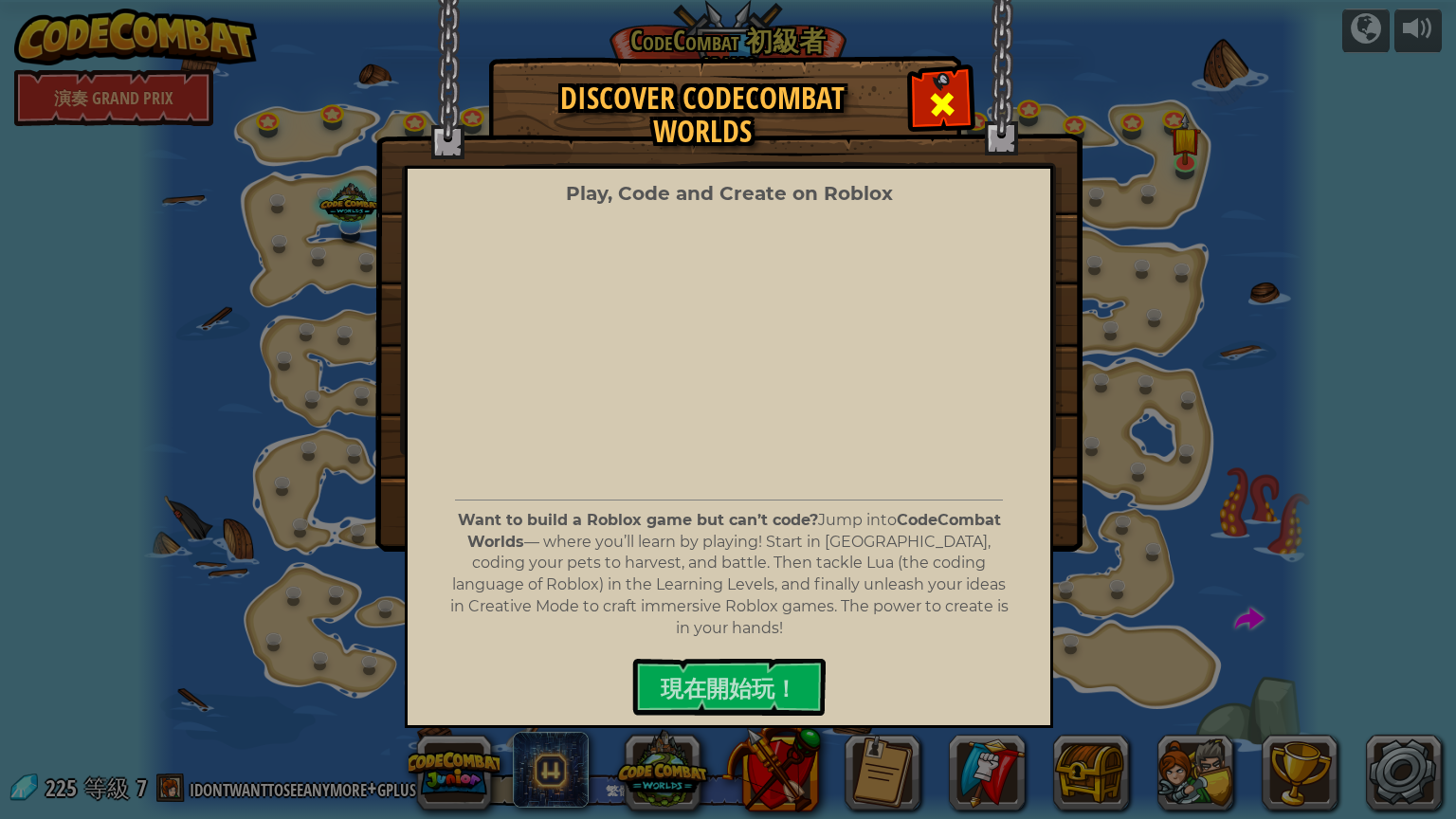 click at bounding box center (942, 104) 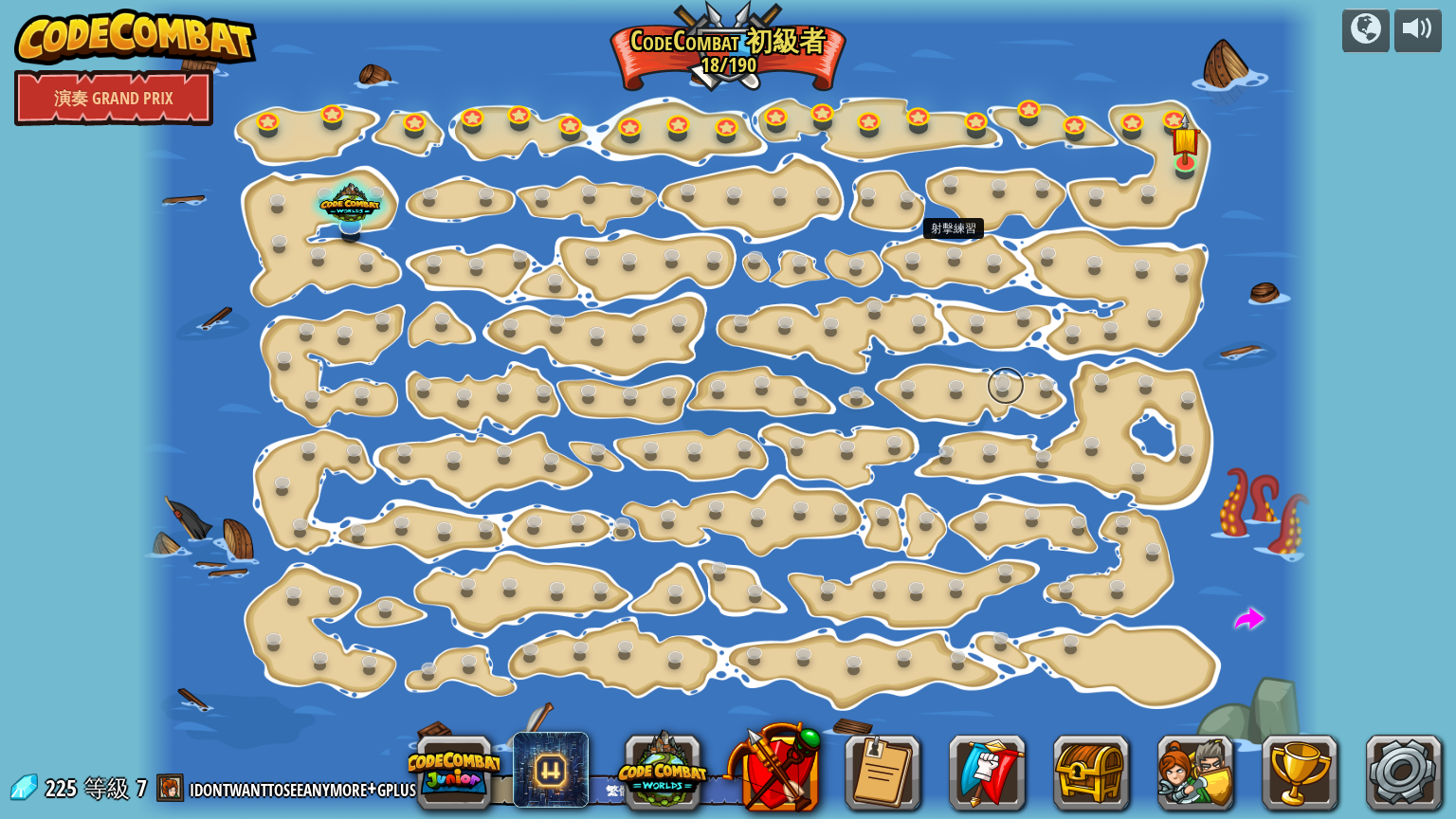 click at bounding box center [1006, 386] 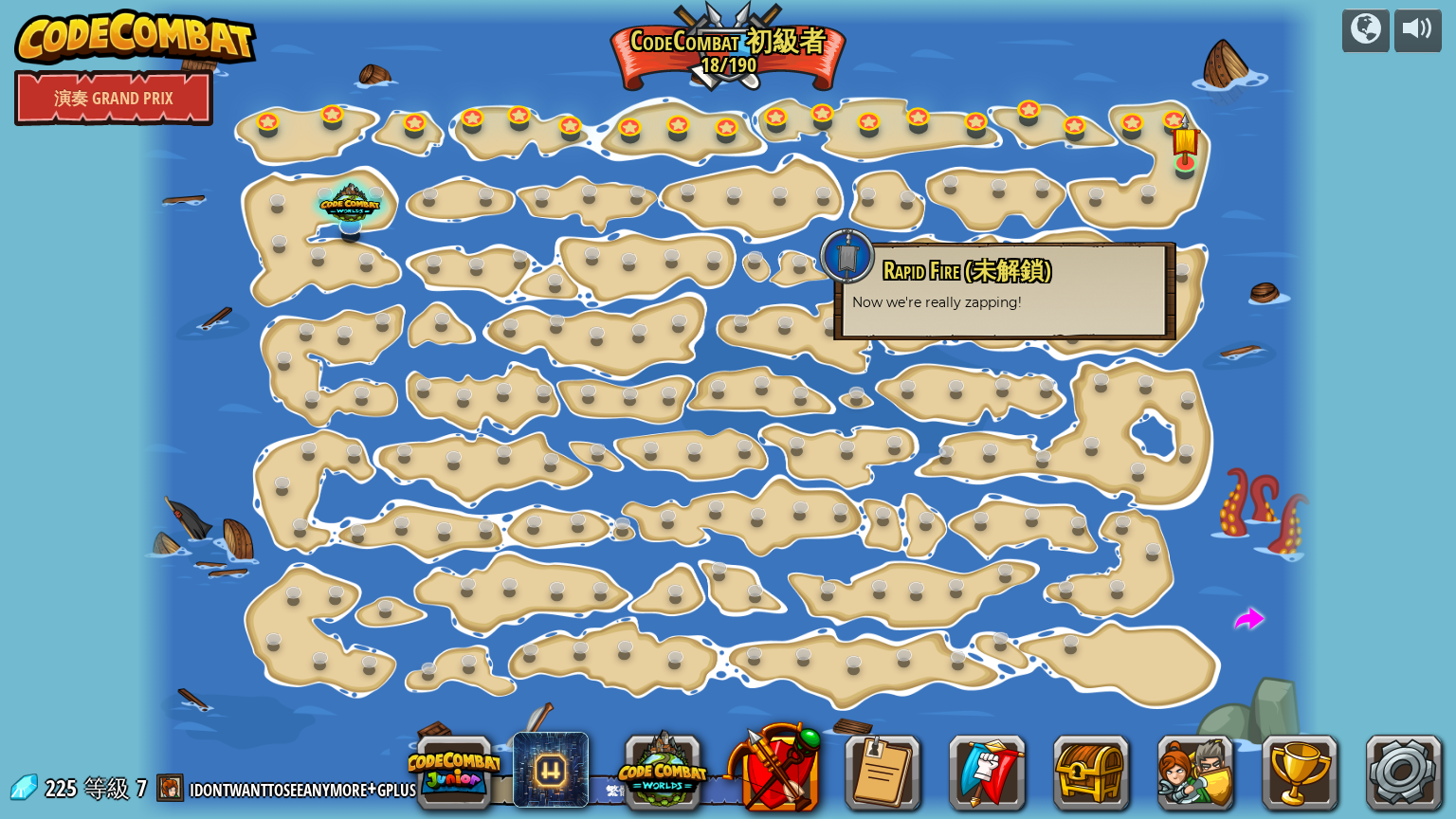 click at bounding box center [727, 410] 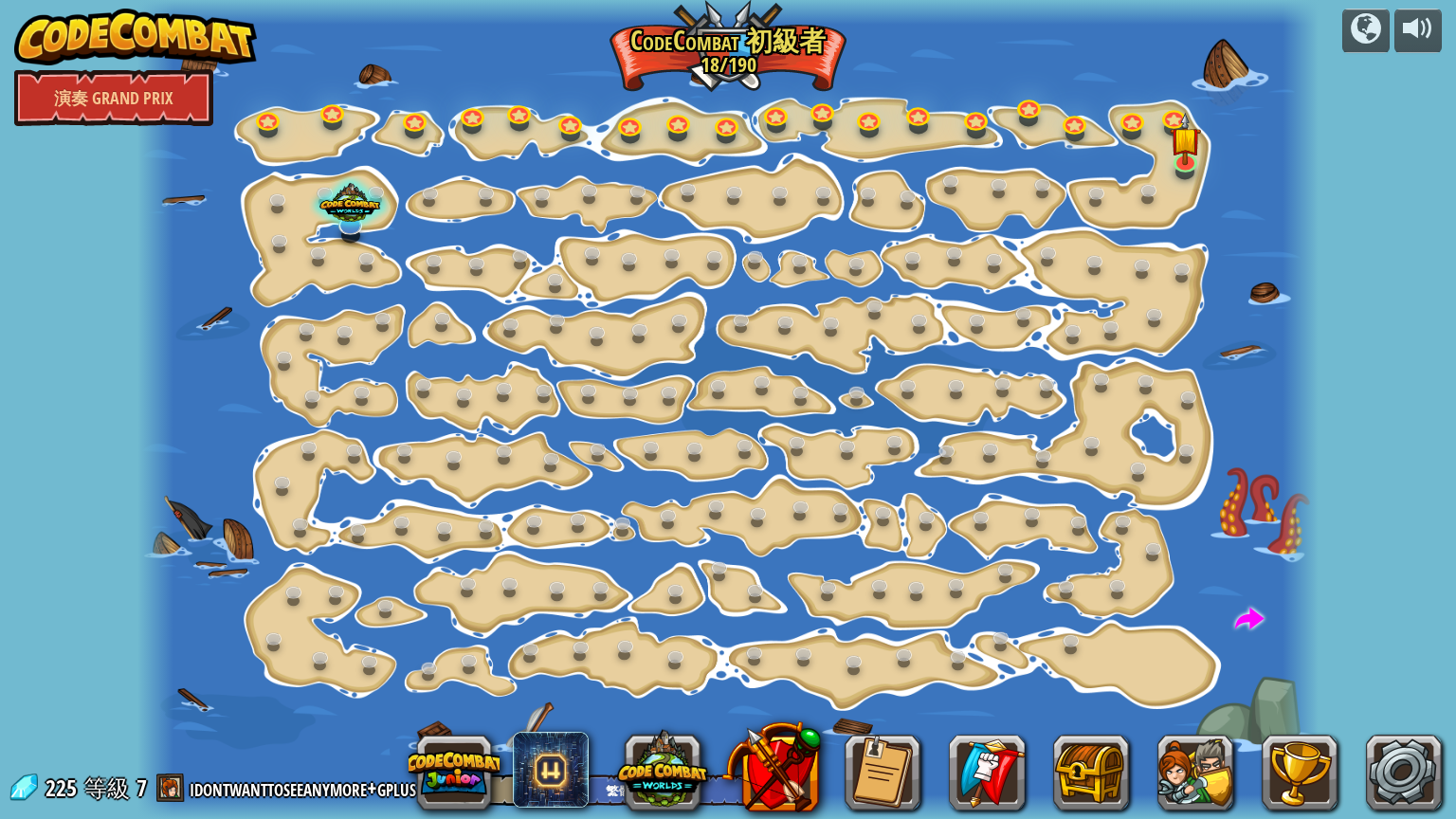 click at bounding box center (727, 410) 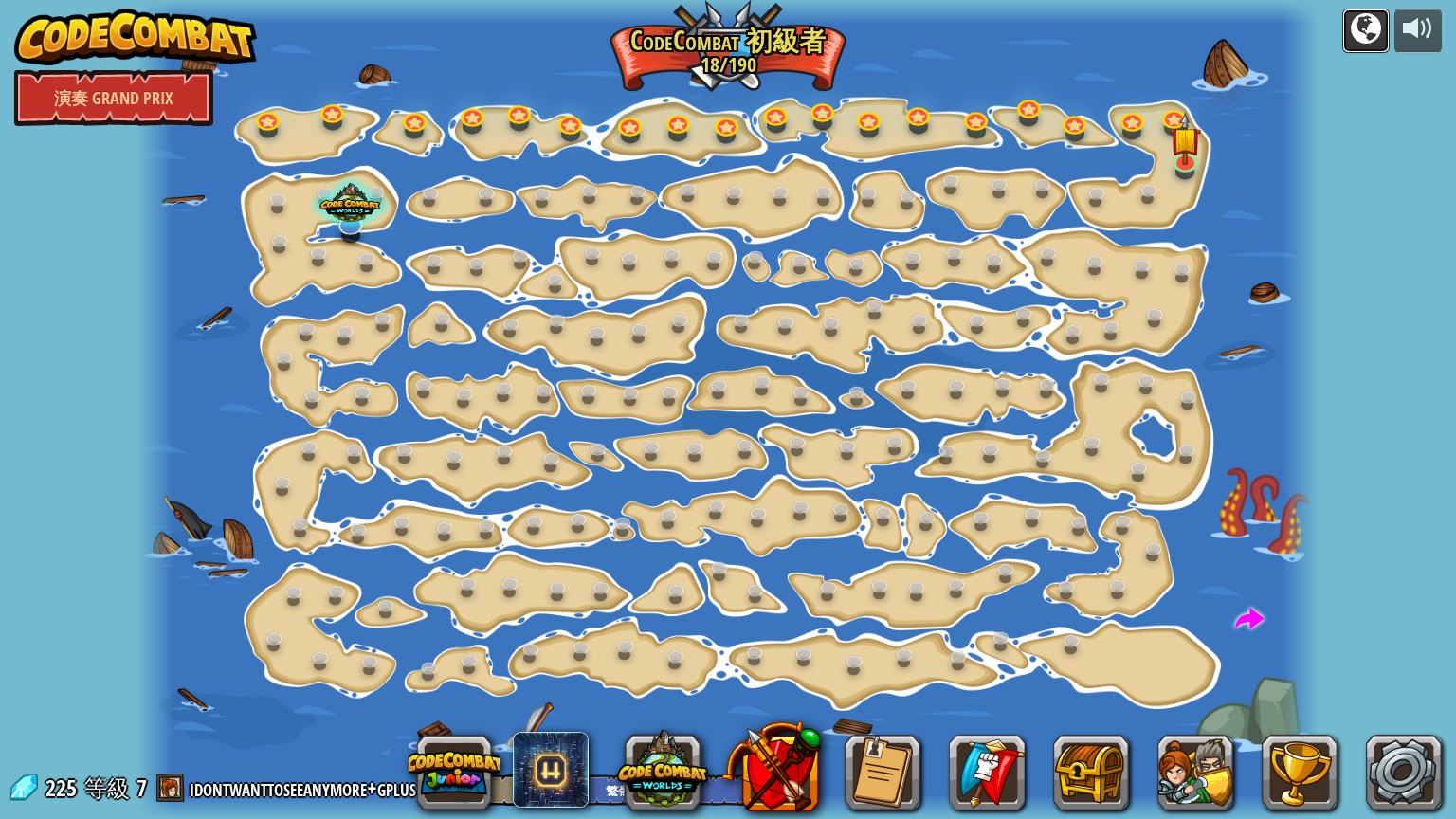 click at bounding box center [1366, 30] 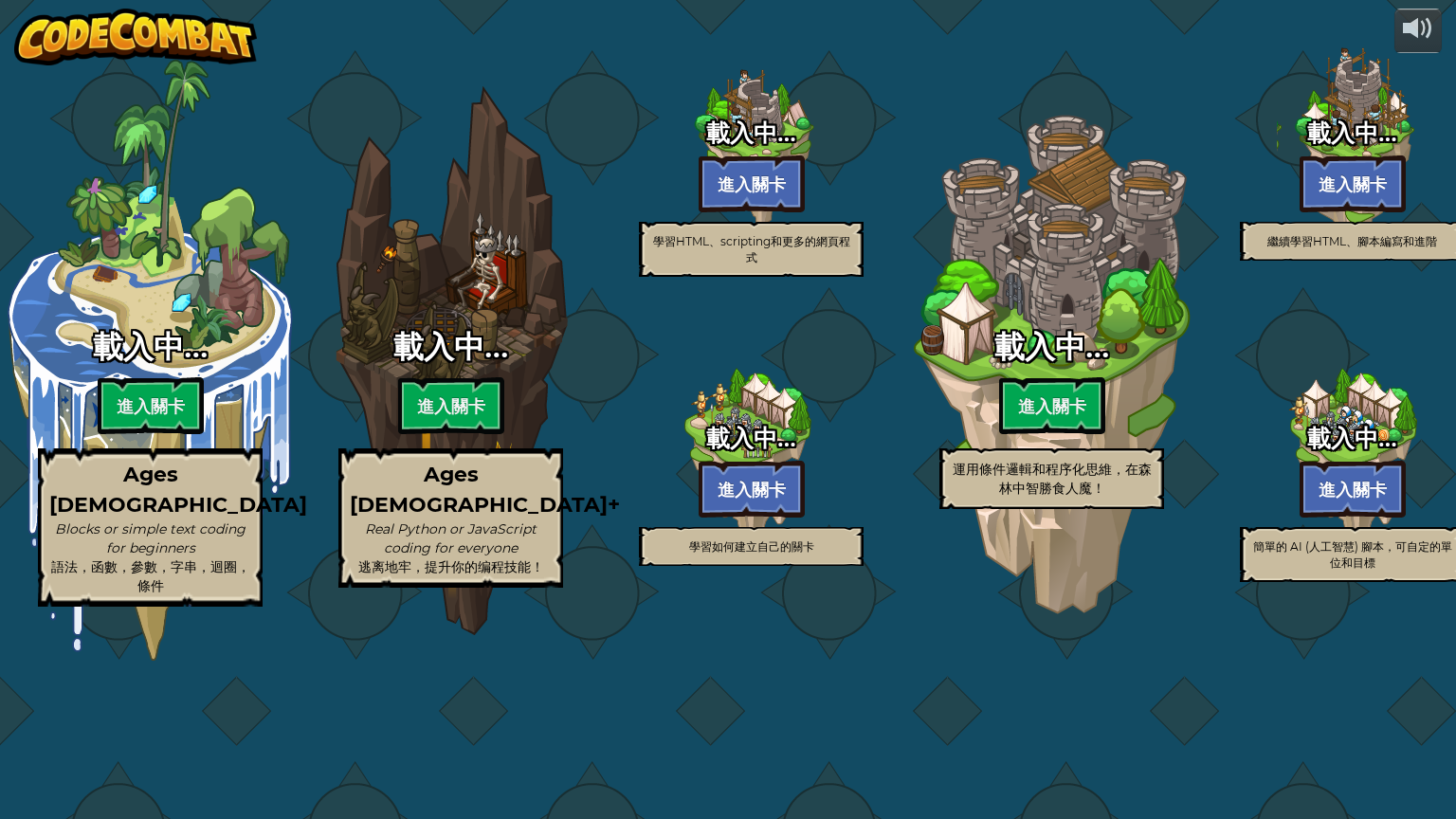 select on "zh-HANT" 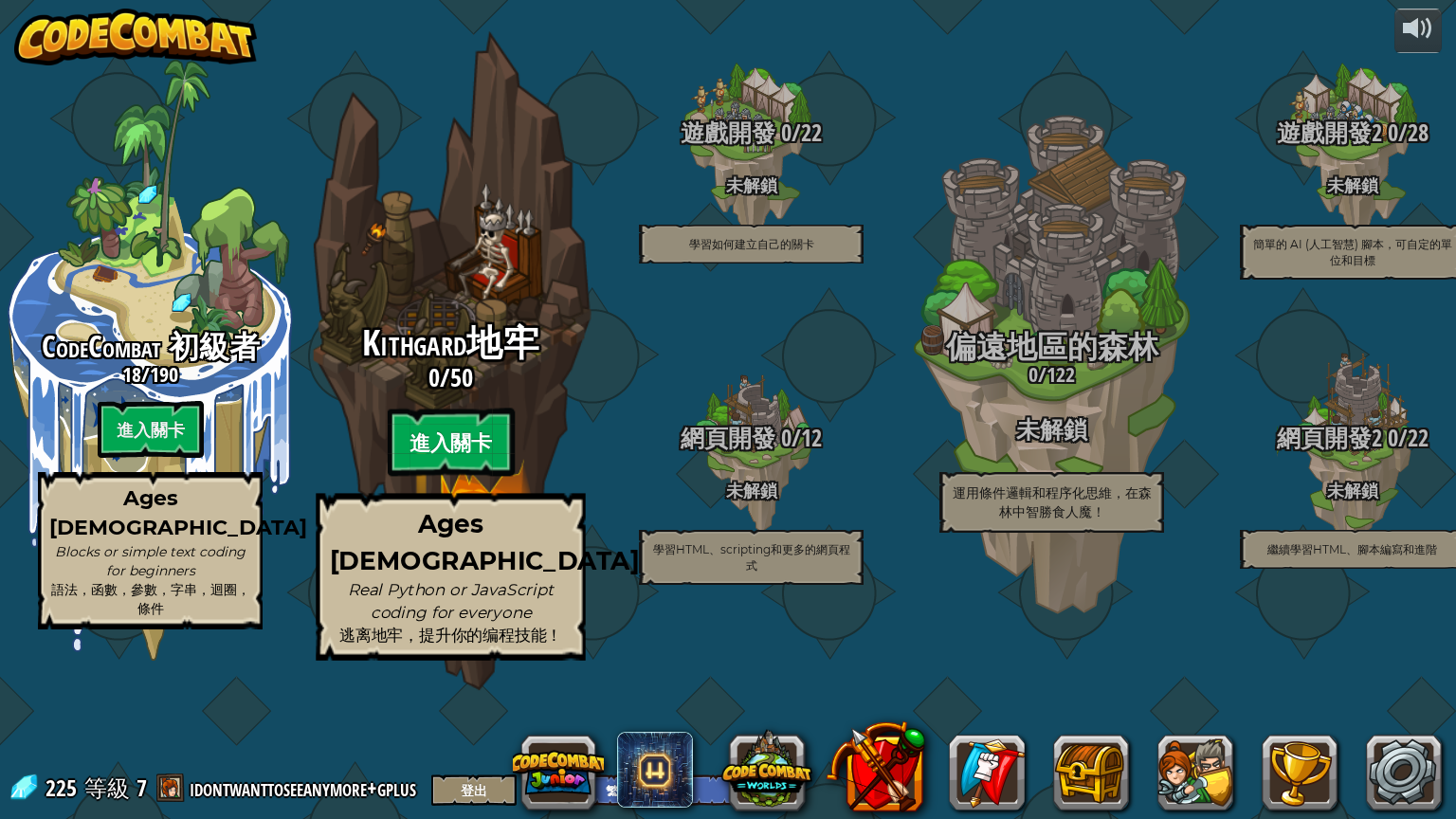 click on "進入關卡" at bounding box center (450, 443) 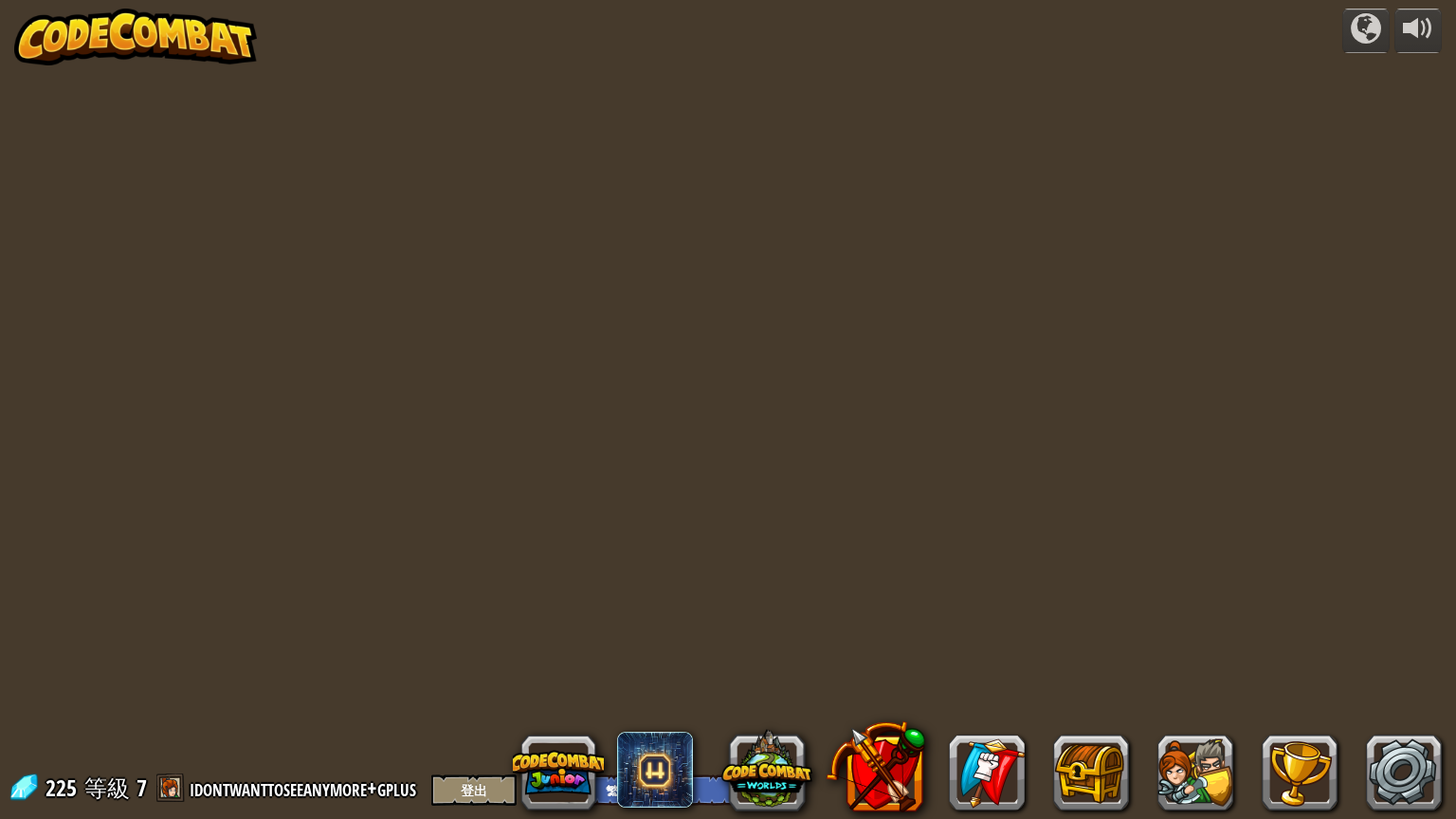 select on "zh-HANT" 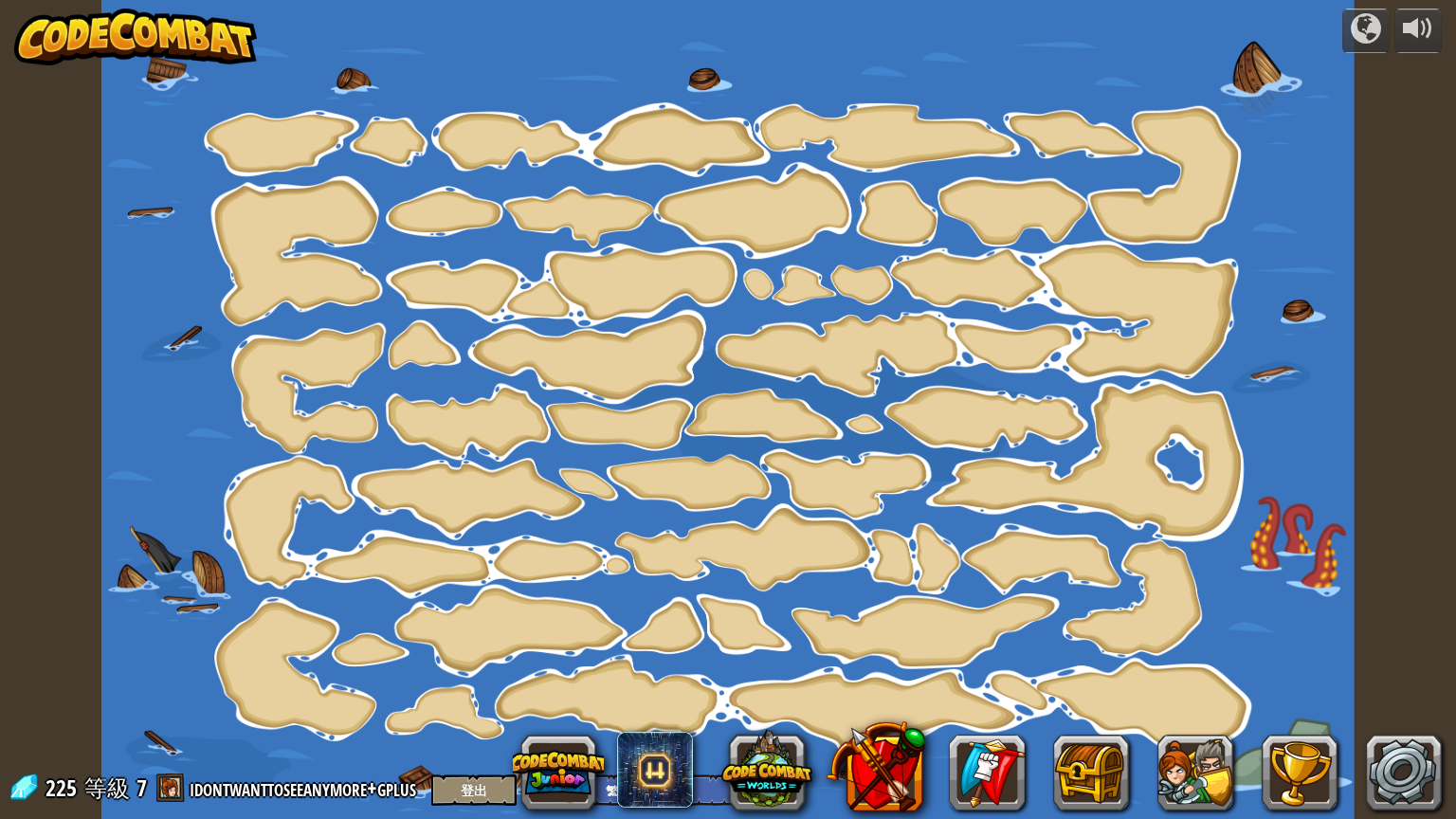 select on "zh-HANT" 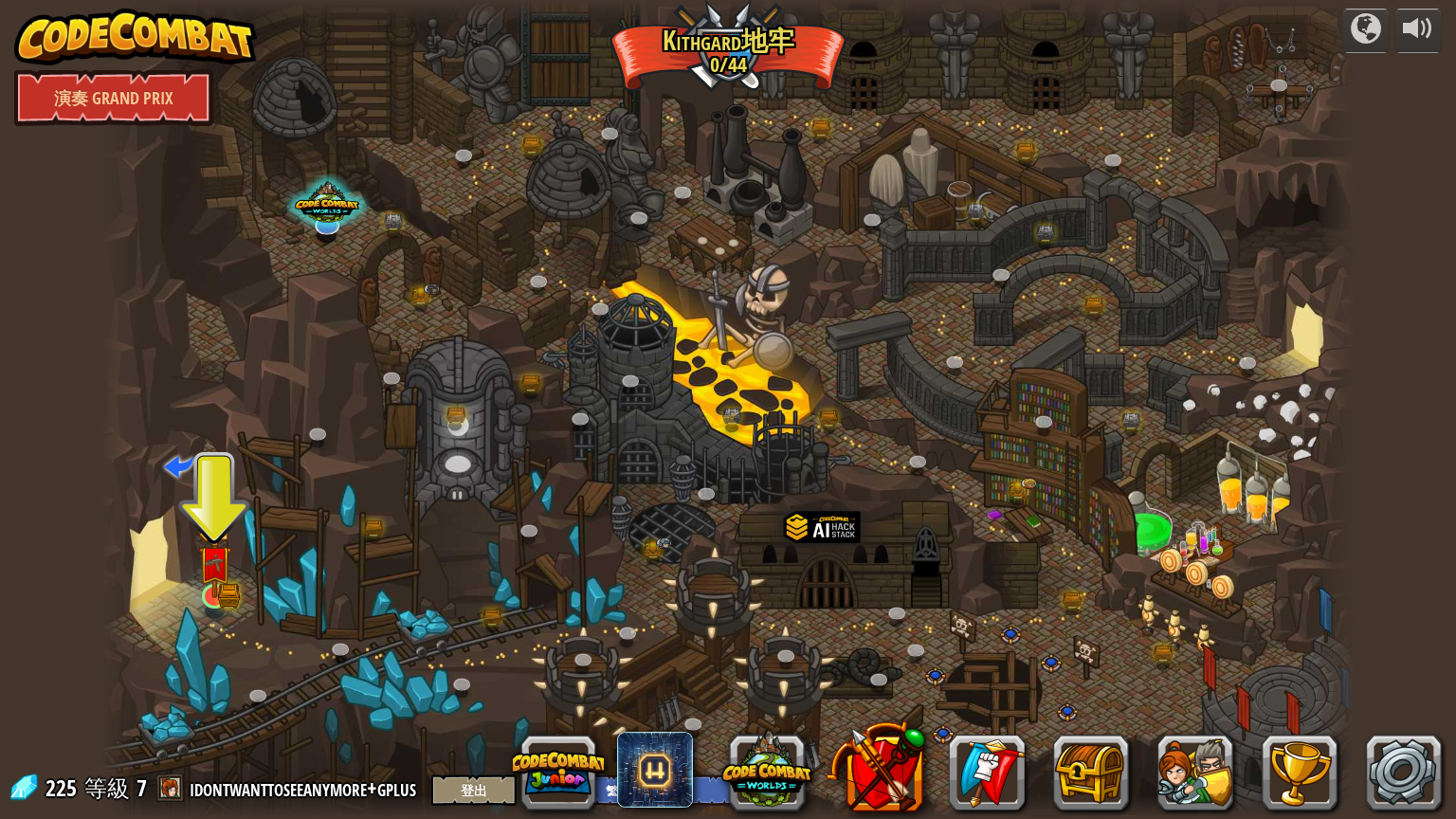 click at bounding box center [214, 562] 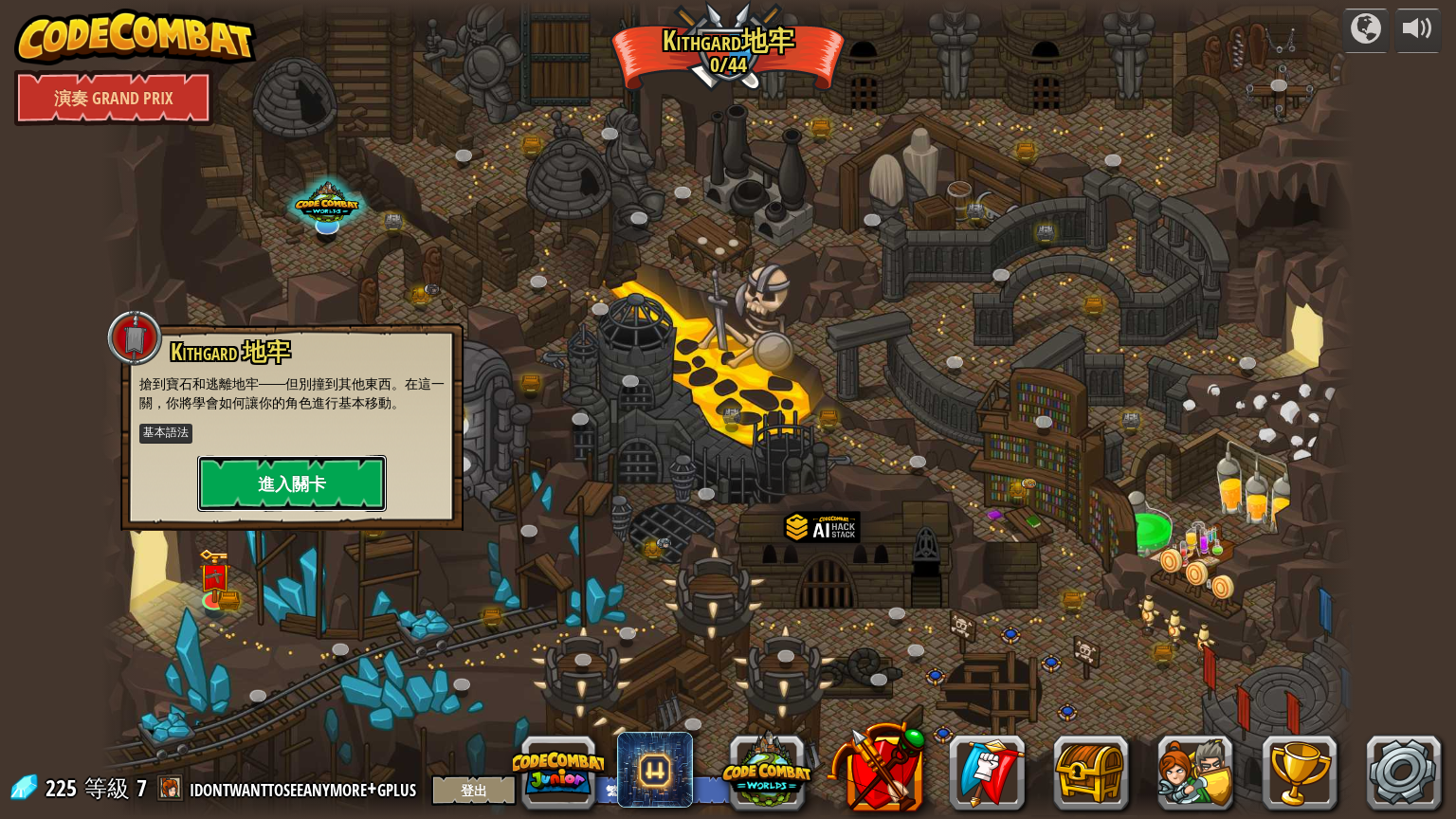 click on "進入關卡" at bounding box center (292, 483) 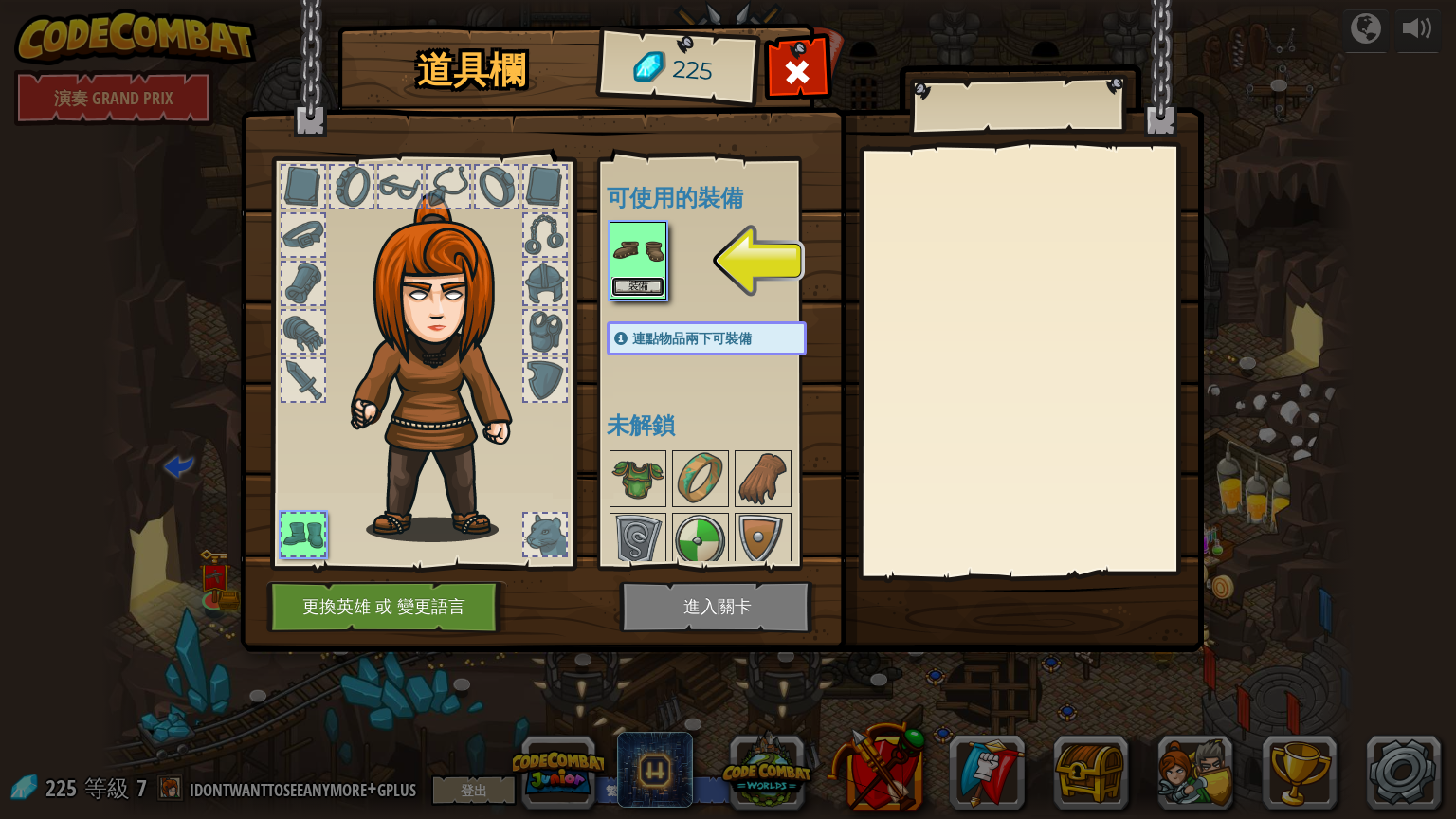 click on "裝備" at bounding box center (638, 286) 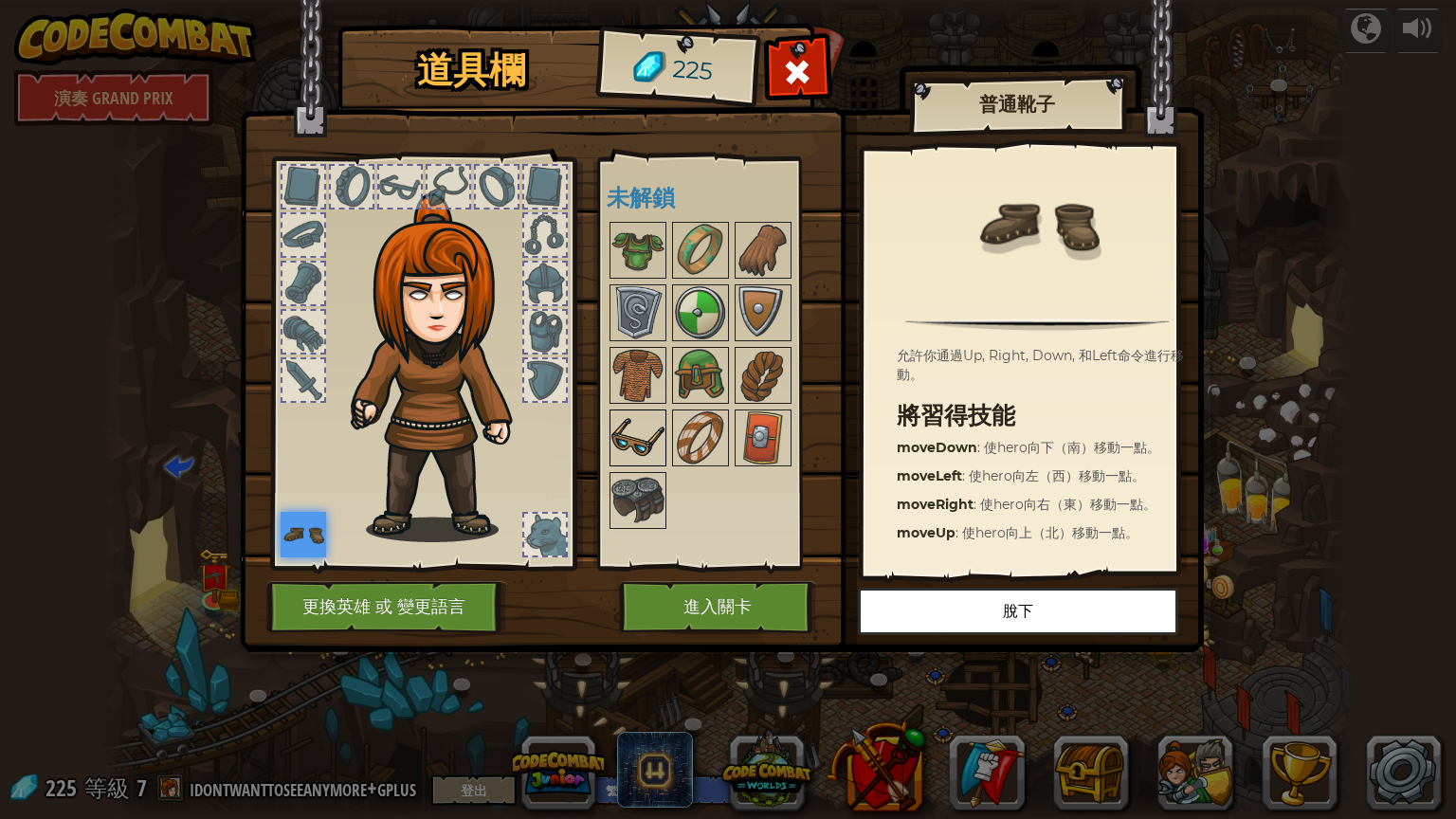click at bounding box center [638, 438] 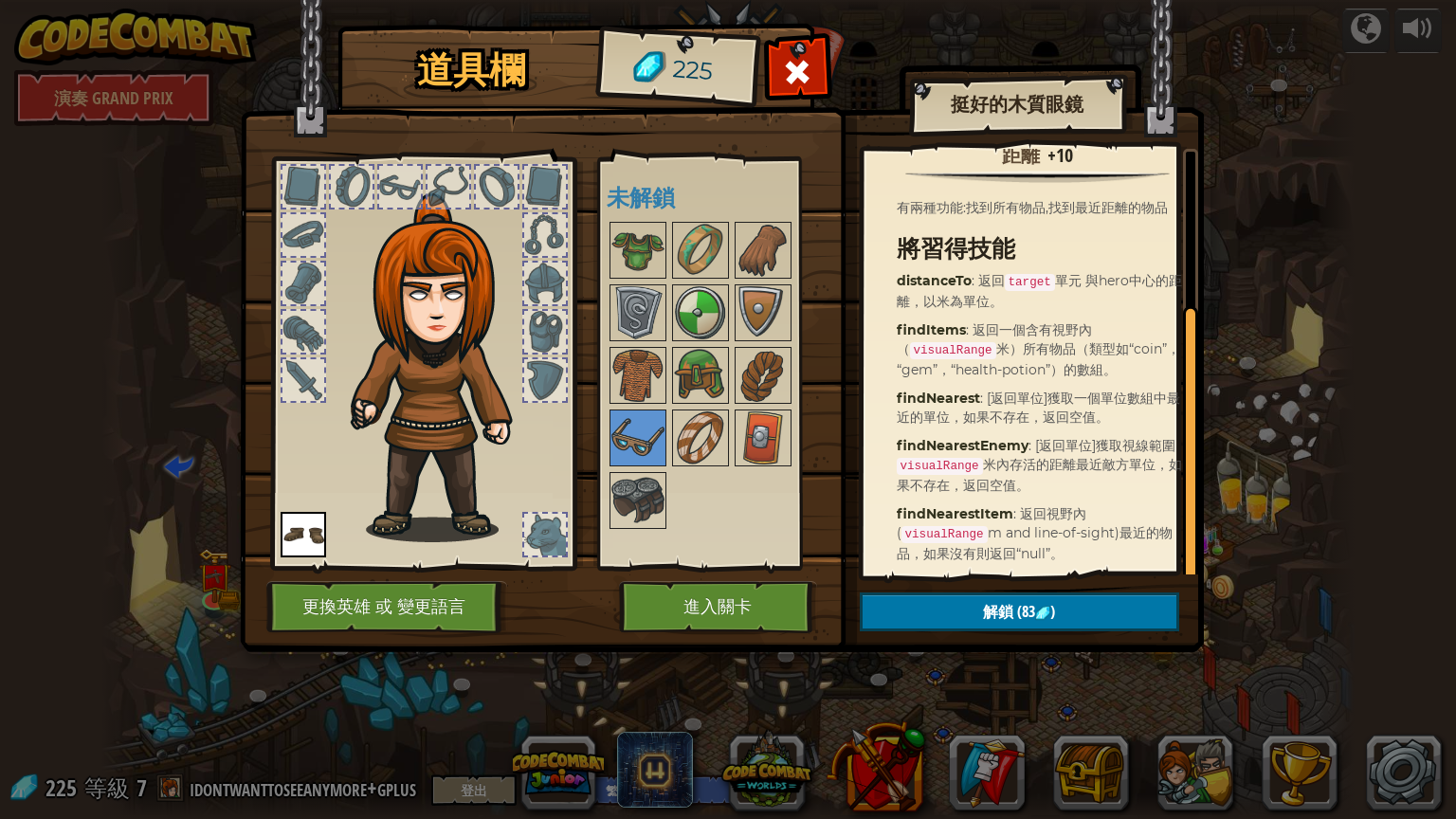 scroll, scrollTop: 228, scrollLeft: 0, axis: vertical 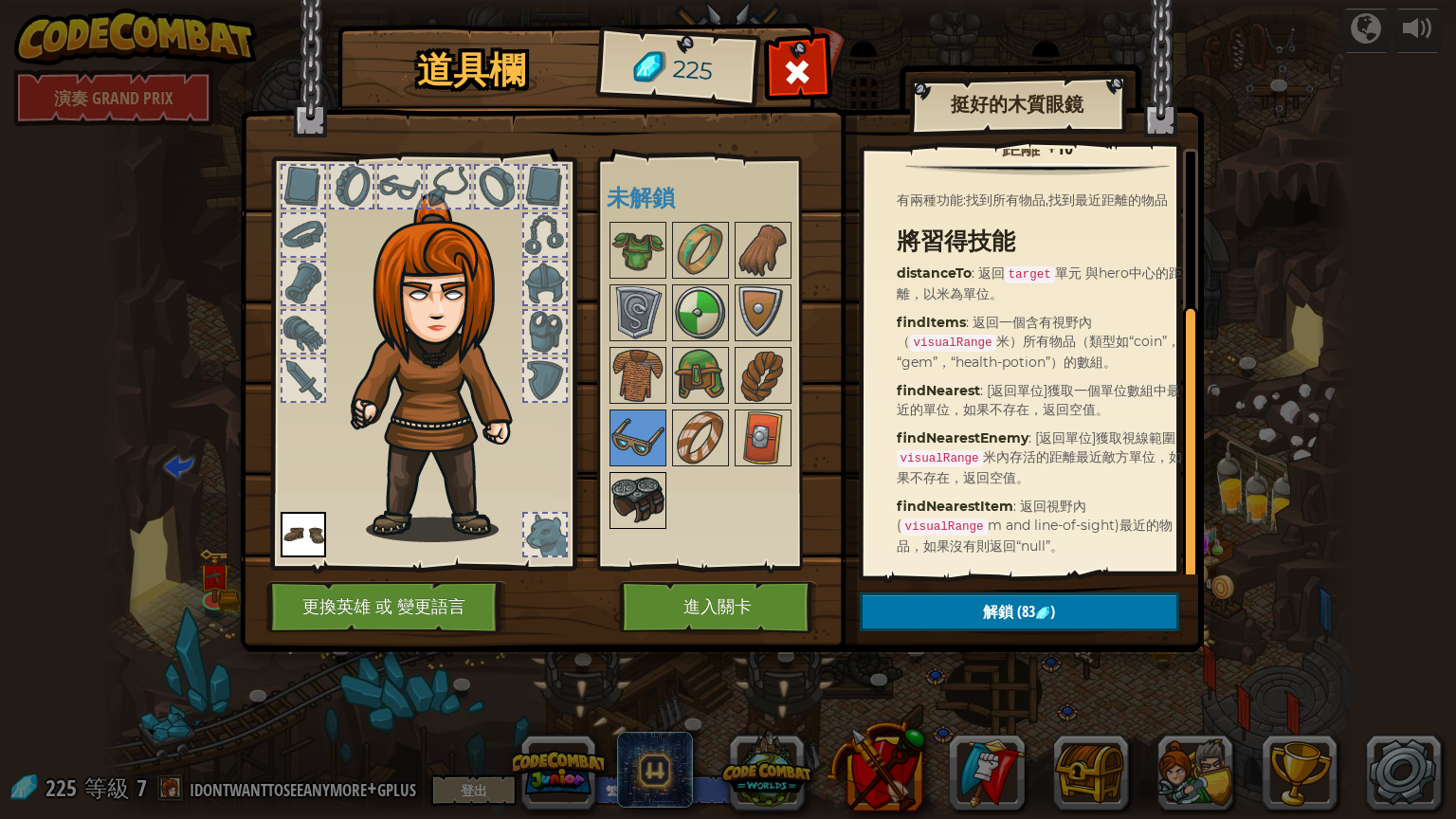 click at bounding box center [638, 500] 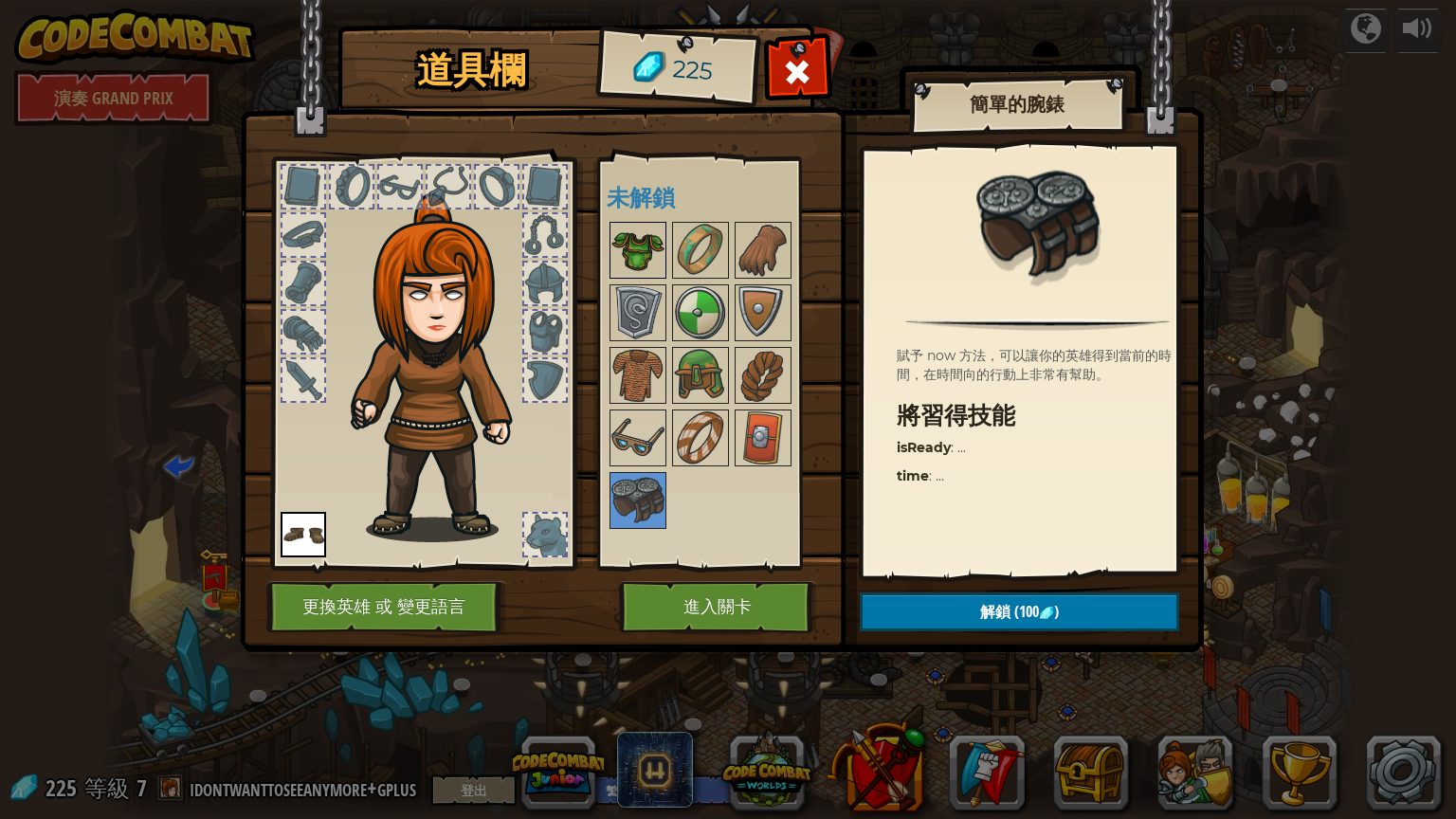click at bounding box center (638, 250) 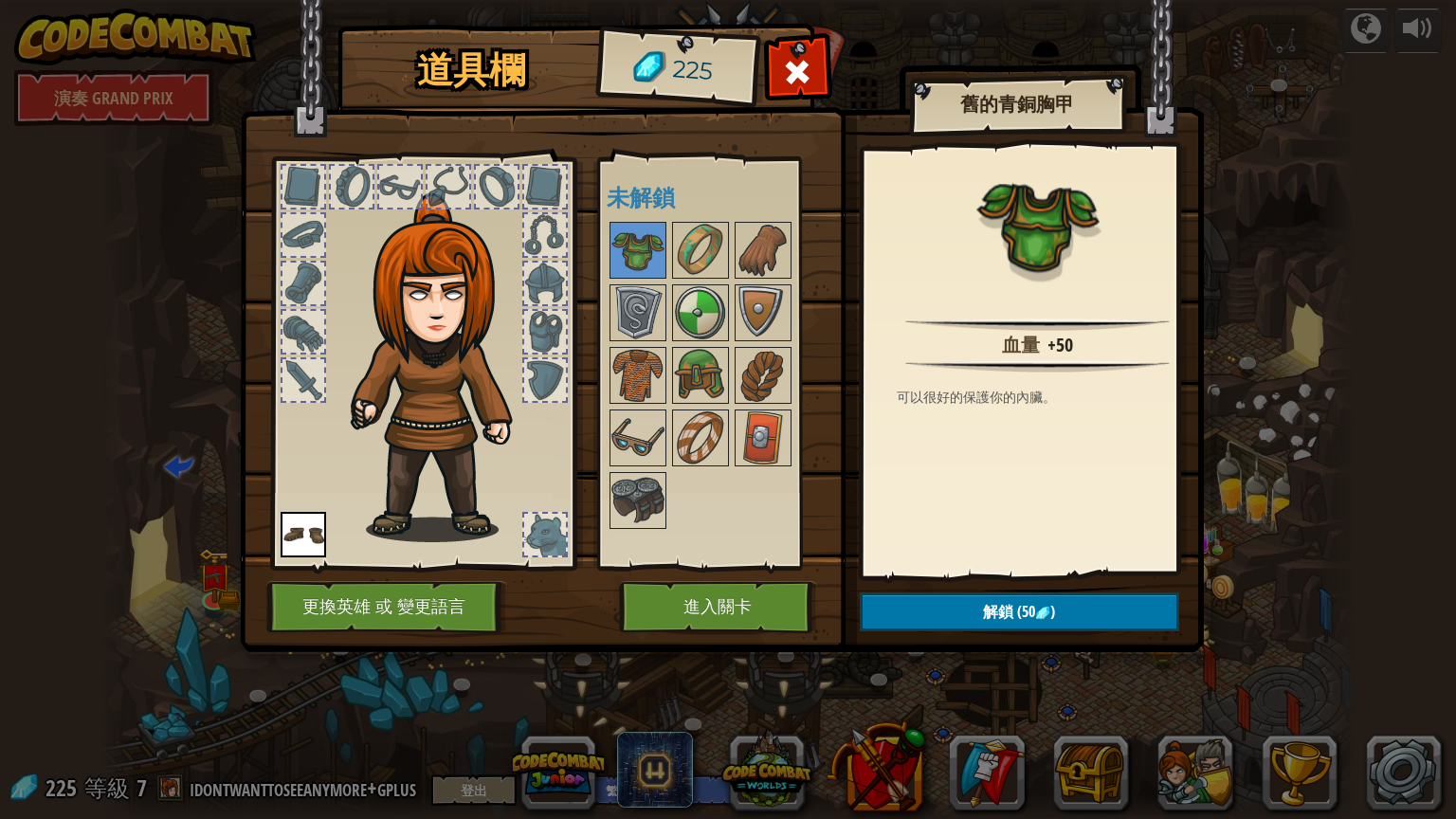 click on "225" at bounding box center (677, 70) 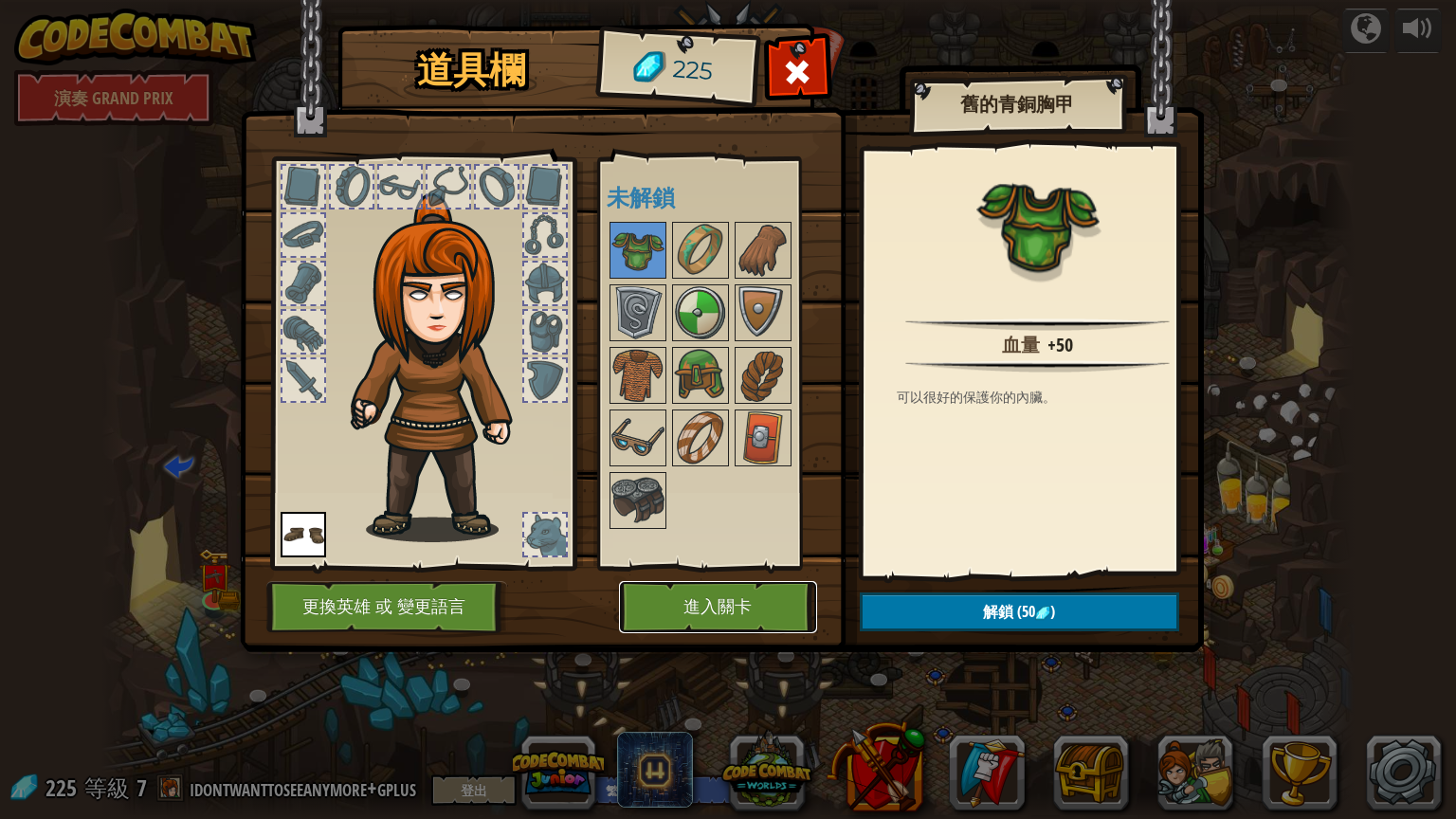 click on "進入關卡" at bounding box center (718, 607) 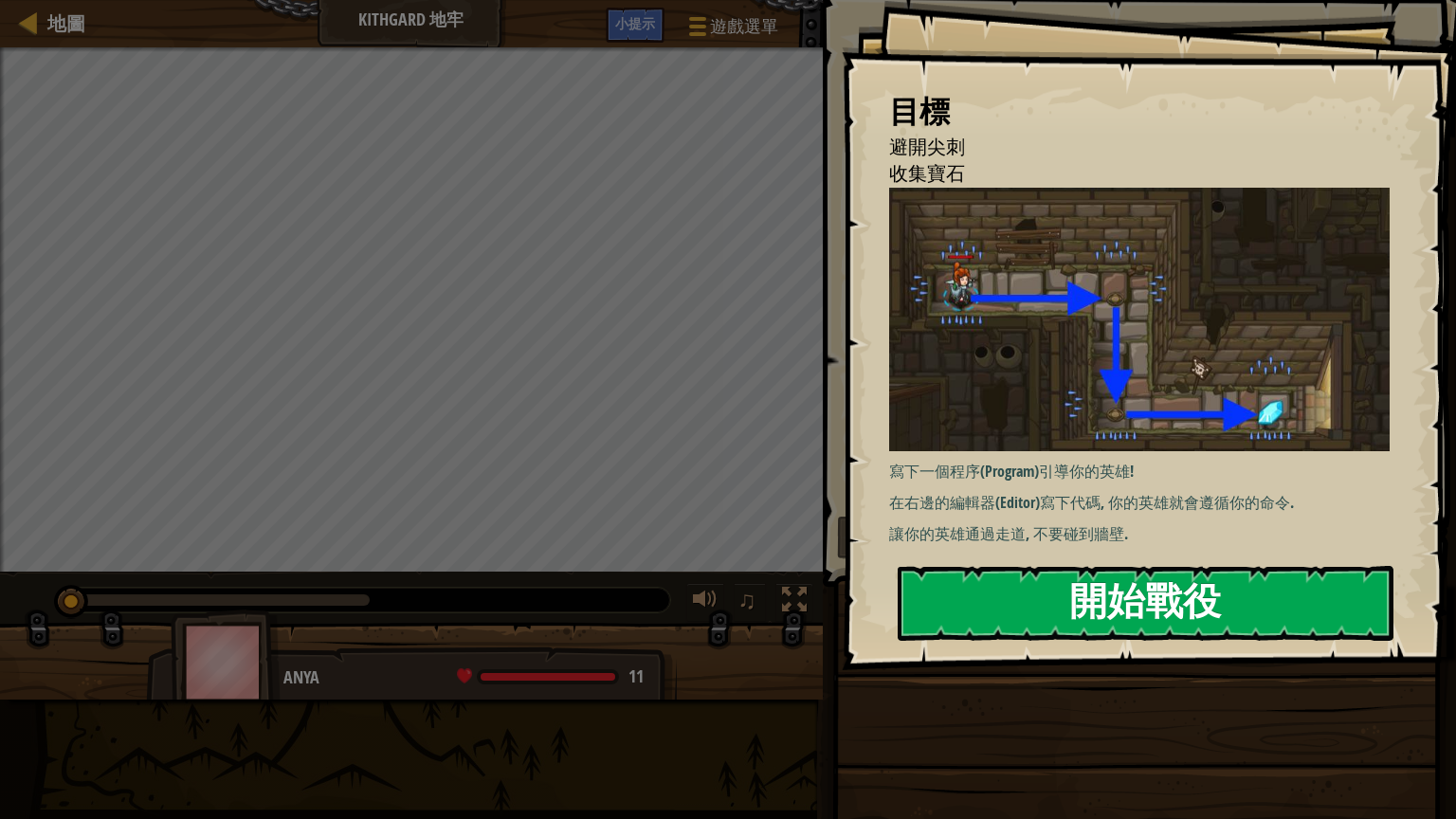 click on "開始戰役" at bounding box center (1145, 603) 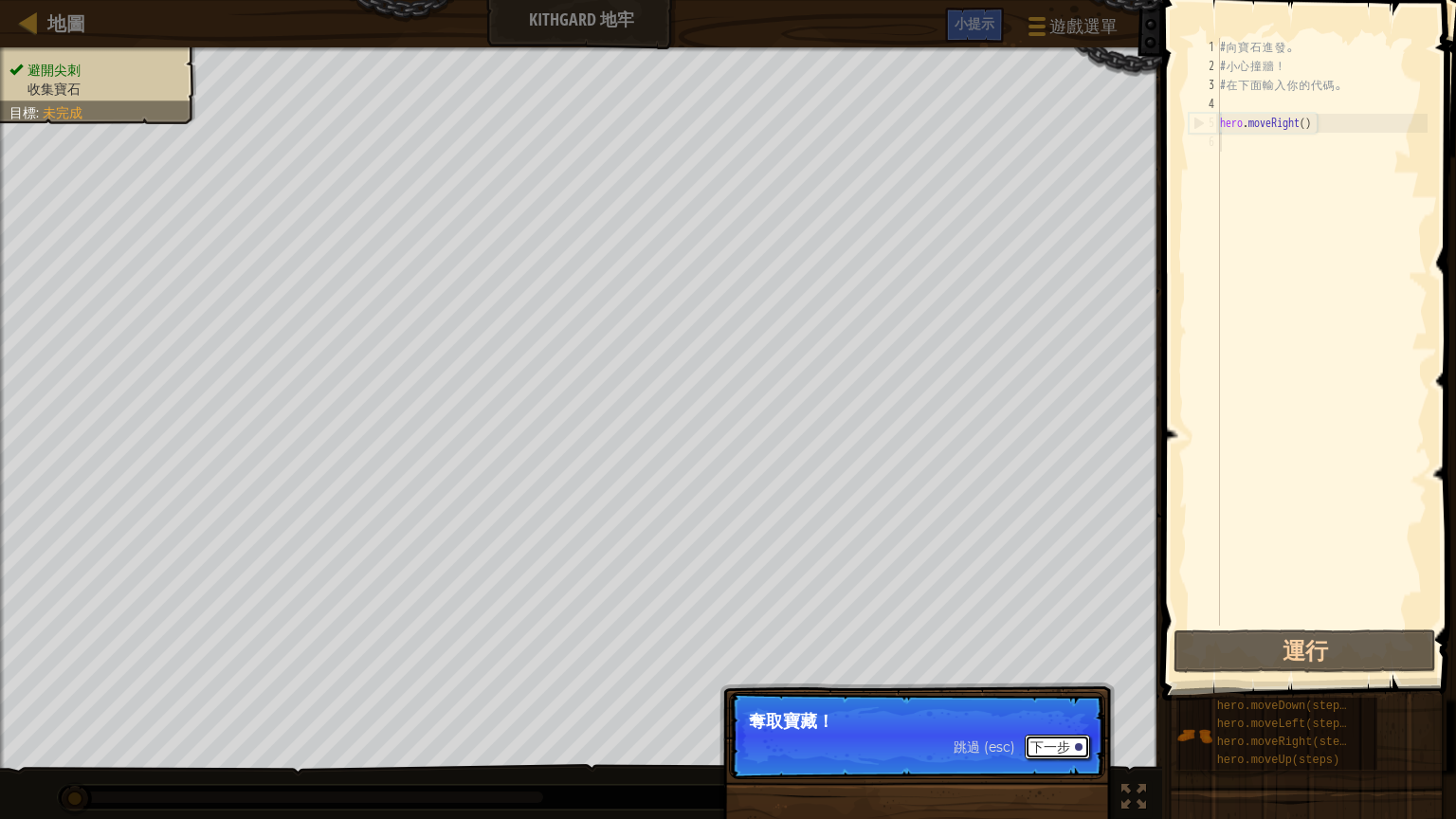 click on "下一步" at bounding box center (1057, 747) 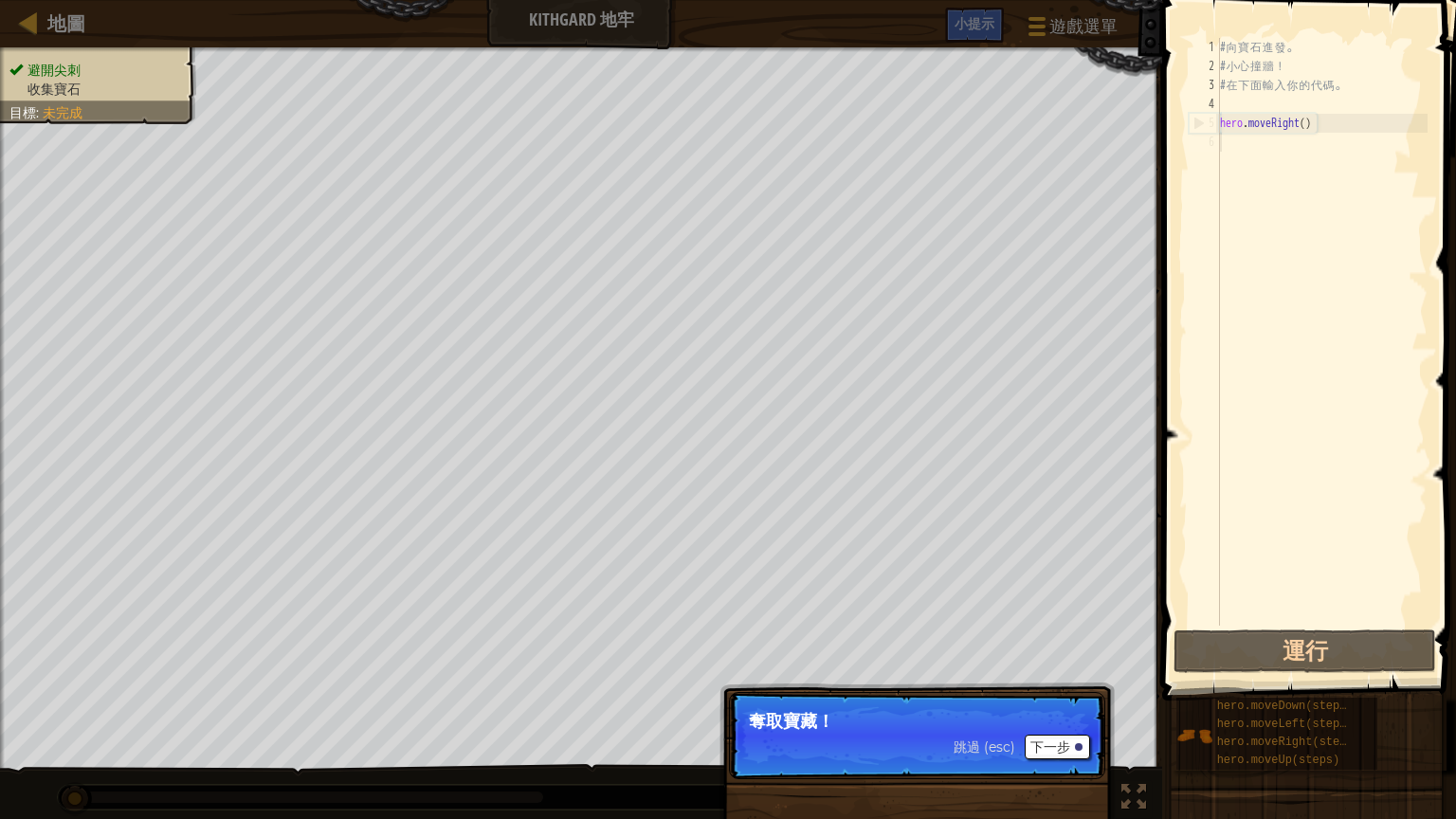 scroll, scrollTop: 9, scrollLeft: 0, axis: vertical 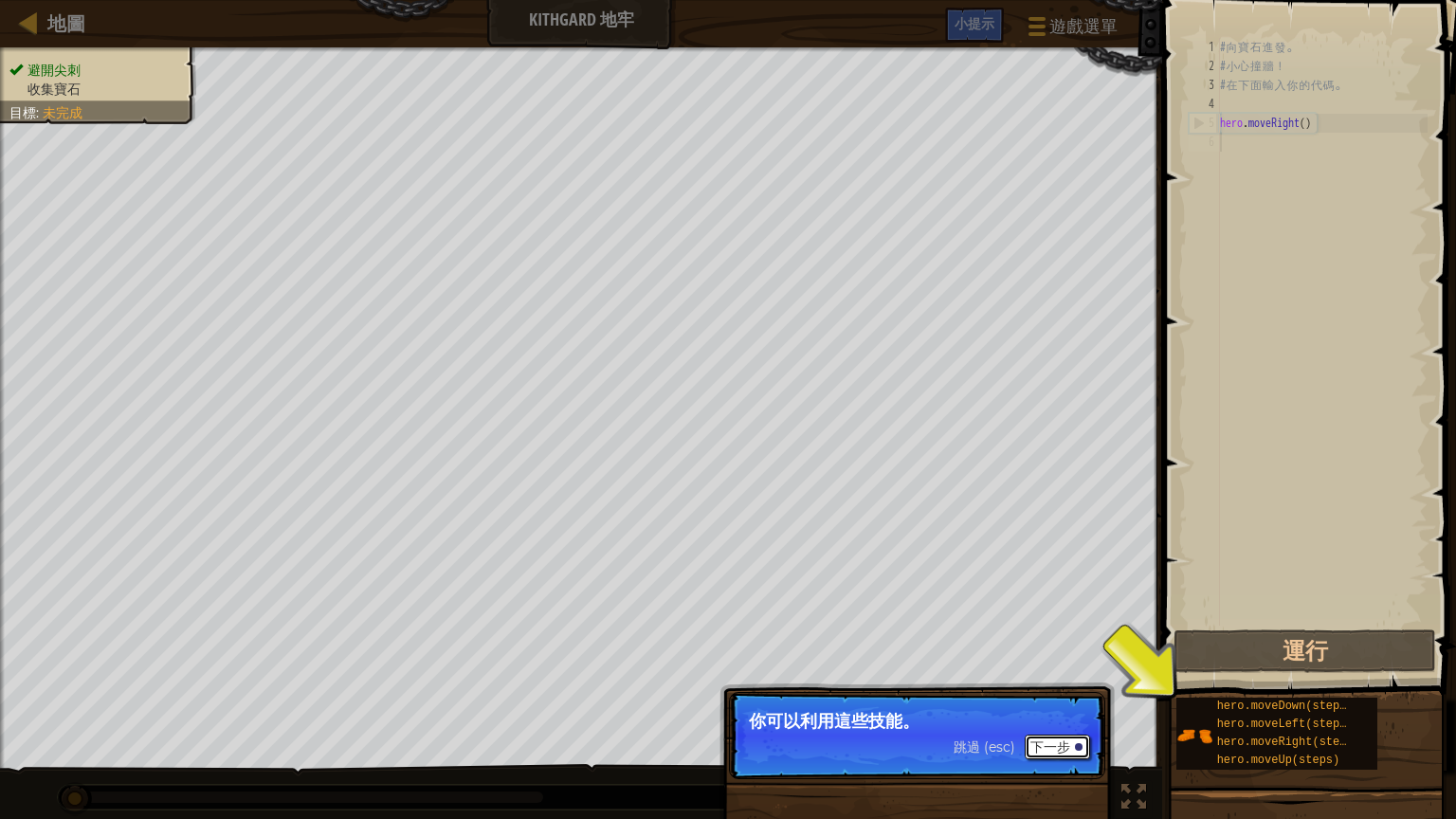 click on "下一步" at bounding box center [1057, 747] 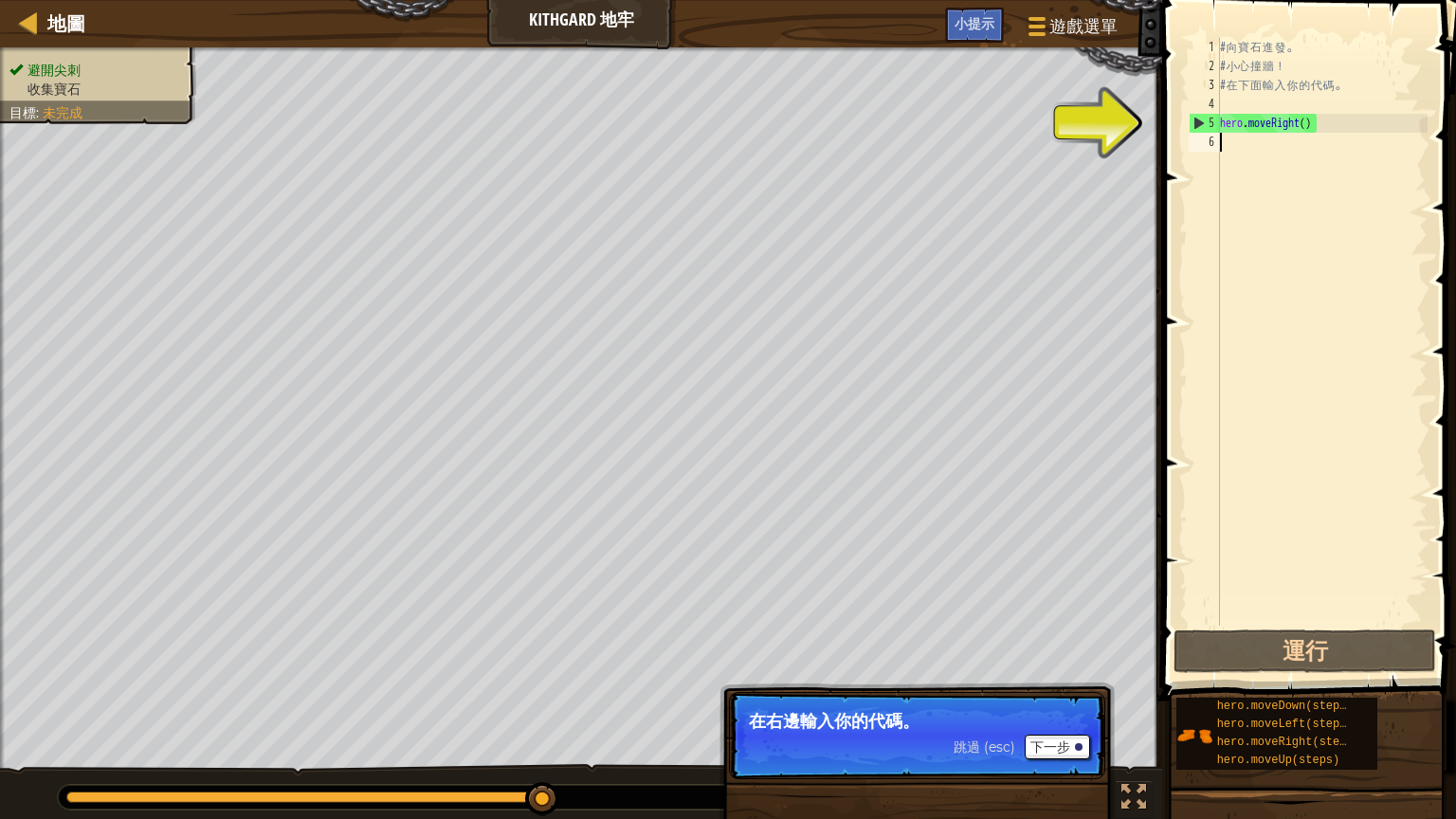 click on "#  向 寶 石 進 發 。 #  小 心 撞 牆 ！ #  在 下 面 輸 入 你 的 代 碼 。 hero . moveRight ( )" at bounding box center [1321, 351] 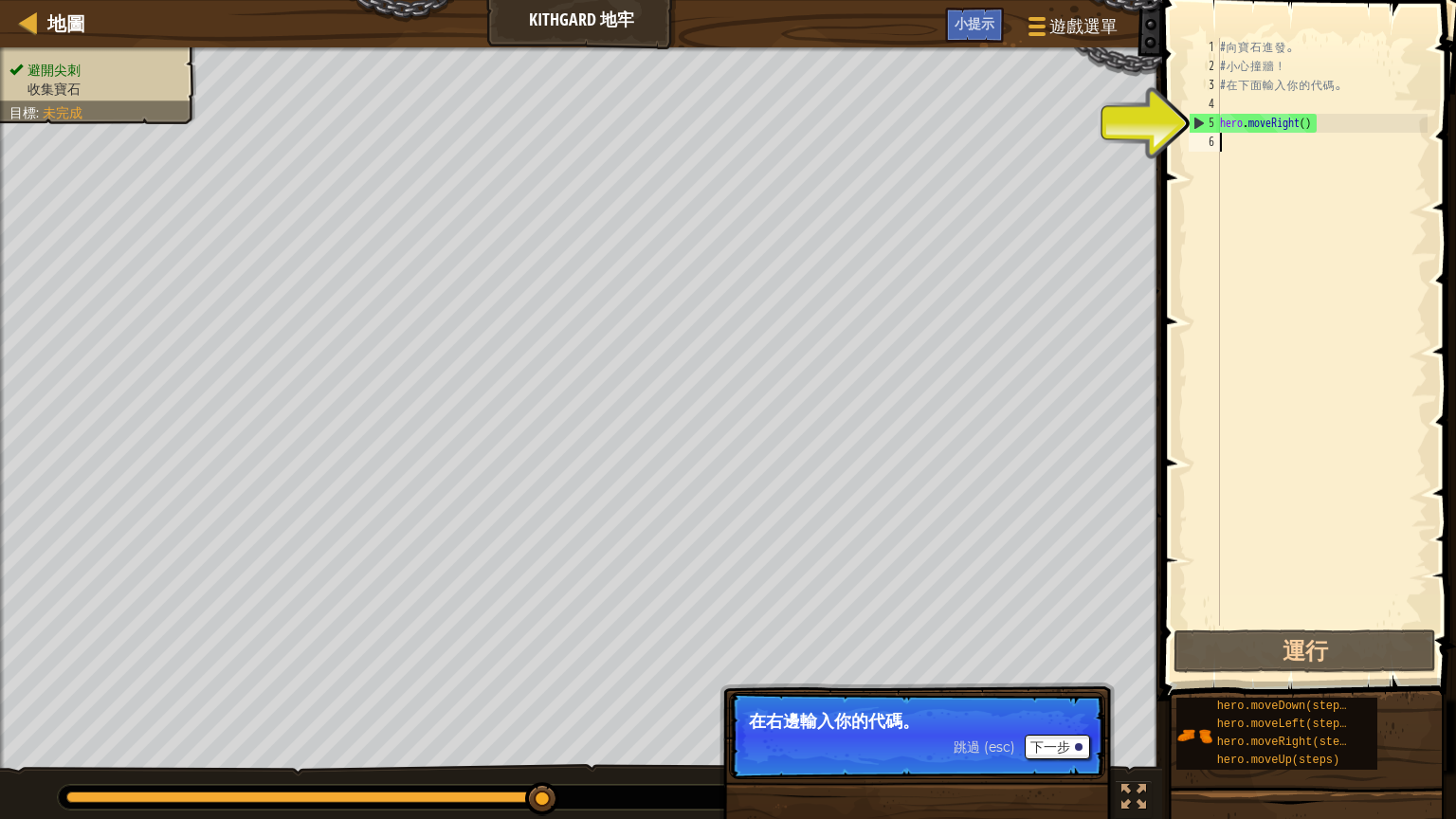 type on "h" 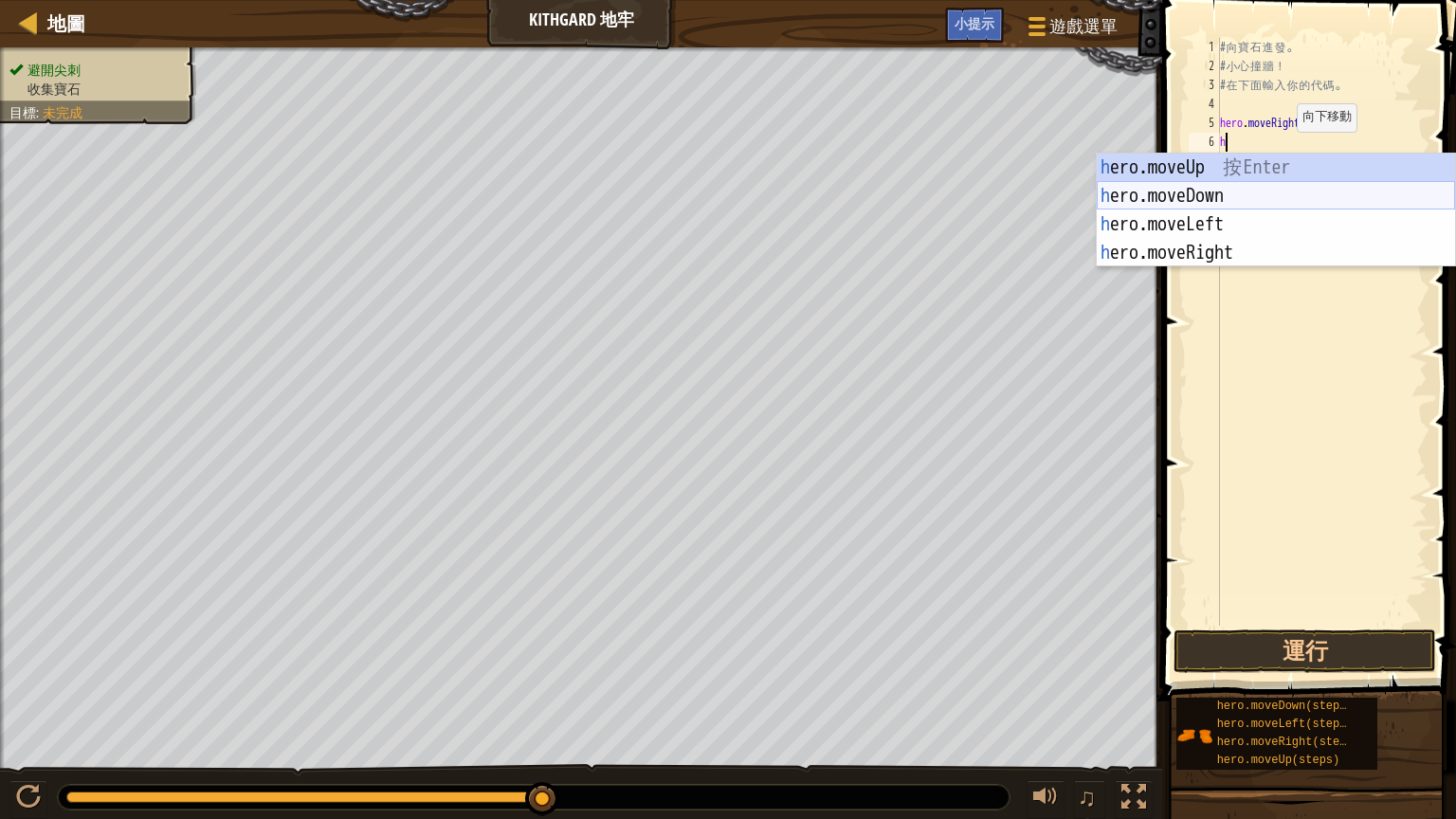 click on "h ero.moveUp 按 Enter h ero.moveDown 按 Enter h ero.moveLeft 按 Enter h ero.moveRight 按 Enter" at bounding box center (1276, 239) 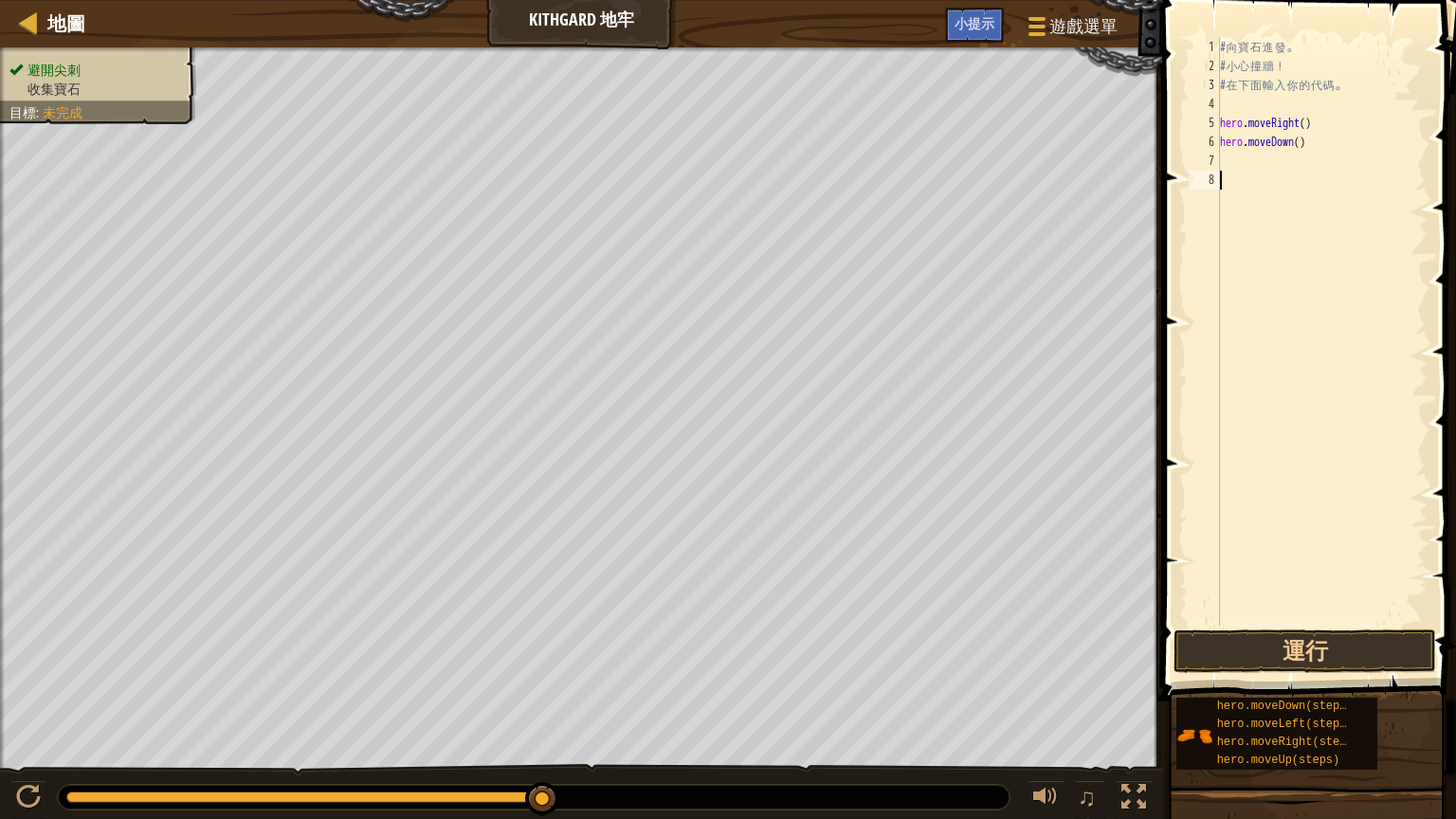 click on "#  向 寶 石 進 發 。 #  小 心 撞 牆 ！ #  在 下 面 輸 入 你 的 代 碼 。 hero . moveRight ( ) hero . moveDown ( )" at bounding box center (1321, 351) 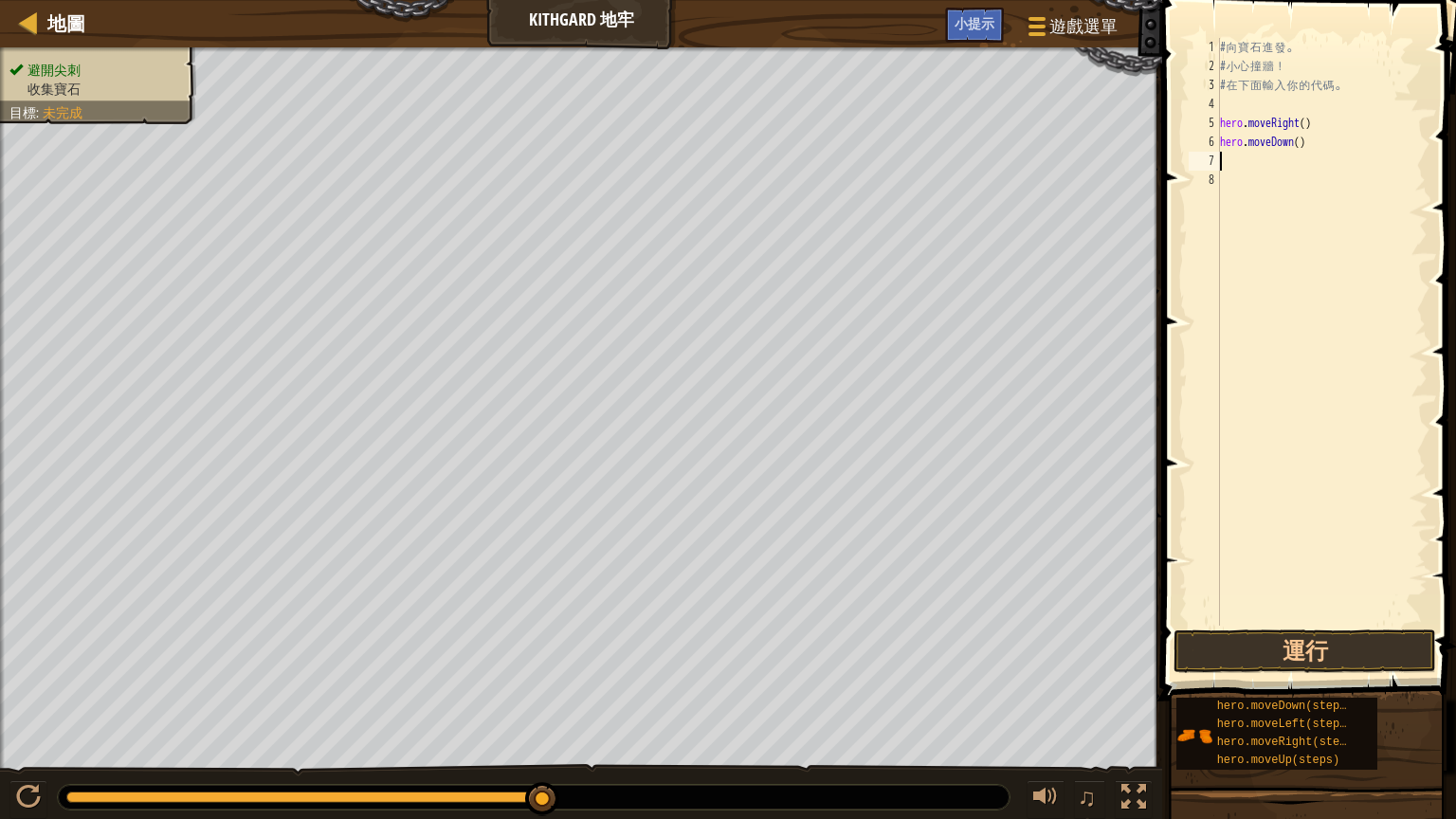 type on "h" 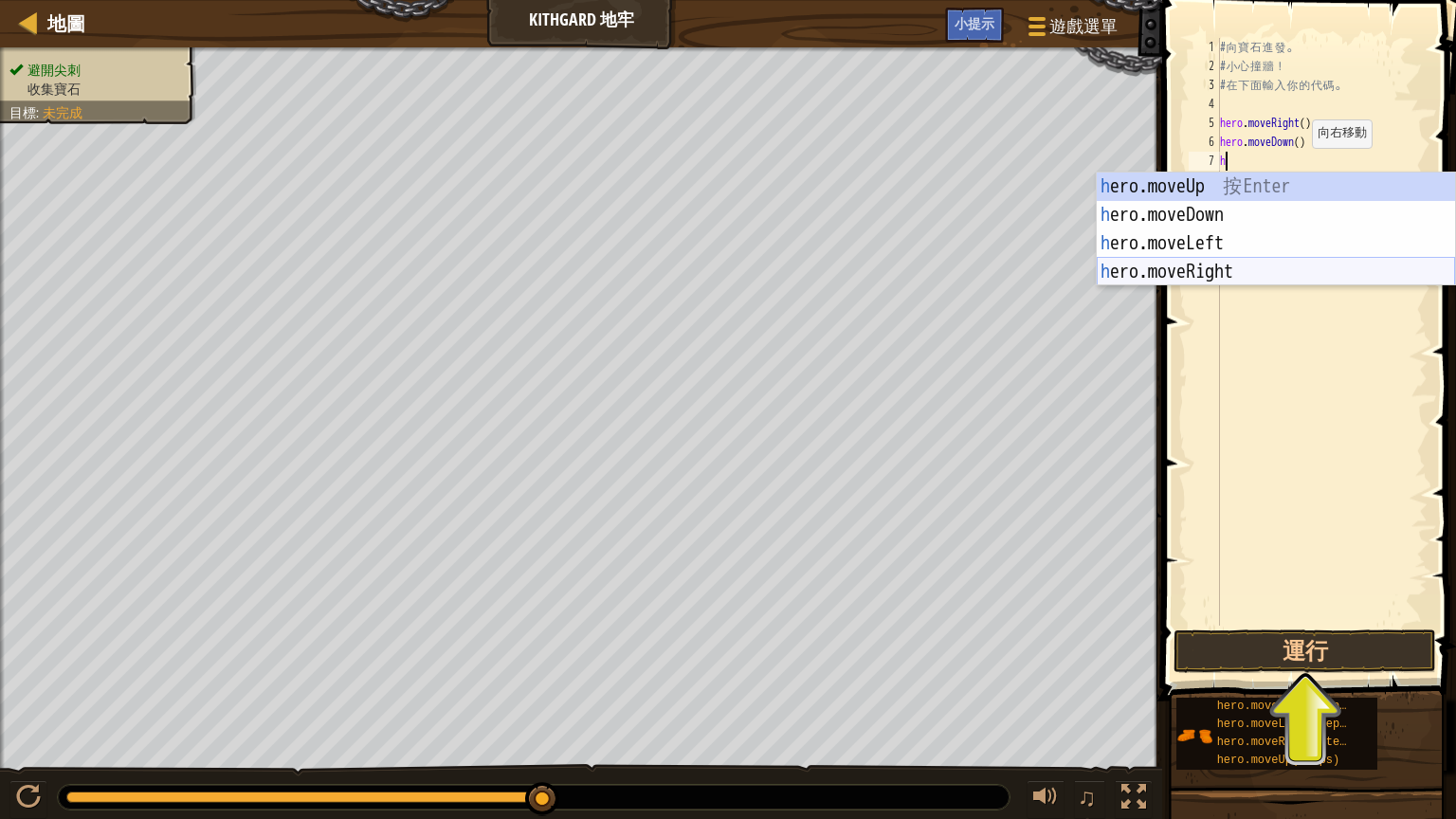 click on "h ero.moveUp 按 Enter h ero.moveDown 按 Enter h ero.moveLeft 按 Enter h ero.moveRight 按 Enter" at bounding box center (1276, 258) 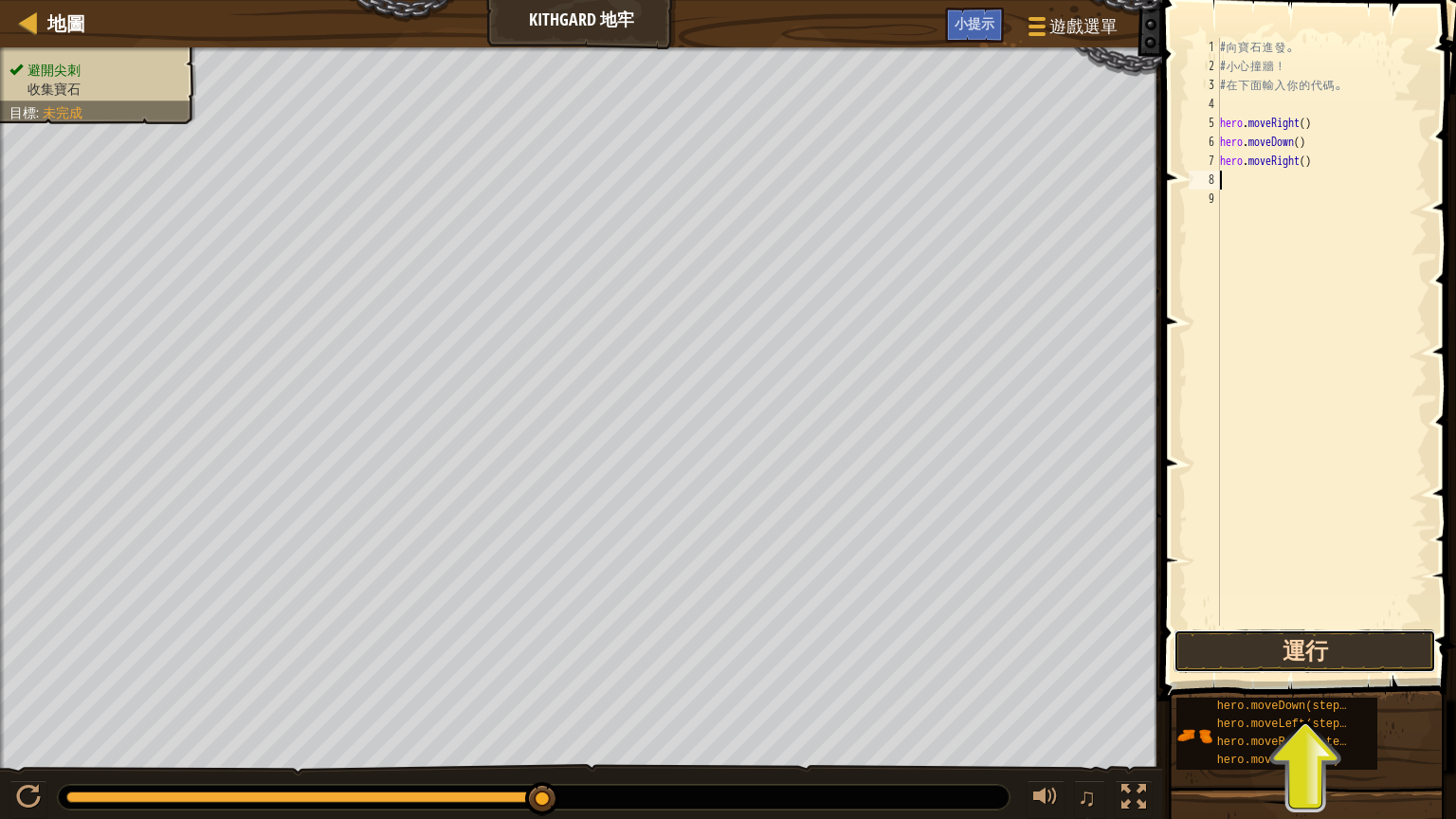 click on "運行" at bounding box center [1304, 651] 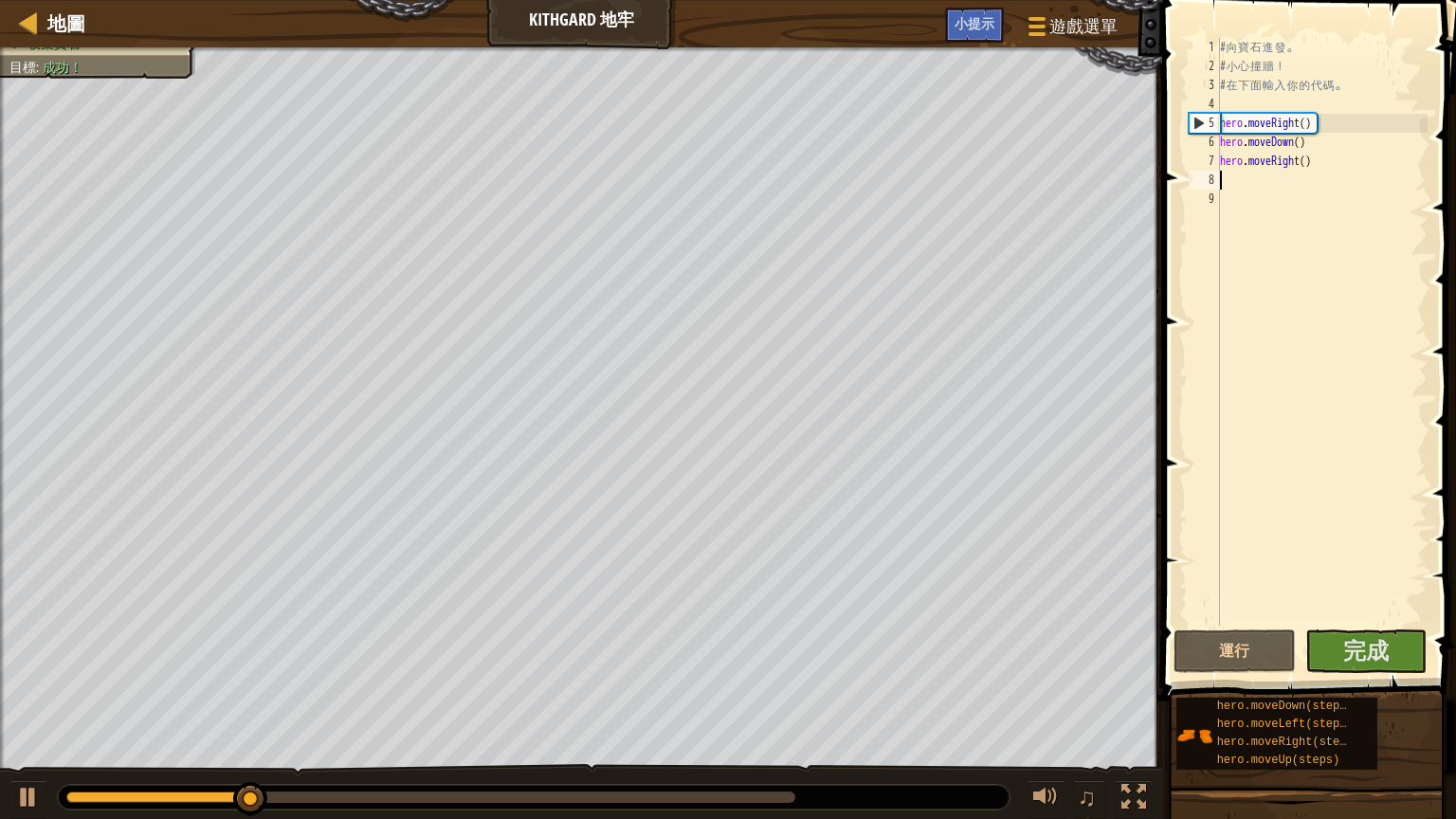 click at bounding box center (430, 797) 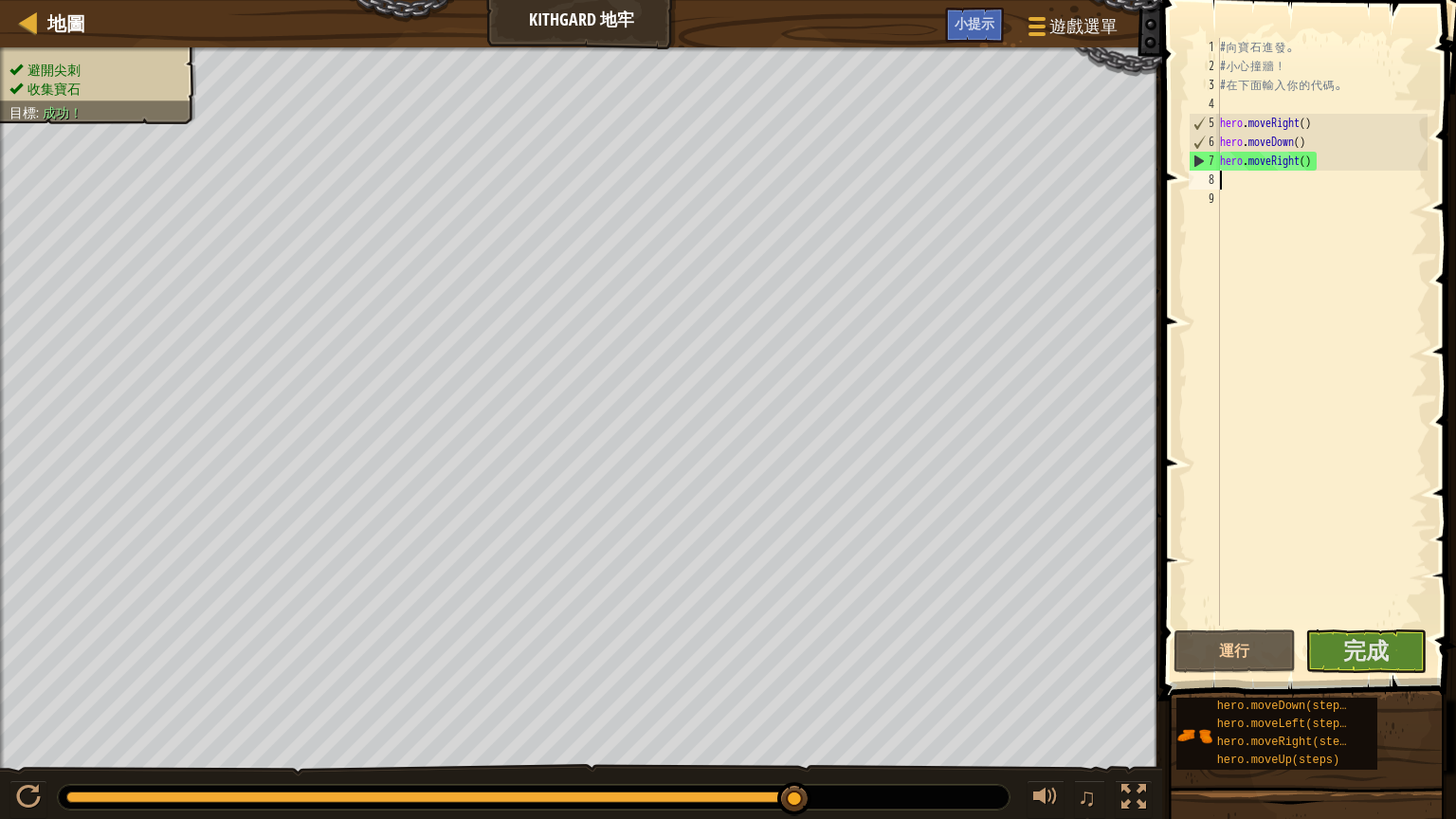 drag, startPoint x: 690, startPoint y: 796, endPoint x: 1015, endPoint y: 769, distance: 326.11961 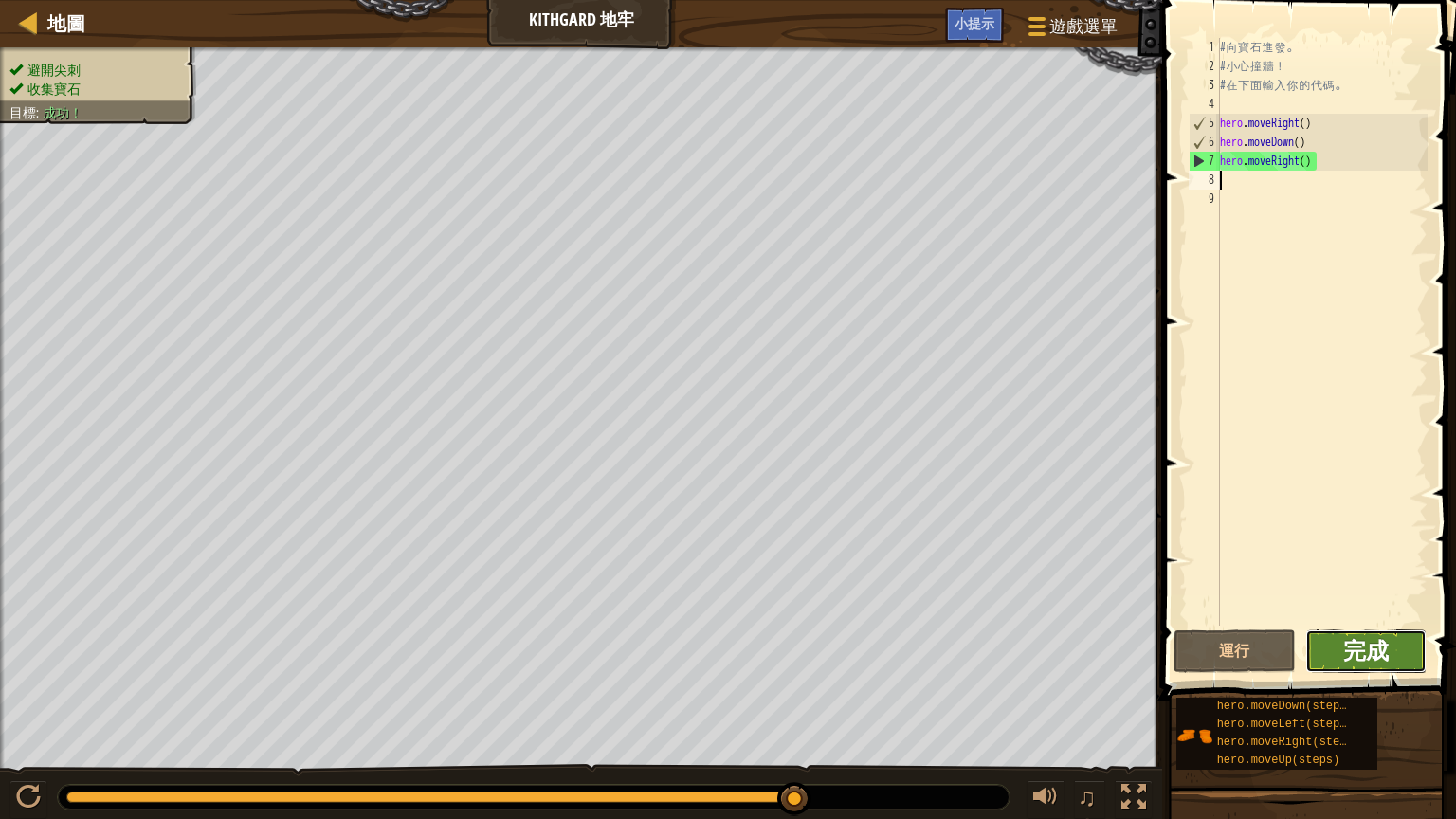 click on "完成" at bounding box center [1366, 650] 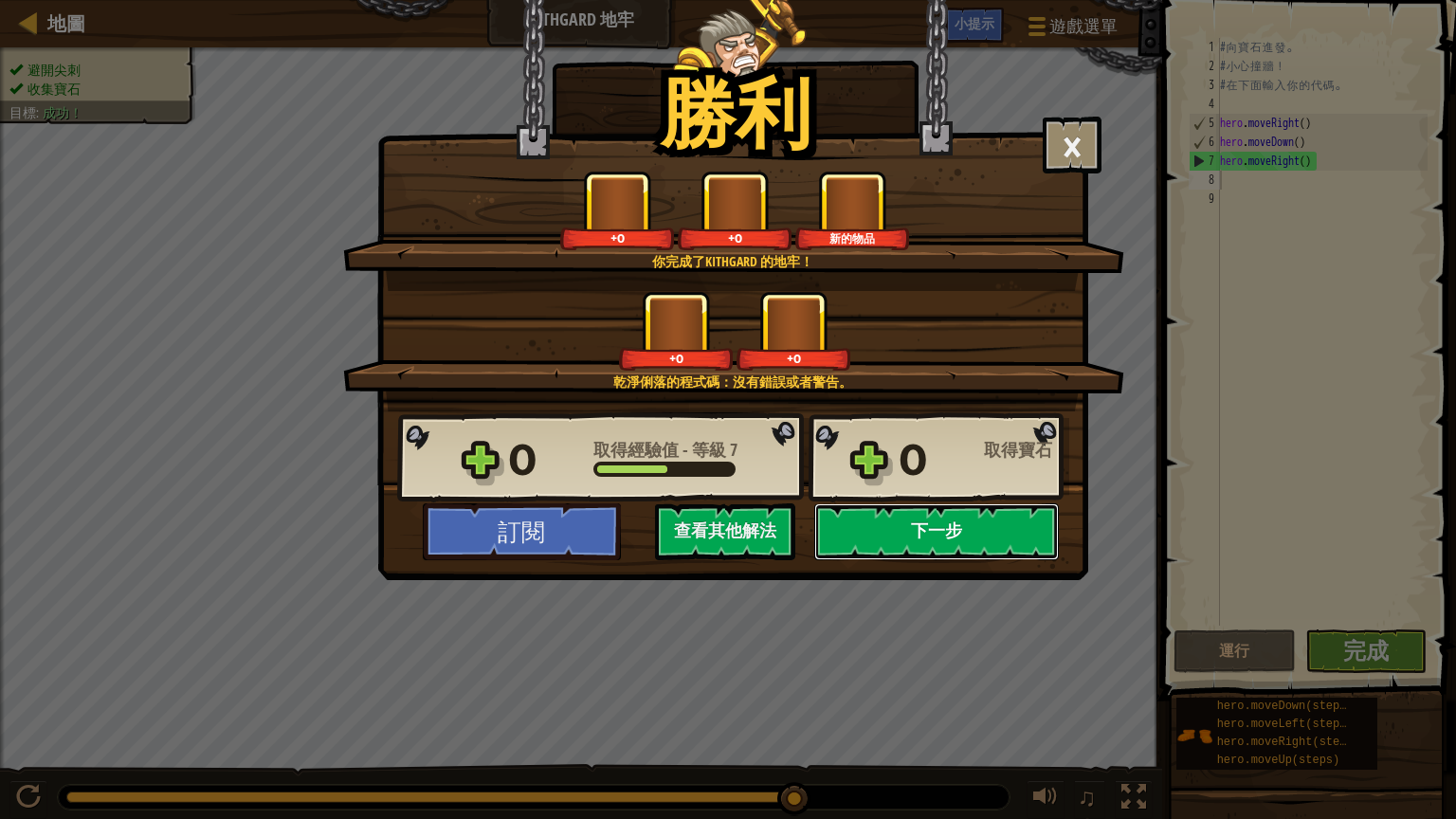 click on "下一步" at bounding box center [937, 532] 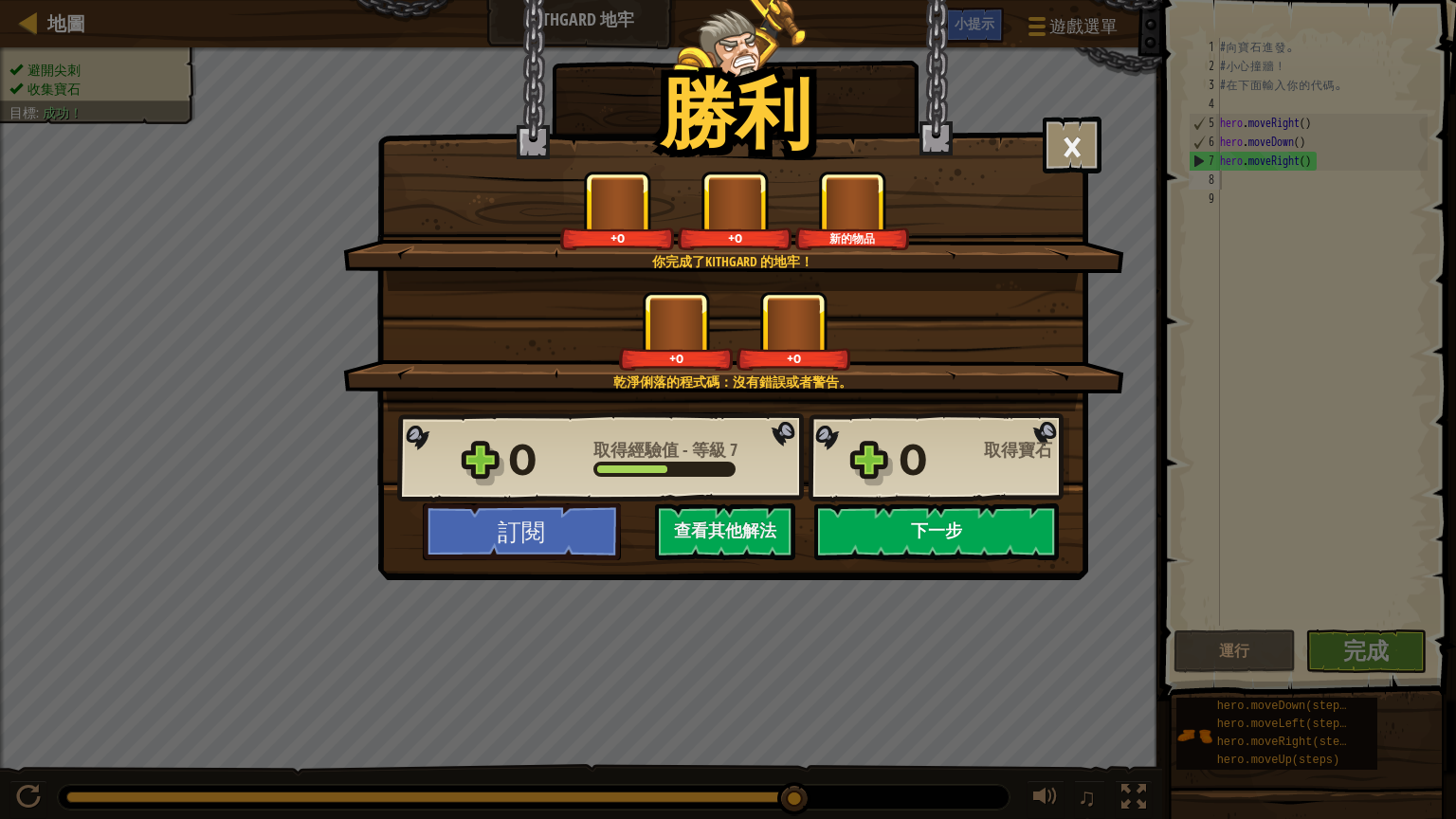 select on "zh-HANT" 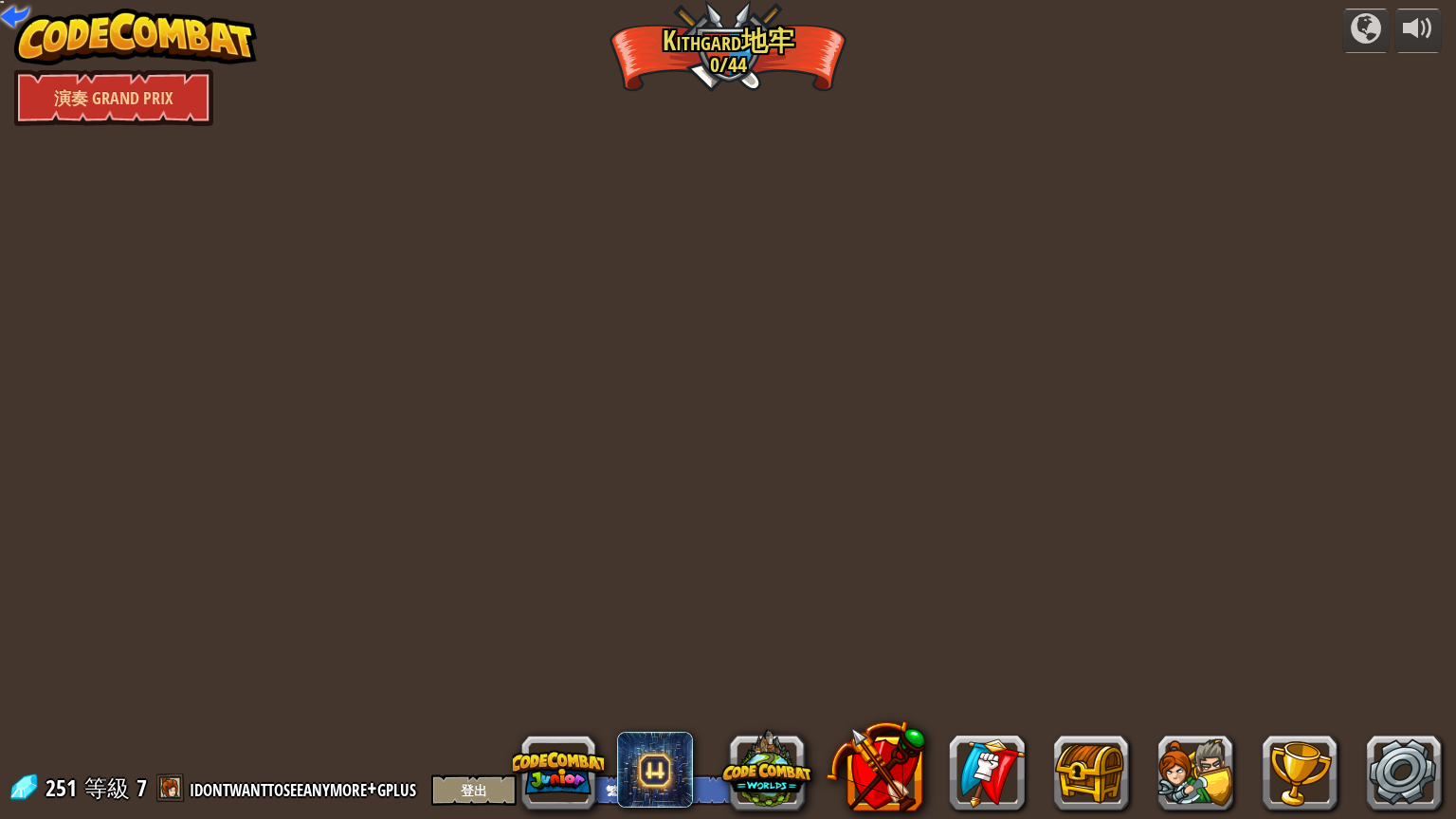 select on "zh-HANT" 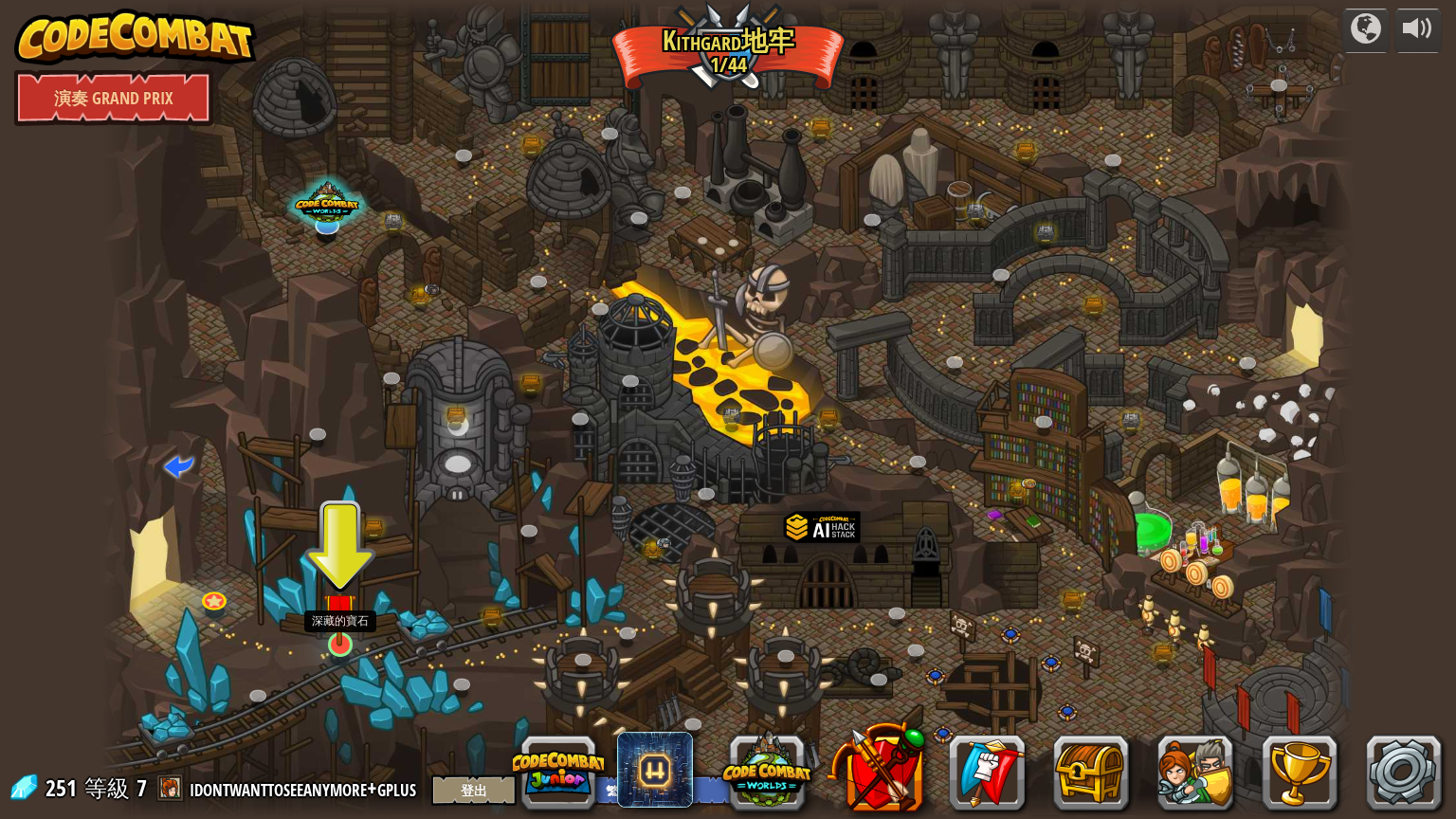 click at bounding box center (339, 610) 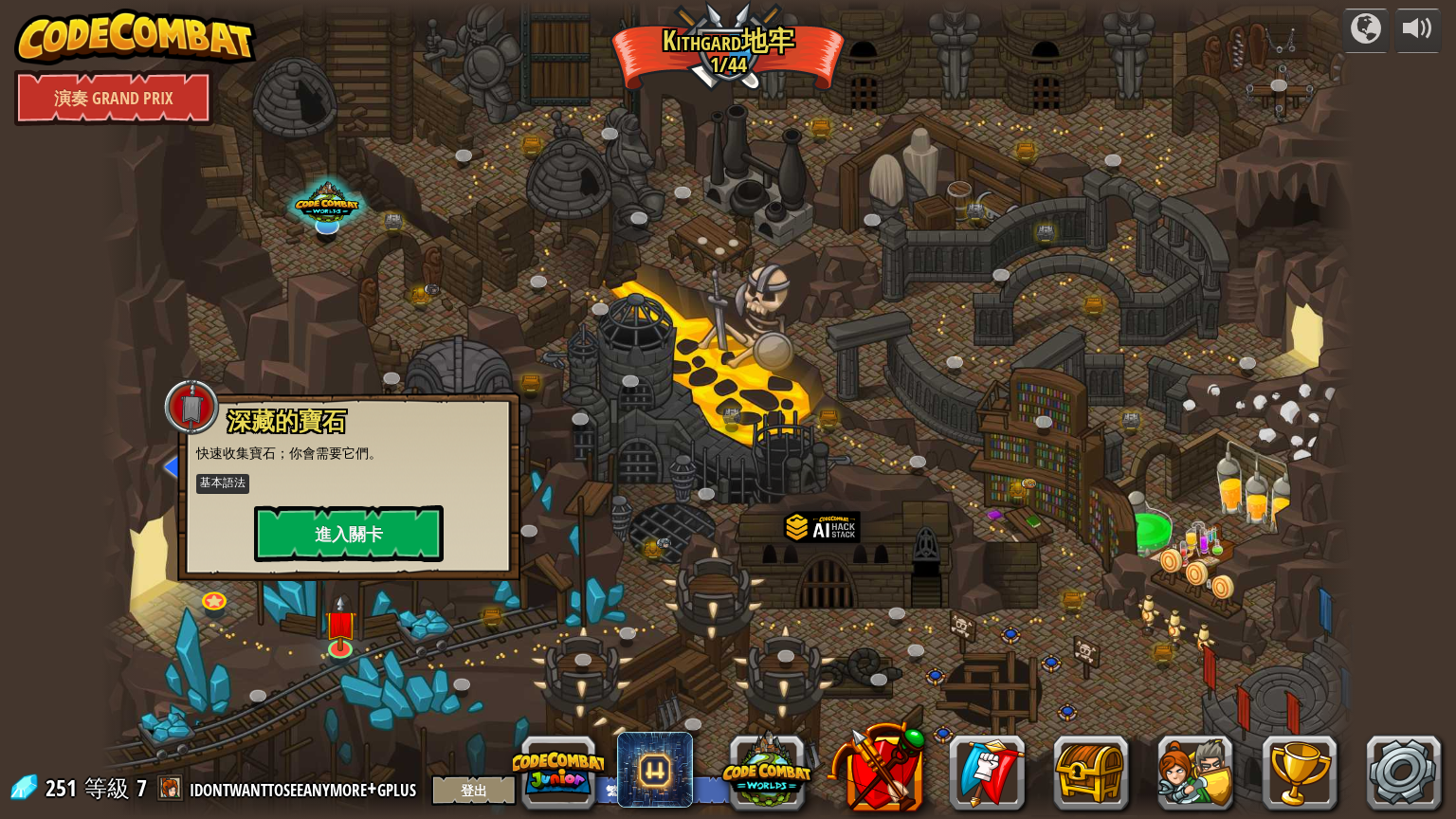 click on "深藏的寶石 快速收集寶石；你會需要它們。
基本語法 進入關卡" at bounding box center (349, 486) 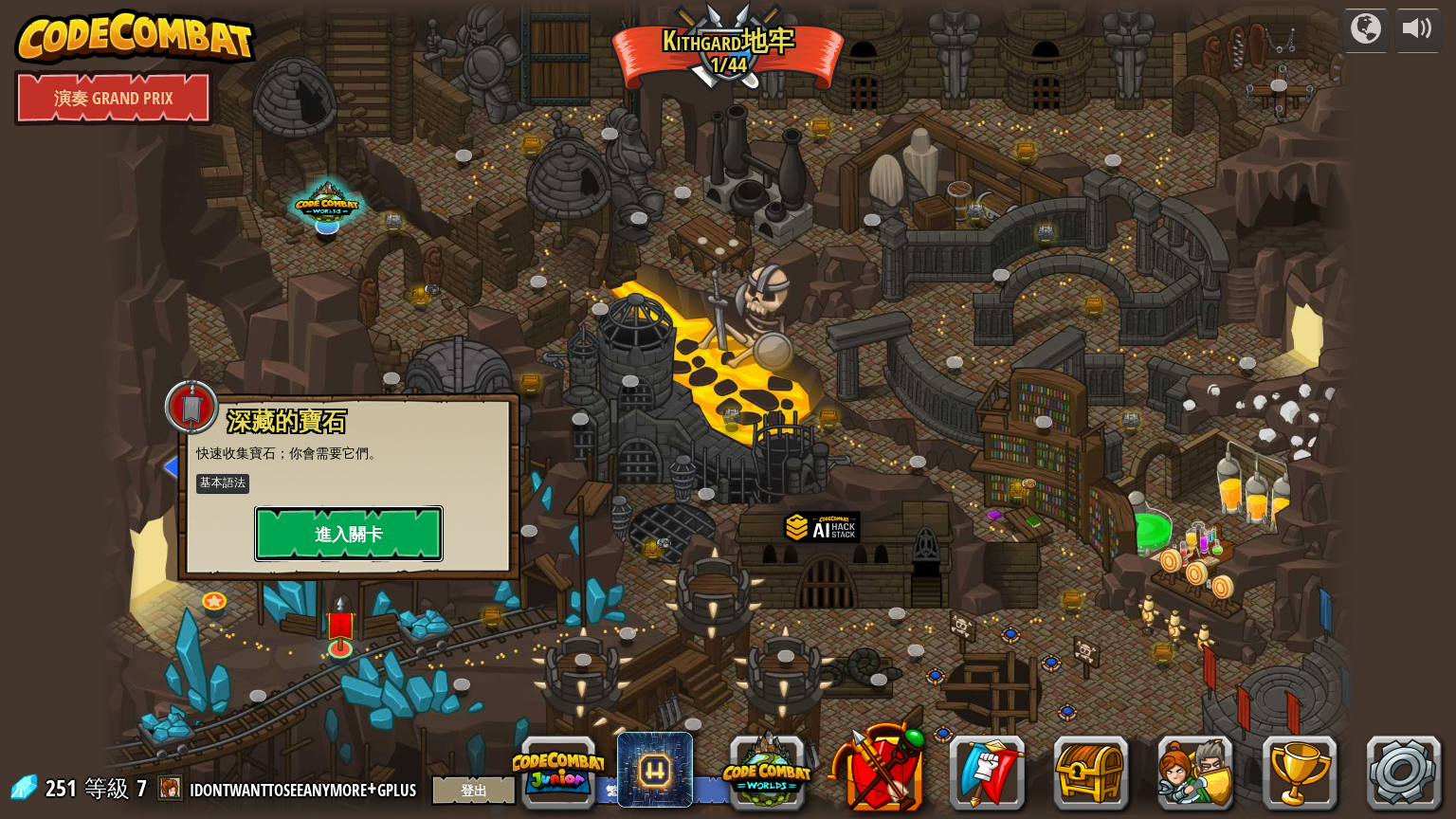 click on "進入關卡" at bounding box center [349, 534] 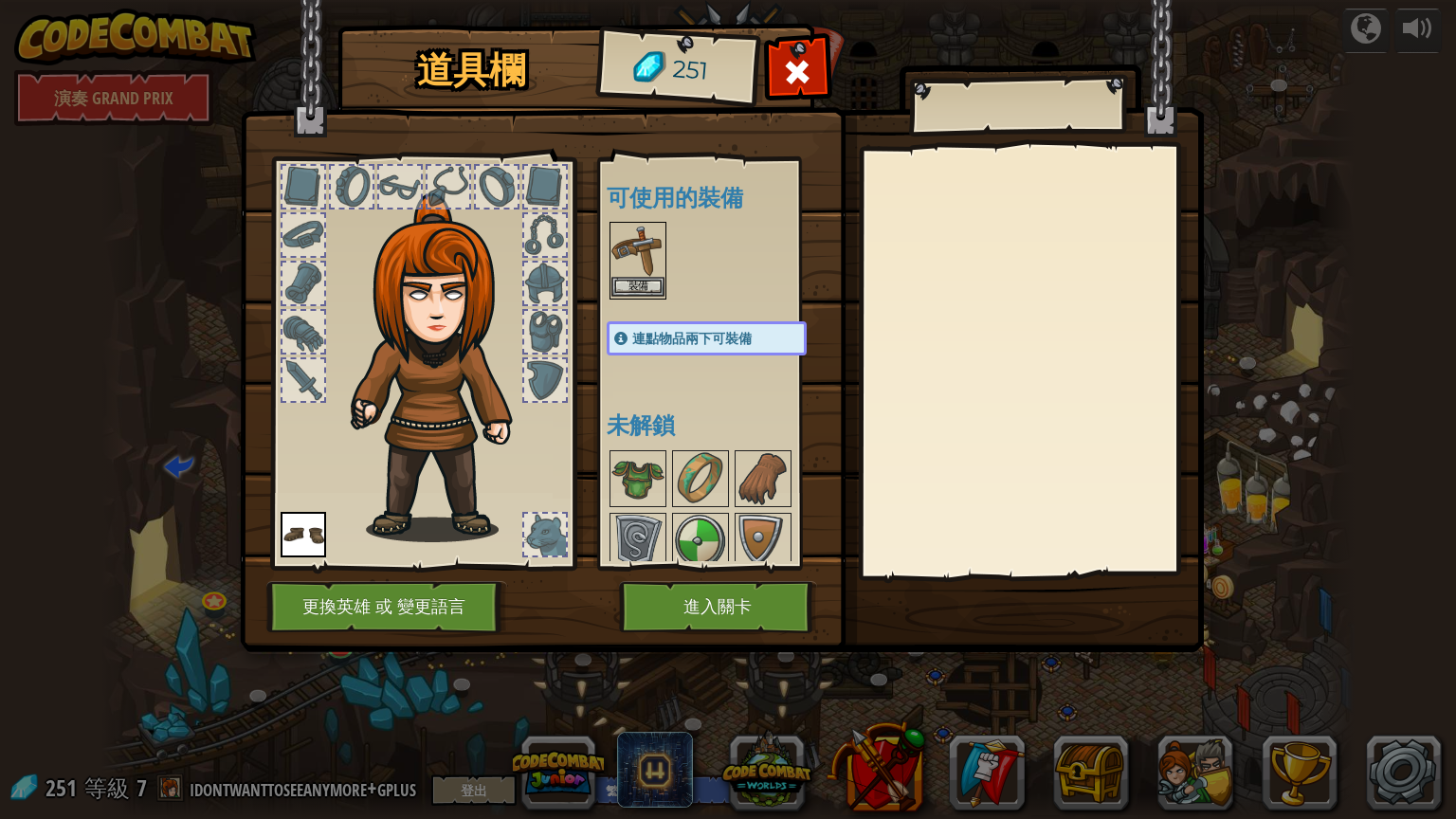 click at bounding box center (638, 250) 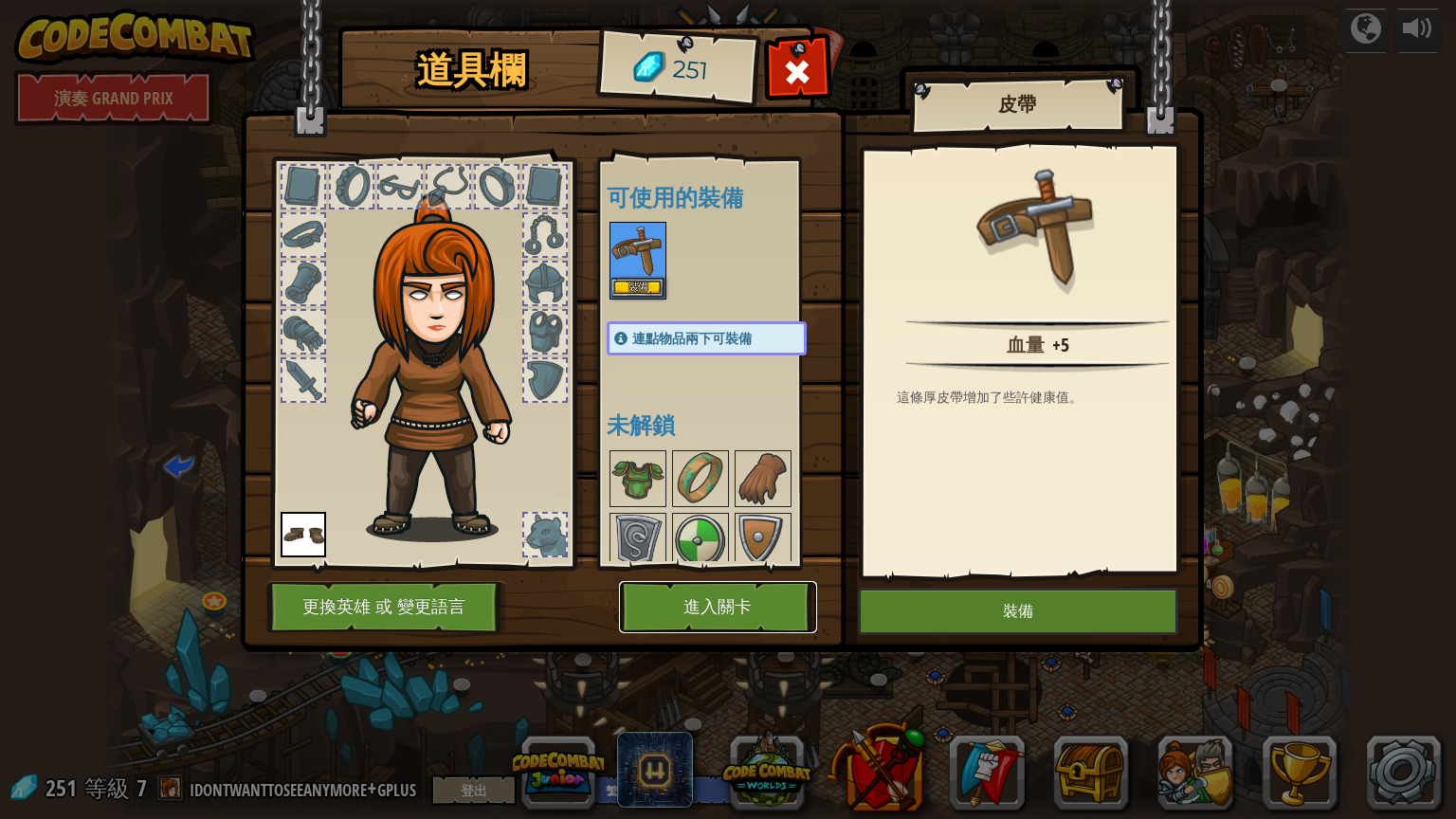 click on "進入關卡" at bounding box center [718, 607] 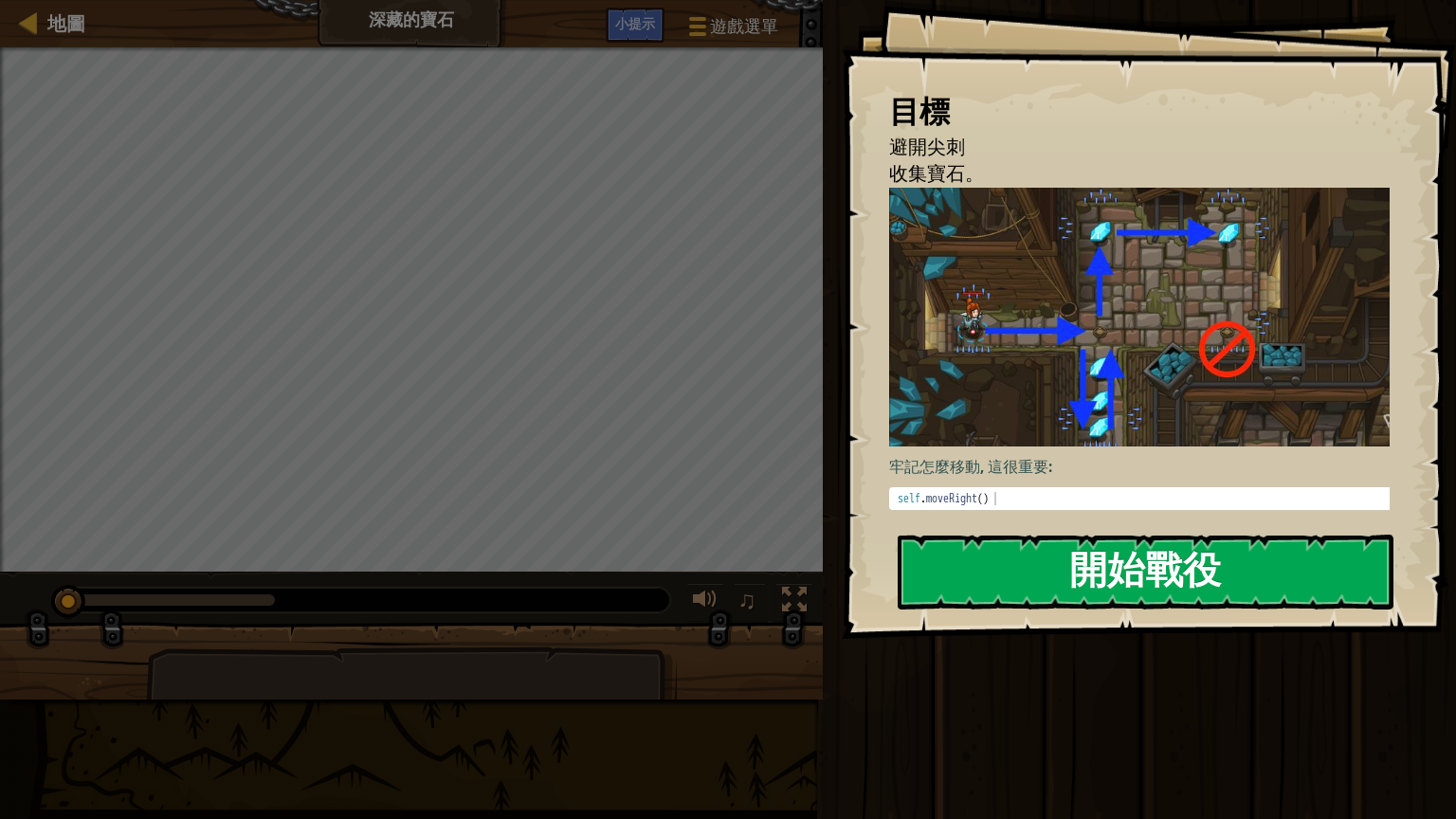 click on "開始戰役" at bounding box center (1145, 572) 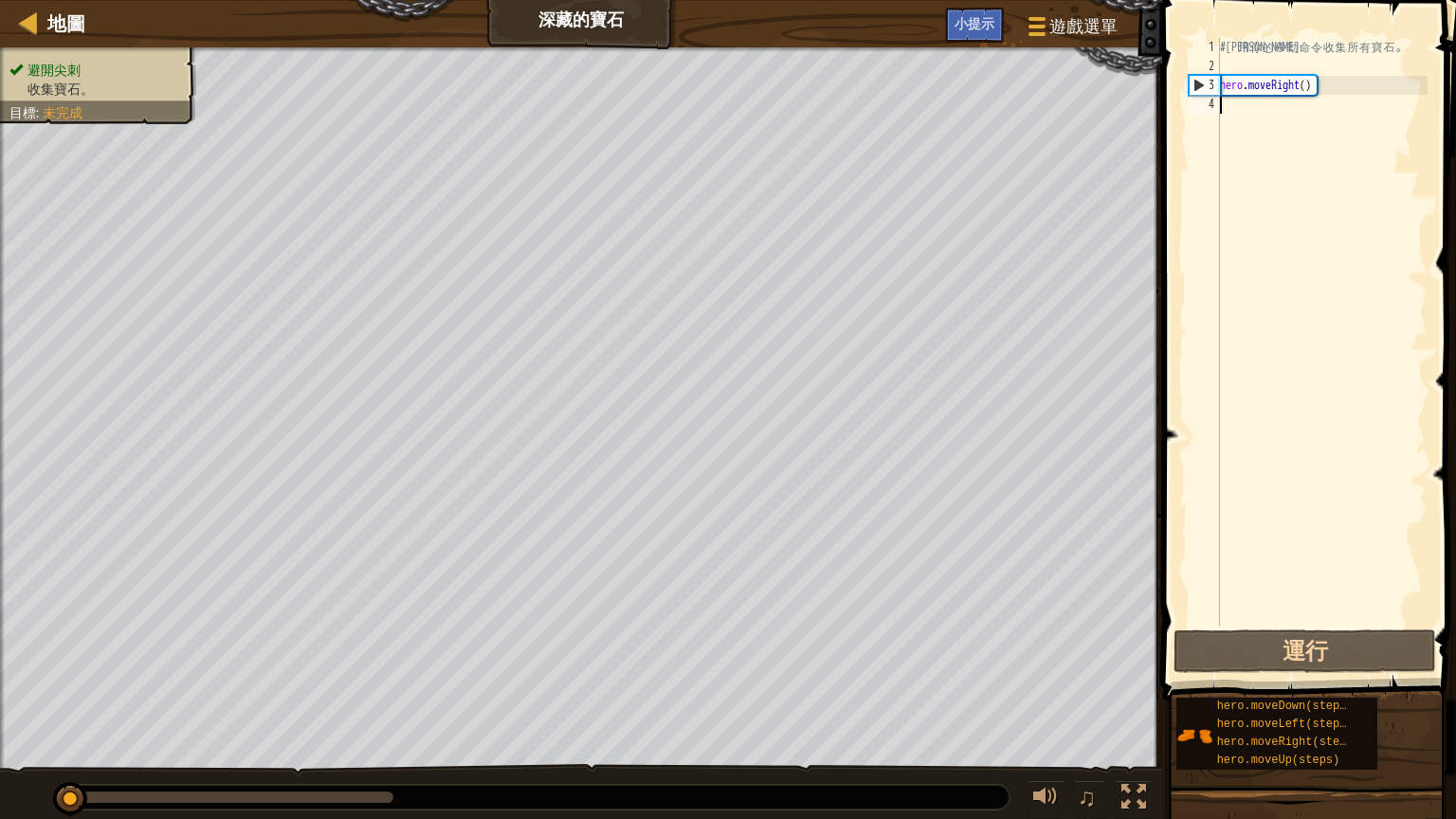 click on "#  利 用 你 的 移 動 命 令 收 集 所 有 寶 石 。 hero . moveRight ( )" at bounding box center [1321, 351] 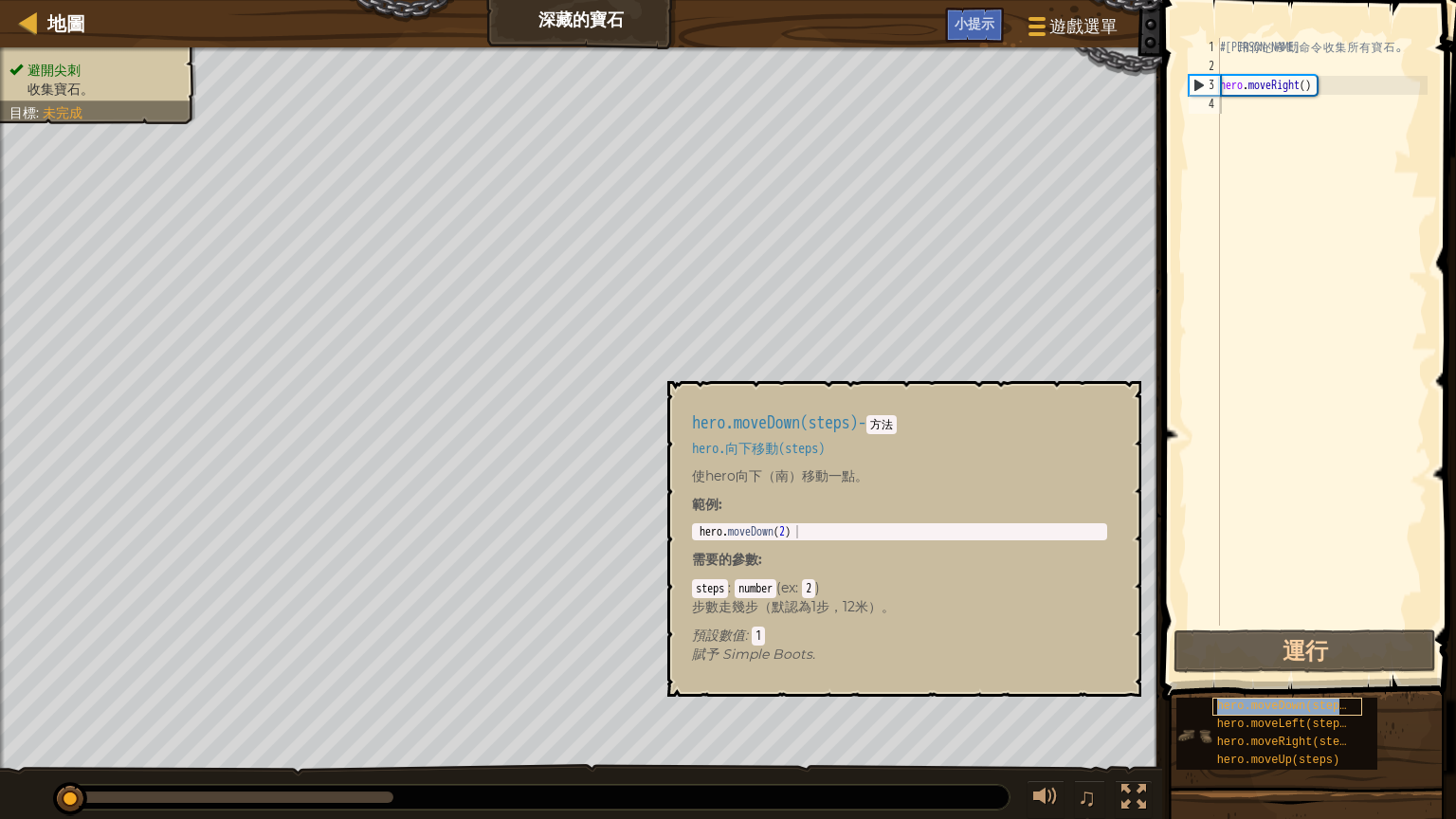 click on "hero.moveDown(steps)" at bounding box center [1285, 706] 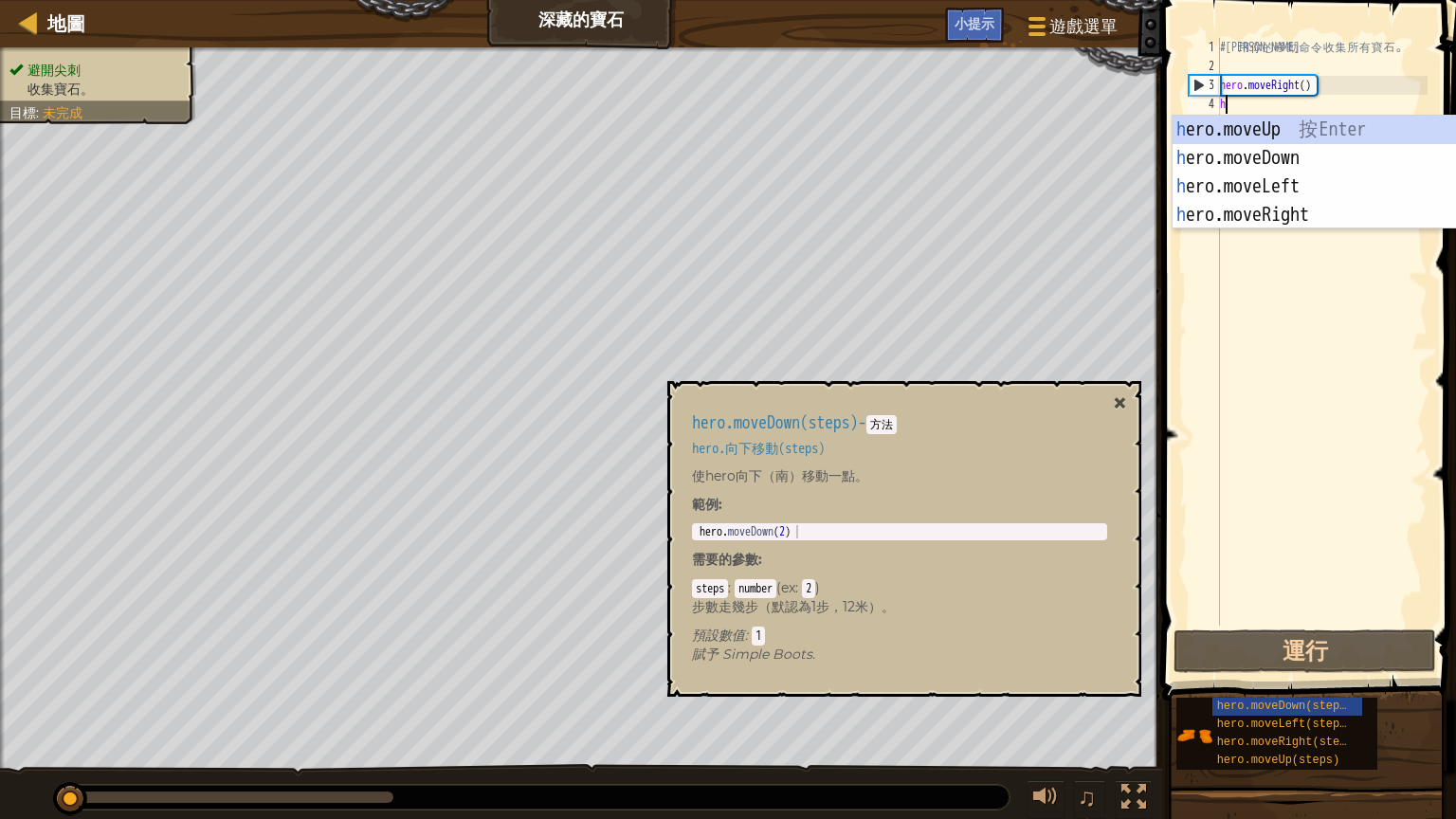 type on "h" 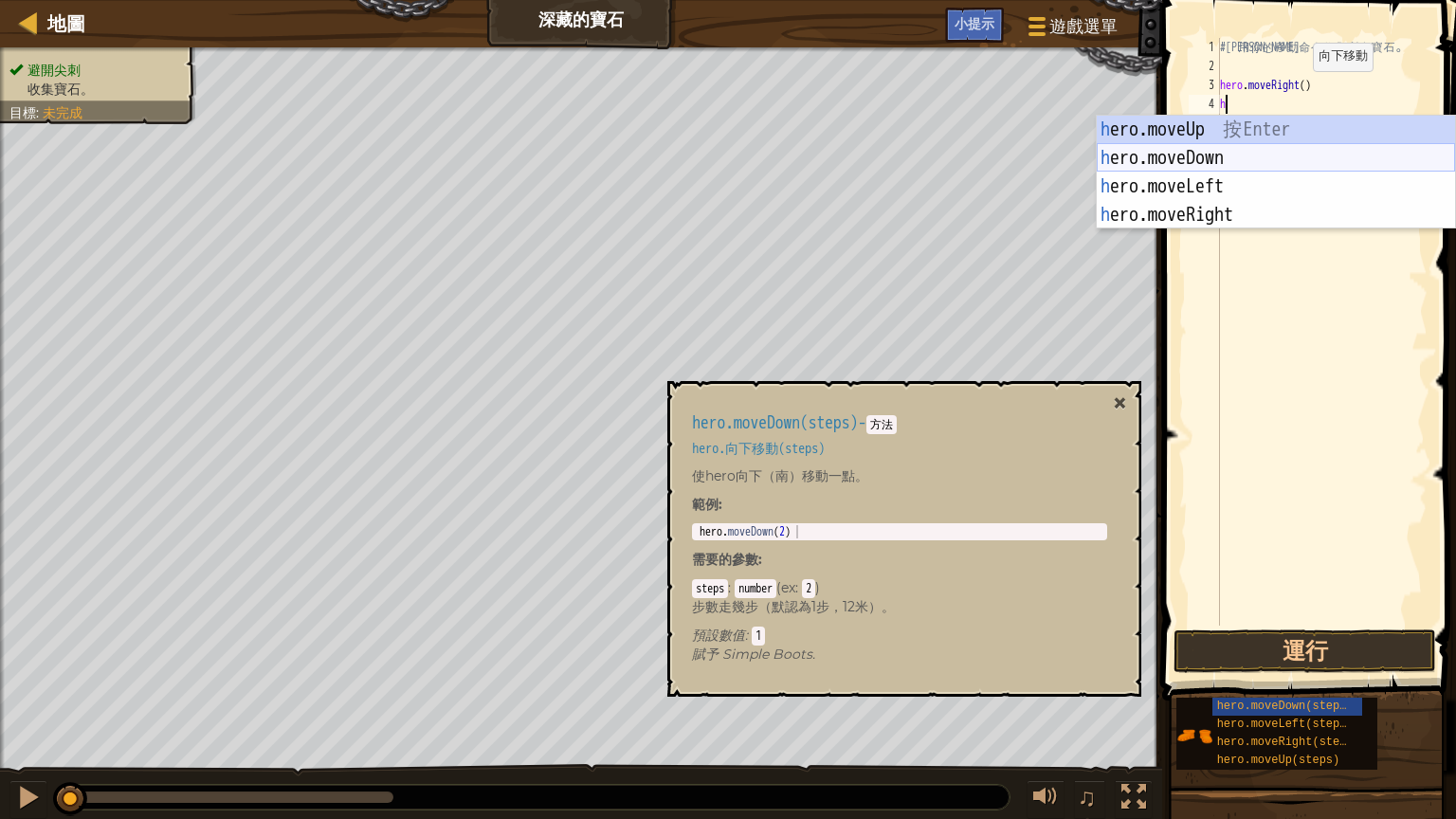 click on "h ero.moveUp 按 Enter h ero.moveDown 按 Enter h ero.moveLeft 按 Enter h ero.moveRight 按 Enter" at bounding box center (1276, 201) 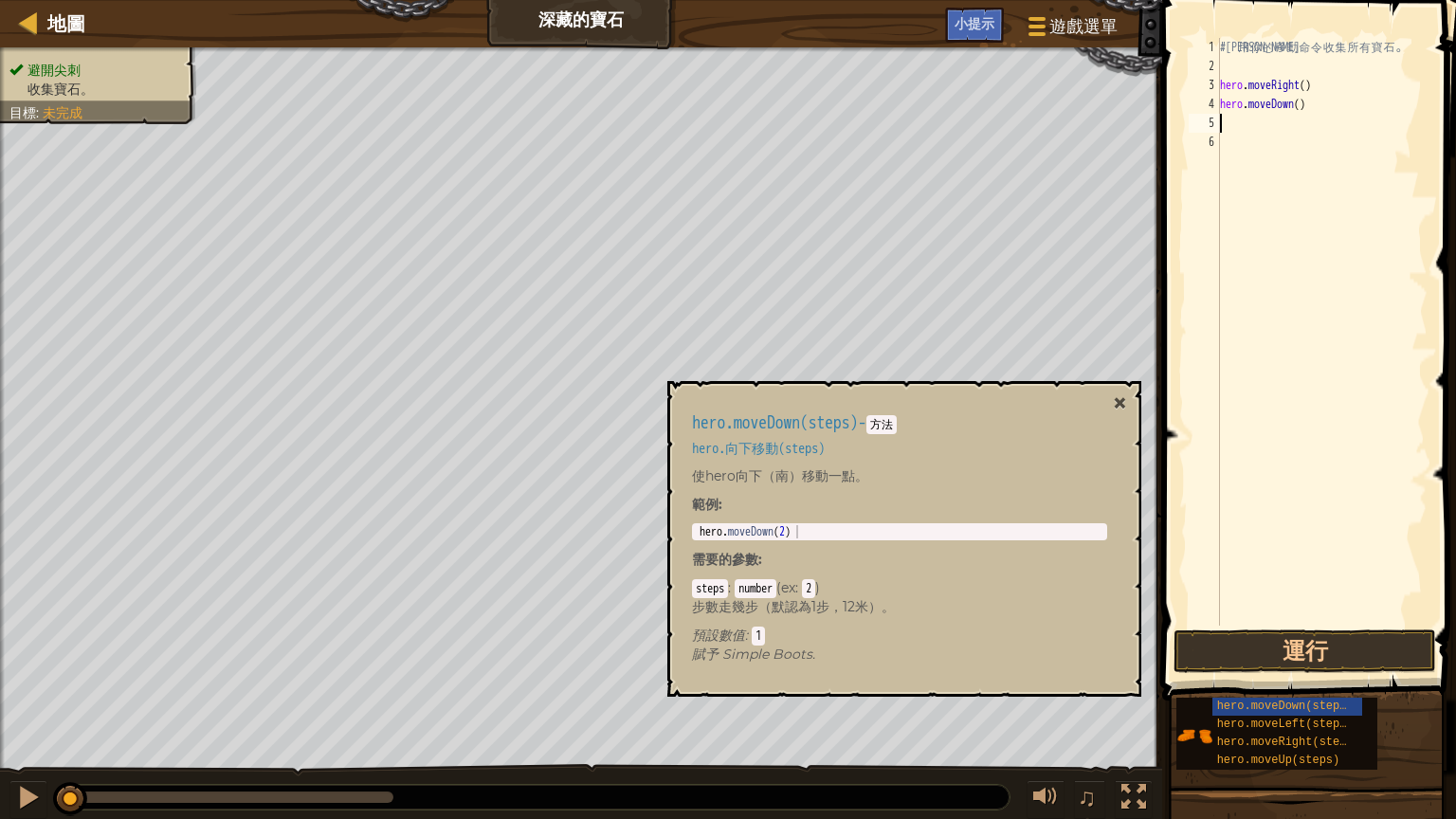 type on "h" 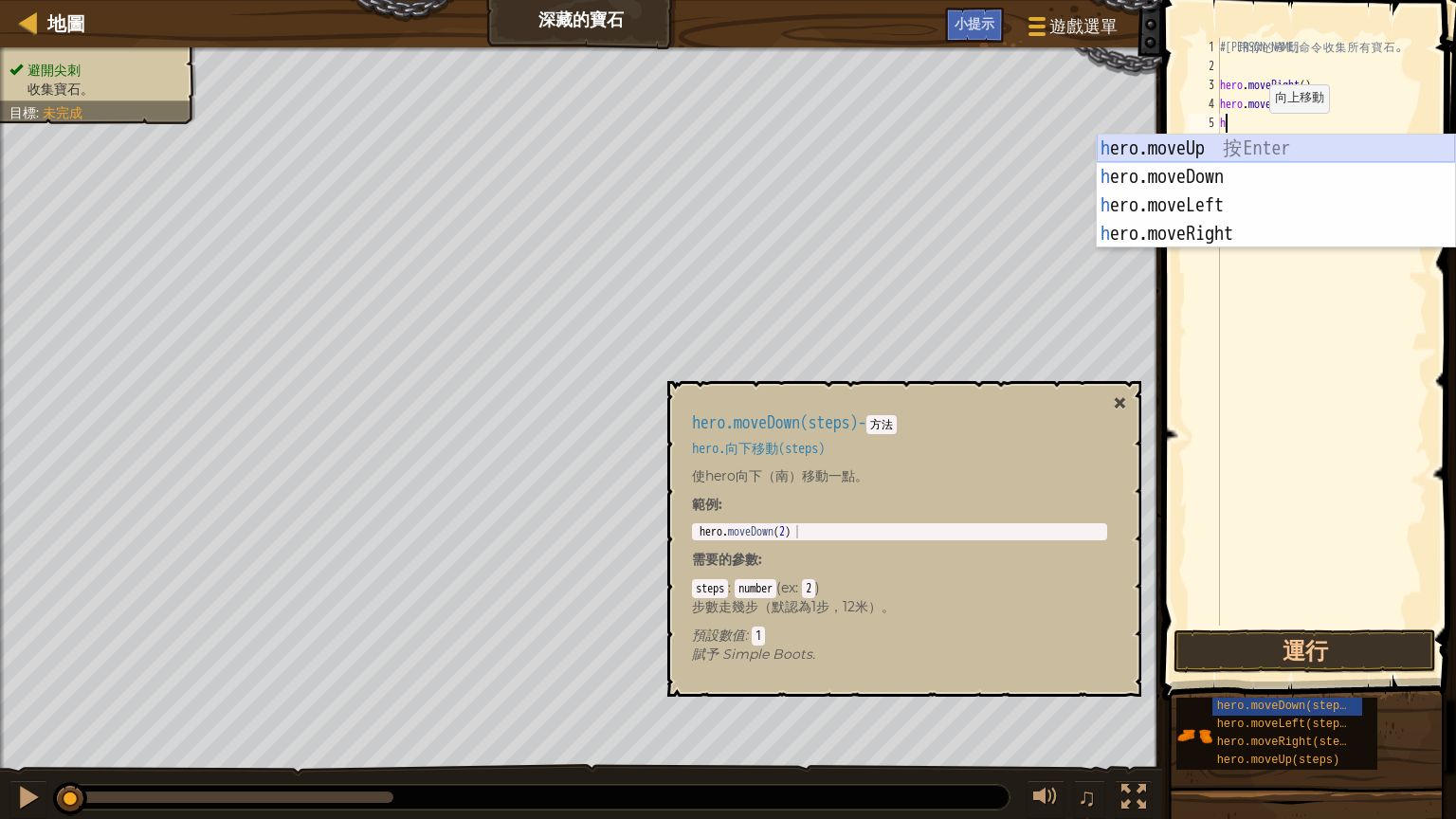 click on "h ero.moveUp 按 Enter h ero.moveDown 按 Enter h ero.moveLeft 按 Enter h ero.moveRight 按 Enter" at bounding box center (1276, 220) 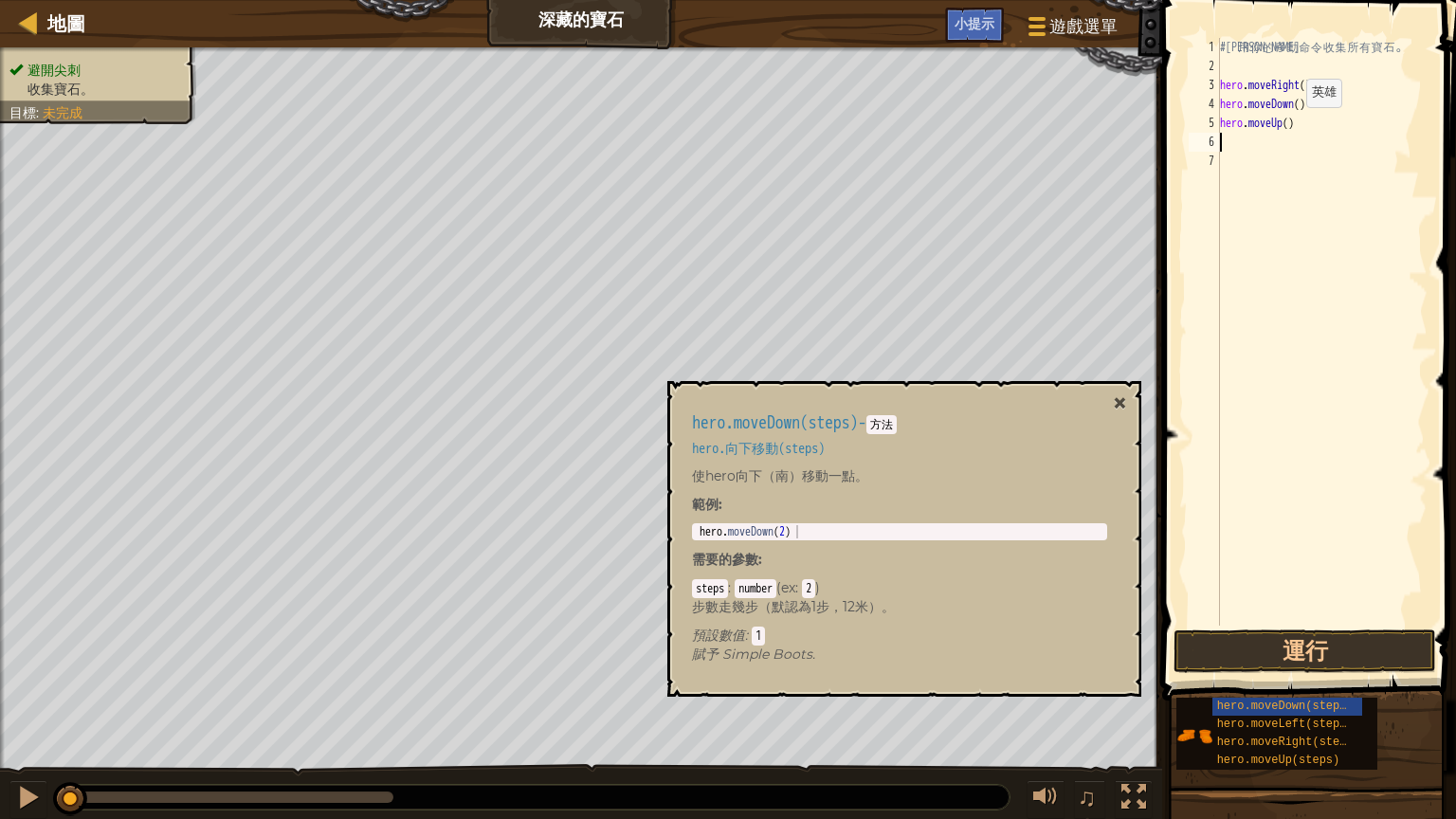 click on "#  利 用 你 的 移 動 命 令 收 集 所 有 寶 石 。 hero . moveRight ( ) hero . moveDown ( ) hero . moveUp ( )" at bounding box center (1321, 351) 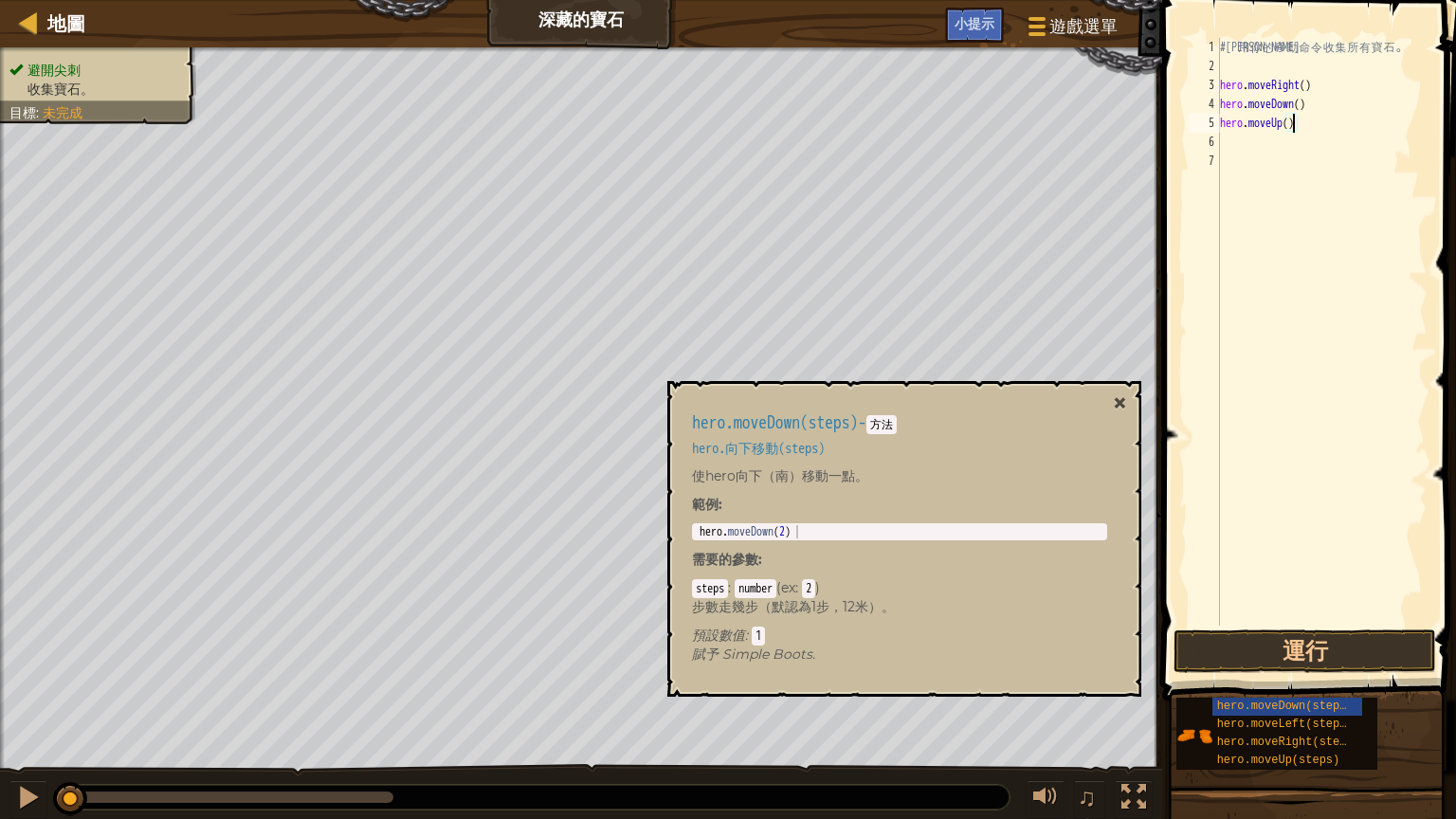type on "hero.moveUp(2)" 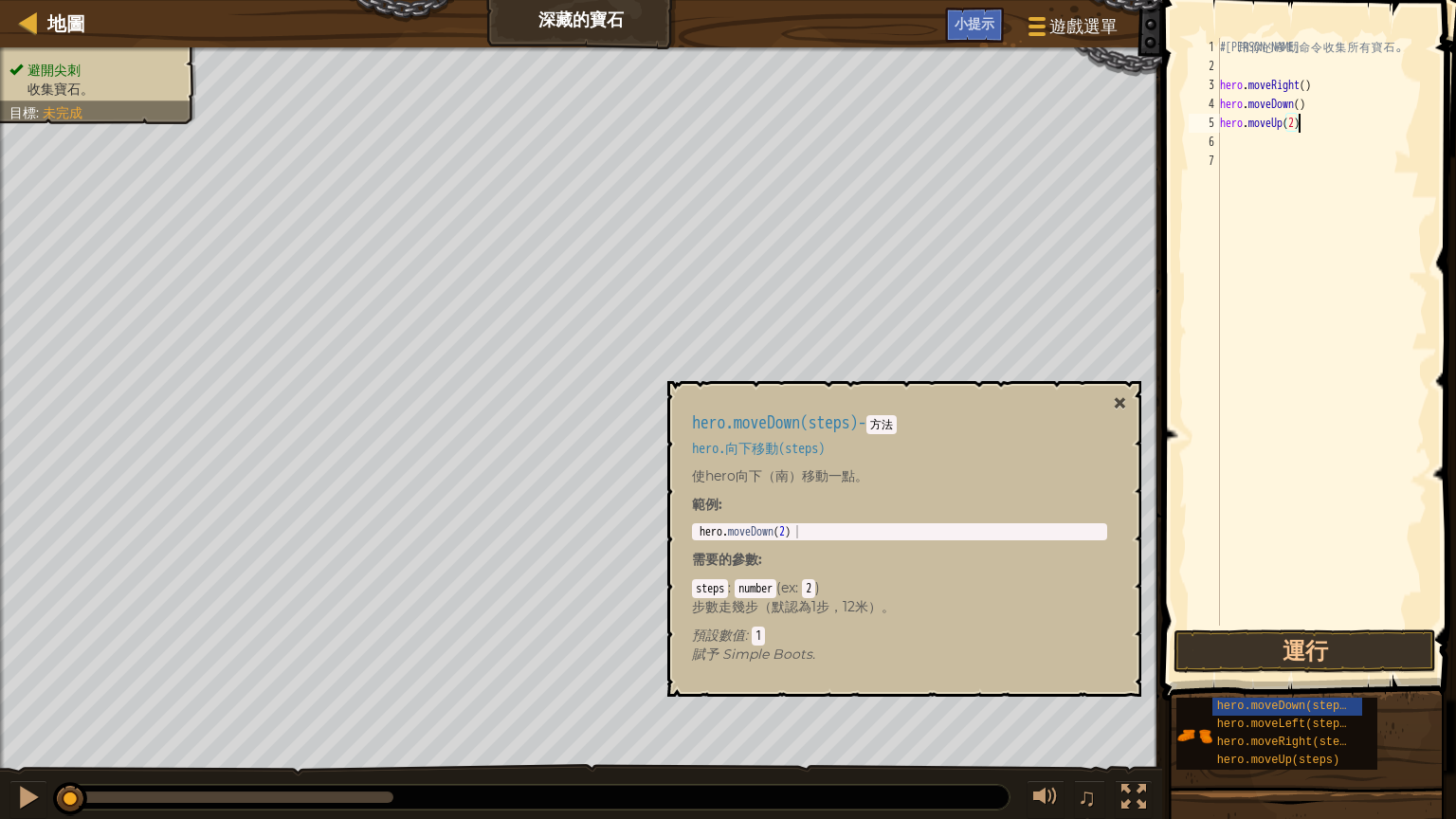 scroll, scrollTop: 9, scrollLeft: 9, axis: both 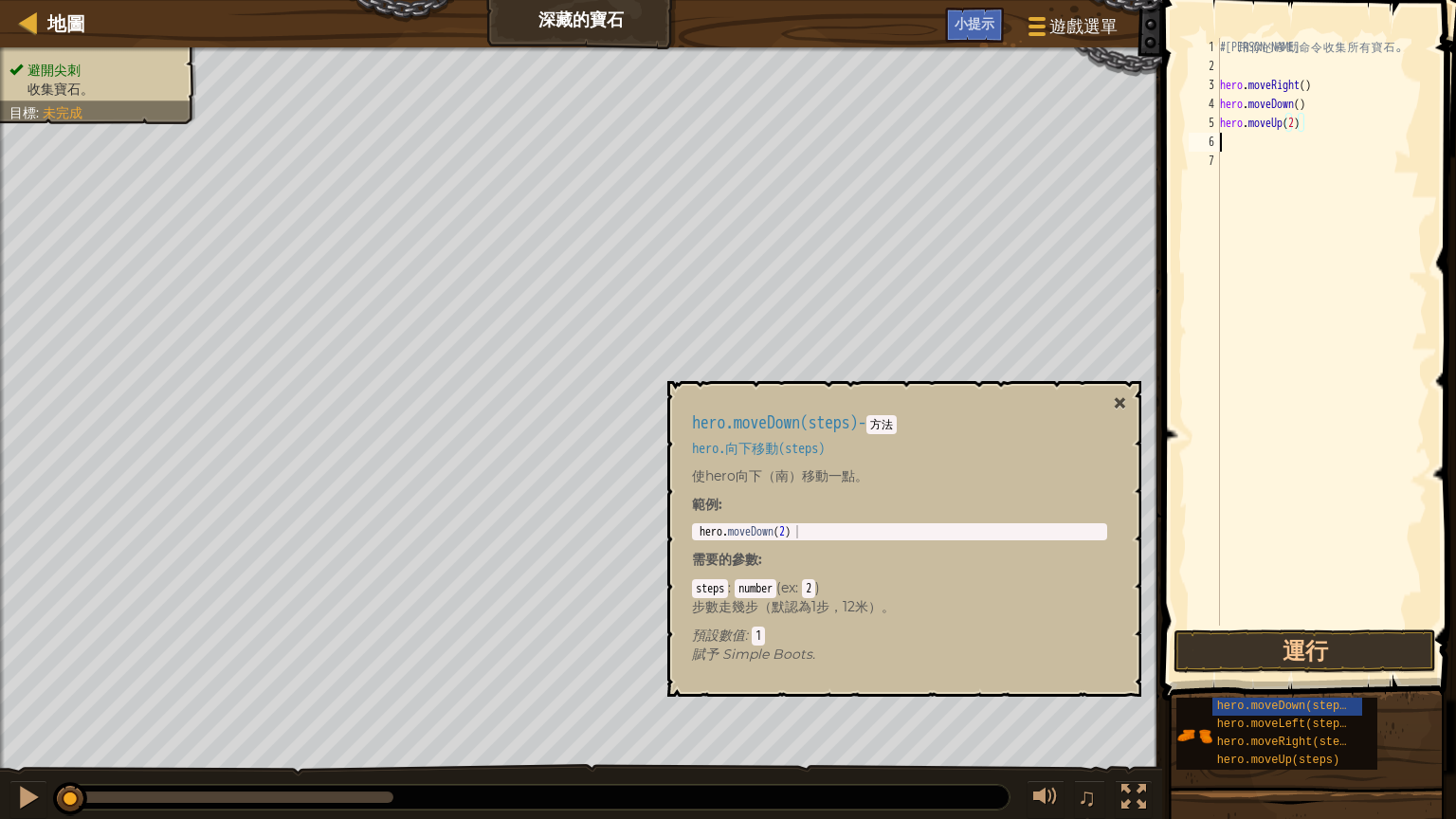 click on "#  利 用 你 的 移 動 命 令 收 集 所 有 寶 石 。 hero . moveRight ( ) hero . moveDown ( ) hero . moveUp ( 2 )" at bounding box center [1321, 351] 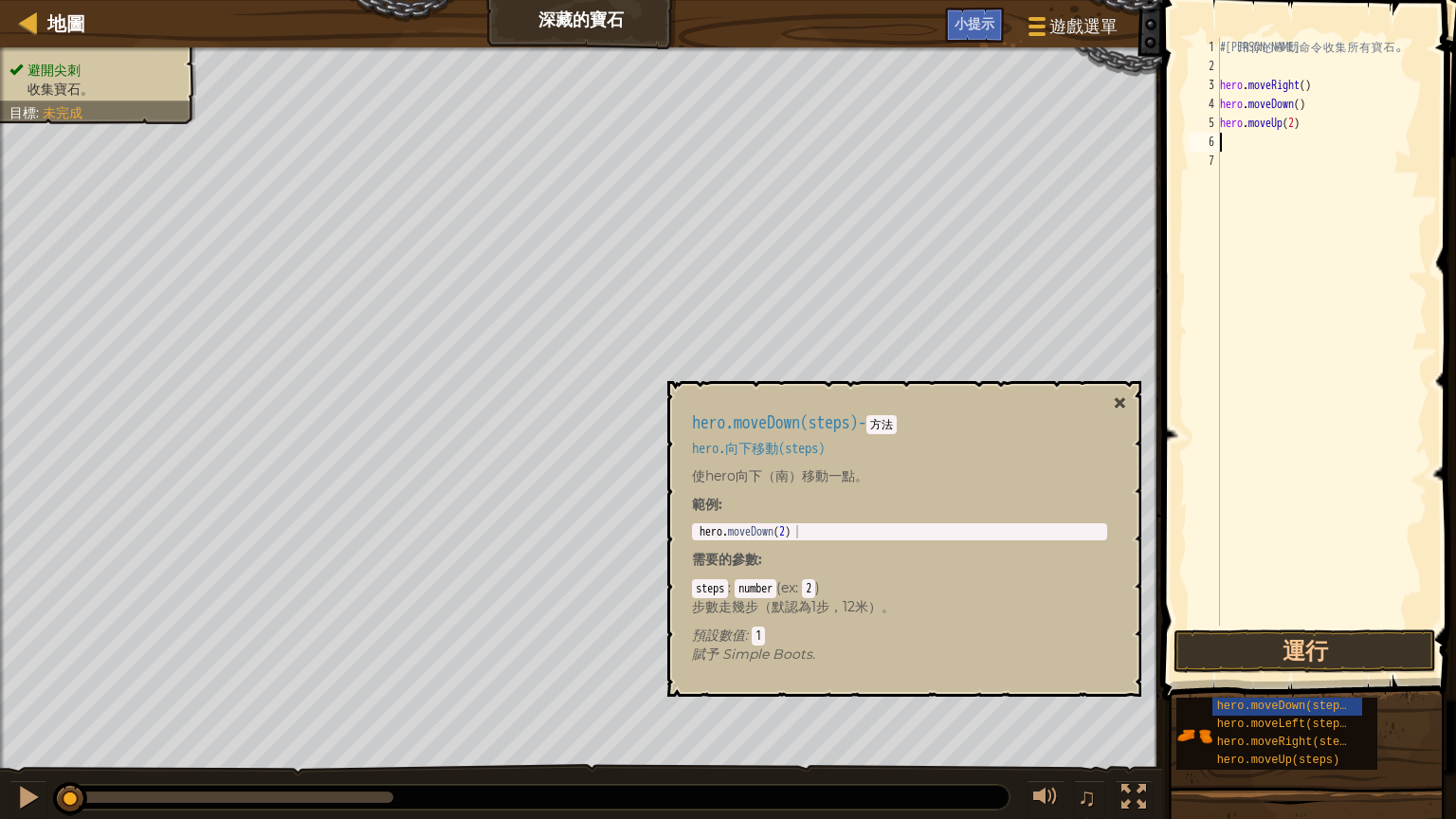 type on "h" 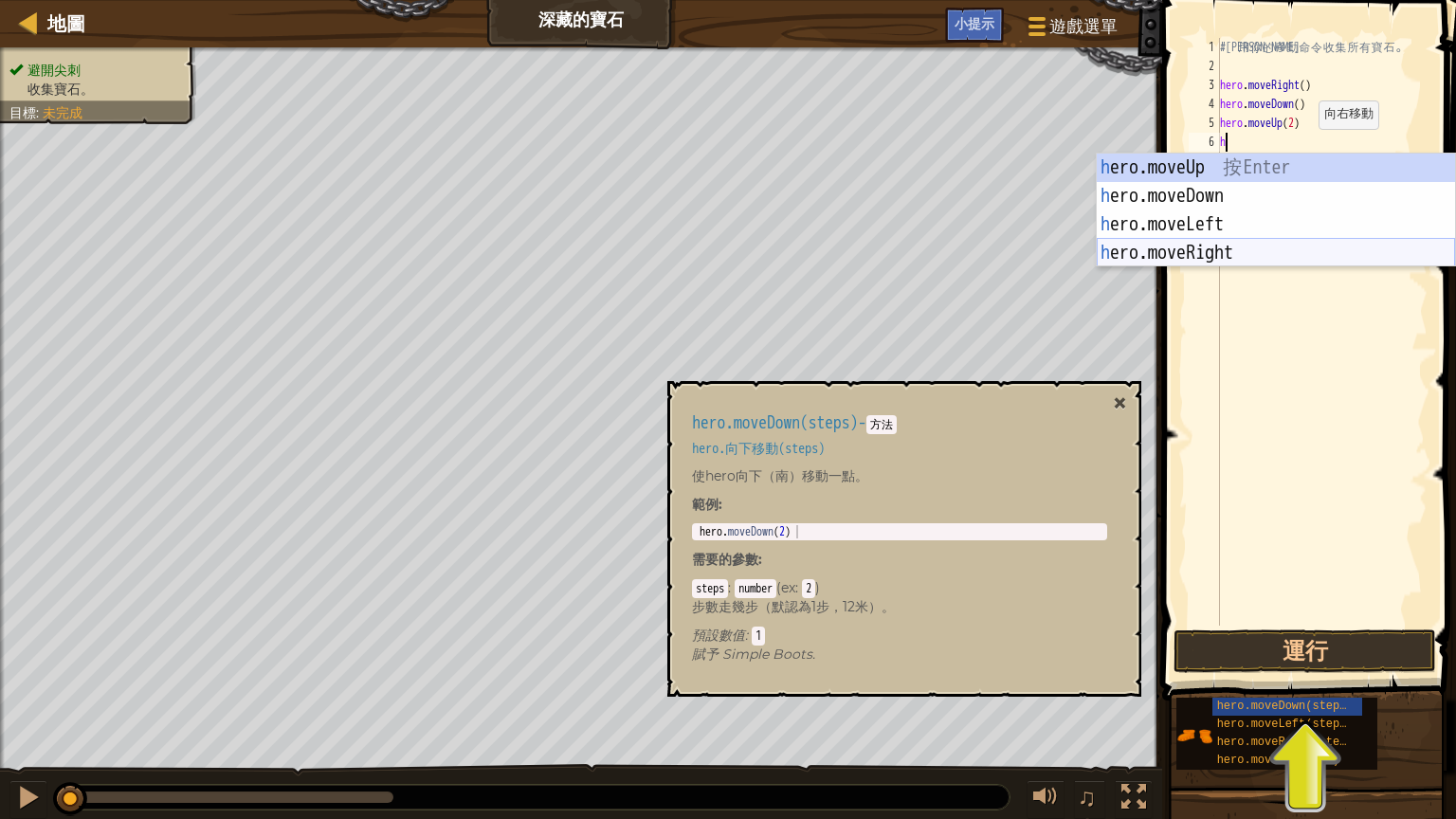 click on "h ero.moveUp 按 Enter h ero.moveDown 按 Enter h ero.moveLeft 按 Enter h ero.moveRight 按 Enter" at bounding box center (1276, 239) 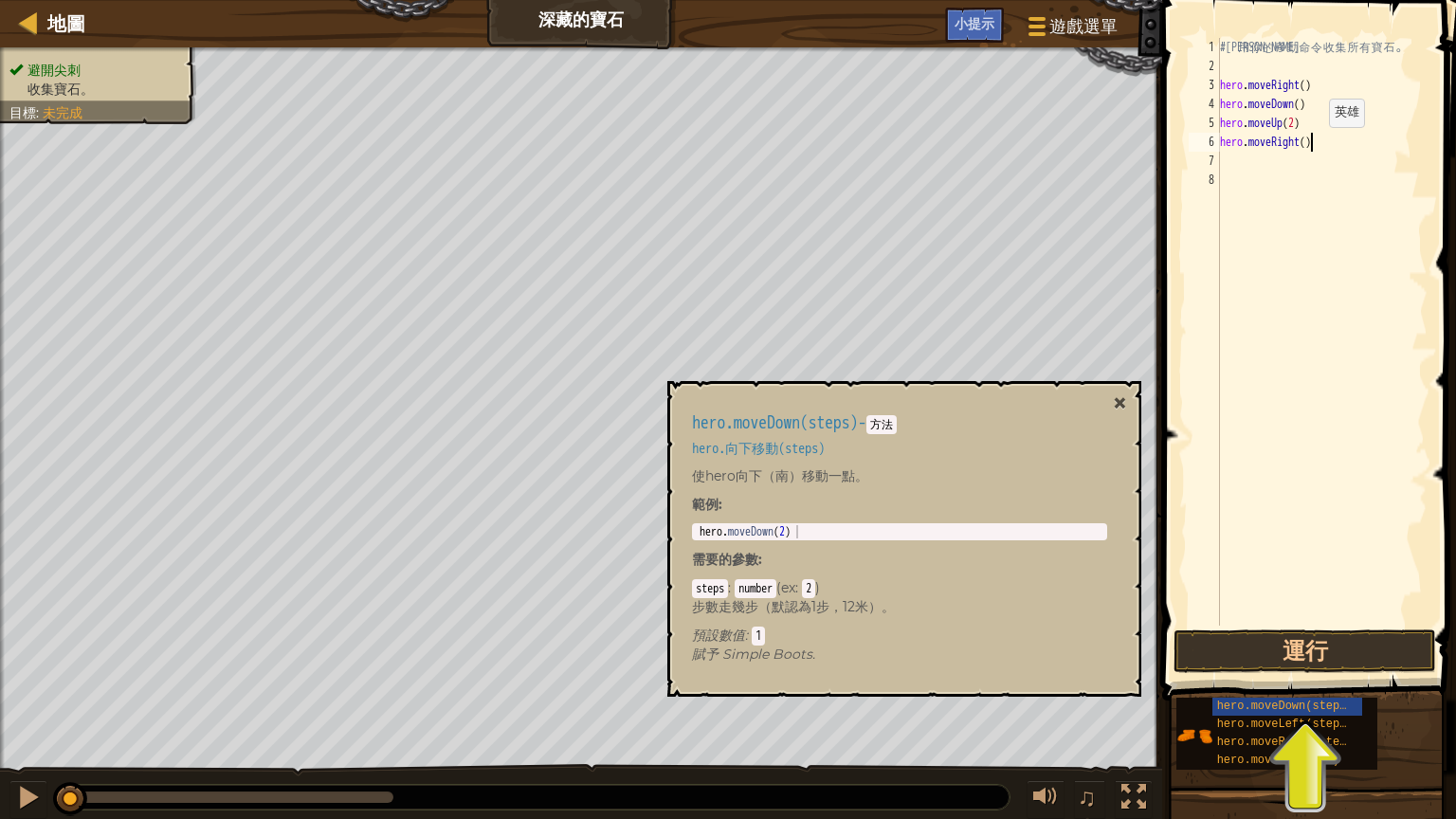 click on "#  利 用 你 的 移 動 命 令 收 集 所 有 寶 石 。 hero . moveRight ( ) hero . moveDown ( ) hero . moveUp ( 2 ) hero . moveRight ( )" at bounding box center (1321, 351) 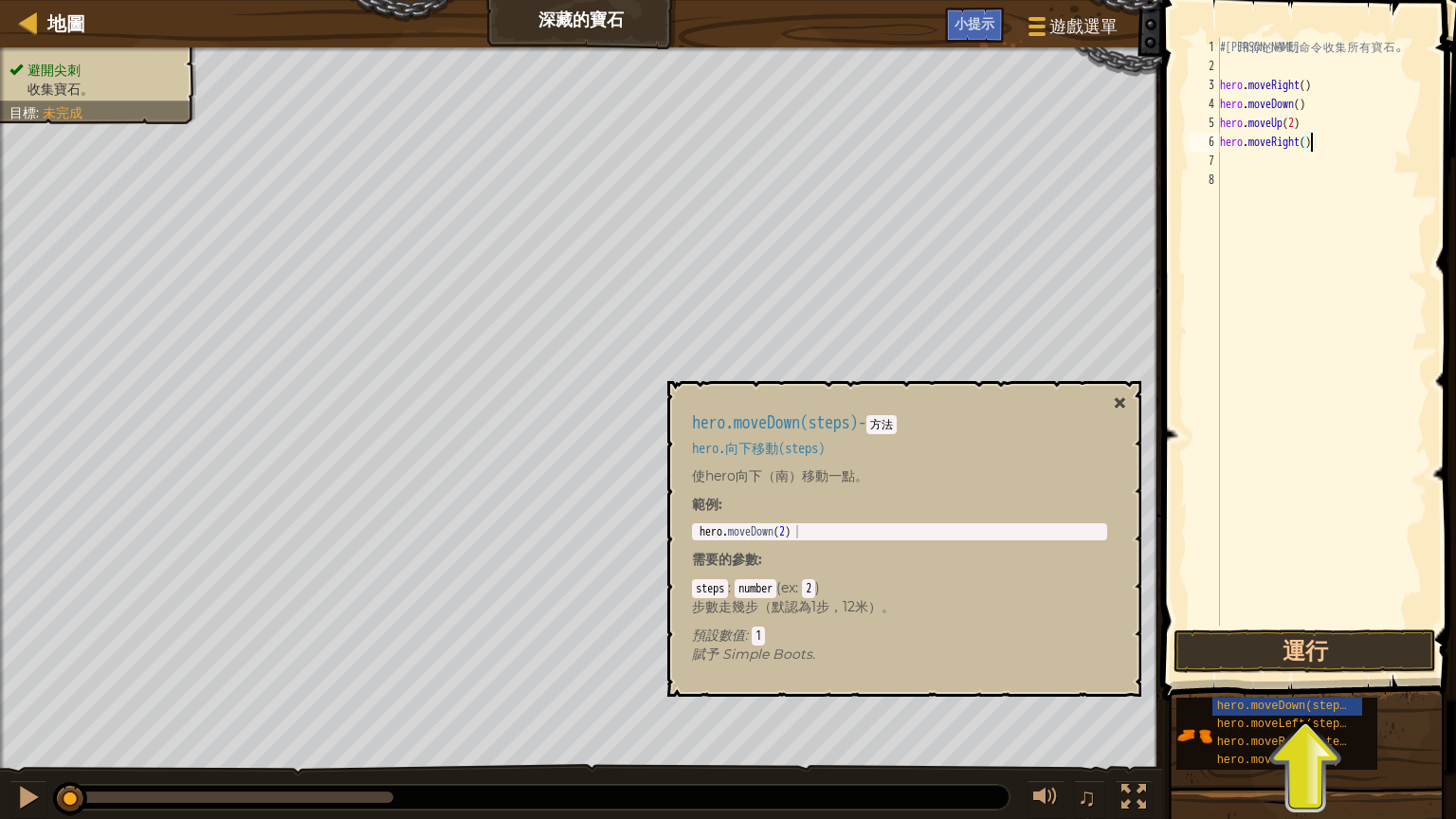 scroll, scrollTop: 9, scrollLeft: 11, axis: both 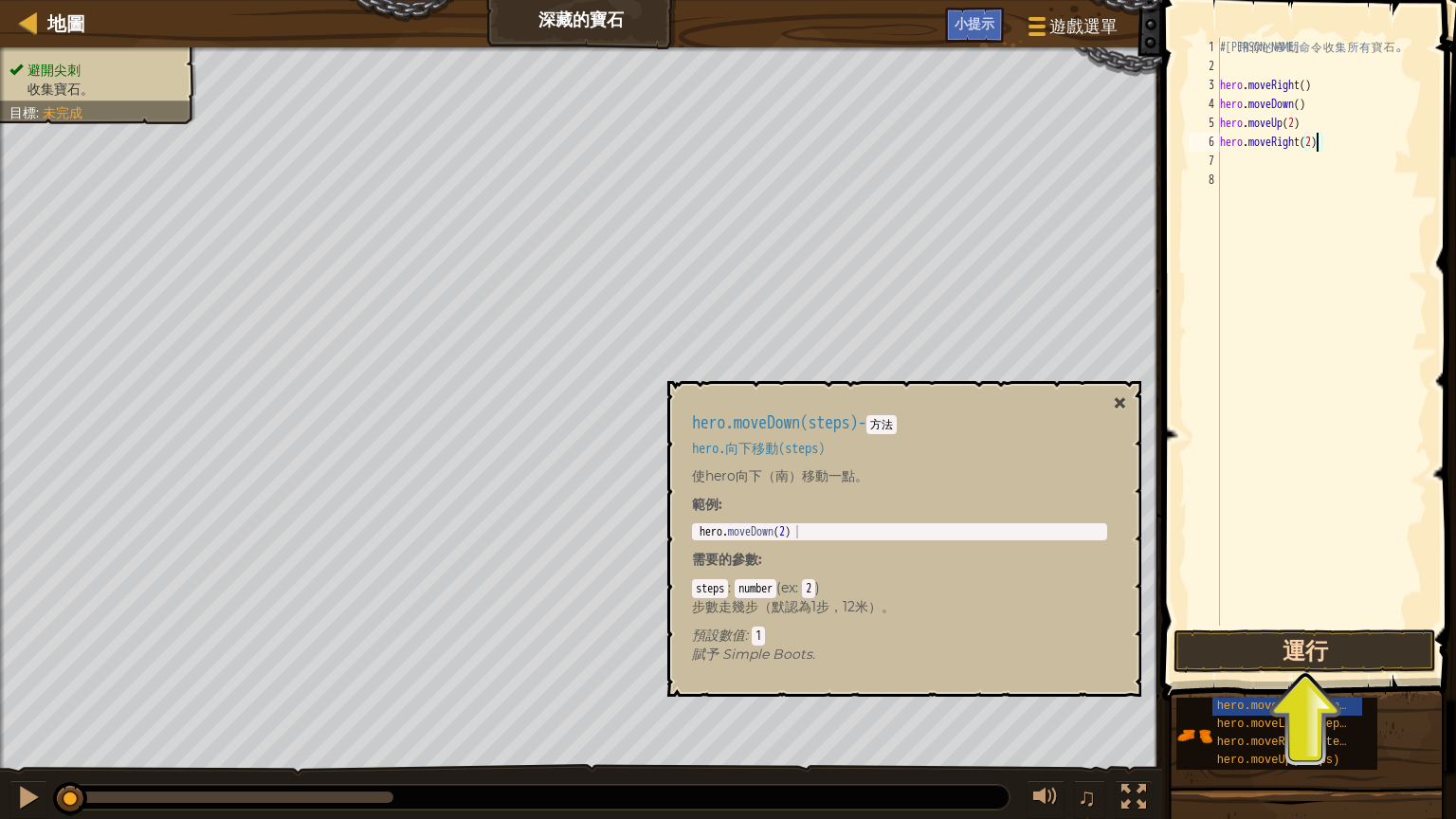 type on "hero.moveRight(2)" 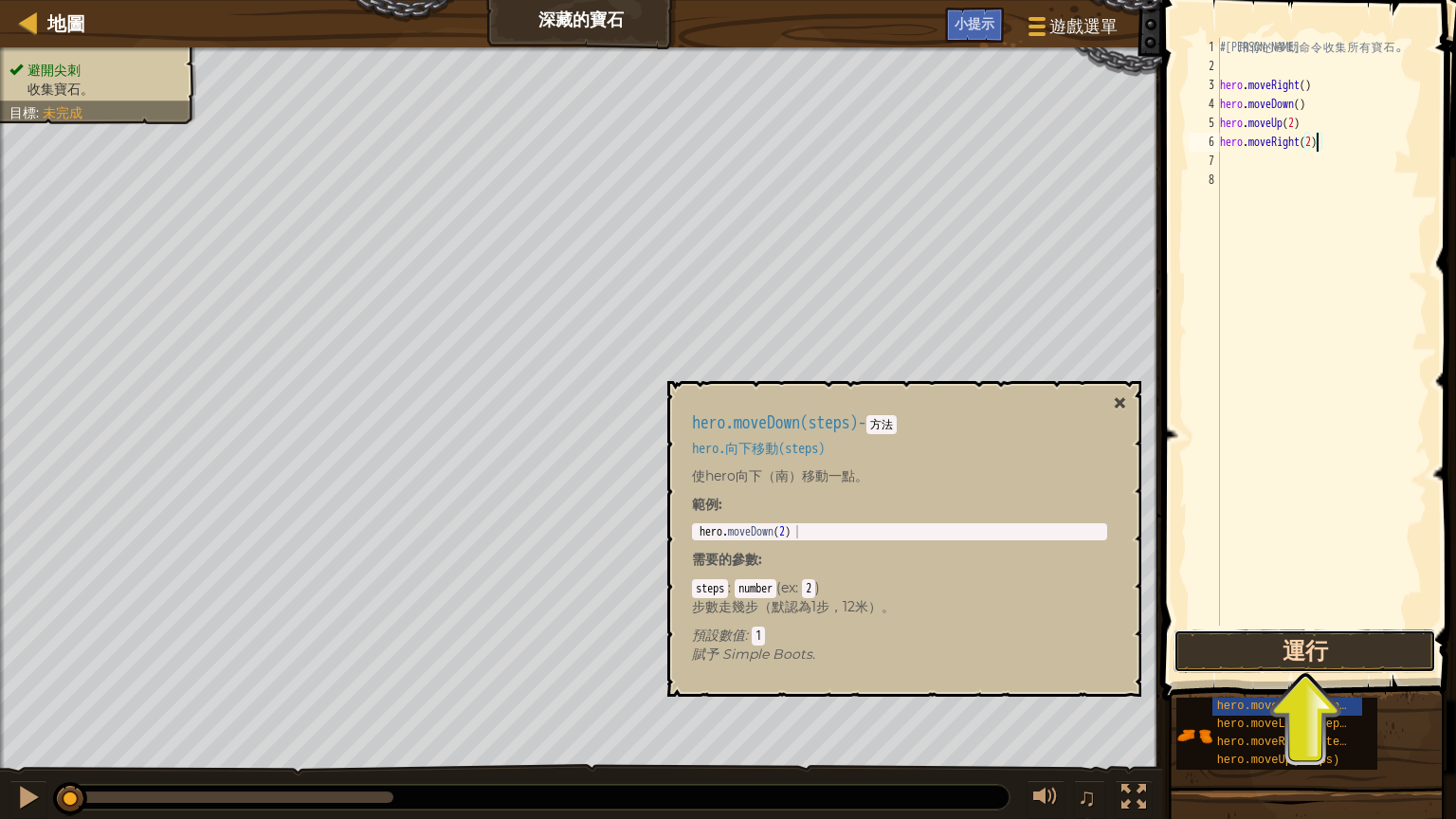 click on "運行" at bounding box center [1304, 651] 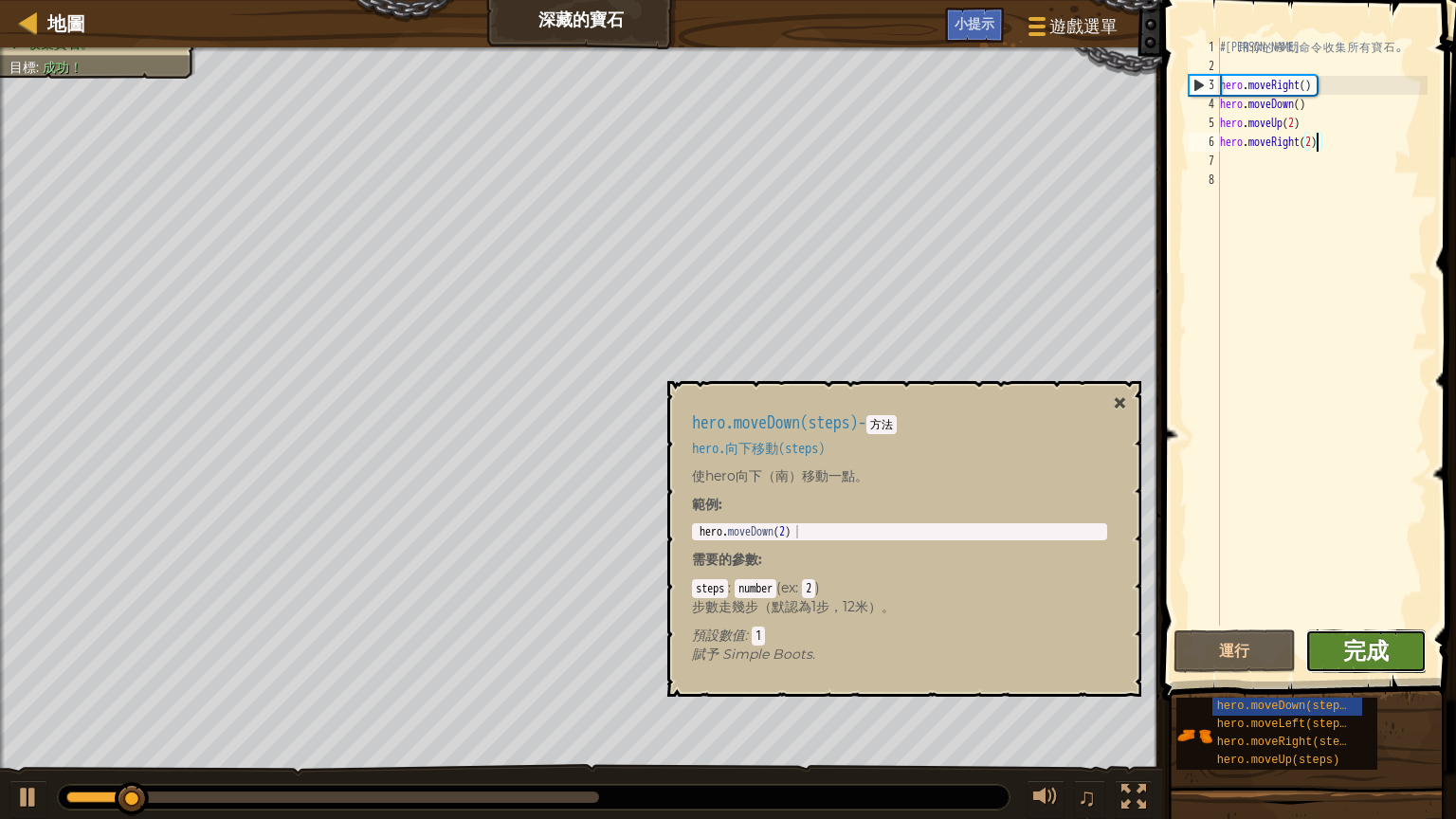 click on "完成" at bounding box center (1366, 650) 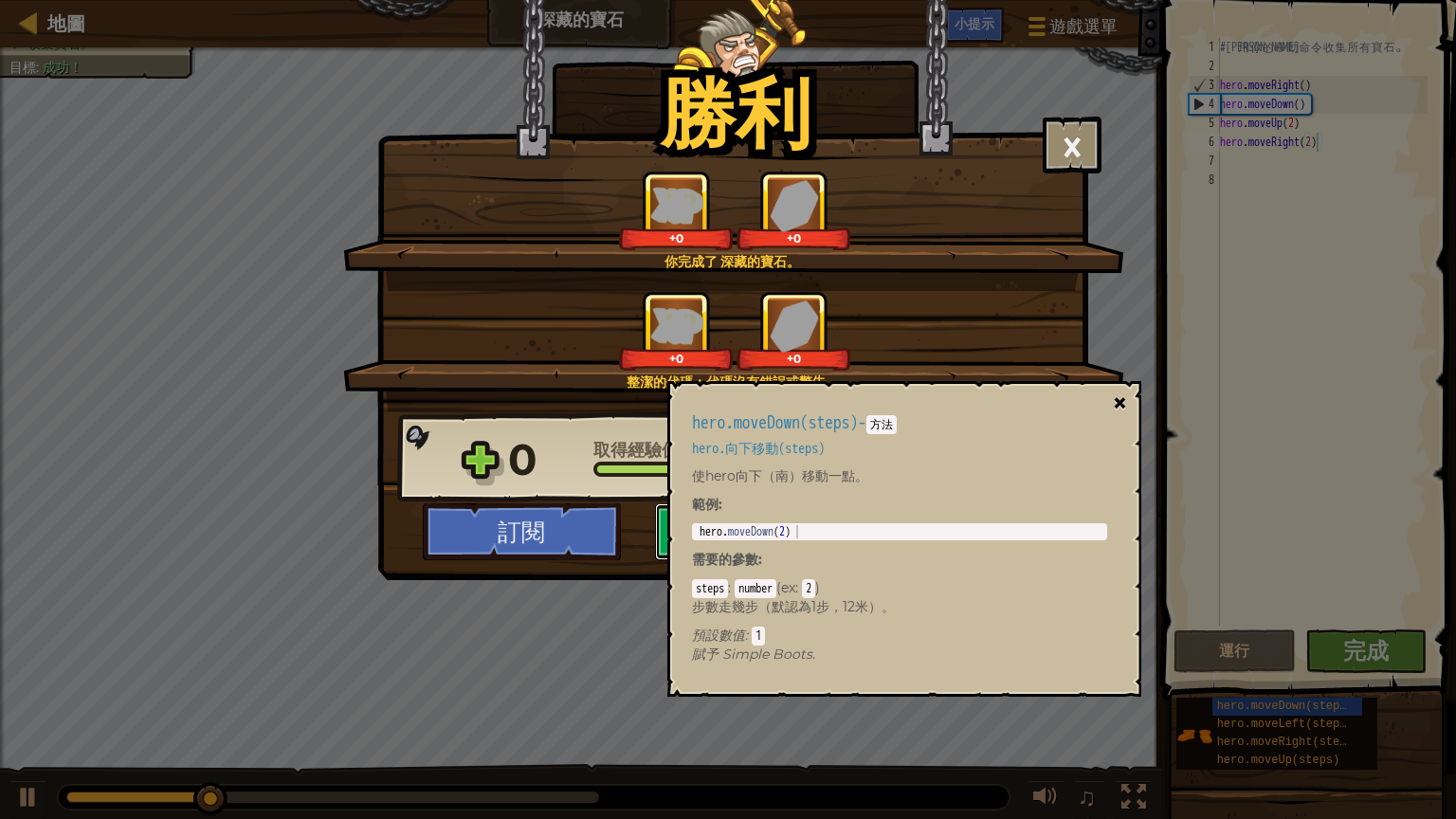 click on "×" at bounding box center [1119, 403] 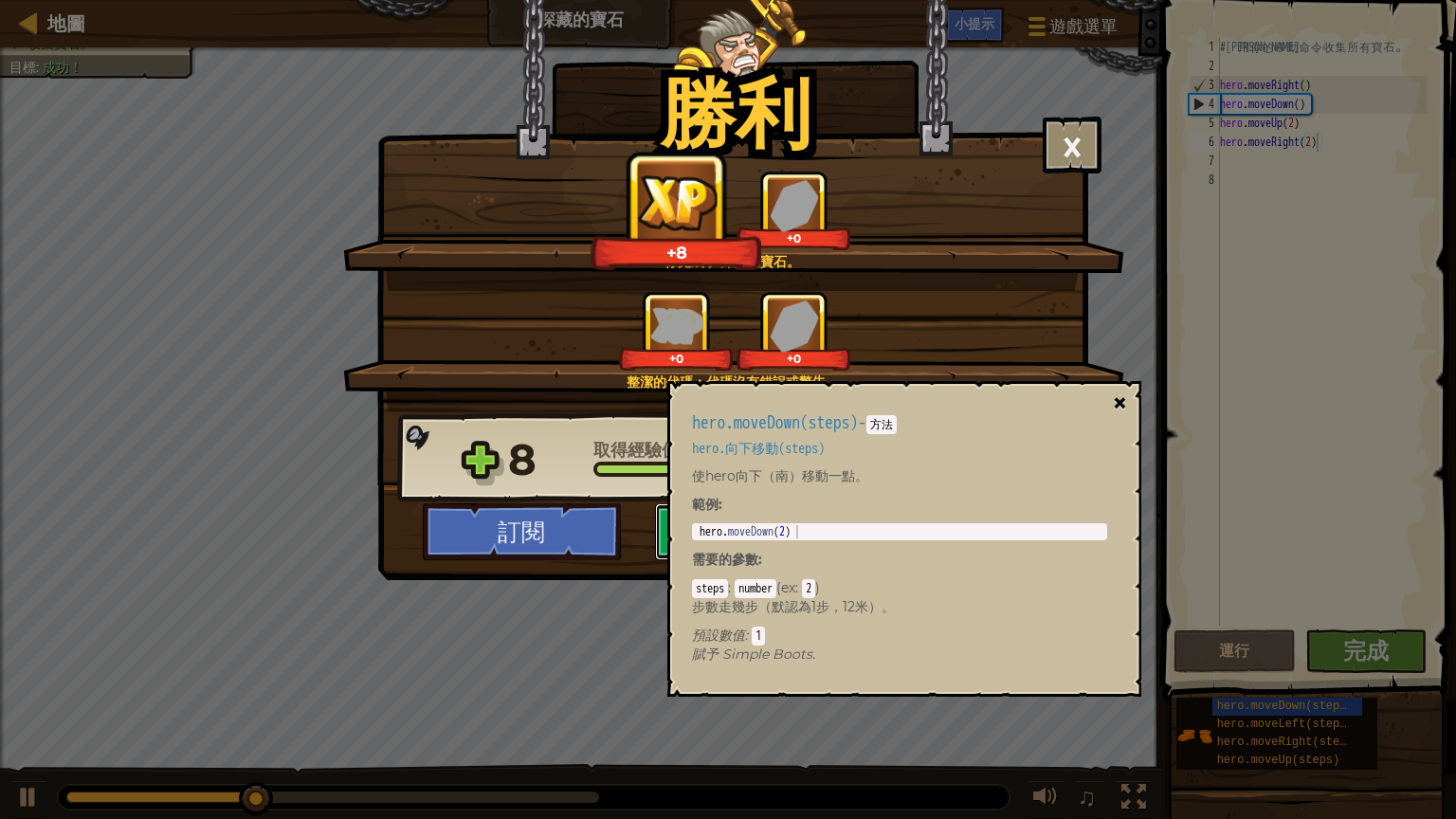 click on "×" at bounding box center (1119, 403) 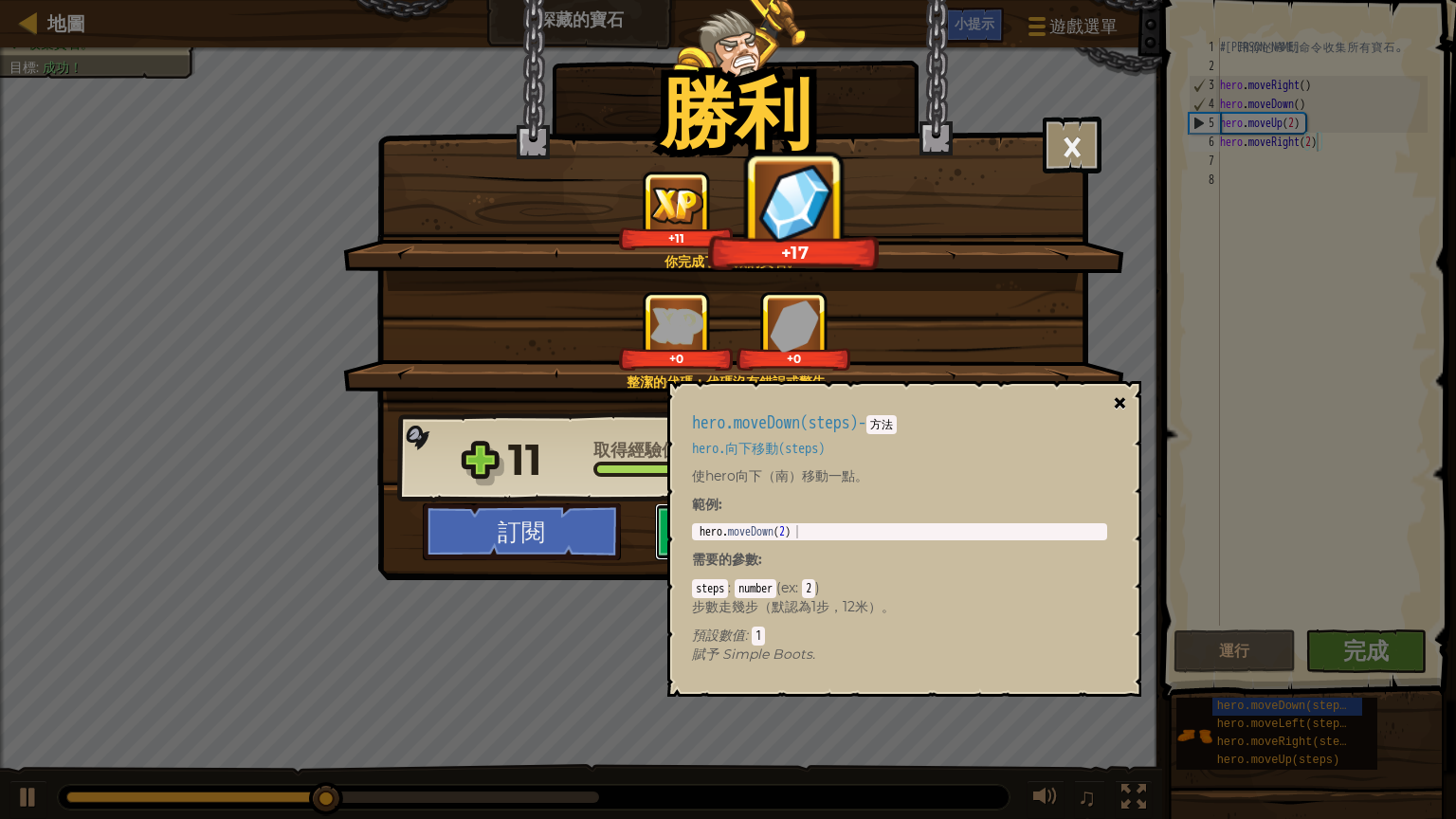 click on "×" at bounding box center [1119, 403] 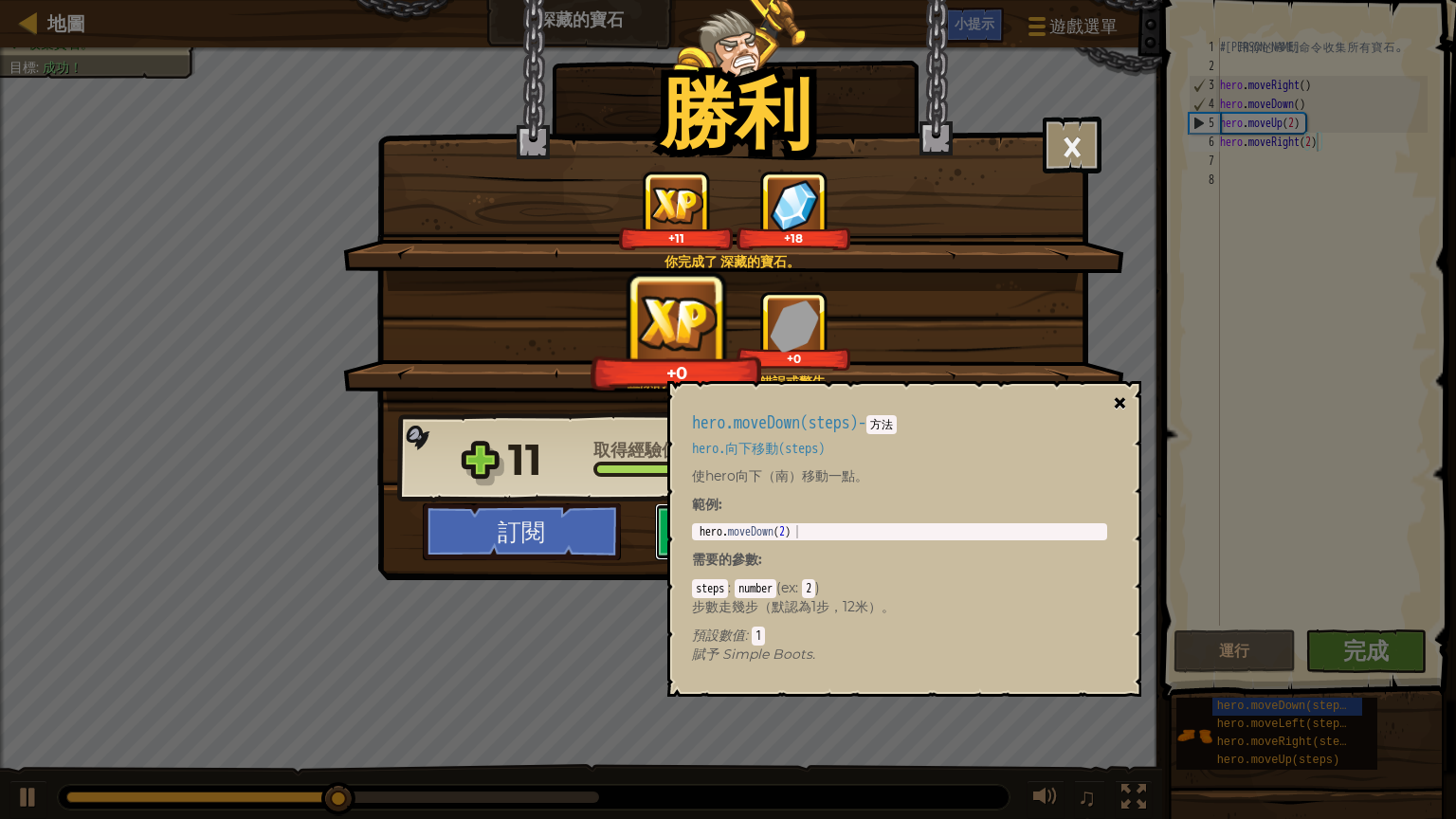 click on "×" at bounding box center [1119, 403] 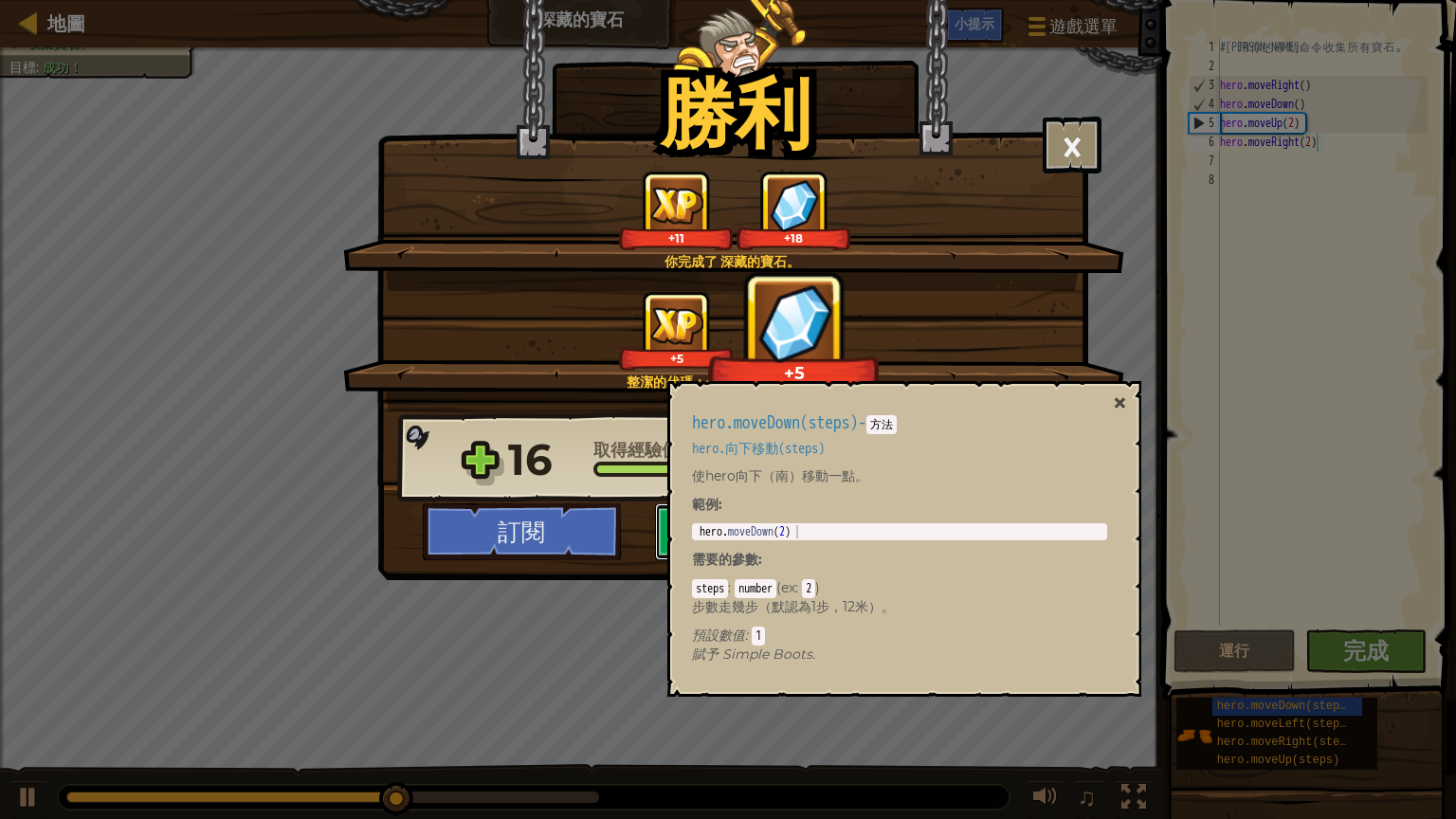 drag, startPoint x: 830, startPoint y: 453, endPoint x: 1058, endPoint y: 465, distance: 228.31557 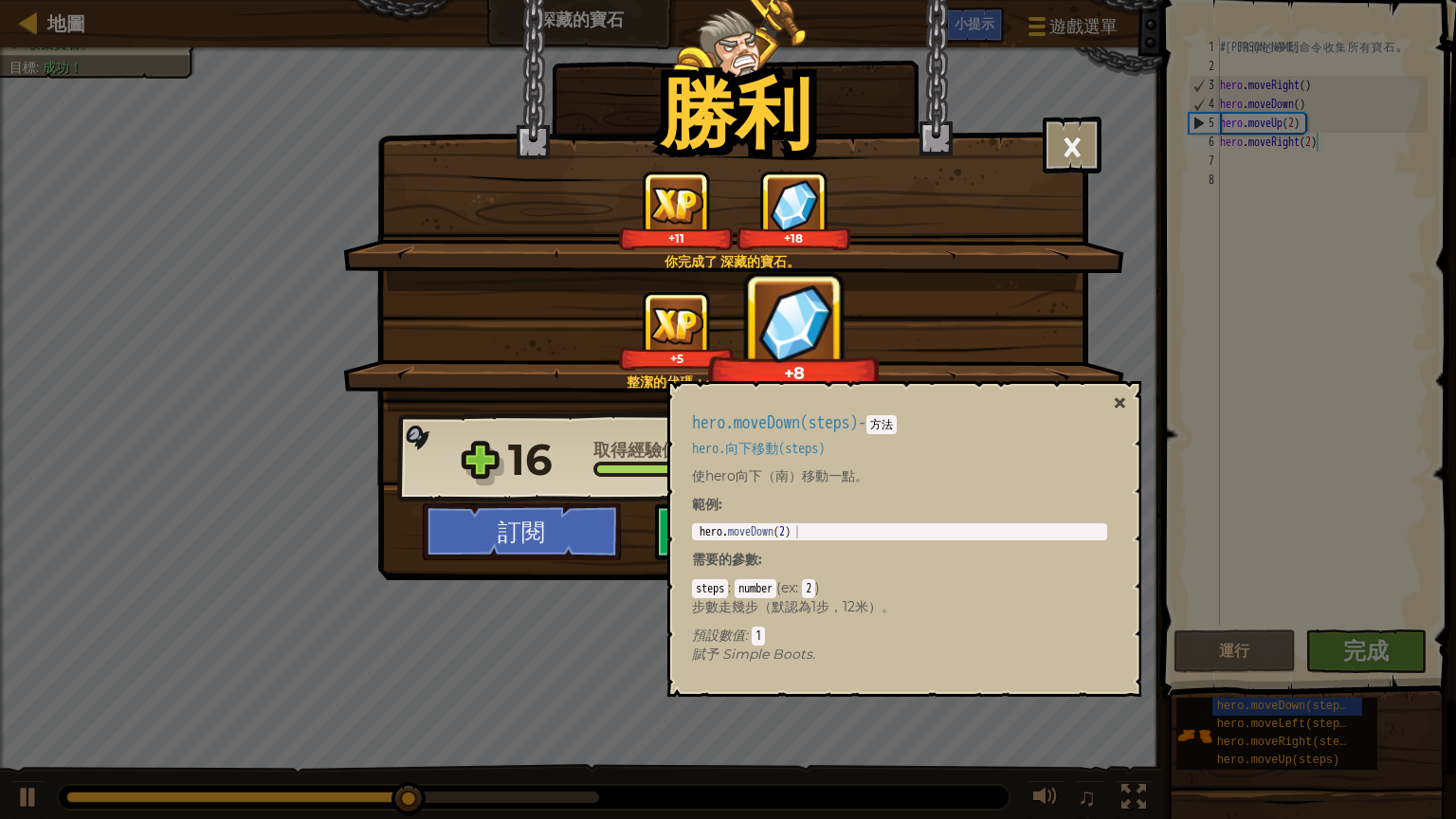 click on "勝利 × 你很快就會發現寶石的用途。 這個關卡有多好玩? 給我們回饋！ 你完成了 深藏的寶石。 +11 +18 整潔的代碼：代碼​​沒有錯誤或警告。 +5 +8 Reticulating Splines... 16 取得經驗值 - 等級 7 26 取得寶石 訂閱 儲存進度 下一步 查看其他解法" at bounding box center (728, 410) 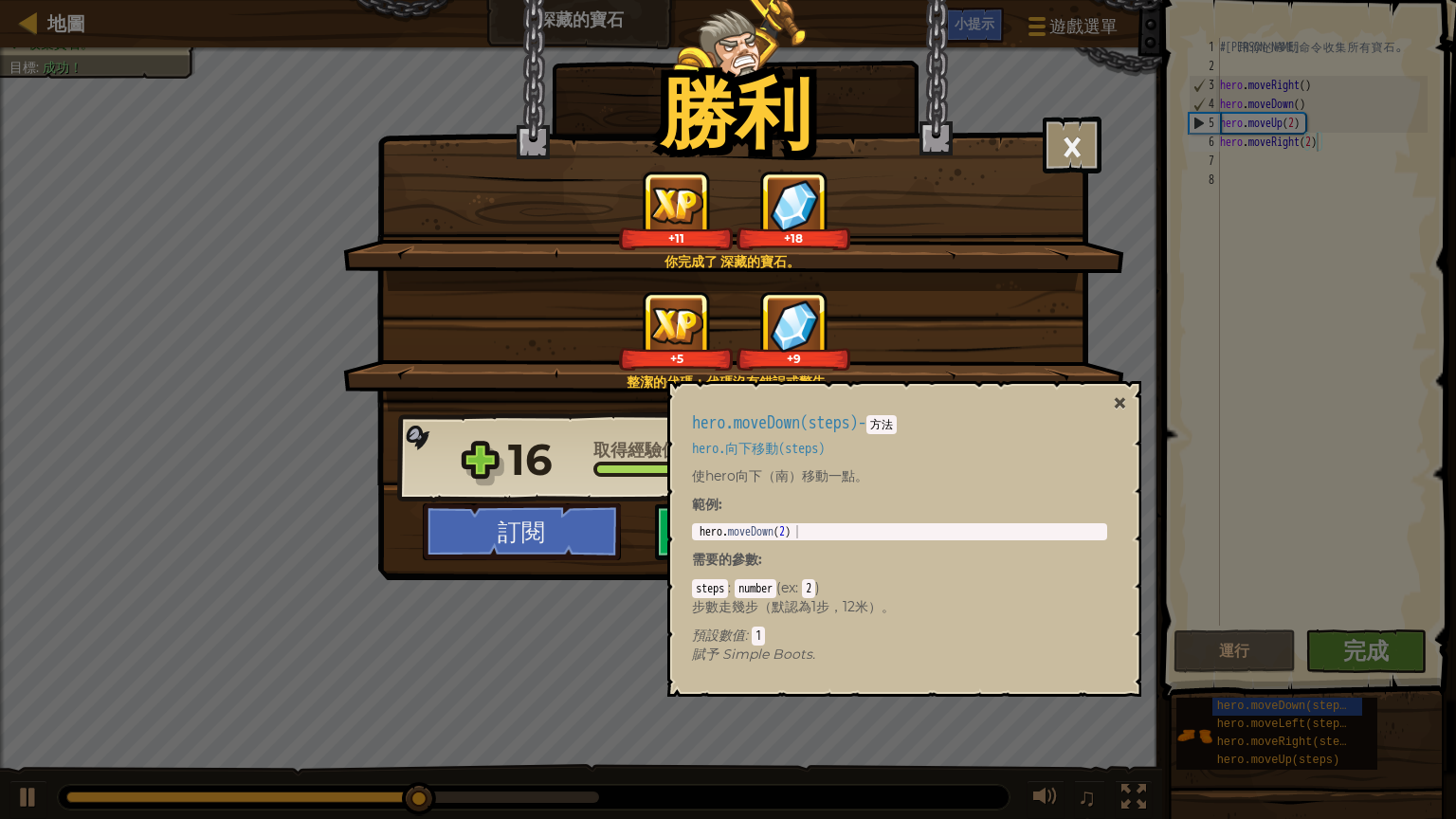 click on "勝利 × 你很快就會發現寶石的用途。 這個關卡有多好玩? 給我們回饋！ 你完成了 深藏的寶石。 +11 +18 整潔的代碼：代碼​​沒有錯誤或警告。 +5 +9 Reticulating Splines... 16 取得經驗值 - 等級 7 27 取得寶石 訂閱 儲存進度 下一步 查看其他解法" at bounding box center [728, 410] 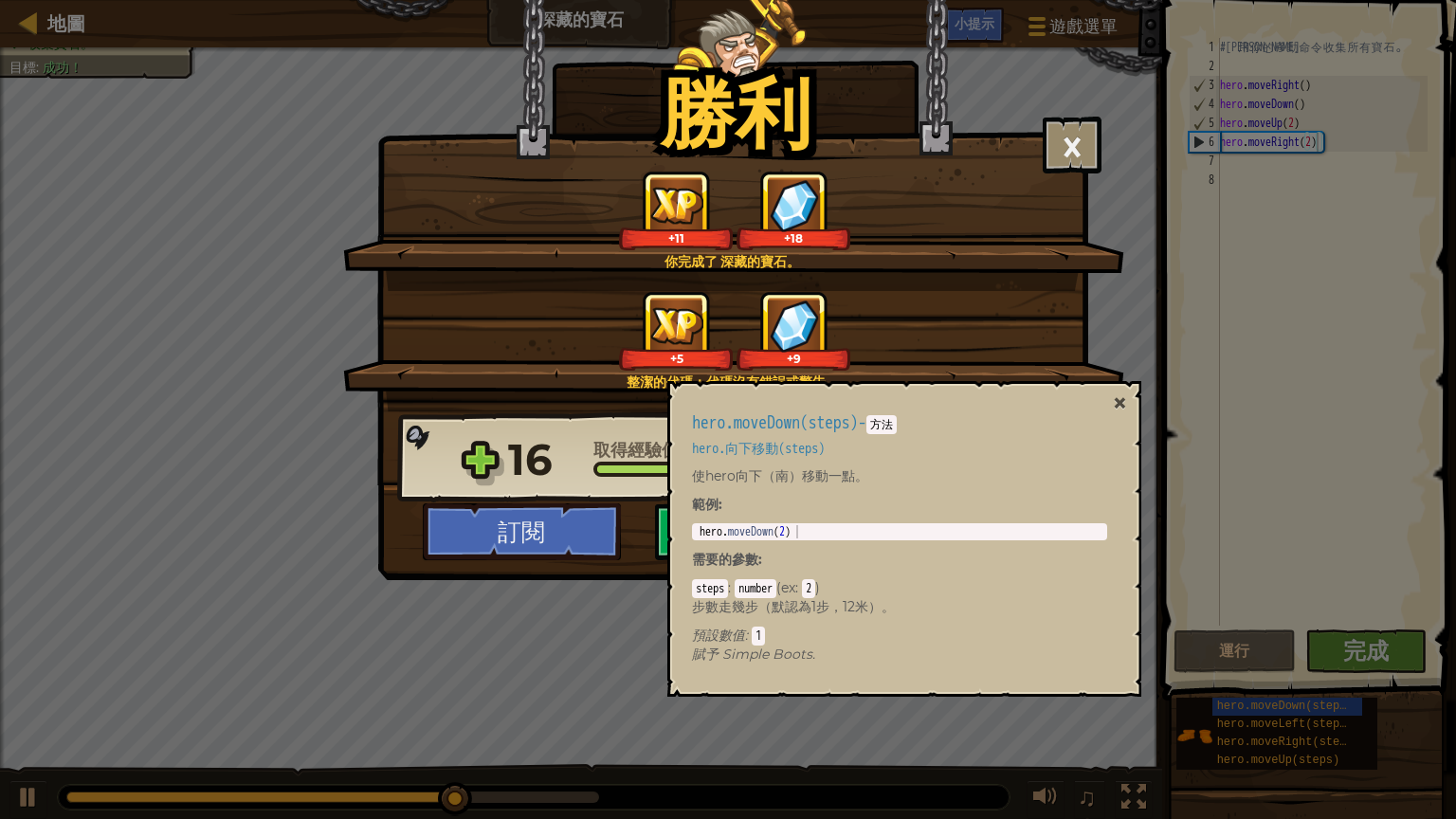 drag, startPoint x: 1298, startPoint y: 610, endPoint x: 1431, endPoint y: 303, distance: 334.5714 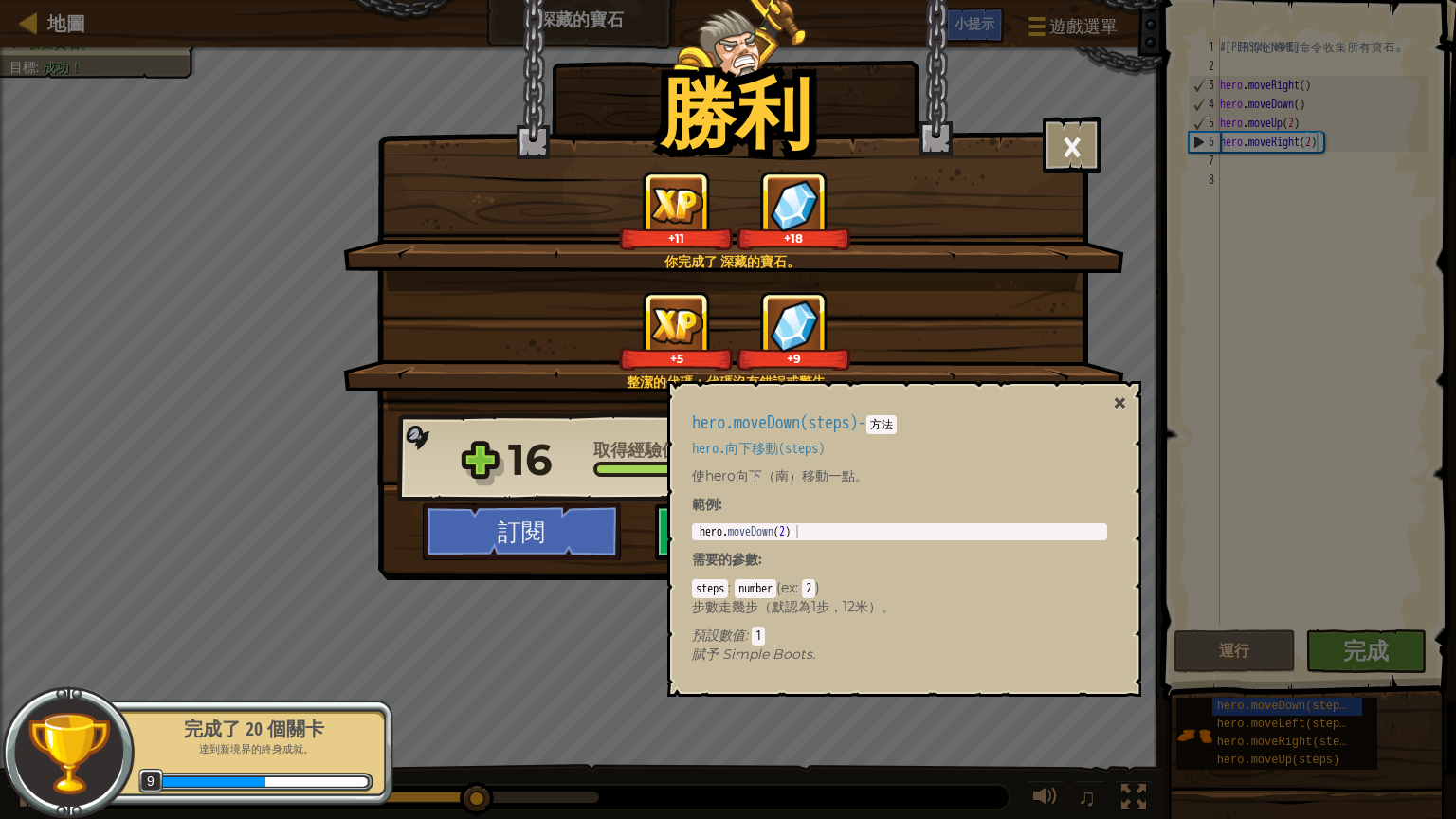 click on "勝利 × 你很快就會發現寶石的用途。 這個關卡有多好玩? 給我們回饋！ 你完成了 深藏的寶石。 +11 +18 整潔的代碼：代碼​​沒有錯誤或警告。 +5 +9 Reticulating Splines... 16 取得經驗值 - 等級 7 27 取得寶石 訂閱 儲存進度 下一步 查看其他解法" at bounding box center (728, 410) 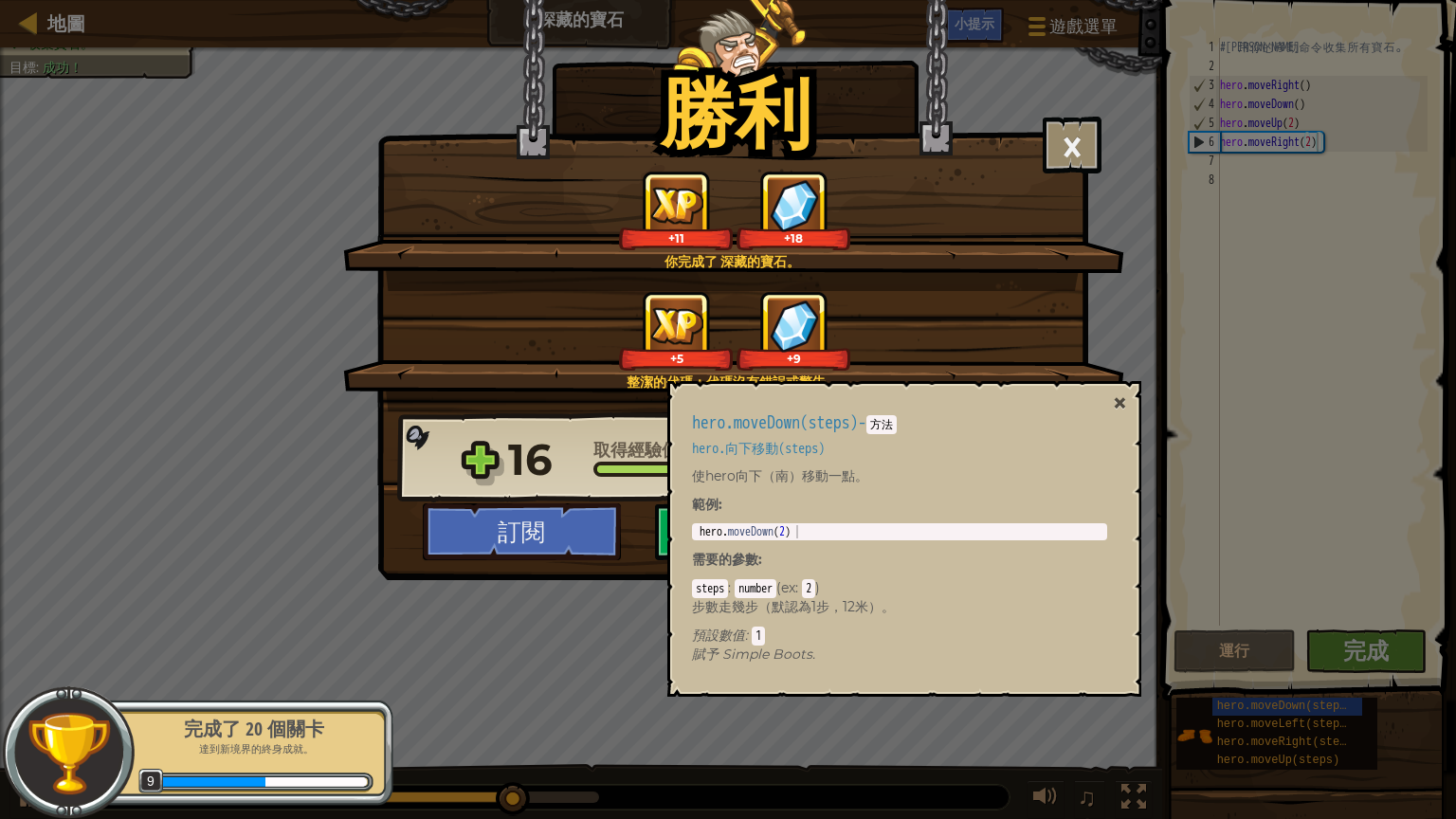 click on "勝利 × 你很快就會發現寶石的用途。 這個關卡有多好玩? 給我們回饋！ 你完成了 深藏的寶石。 +11 +18 整潔的代碼：代碼​​沒有錯誤或警告。 +5 +9 Reticulating Splines... 16 取得經驗值 - 等級 7 27 取得寶石 訂閱 儲存進度 下一步 查看其他解法" at bounding box center [728, 410] 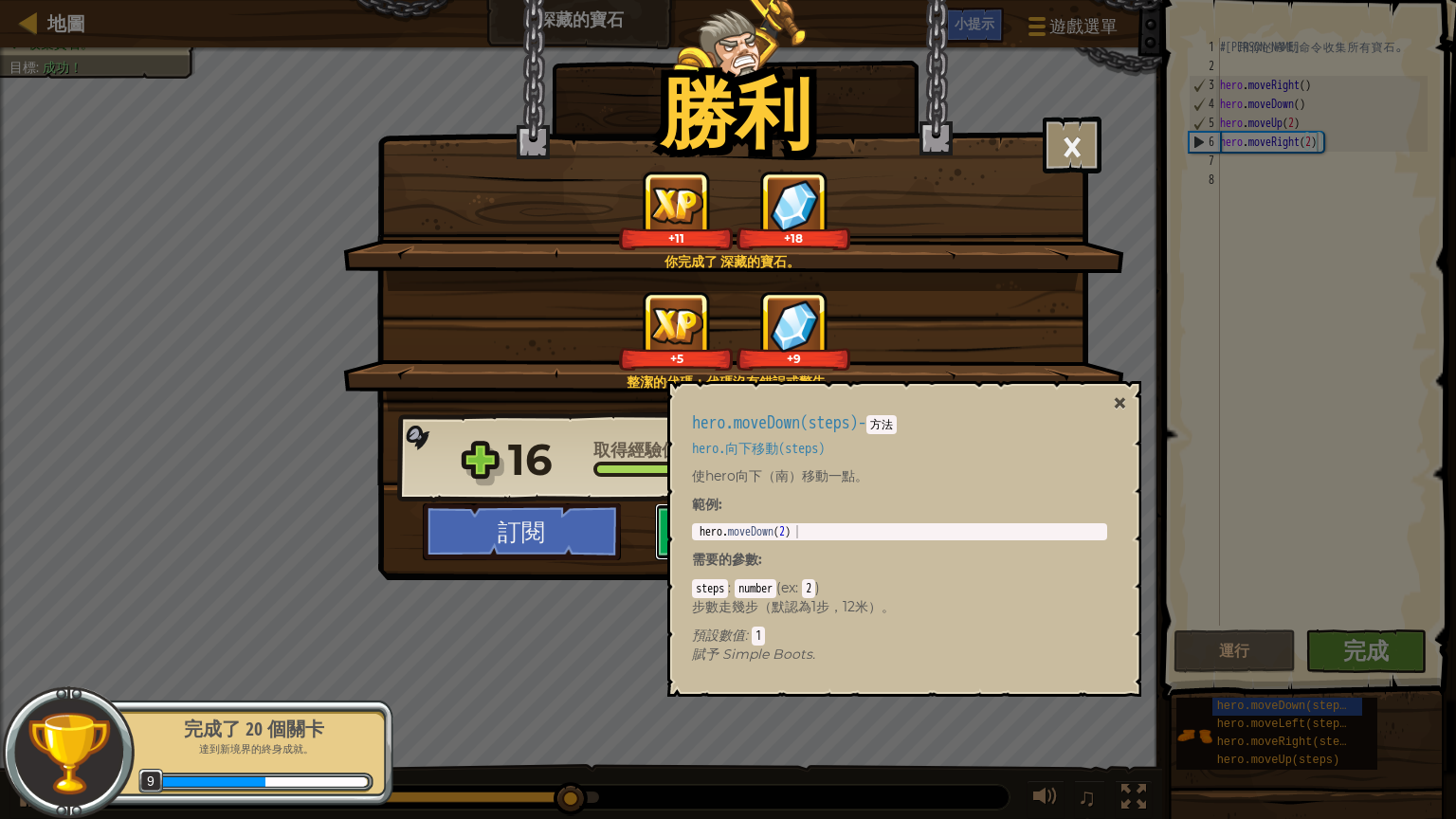 click on "查看其他解法" at bounding box center [725, 532] 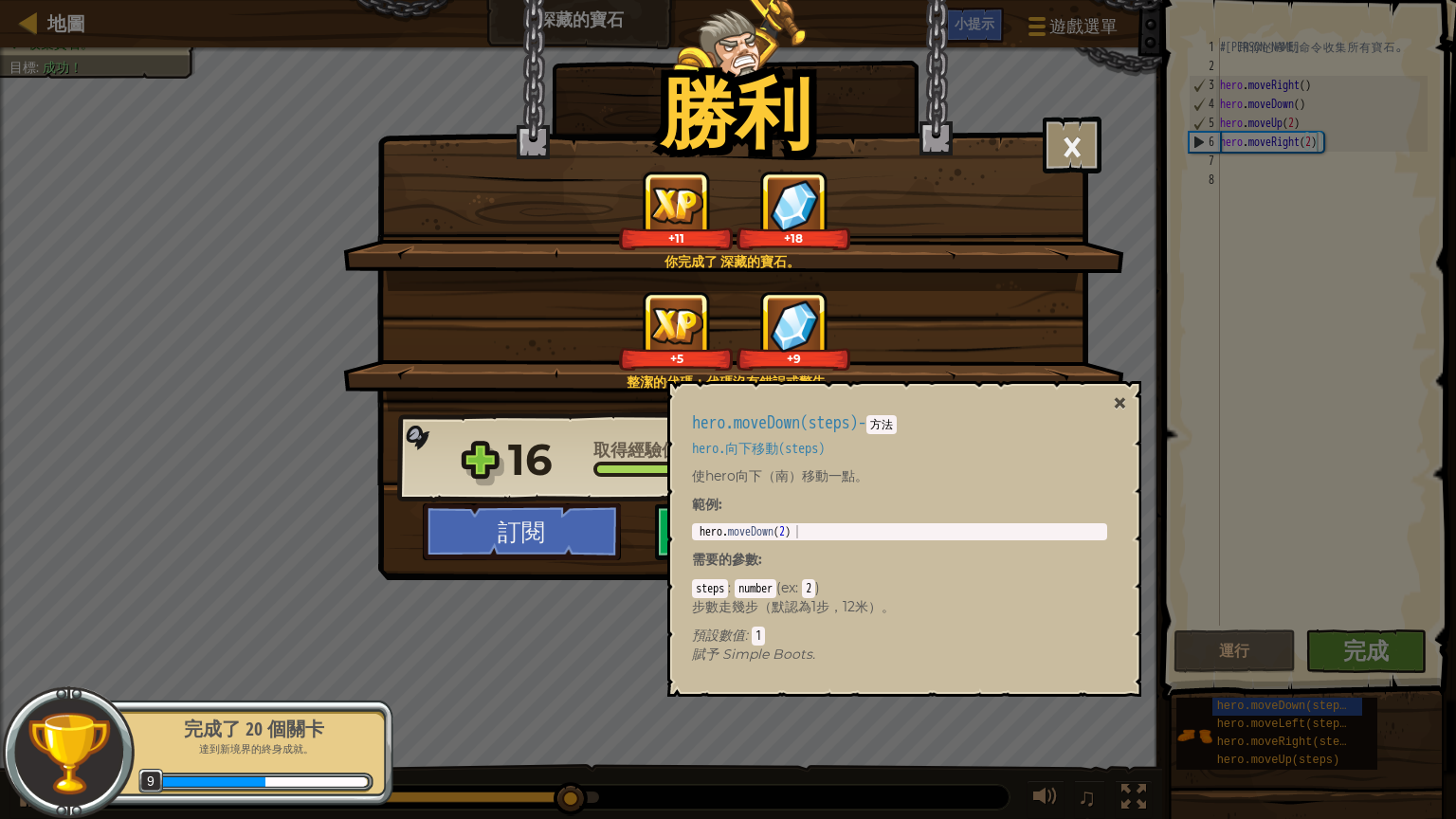 select on "zh-HANT" 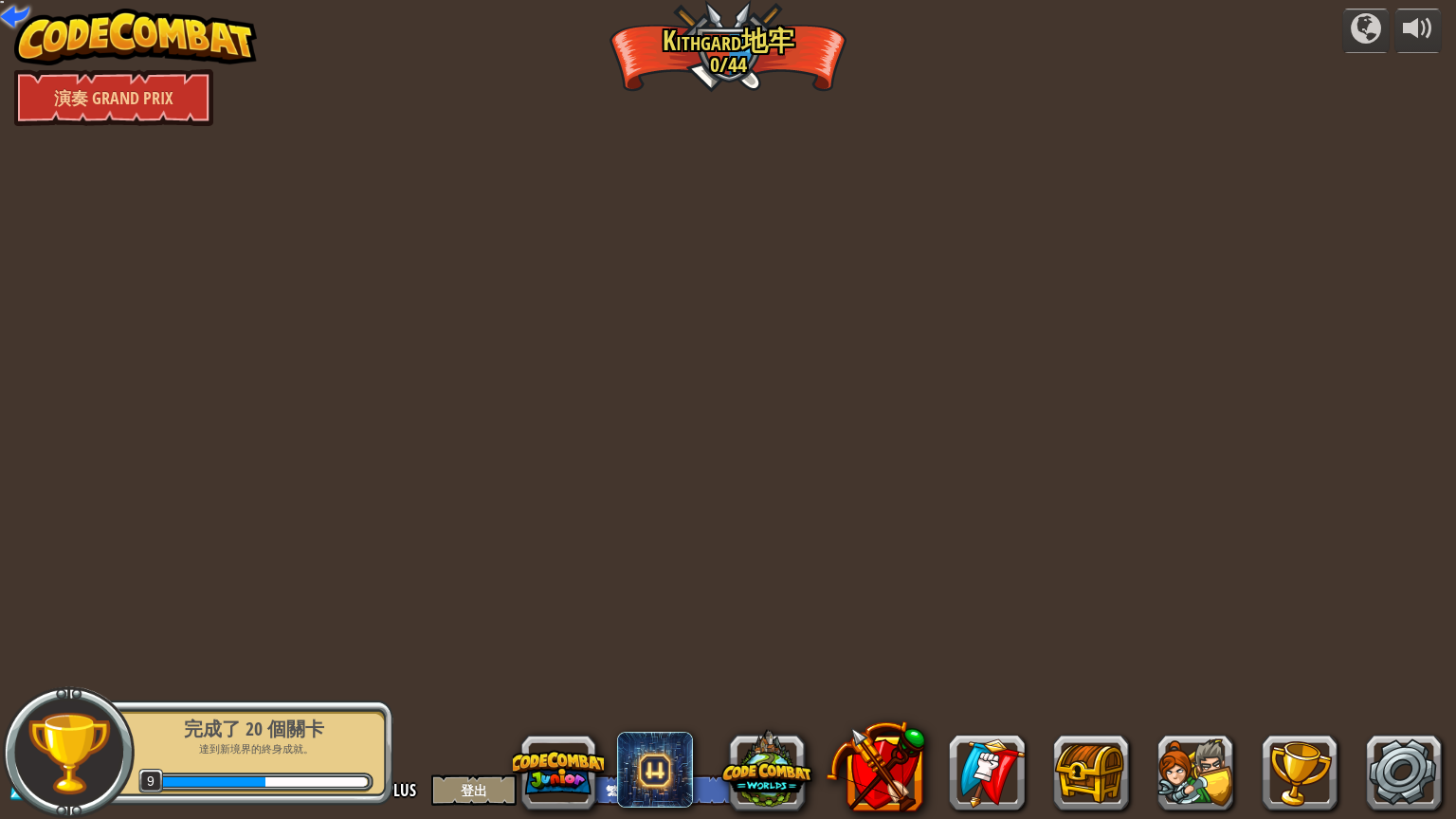 select on "zh-HANT" 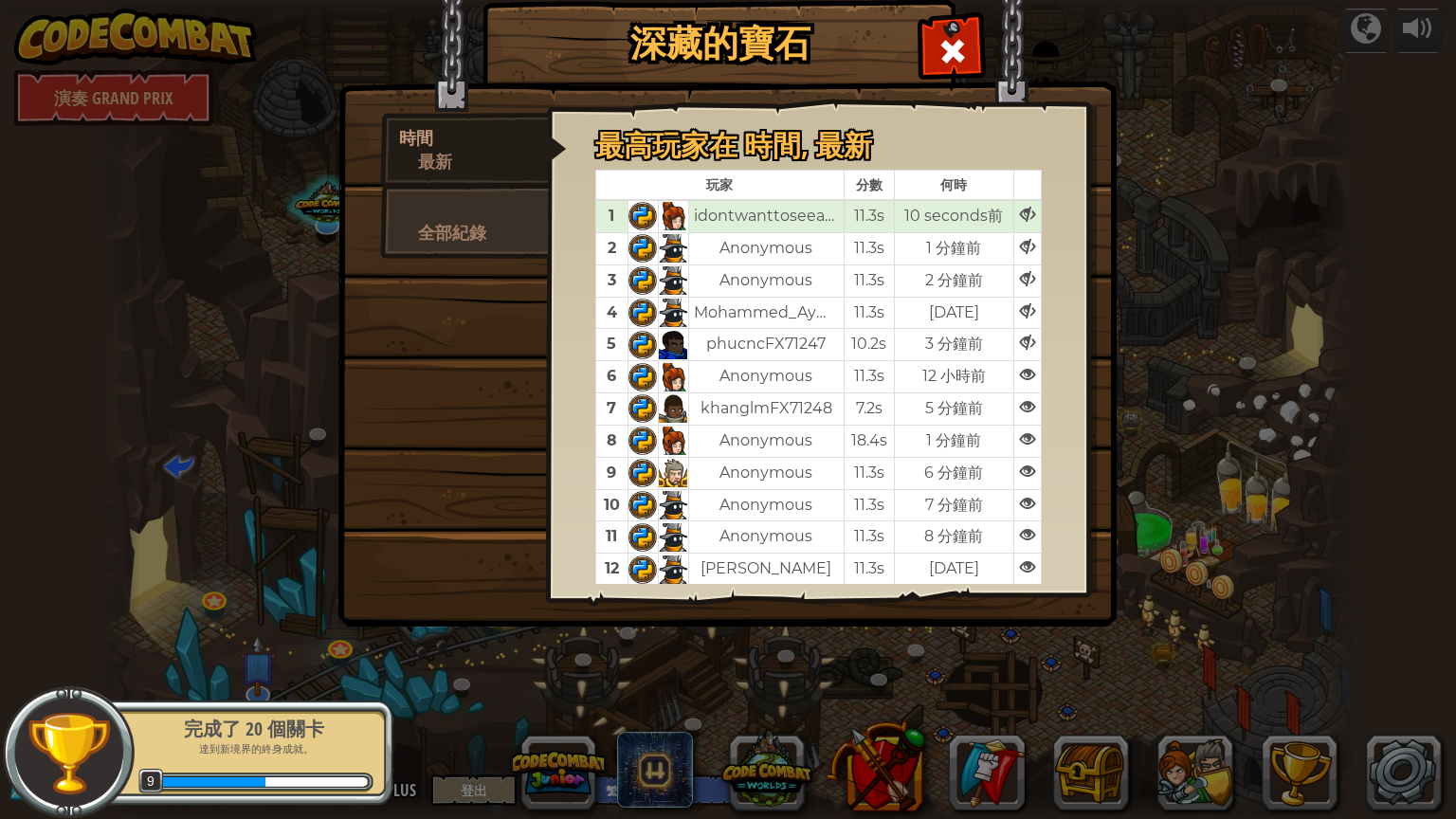 click on "深藏的寶石" at bounding box center [719, 44] 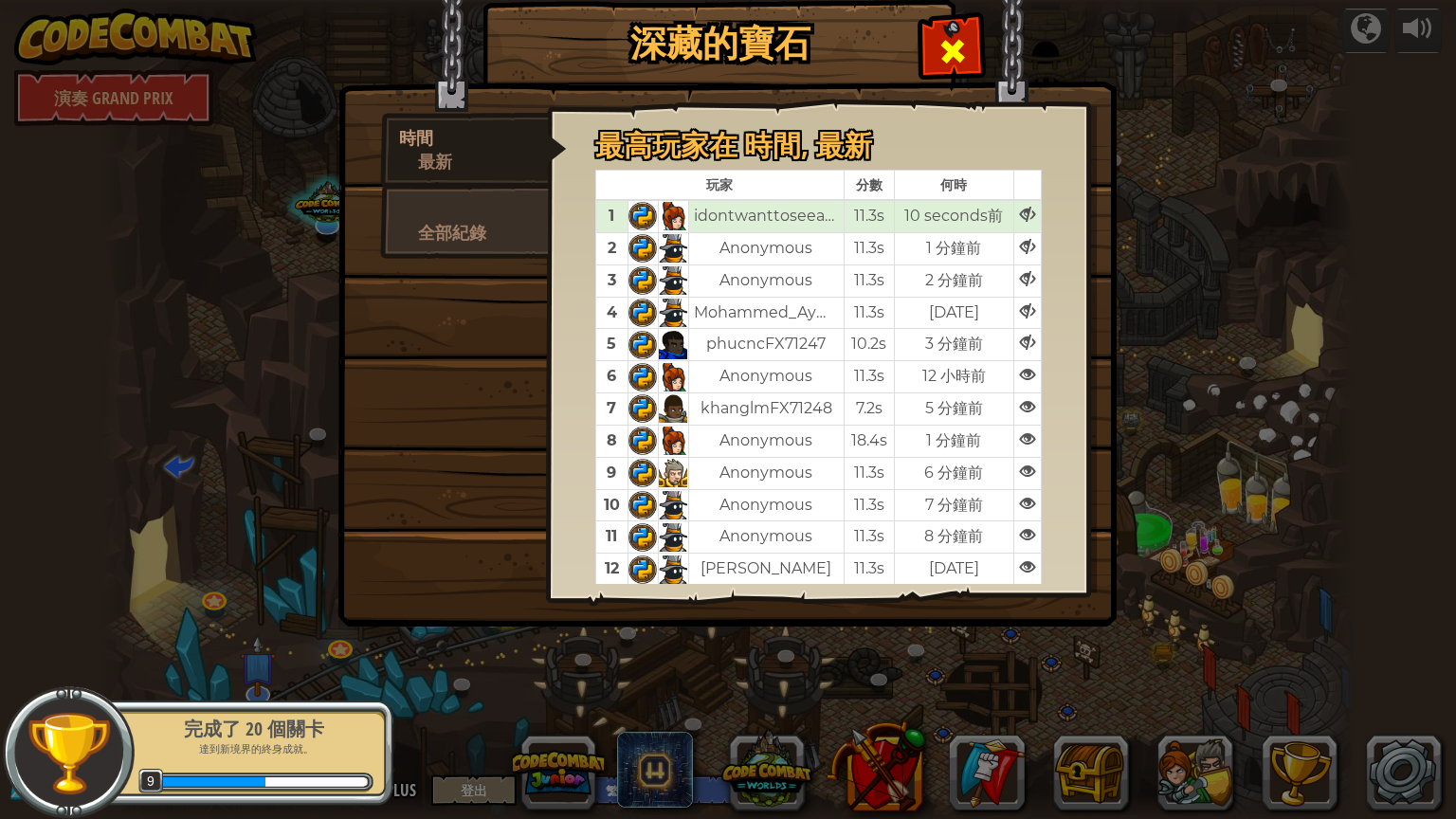 click at bounding box center [952, 46] 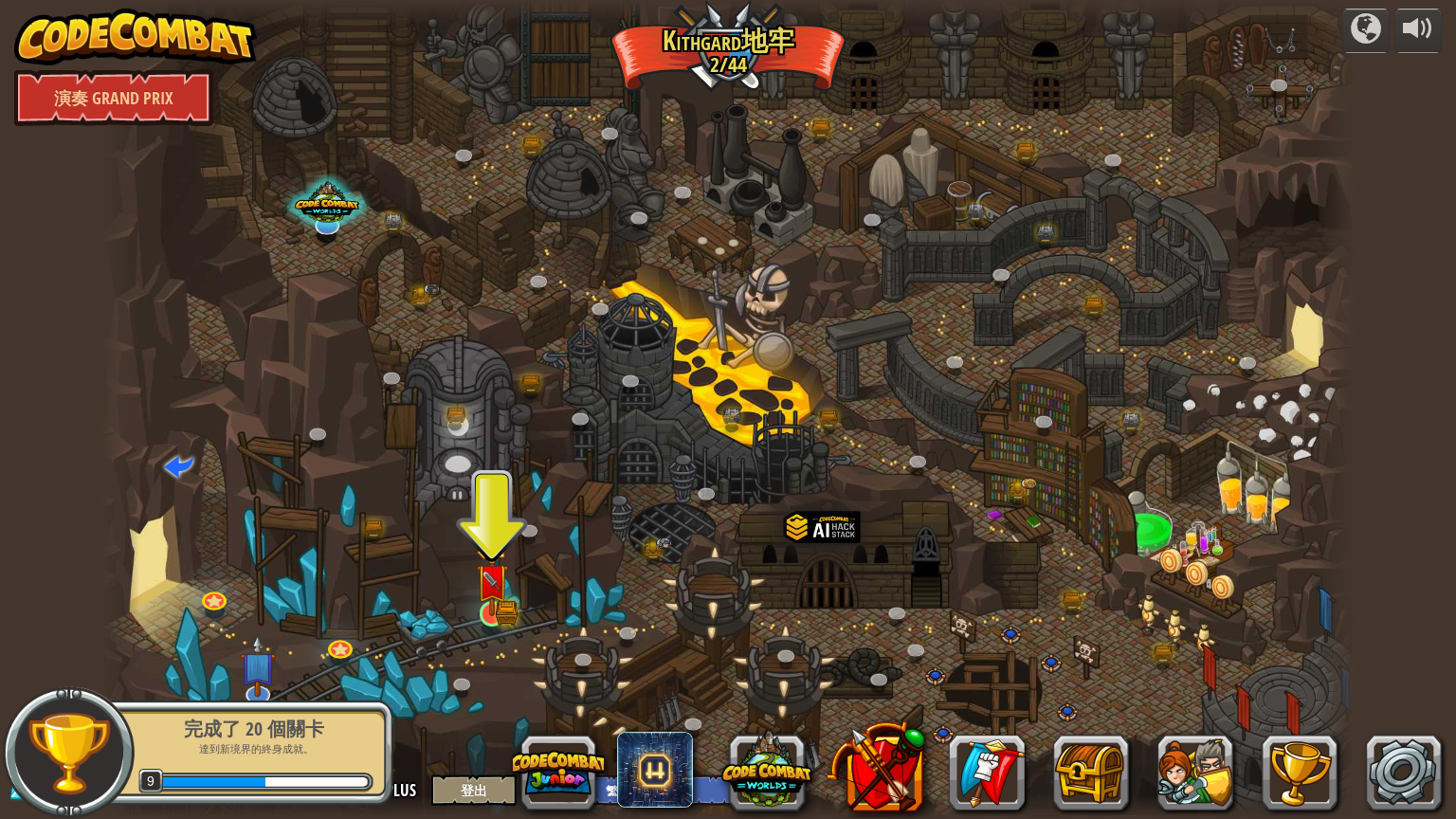 click at bounding box center (492, 580) 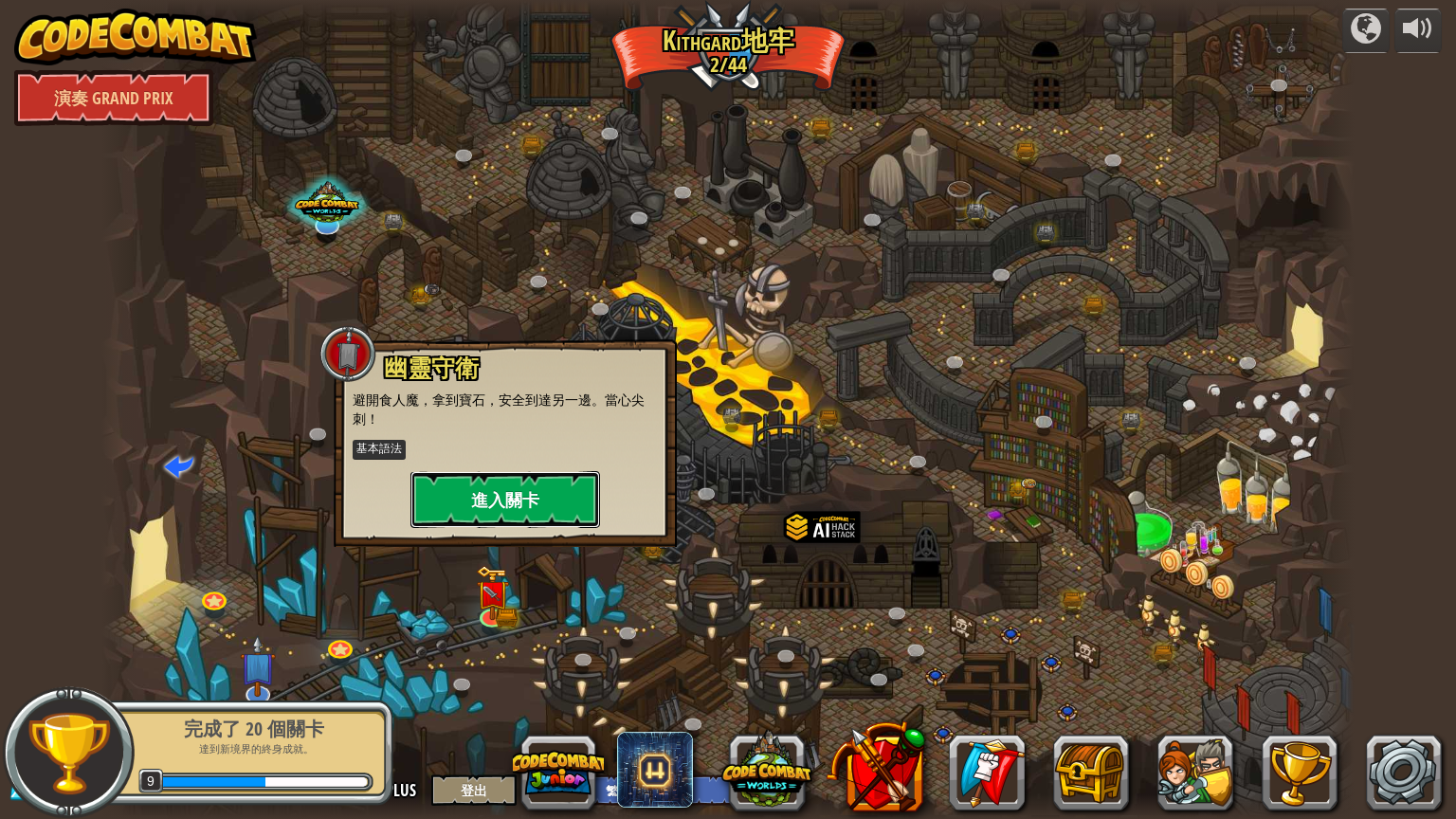 click on "進入關卡" at bounding box center (505, 500) 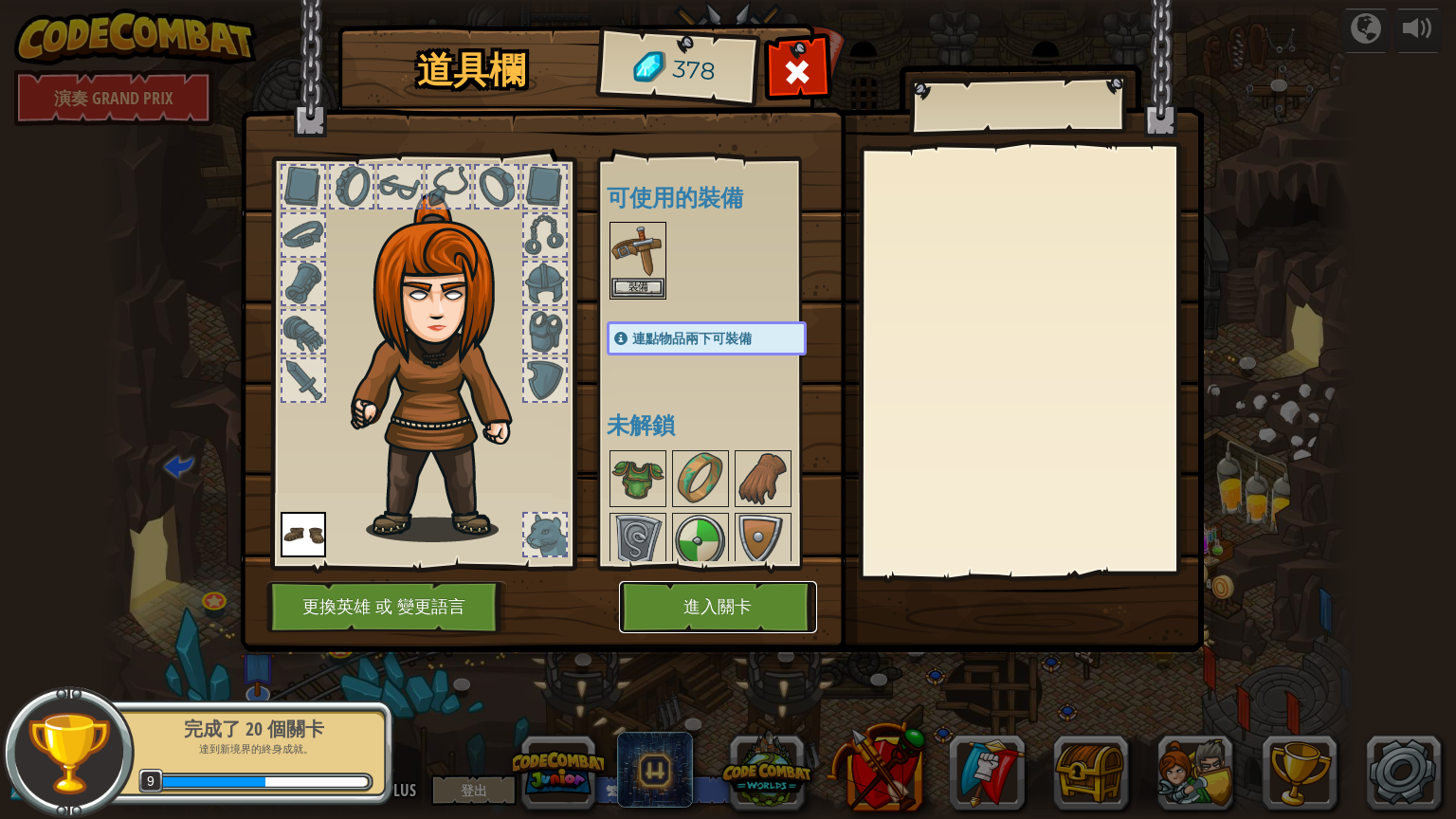 click on "進入關卡" at bounding box center (718, 607) 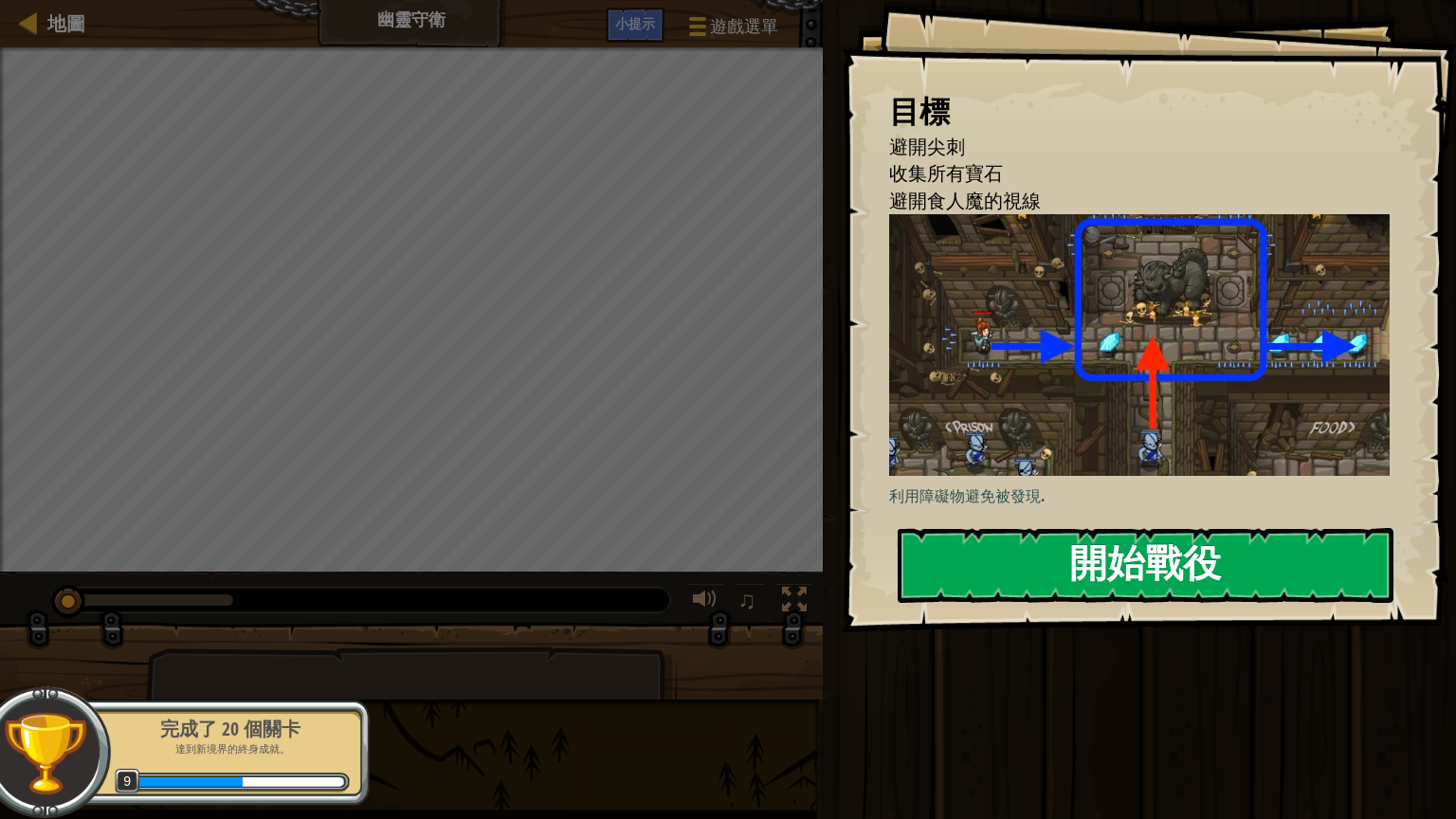 click on "開始戰役" at bounding box center [1145, 565] 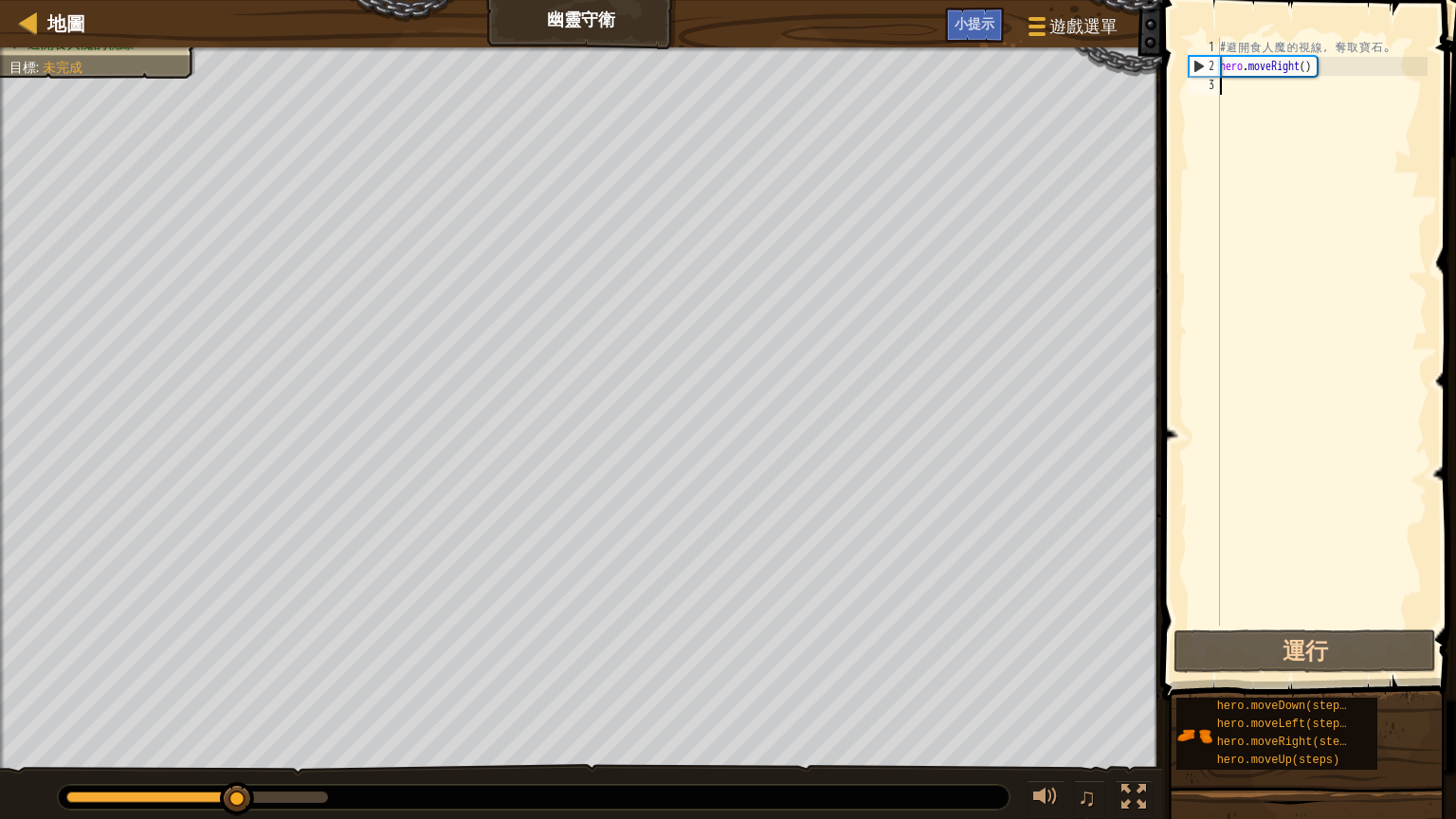 click on "#  避 開 食 人 魔 的 視 線 ， 奪 取 寶 石 。 hero . moveRight ( )" at bounding box center [1321, 351] 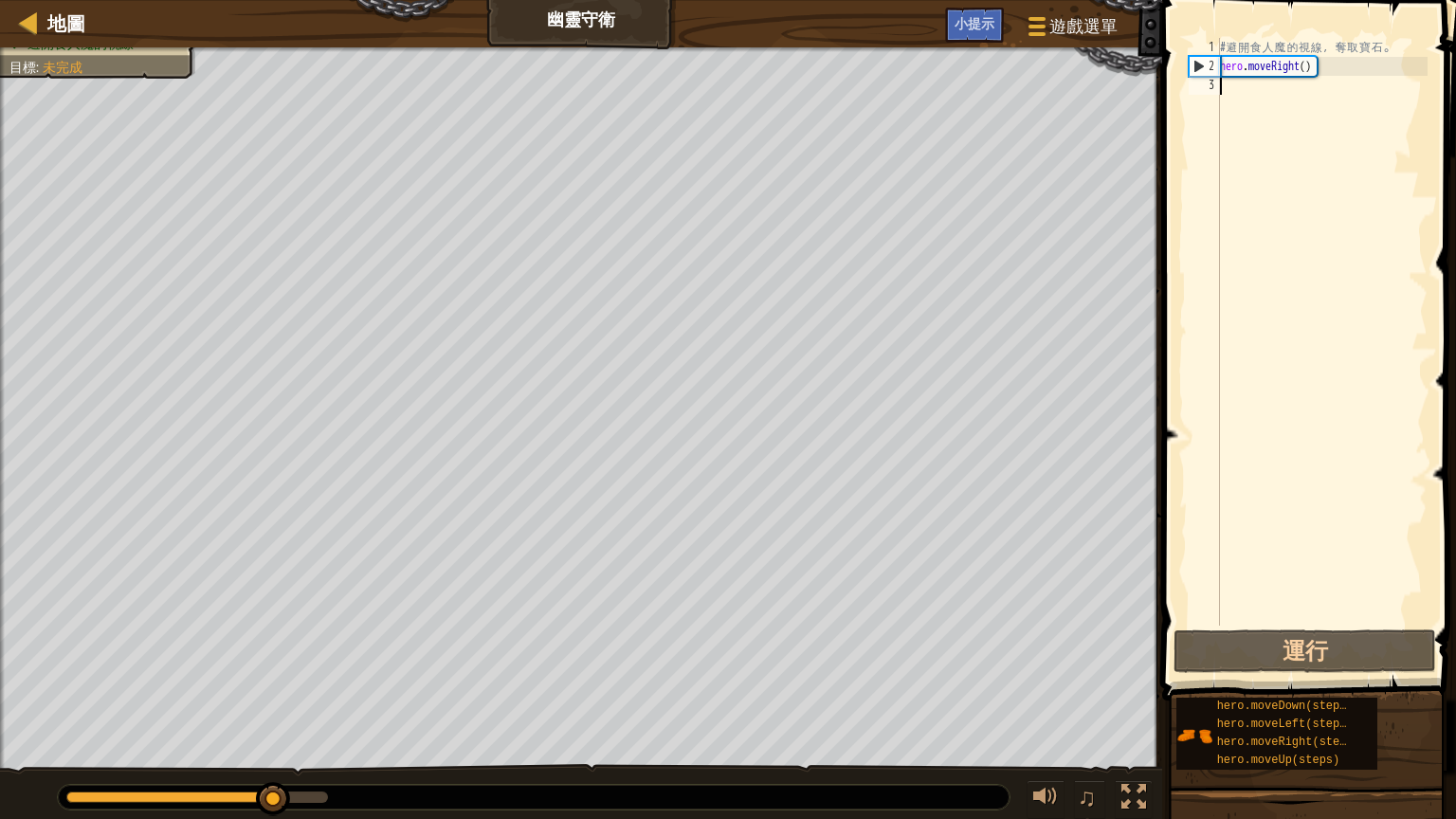 type on "h" 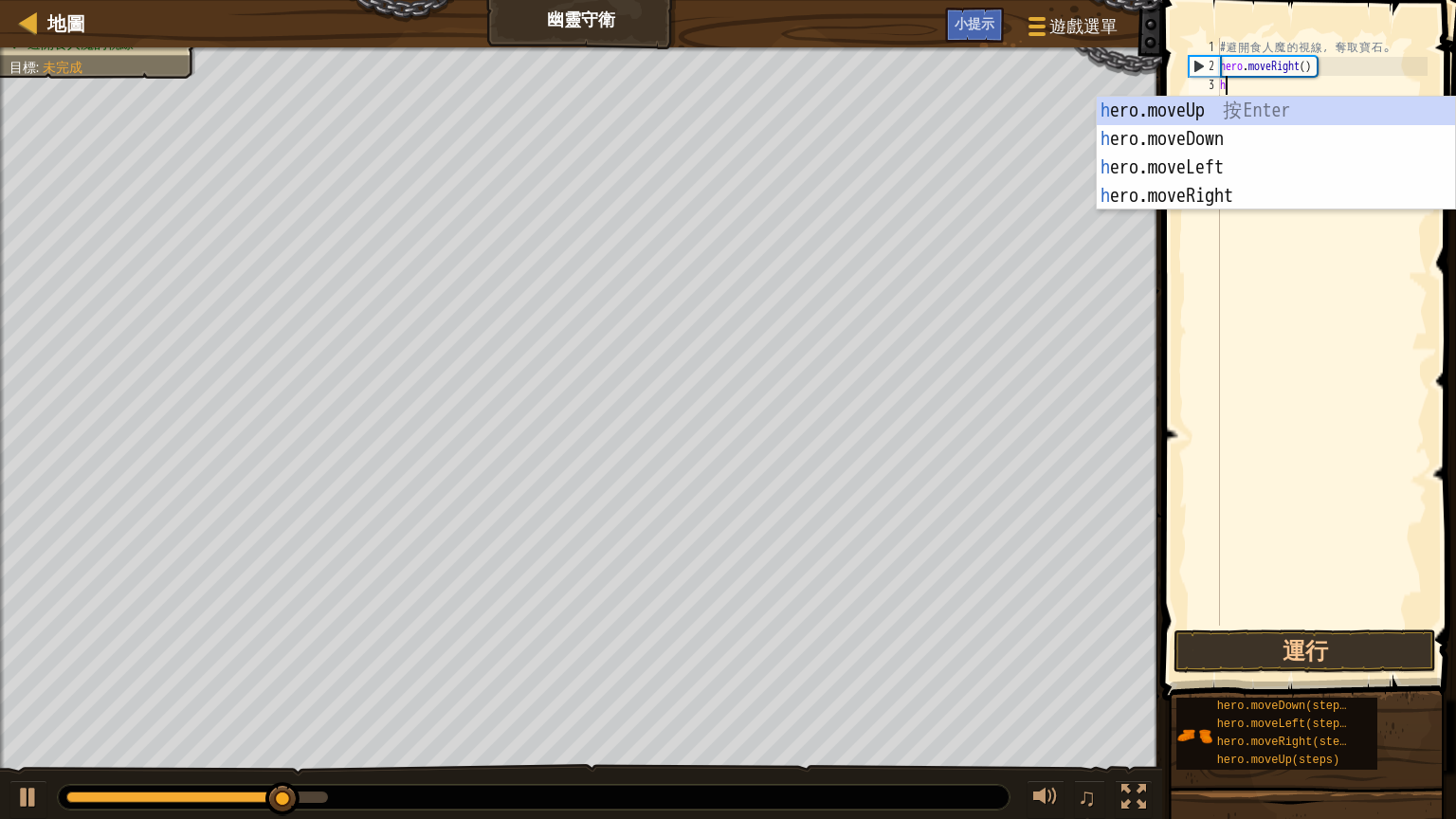scroll, scrollTop: 9, scrollLeft: 0, axis: vertical 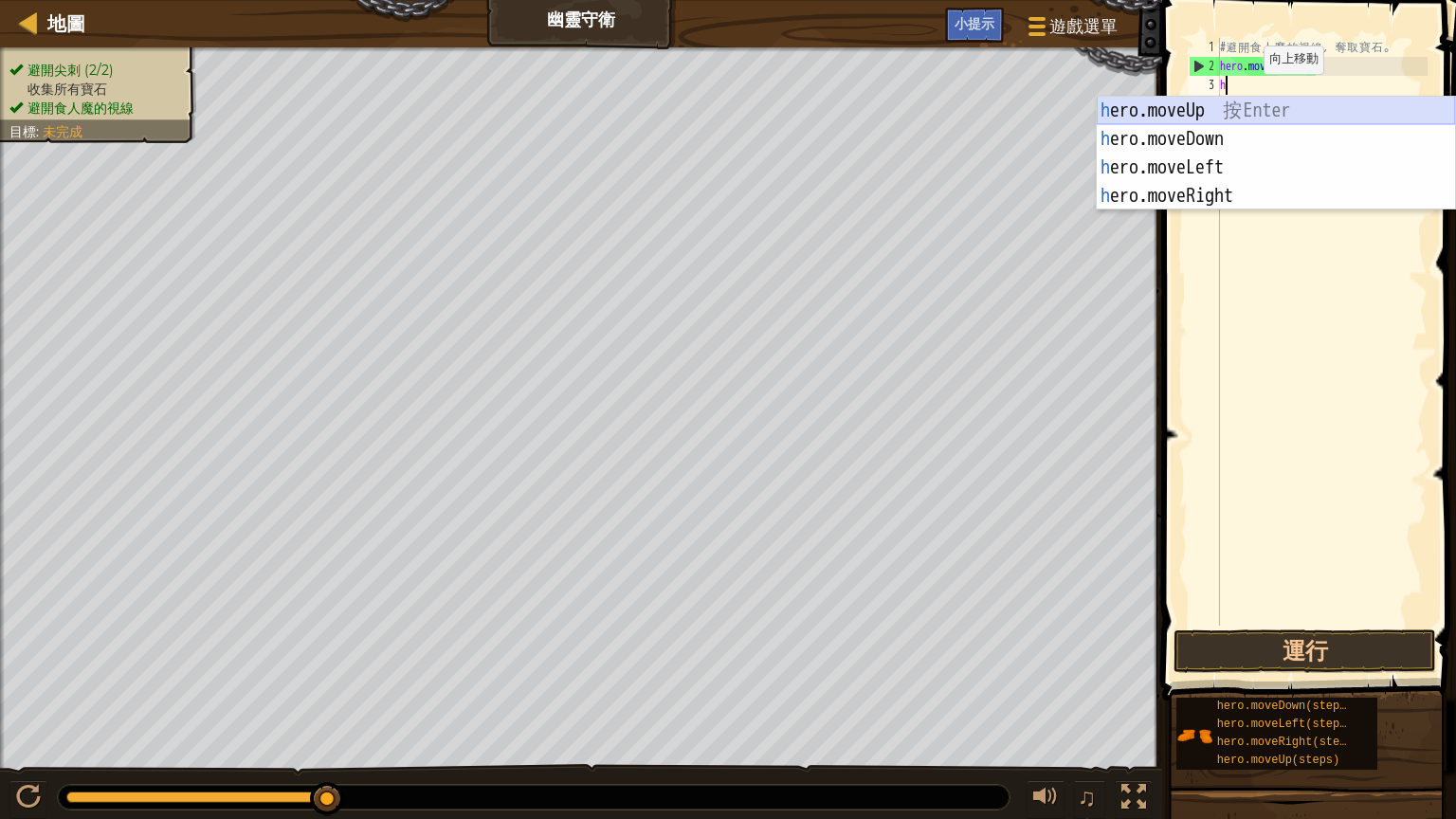 click on "h ero.moveUp 按 Enter h ero.moveDown 按 Enter h ero.moveLeft 按 Enter h ero.moveRight 按 Enter" at bounding box center (1276, 182) 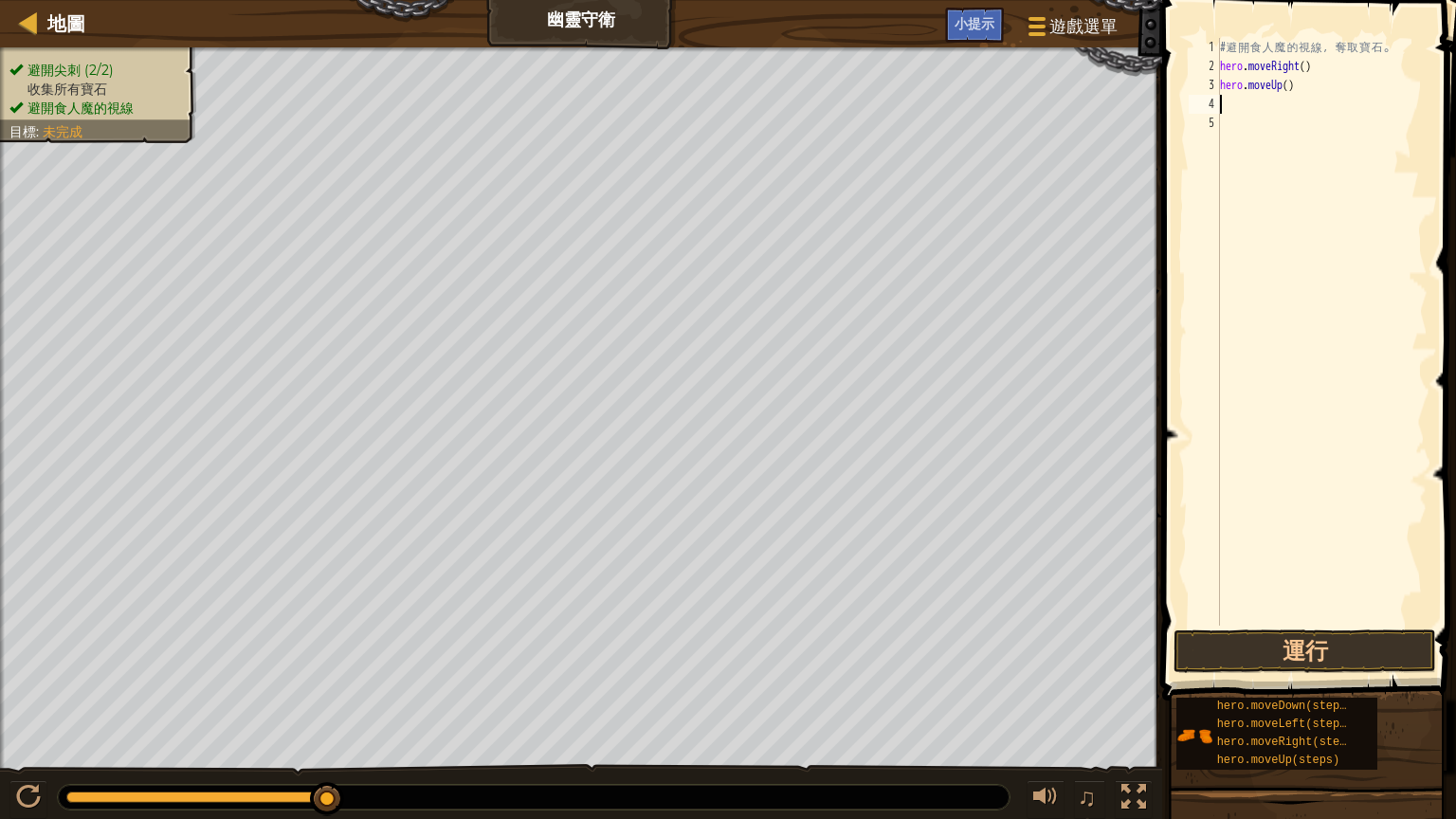 type on "h" 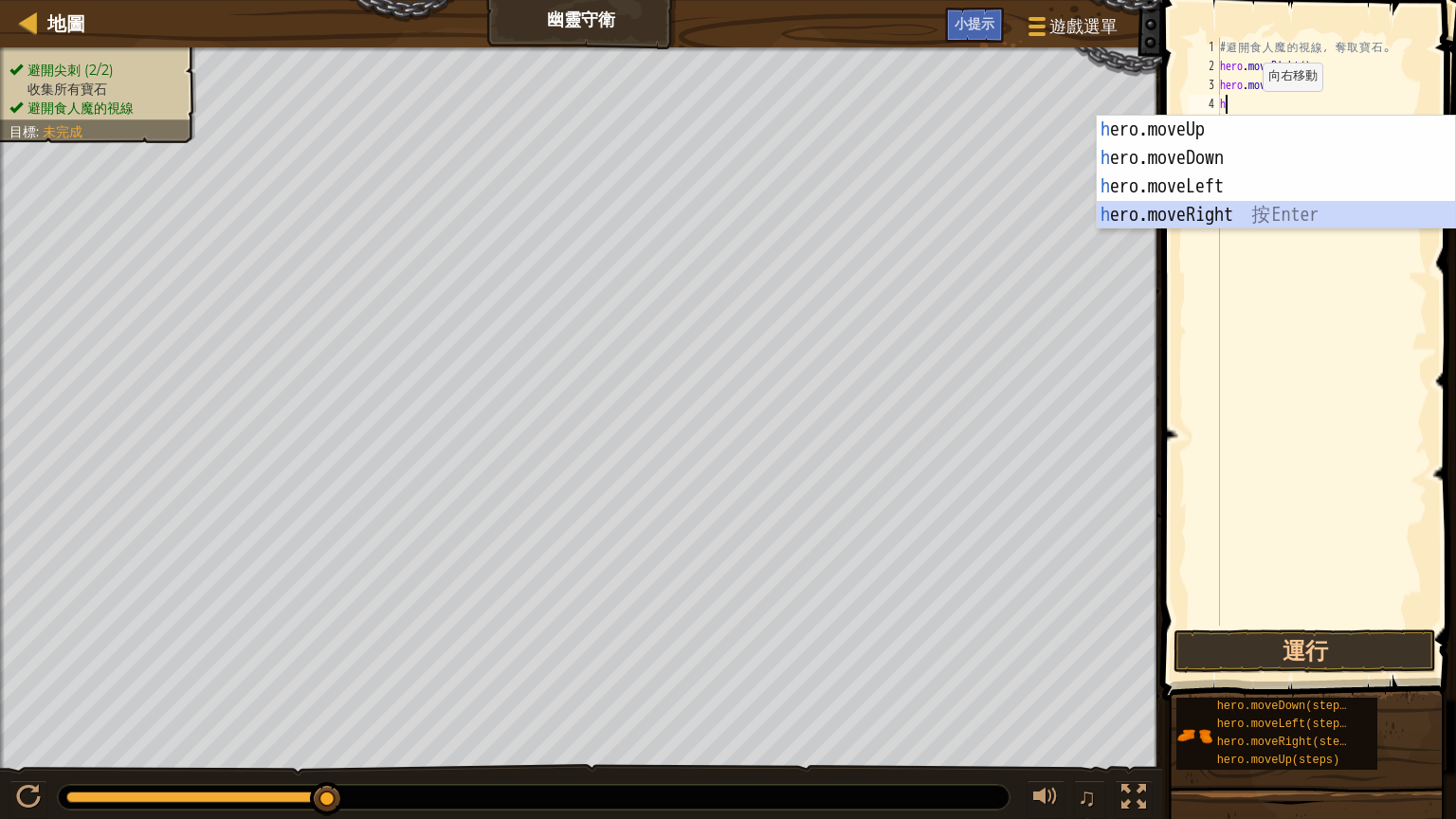 click on "h ero.moveUp 按 Enter h ero.moveDown 按 Enter h ero.moveLeft 按 Enter h ero.moveRight 按 Enter" at bounding box center (1276, 201) 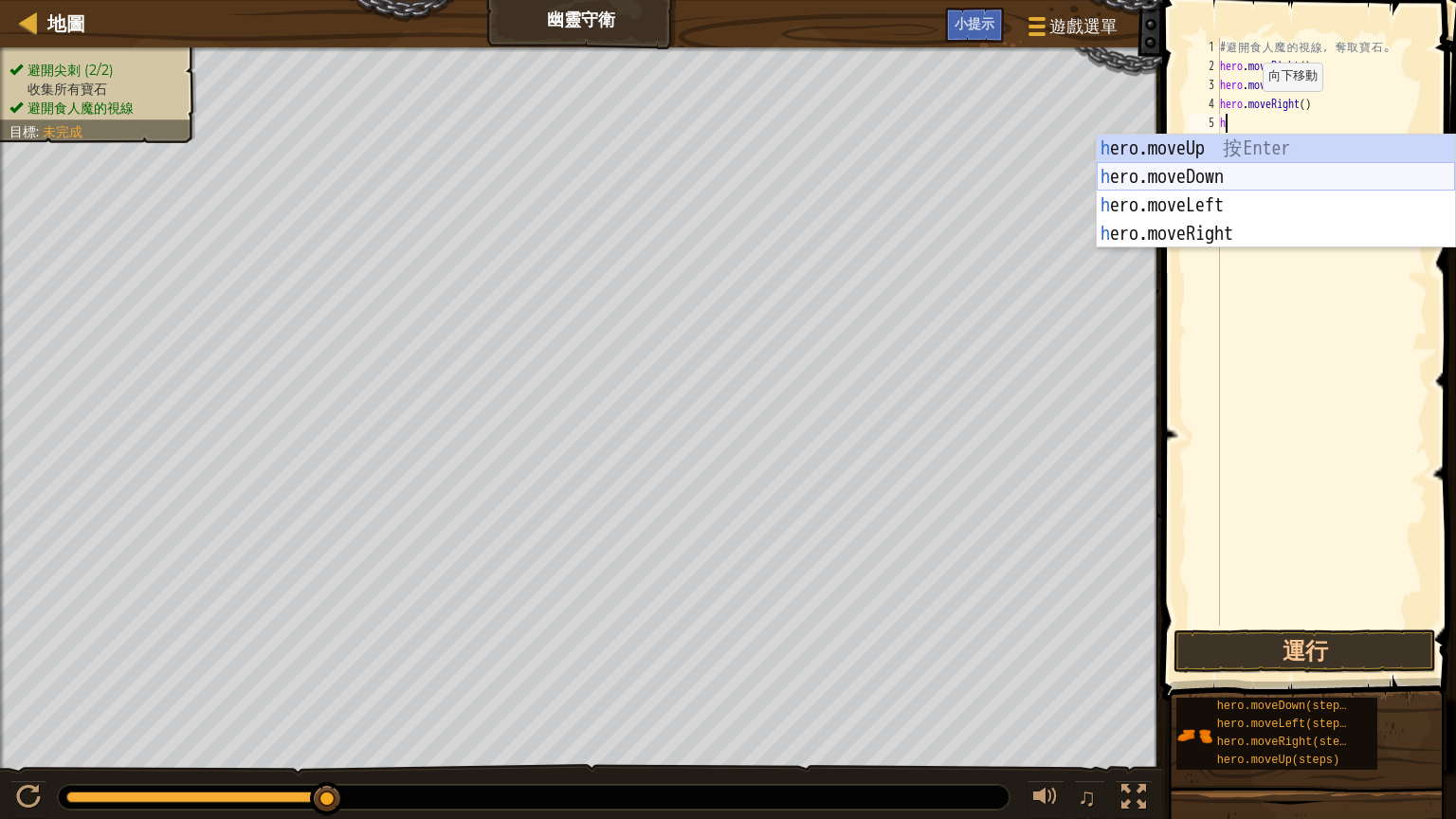 click on "h ero.moveUp 按 Enter h ero.moveDown 按 Enter h ero.moveLeft 按 Enter h ero.moveRight 按 Enter" at bounding box center (1276, 220) 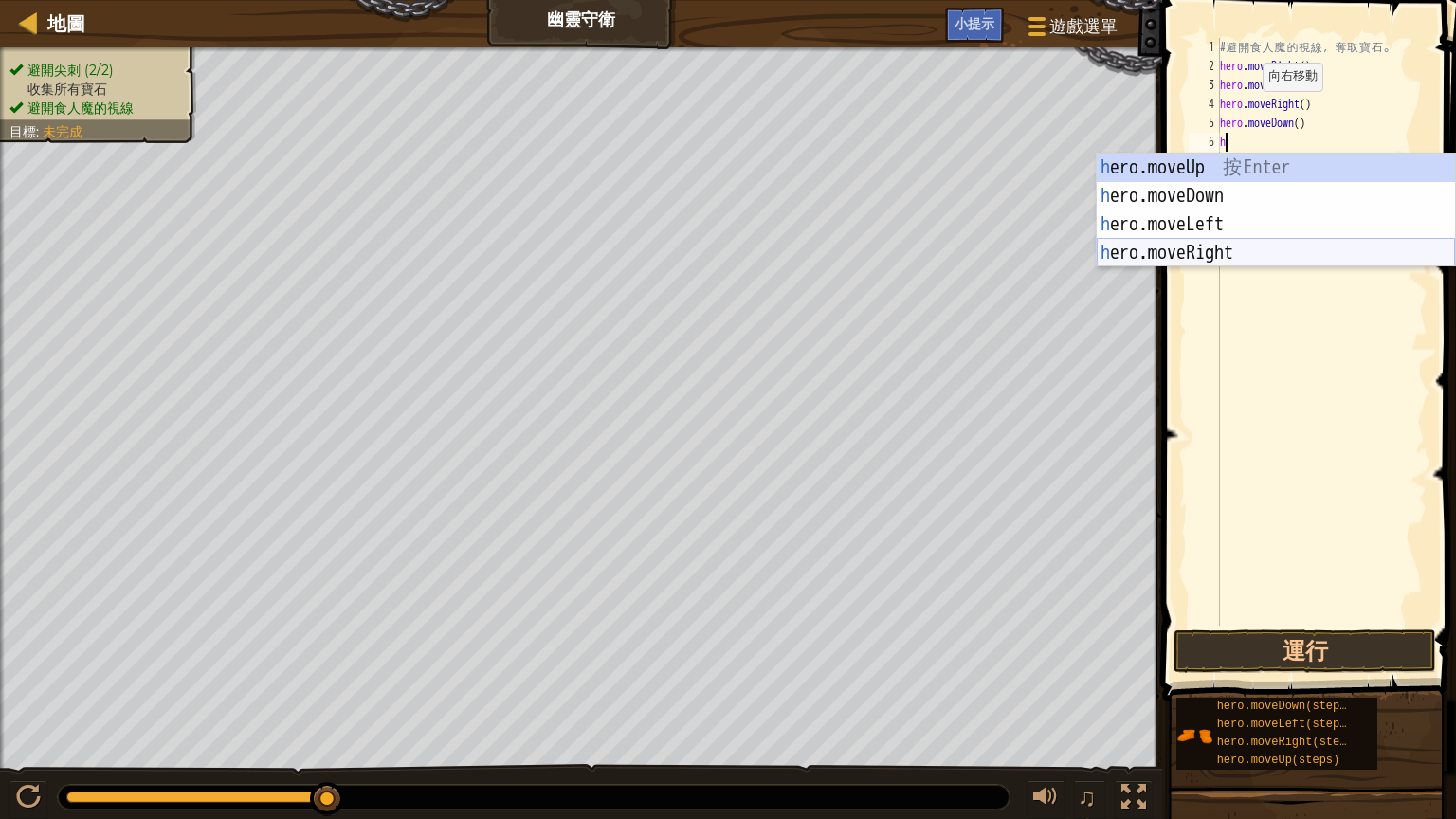 click on "h ero.moveUp 按 Enter h ero.moveDown 按 Enter h ero.moveLeft 按 Enter h ero.moveRight 按 Enter" at bounding box center [1276, 239] 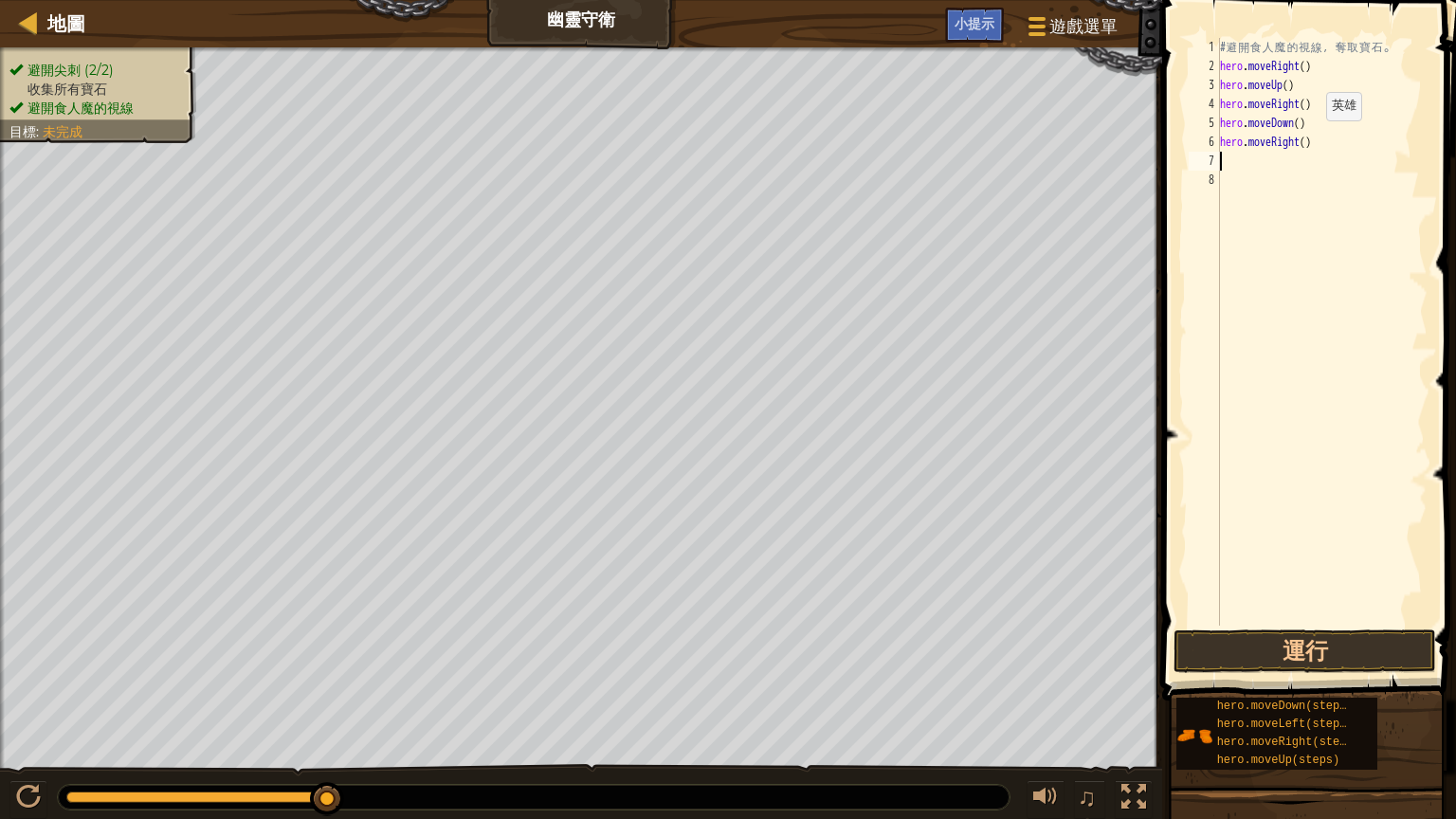 click on "#  避 開 食 人 魔 的 視 線 ， 奪 取 寶 石 。 hero . moveRight ( ) hero . moveUp ( ) hero . moveRight ( ) hero . moveDown ( ) hero . moveRight ( )" at bounding box center [1321, 351] 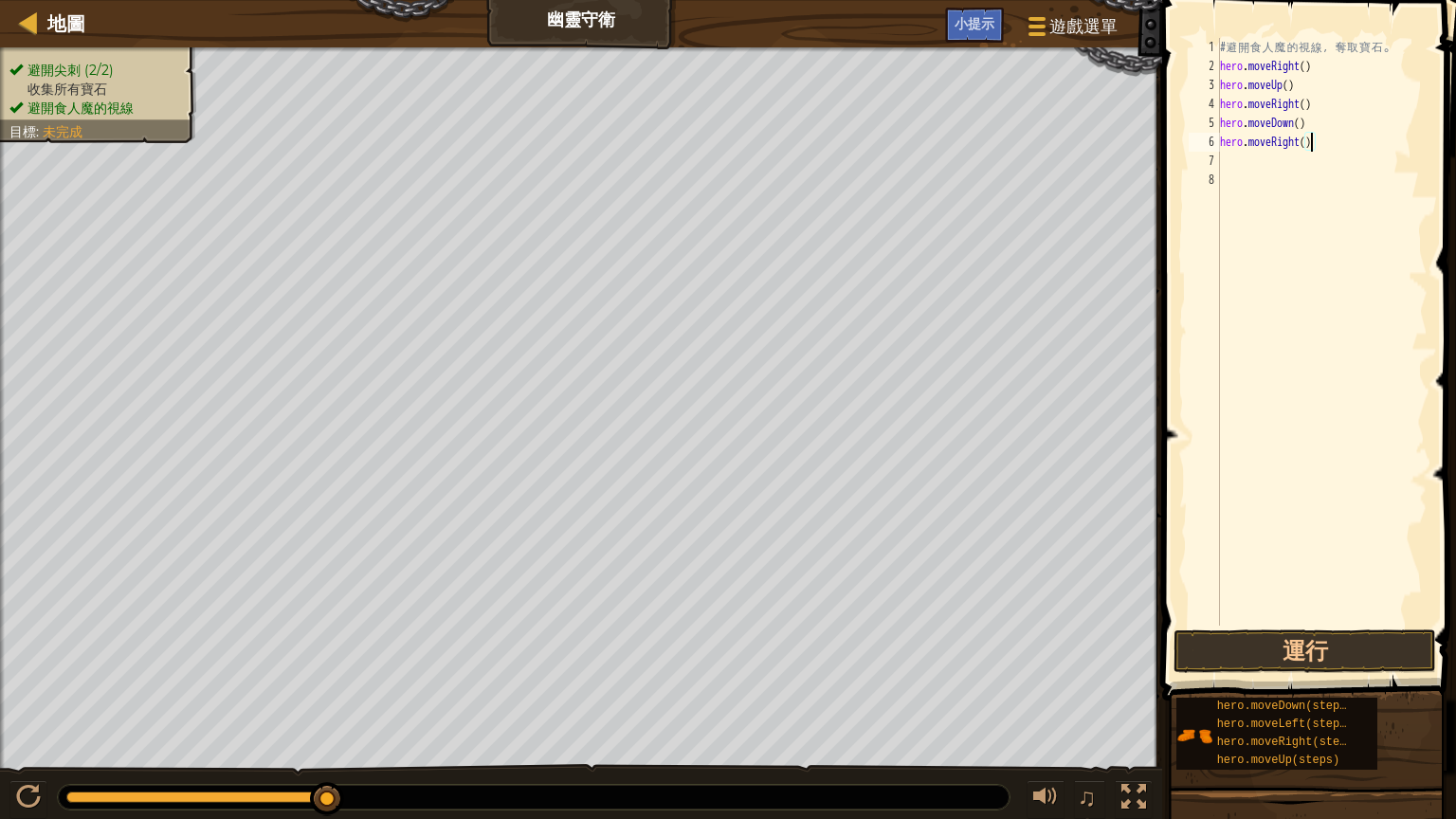 scroll, scrollTop: 9, scrollLeft: 11, axis: both 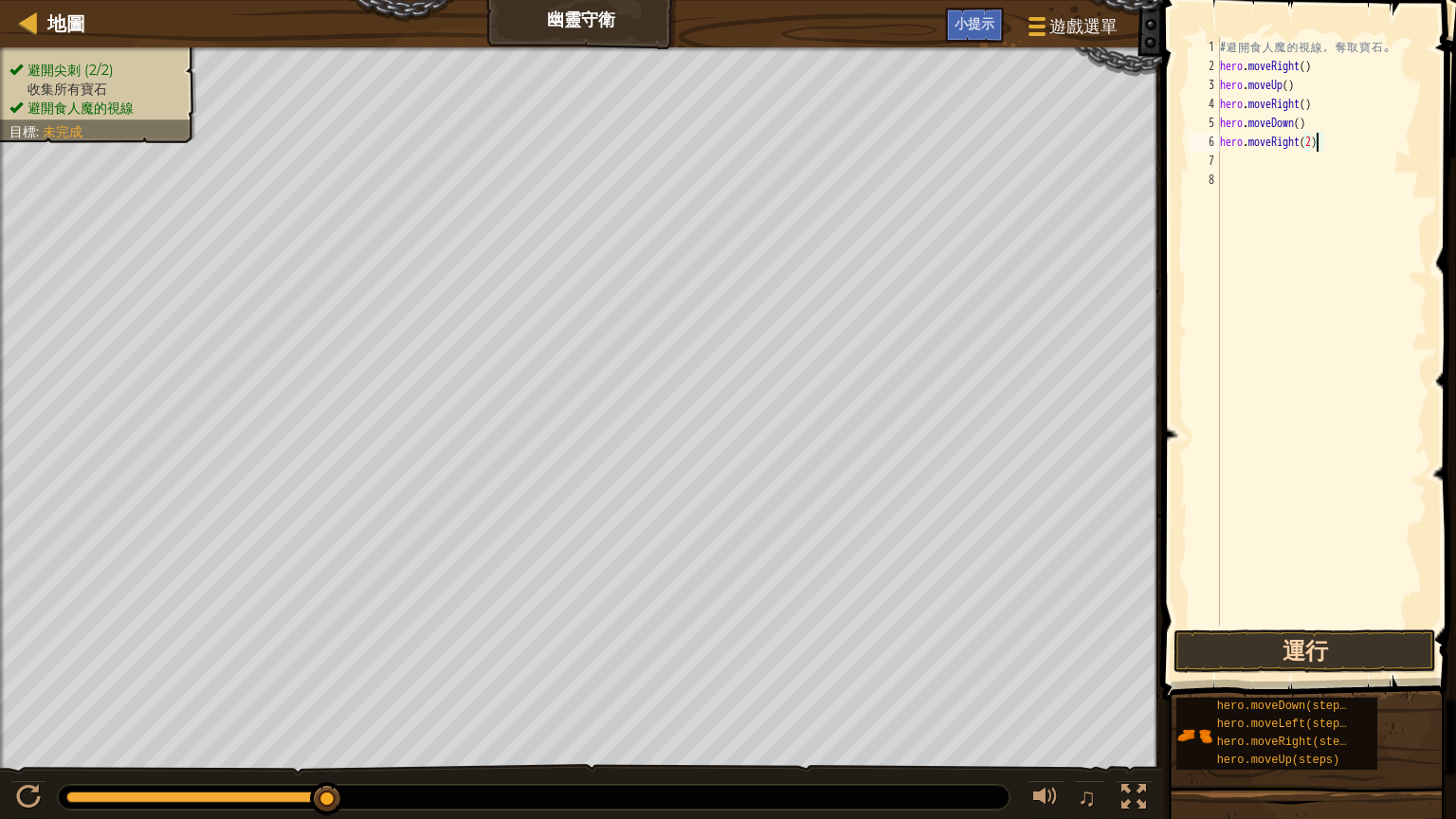 type on "hero.moveRight(2)" 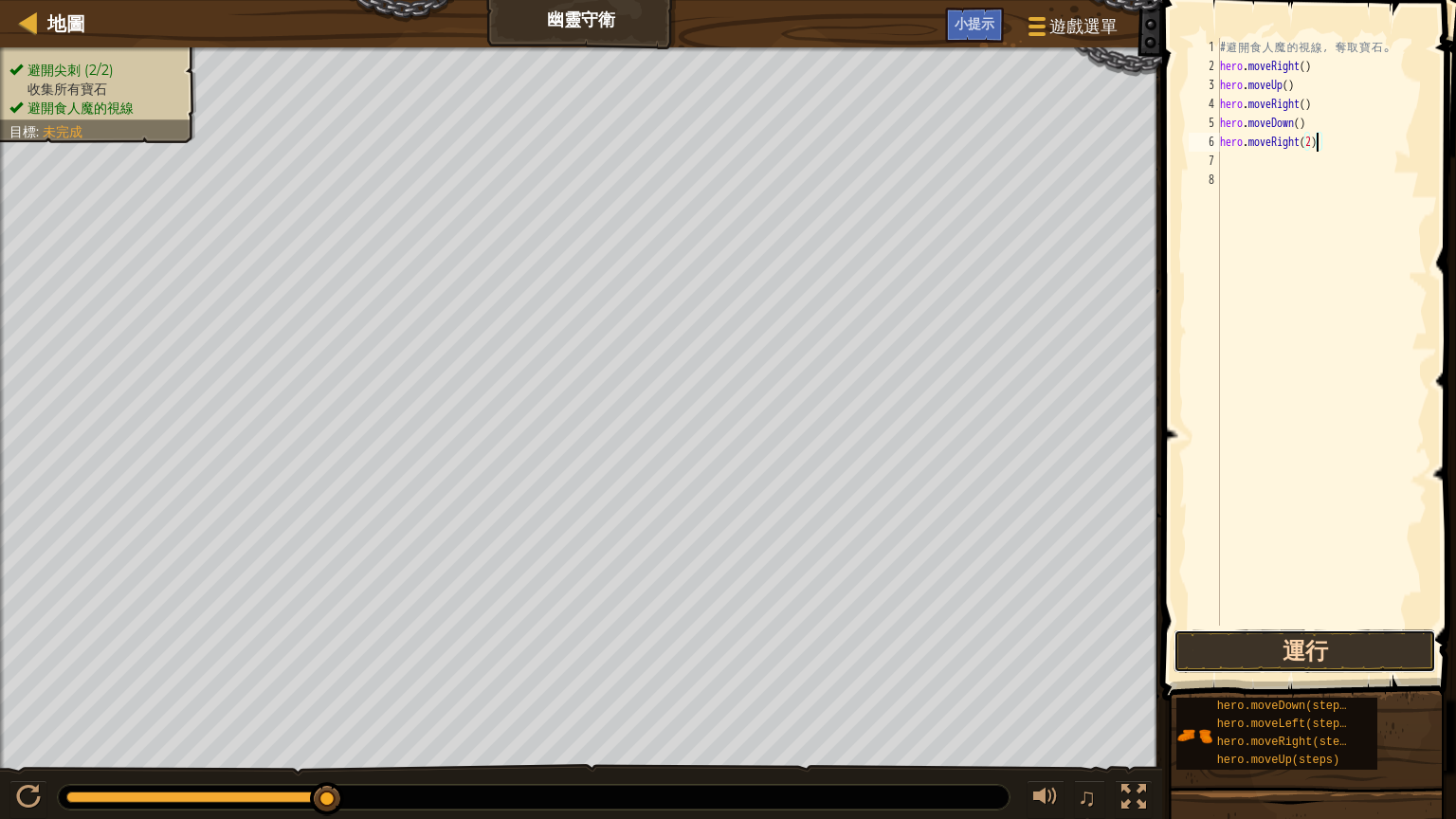 click on "運行" at bounding box center (1304, 651) 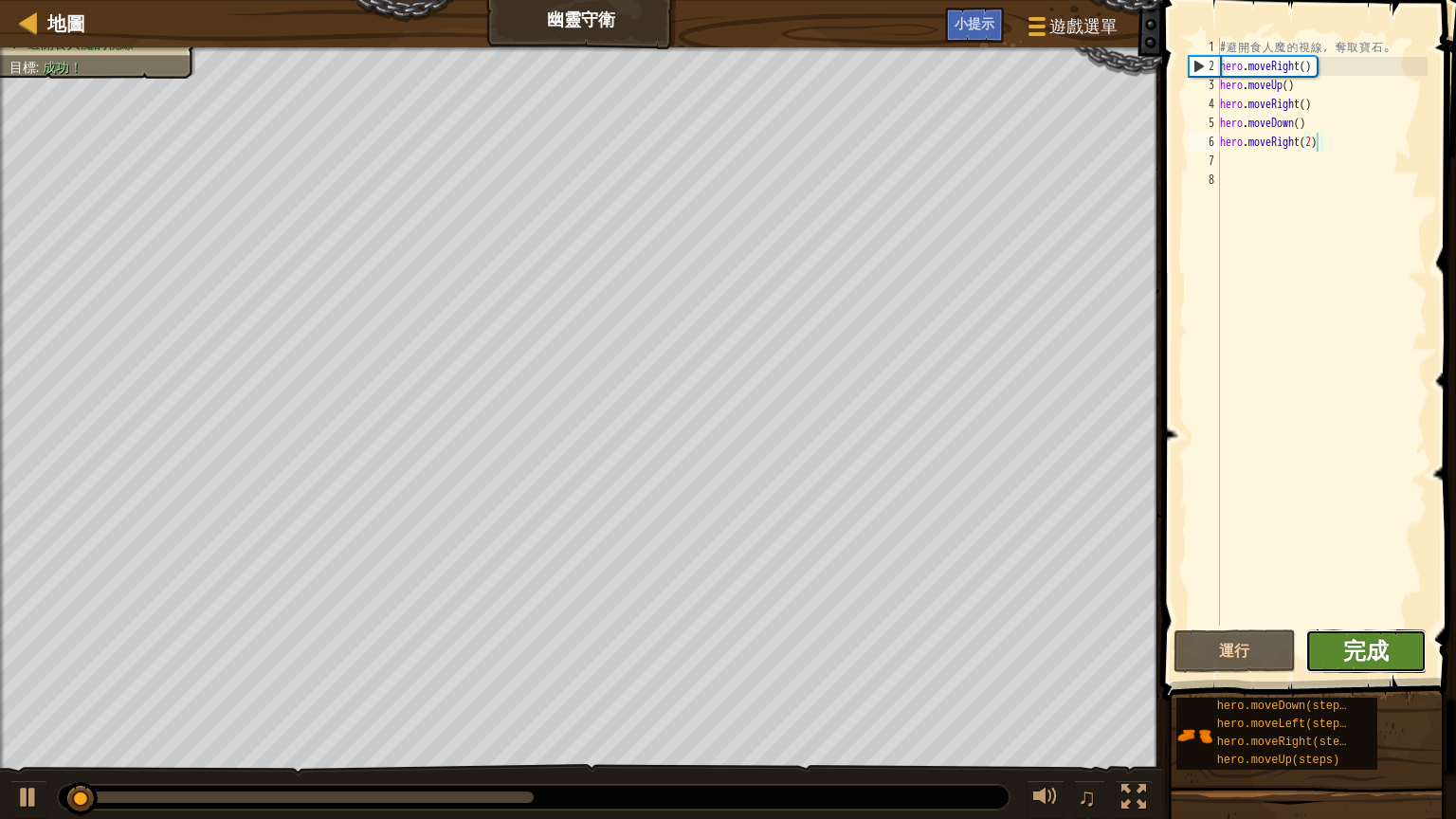 click on "完成" at bounding box center (1366, 650) 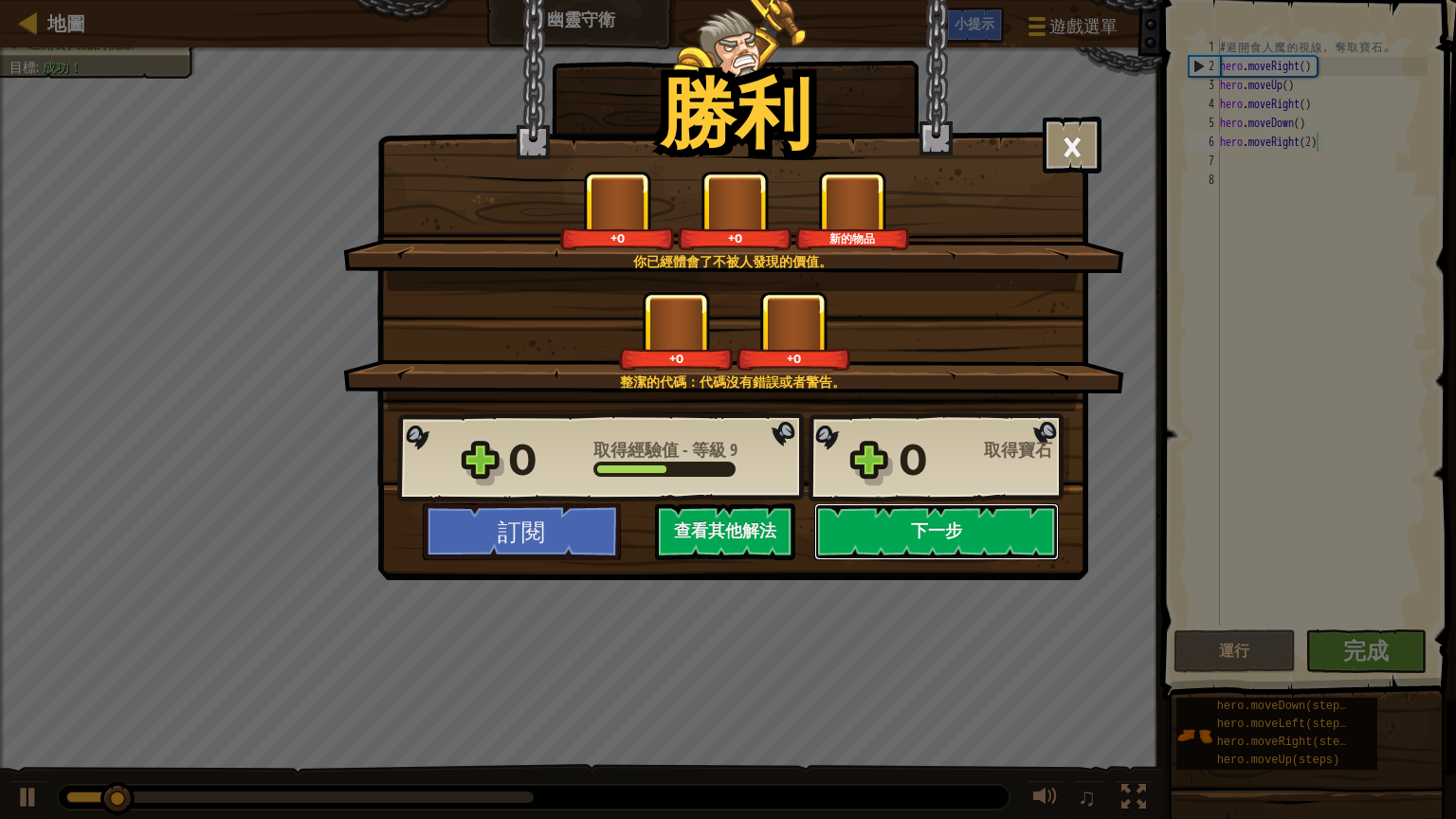 click on "下一步" at bounding box center (937, 532) 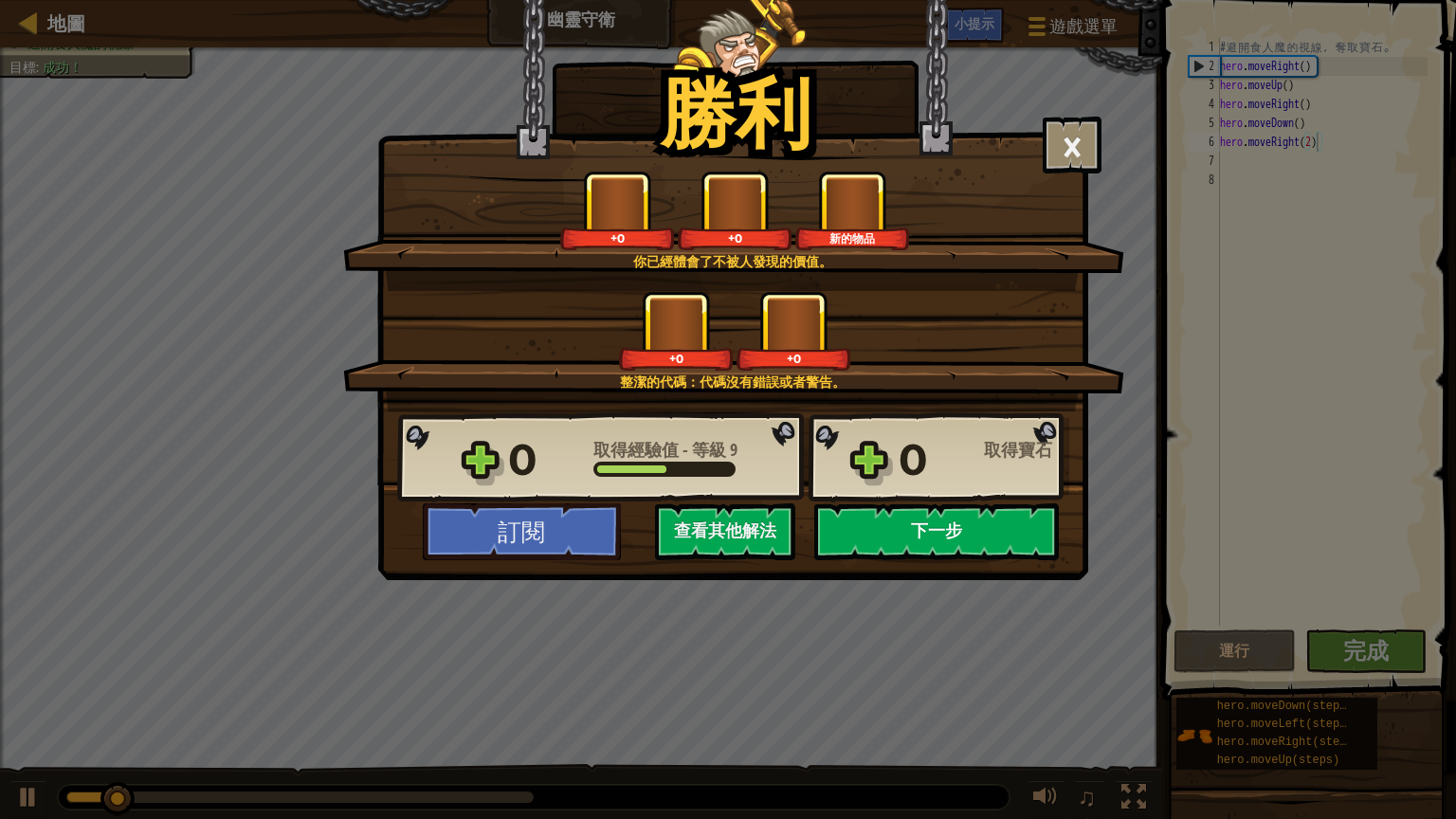 select on "zh-HANT" 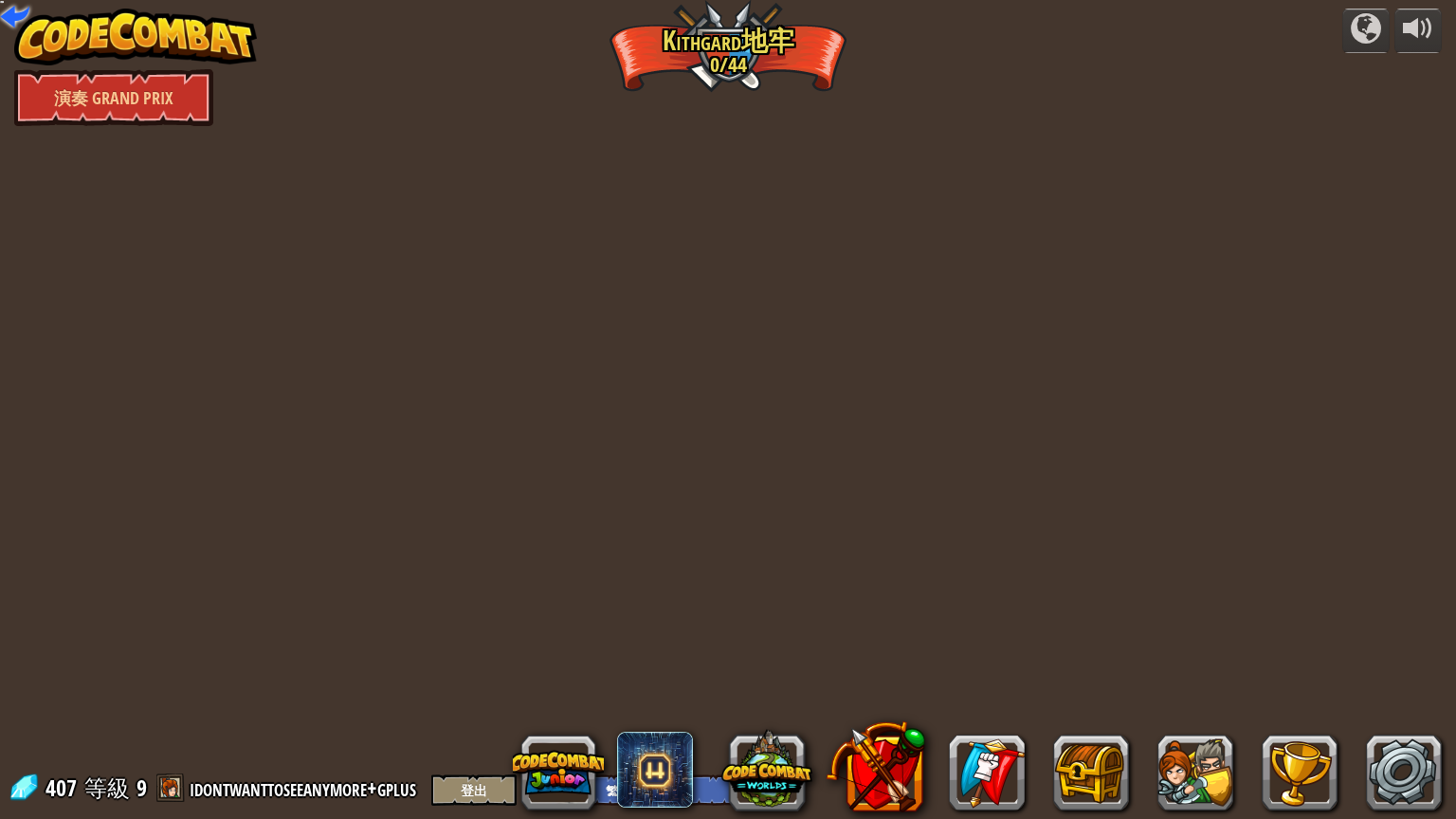 select on "zh-HANT" 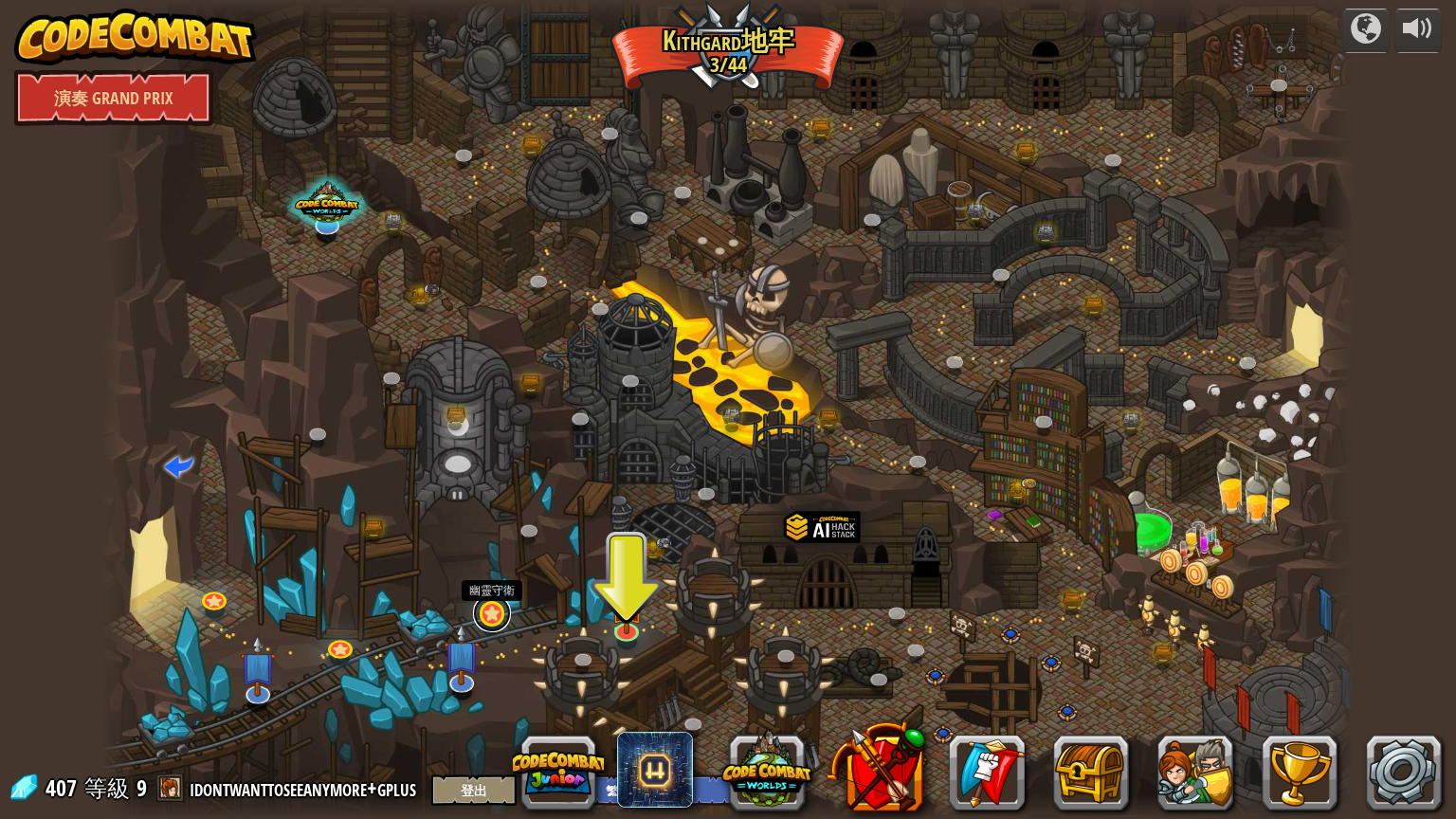 click at bounding box center [492, 613] 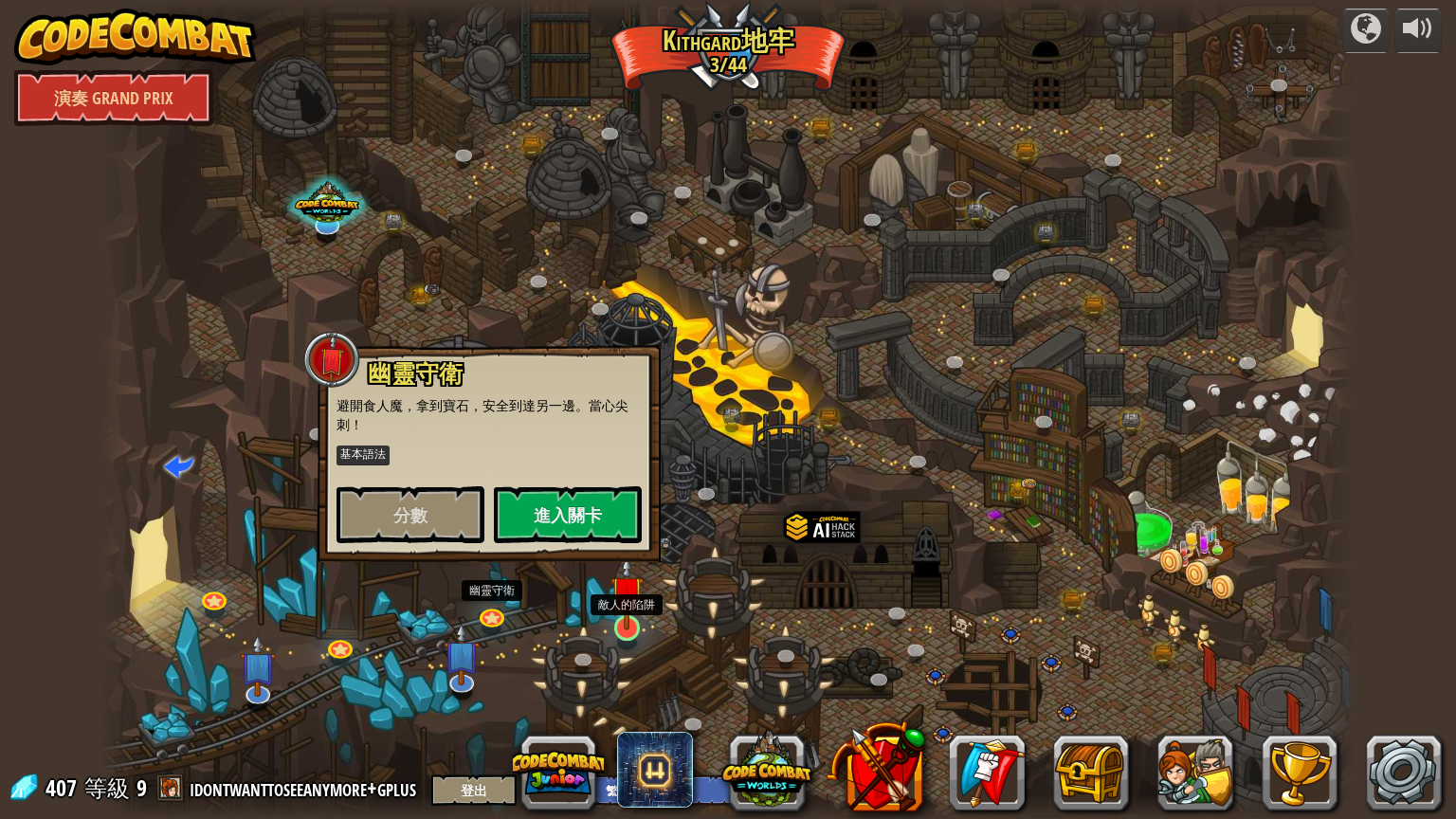 click at bounding box center [627, 592] 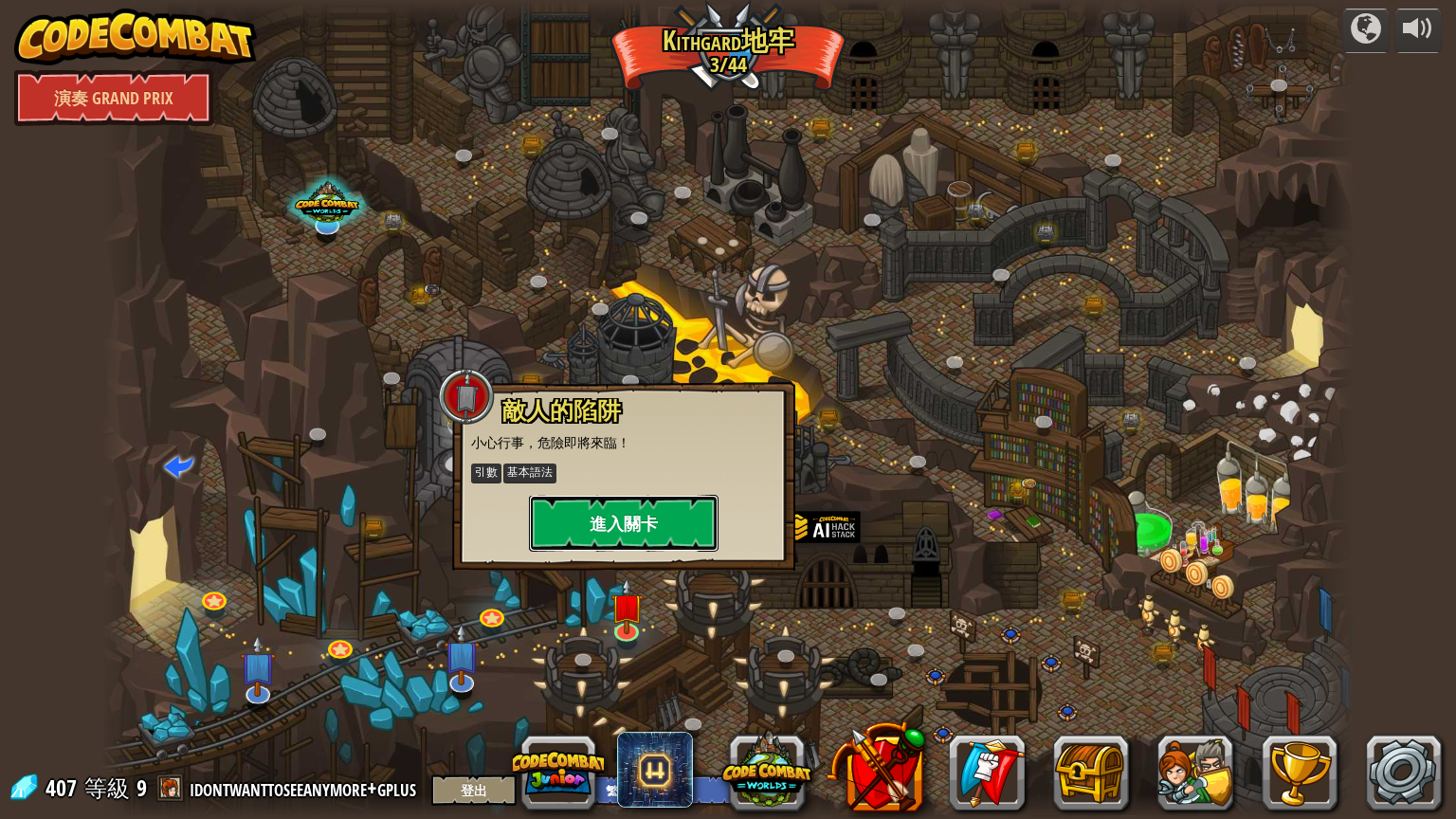 click on "進入關卡" at bounding box center [624, 523] 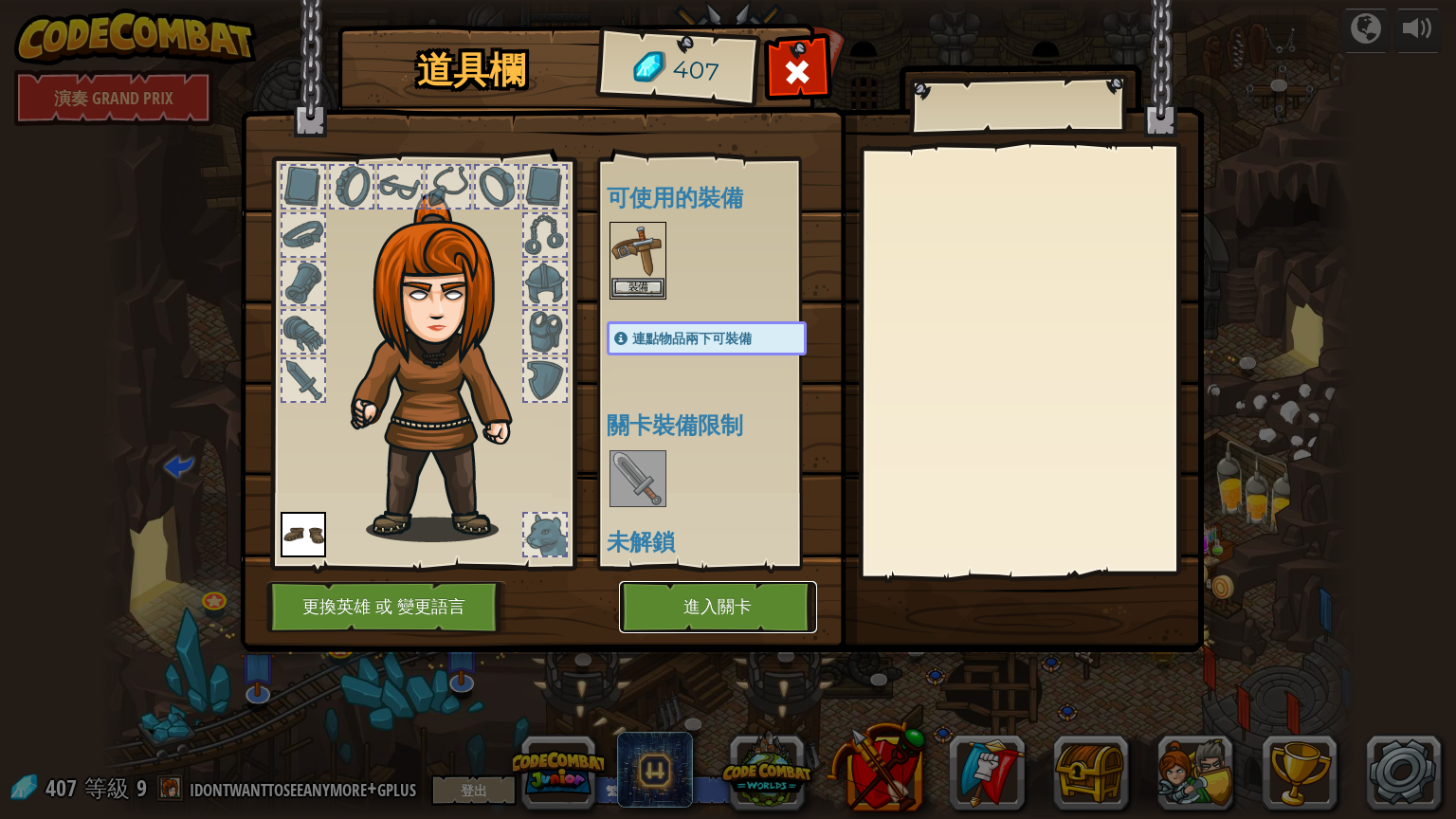 click on "進入關卡" at bounding box center (718, 607) 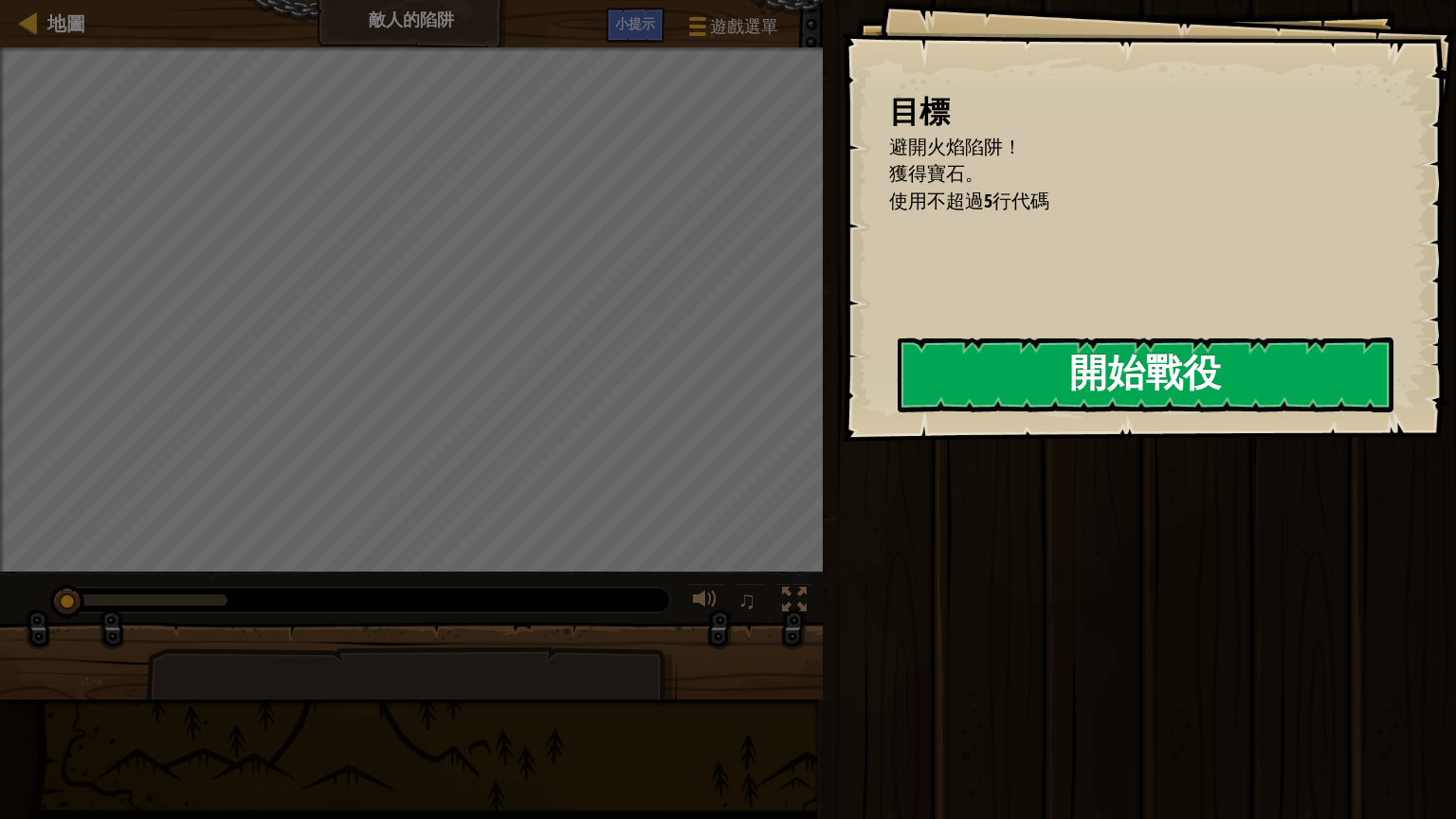 click on "開始戰役" at bounding box center (1145, 374) 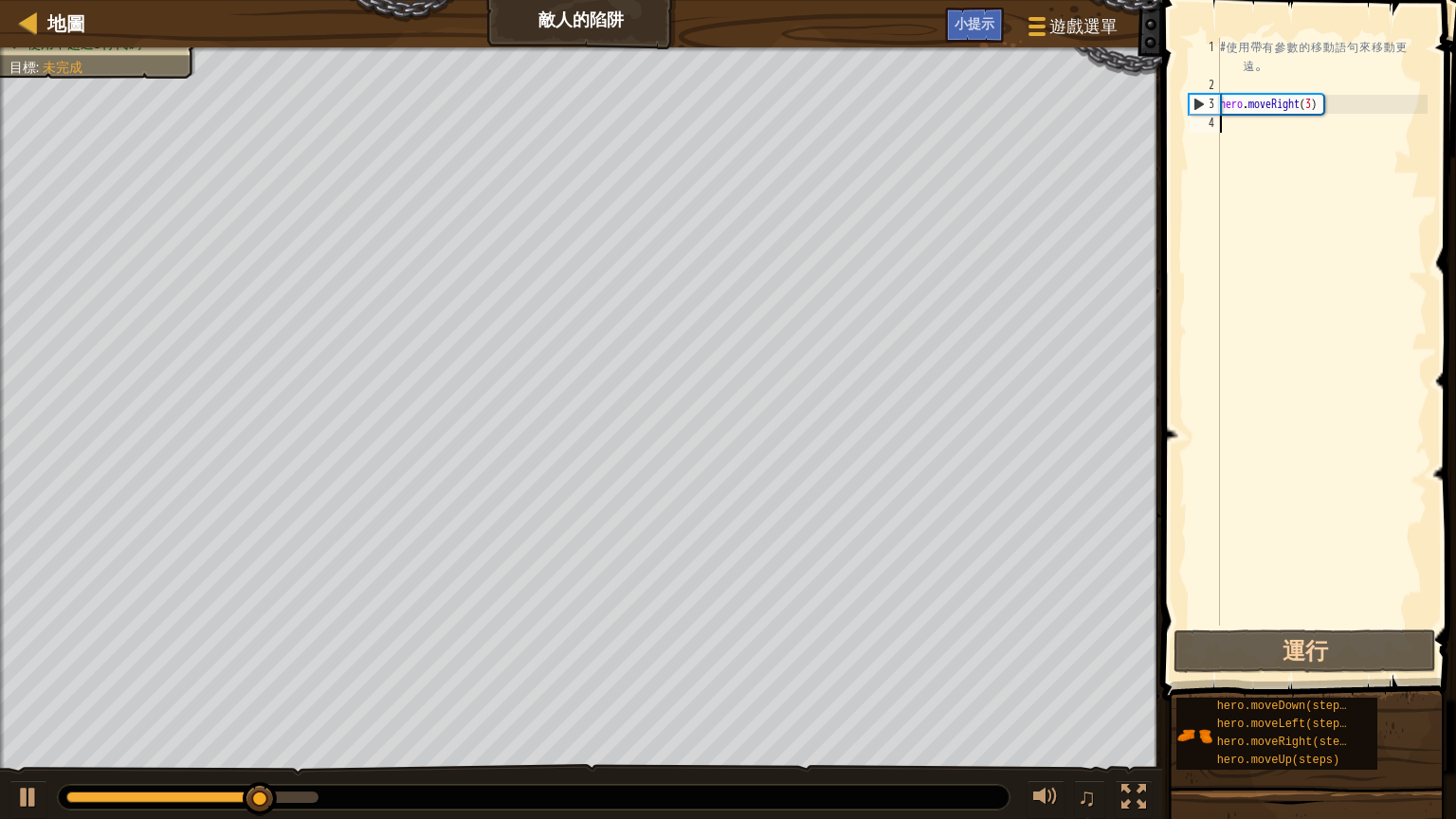 type on "h" 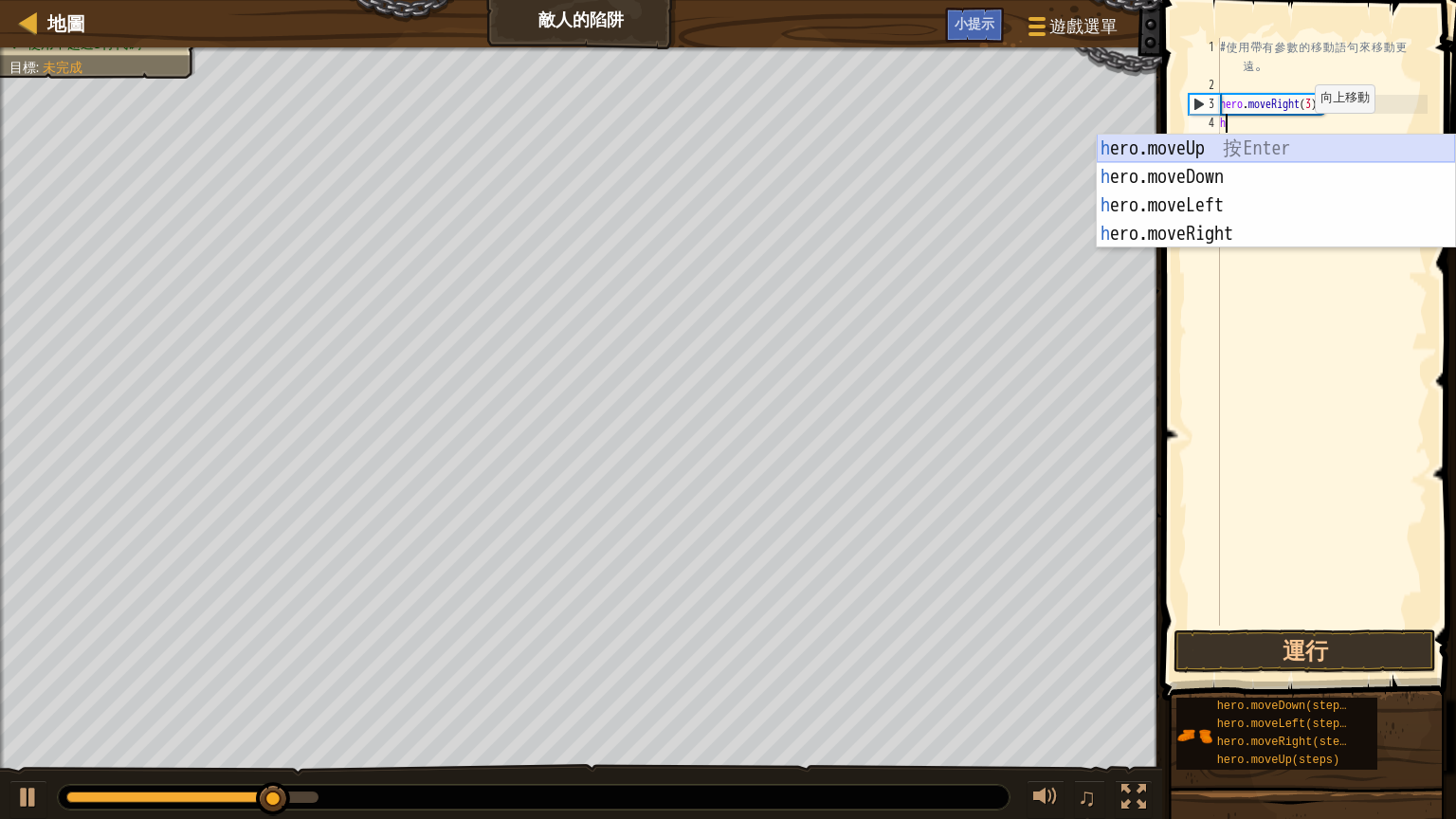 click on "h ero.moveUp 按 Enter h ero.moveDown 按 Enter h ero.moveLeft 按 Enter h ero.moveRight 按 Enter" at bounding box center [1276, 220] 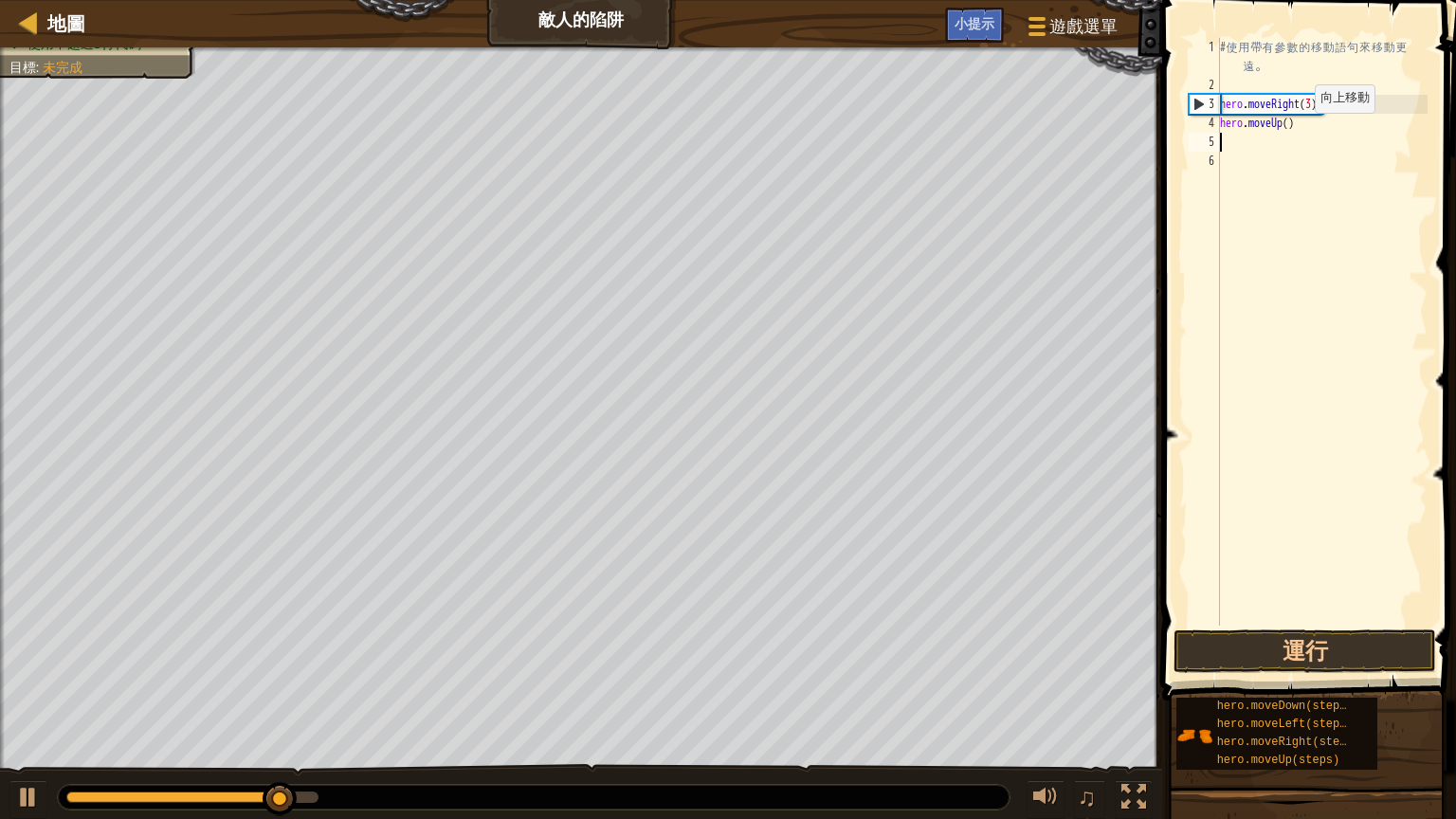 type on "h" 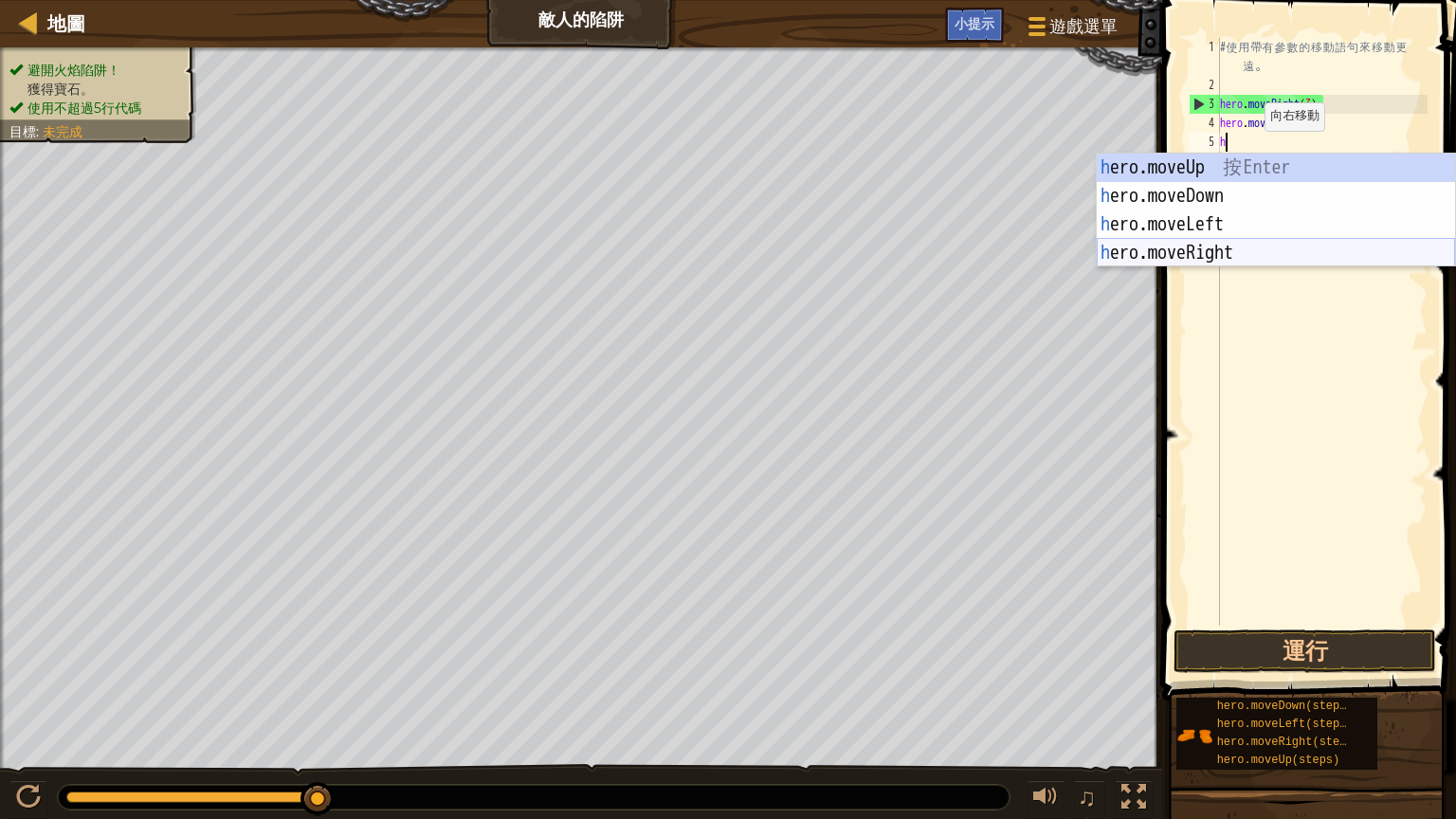 click on "h ero.moveUp 按 Enter h ero.moveDown 按 Enter h ero.moveLeft 按 Enter h ero.moveRight 按 Enter" at bounding box center [1276, 239] 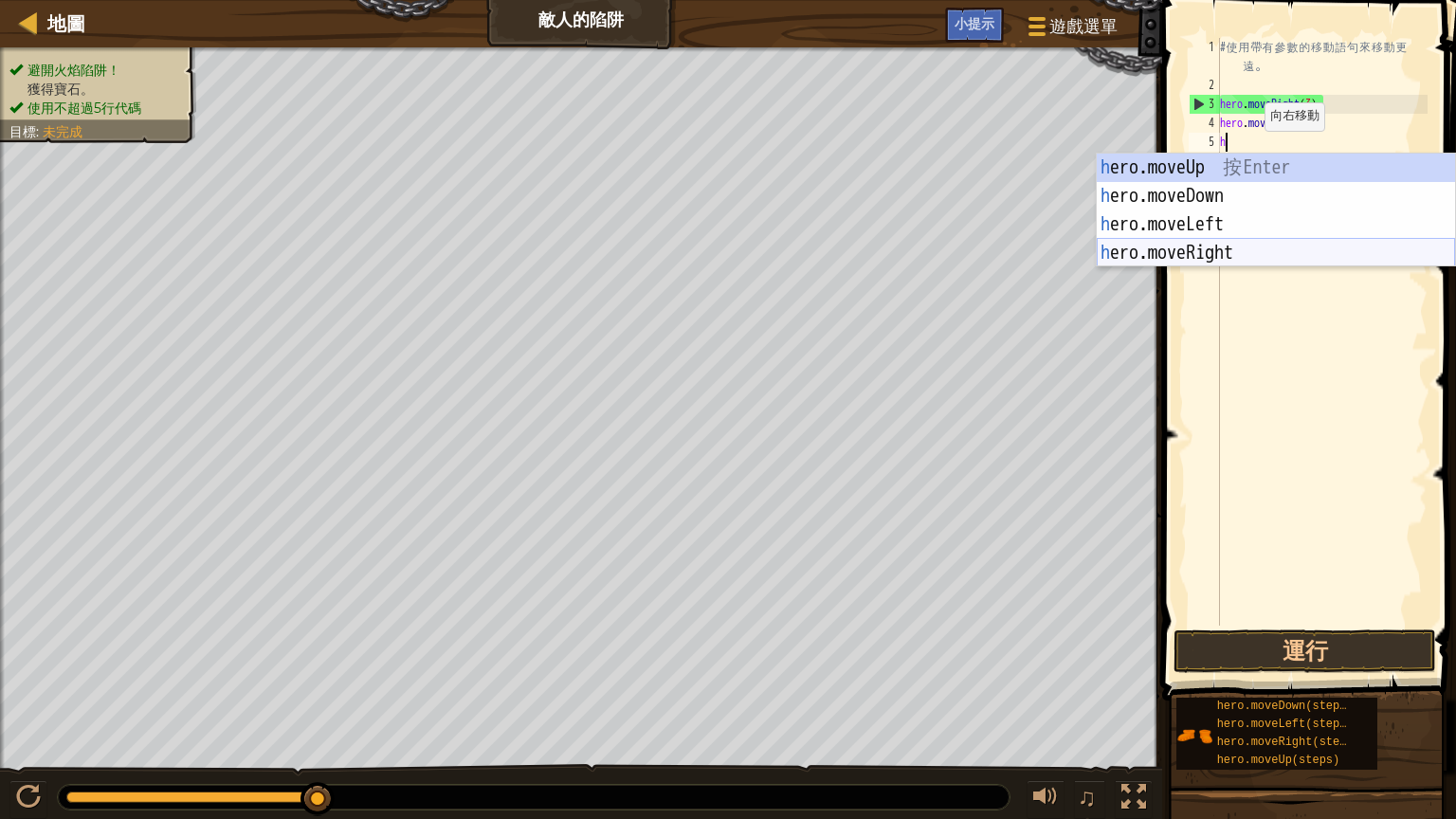 type on "h" 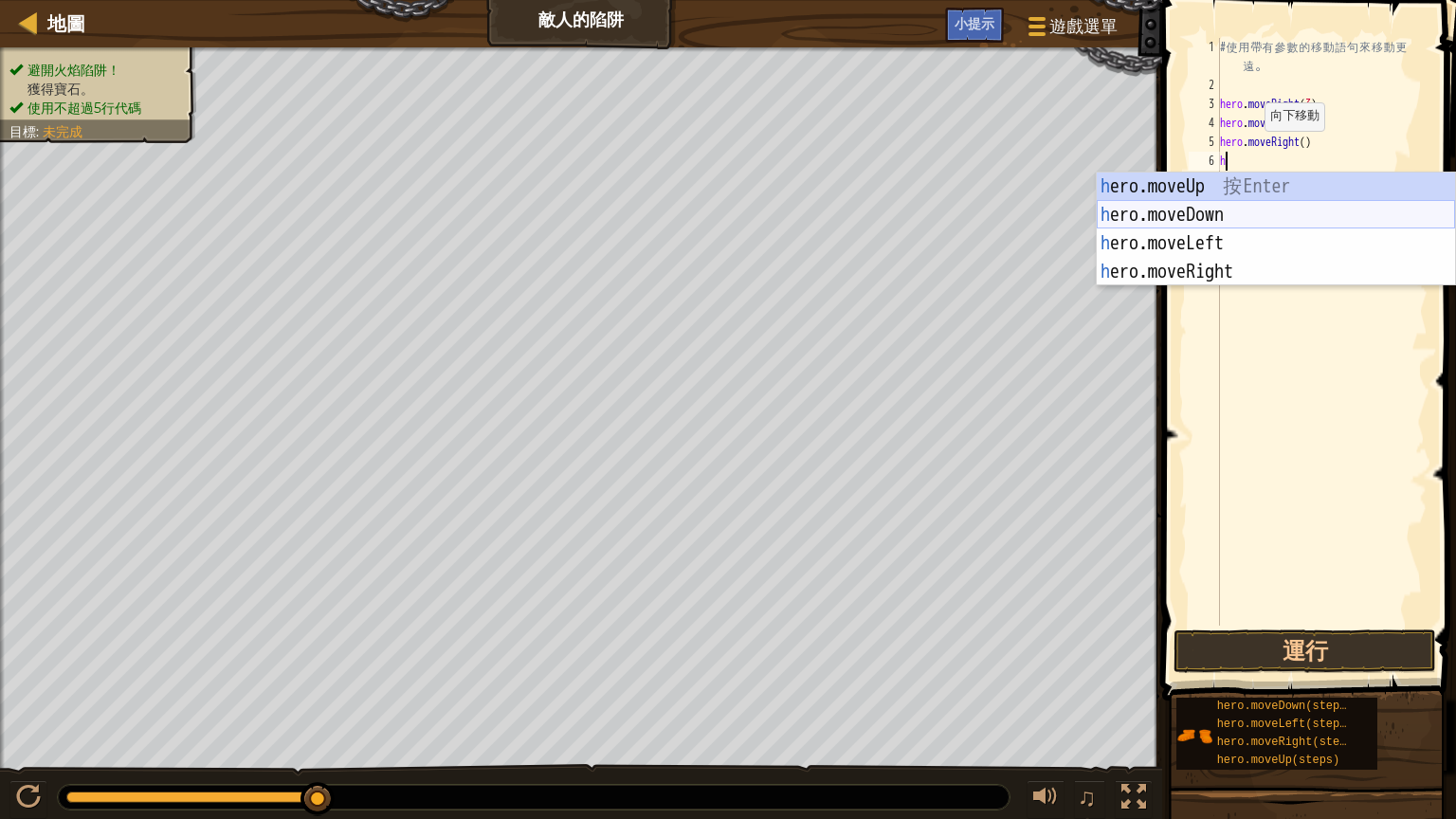 click on "h ero.moveUp 按 Enter h ero.moveDown 按 Enter h ero.moveLeft 按 Enter h ero.moveRight 按 Enter" at bounding box center [1276, 258] 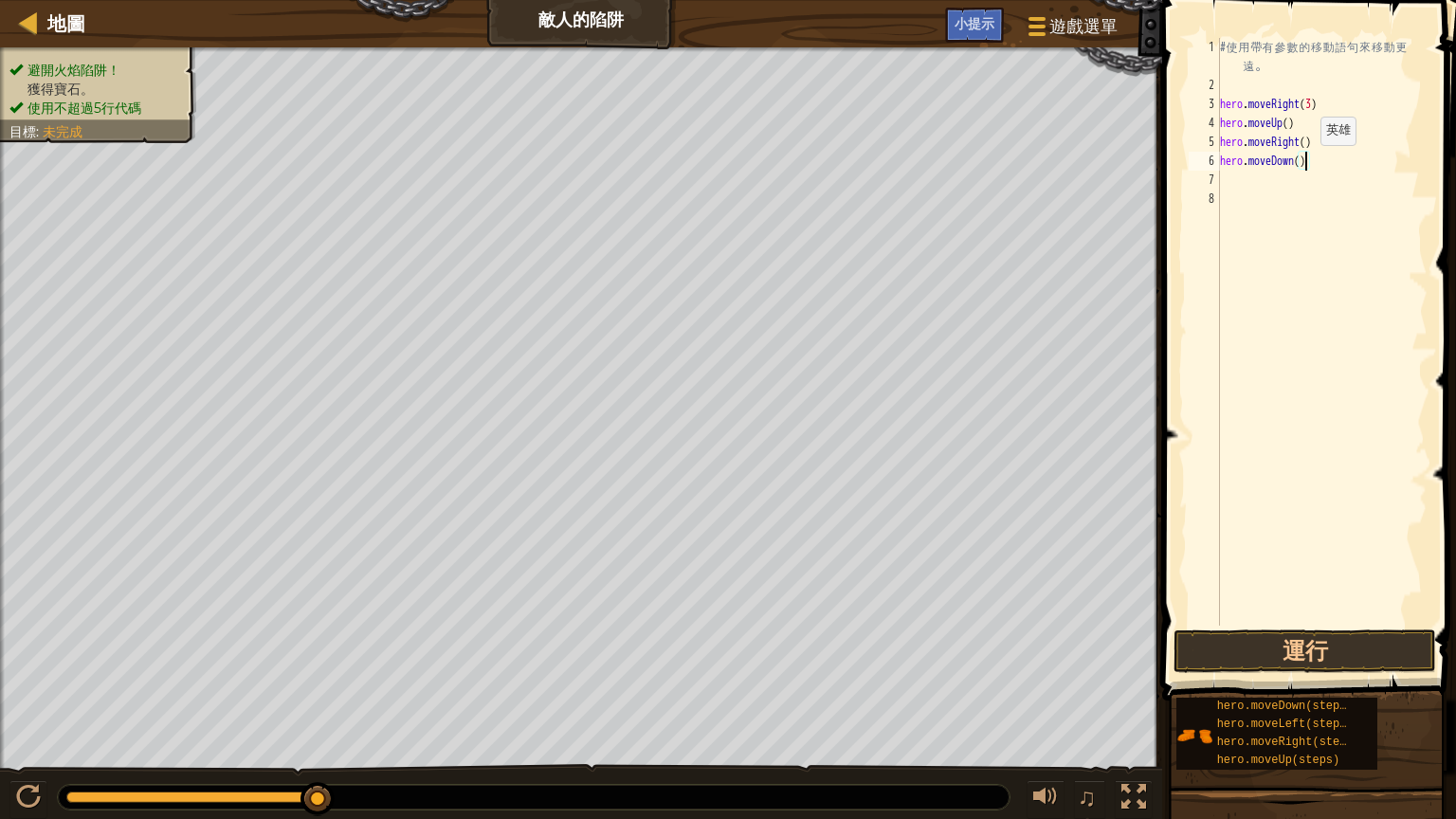 click on "#  使 用 帶 有 參 數 的 移 動 語 句 來 移 動 更      遠 。 hero . moveRight ( 3 ) hero . moveUp ( ) hero . moveRight ( ) hero . moveDown ( )" at bounding box center [1321, 360] 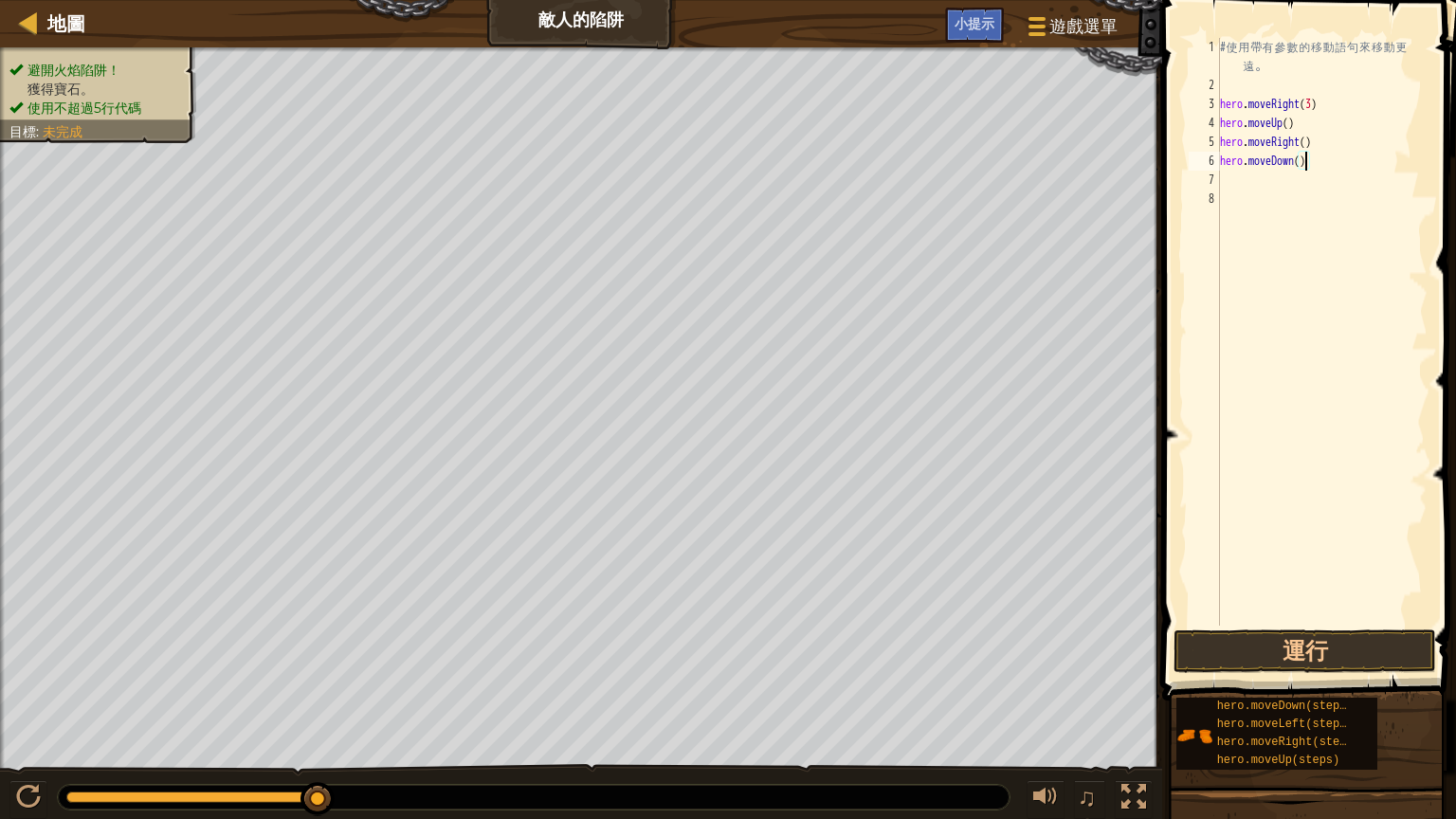 type on "hero.moveDown(3)" 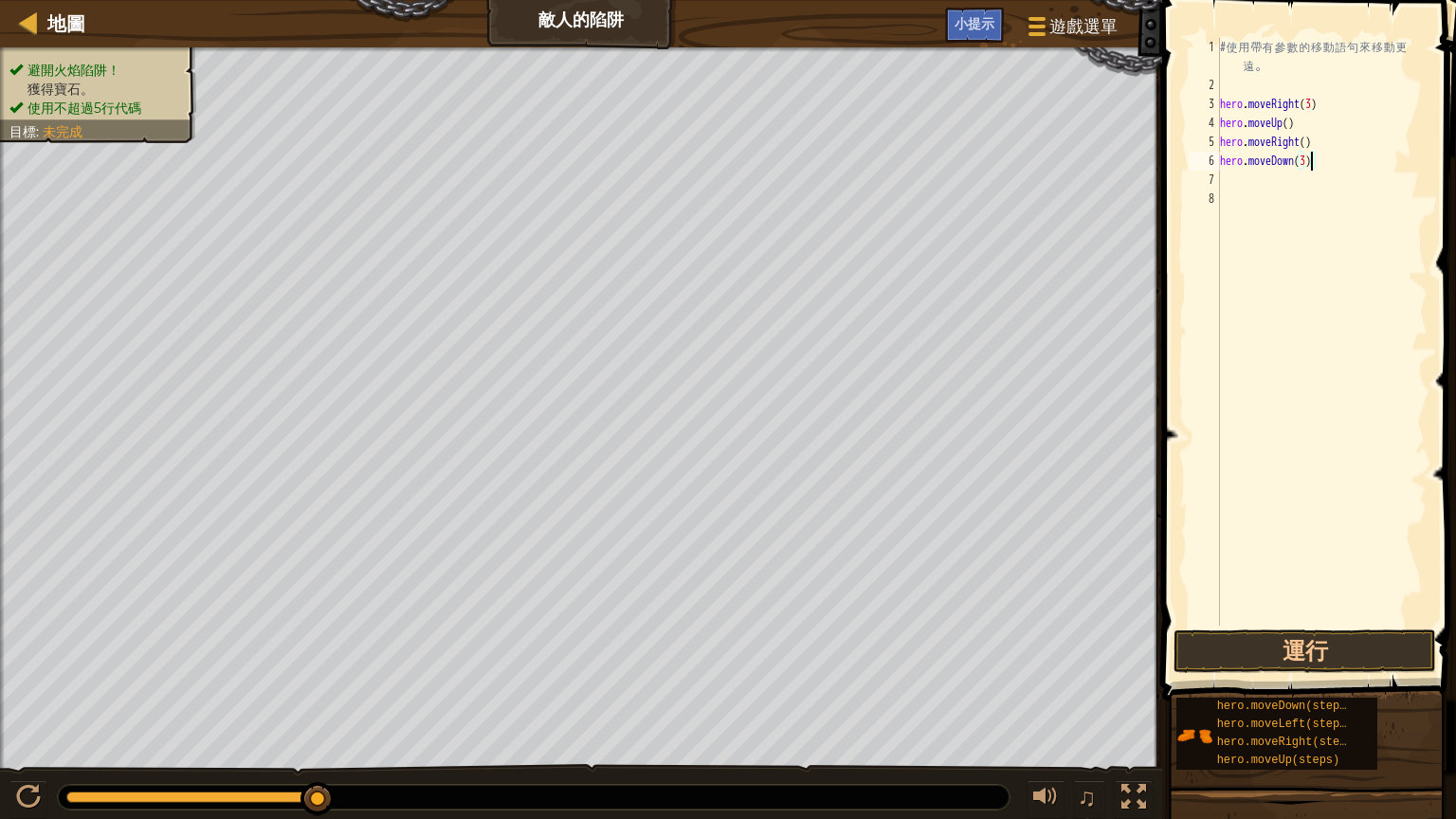 scroll, scrollTop: 9, scrollLeft: 10, axis: both 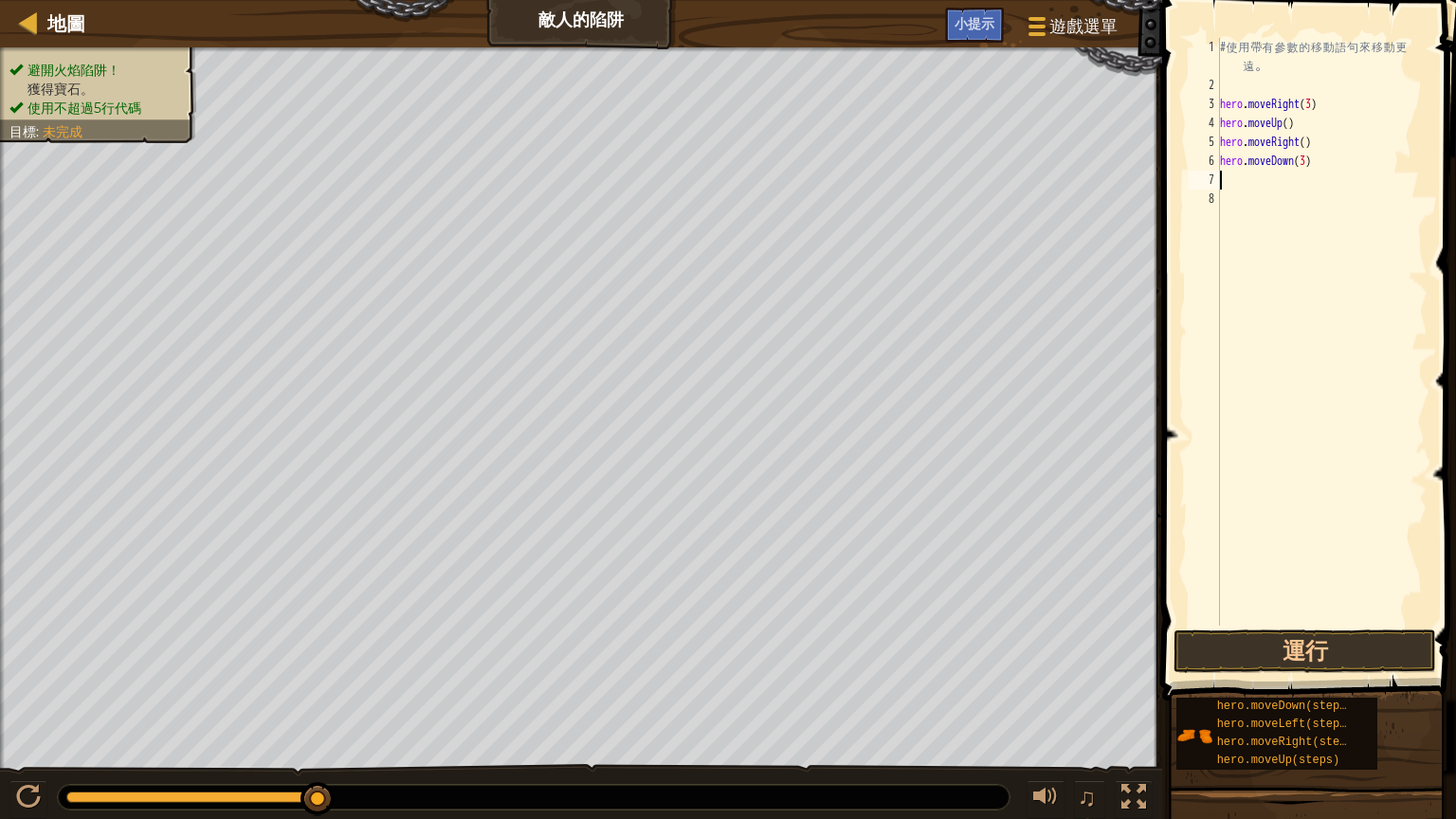 type on "h" 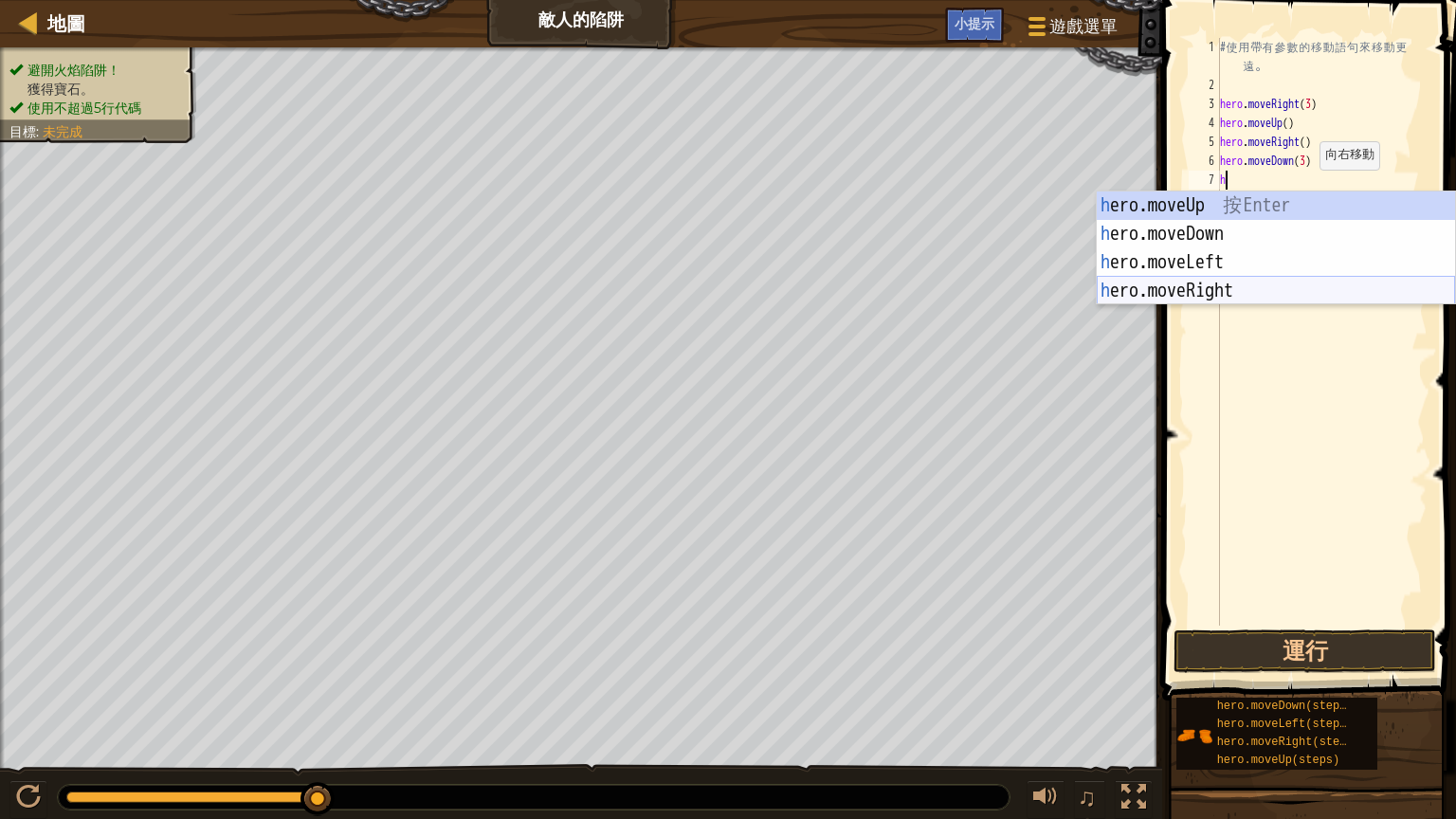 click on "h ero.moveUp 按 Enter h ero.moveDown 按 Enter h ero.moveLeft 按 Enter h ero.moveRight 按 Enter" at bounding box center [1276, 277] 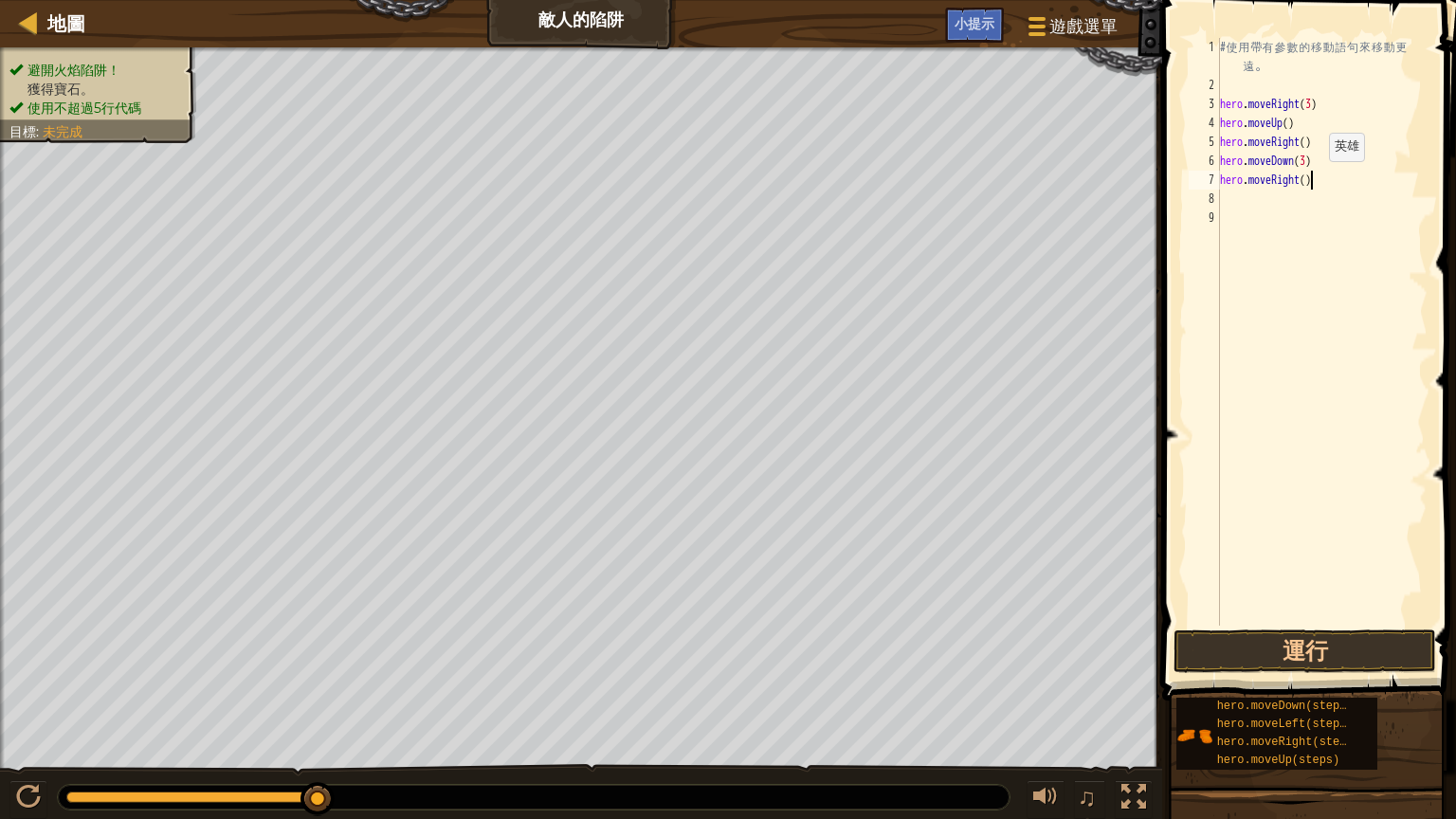 click on "#  使 用 帶 有 參 數 的 移 動 語 句 來 移 動 更      遠 。 hero . moveRight ( 3 ) hero . moveUp ( ) hero . moveRight ( ) hero . moveDown ( 3 ) hero . moveRight ( )" at bounding box center (1321, 360) 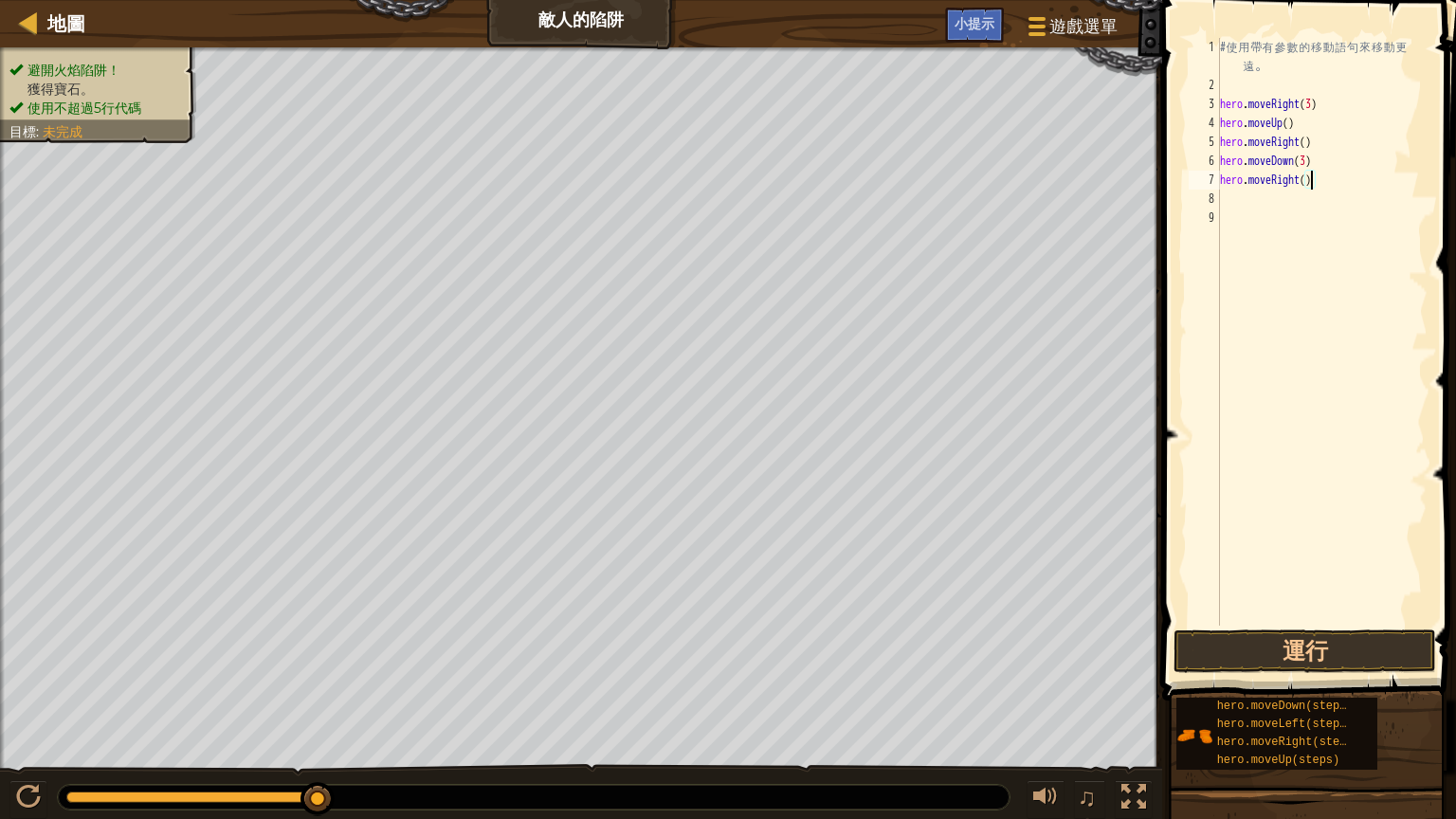 scroll, scrollTop: 9, scrollLeft: 11, axis: both 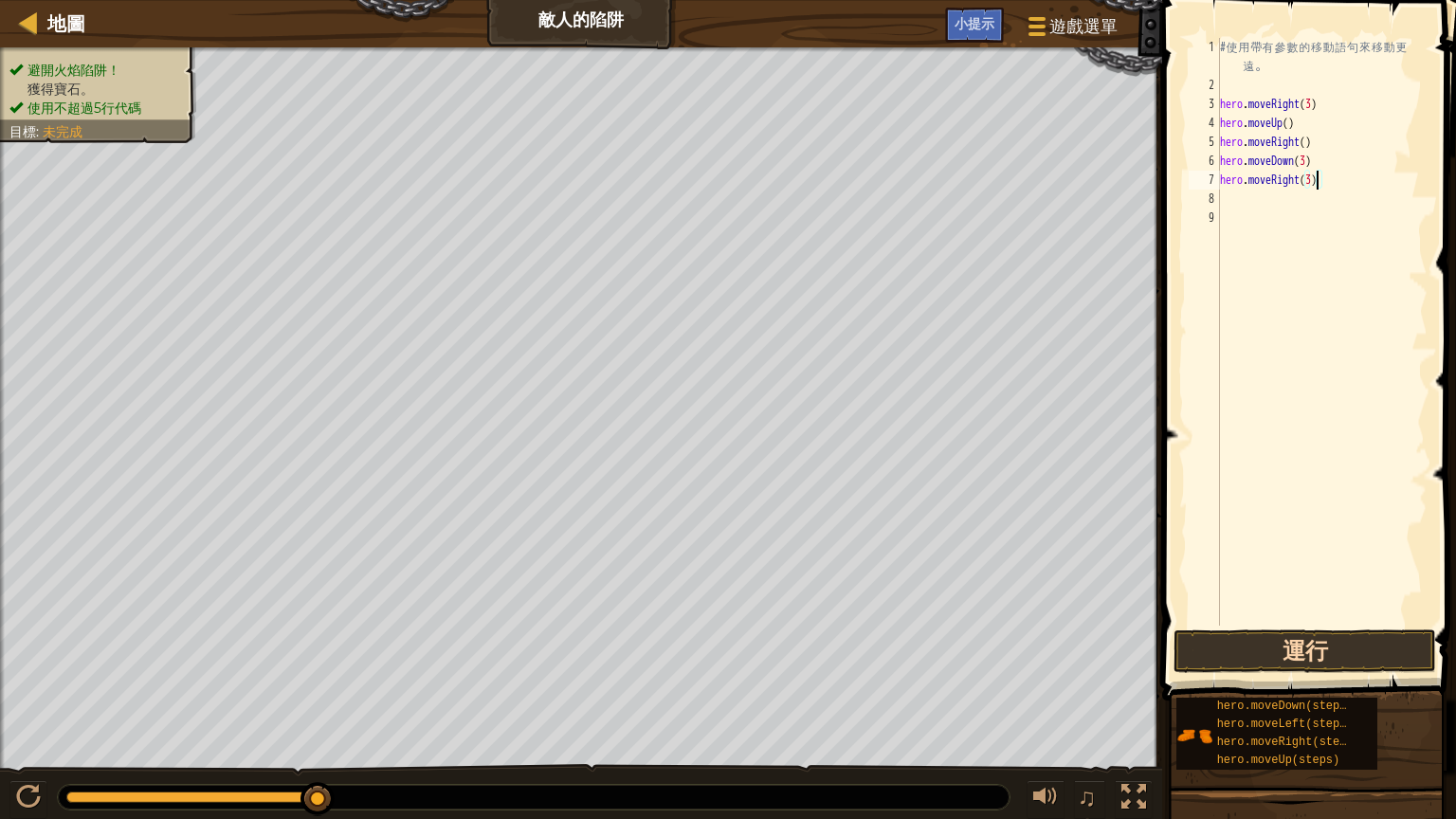 type on "hero.moveRight(3)" 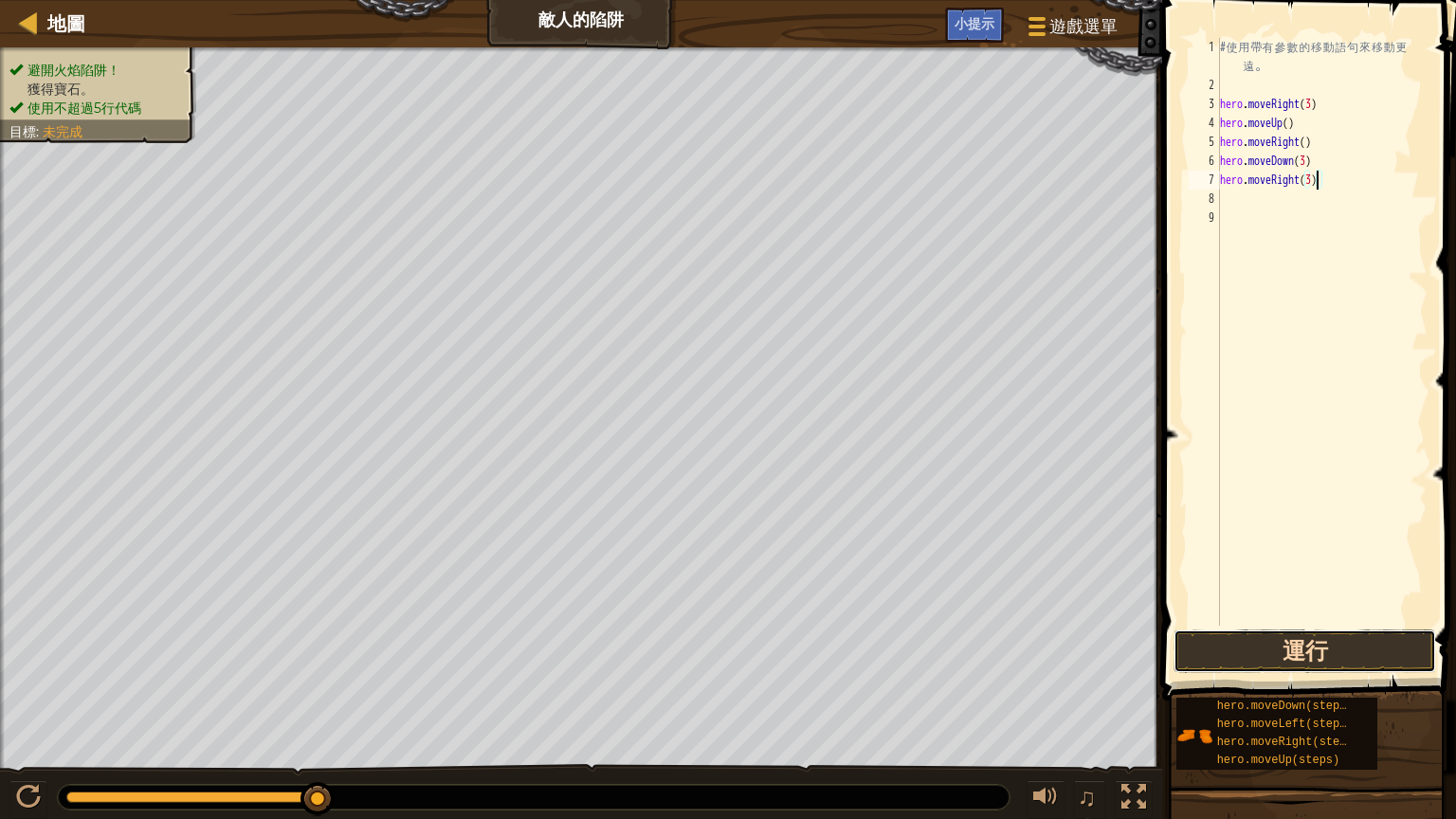 click on "運行" at bounding box center [1304, 651] 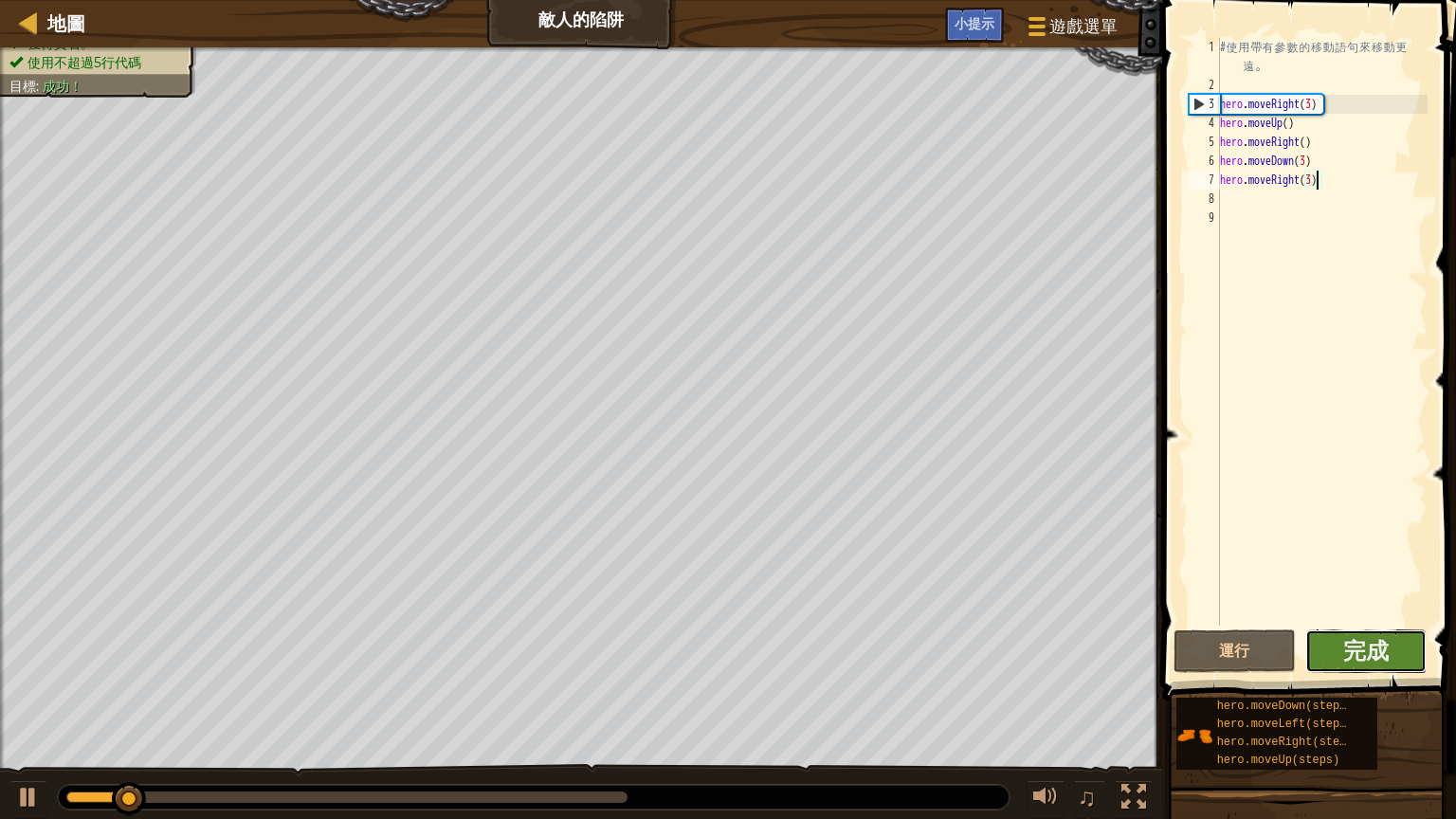 click on "完成" at bounding box center (1366, 651) 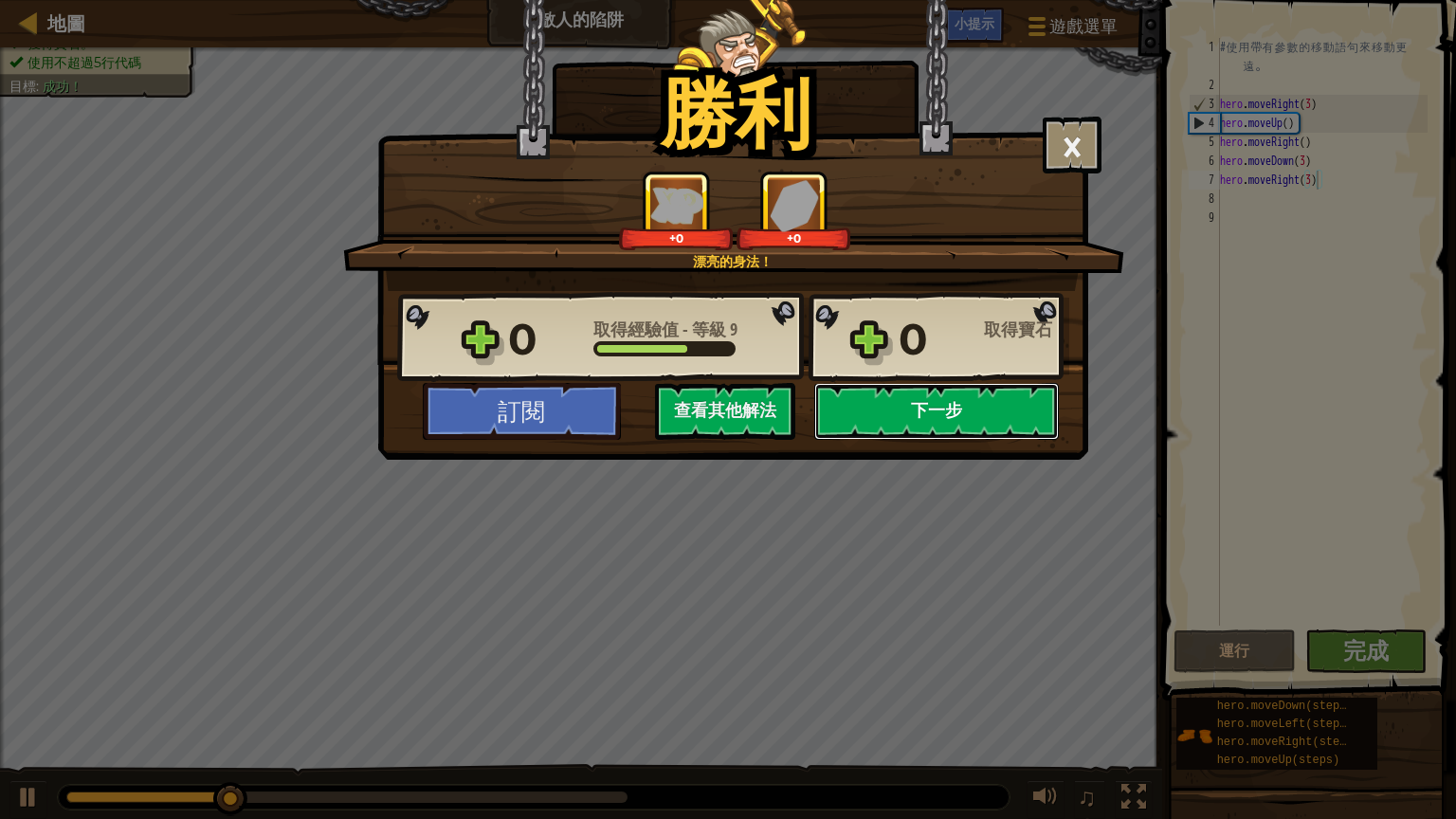 click on "下一步" at bounding box center (937, 411) 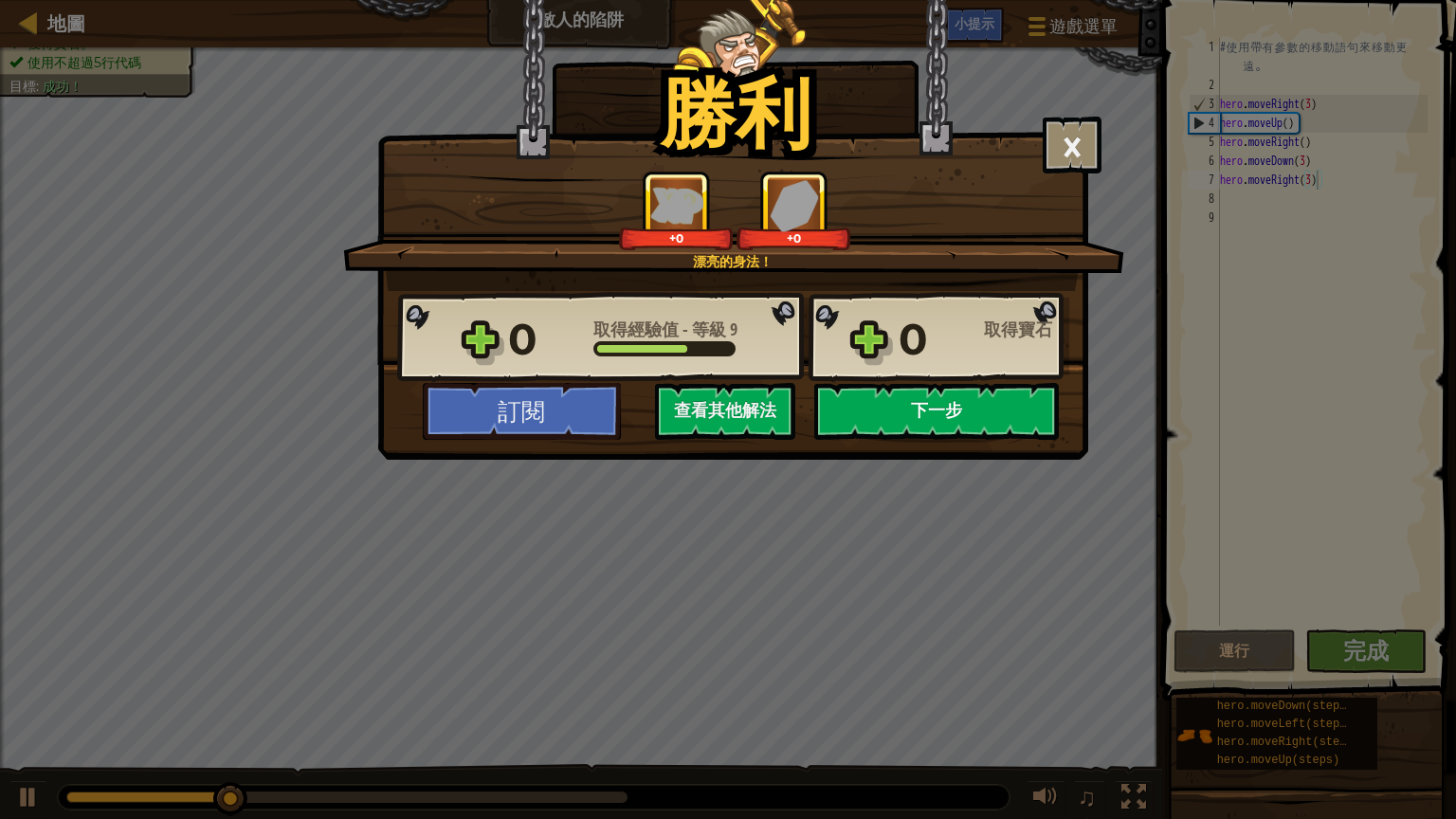 select on "zh-HANT" 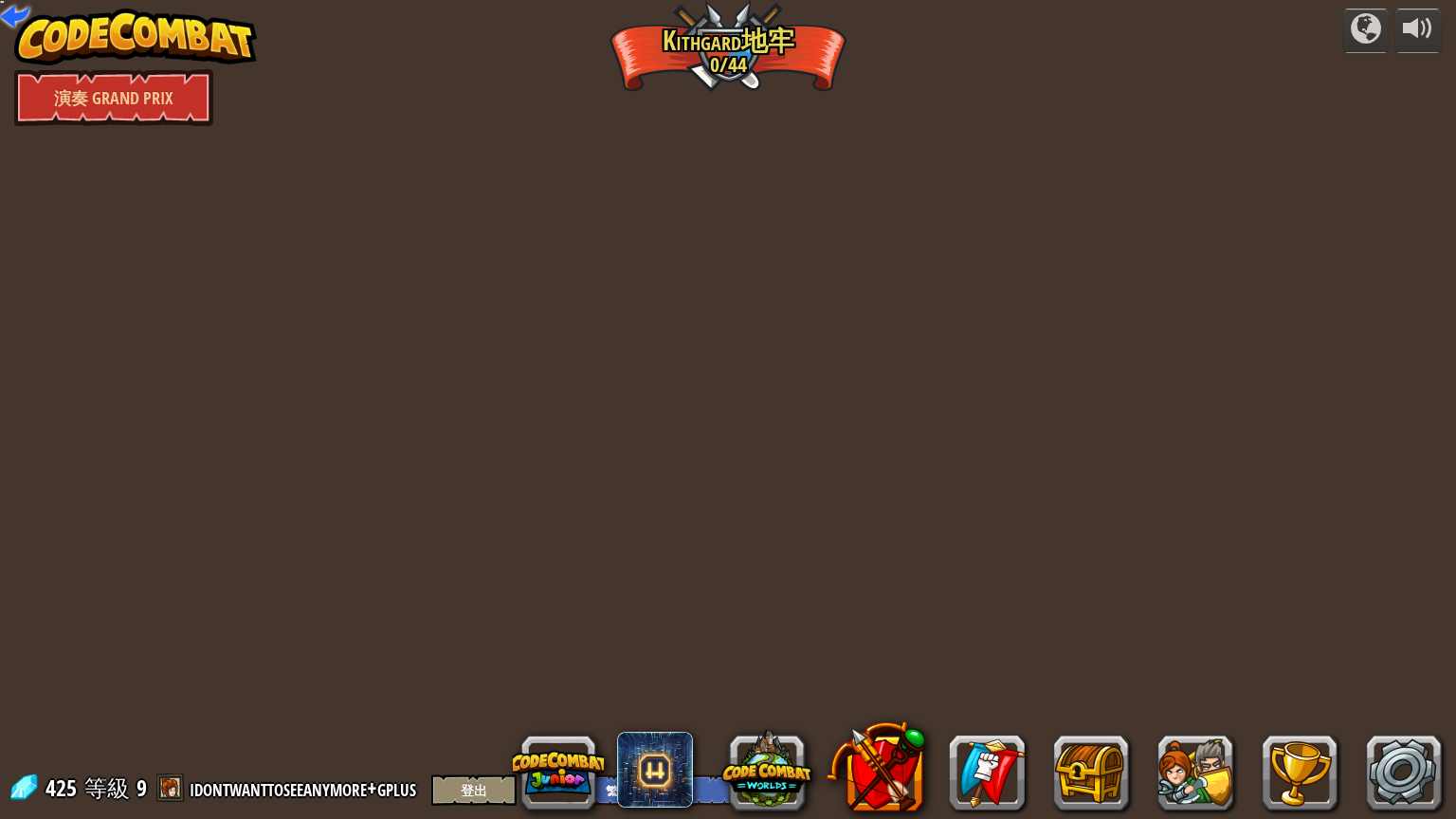 select on "zh-HANT" 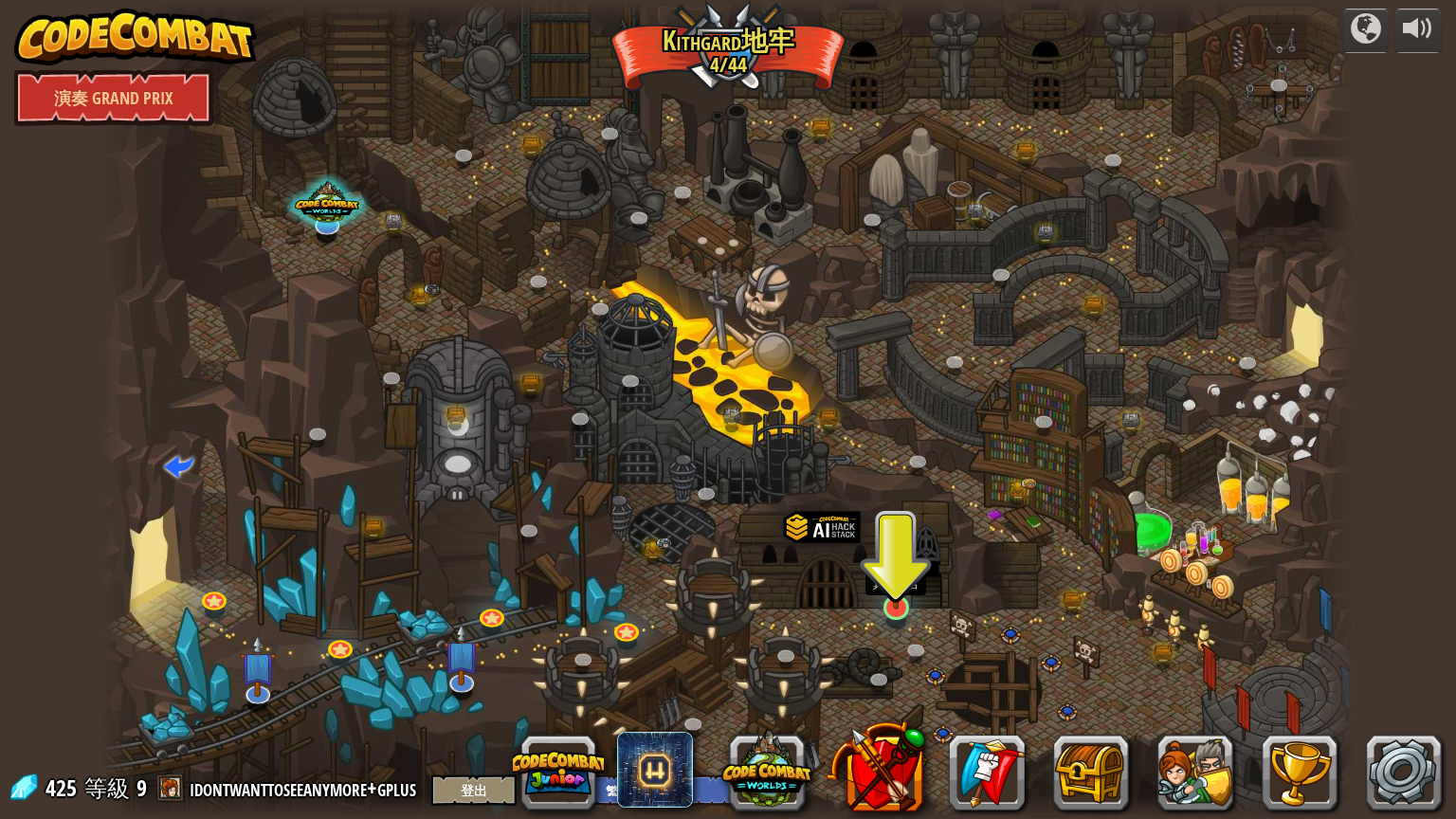 click at bounding box center [896, 608] 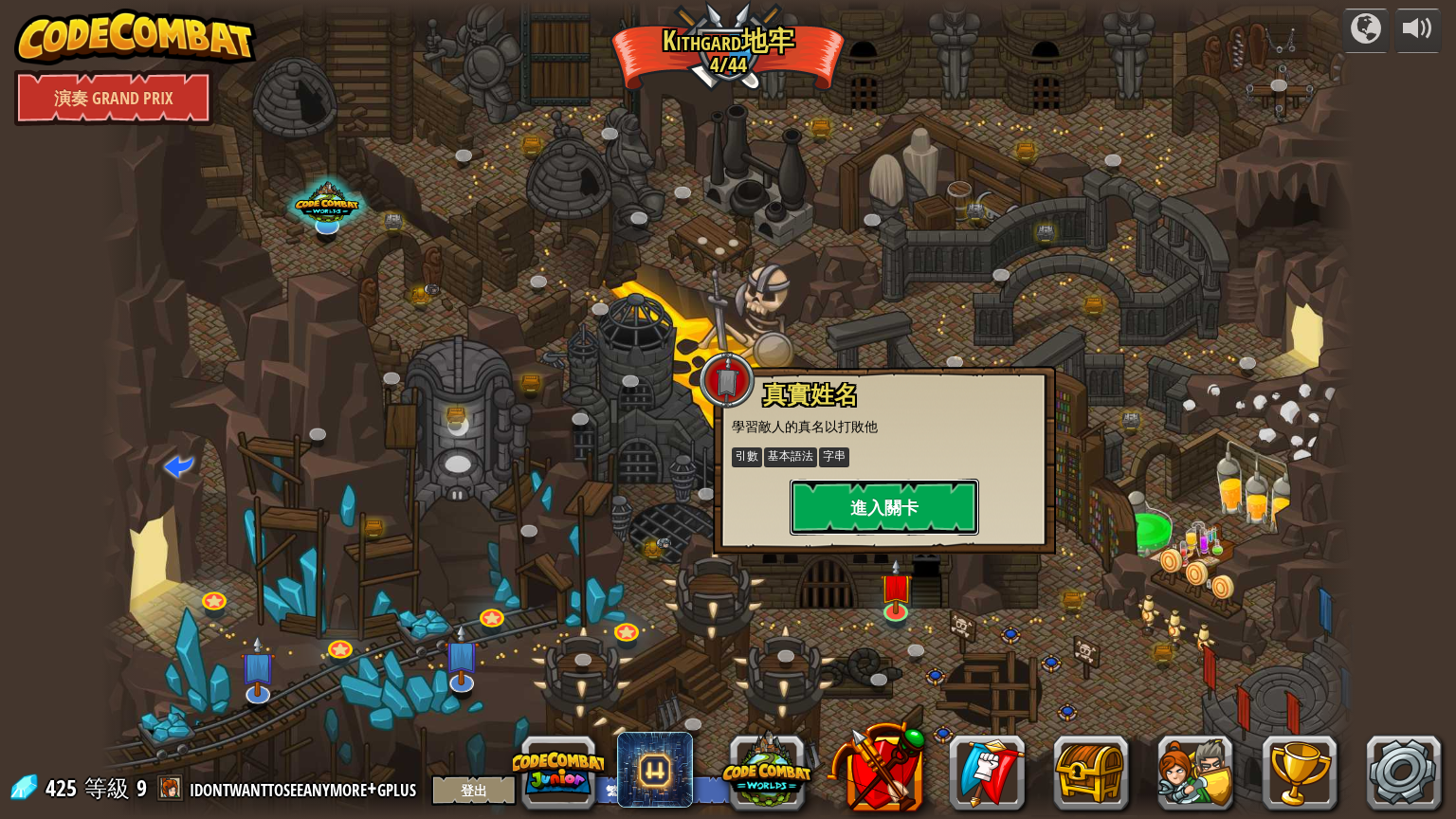 click on "進入關卡" at bounding box center (884, 507) 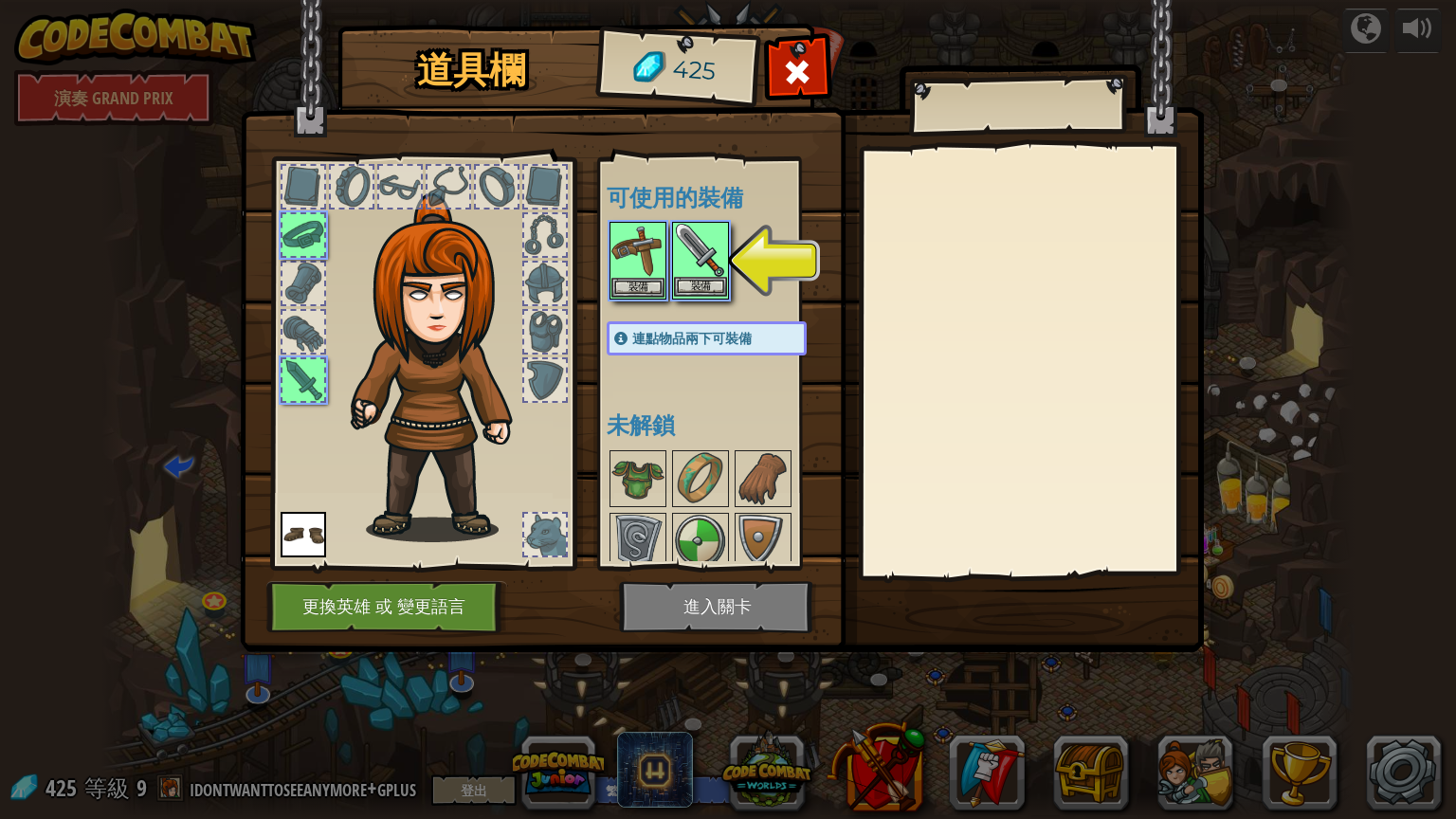 click at bounding box center (701, 250) 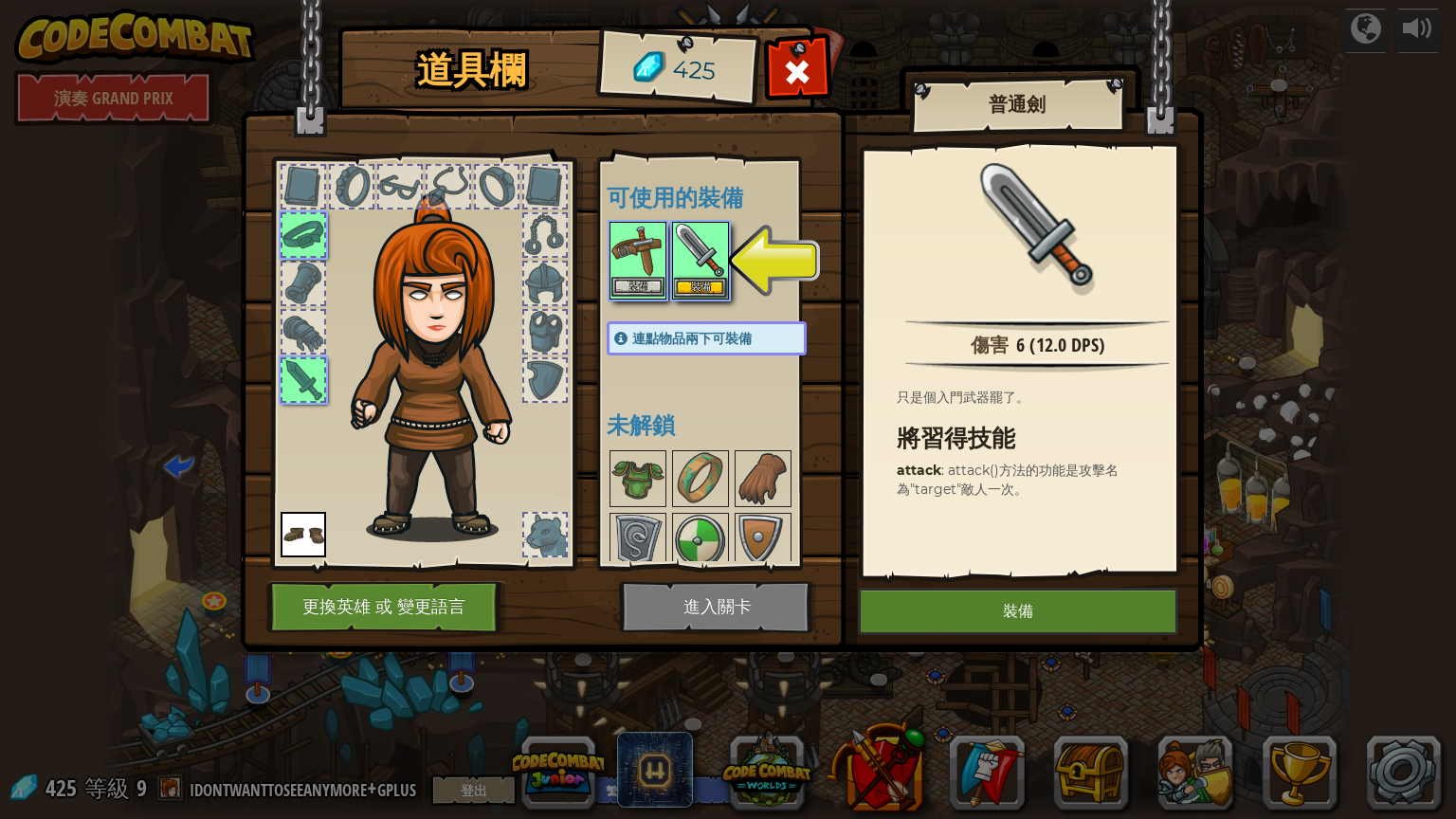 click at bounding box center [638, 250] 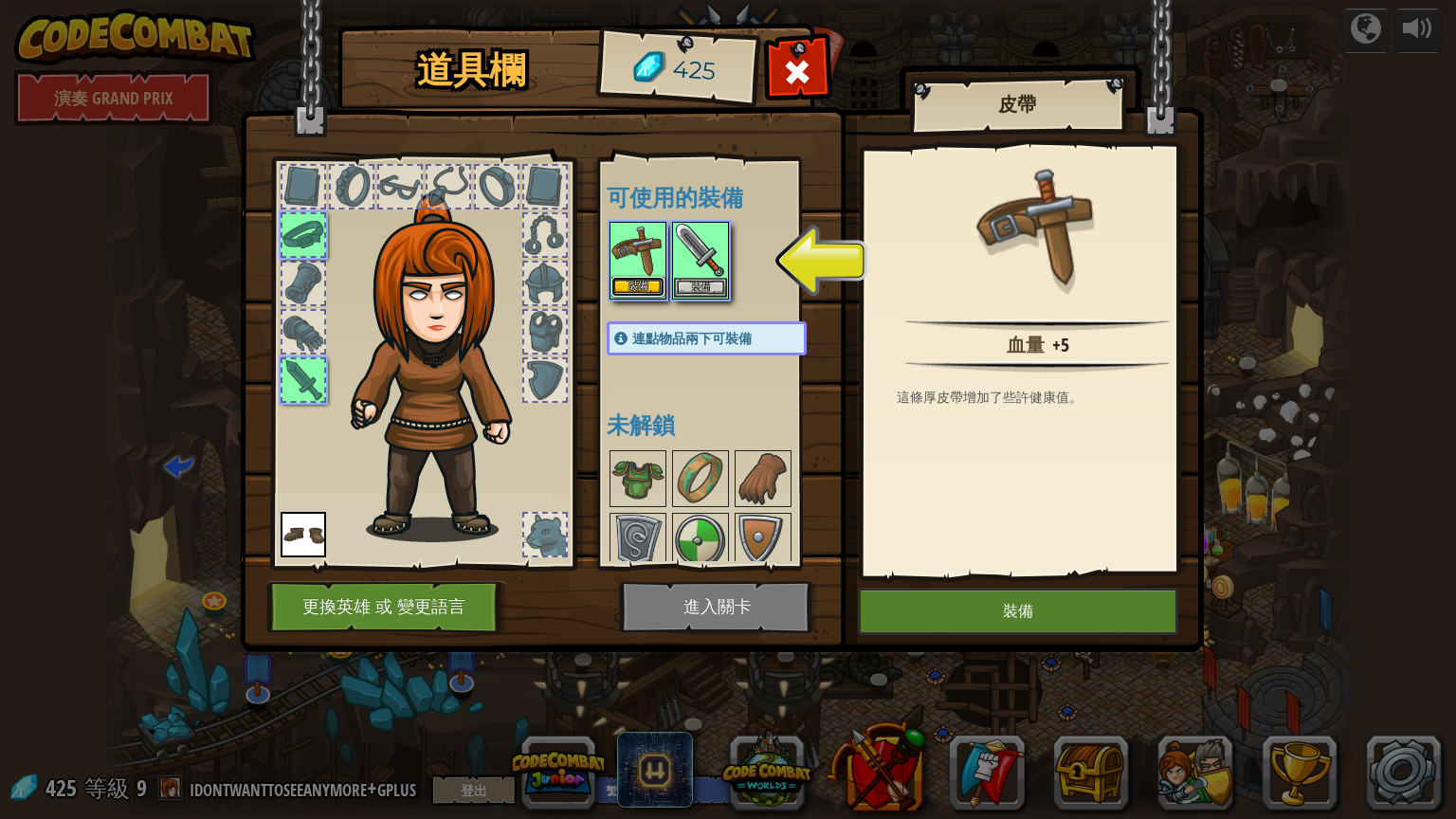 click on "裝備" at bounding box center [638, 286] 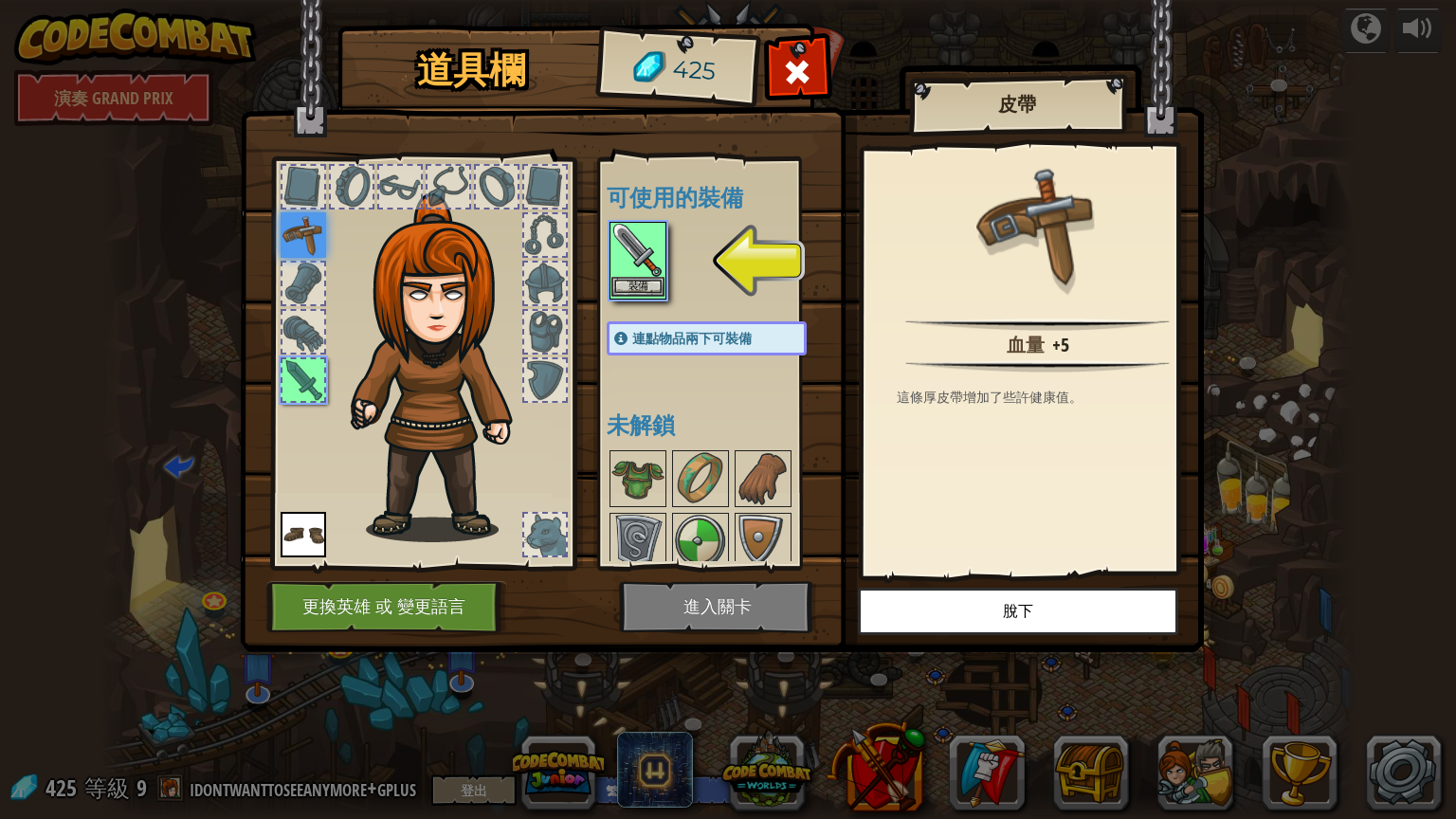 click at bounding box center (638, 250) 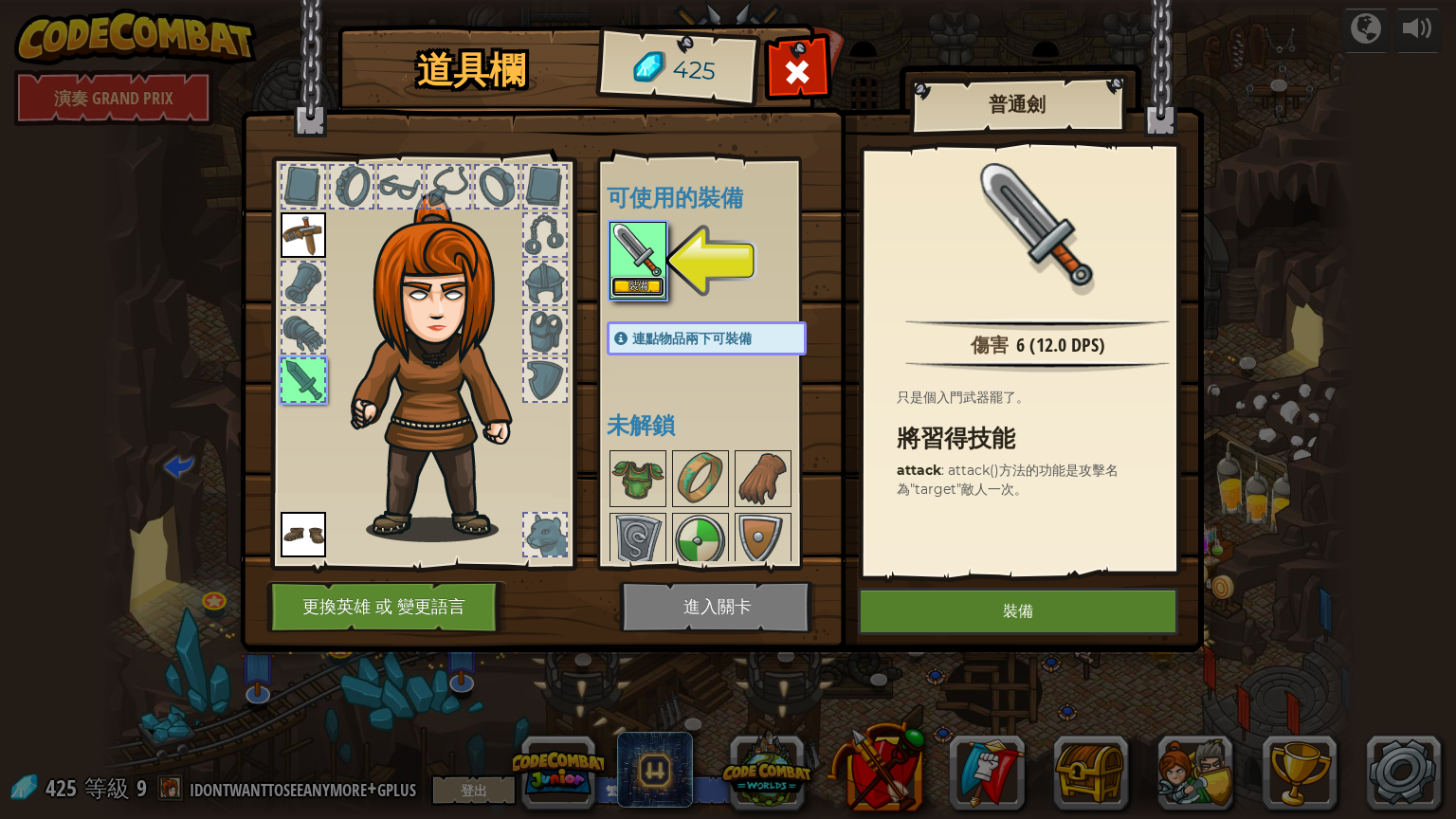 click on "裝備" at bounding box center (638, 286) 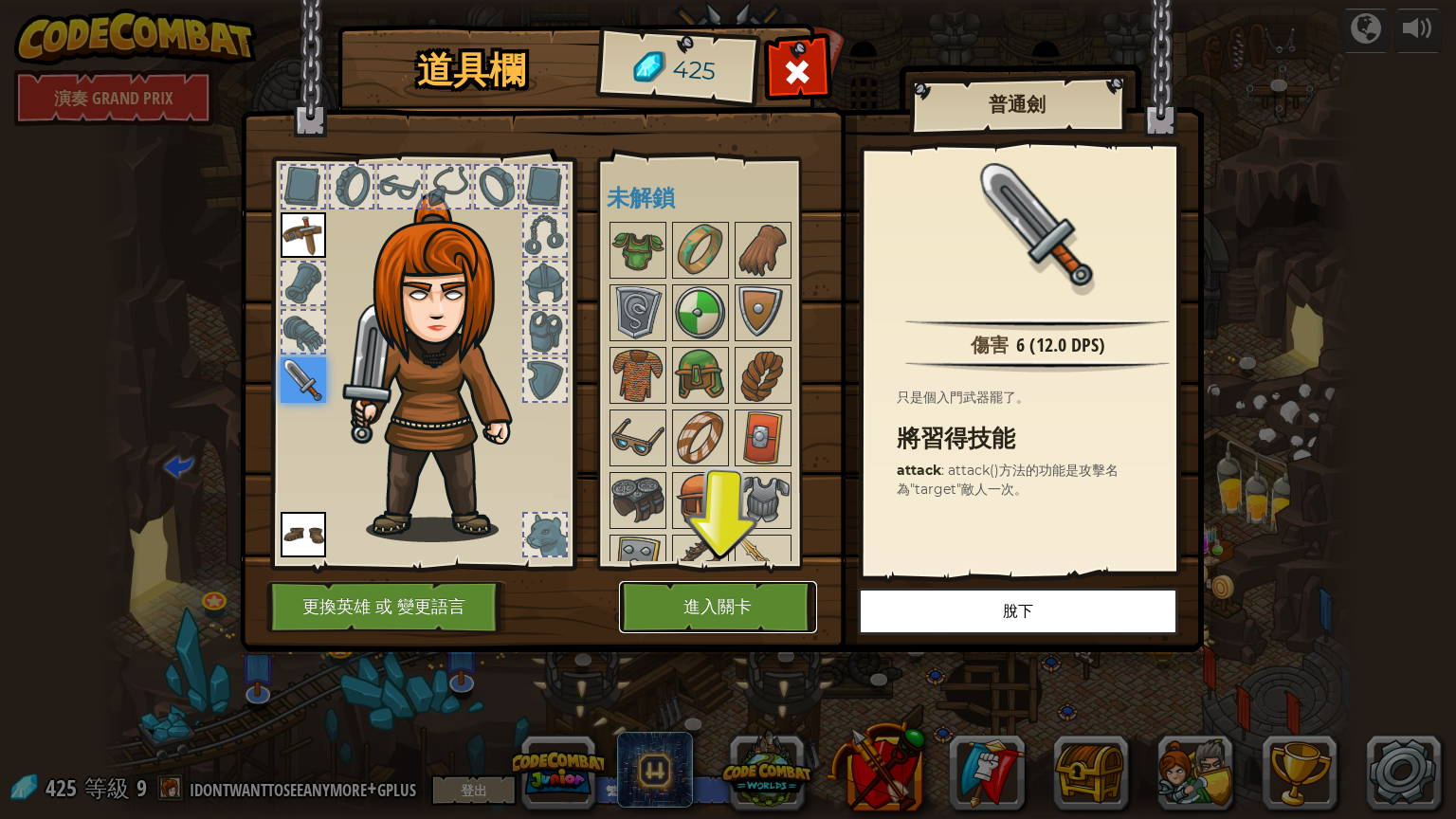 click on "進入關卡" at bounding box center (718, 607) 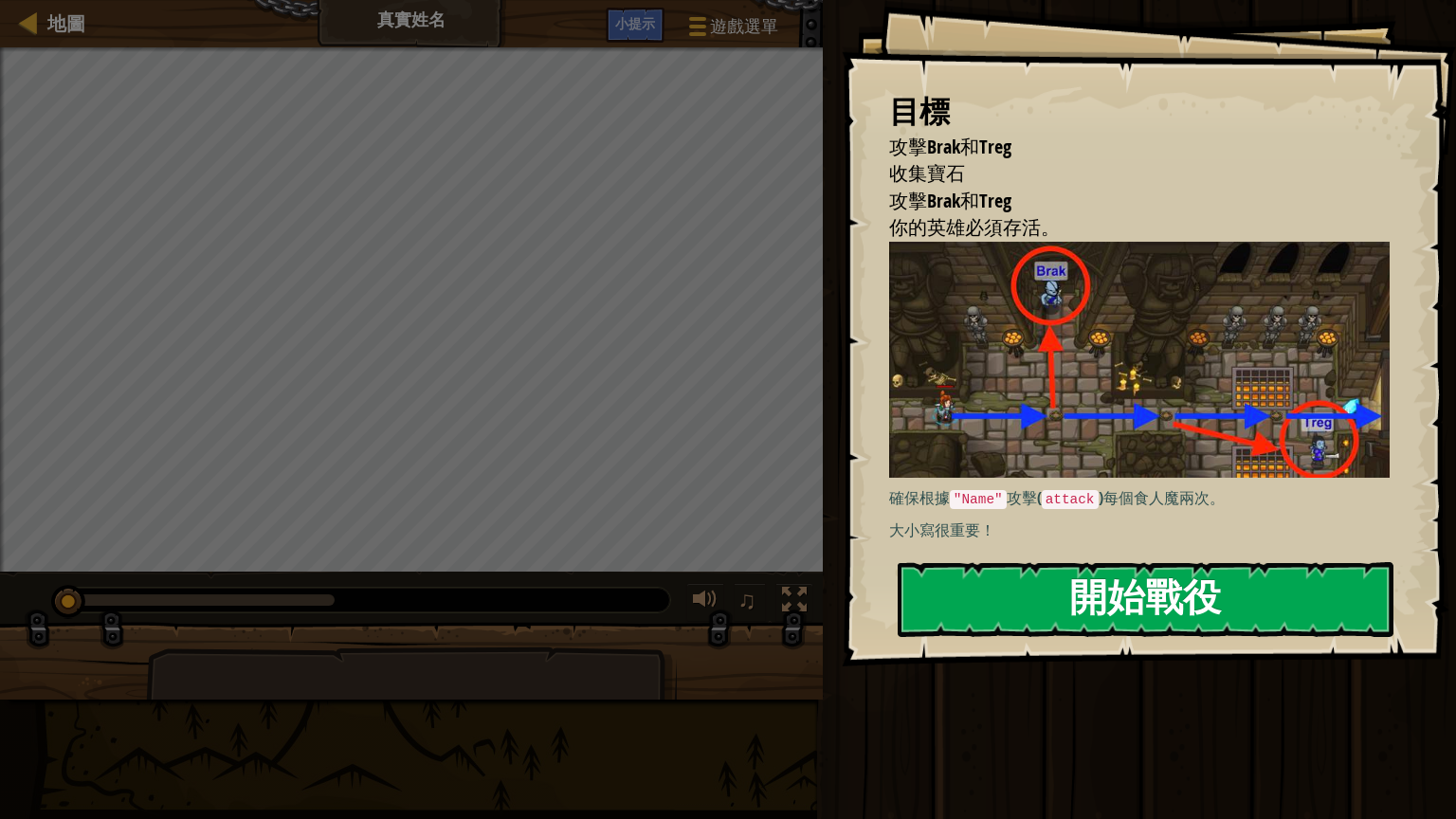 click on "開始戰役" at bounding box center (1145, 599) 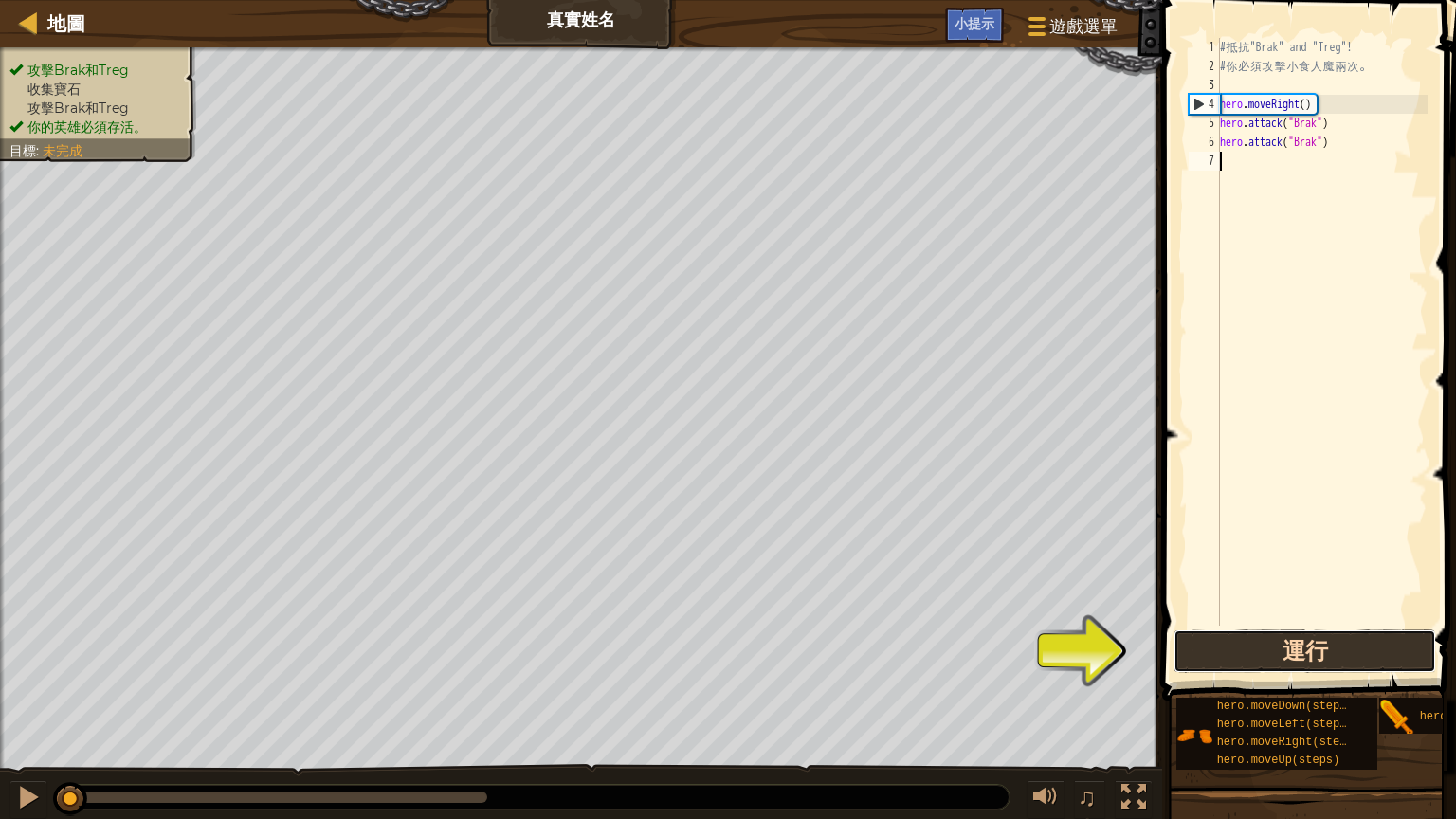 click on "運行" at bounding box center [1304, 651] 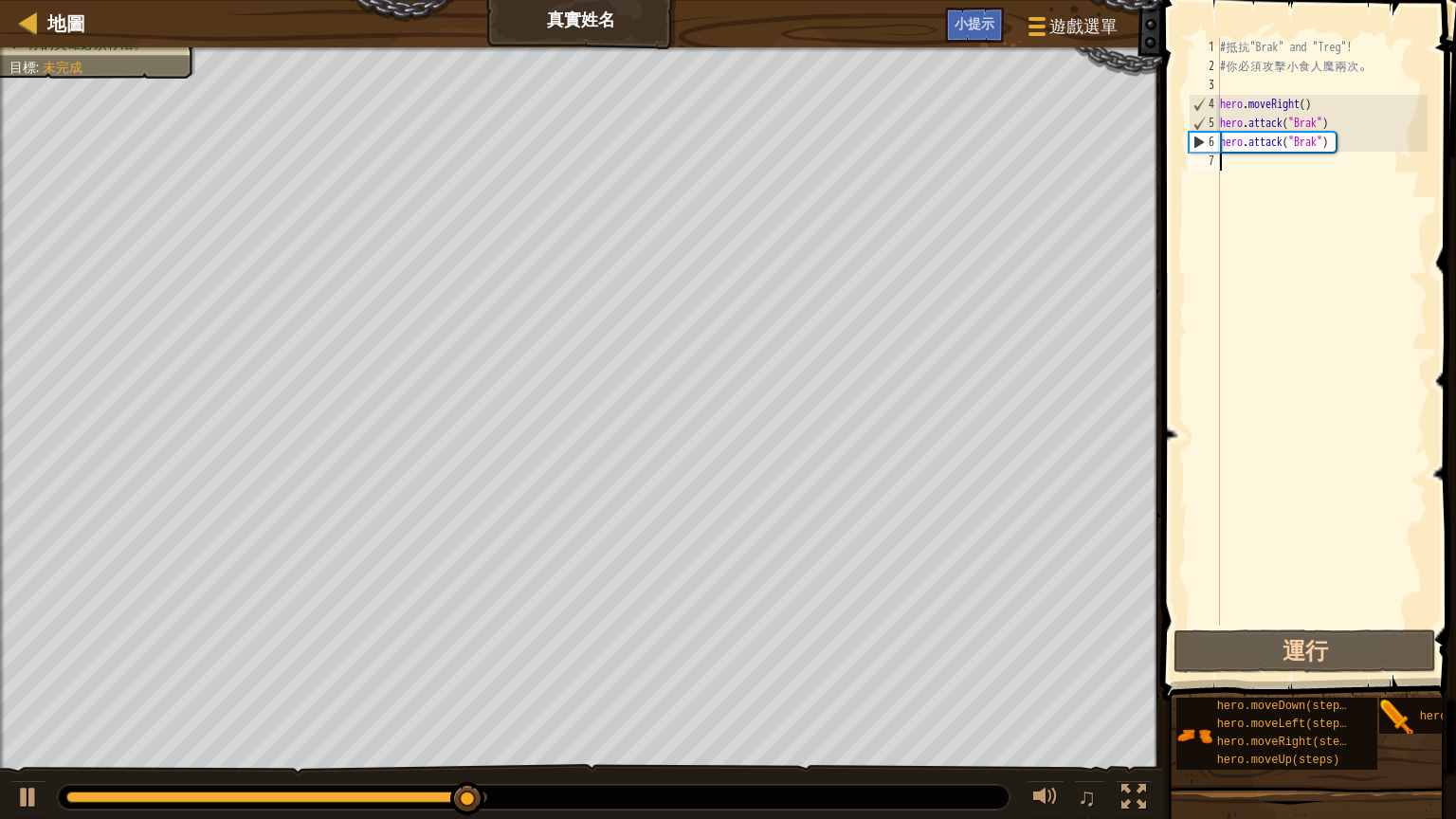 click on "#  抵 抗 "Brak" and "Treg"! #  你 必 須 攻 擊 小 食 人 魔 兩 次 。 hero . moveRight ( ) hero . attack ( "Brak" ) hero . attack ( "Brak" )" at bounding box center [1321, 351] 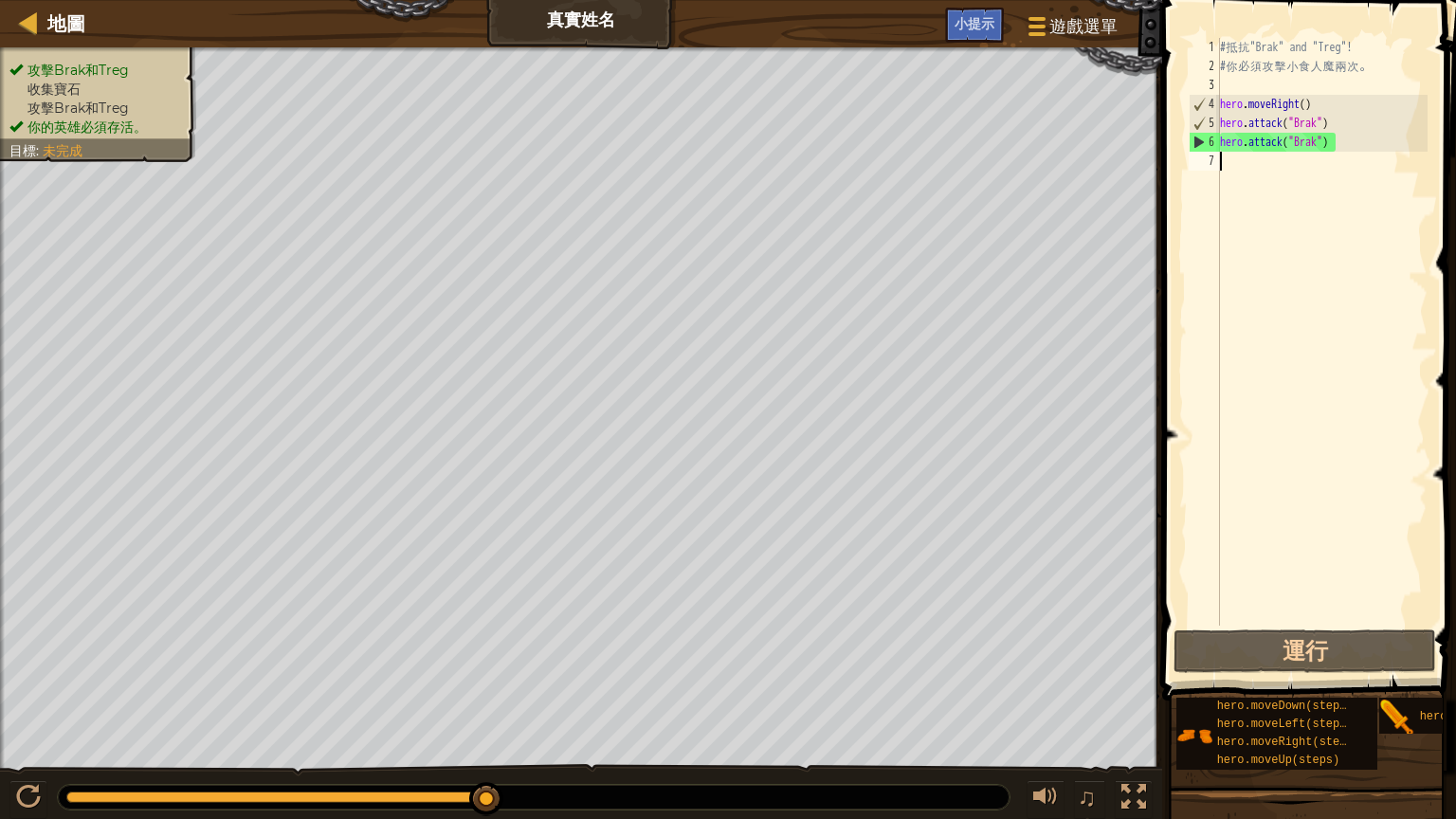 type on "h" 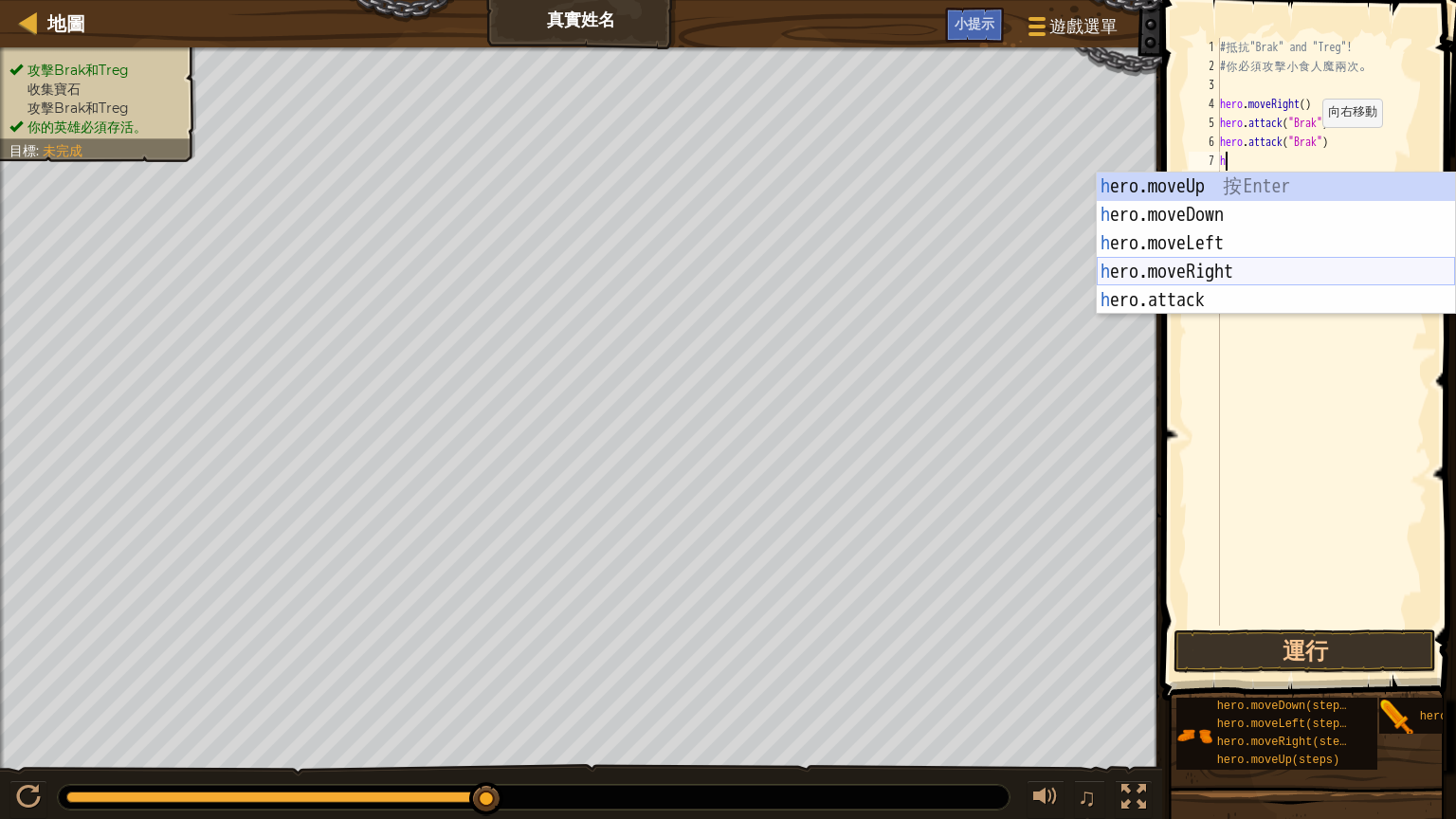 click on "h ero.moveUp 按 Enter h ero.moveDown 按 Enter h ero.moveLeft 按 Enter h ero.moveRight 按 Enter h ero.attack 按 Enter" at bounding box center [1276, 272] 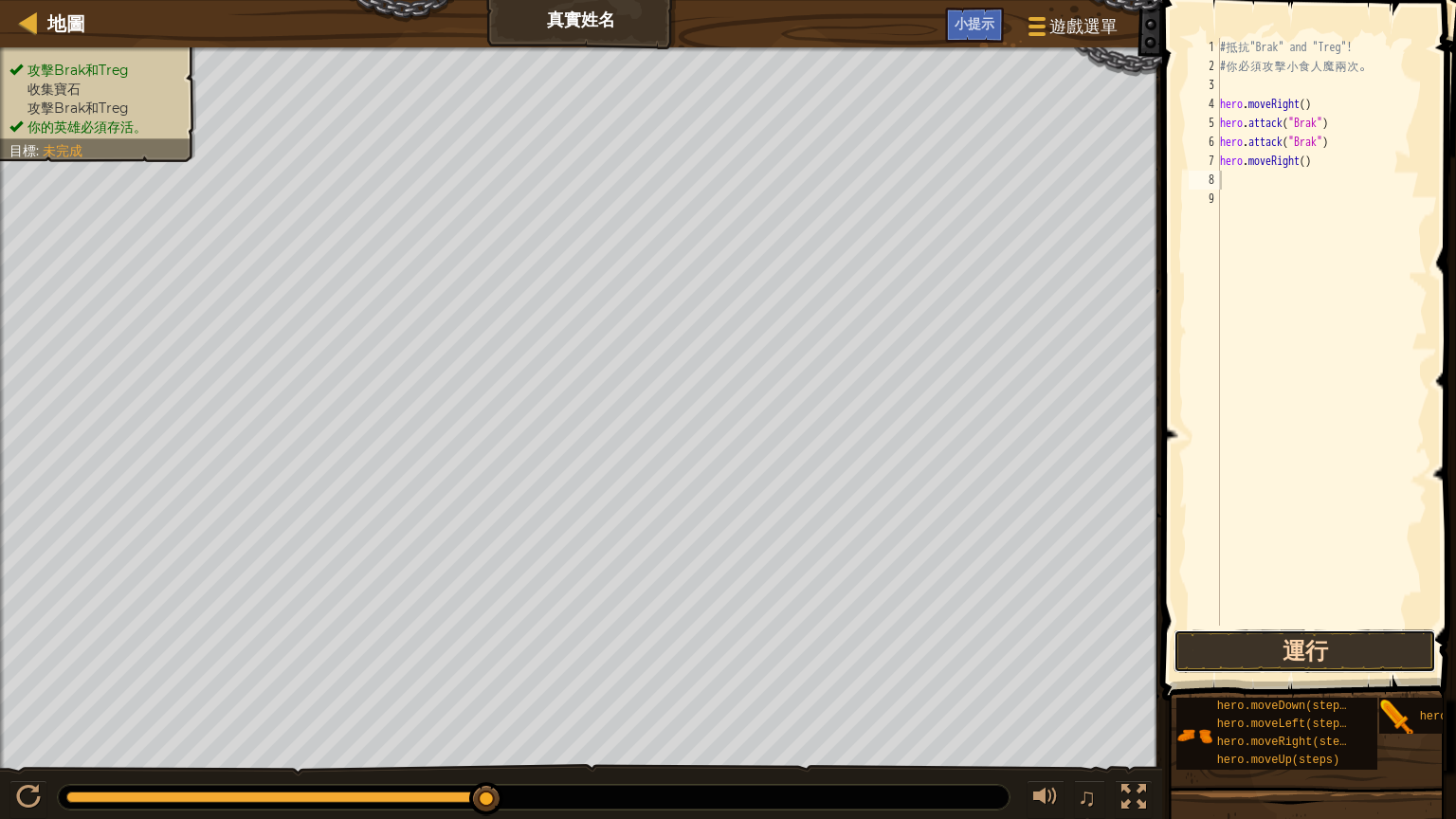 click on "運行" at bounding box center [1304, 651] 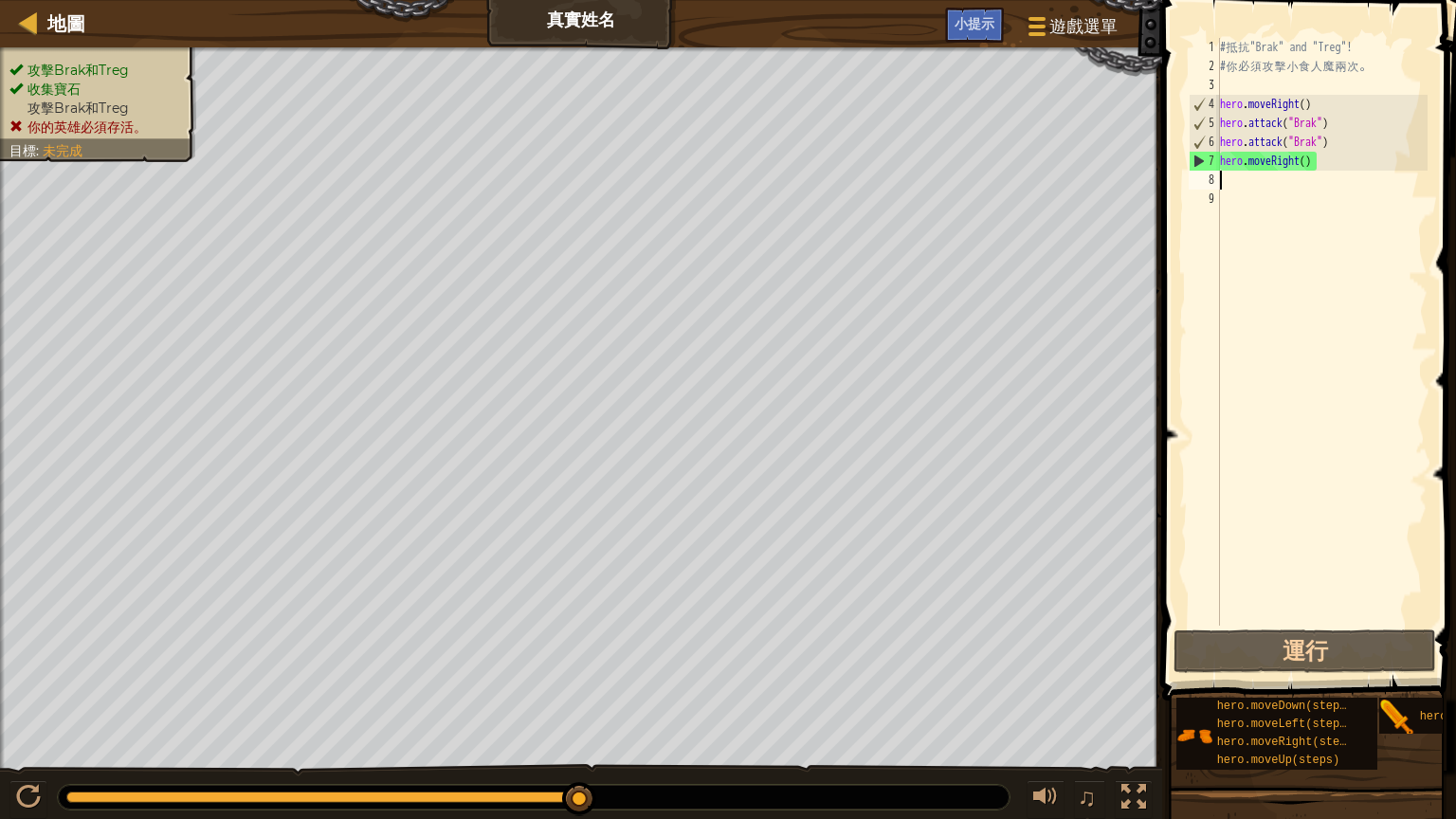 click on "#  抵 抗 "Brak" and "Treg"! #  你 必 須 攻 擊 小 食 人 魔 兩 次 。 hero . moveRight ( ) hero . attack ( "Brak" ) hero . attack ( "Brak" ) hero . moveRight ( )" at bounding box center [1321, 351] 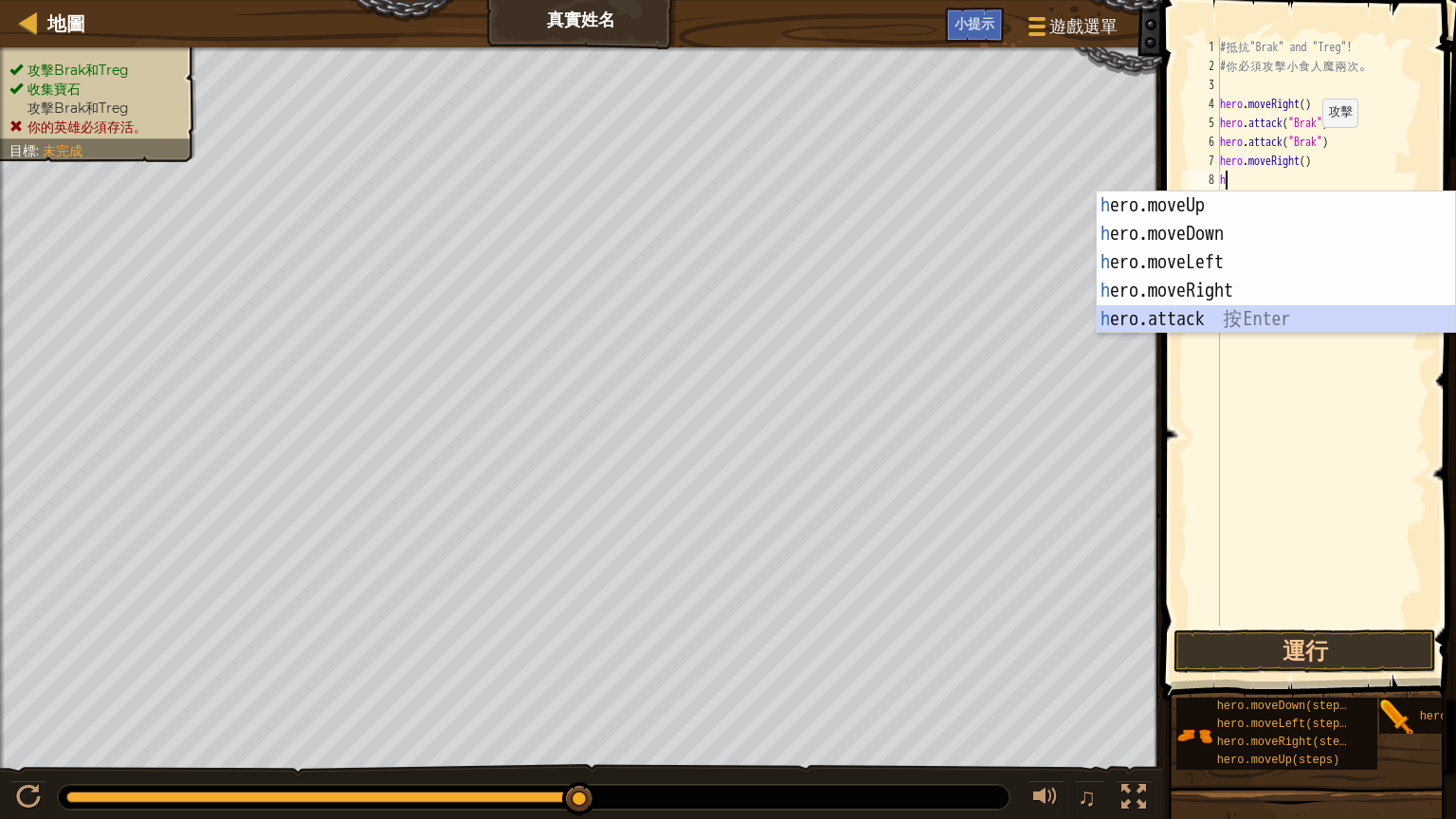click on "h ero.moveUp 按 Enter h ero.moveDown 按 Enter h ero.moveLeft 按 Enter h ero.moveRight 按 Enter h ero.attack 按 Enter" at bounding box center [1276, 291] 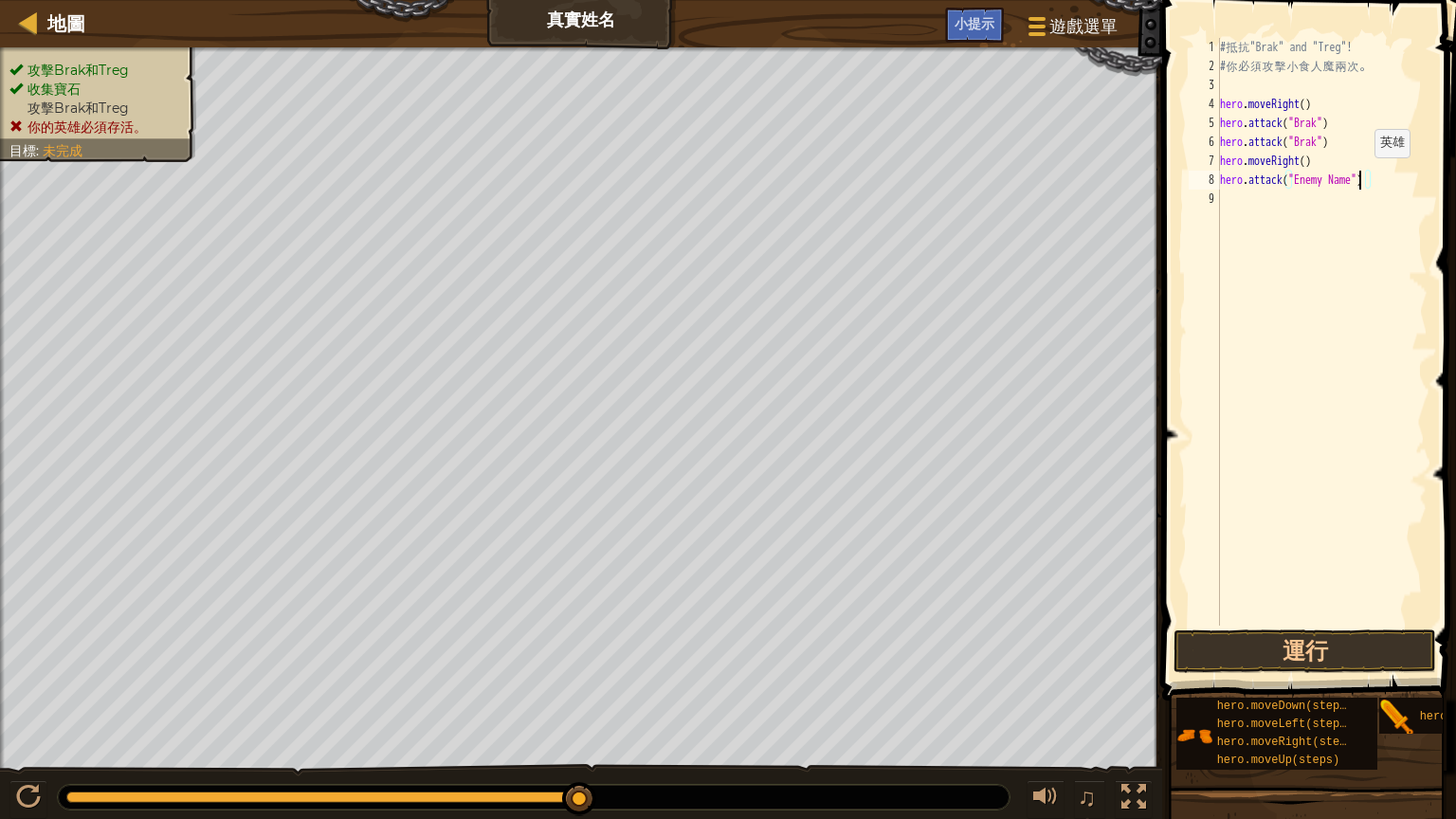 click on "#  抵 抗 "Brak" and "Treg"! #  你 必 須 攻 擊 小 食 人 魔 兩 次 。 hero . moveRight ( ) hero . attack ( "Brak" ) hero . attack ( "Brak" ) hero . moveRight ( ) hero . attack ( "Enemy Name" )" at bounding box center [1321, 351] 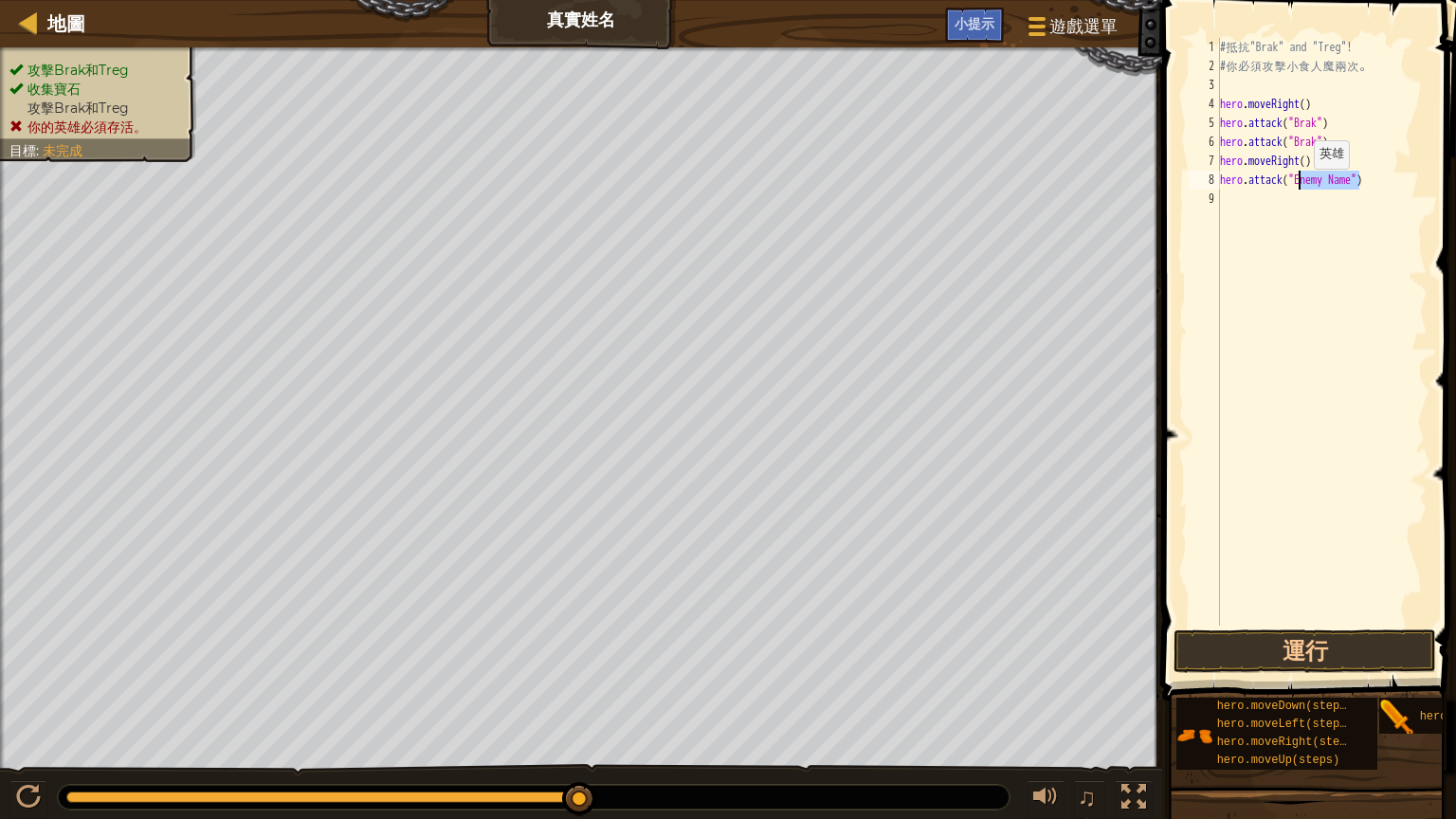 drag, startPoint x: 1359, startPoint y: 177, endPoint x: 1298, endPoint y: 187, distance: 61.81424 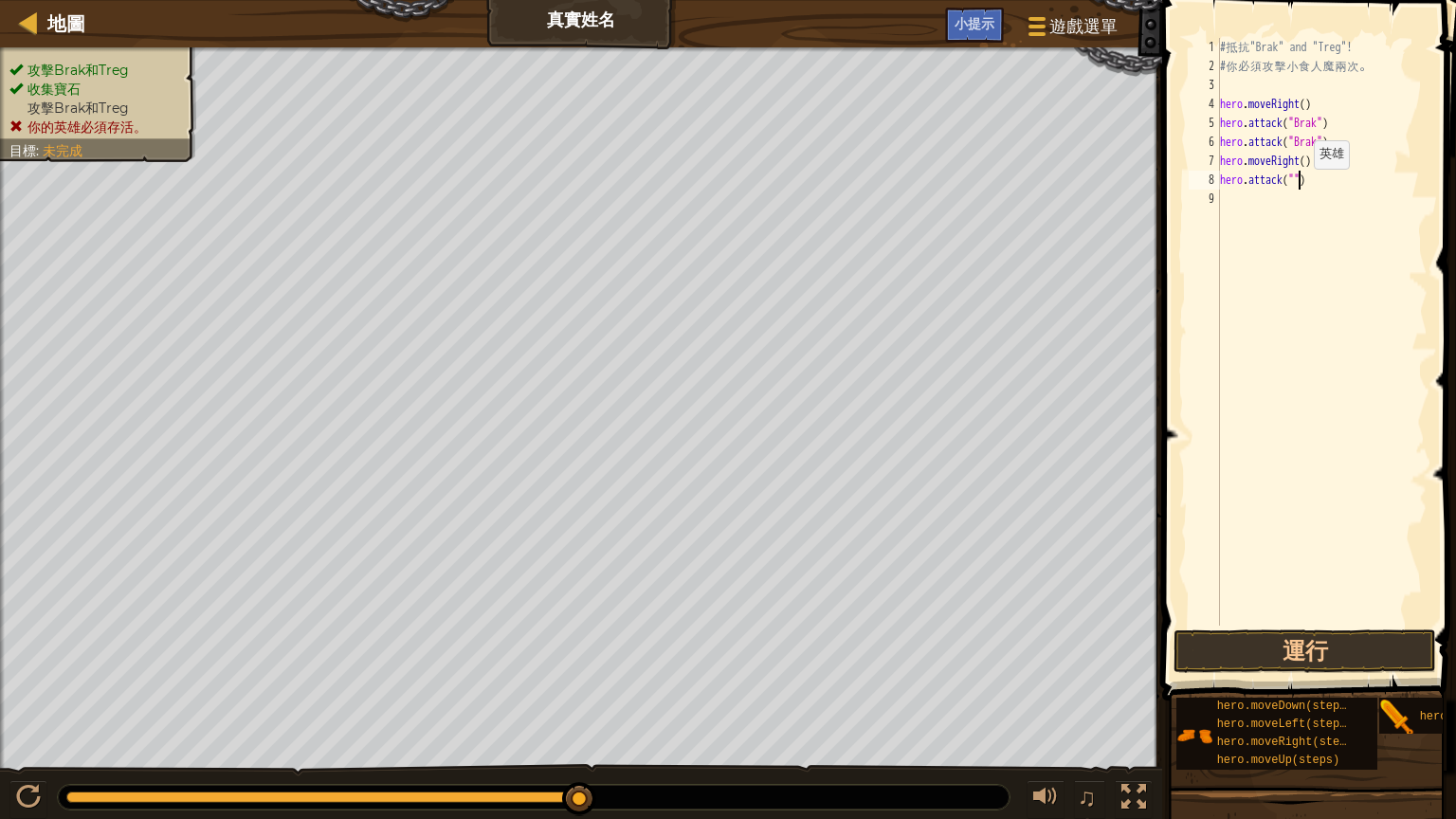 scroll, scrollTop: 9, scrollLeft: 9, axis: both 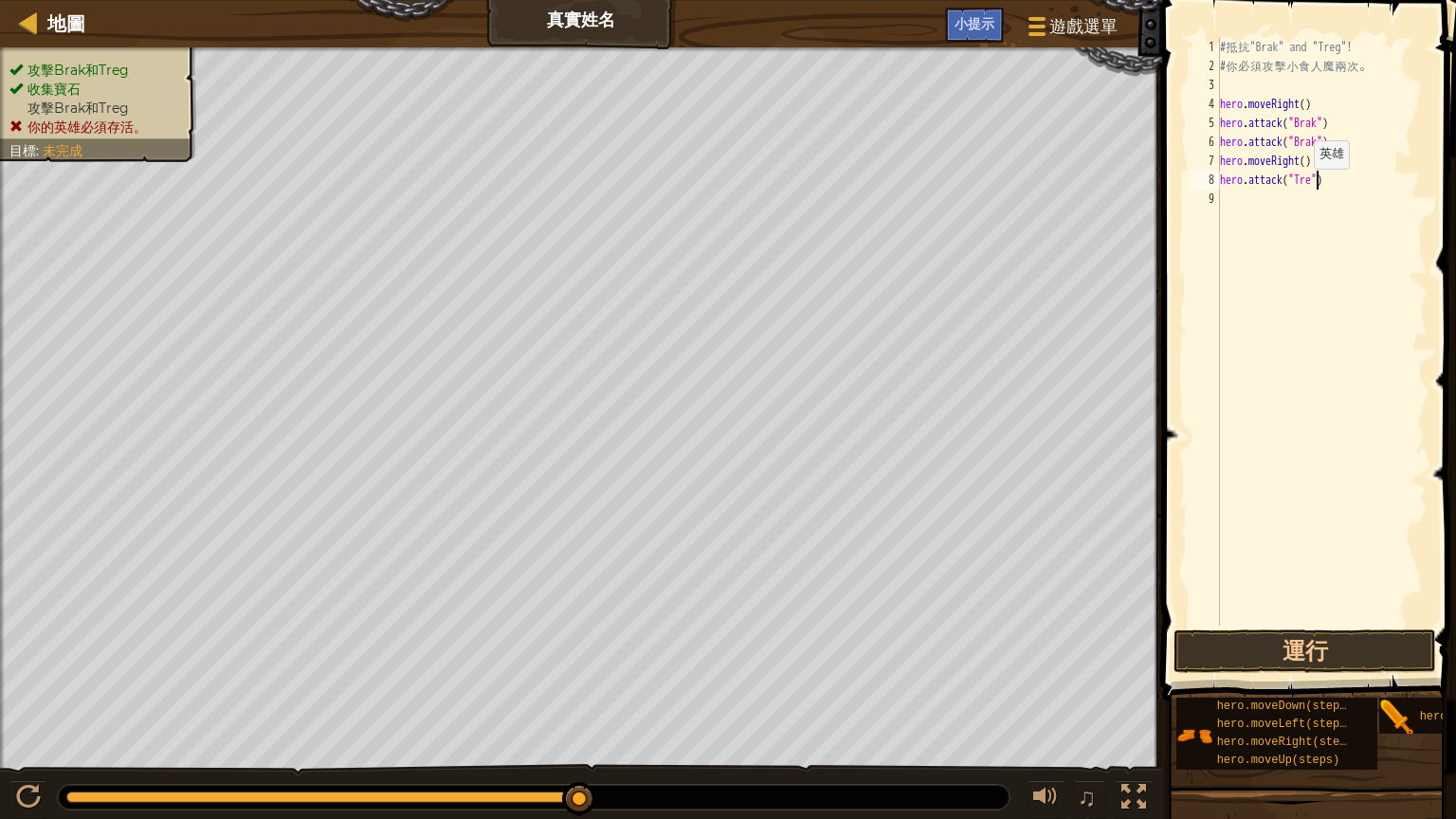 type on "hero.attack("Treg")" 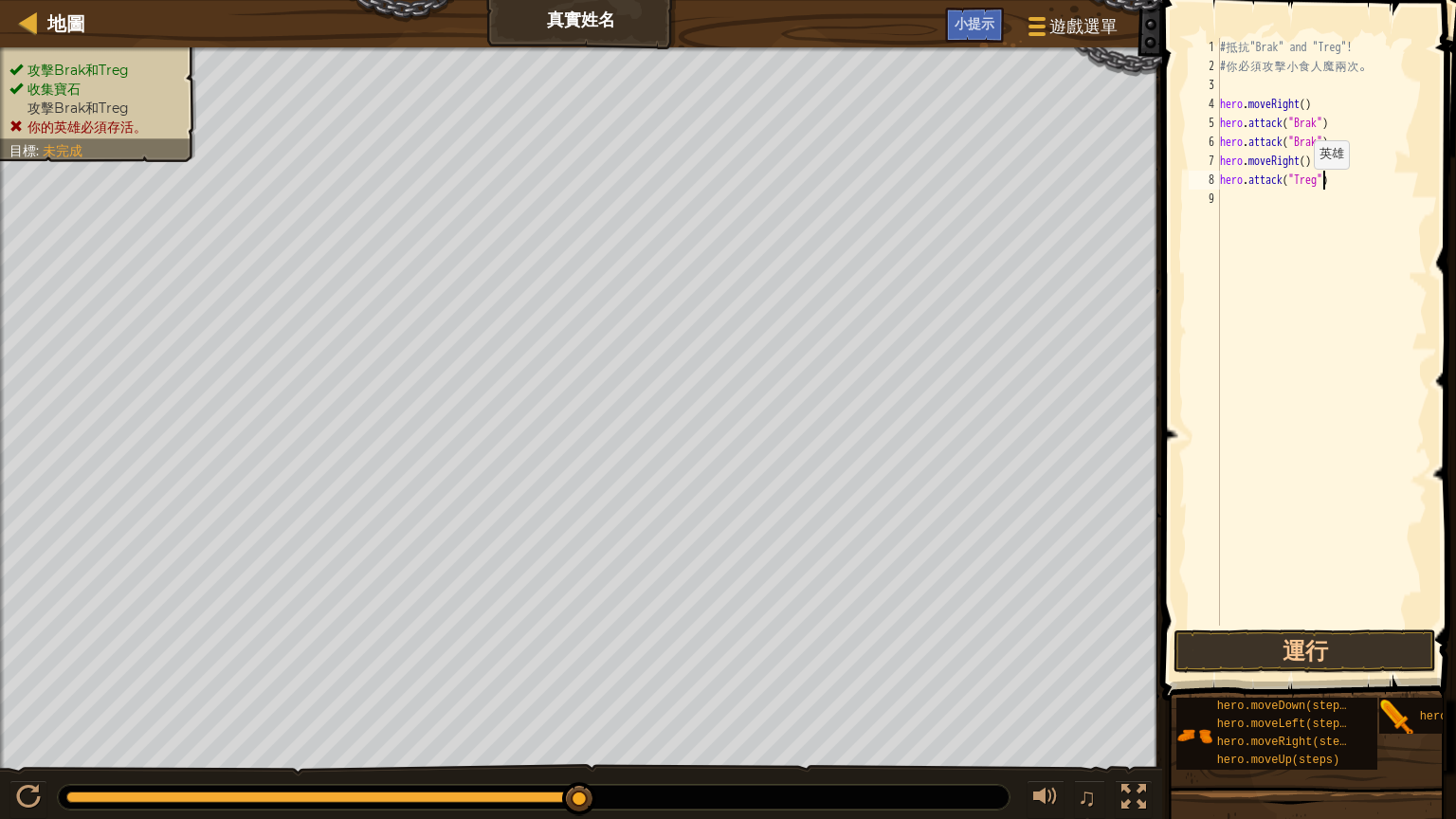 scroll, scrollTop: 9, scrollLeft: 11, axis: both 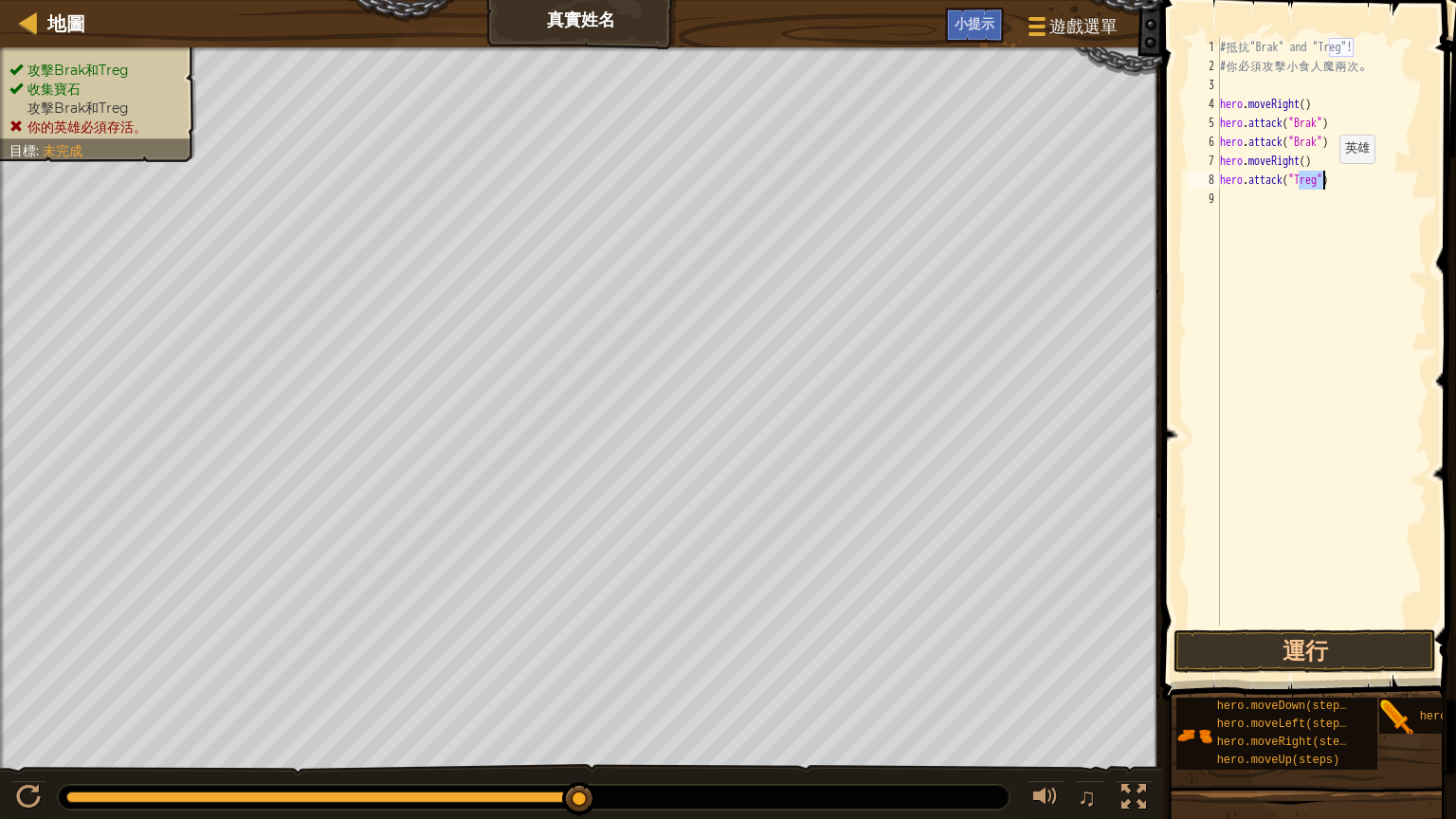 drag, startPoint x: 1298, startPoint y: 174, endPoint x: 1323, endPoint y: 182, distance: 26.248809 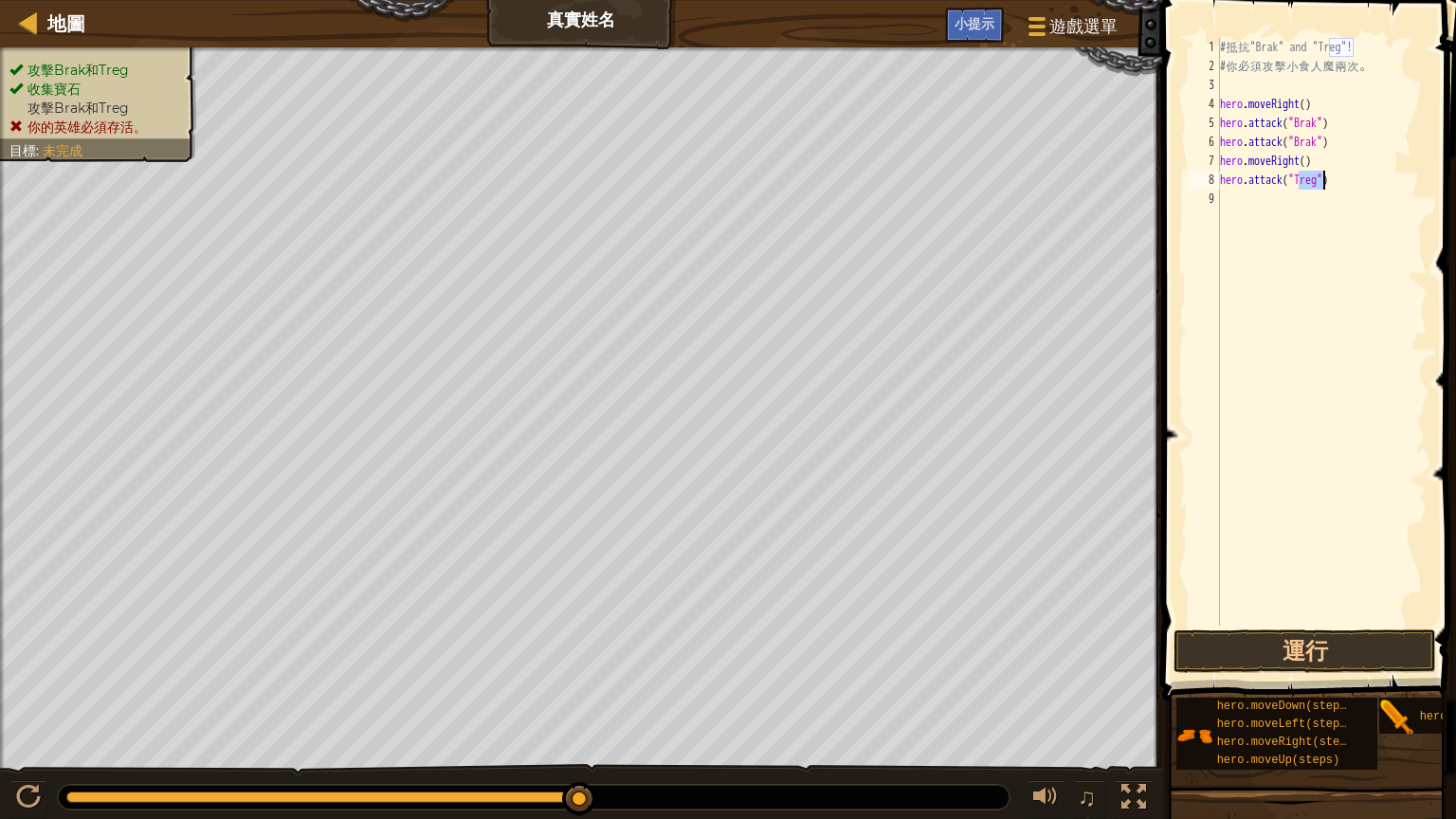 click on "#  抵 抗 "Brak" and "Treg"! #  你 必 須 攻 擊 小 食 人 魔 兩 次 。 hero . moveRight ( ) hero . attack ( "Brak" ) hero . attack ( "Brak" ) hero . moveRight ( ) hero . attack ( "Treg" )" at bounding box center [1321, 351] 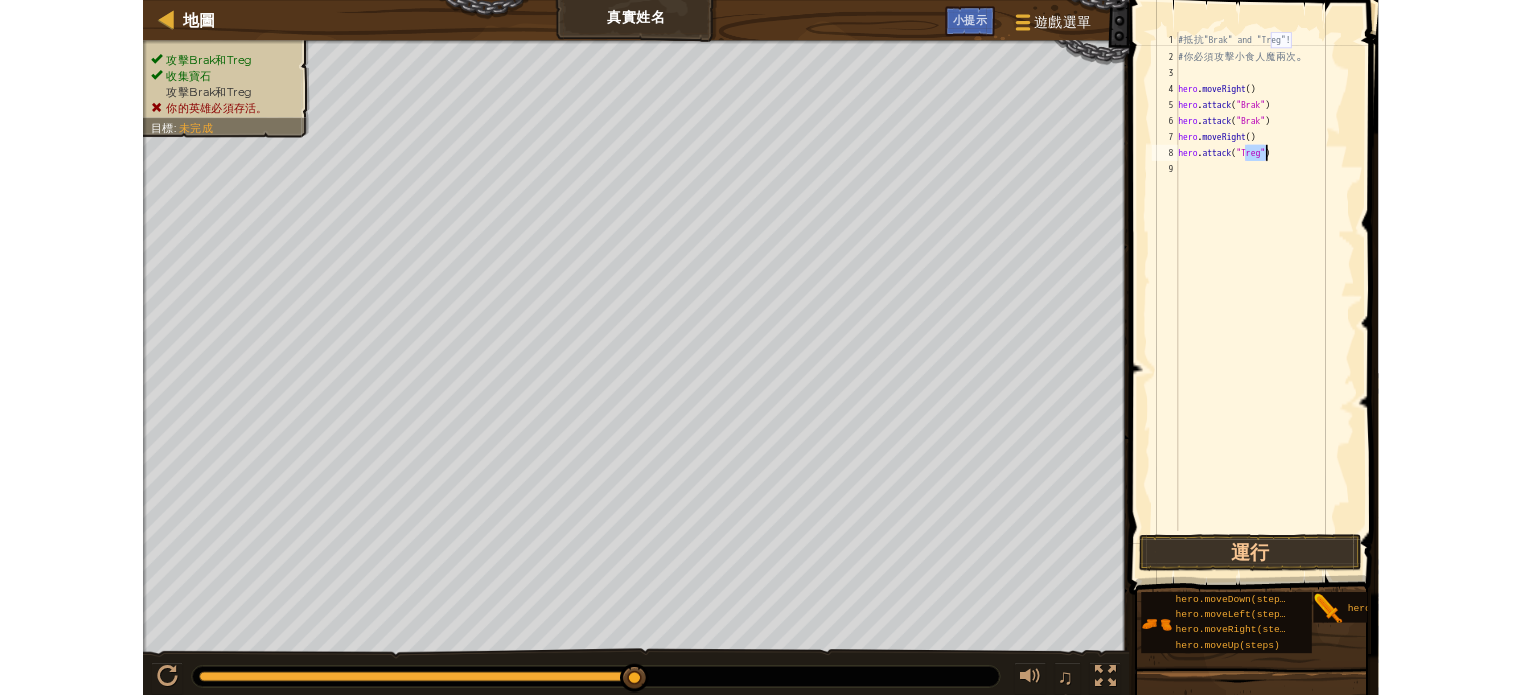 scroll, scrollTop: 9, scrollLeft: 0, axis: vertical 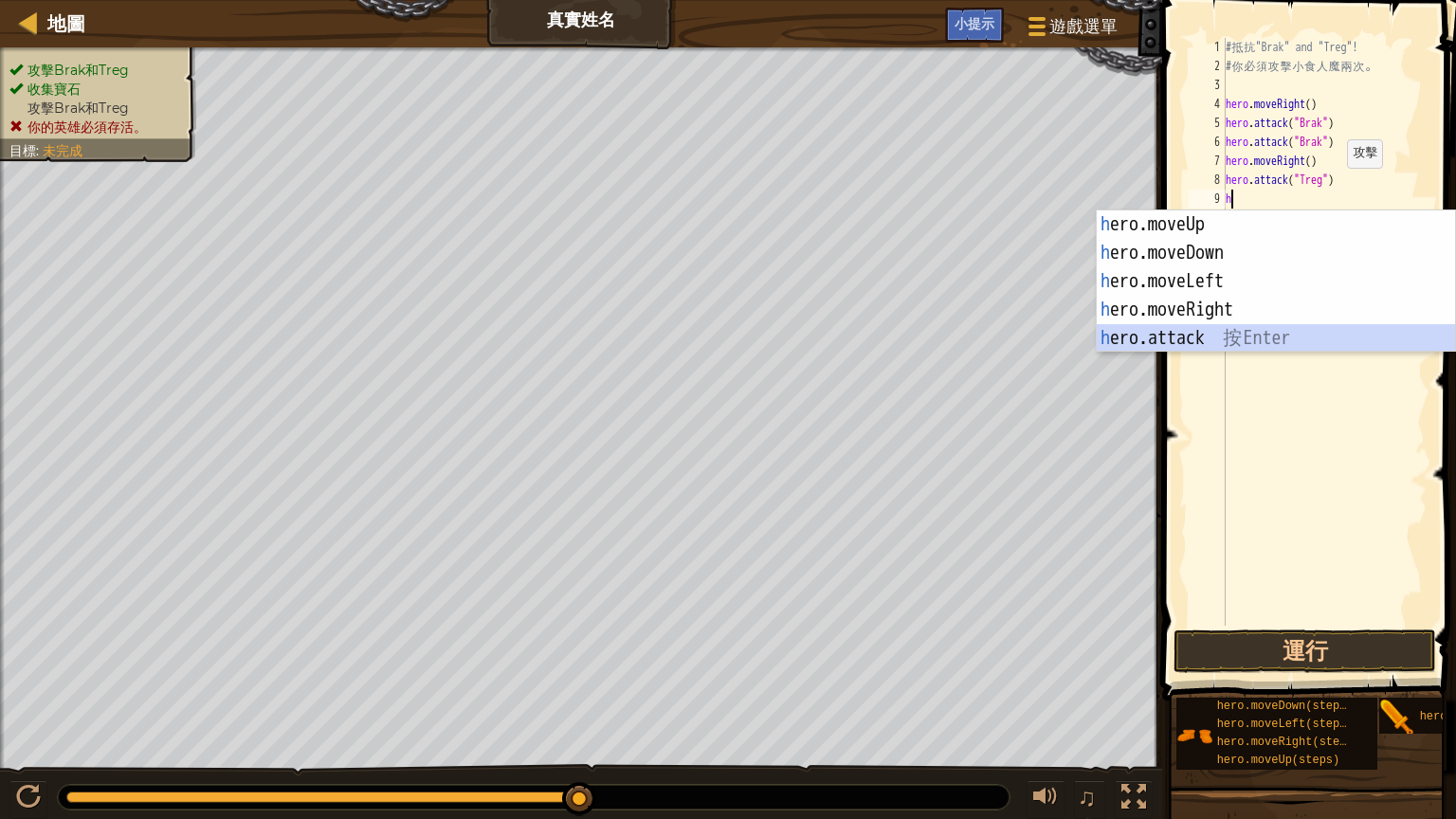 drag, startPoint x: 1243, startPoint y: 331, endPoint x: 1296, endPoint y: 241, distance: 104.446158 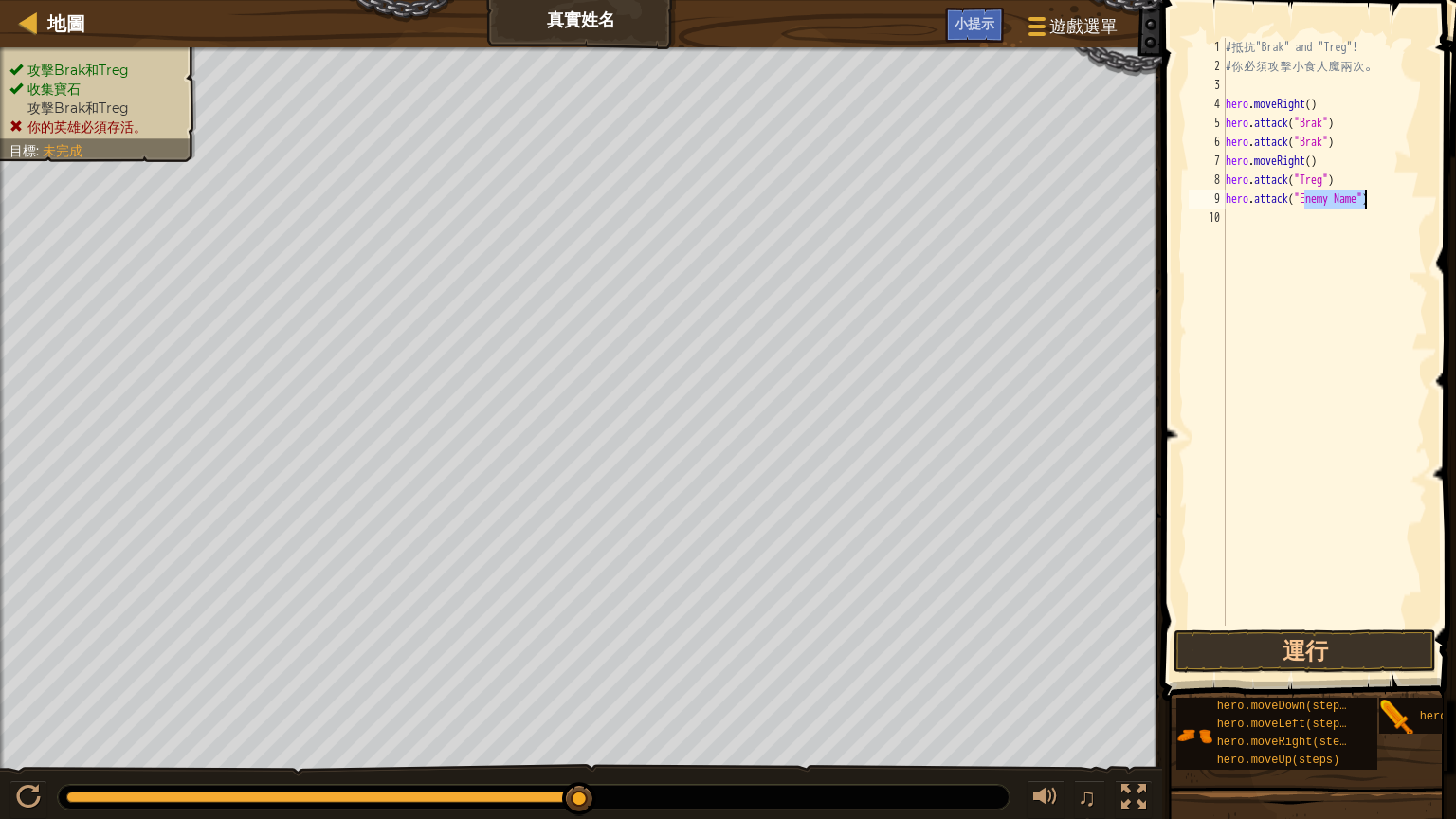 paste on "Treg" 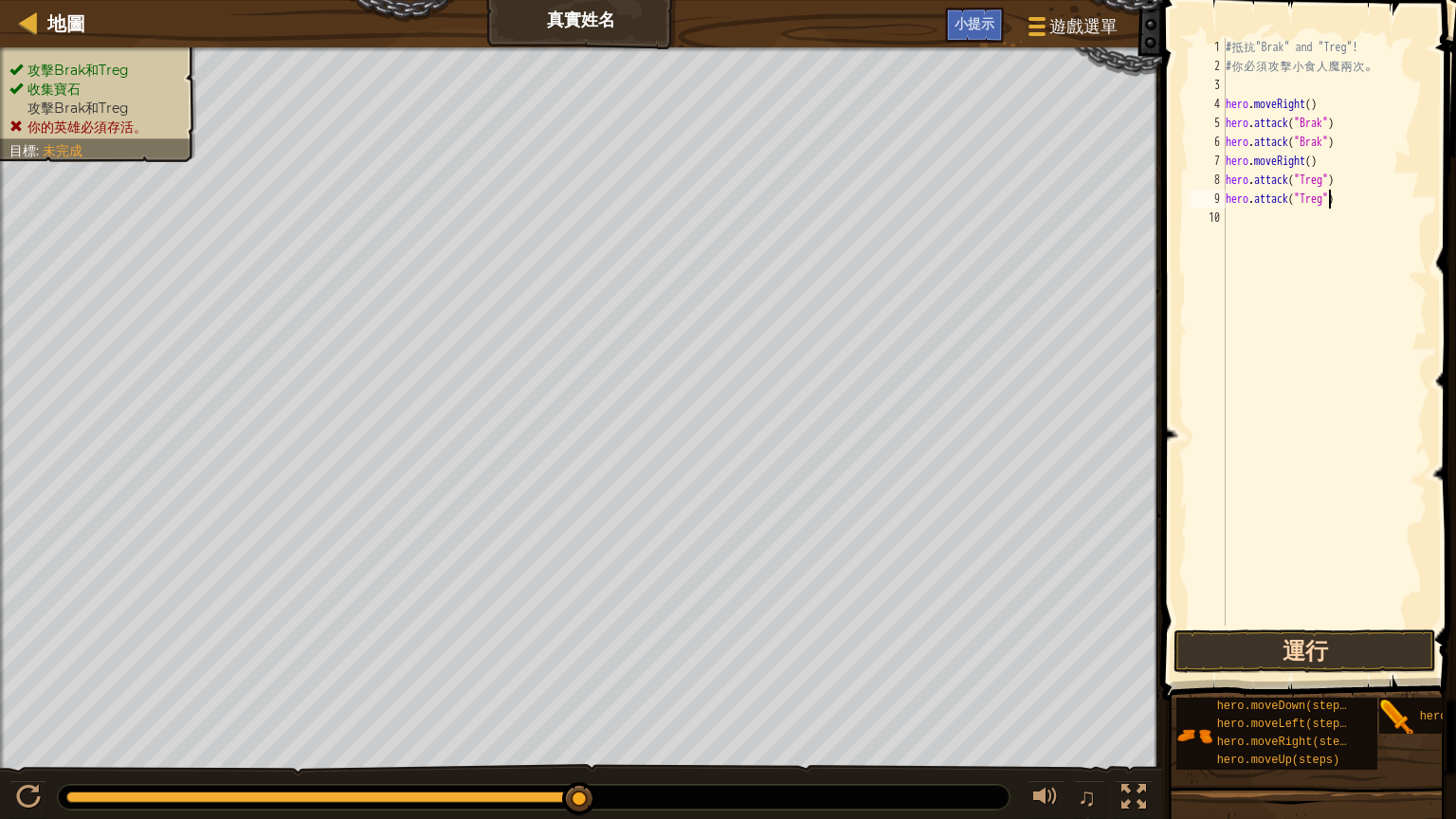 type on "hero.attack("Treg")" 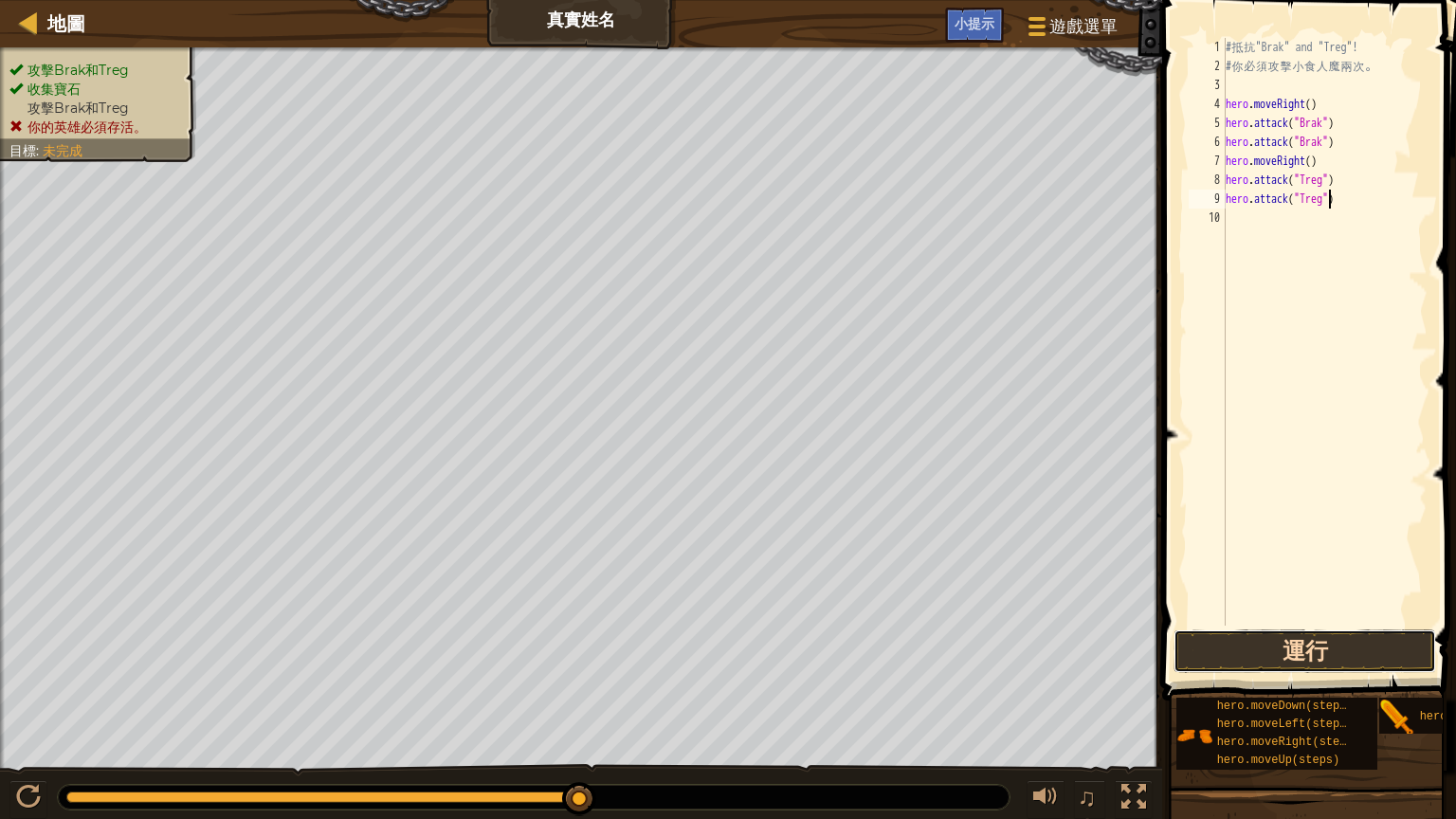 click on "運行" at bounding box center (1304, 651) 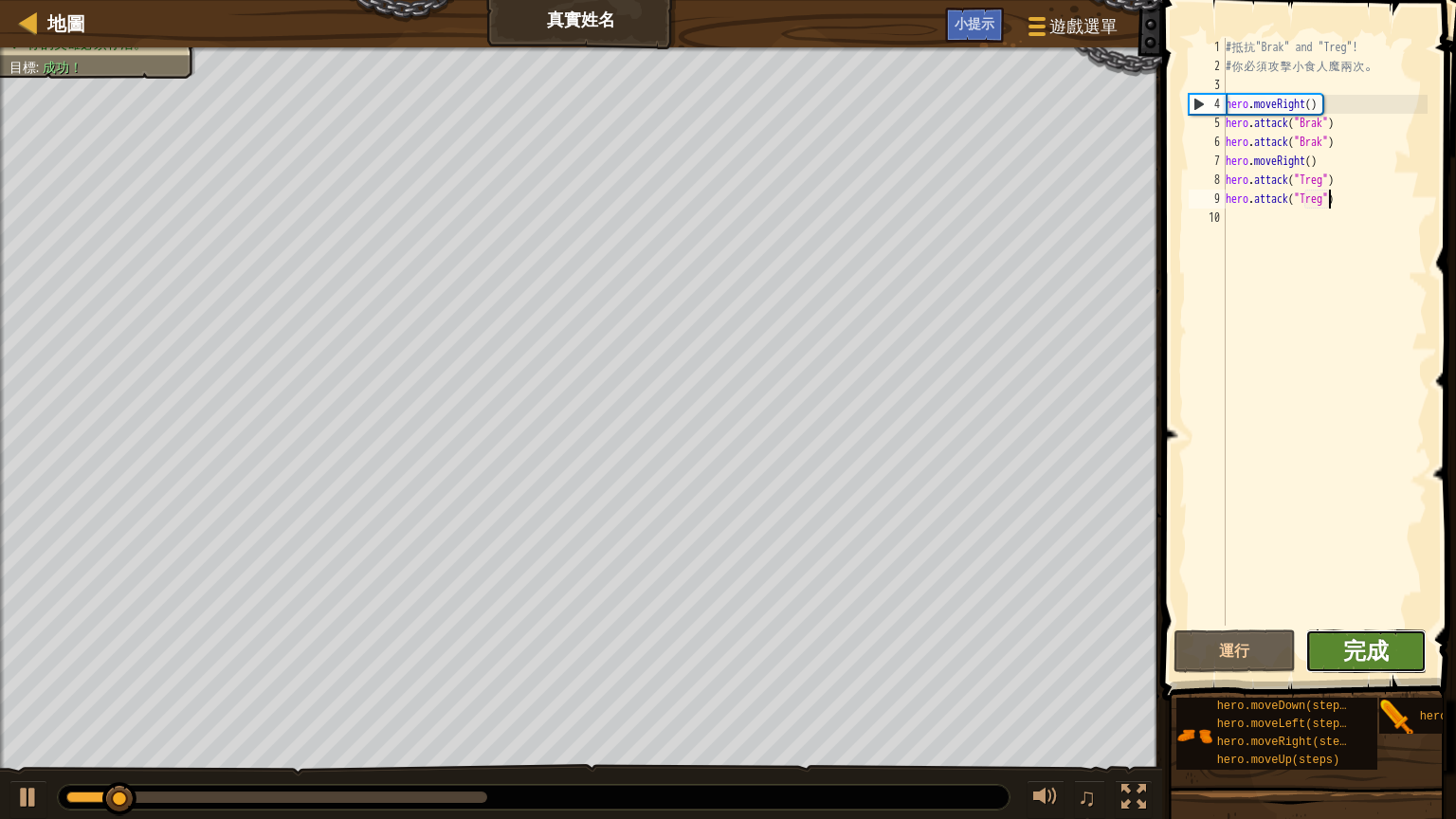 click on "完成" at bounding box center [1366, 650] 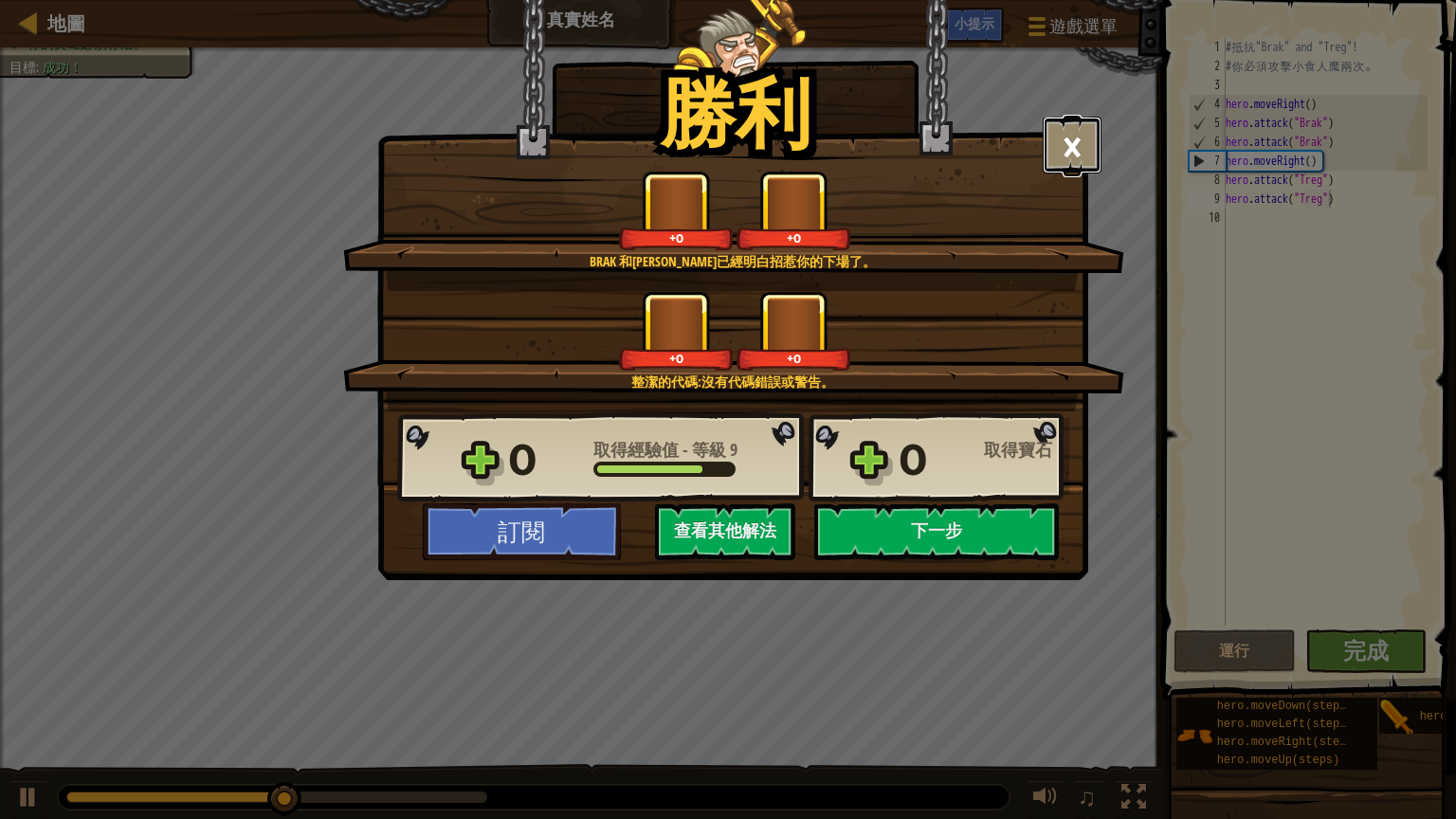 click on "×" at bounding box center [1072, 145] 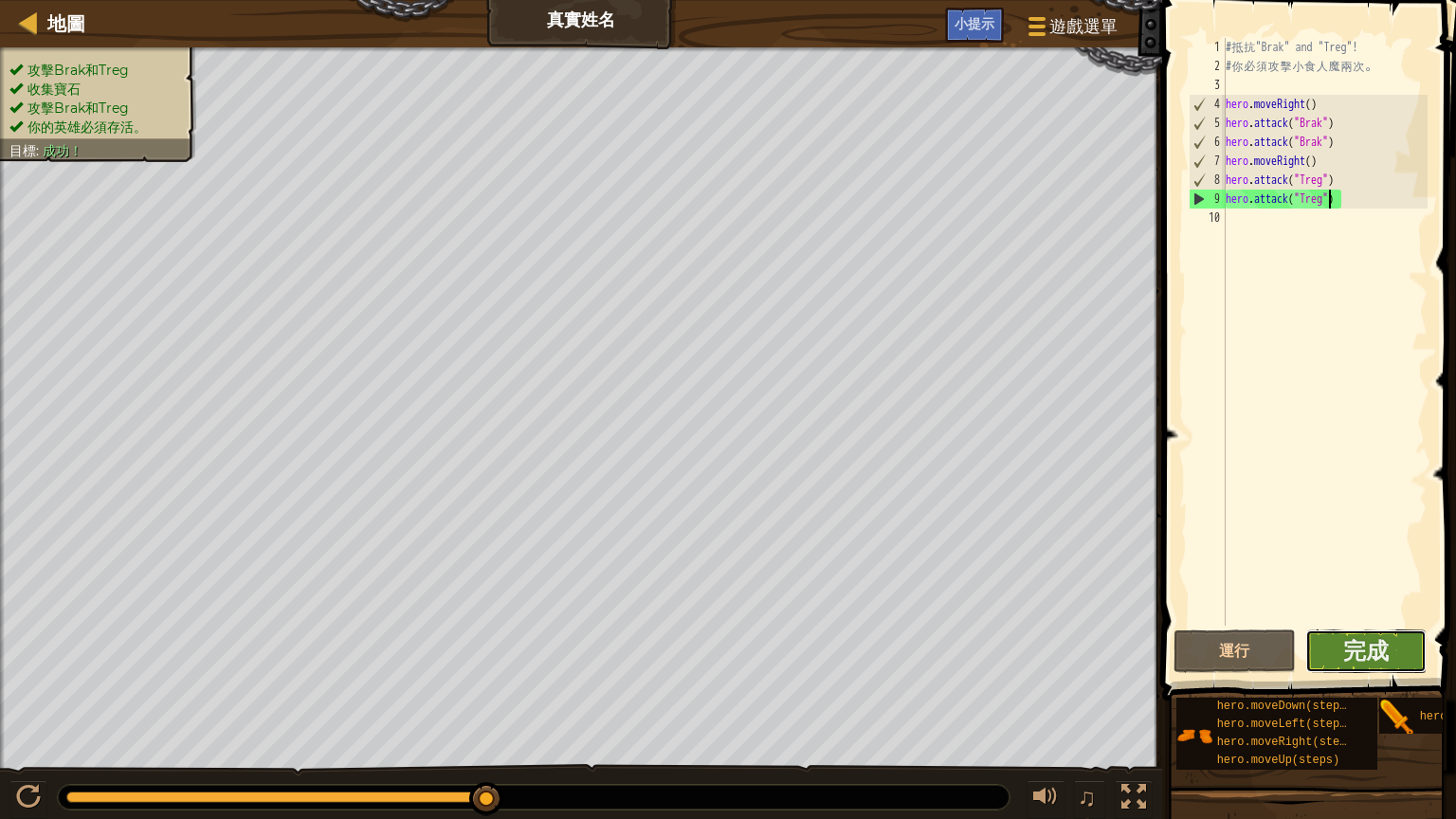 click on "完成" at bounding box center [1366, 651] 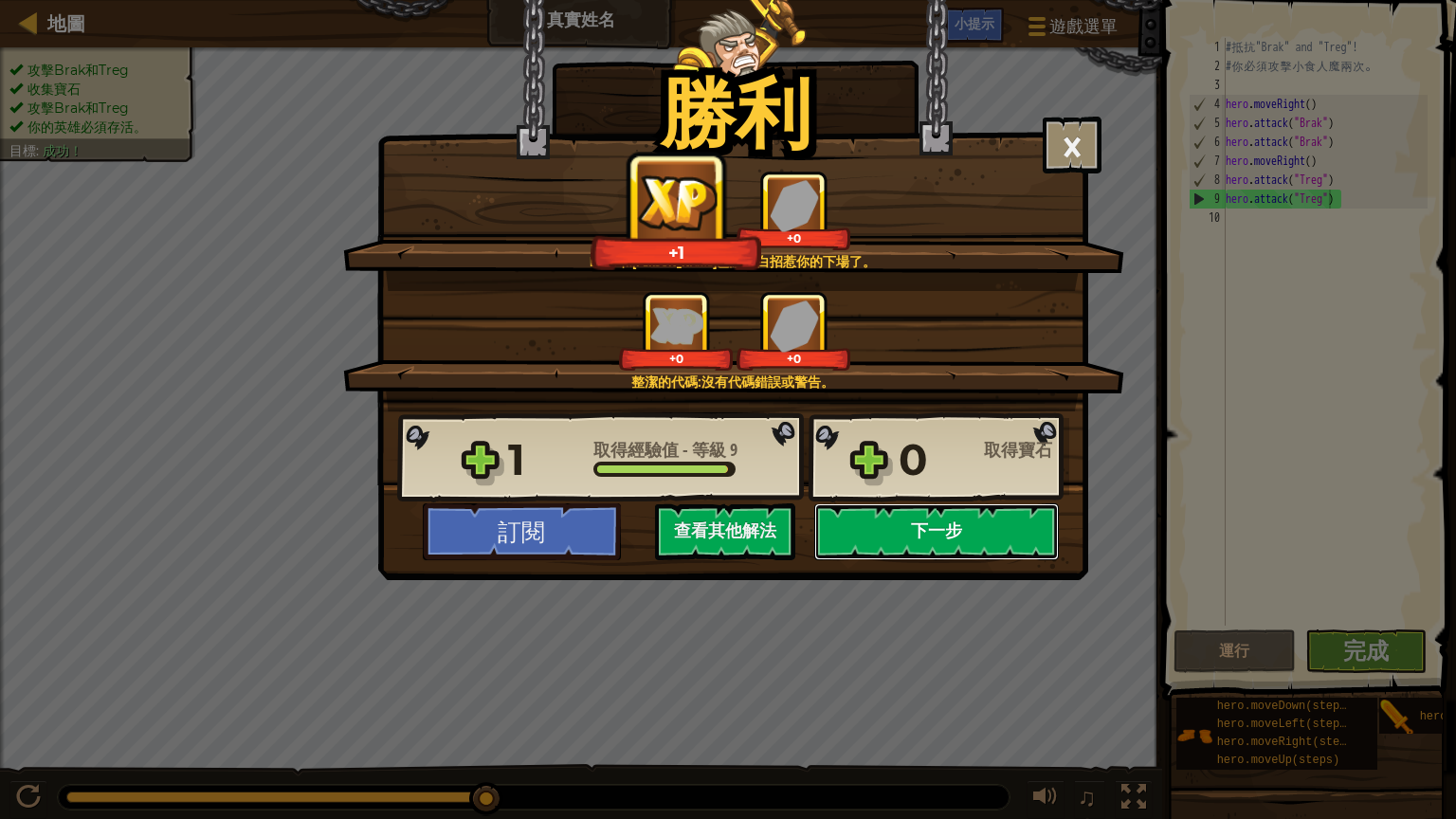 click on "下一步" at bounding box center (937, 532) 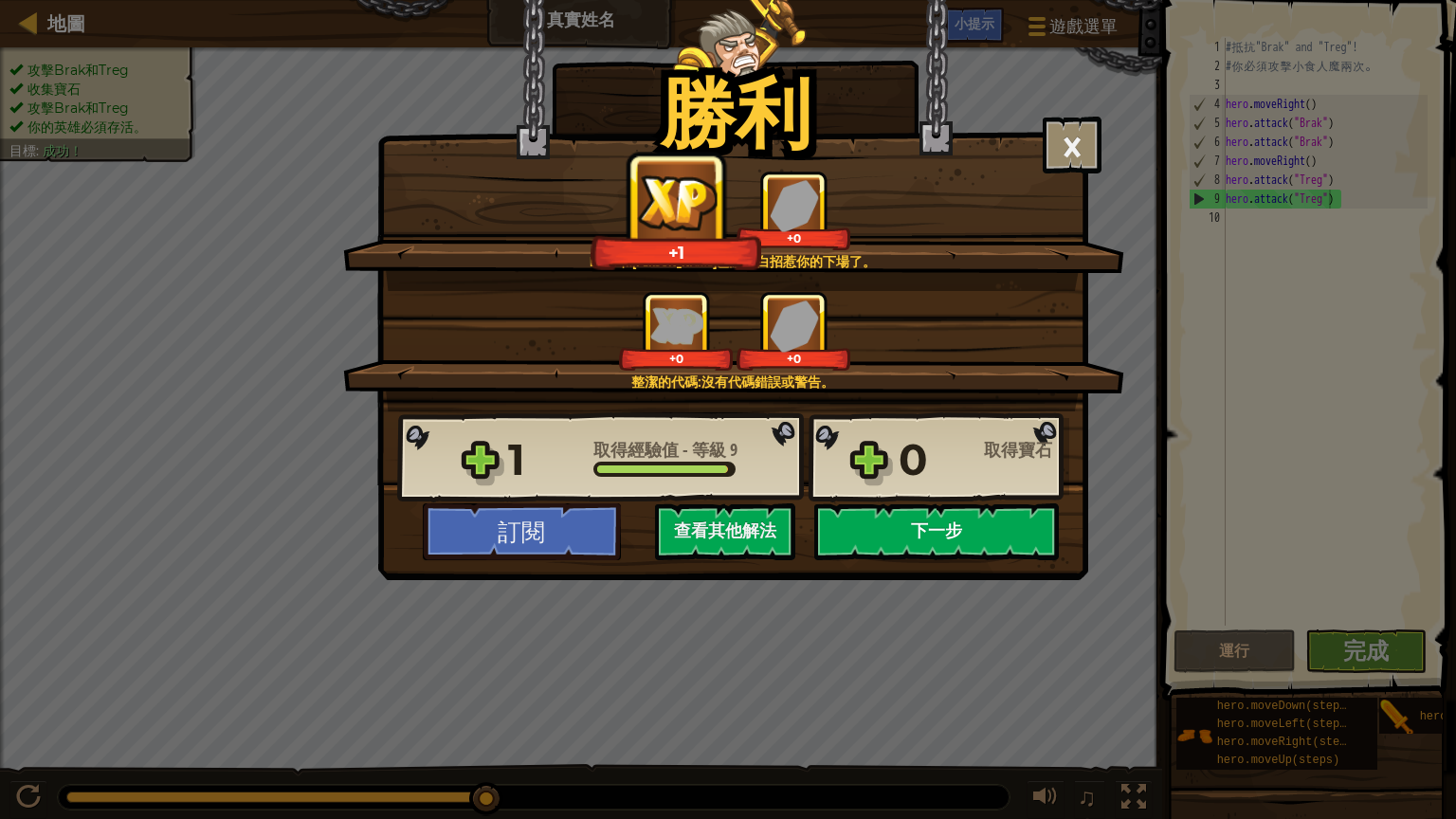 select on "zh-HANT" 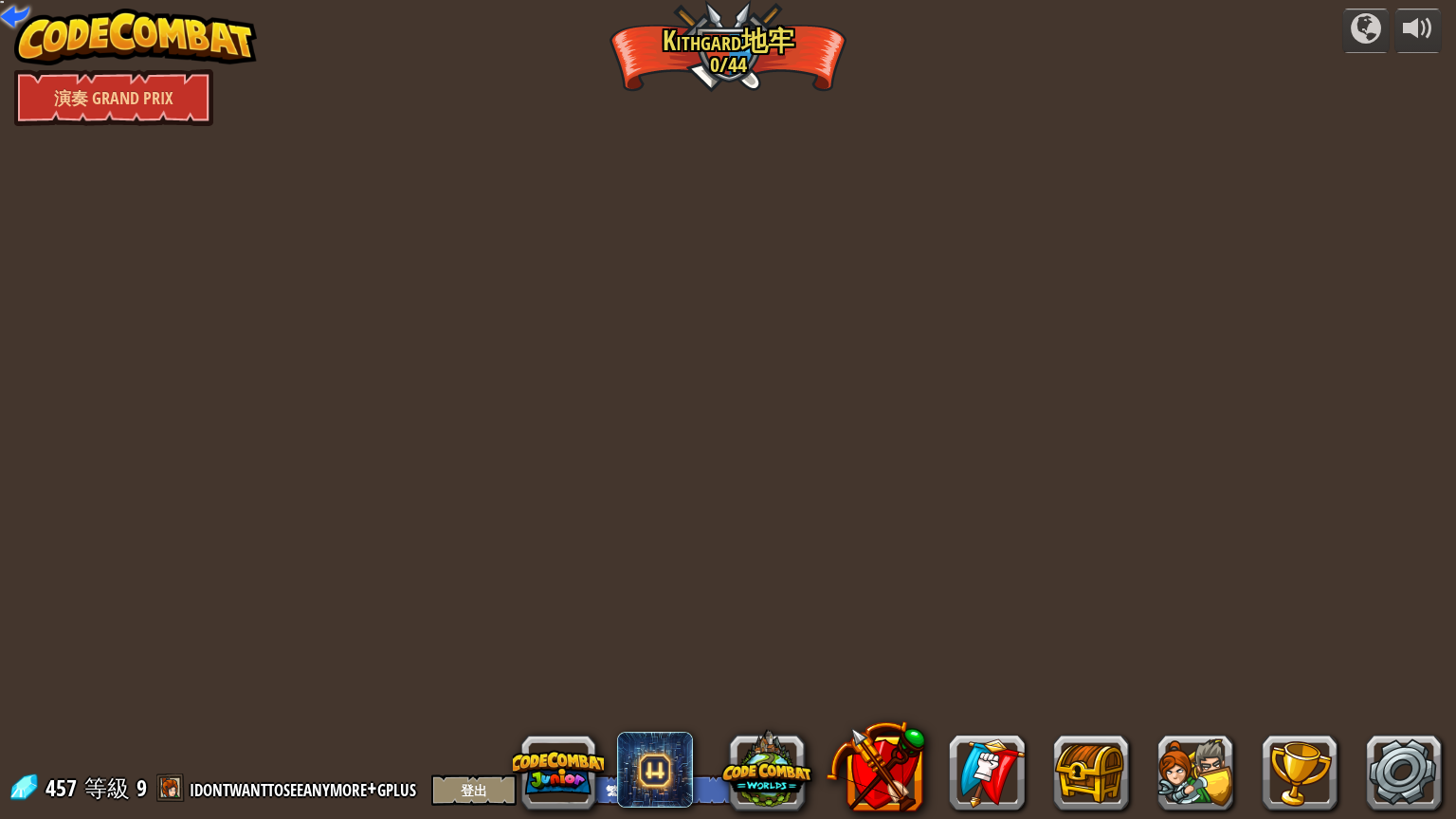 select on "zh-HANT" 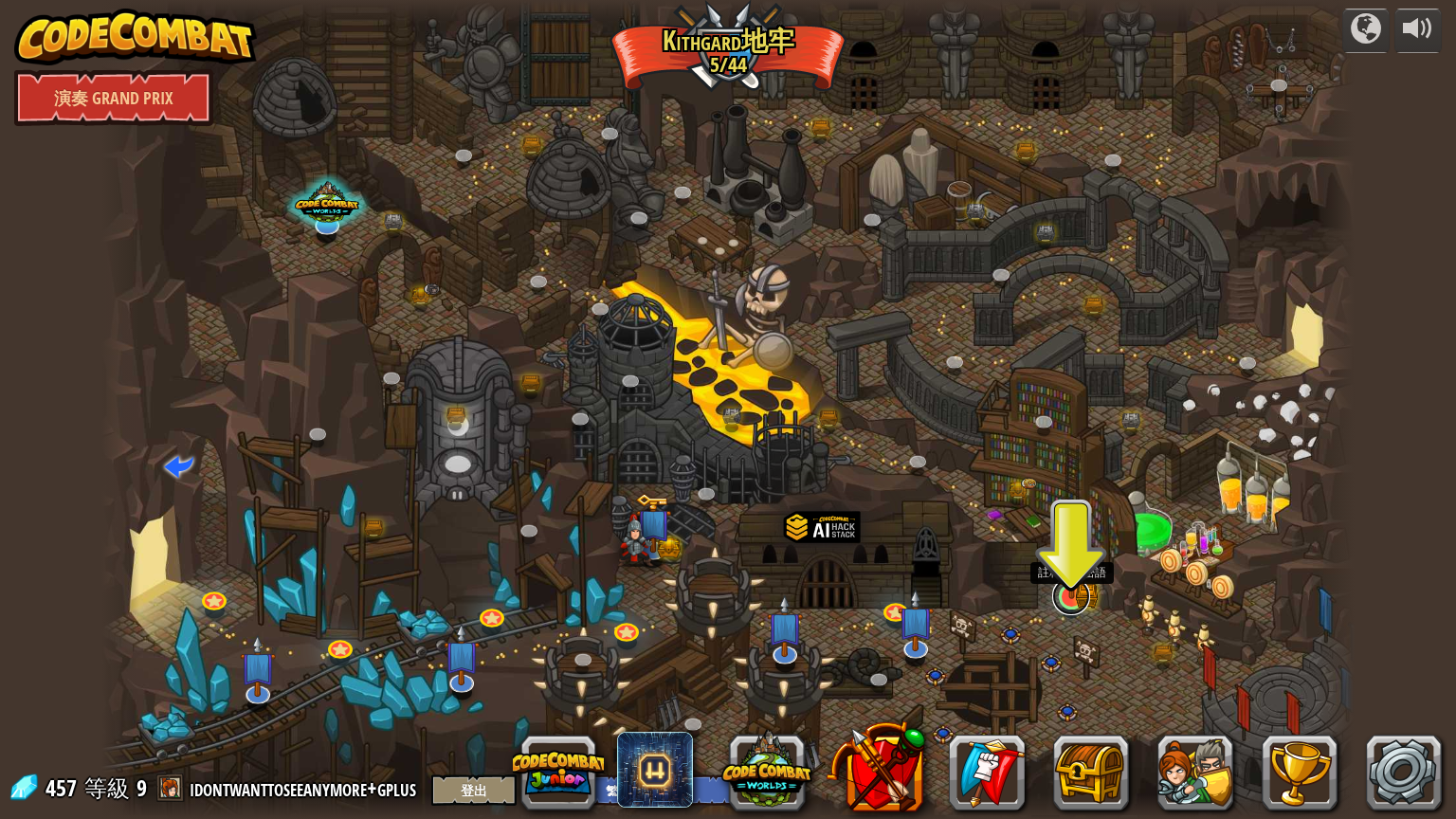 click at bounding box center (1071, 596) 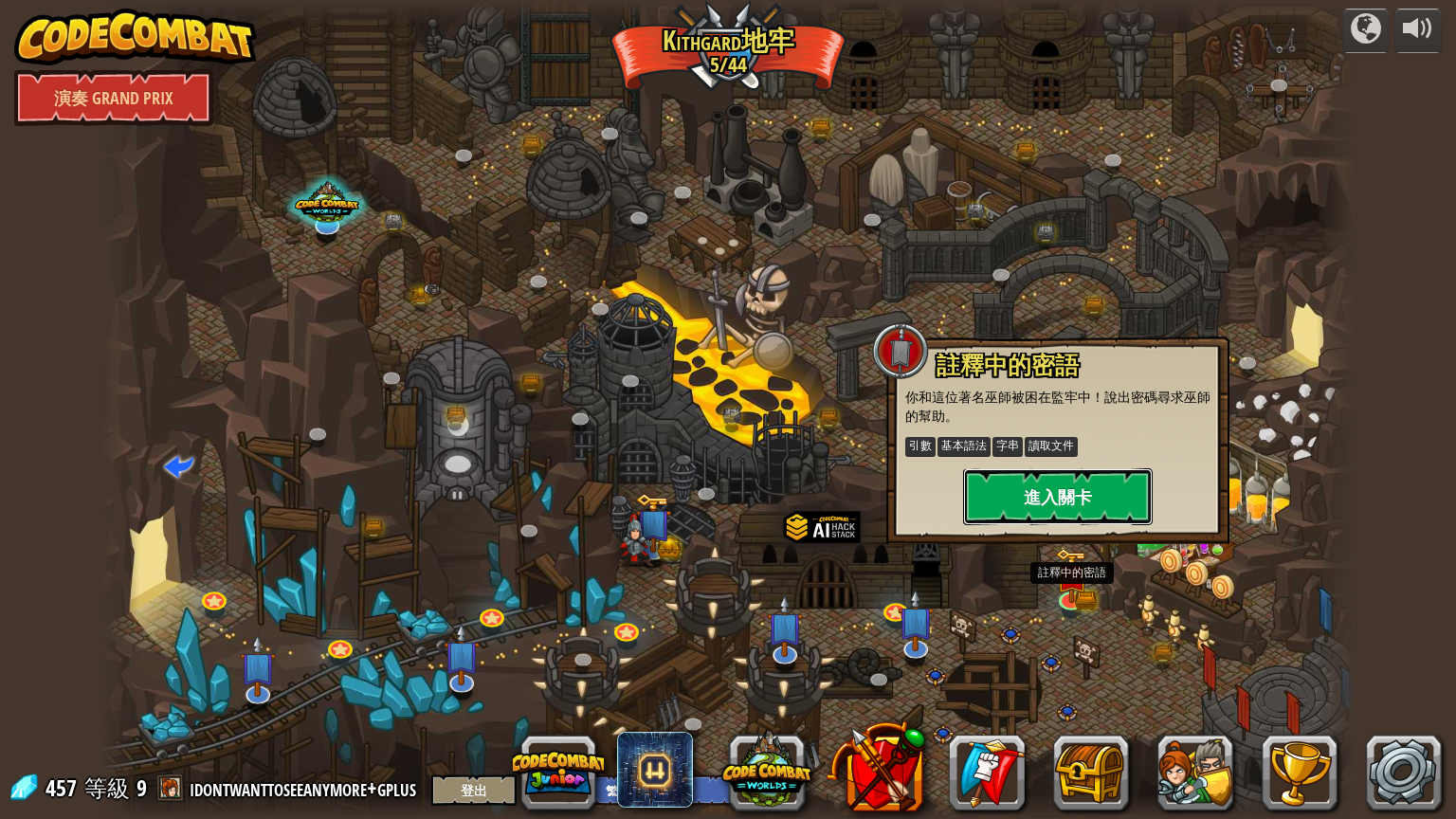 click on "進入關卡" at bounding box center (1058, 497) 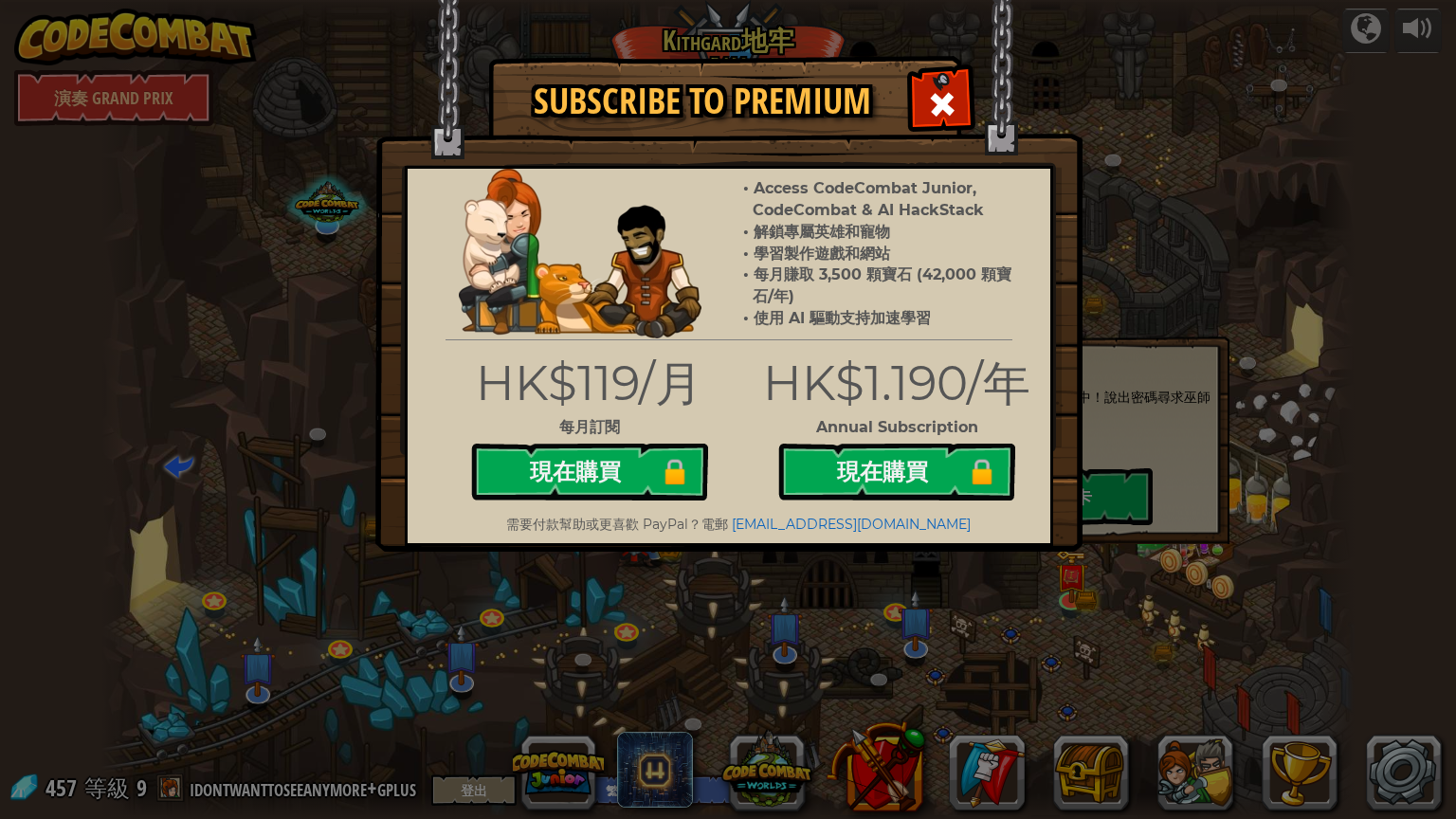 click at bounding box center (941, 101) 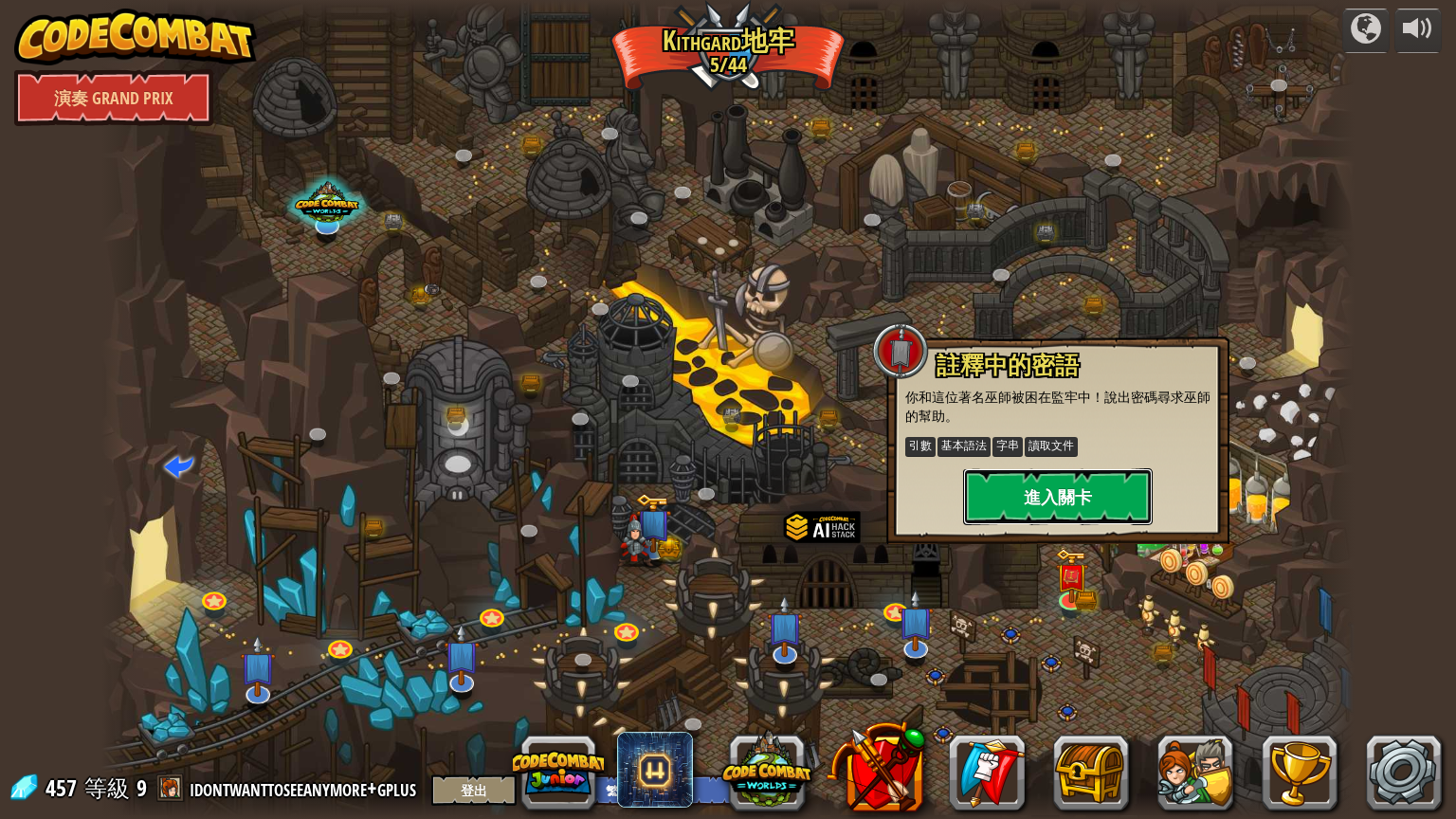 click on "進入關卡" at bounding box center [1058, 497] 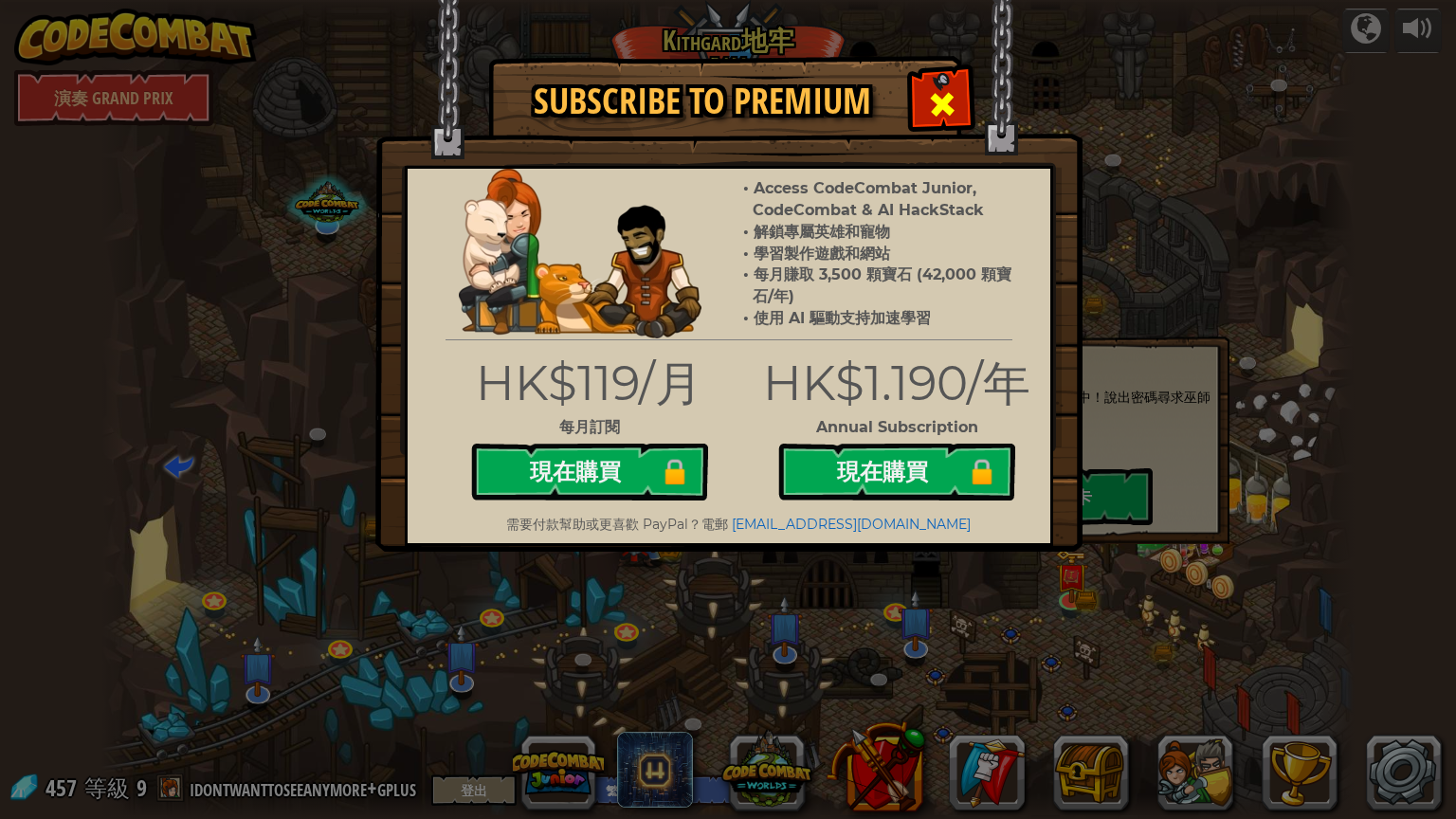 click at bounding box center [941, 101] 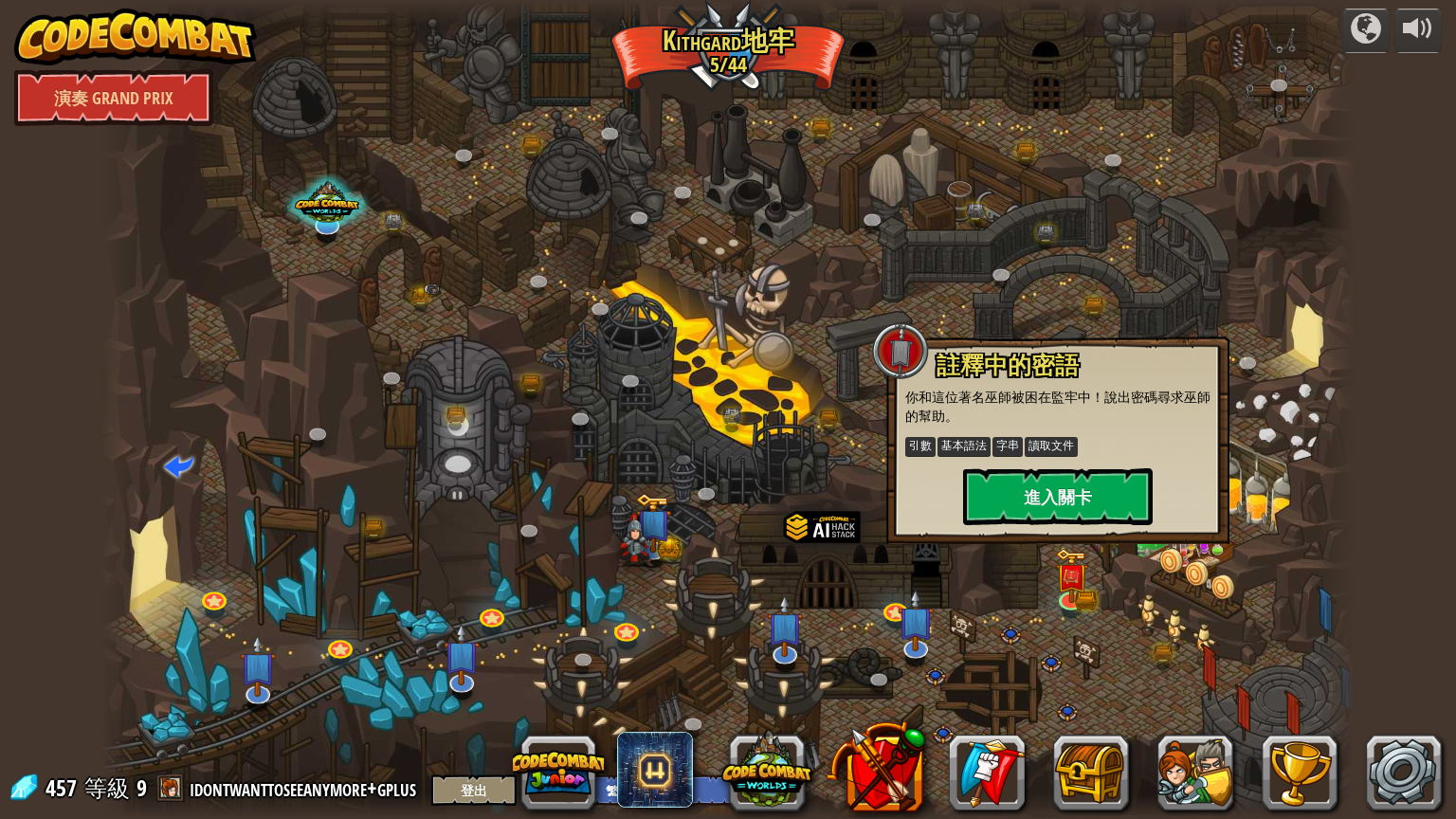 click on "powered by 演奏 Grand Prix 蜿蜒峽谷 (未解鎖) 挑戰：使用迄今為止學到的所有編程技能收集最多的黃金！
基本語法 While 循環 字串 變數 讀取文件 已知敵人 (未解鎖) 使用您的第一個變數來取得勝利。
引數 基本語法 字串 變數 攻破突襲 (未解鎖) 通過加速藥來逃離地牢精靈
引數 基本語法 字串 While 循環 恐懼之門 (未解鎖) 一扇恐怖的門後藏有滿滿的寶箱。
引數 基本語法 字串 While 循環 名字大師 (未解鎖) 使用你的新編程能力來瞄準無名敵人。
引數 基本語法 變數 轟轟 (未解鎖) 挑戰：使用迄今為止學到的所有編程技巧編寫最短的解決方案！
基本語法 讀取文件 成分鑑定 (未解鎖) 變量就像一個有名字的瓶子。
基本語法 變數 櫥櫃裡的骷髏 (未解鎖) 誰知道 [PERSON_NAME] 的櫥櫃裡隱藏著什麼恐怖？
引數 基本語法 字串 While 循環 近戰 (未解鎖)
引數 基本語法 變數" at bounding box center [728, 410] 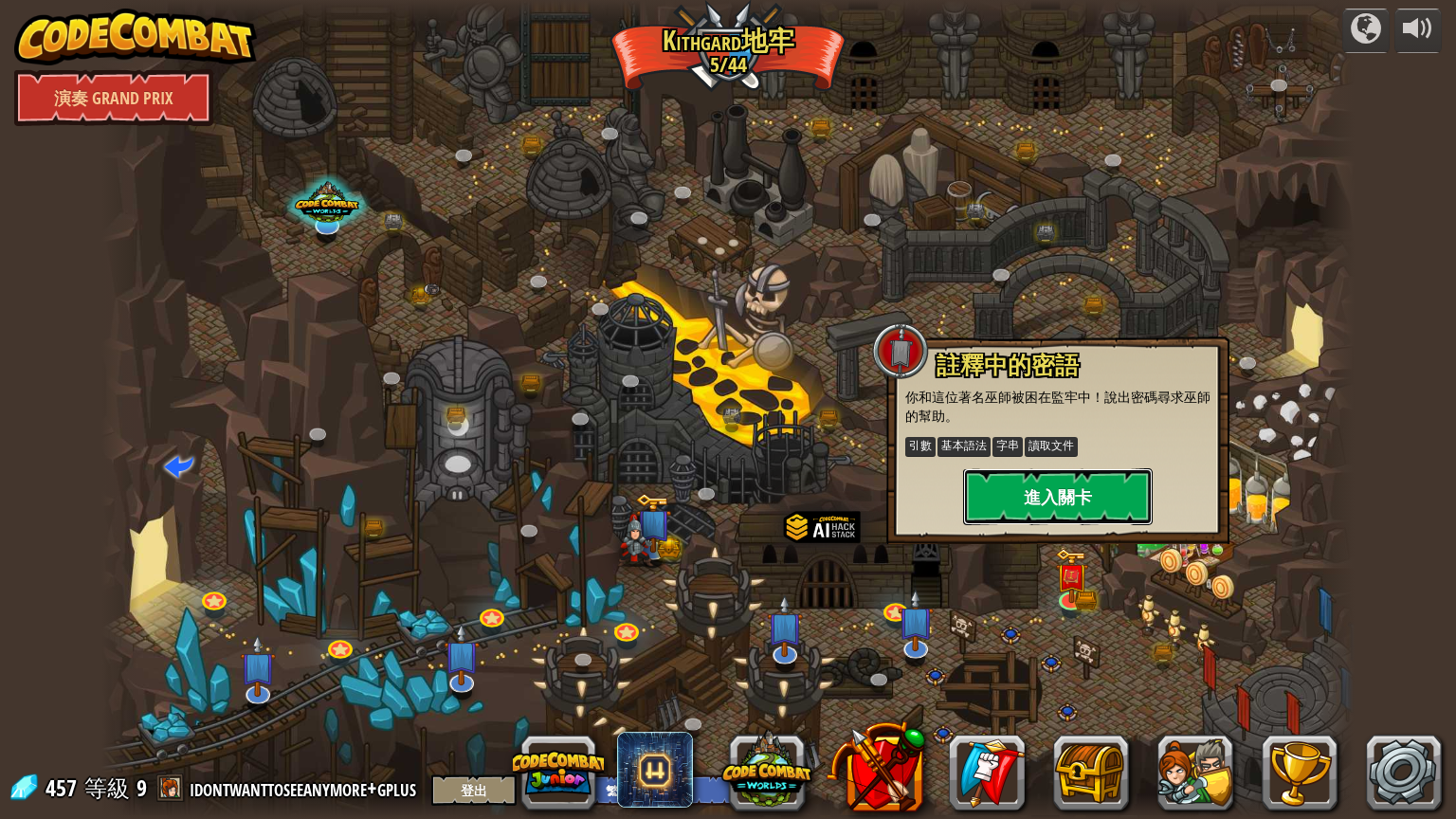click on "進入關卡" at bounding box center (1058, 497) 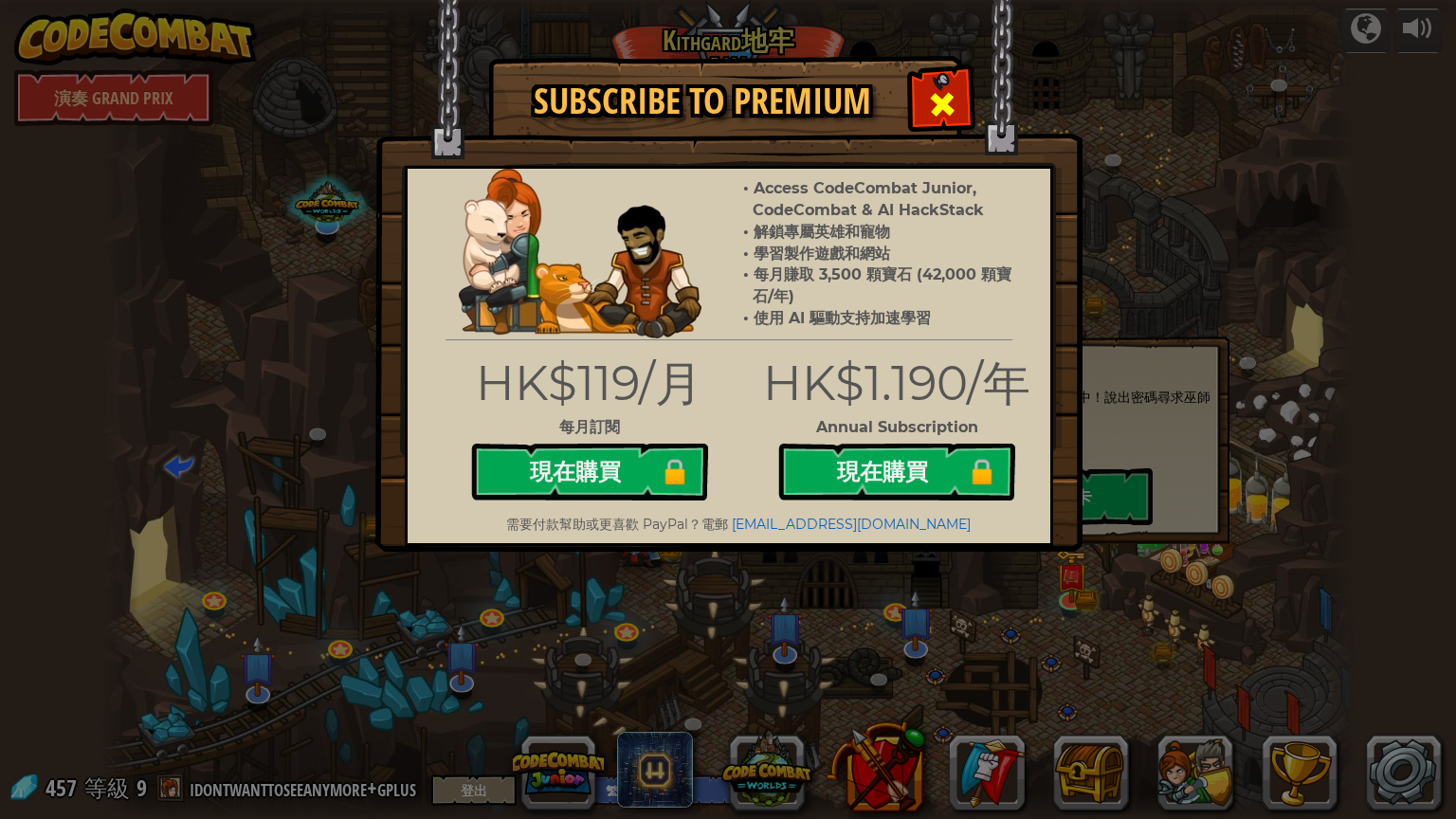 click at bounding box center (942, 104) 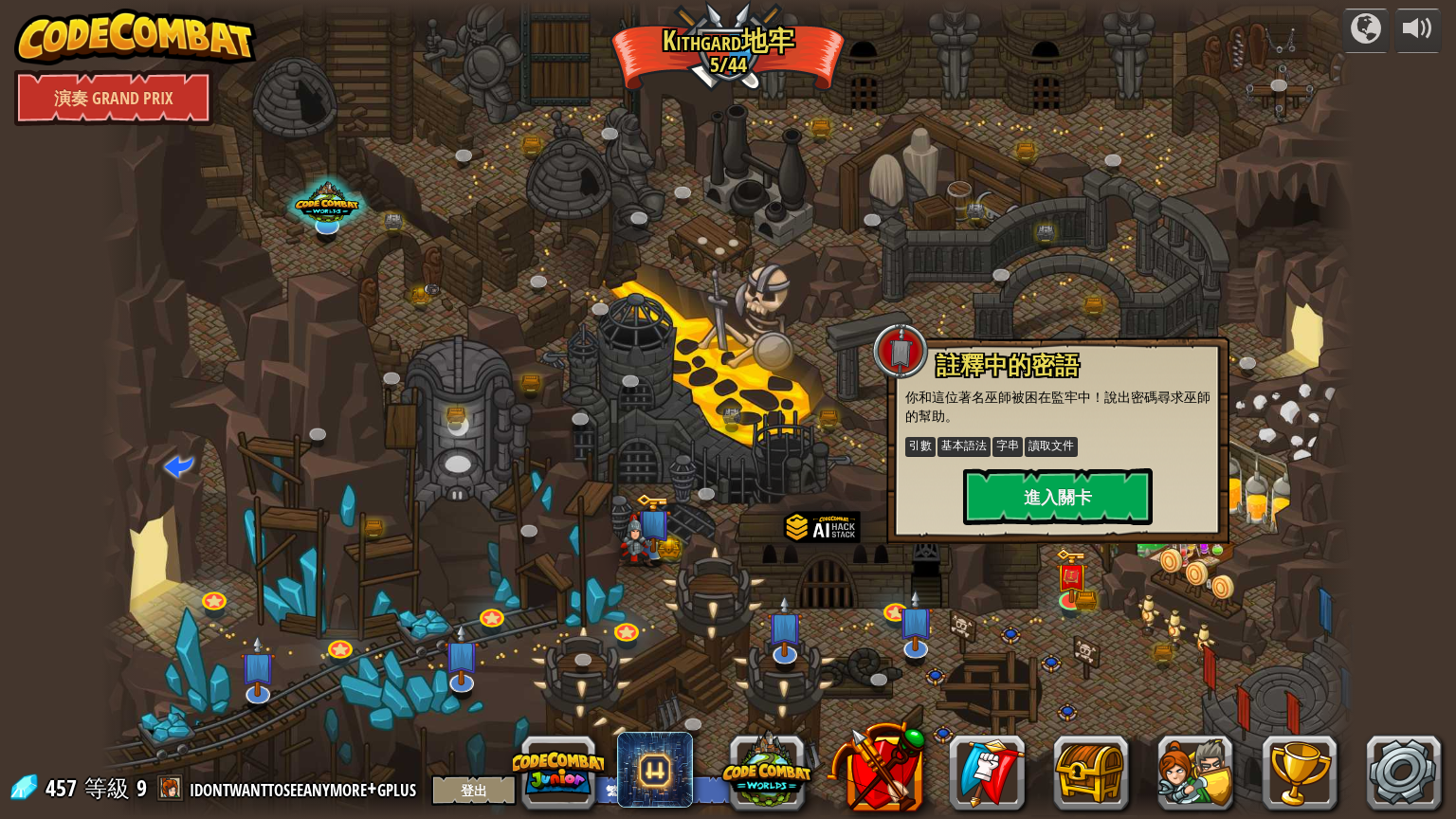 click on "powered by 演奏 Grand Prix 蜿蜒峽谷 (未解鎖) 挑戰：使用迄今為止學到的所有編程技能收集最多的黃金！
基本語法 While 循環 字串 變數 讀取文件 已知敵人 (未解鎖) 使用您的第一個變數來取得勝利。
引數 基本語法 字串 變數 攻破突襲 (未解鎖) 通過加速藥來逃離地牢精靈
引數 基本語法 字串 While 循環 恐懼之門 (未解鎖) 一扇恐怖的門後藏有滿滿的寶箱。
引數 基本語法 字串 While 循環 名字大師 (未解鎖) 使用你的新編程能力來瞄準無名敵人。
引數 基本語法 變數 轟轟 (未解鎖) 挑戰：使用迄今為止學到的所有編程技巧編寫最短的解決方案！
基本語法 讀取文件 成分鑑定 (未解鎖) 變量就像一個有名字的瓶子。
基本語法 變數 櫥櫃裡的骷髏 (未解鎖) 誰知道 [PERSON_NAME] 的櫥櫃裡隱藏著什麼恐怖？
引數 基本語法 字串 While 循環 近戰 (未解鎖)
引數 基本語法 變數" at bounding box center (728, 410) 